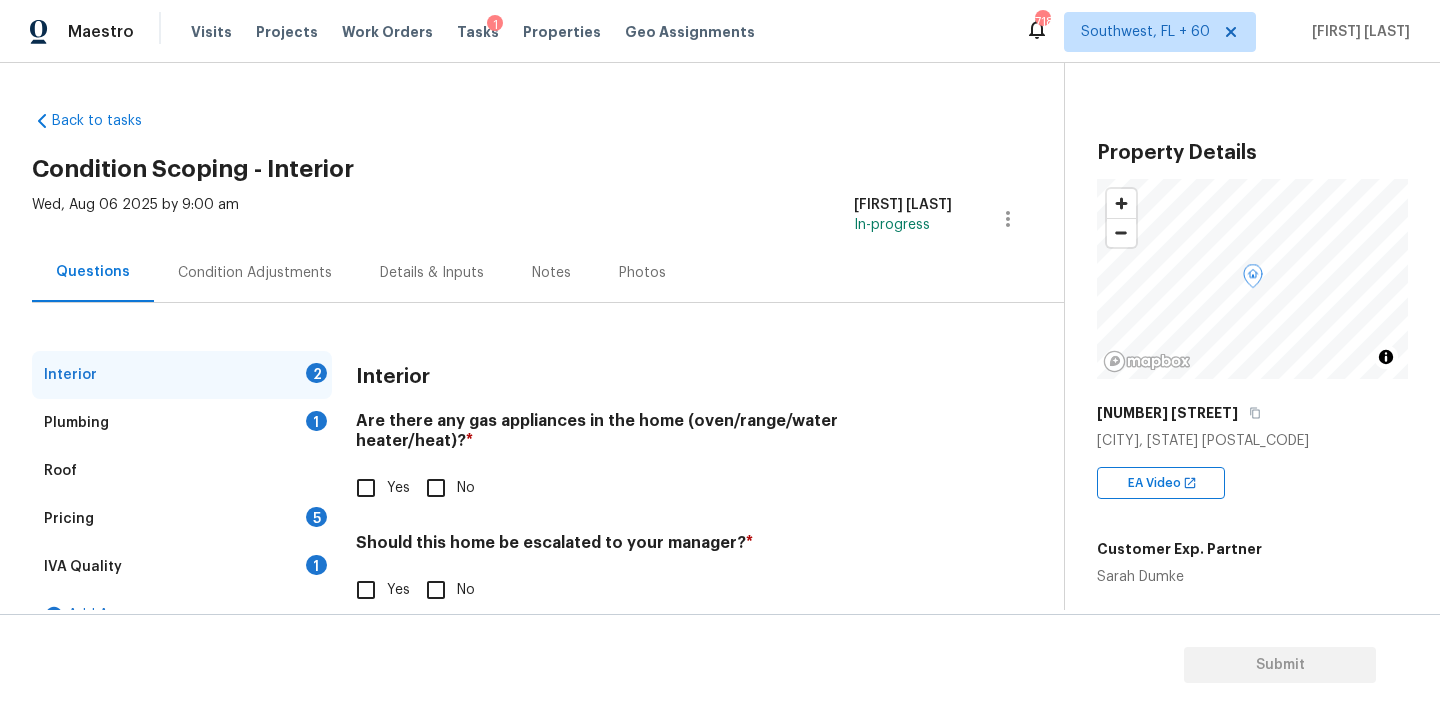 scroll, scrollTop: 0, scrollLeft: 0, axis: both 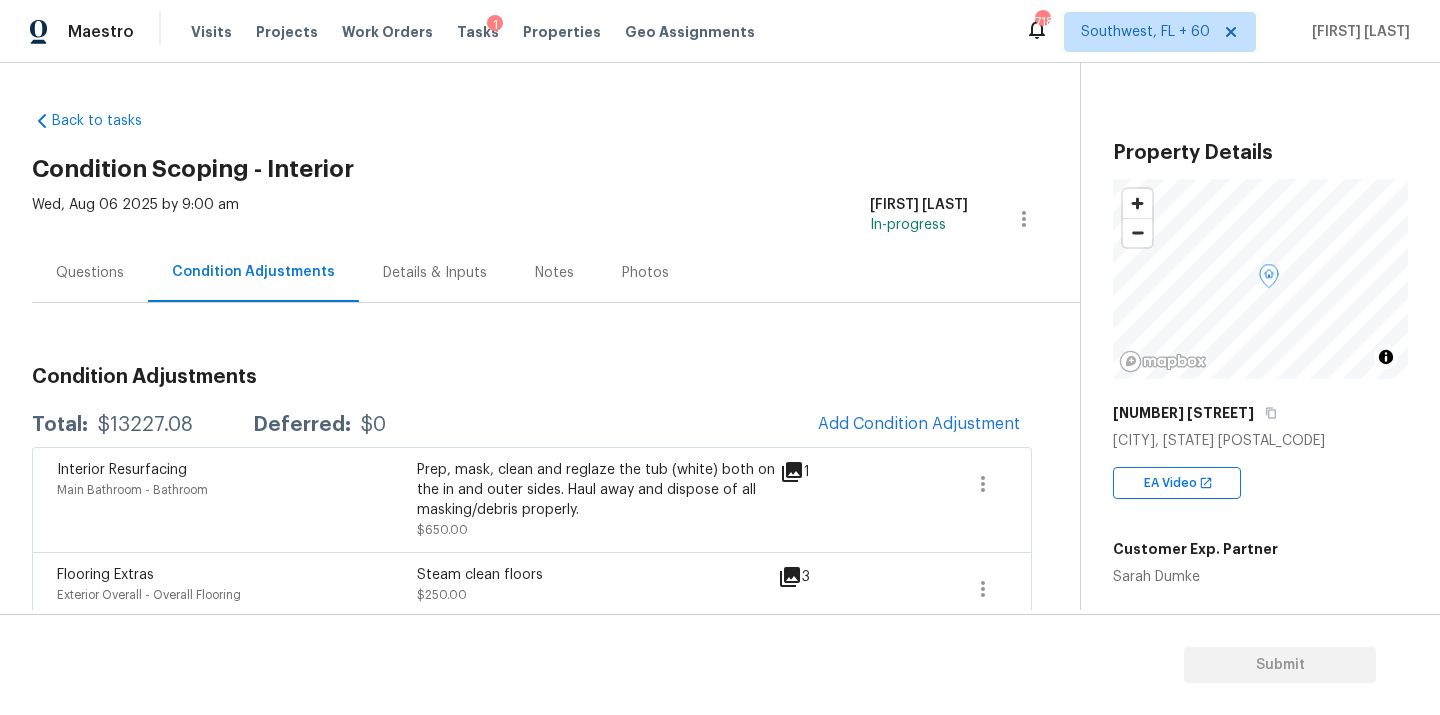 click on "Questions" at bounding box center (90, 272) 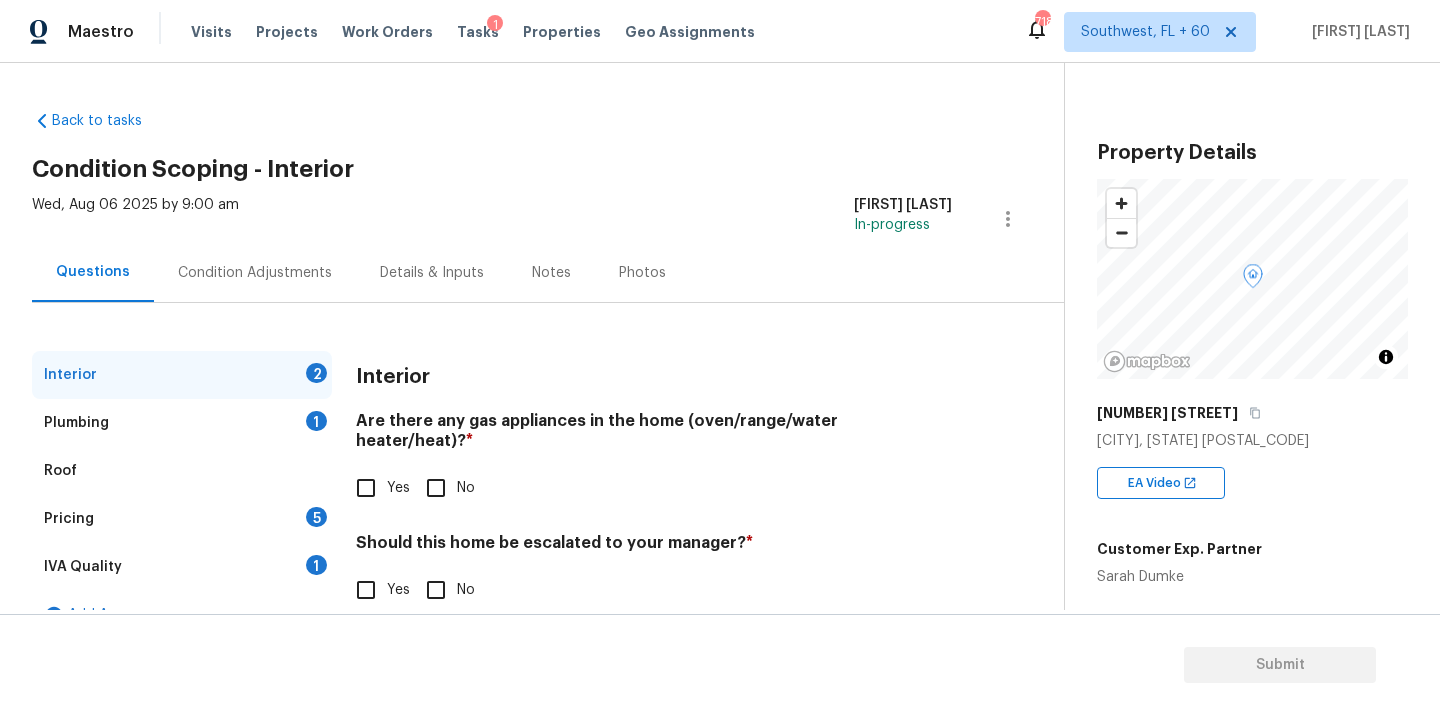 click on "Are there any gas appliances in the home (oven/range/water heater/heat)?  *" at bounding box center [654, 435] 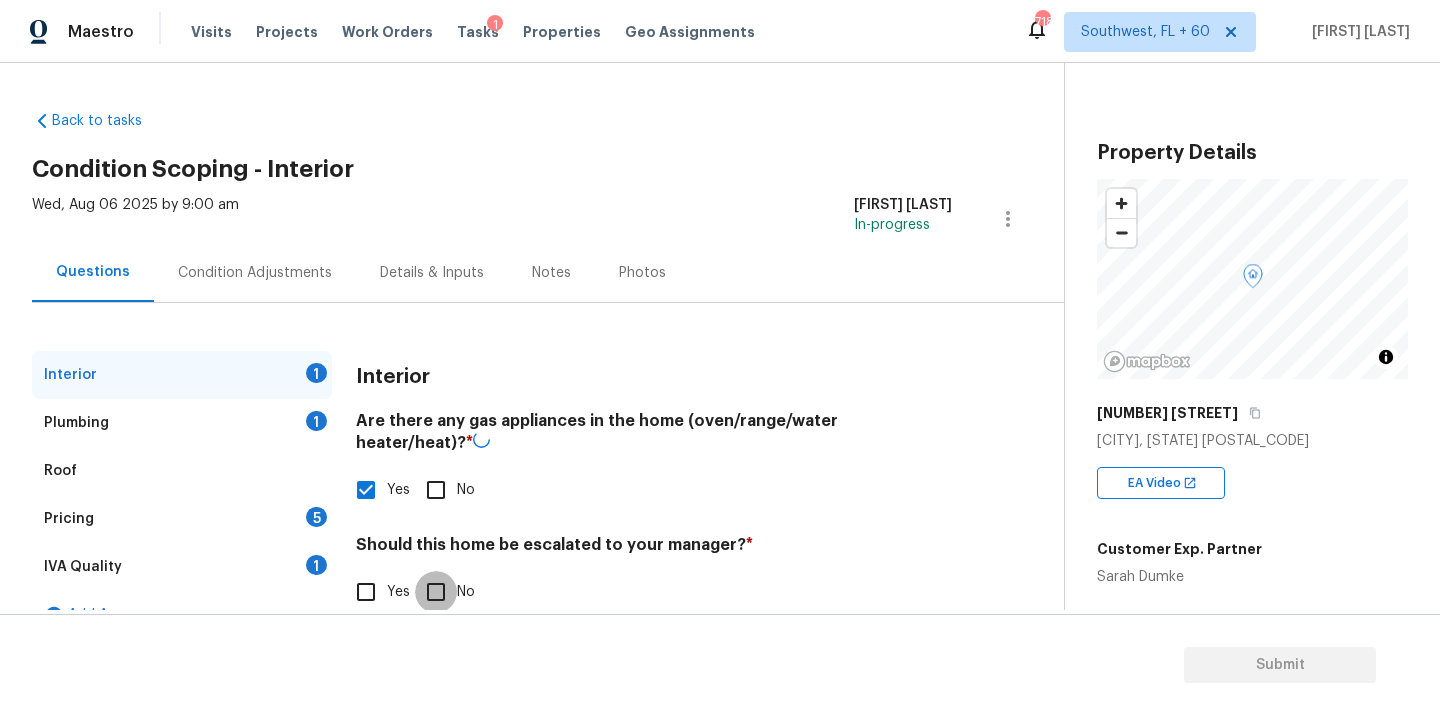 click on "No" at bounding box center [436, 592] 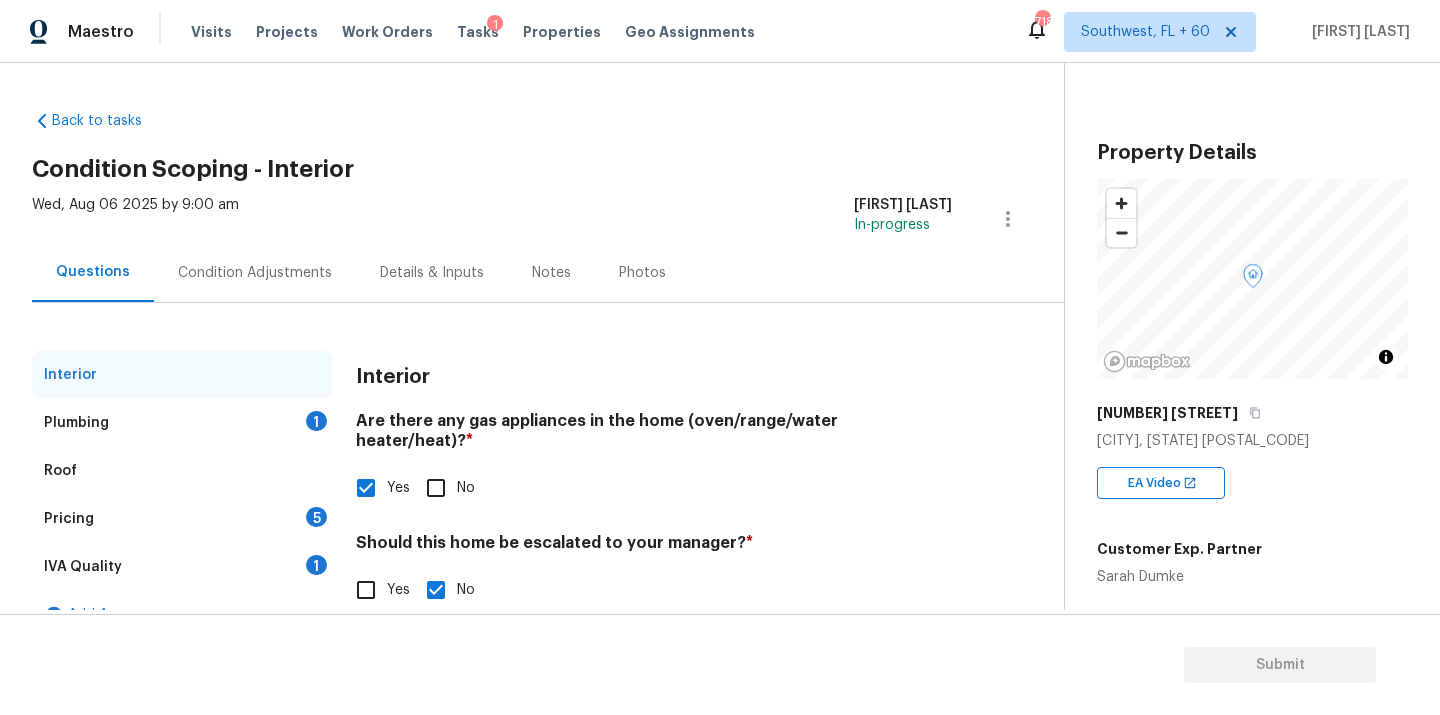 click on "1" at bounding box center [316, 421] 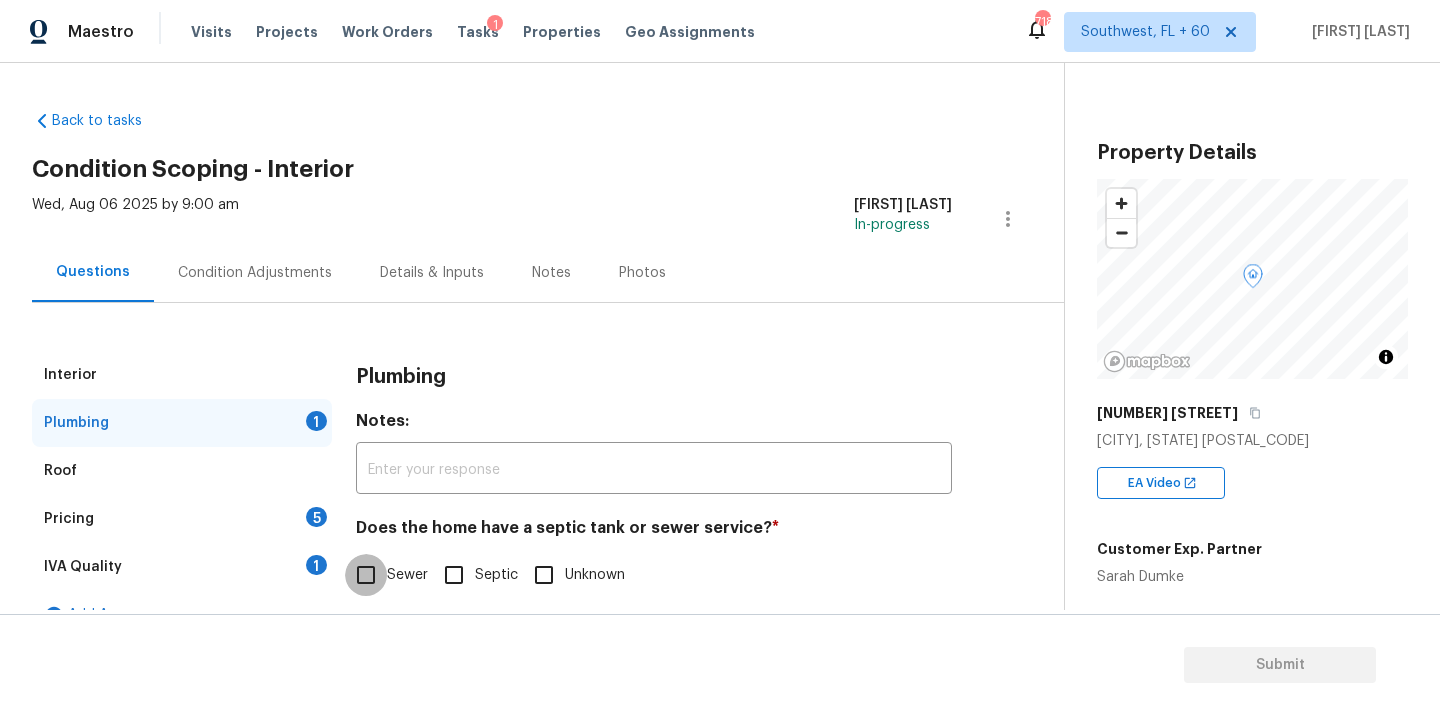 click on "Sewer" at bounding box center [366, 575] 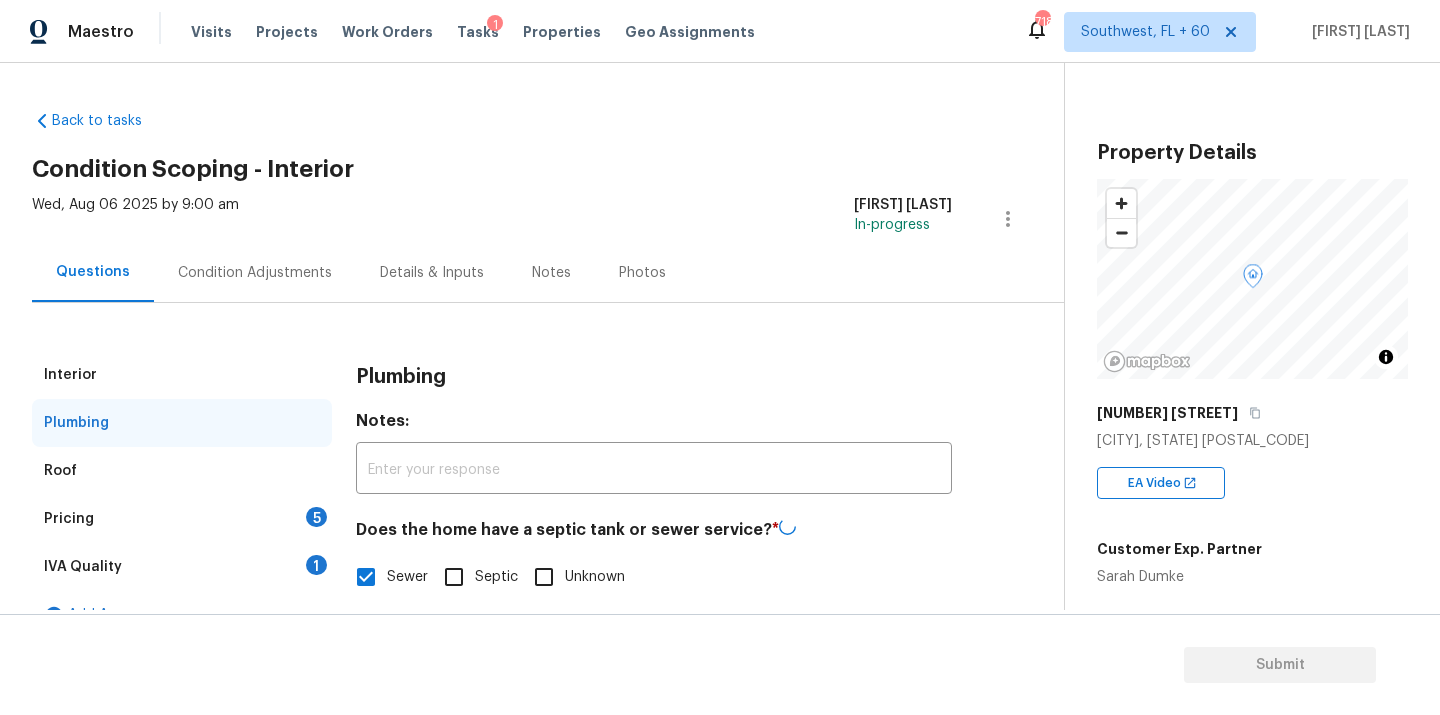 drag, startPoint x: 314, startPoint y: 568, endPoint x: 334, endPoint y: 565, distance: 20.22375 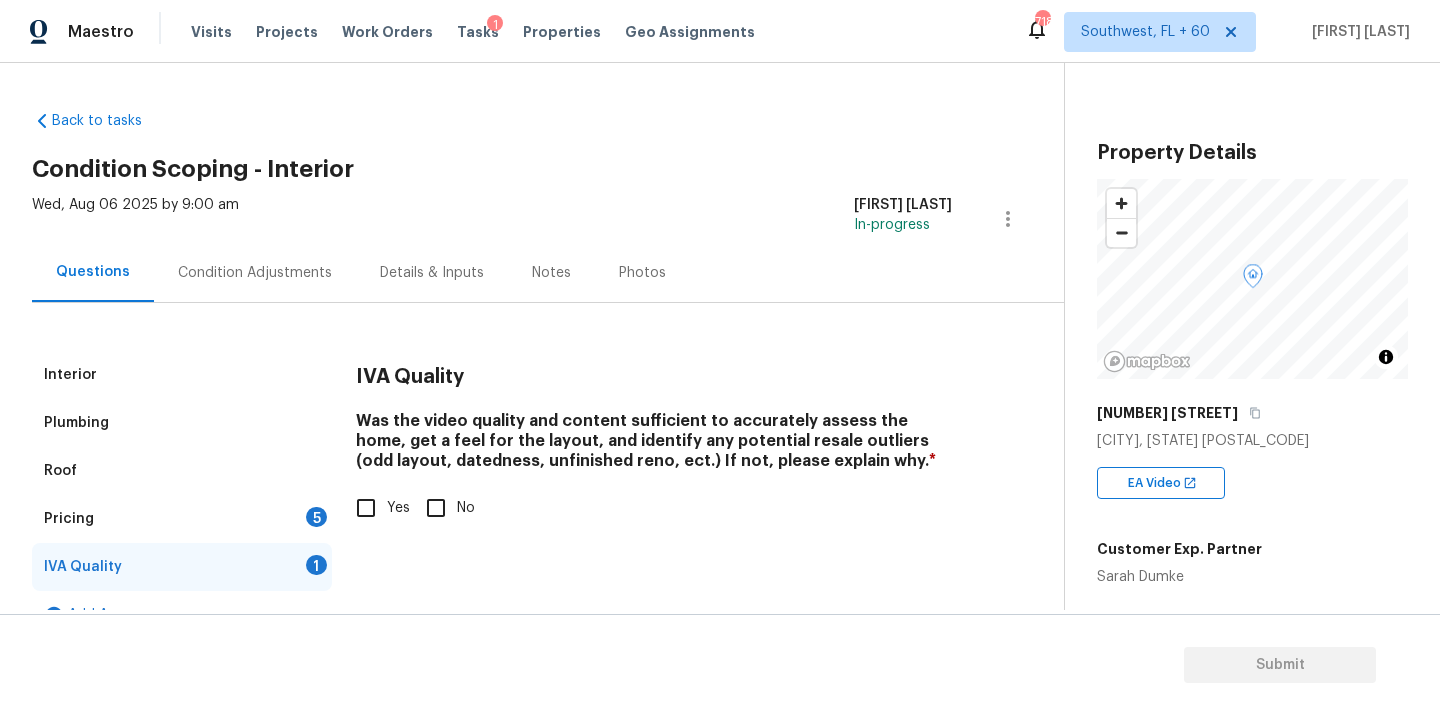 click on "Yes" at bounding box center (366, 508) 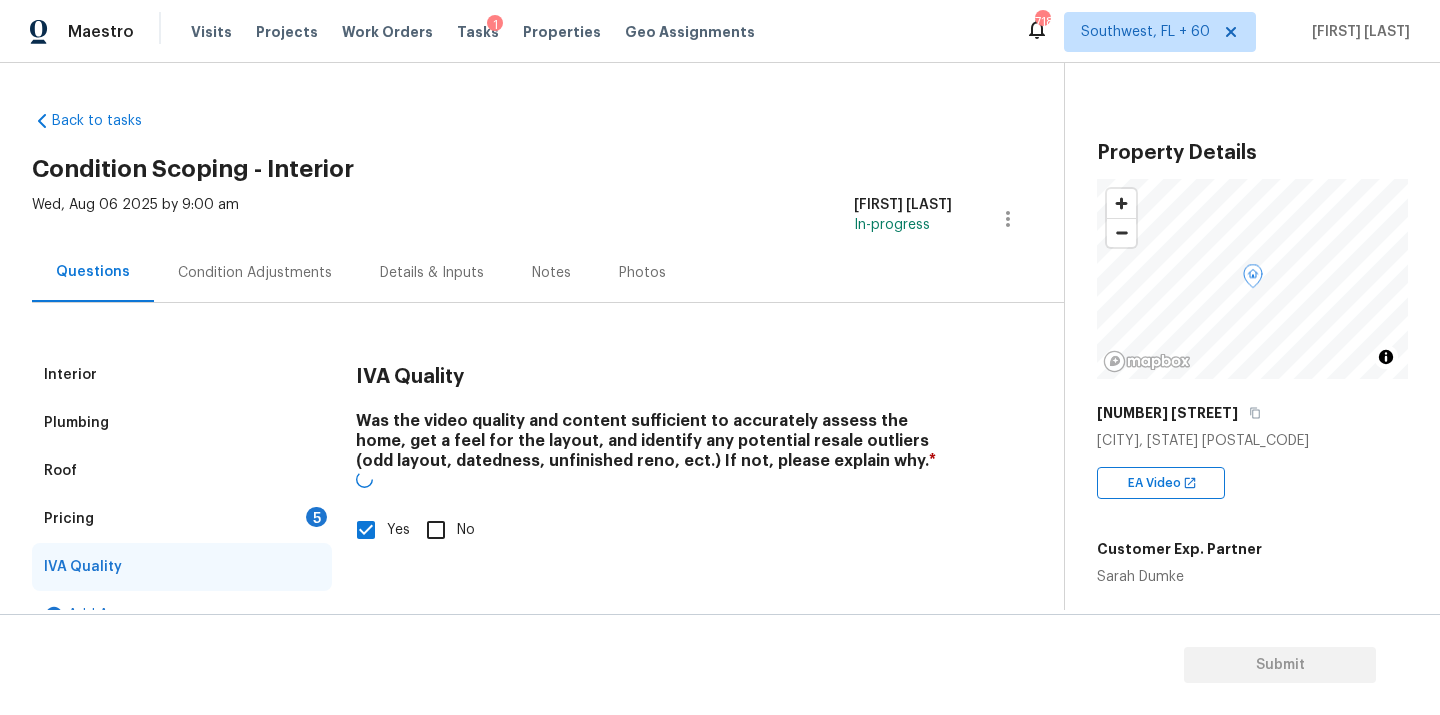 click on "5" at bounding box center [316, 517] 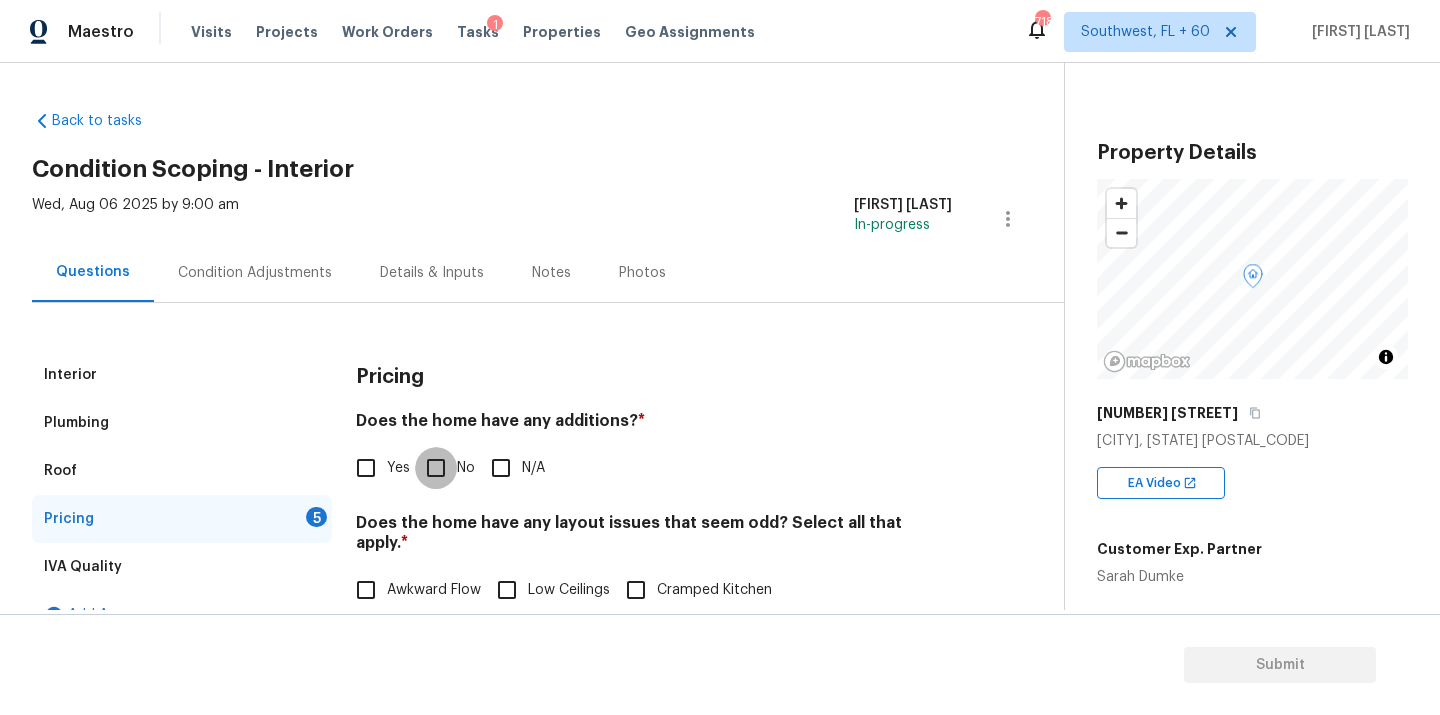 click on "No" at bounding box center (436, 468) 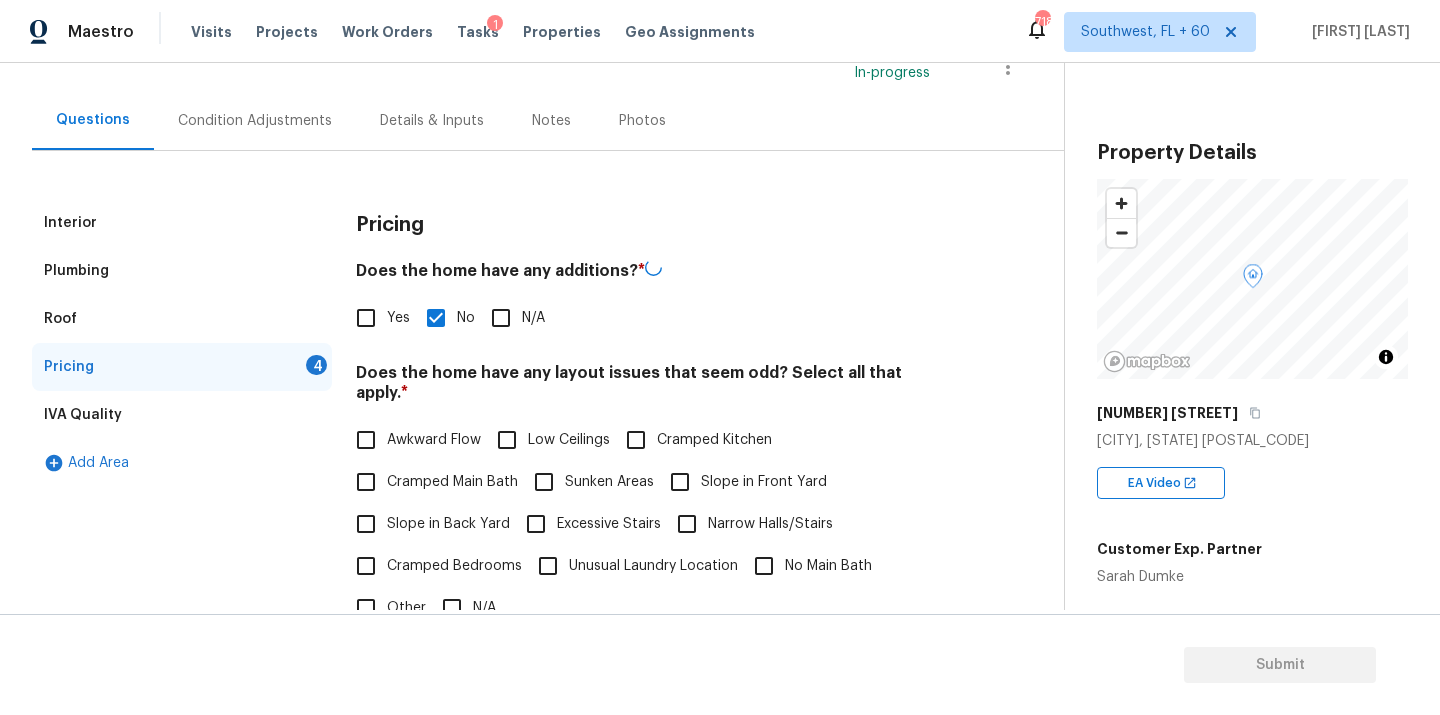 scroll, scrollTop: 299, scrollLeft: 0, axis: vertical 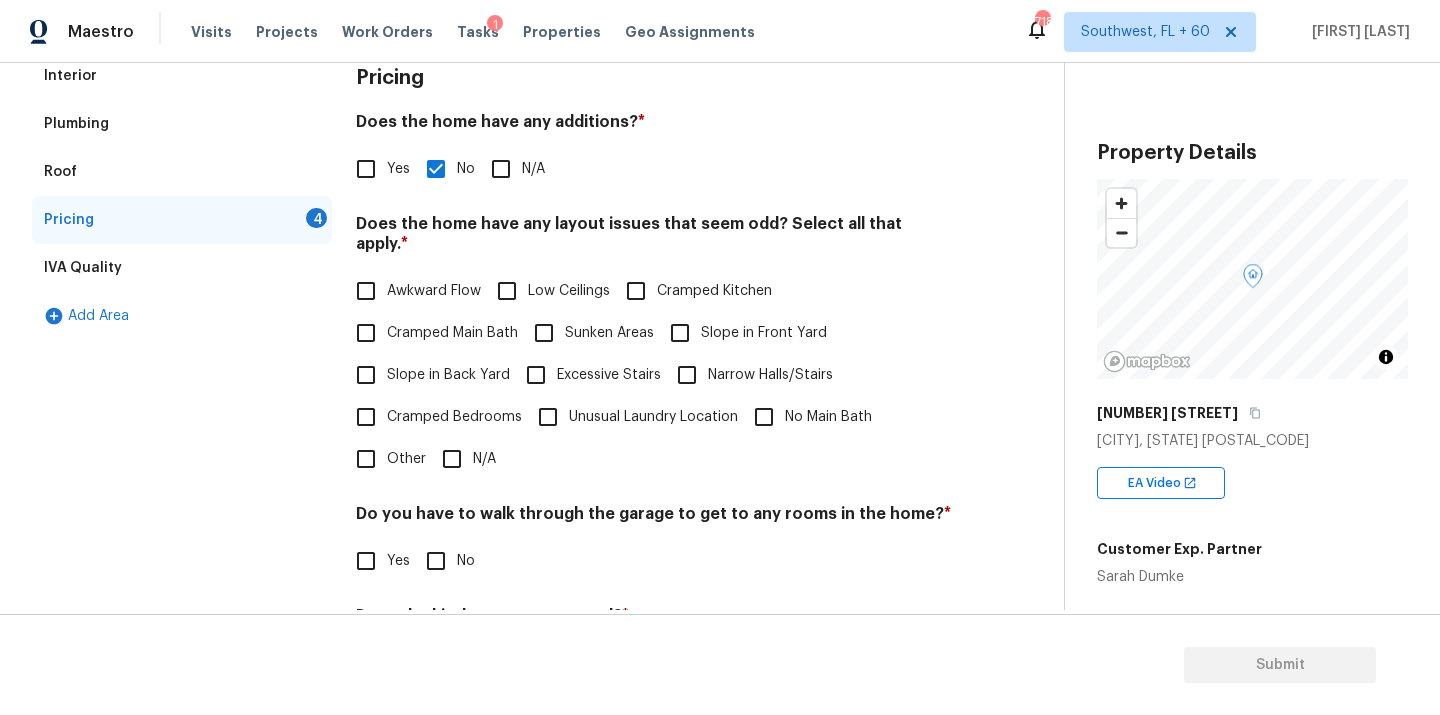 click on "N/A" at bounding box center (452, 459) 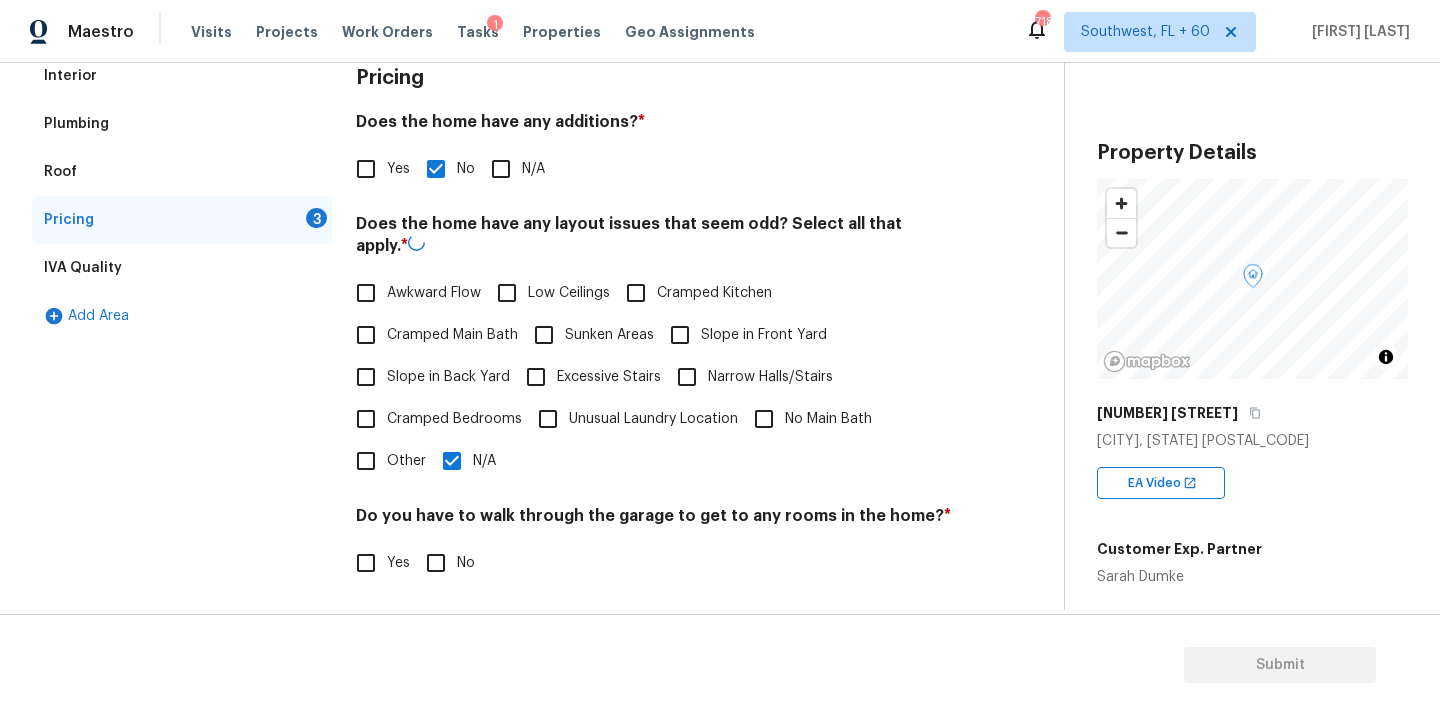 click on "No" at bounding box center [436, 563] 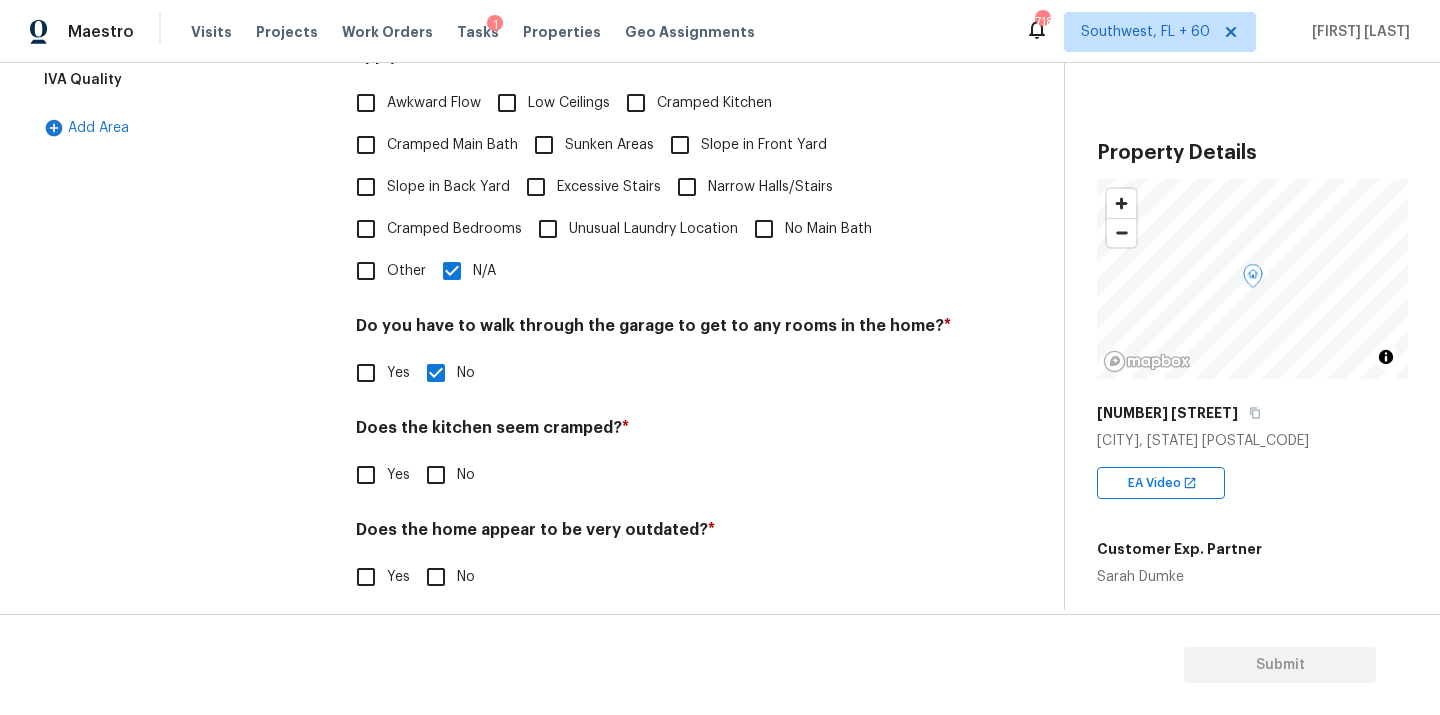 scroll, scrollTop: 485, scrollLeft: 0, axis: vertical 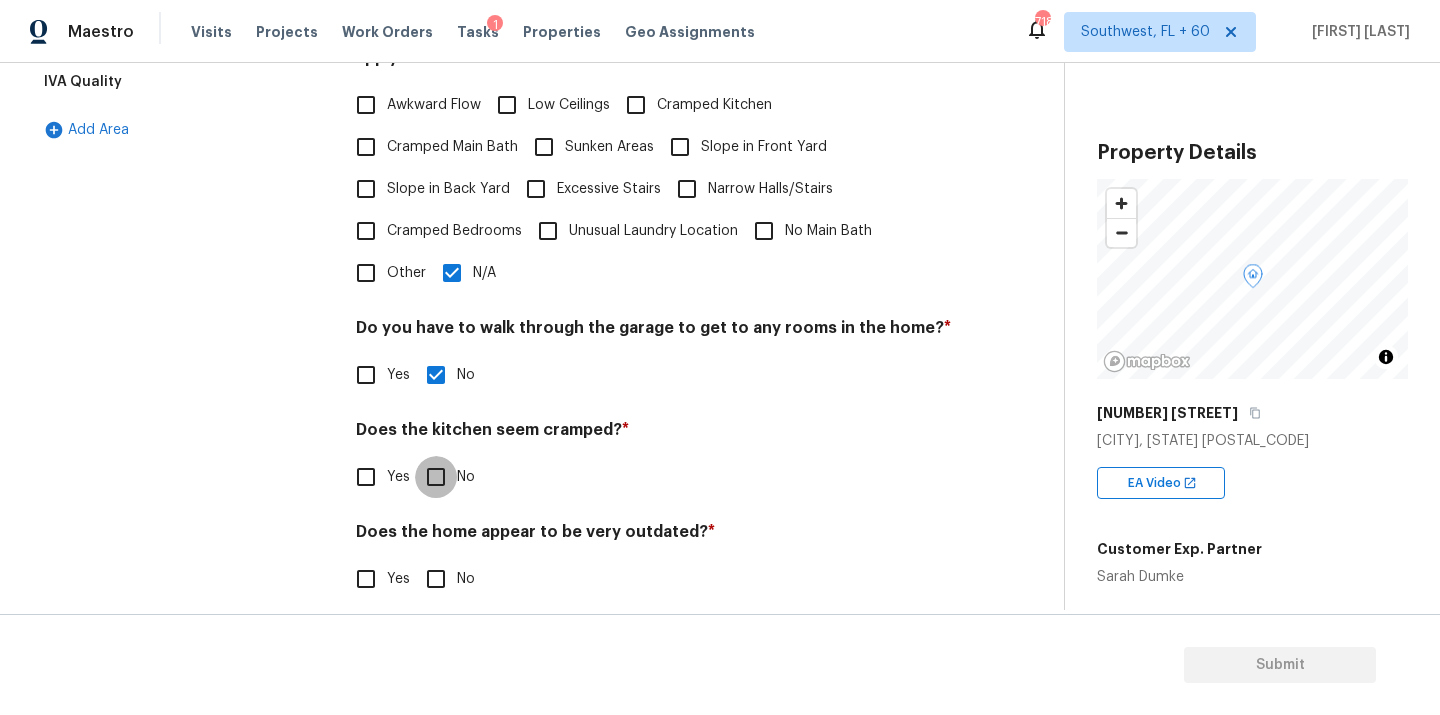 click on "No" at bounding box center (436, 477) 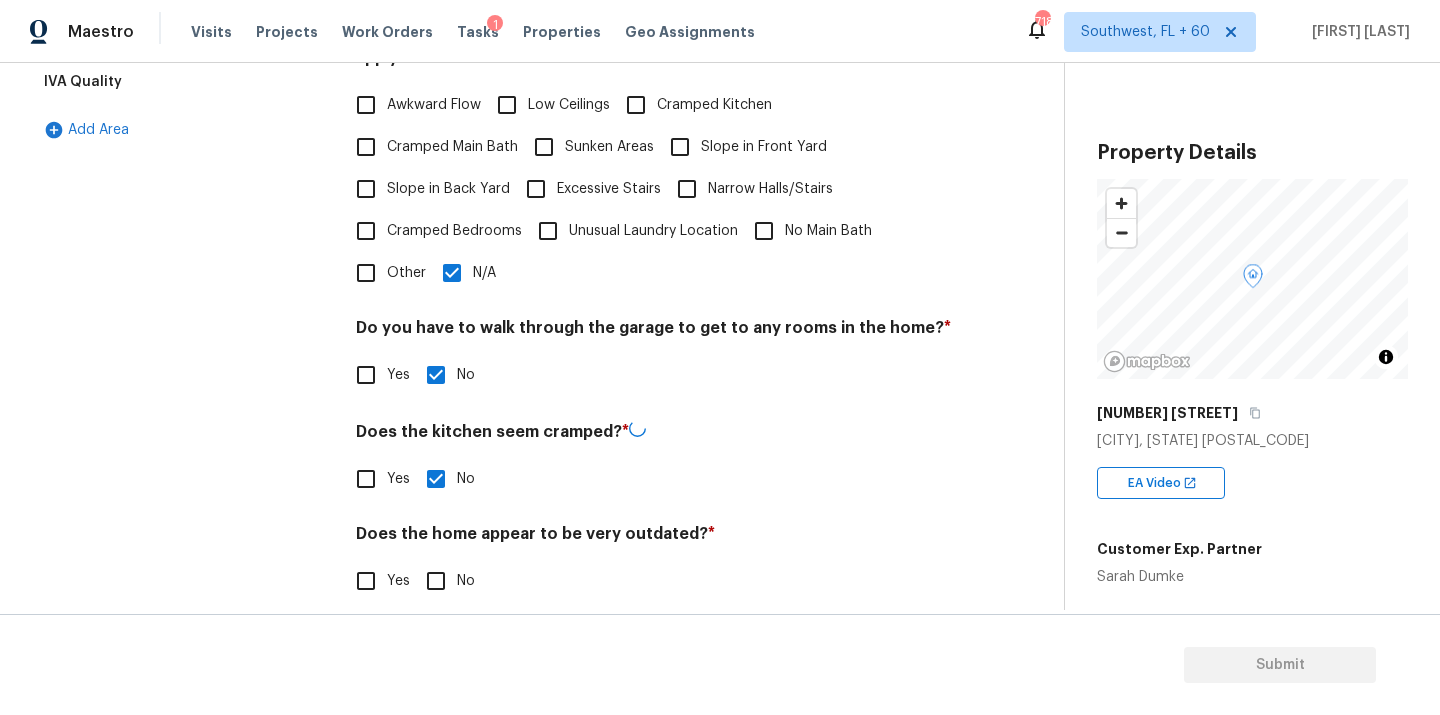 click on "No" at bounding box center (436, 581) 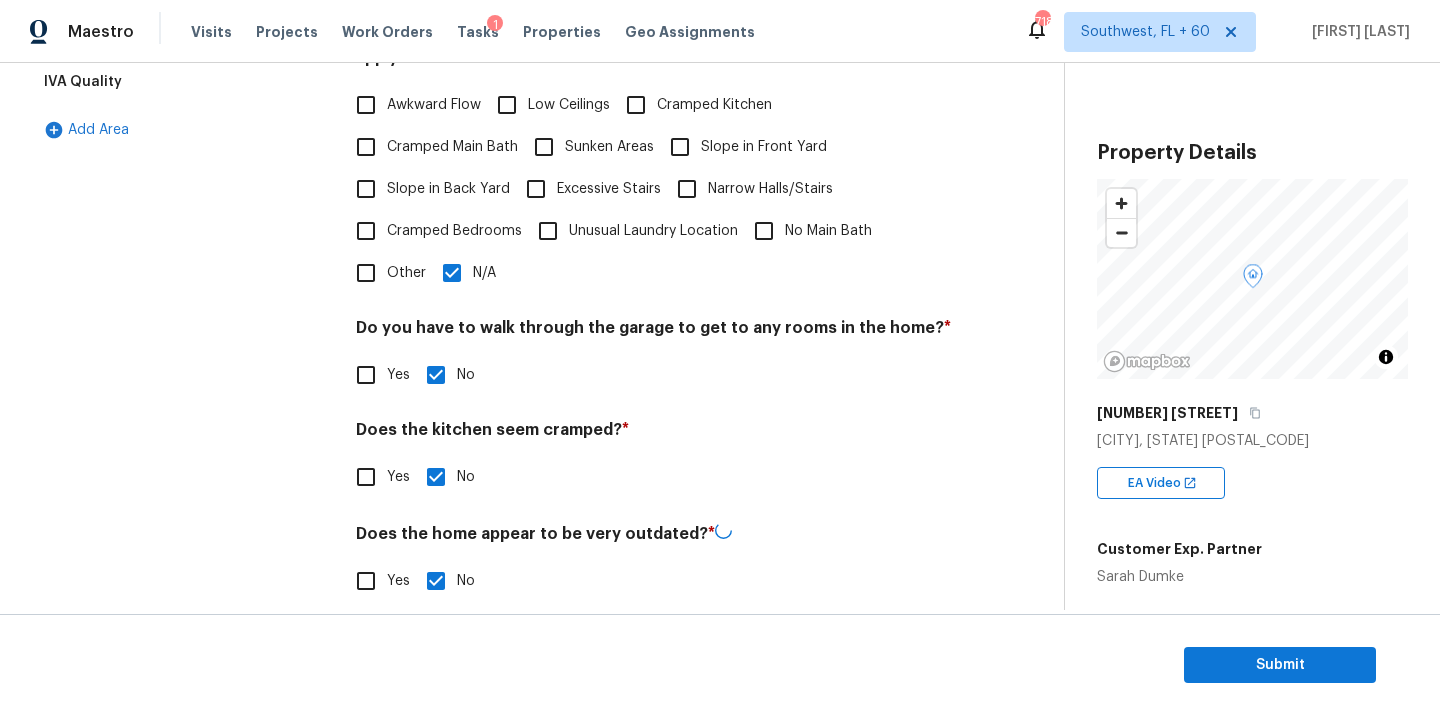 drag, startPoint x: 306, startPoint y: 451, endPoint x: 347, endPoint y: 709, distance: 261.23743 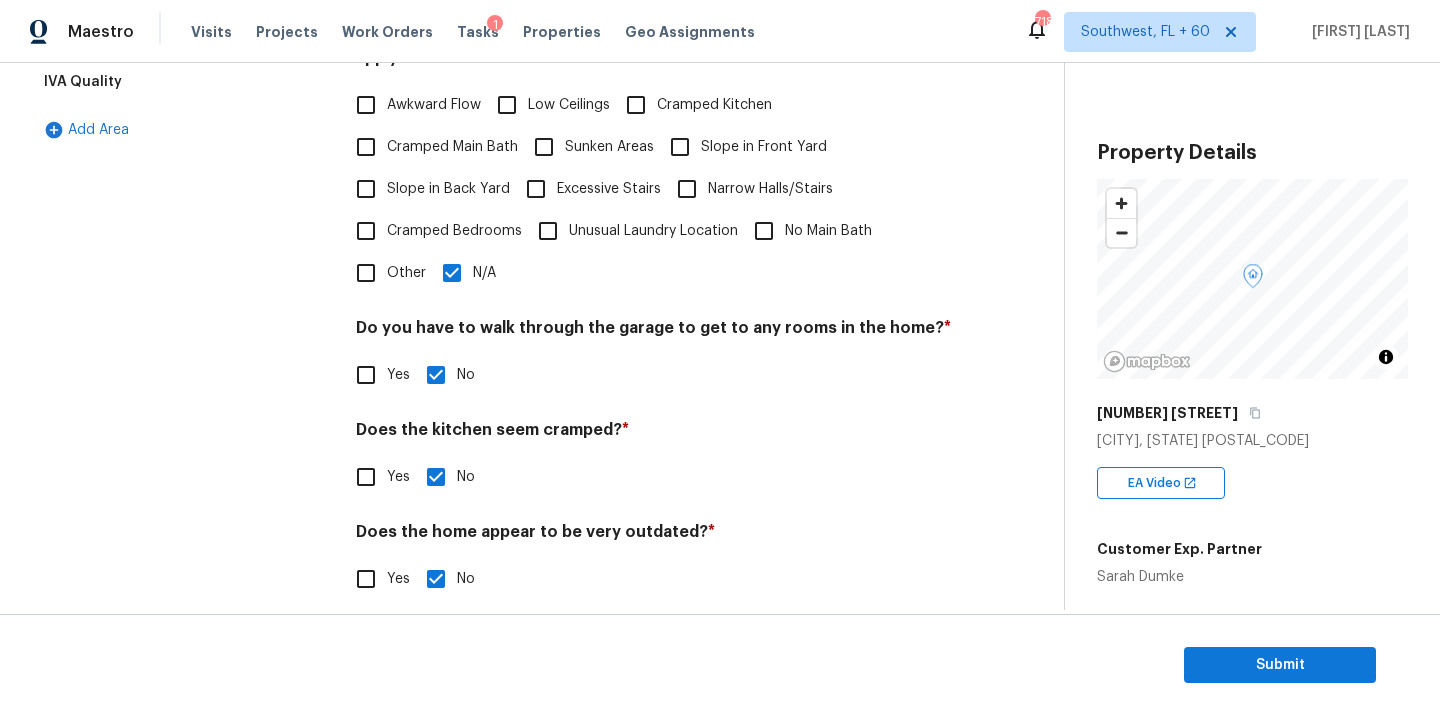 scroll, scrollTop: 0, scrollLeft: 0, axis: both 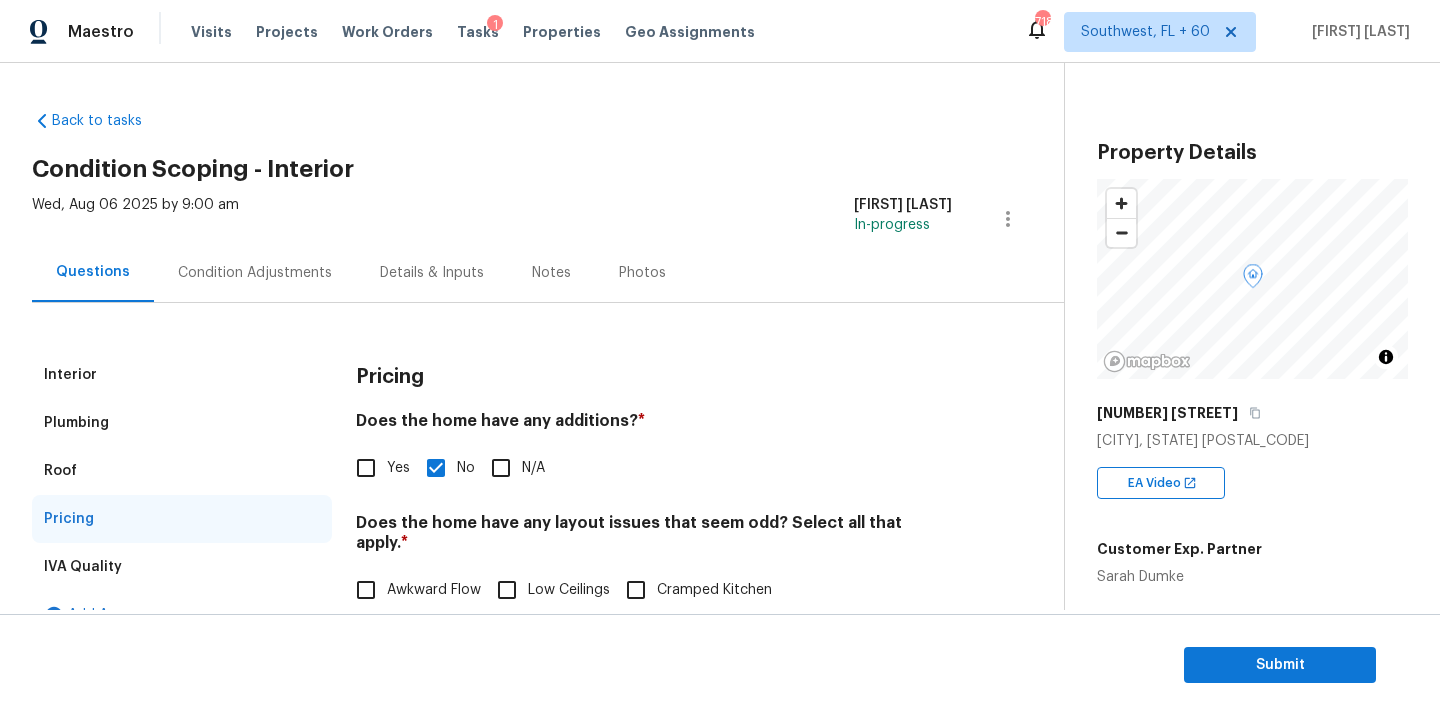 click on "Condition Adjustments" at bounding box center [255, 273] 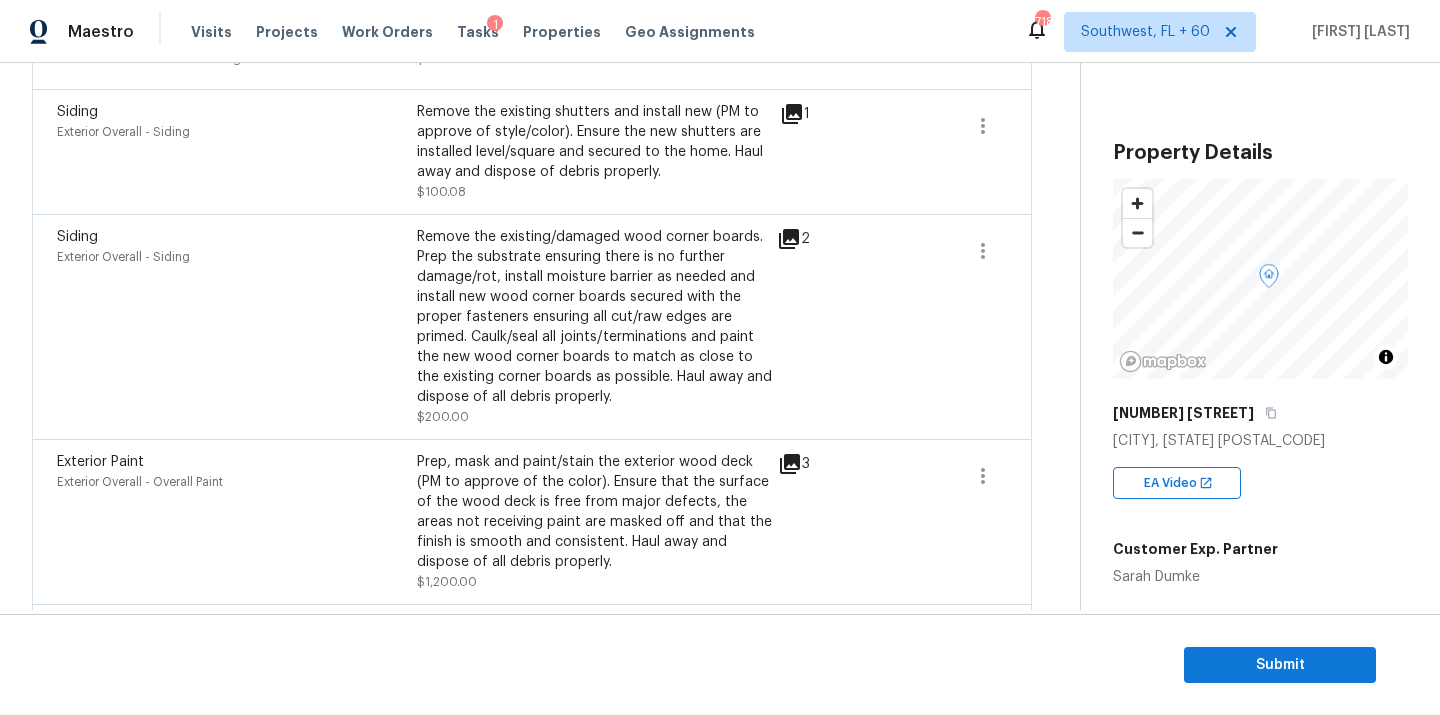 scroll, scrollTop: 82, scrollLeft: 0, axis: vertical 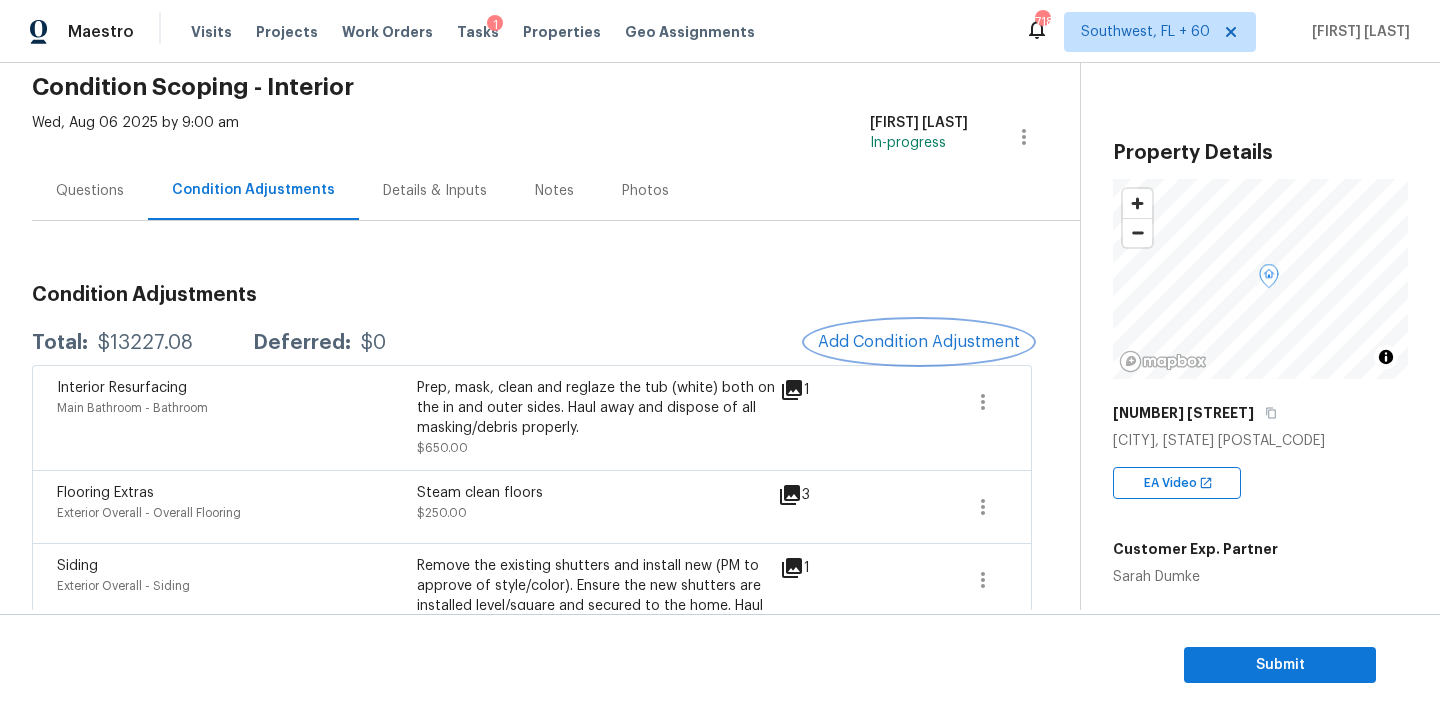 click on "Add Condition Adjustment" at bounding box center (919, 342) 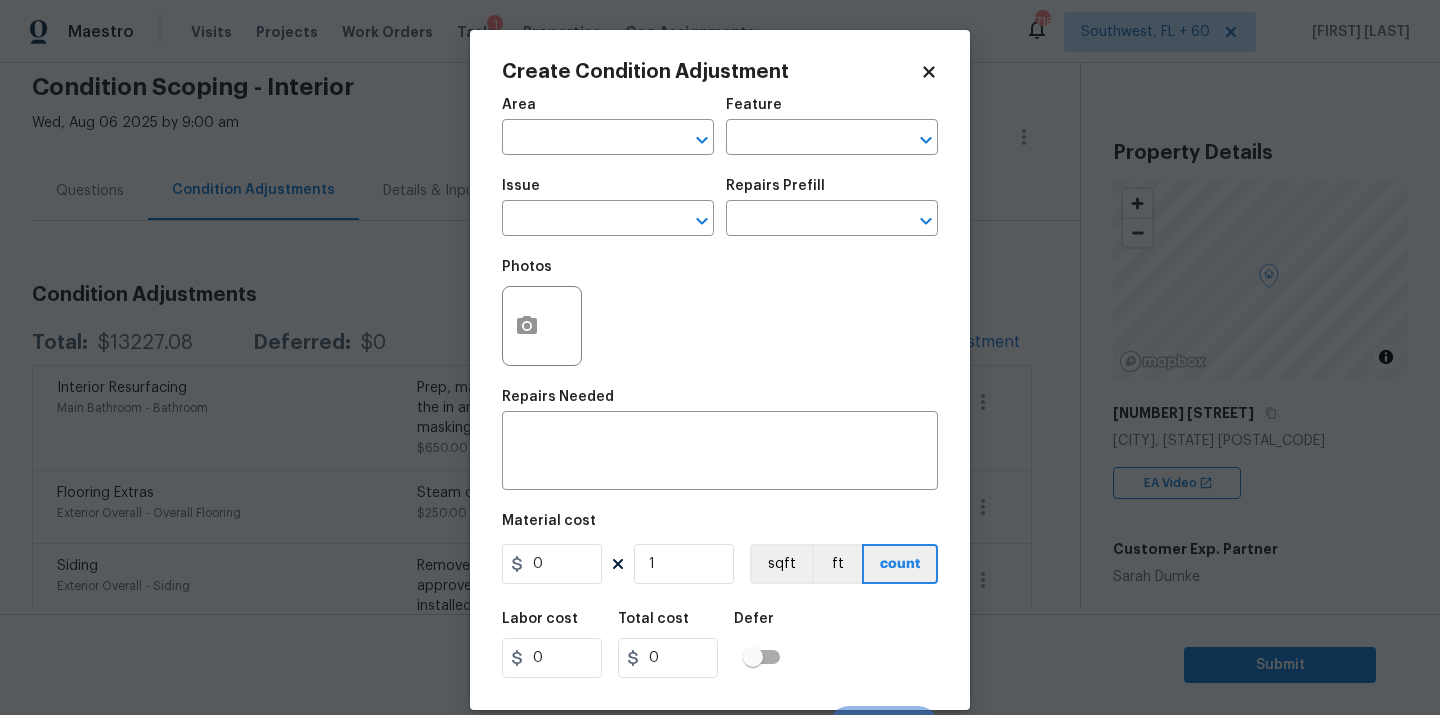 click on "Area ​" at bounding box center (608, 126) 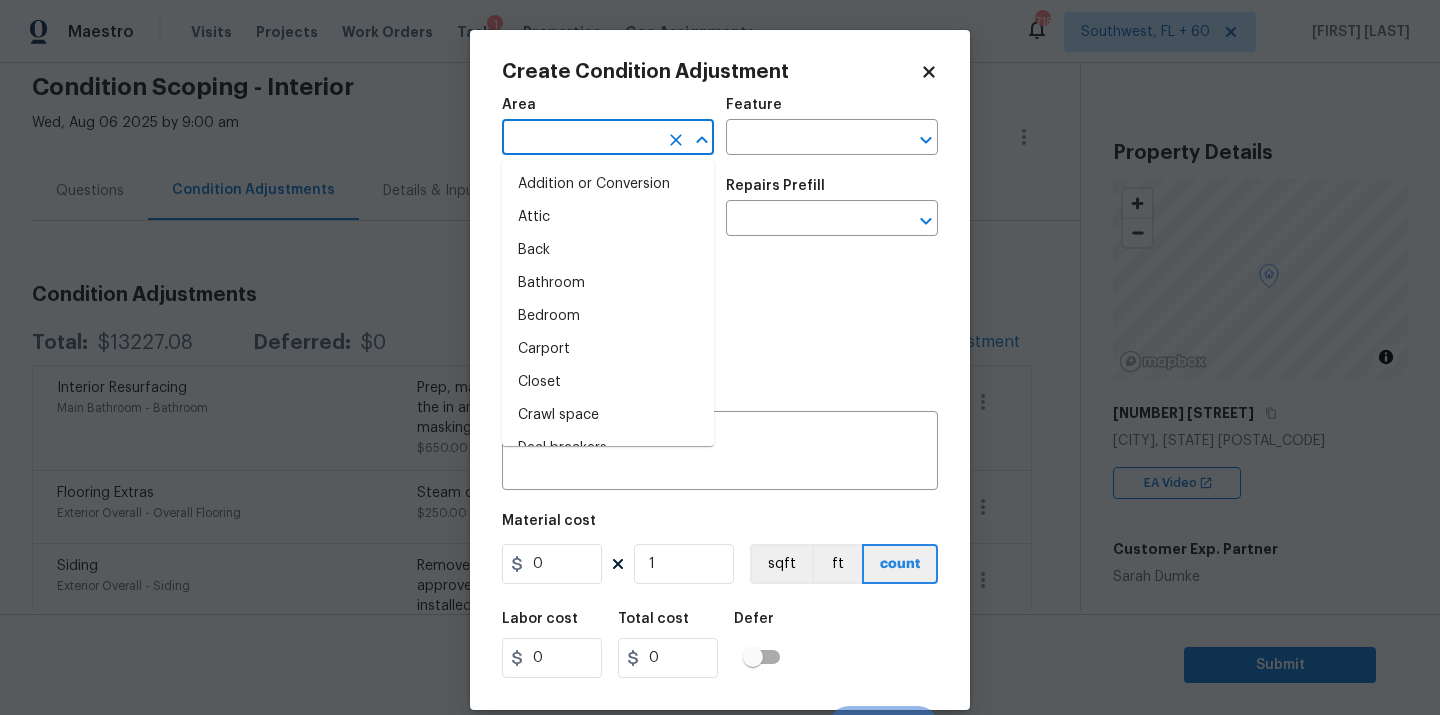 click at bounding box center (580, 139) 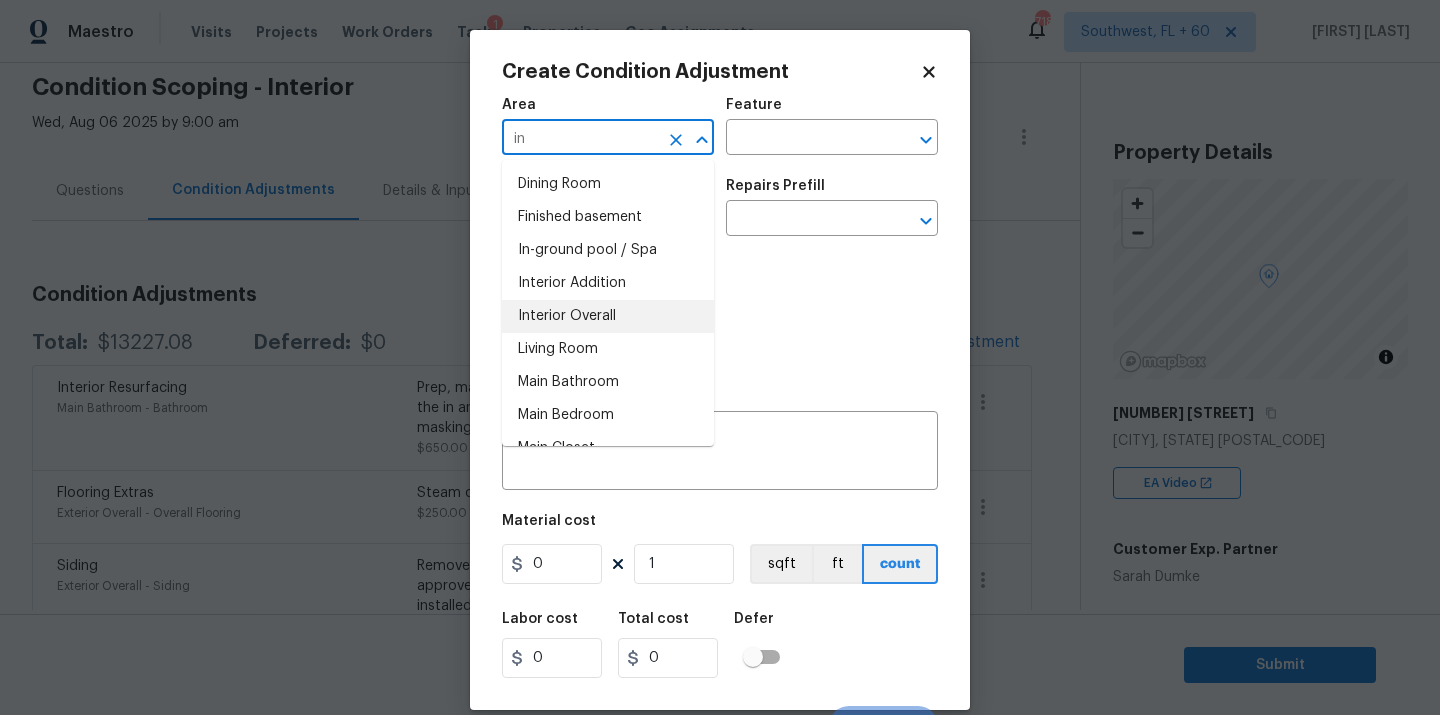 click on "Interior Overall" at bounding box center (608, 316) 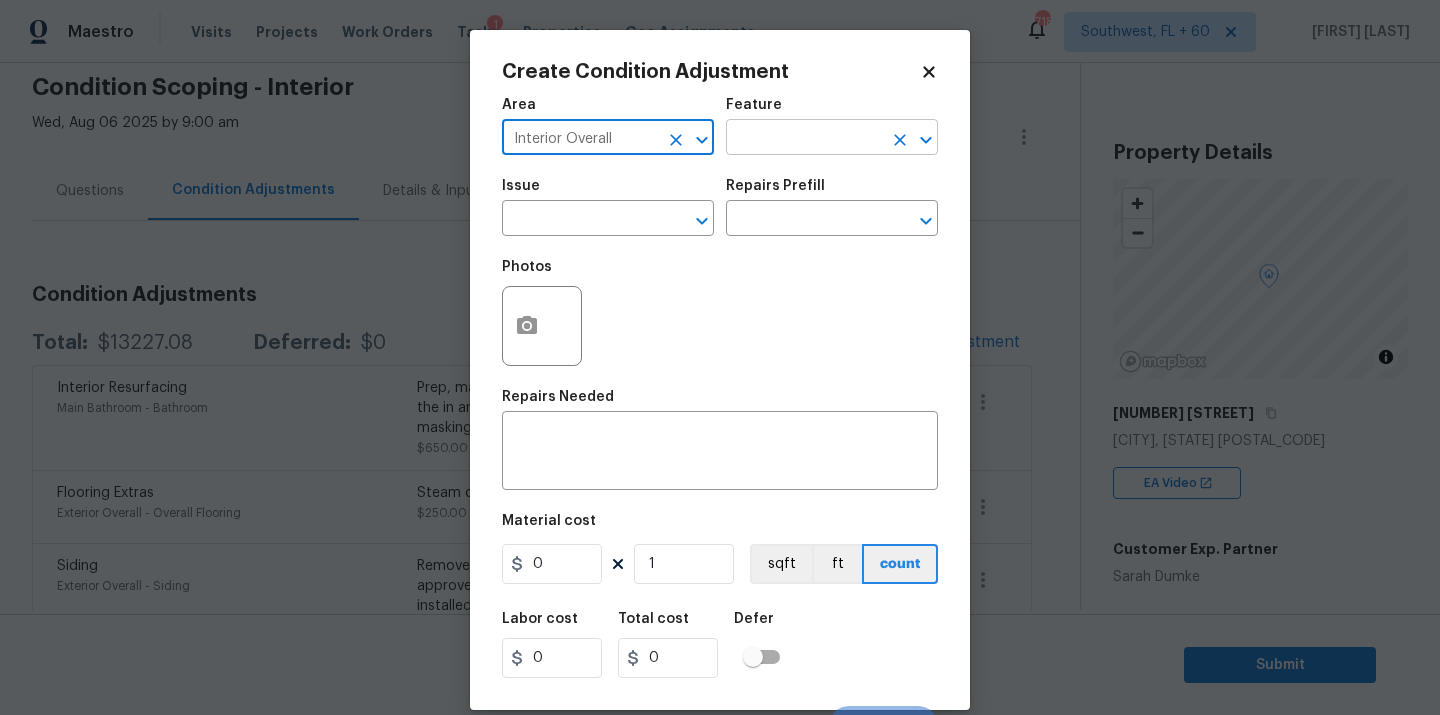 type on "Interior Overall" 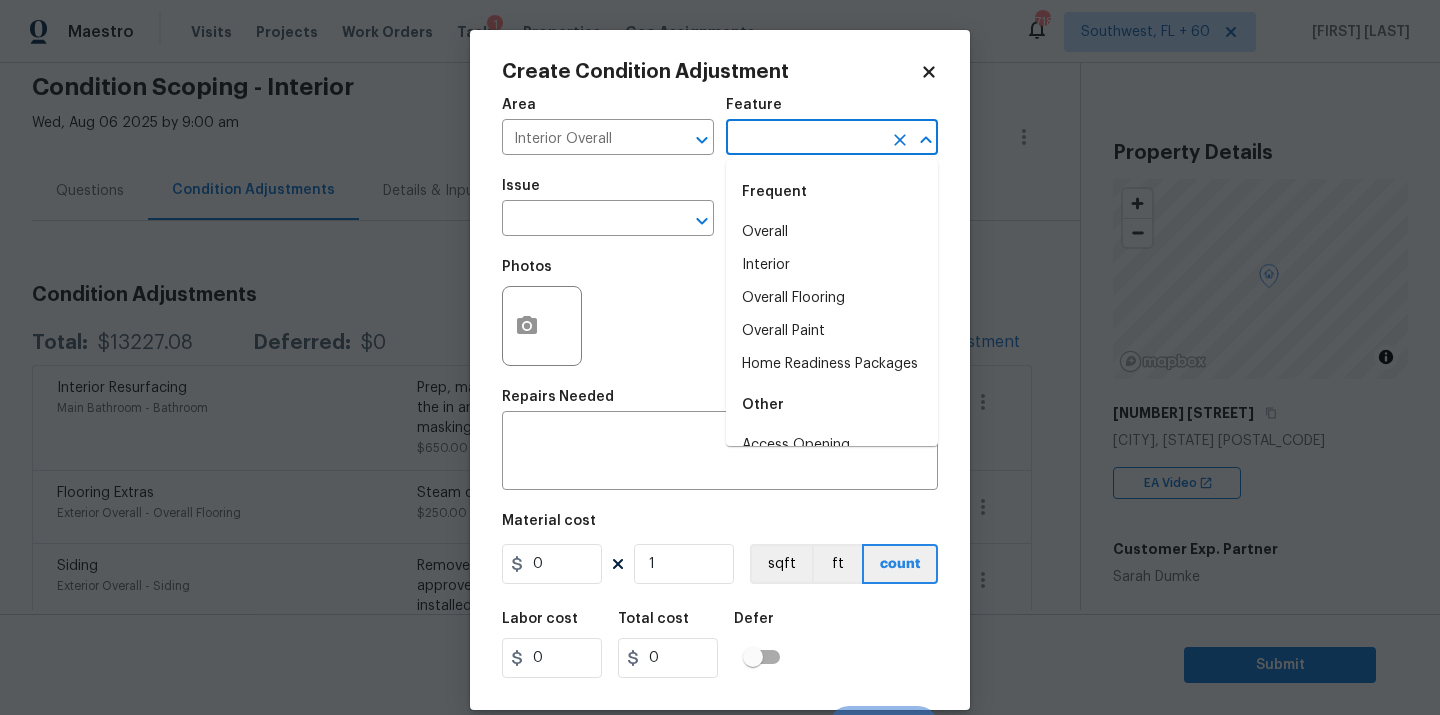 click at bounding box center [804, 139] 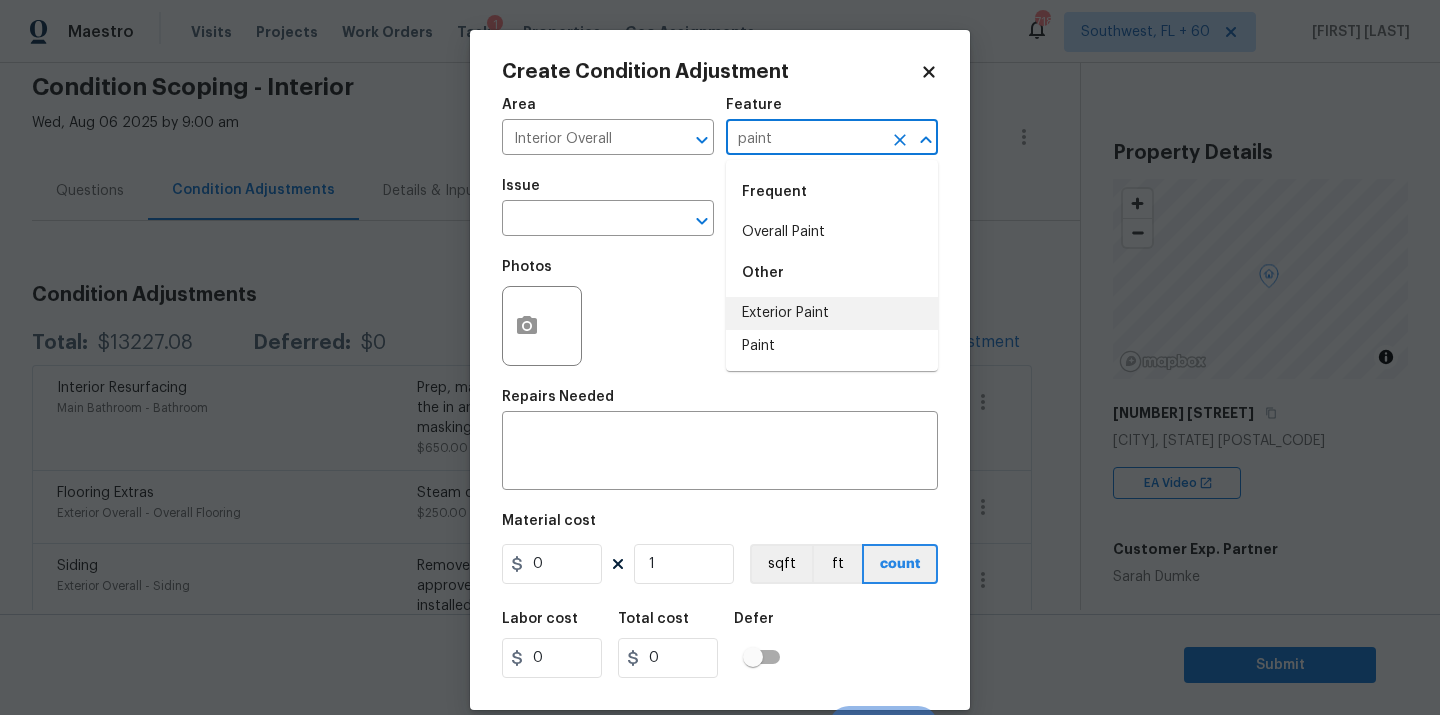 type on "paint" 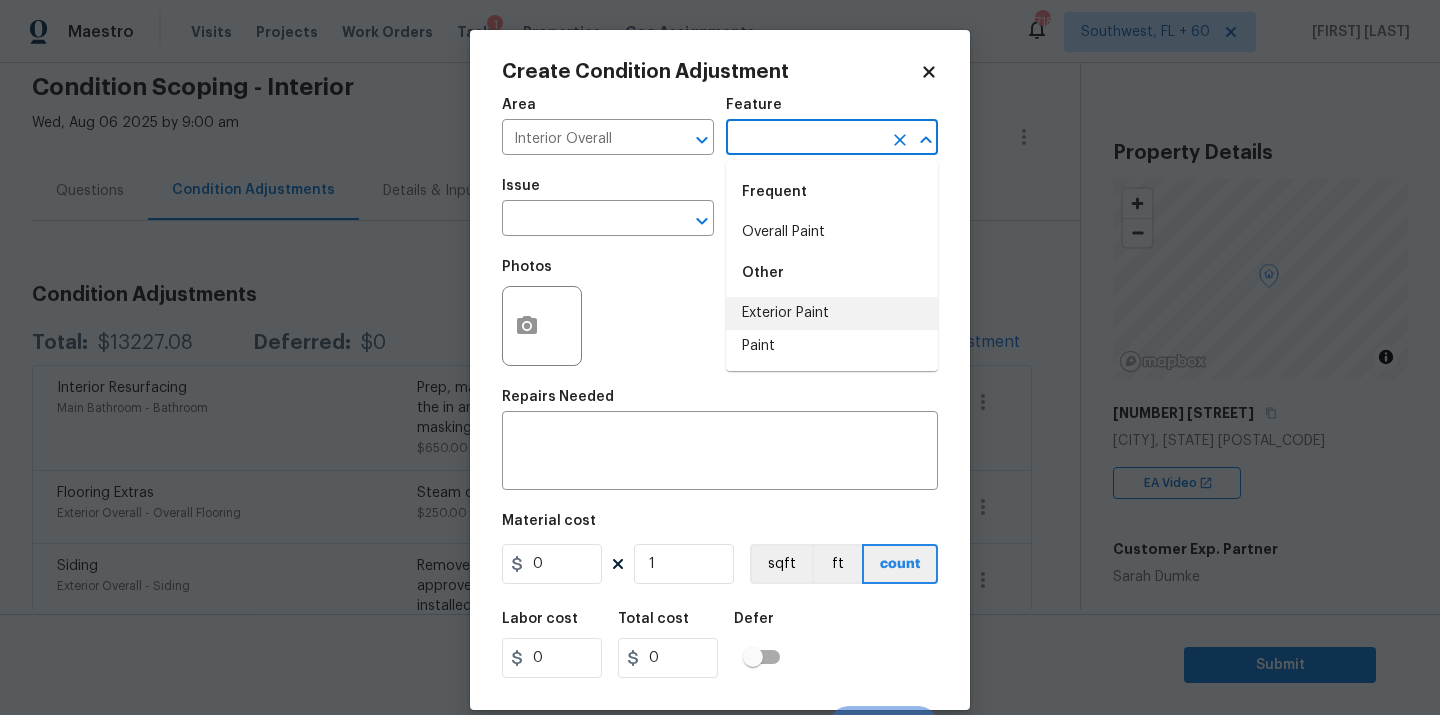 click on "[CITY], [STATE] + 60 [NAME] [NAME] Back to tasks Condition Scoping - Interior [DAY], [MONTH] [DAY] [YEAR] by [TIME] [NAME] [NAME] In-progress Questions Condition Adjustments Details & Inputs Notes Photos Condition Adjustments Total: $[PRICE] Deferred: $0 Add Condition Adjustment Interior Resurfacing Main Bathroom - Bathroom Prep, mask, clean and reglaze the tub (white) both on the in and outer sides. Haul away and dispose of all masking/debris properly. $[PRICE] 1 Flooring Extras Exterior Overall - Overall Flooring Steam clean floors $[PRICE] 3 Siding Exterior Overall - Siding Remove the existing shutters and install new (PM to approve of style/color). Ensure the new shutters are installed level/square and secured to the home. Haul away and dispose of debris properly. $[PRICE] 1 Siding Exterior Overall - Siding $[PRICE] 2 Exterior Paint Exterior Overall - Overall Paint $[PRICE] 3 Windows & Skylights Exterior Overall - Windows" at bounding box center (720, 357) 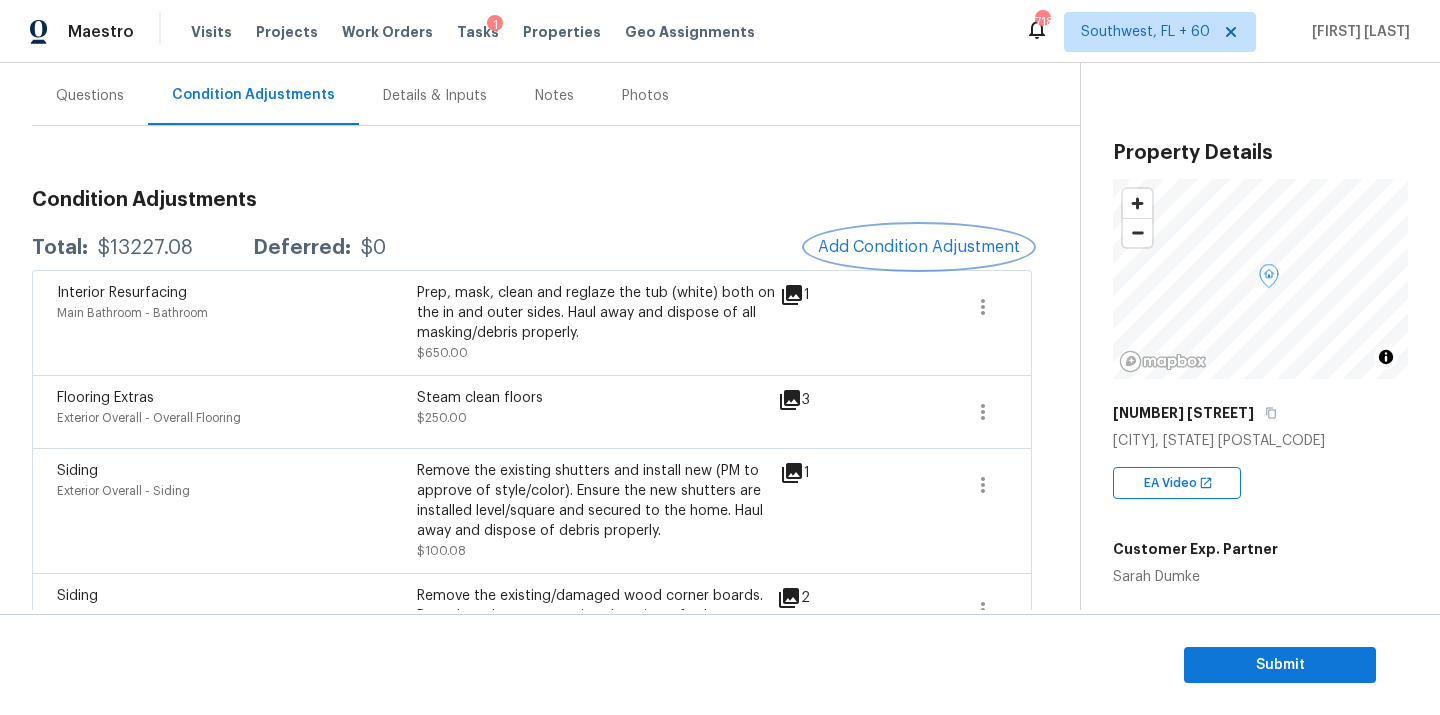 scroll, scrollTop: 264, scrollLeft: 0, axis: vertical 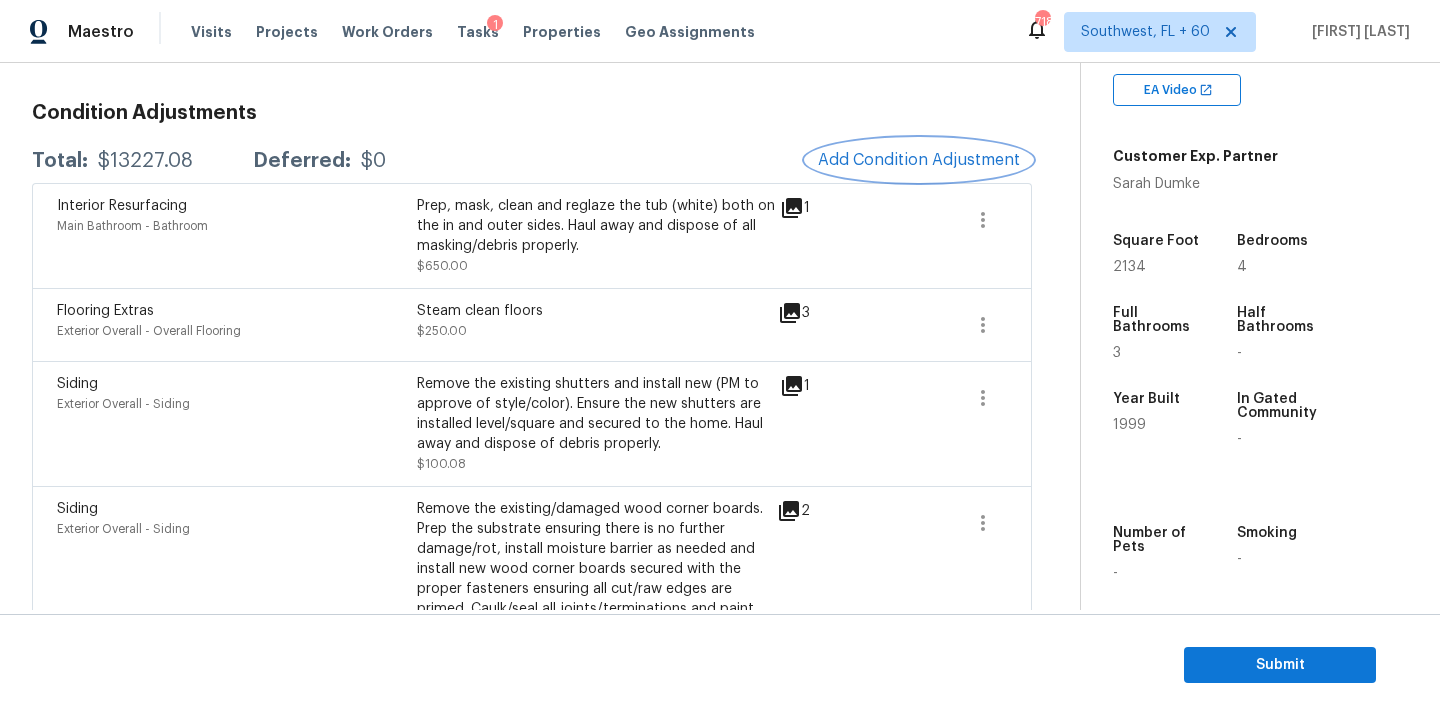 click on "Add Condition Adjustment" at bounding box center [919, 160] 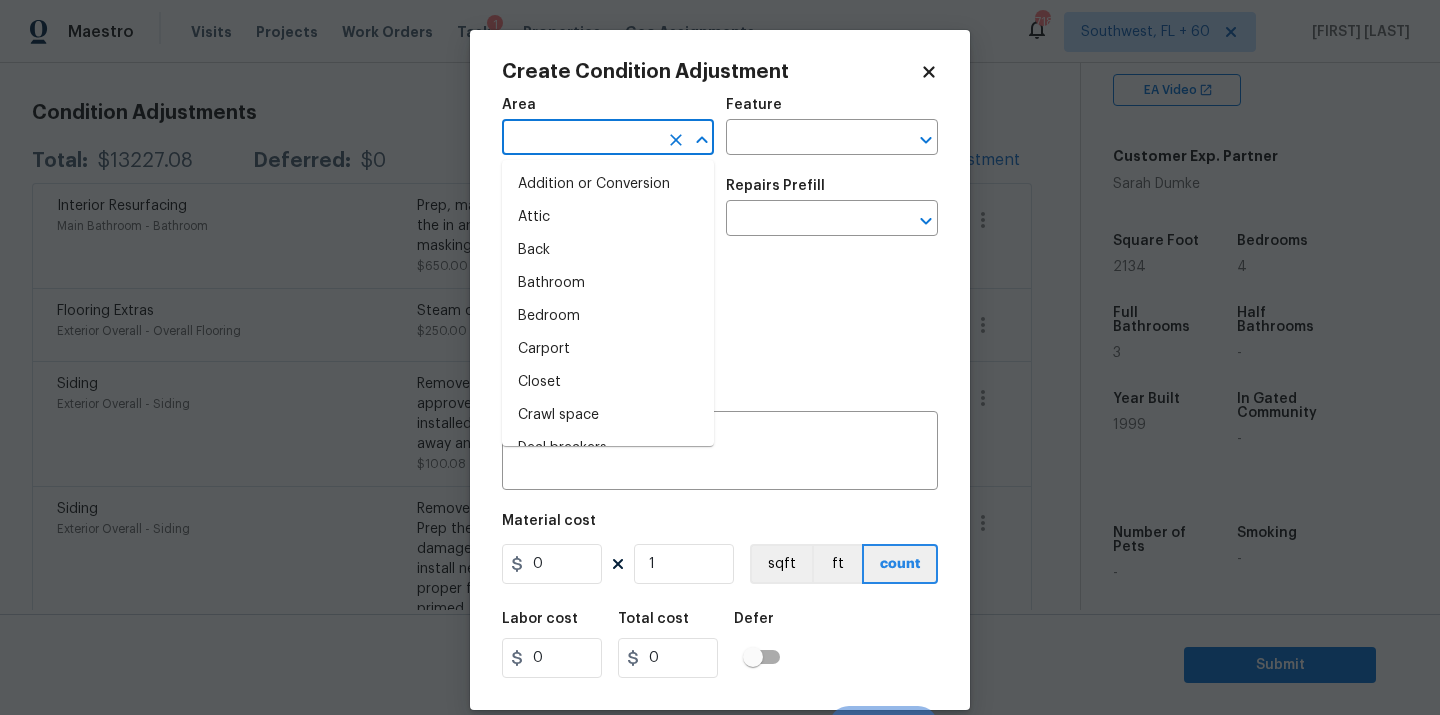 click at bounding box center (580, 139) 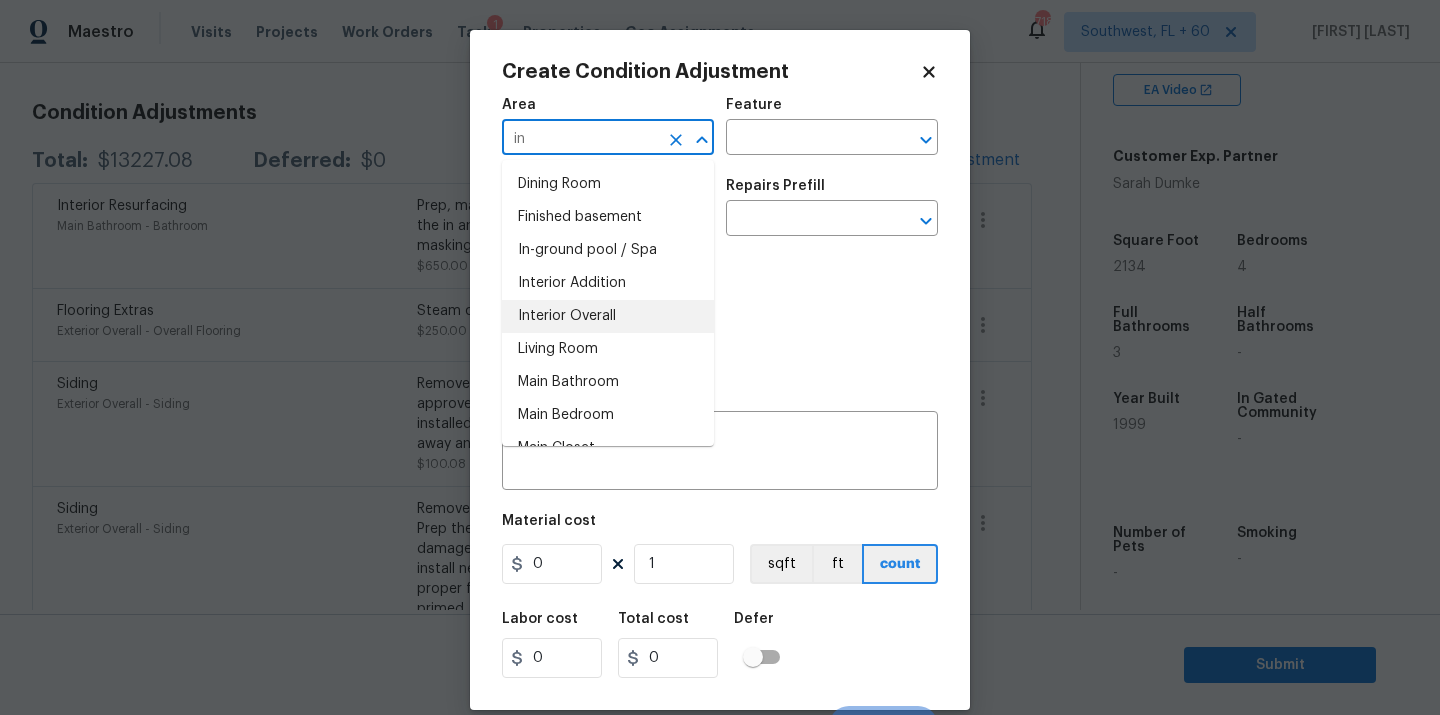 click on "Interior Overall" at bounding box center [608, 316] 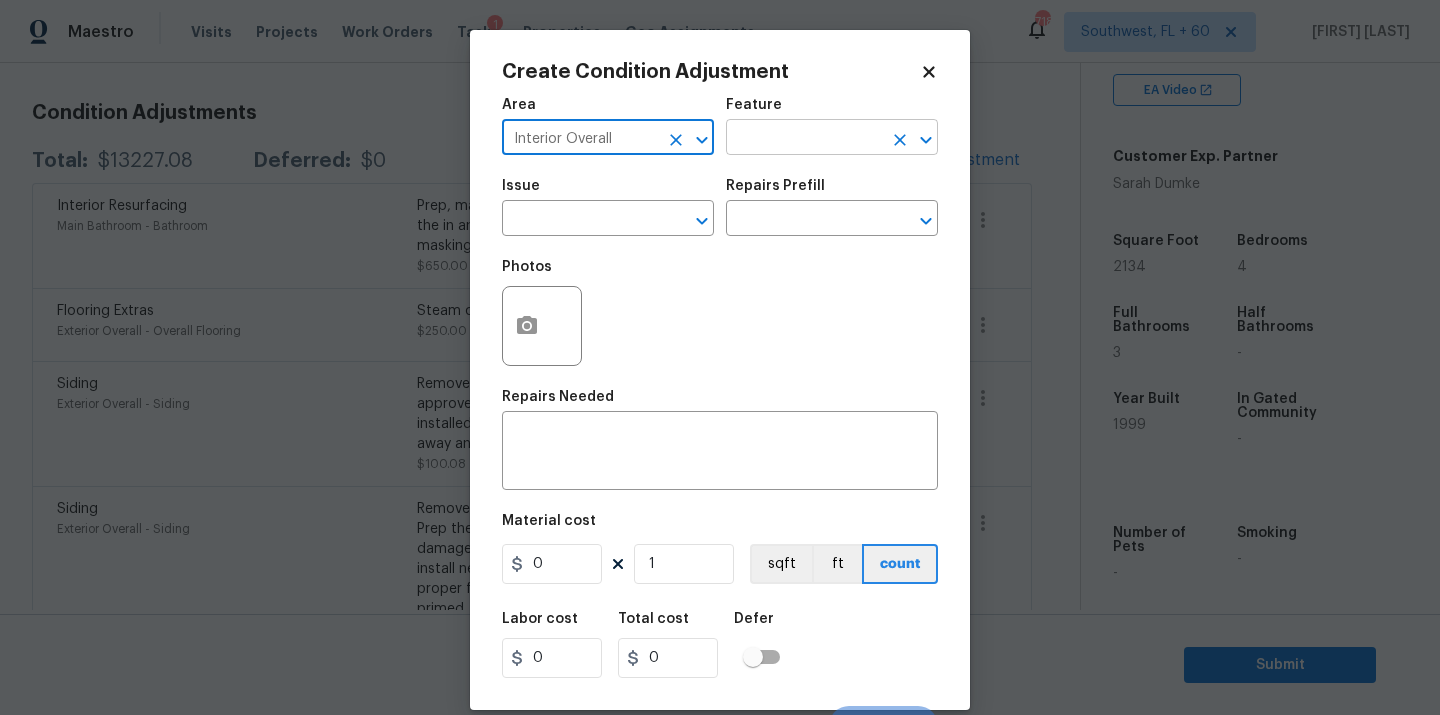 type on "Interior Overall" 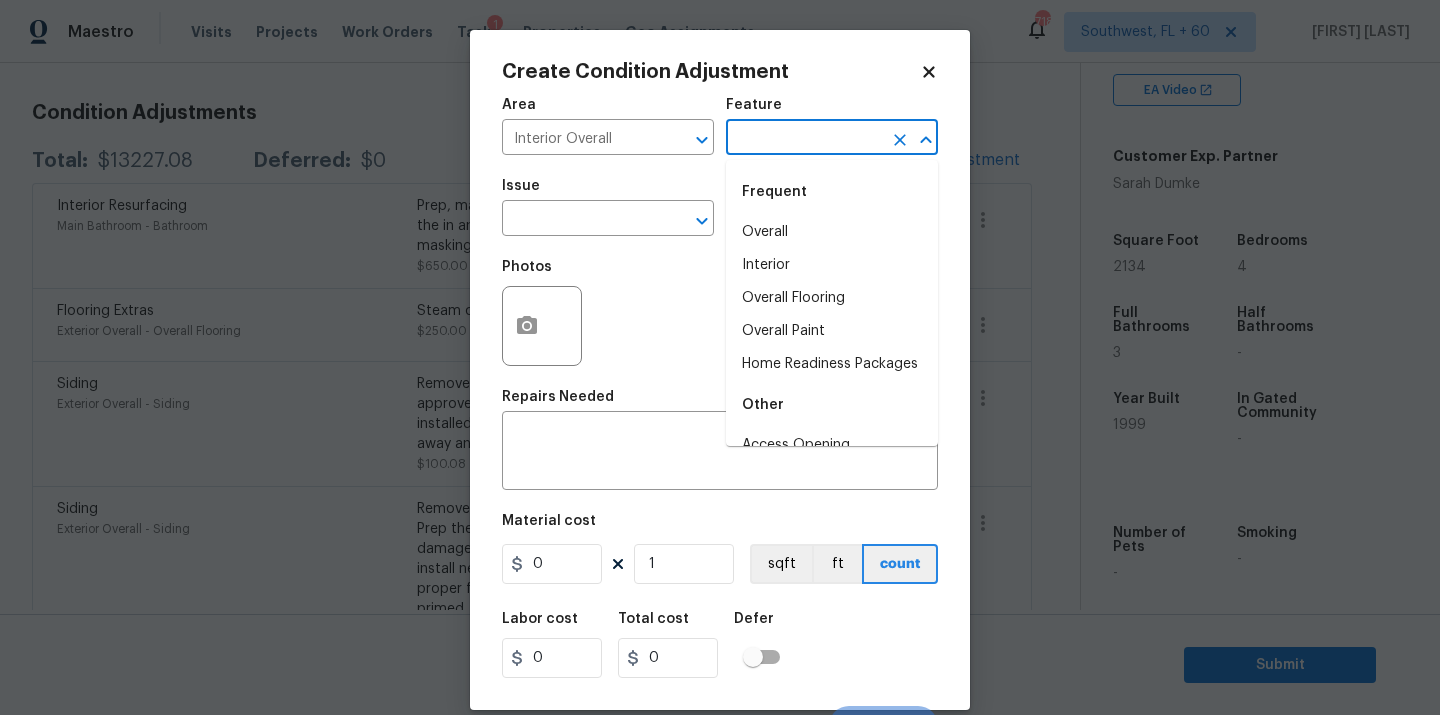 click at bounding box center [804, 139] 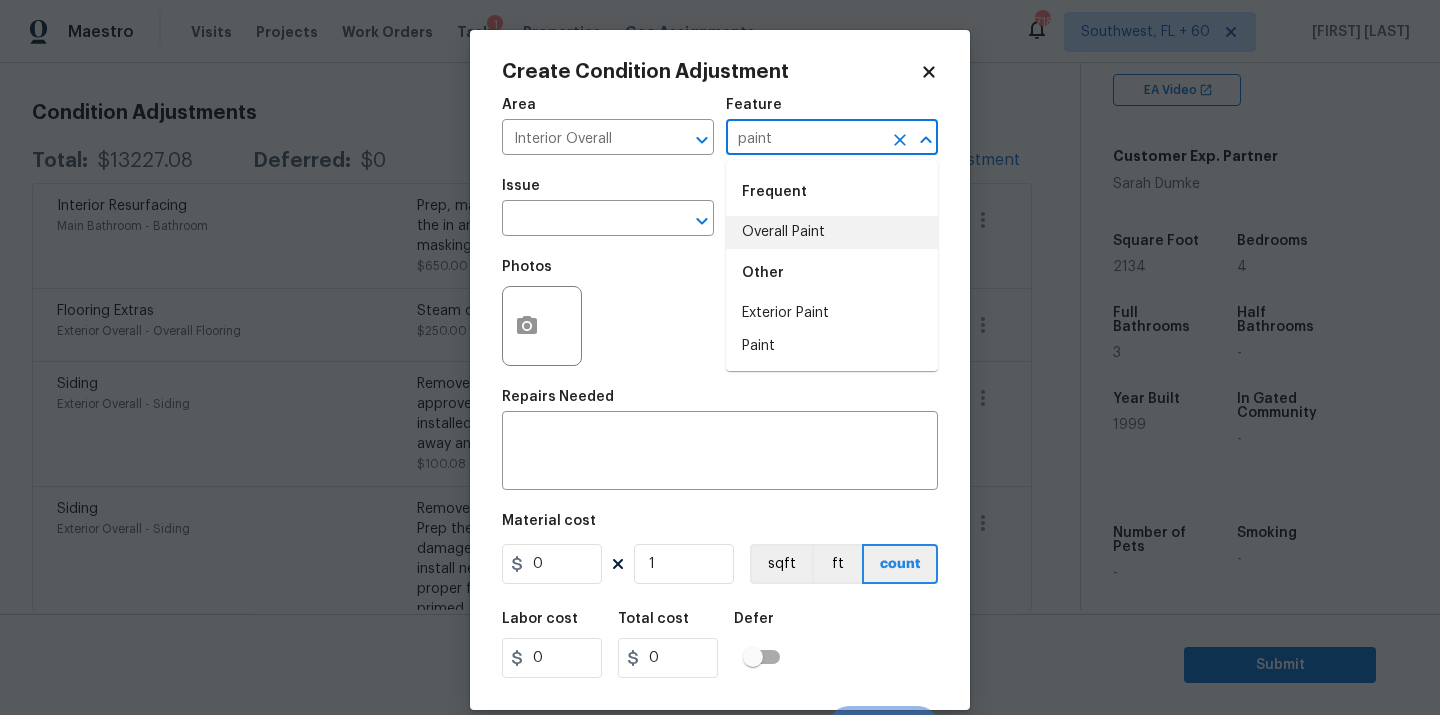click on "Overall Paint" at bounding box center (832, 232) 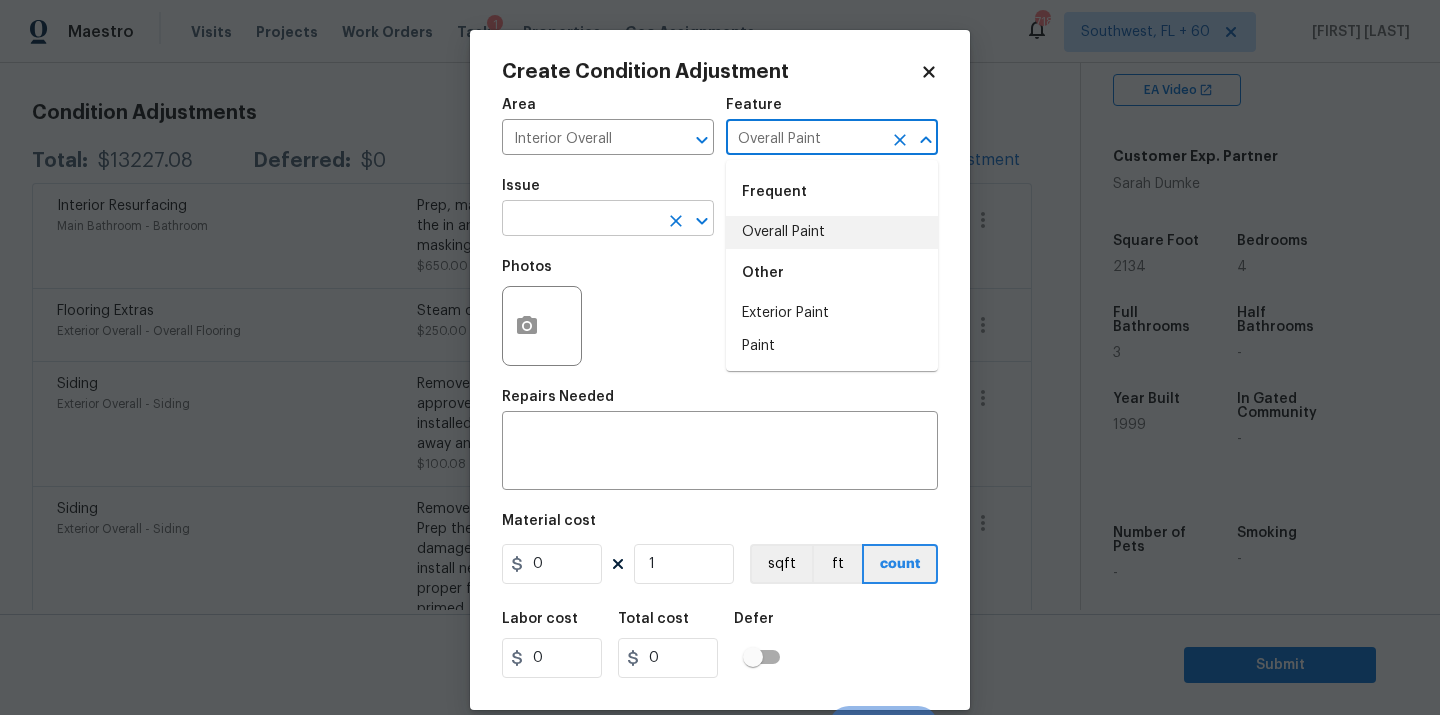 type on "Overall Paint" 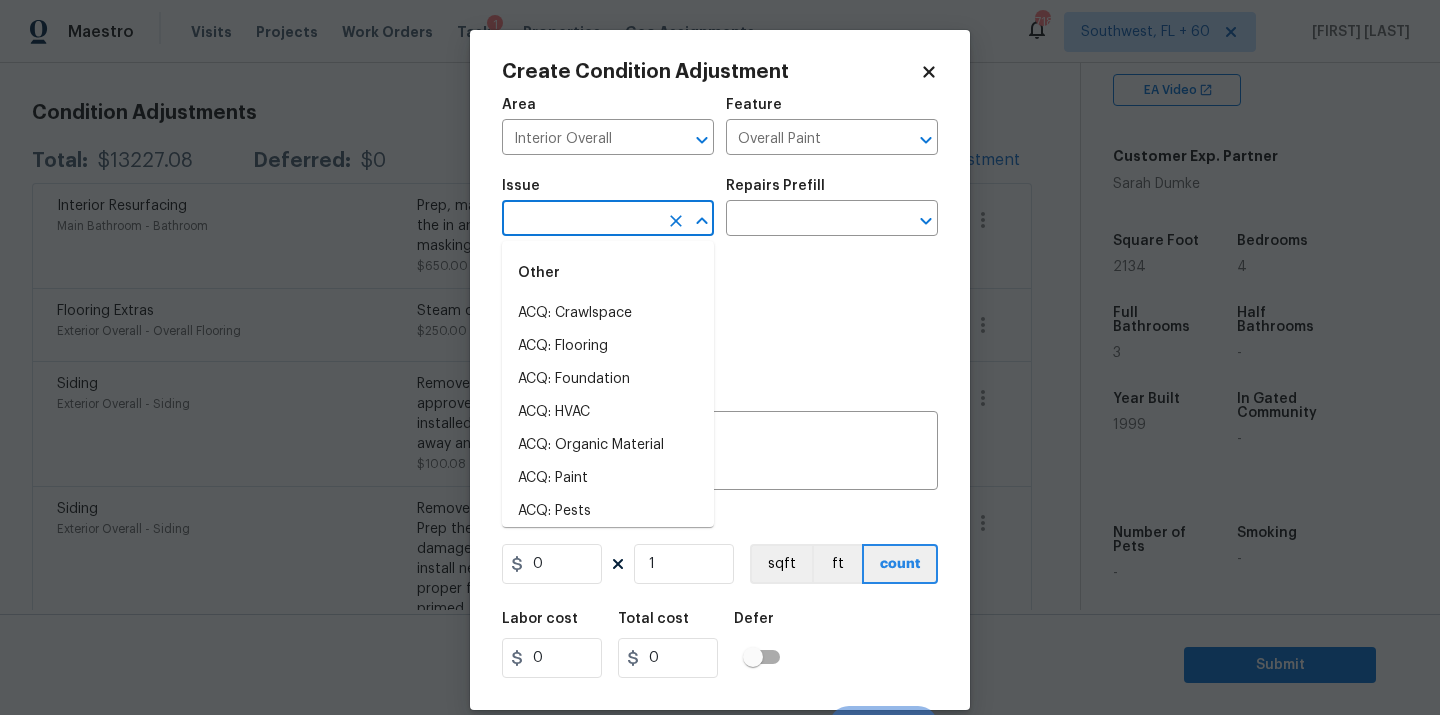 click at bounding box center [580, 220] 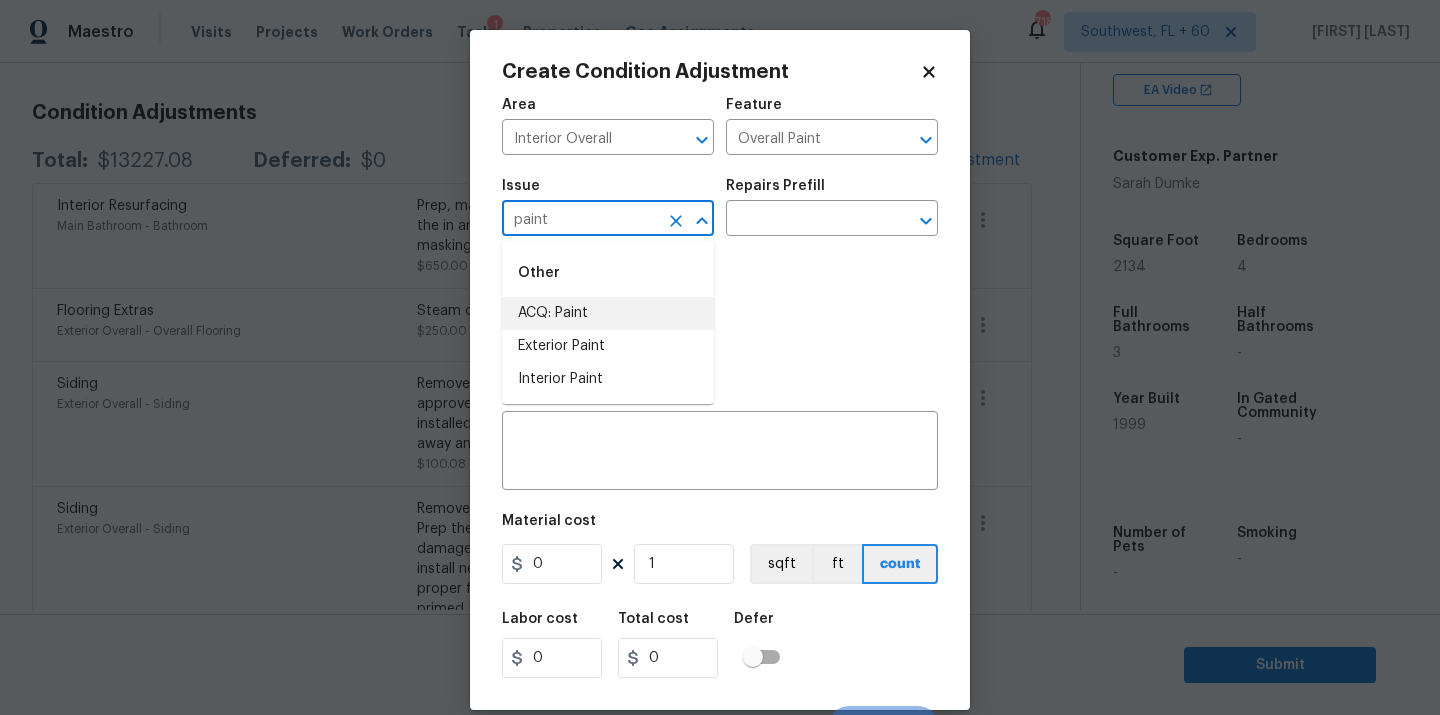 click on "ACQ: Paint" at bounding box center [608, 313] 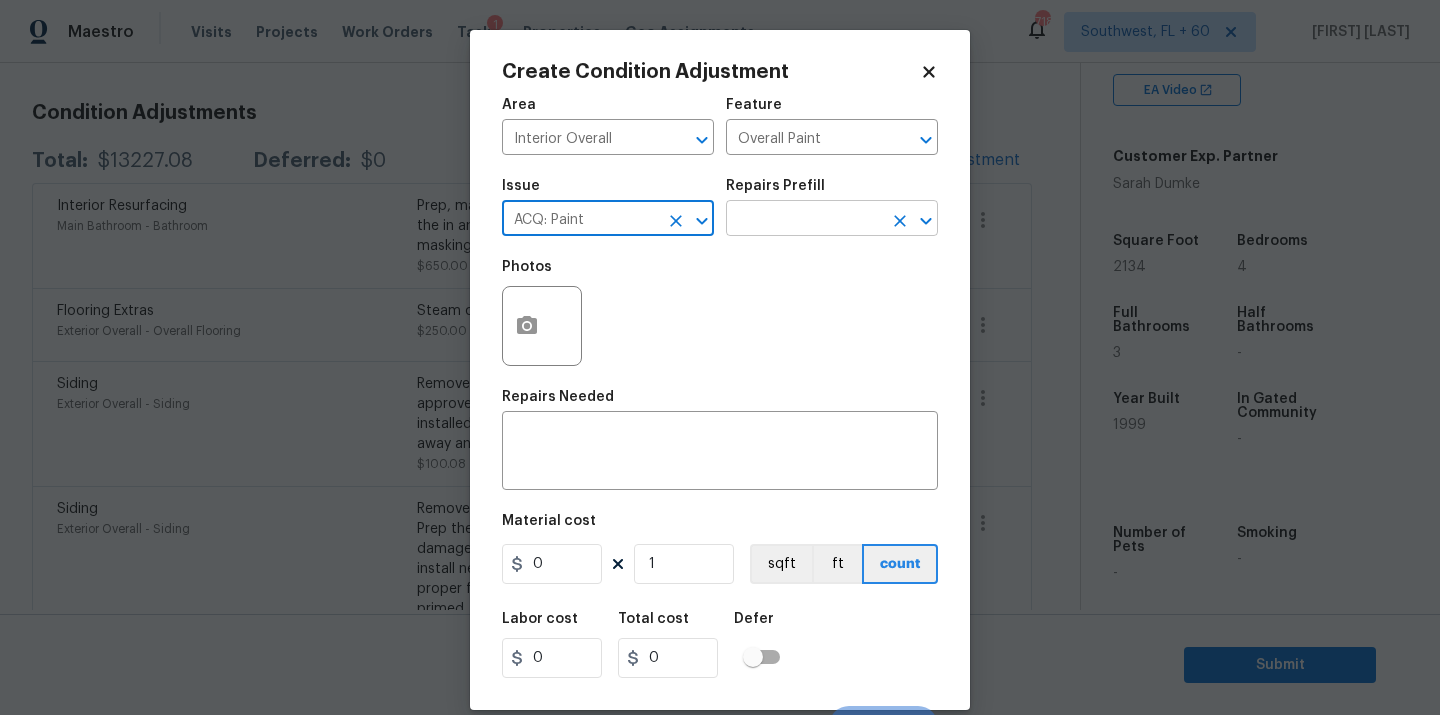 type on "ACQ: Paint" 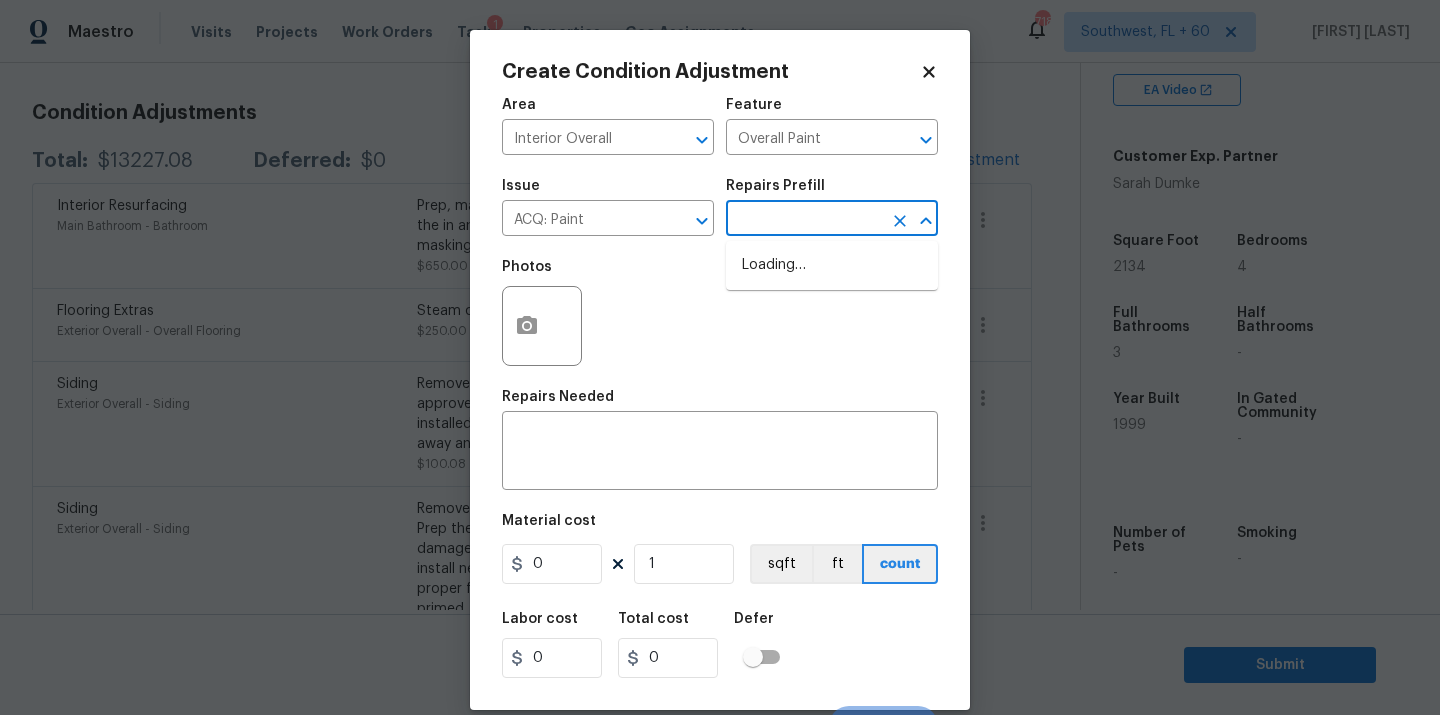 click at bounding box center [804, 220] 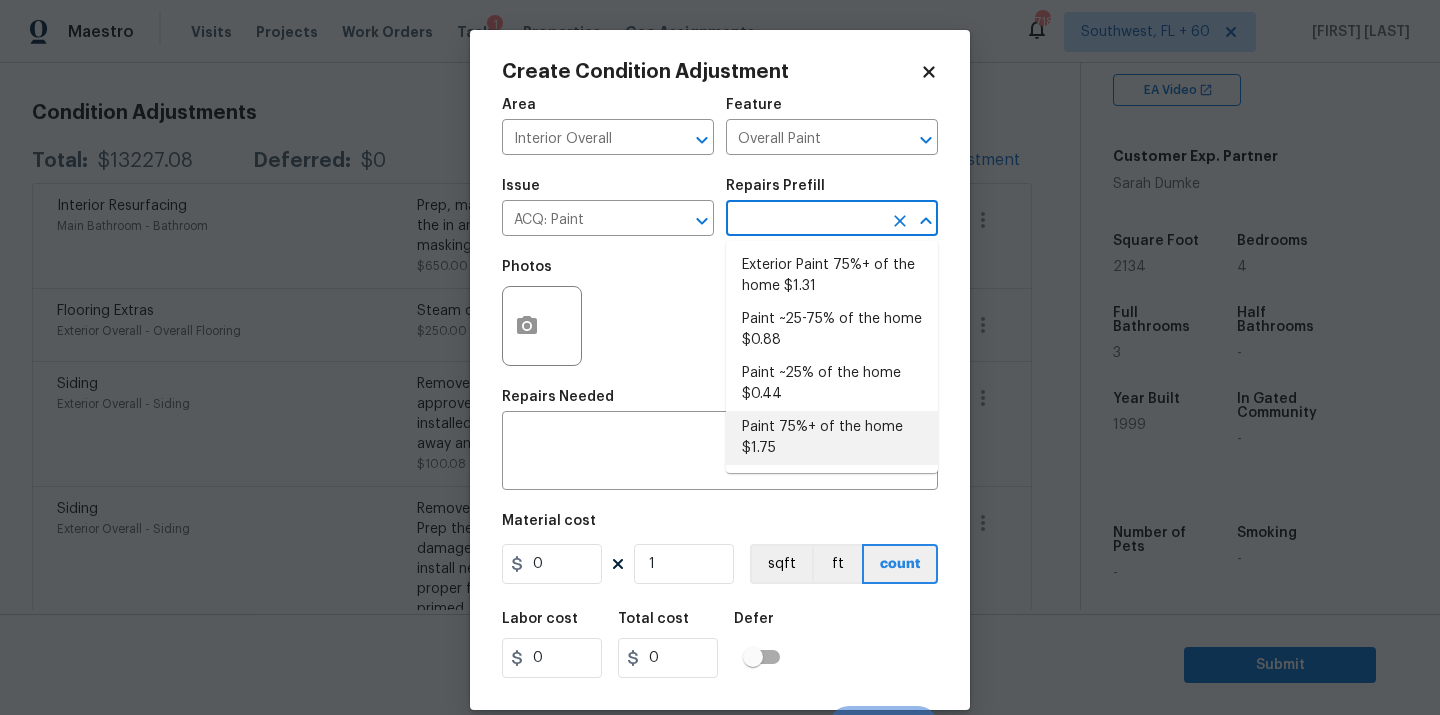 click on "Paint 75%+ of the home $1.75" at bounding box center [832, 438] 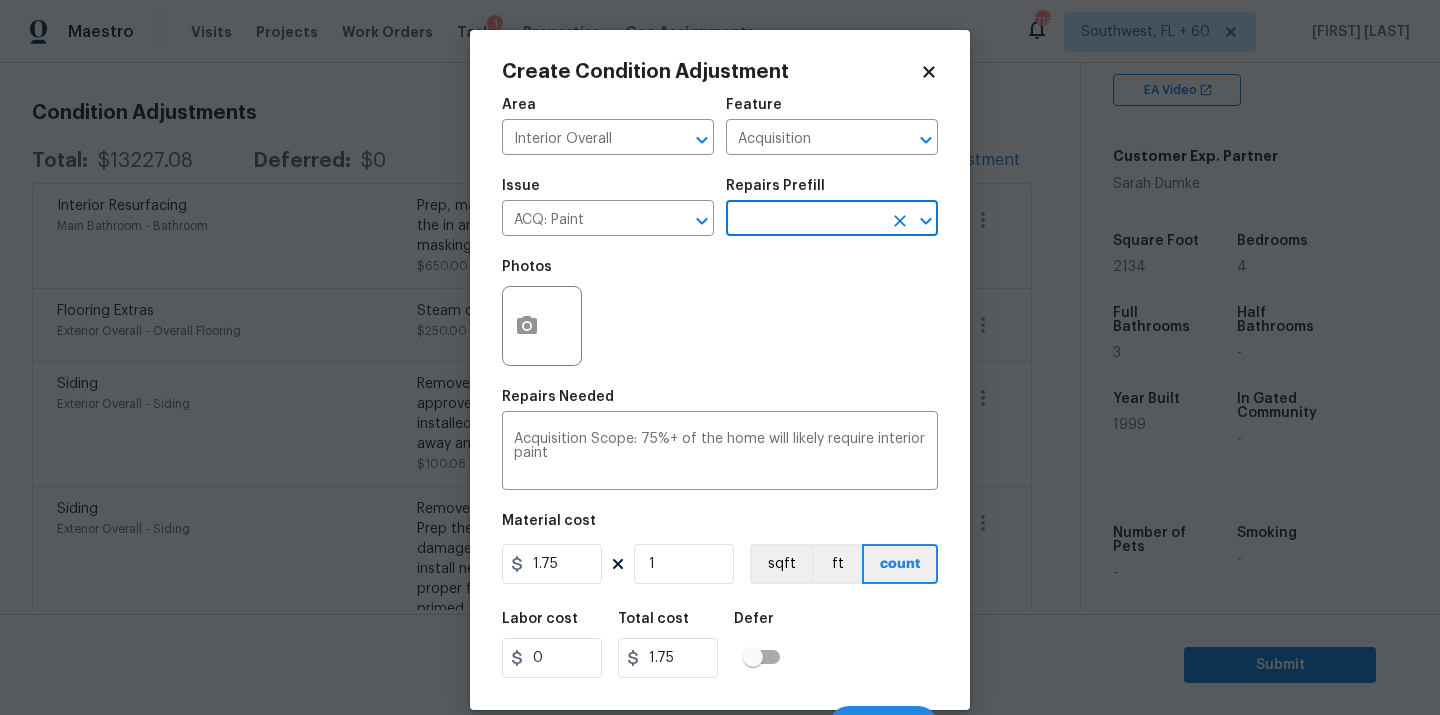 click on "Area Interior Overall ​ Feature Acquisition ​ Issue ACQ: Paint ​ Repairs Prefill ​ Photos Repairs Needed Acquisition Scope: 75%+ of the home will likely require interior paint x ​ Material cost 1.75 1 sqft ft count Labor cost 0 Total cost 1.75 Defer Cancel Create" at bounding box center (720, 416) 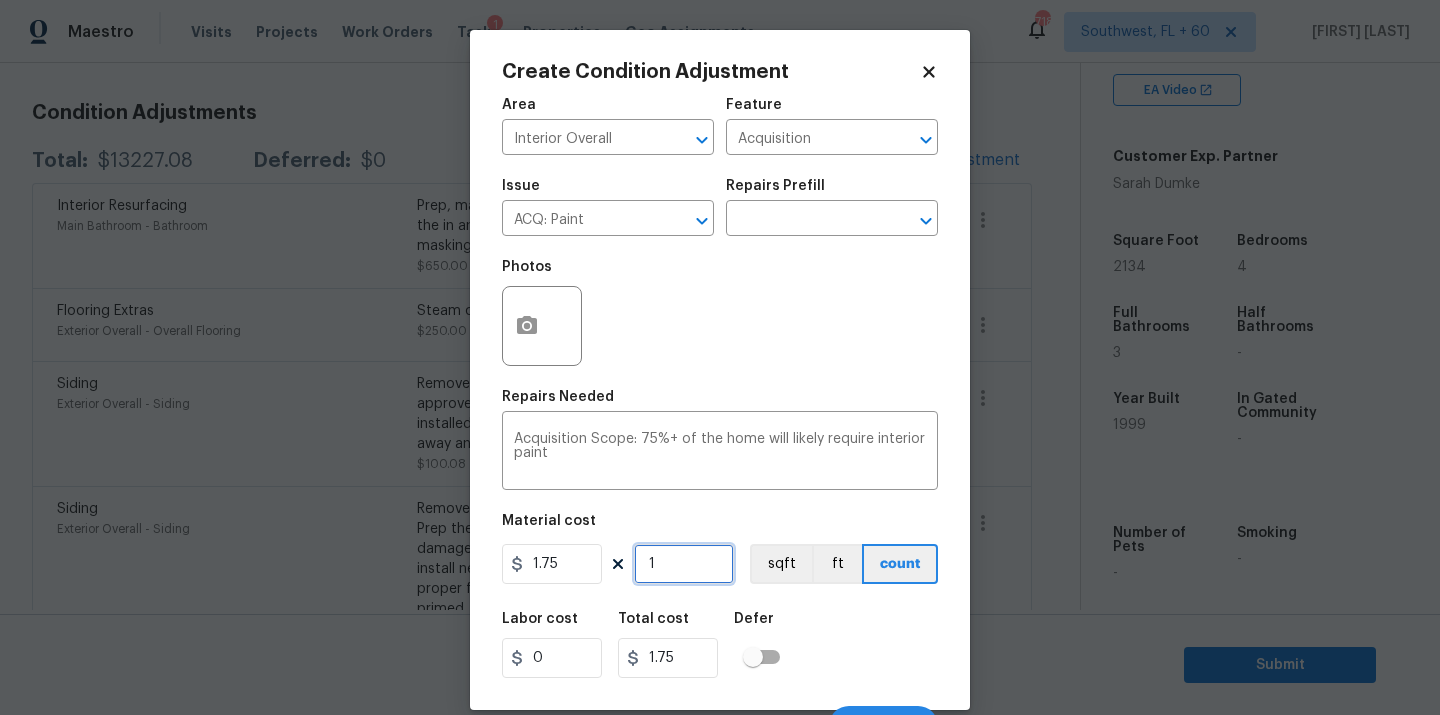 click on "1" at bounding box center [684, 564] 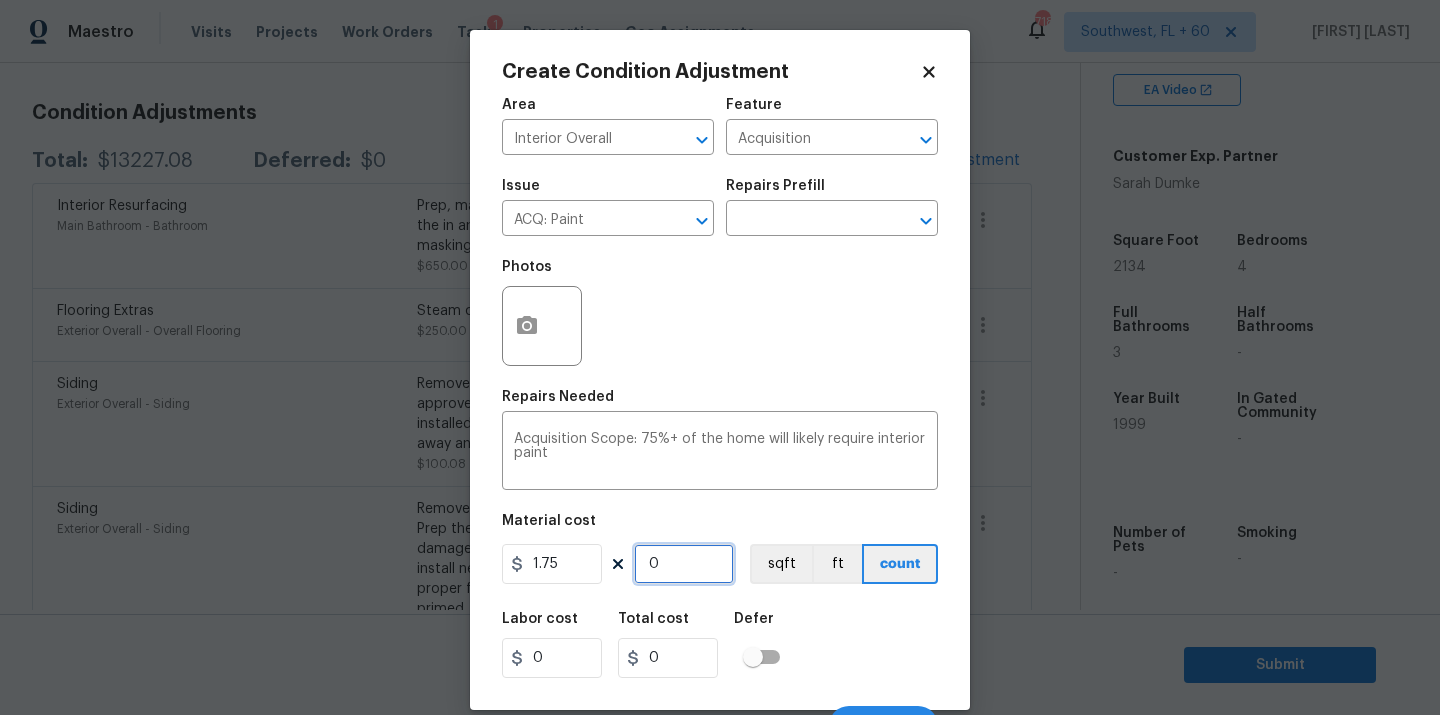 type on "2" 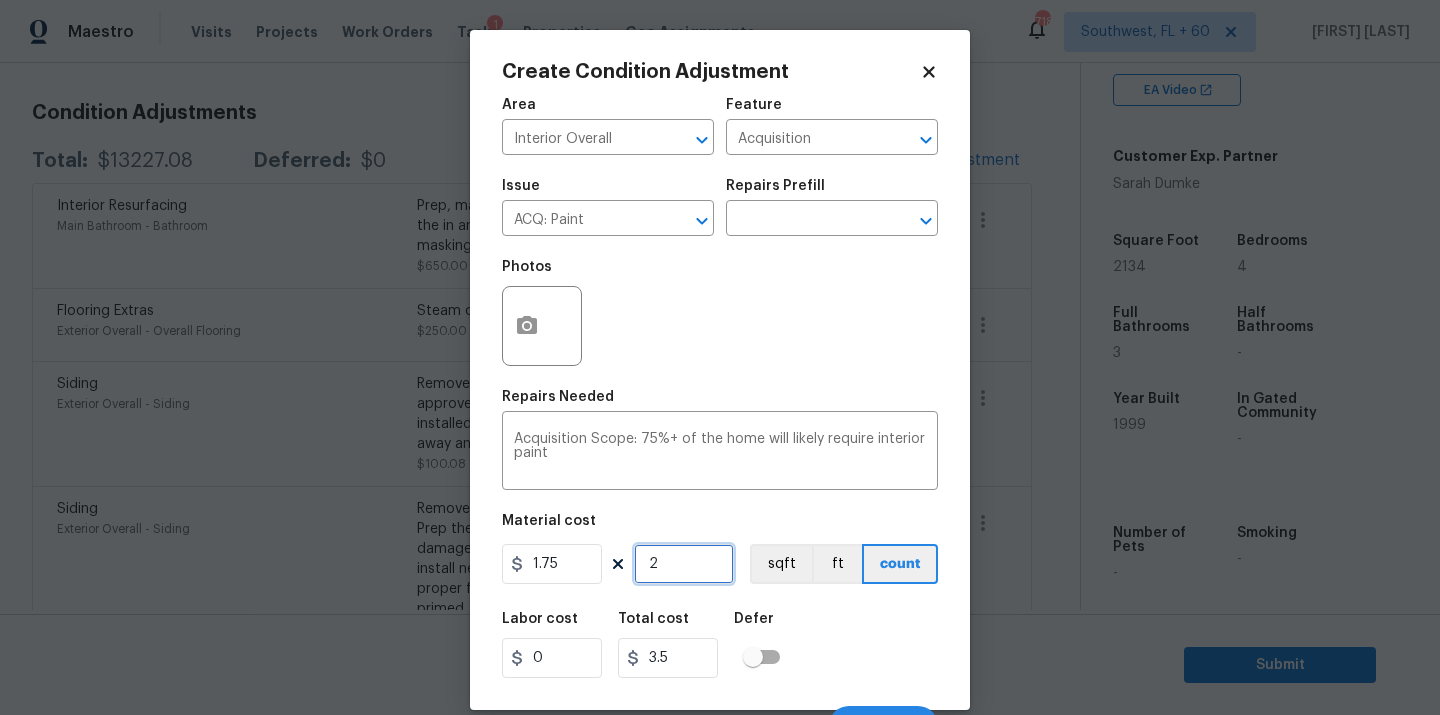 type on "21" 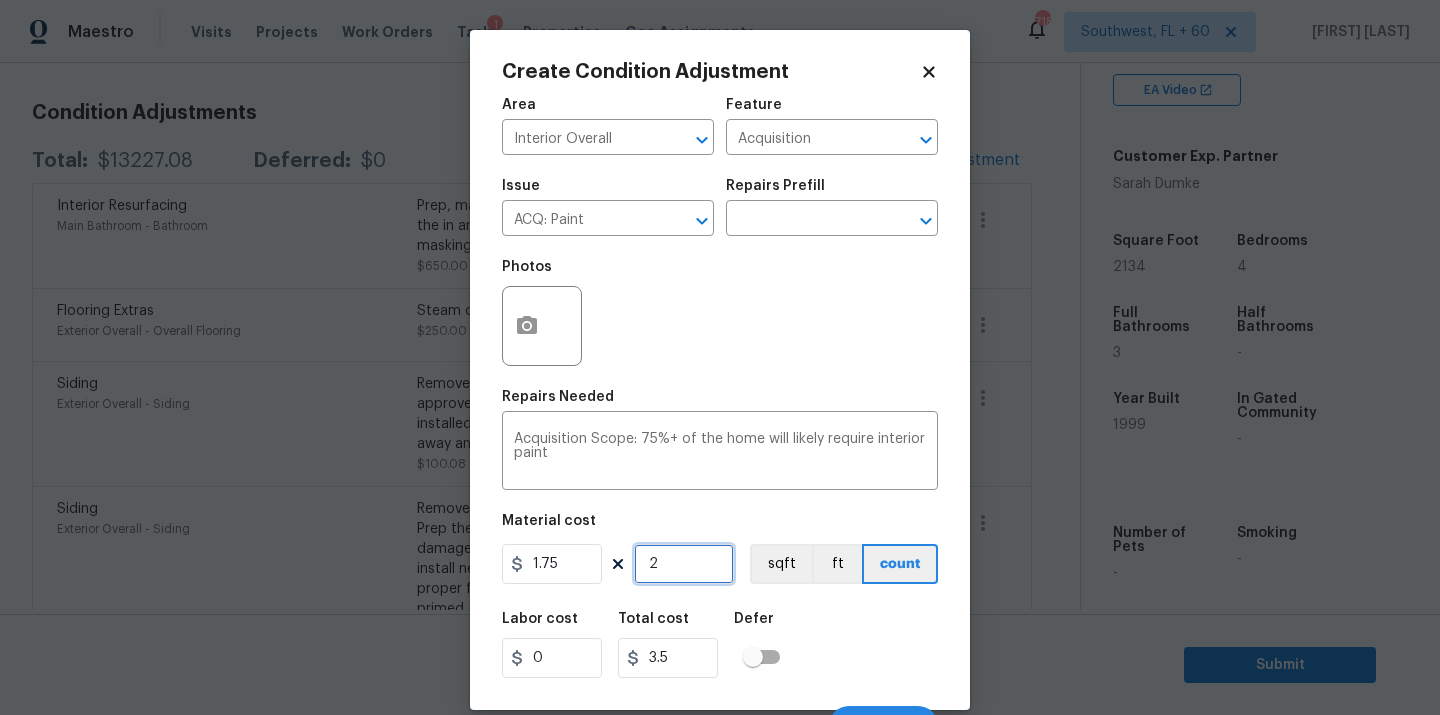 type on "36.75" 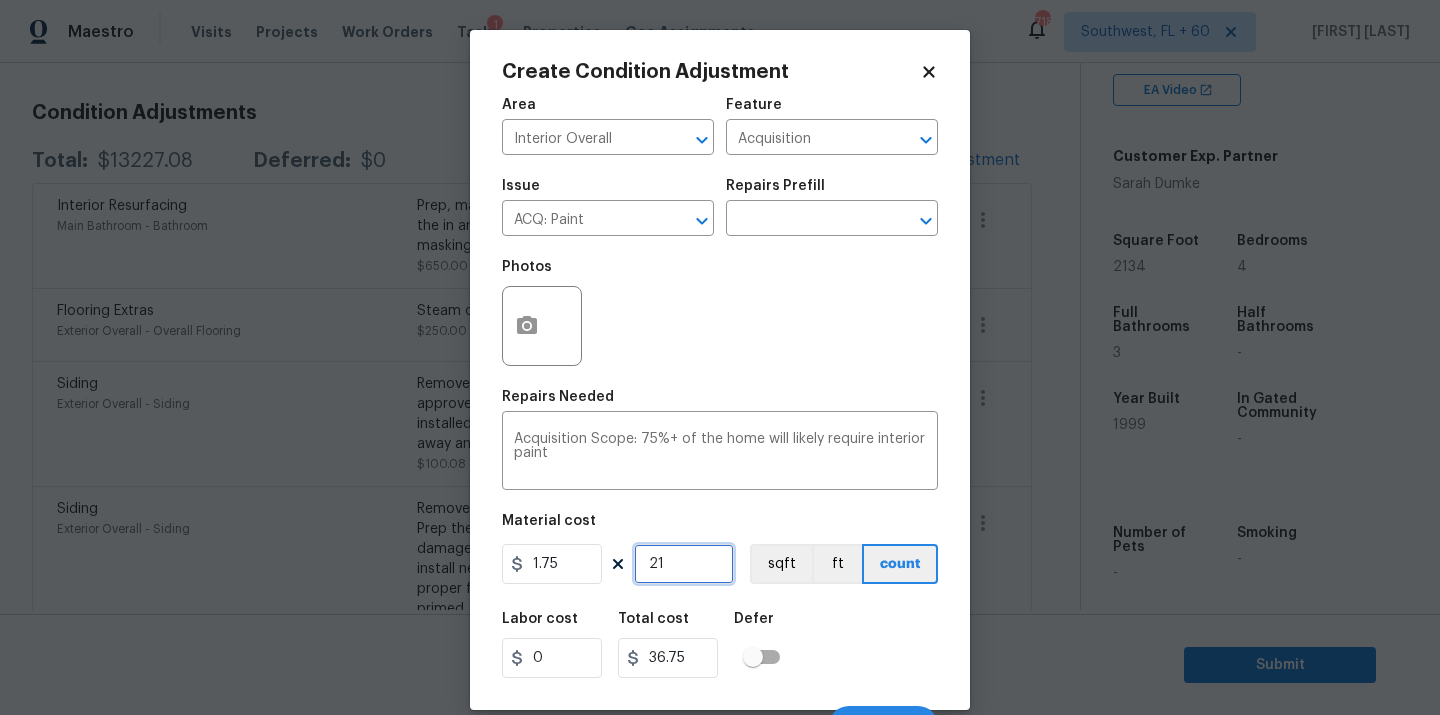 type on "213" 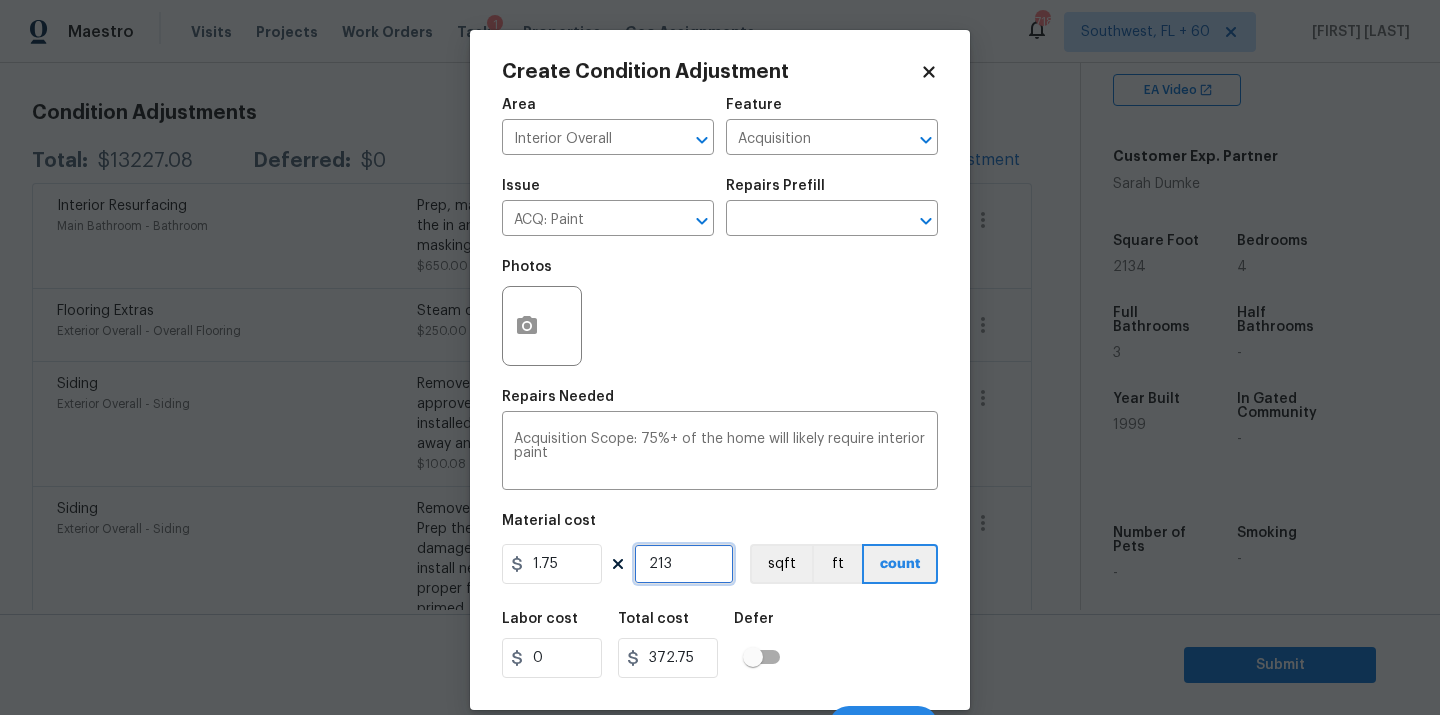 type on "2134" 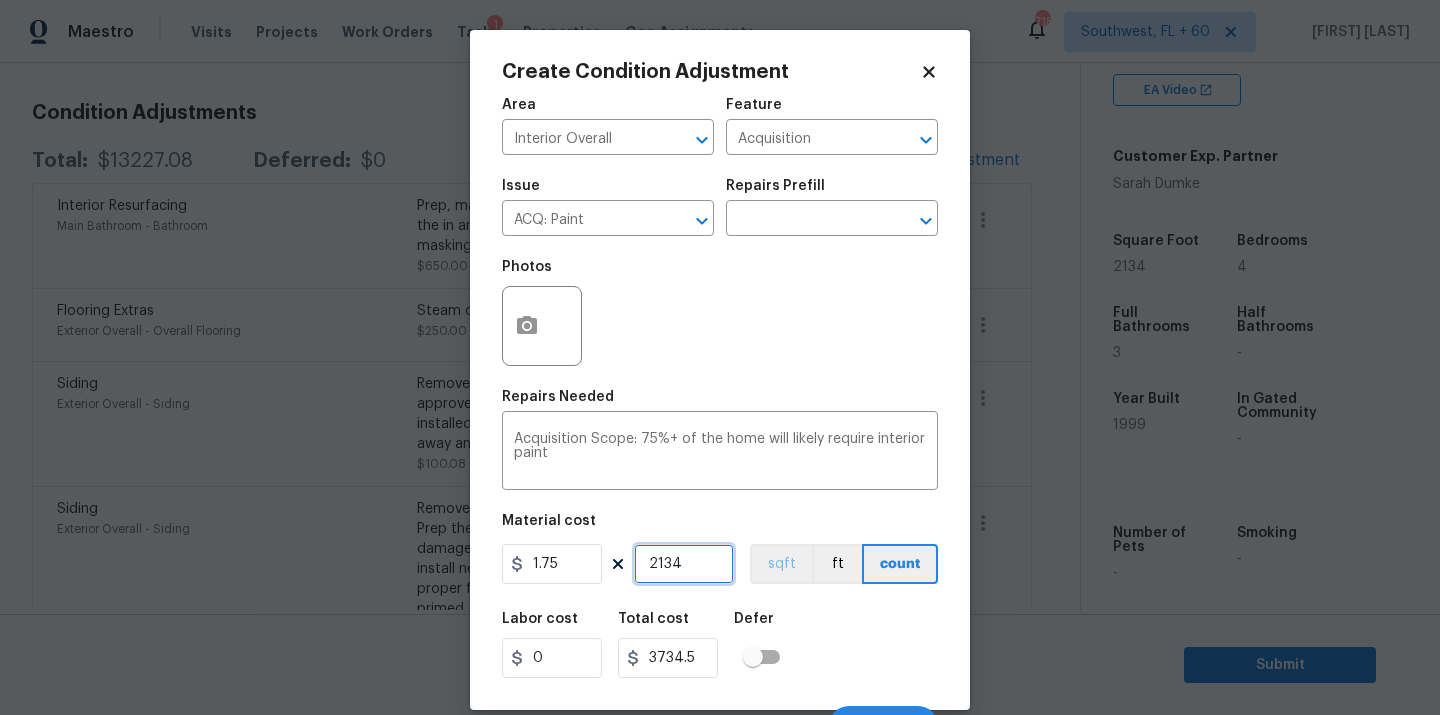 type on "2134" 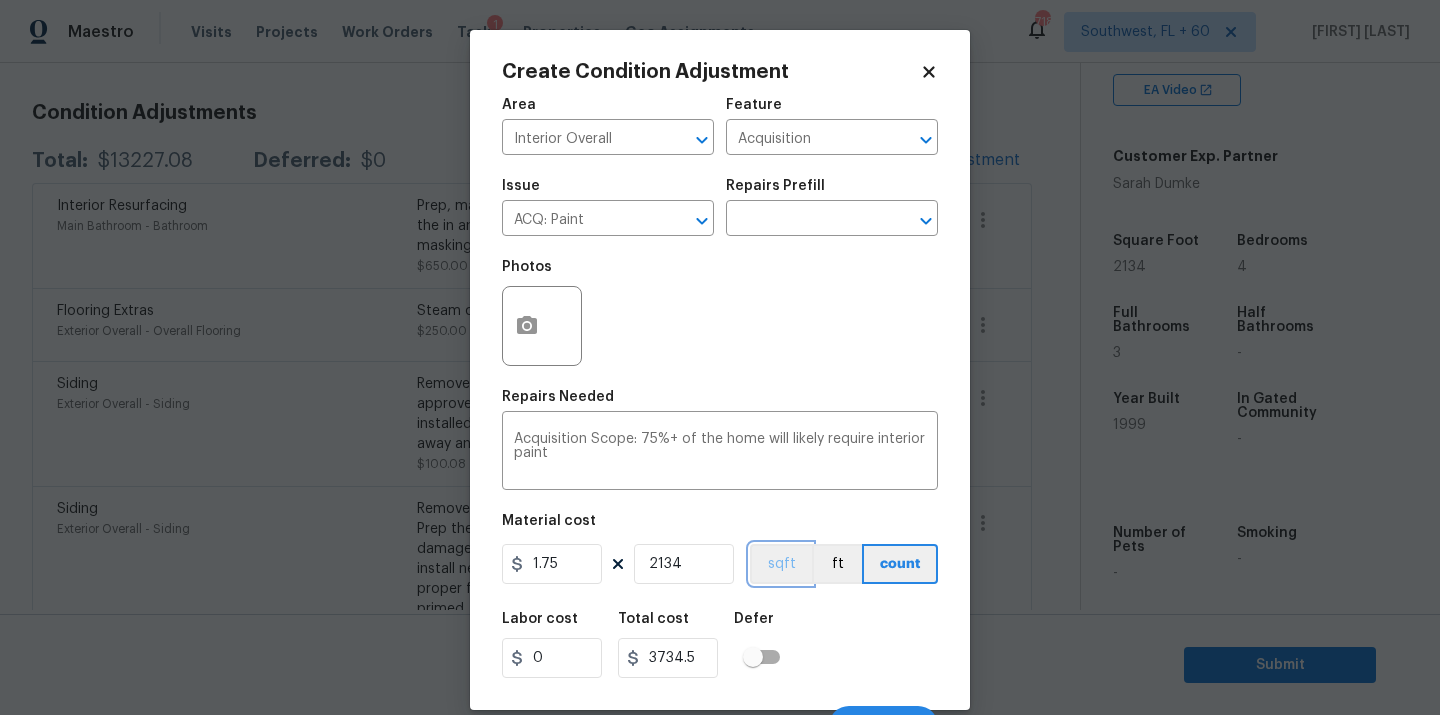 click on "sqft" at bounding box center (781, 564) 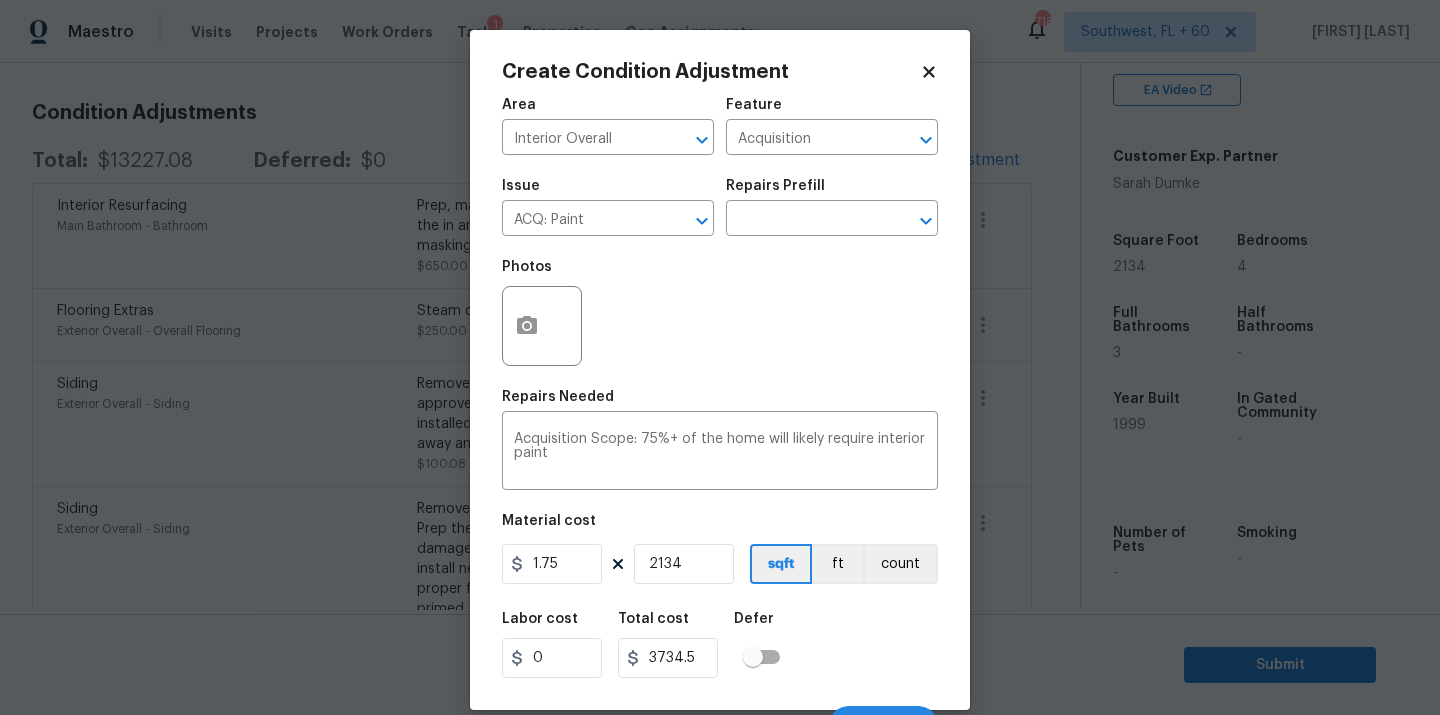 click on "Labor cost 0 Total cost 3734.5 Defer" at bounding box center (720, 645) 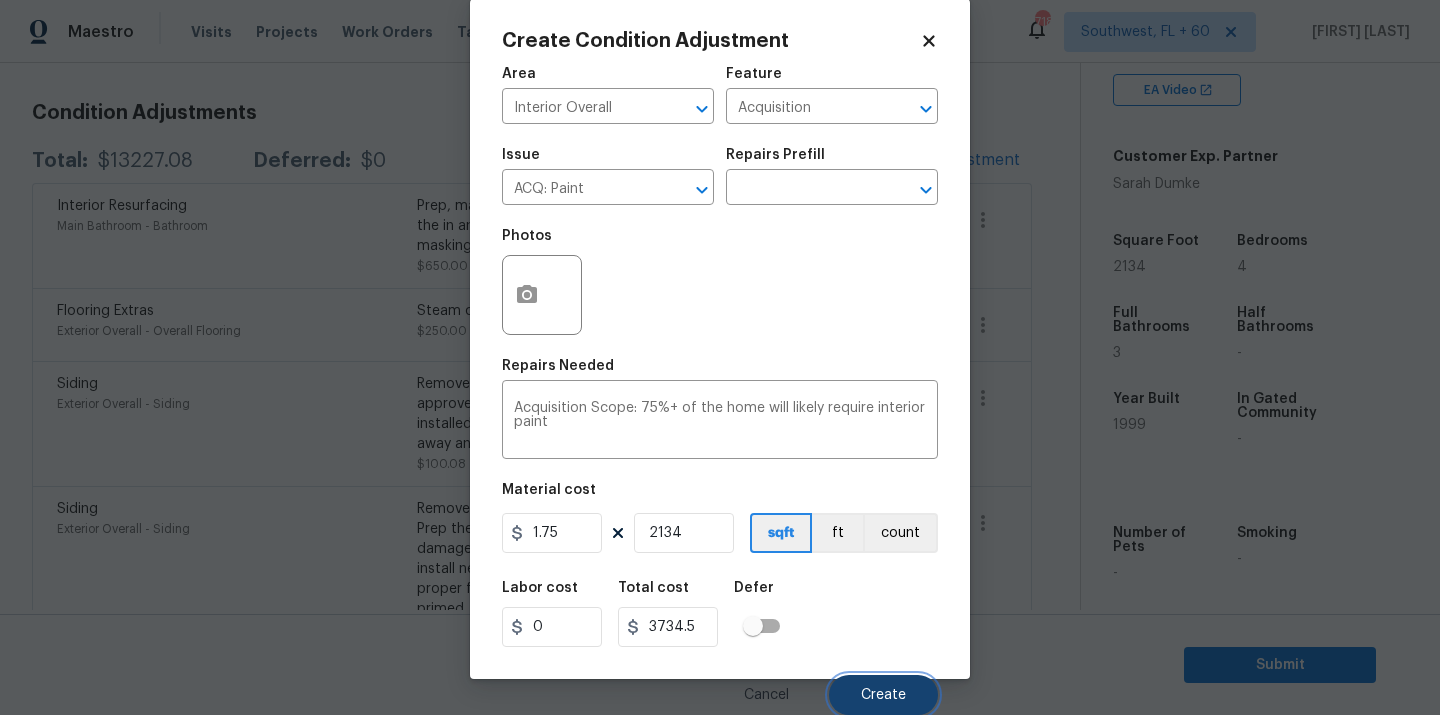 click on "Create" at bounding box center (883, 695) 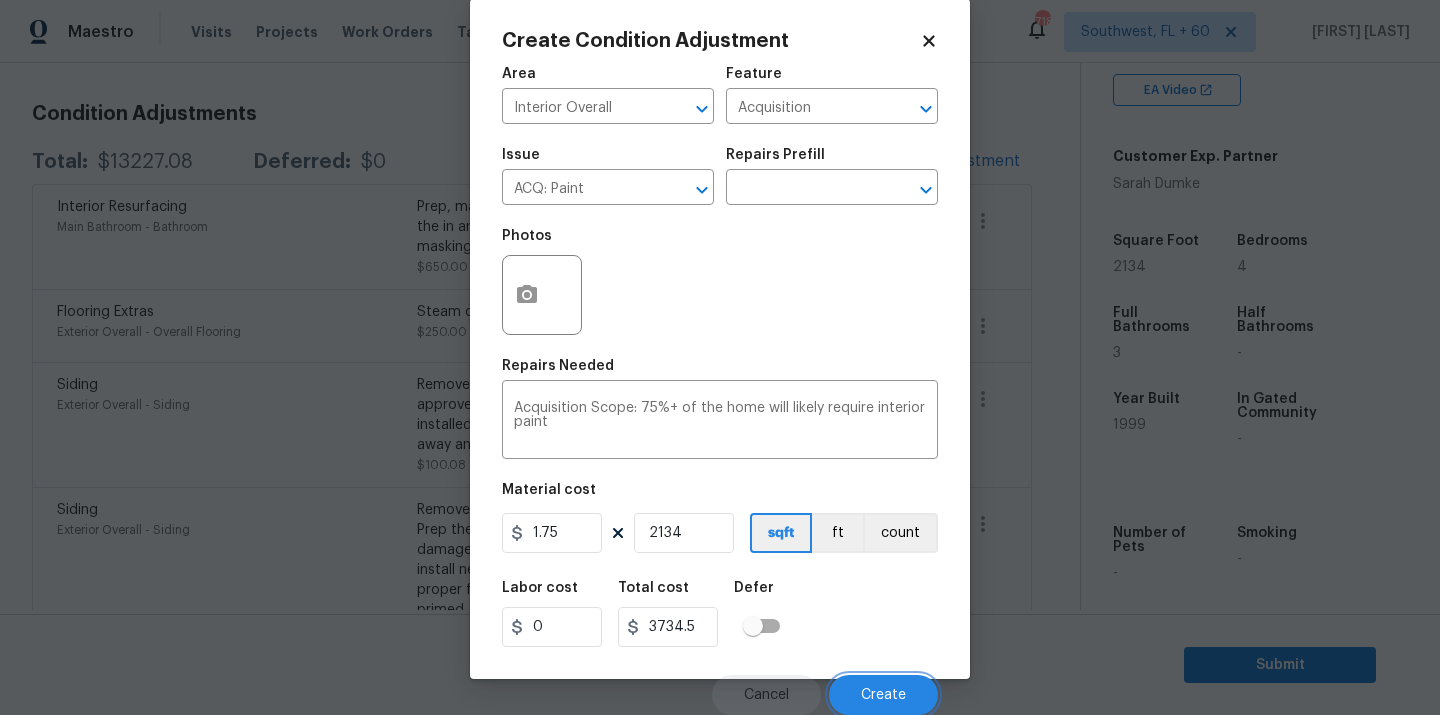 scroll, scrollTop: 264, scrollLeft: 0, axis: vertical 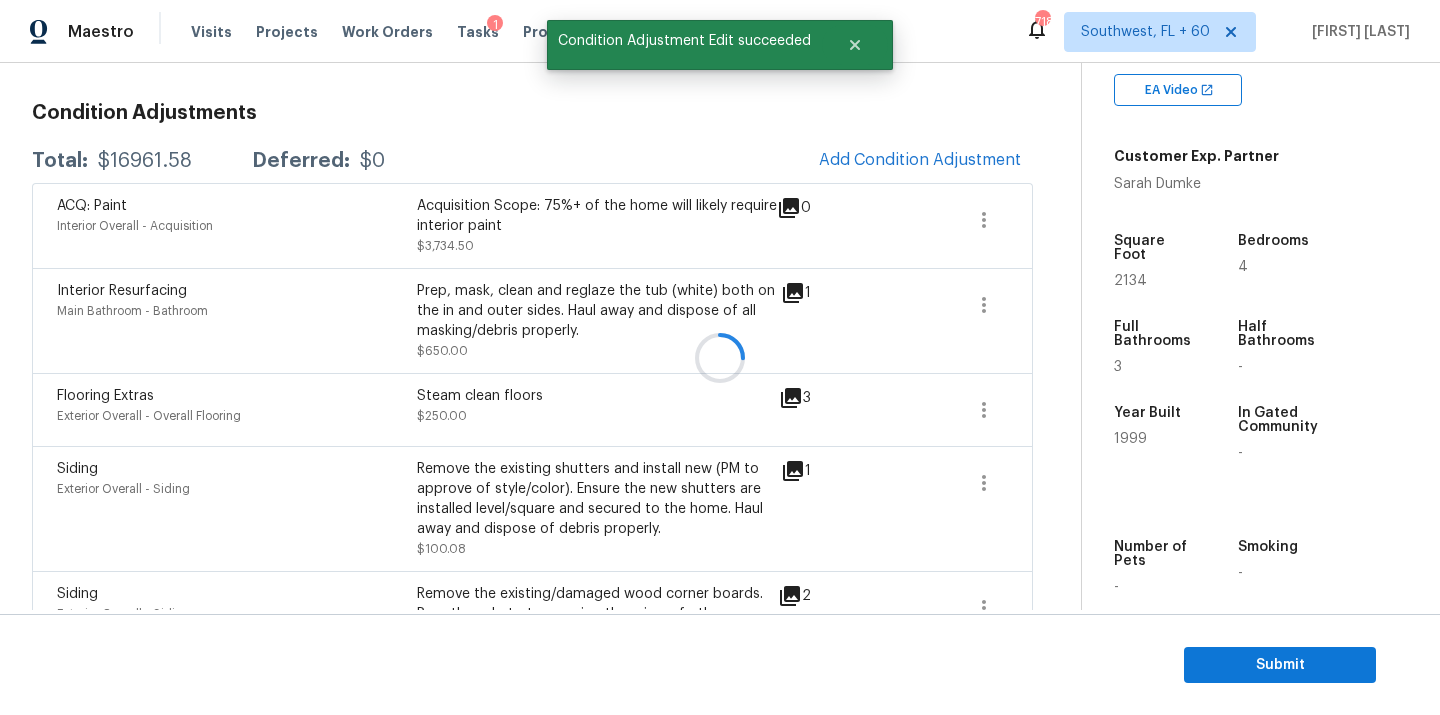 click at bounding box center (720, 357) 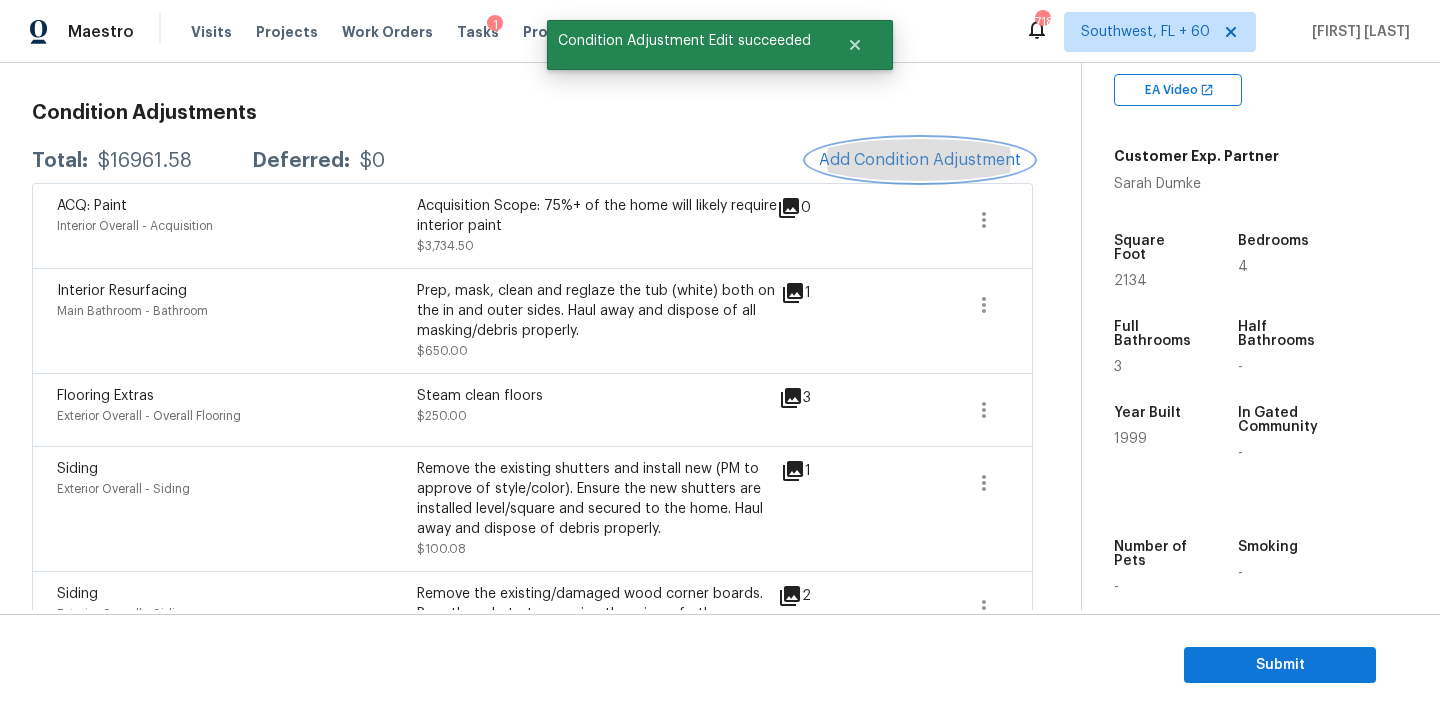 click on "Add Condition Adjustment" at bounding box center [920, 160] 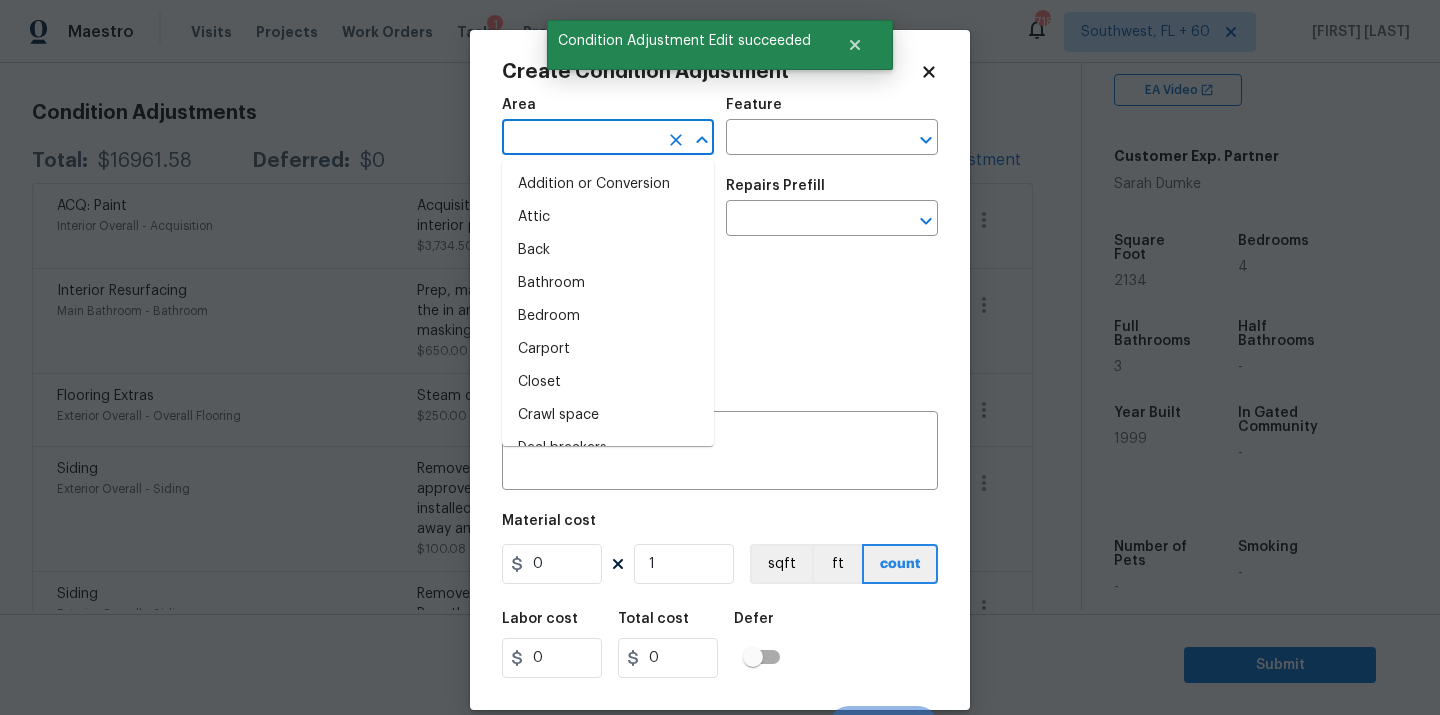 click at bounding box center (580, 139) 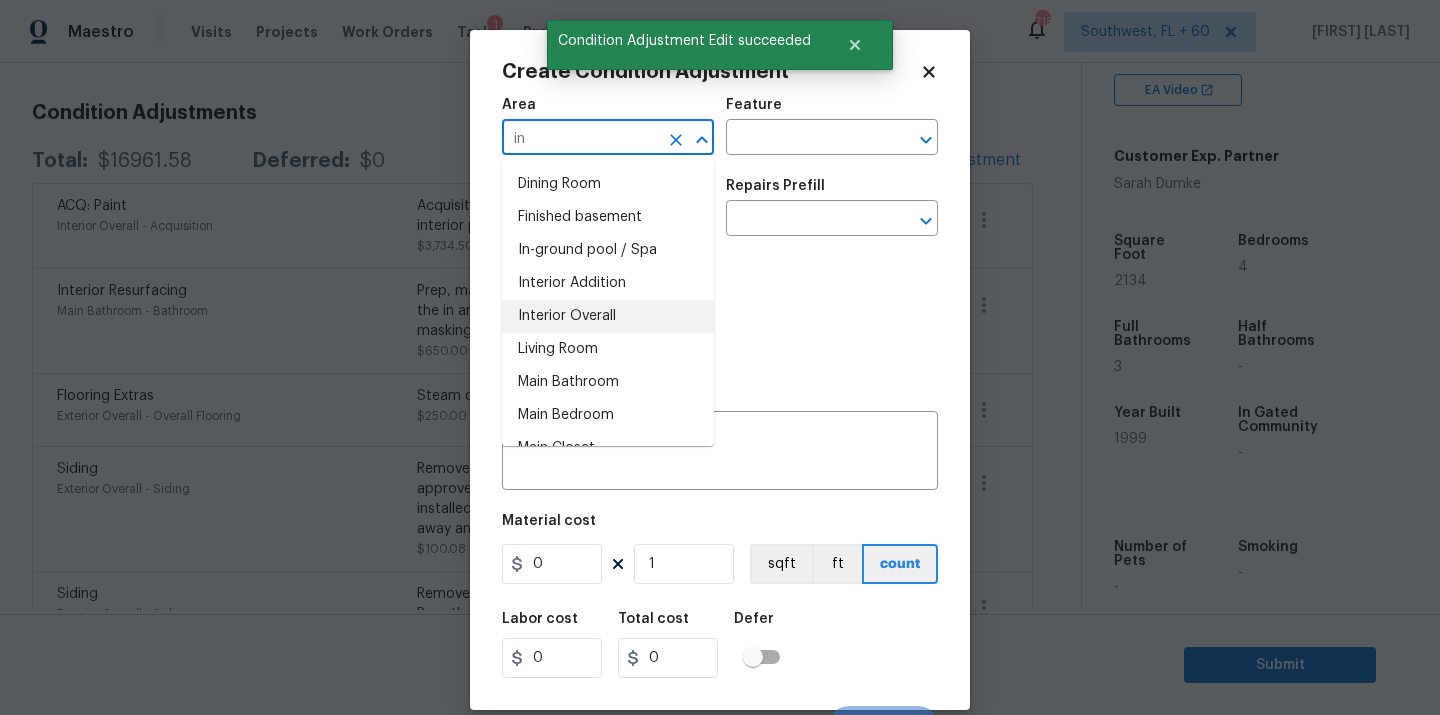 click on "Interior Overall" at bounding box center [608, 316] 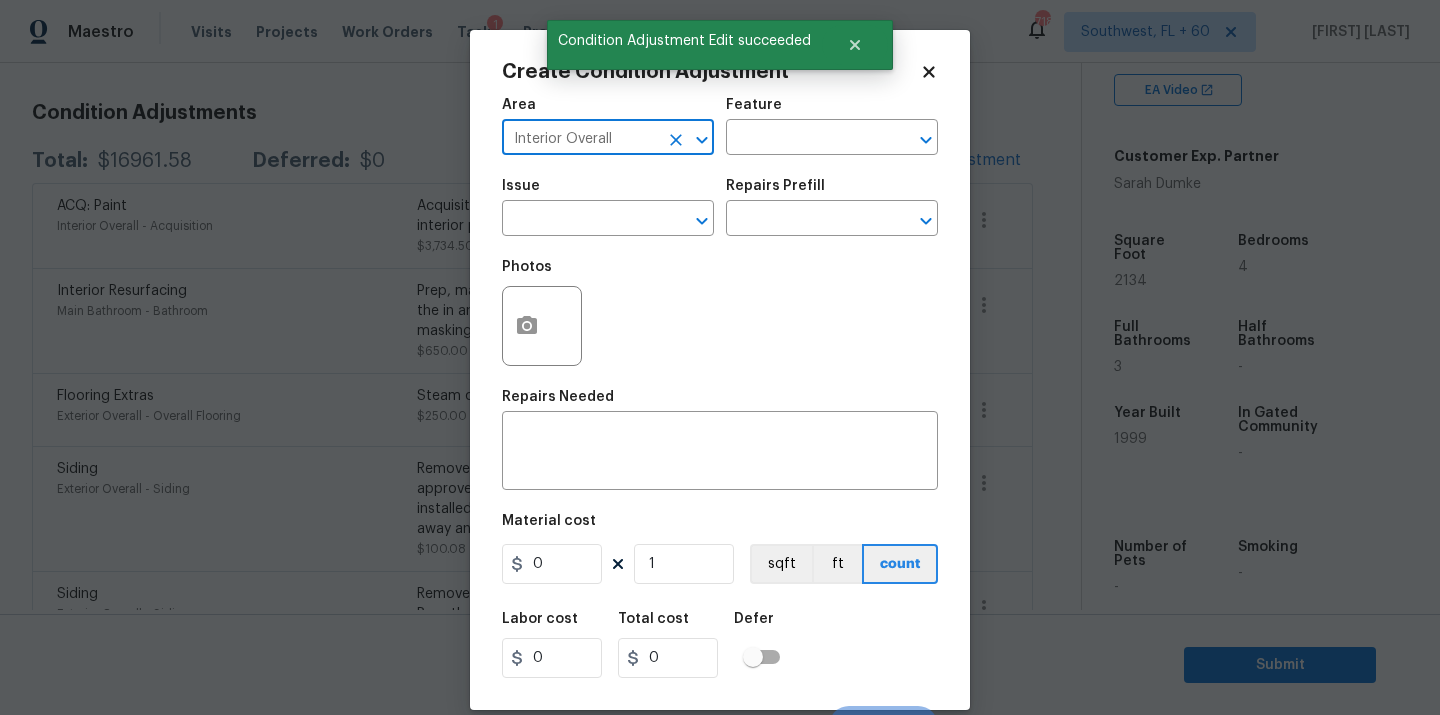 type on "Interior Overall" 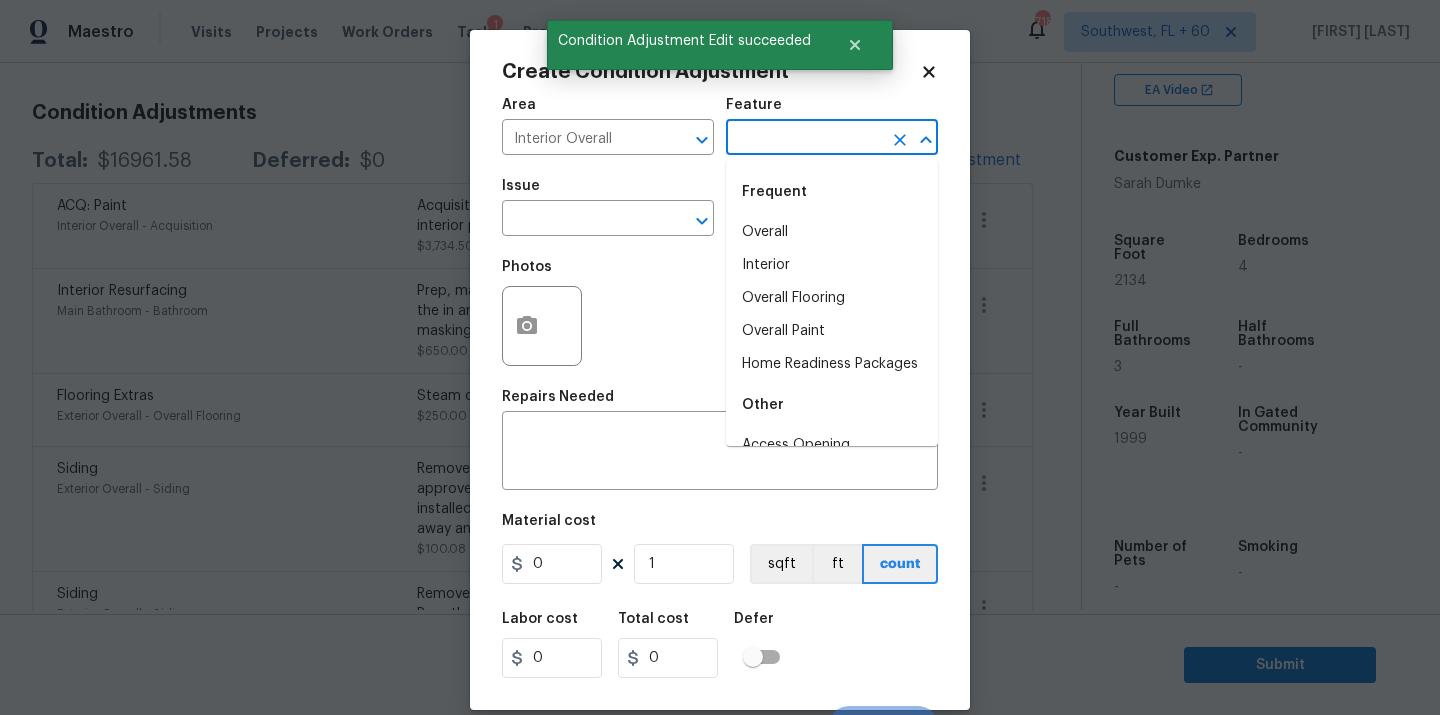 click at bounding box center [804, 139] 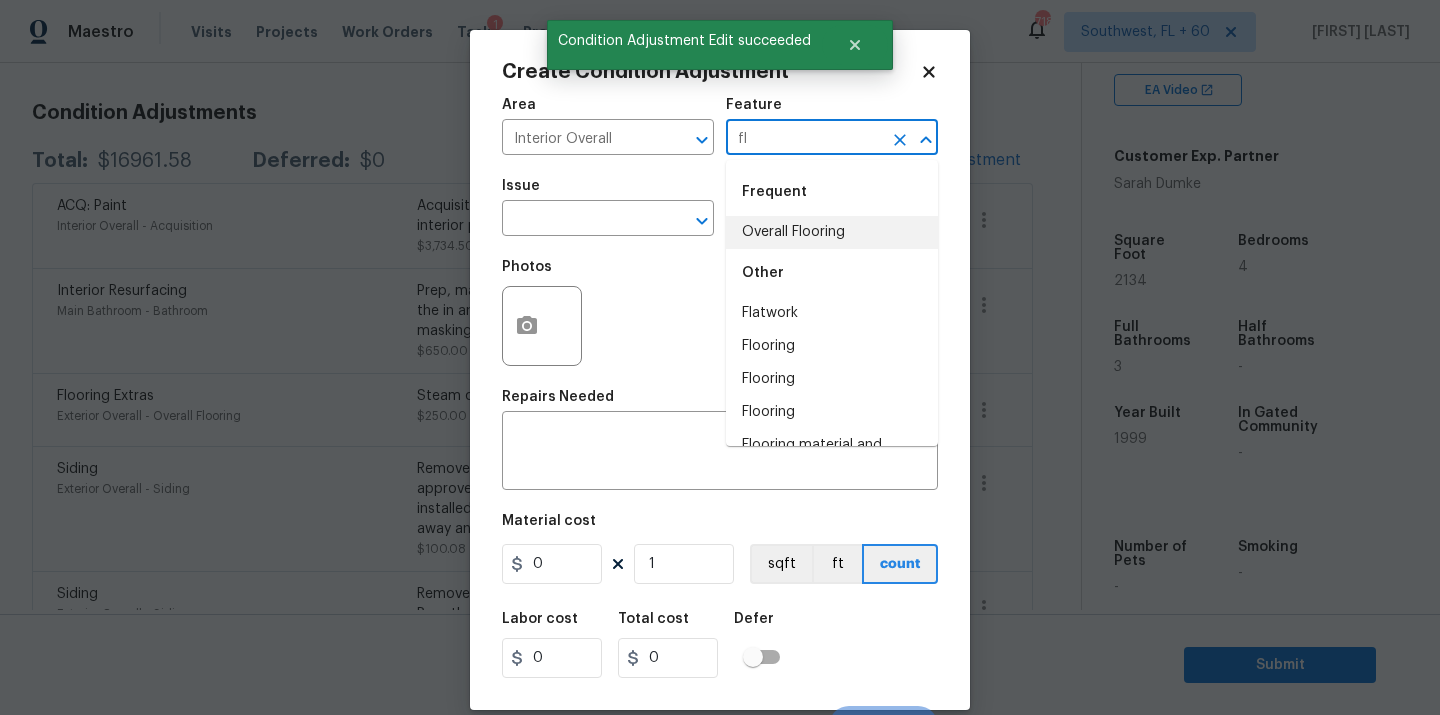 click on "Overall Flooring" at bounding box center (832, 232) 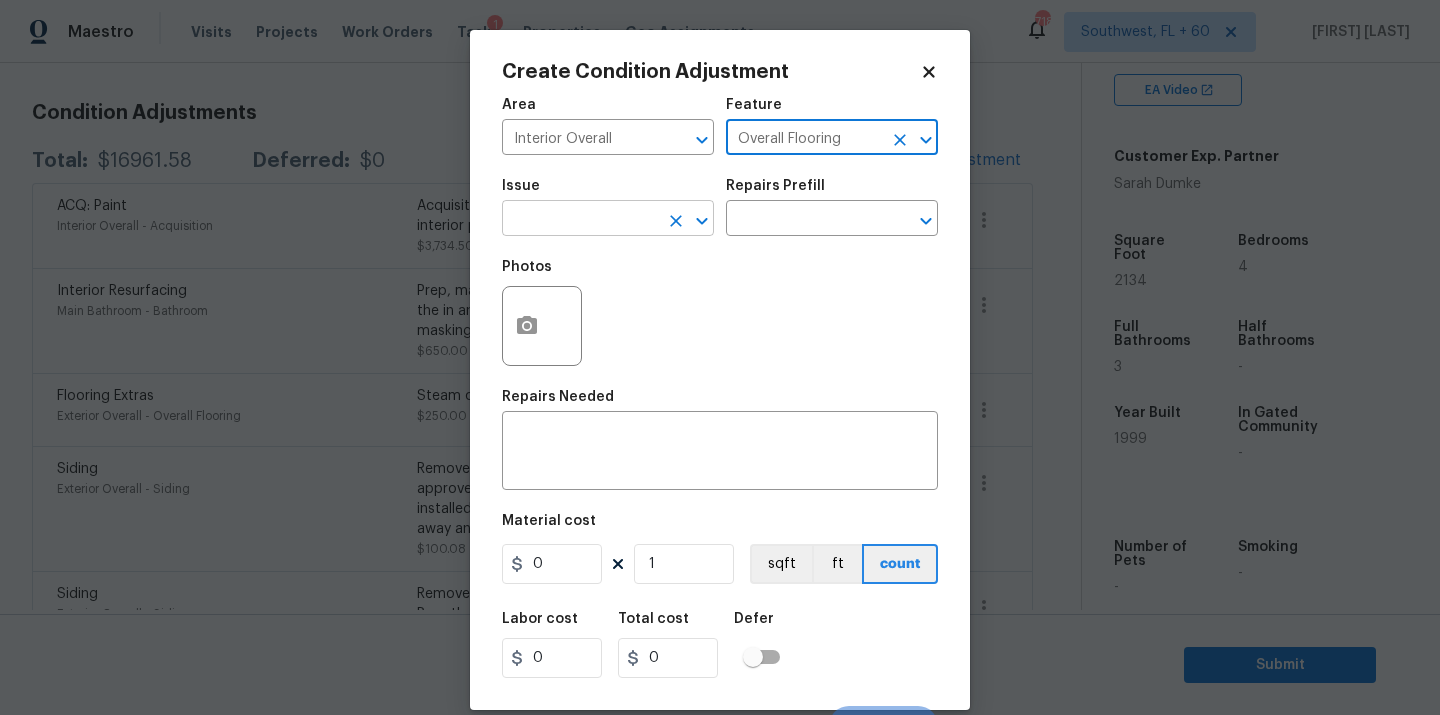 type on "Overall Flooring" 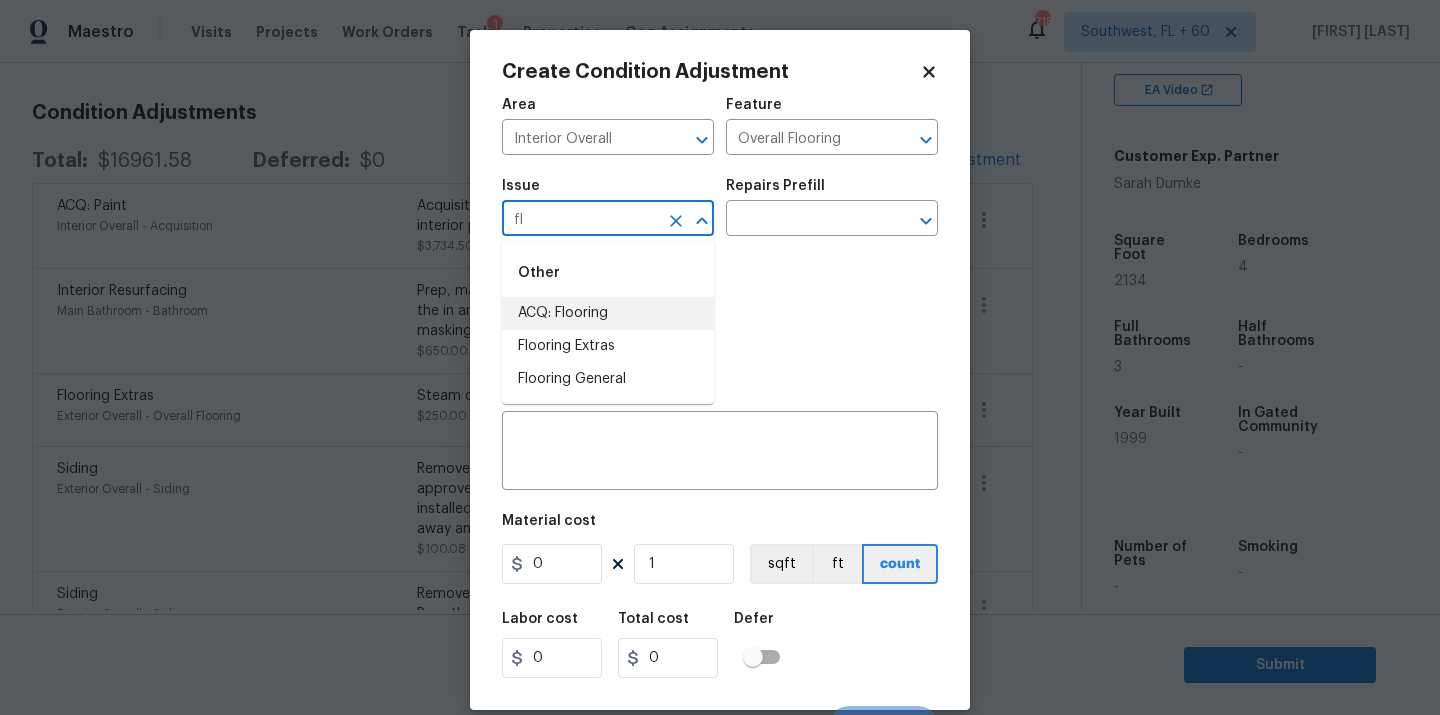 click on "ACQ: Flooring" at bounding box center [608, 313] 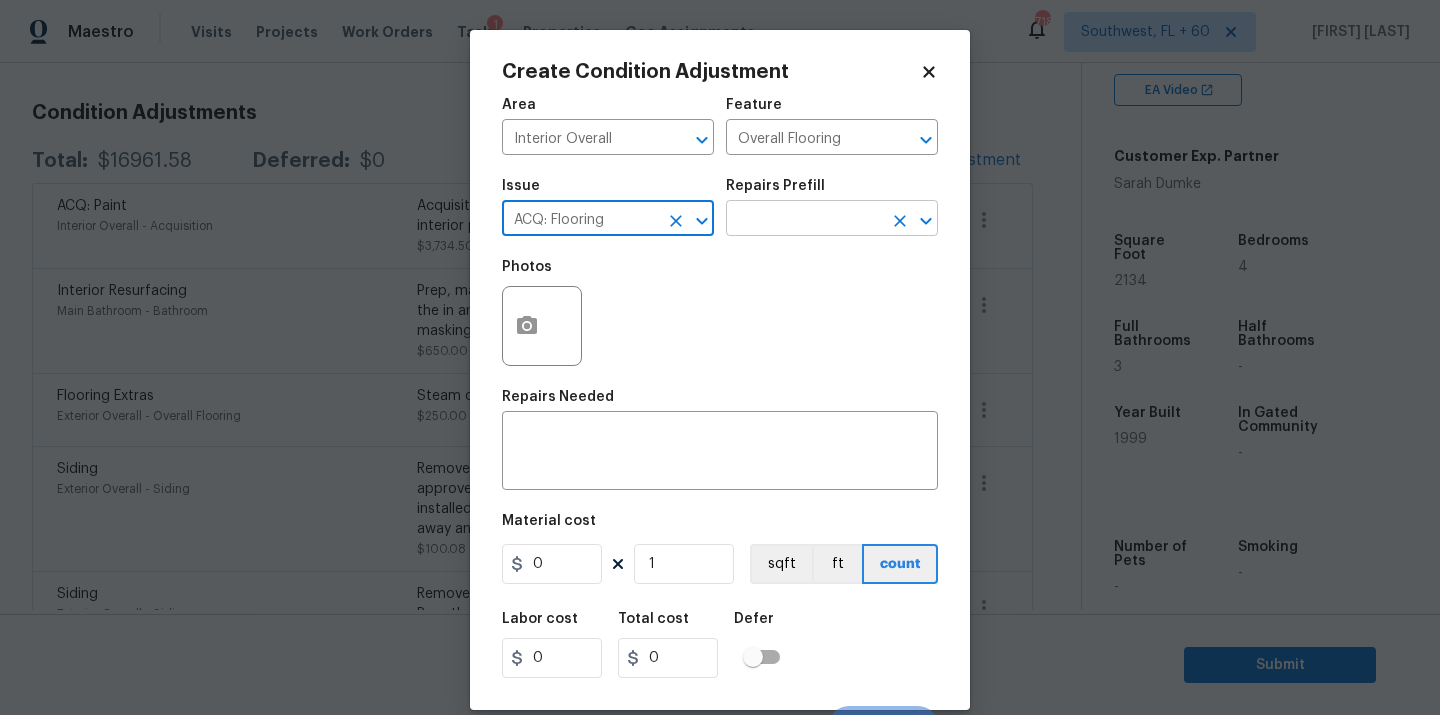 type on "ACQ: Flooring" 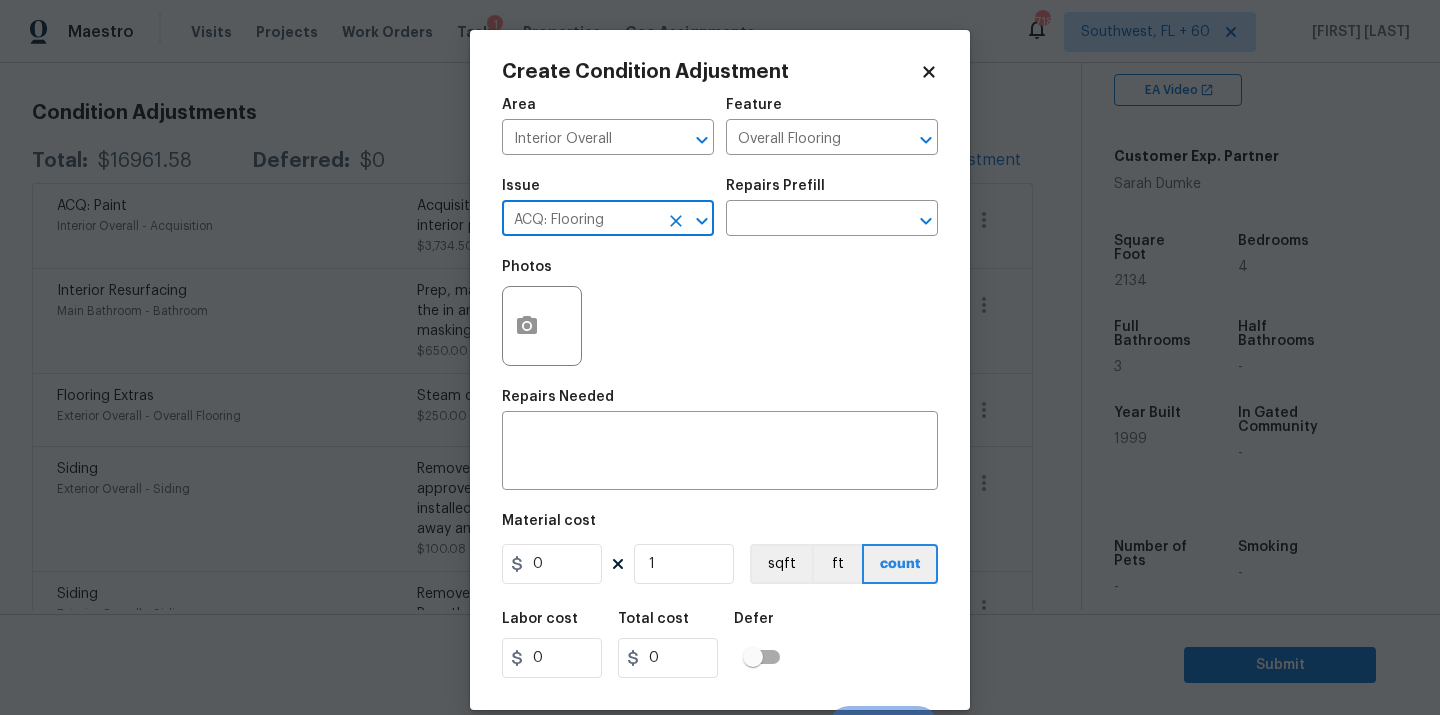 drag, startPoint x: 771, startPoint y: 218, endPoint x: 771, endPoint y: 331, distance: 113 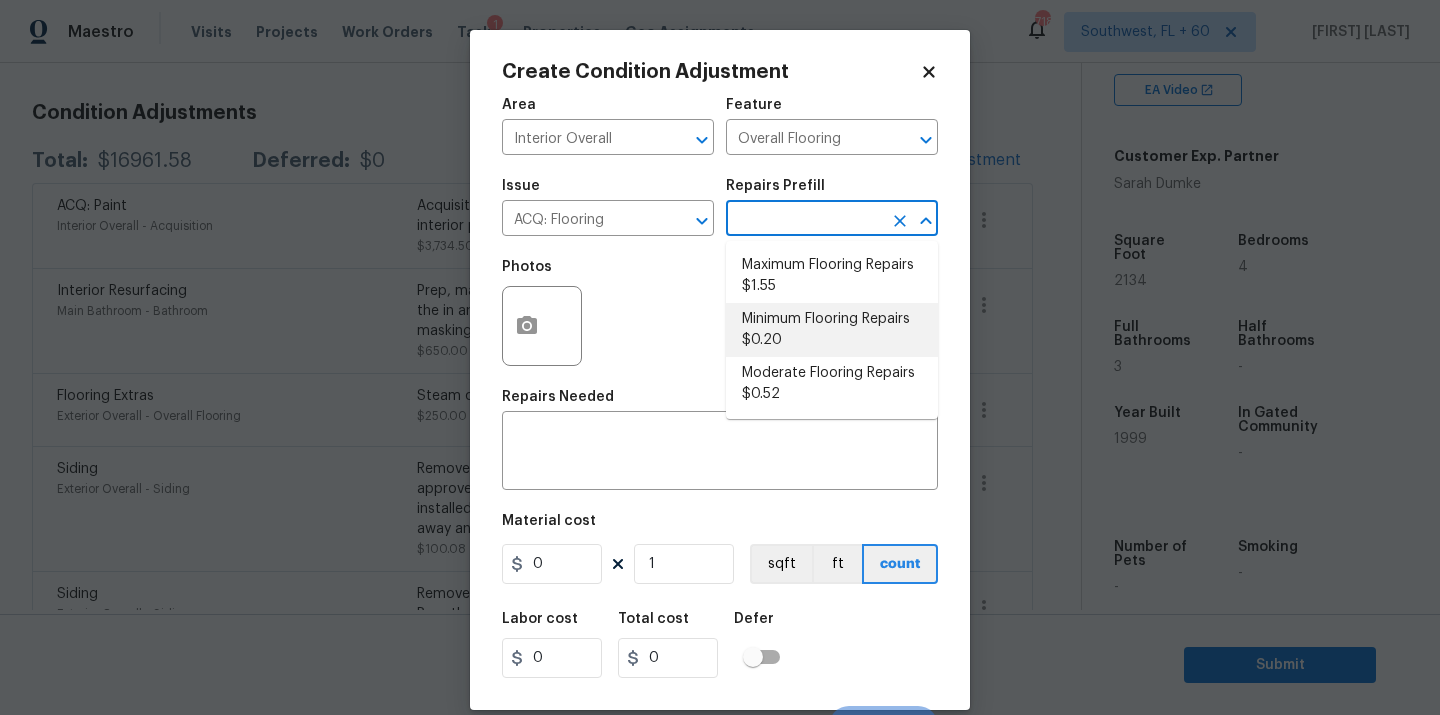 click on "Minimum Flooring Repairs $0.20" at bounding box center (832, 330) 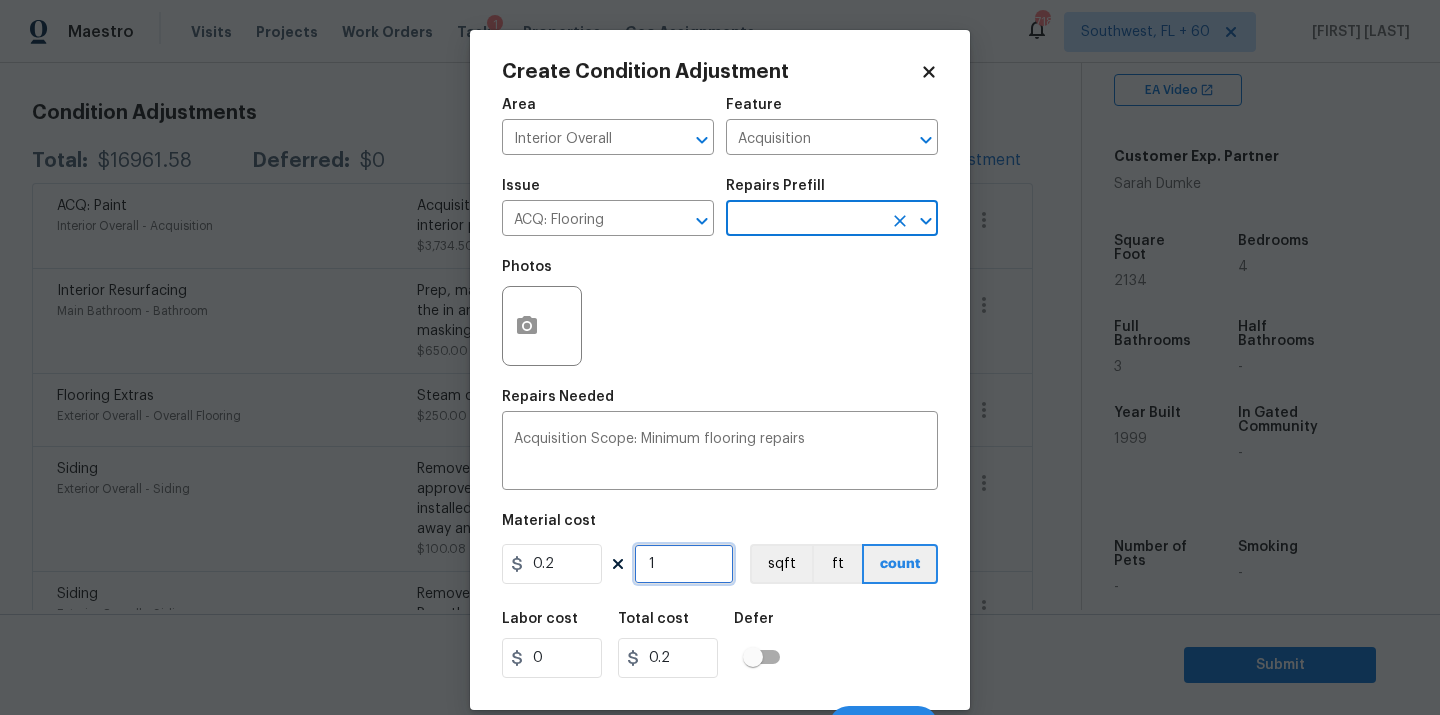 click on "1" at bounding box center [684, 564] 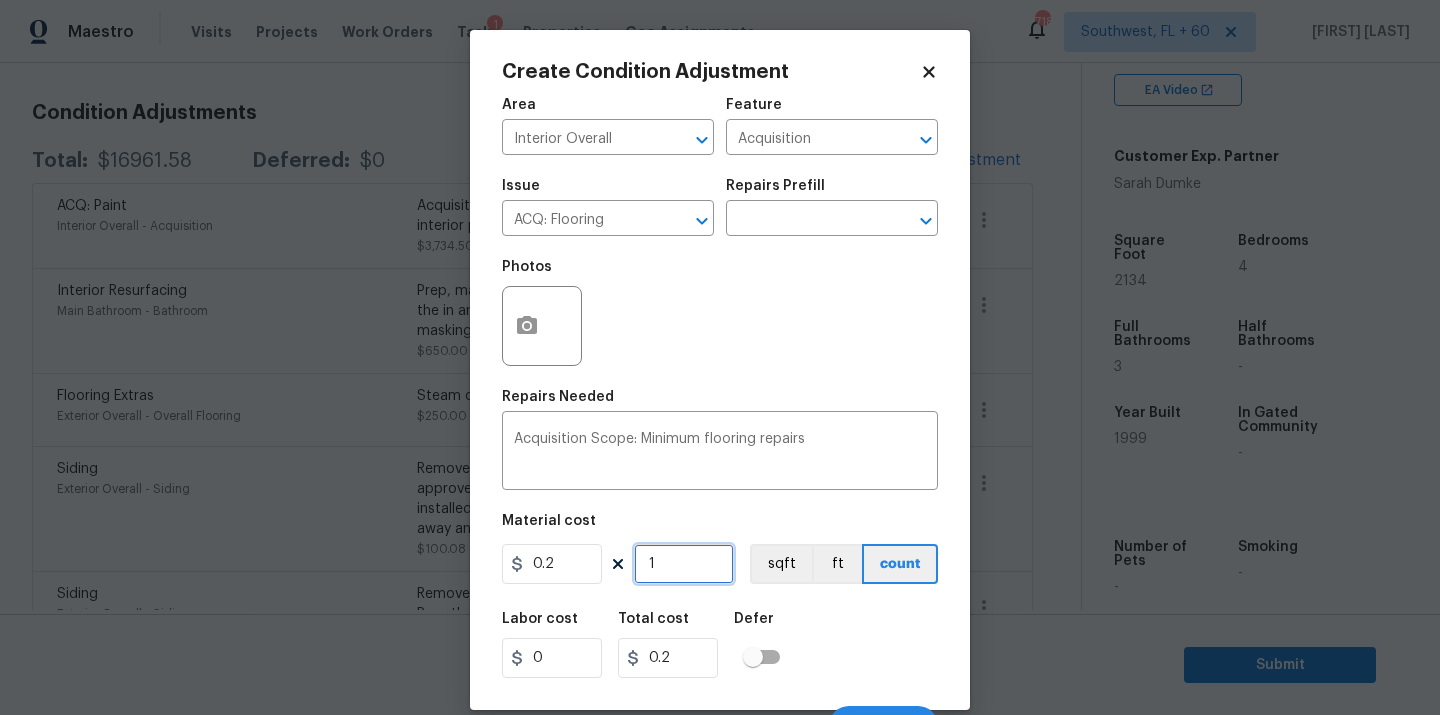type on "0" 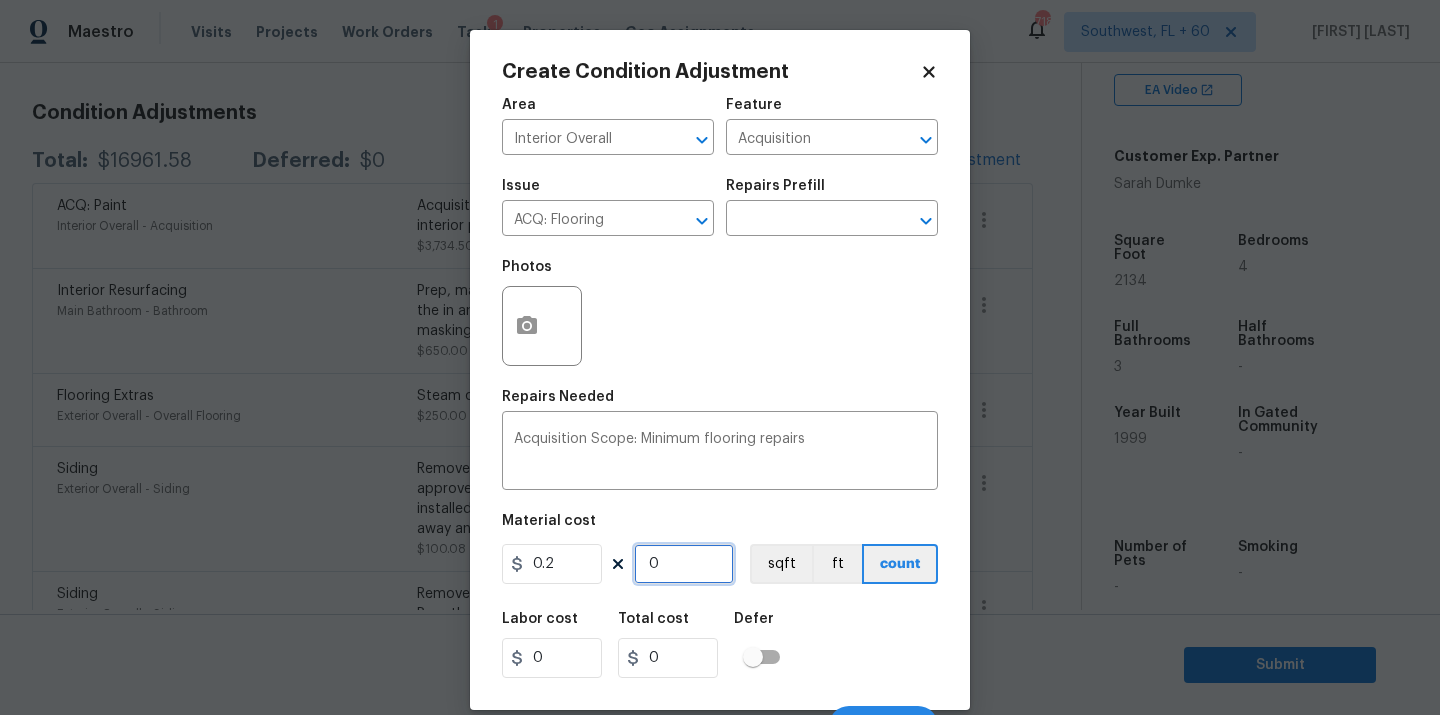 type on "2" 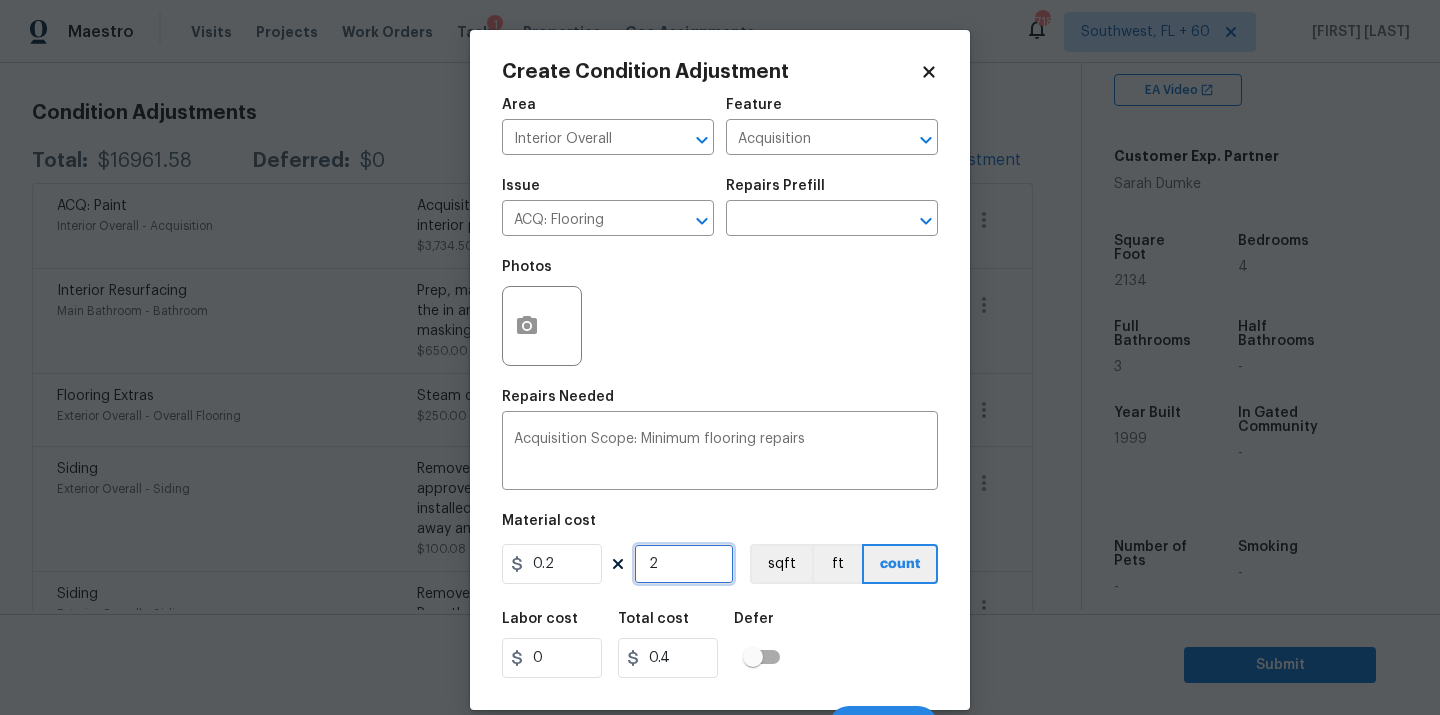 type on "21" 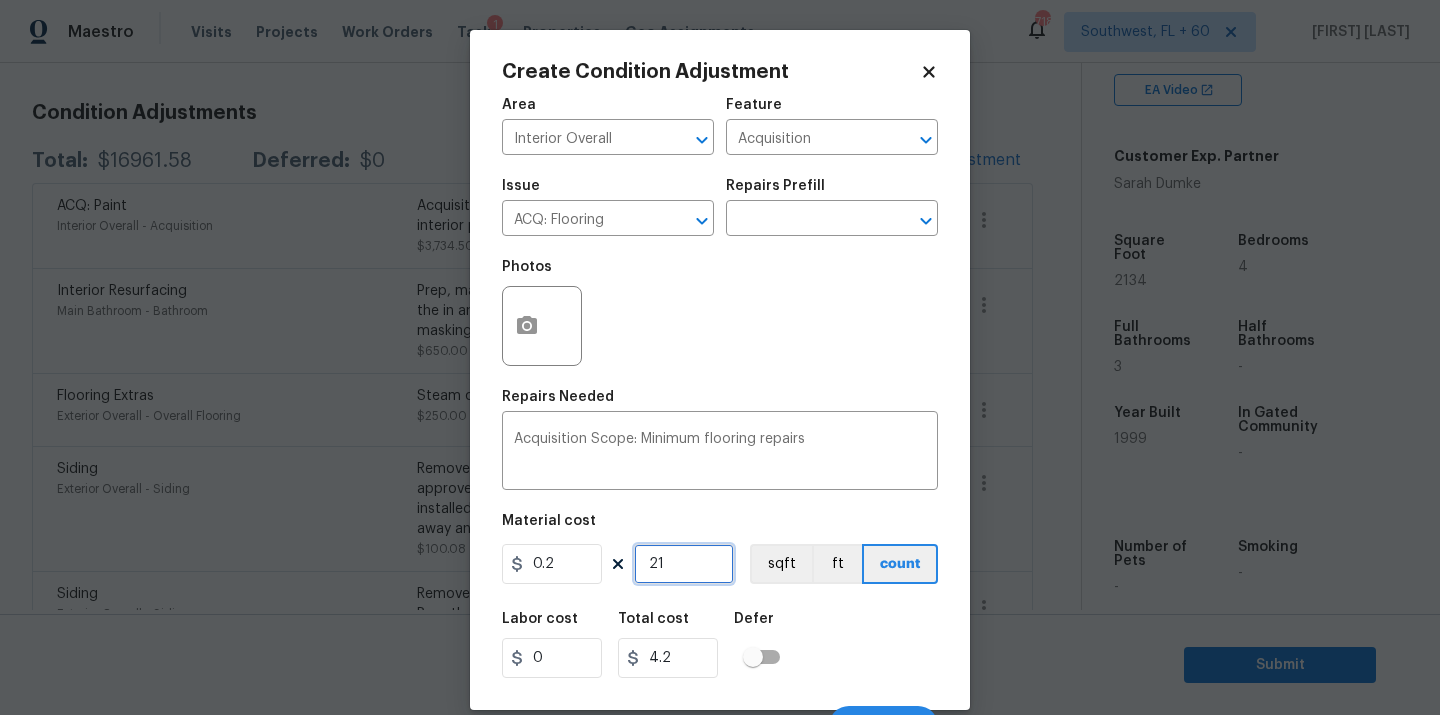 type on "213" 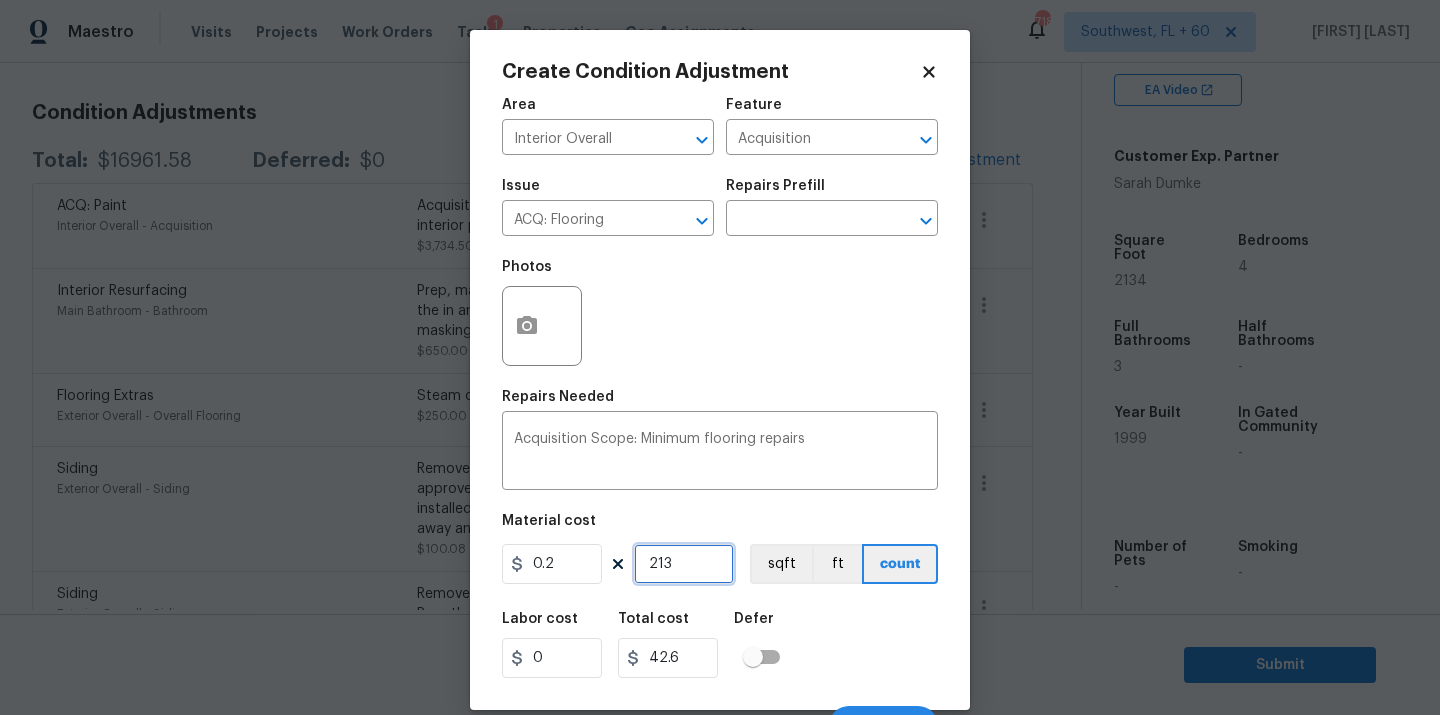 type on "2134" 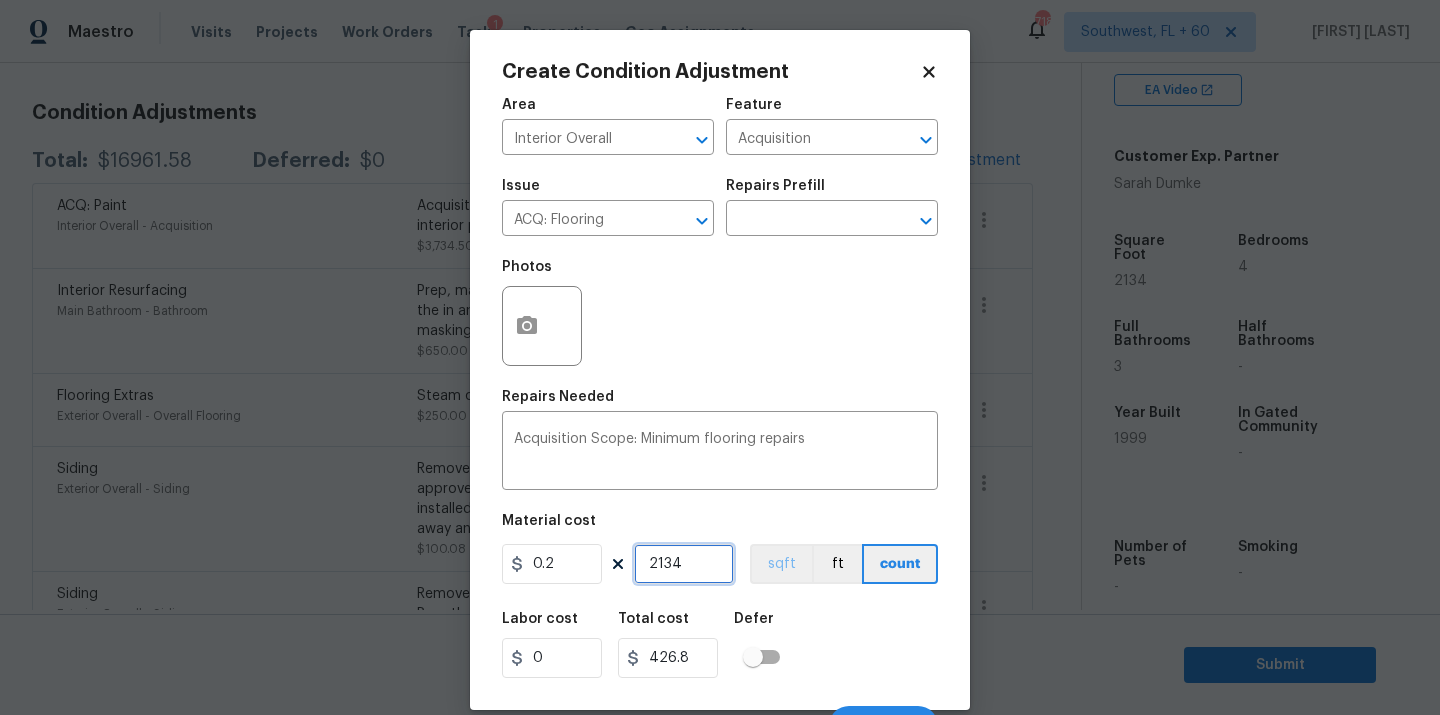 type on "2134" 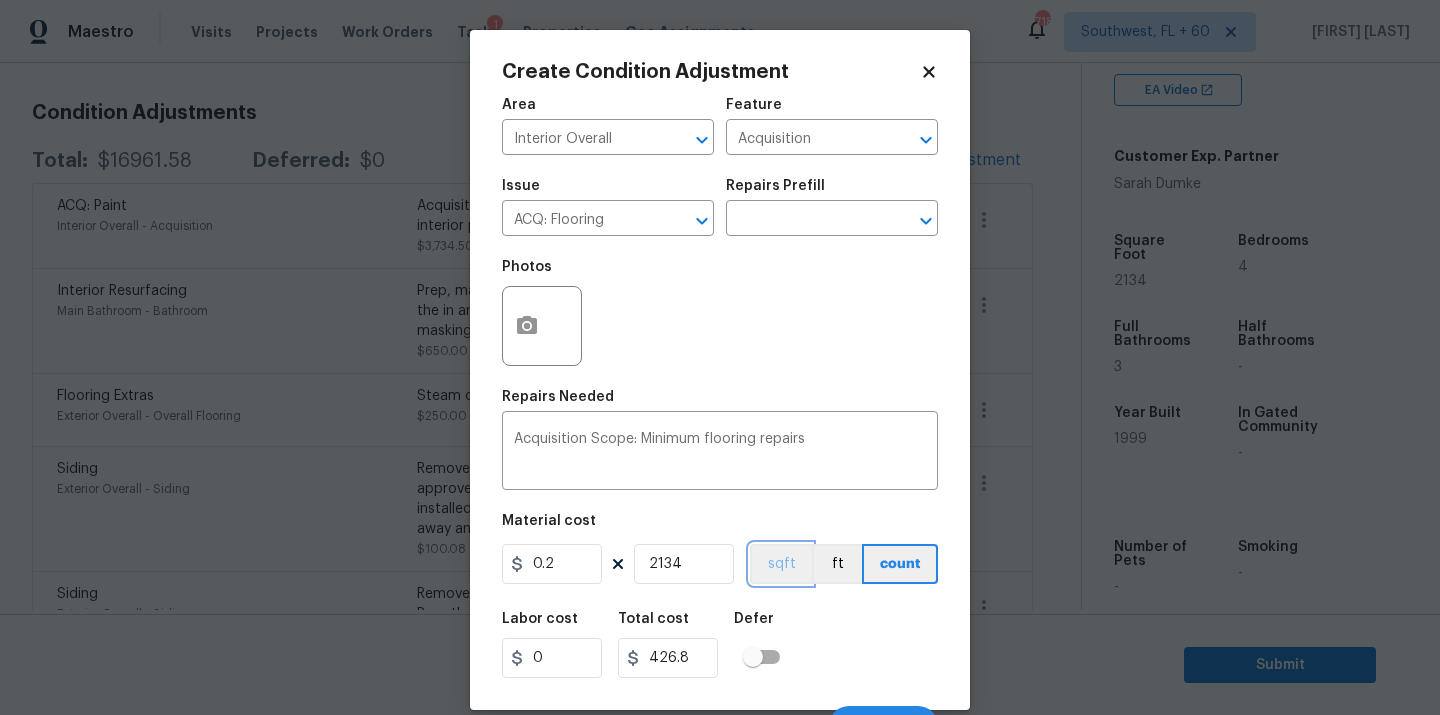 click on "sqft" at bounding box center [781, 564] 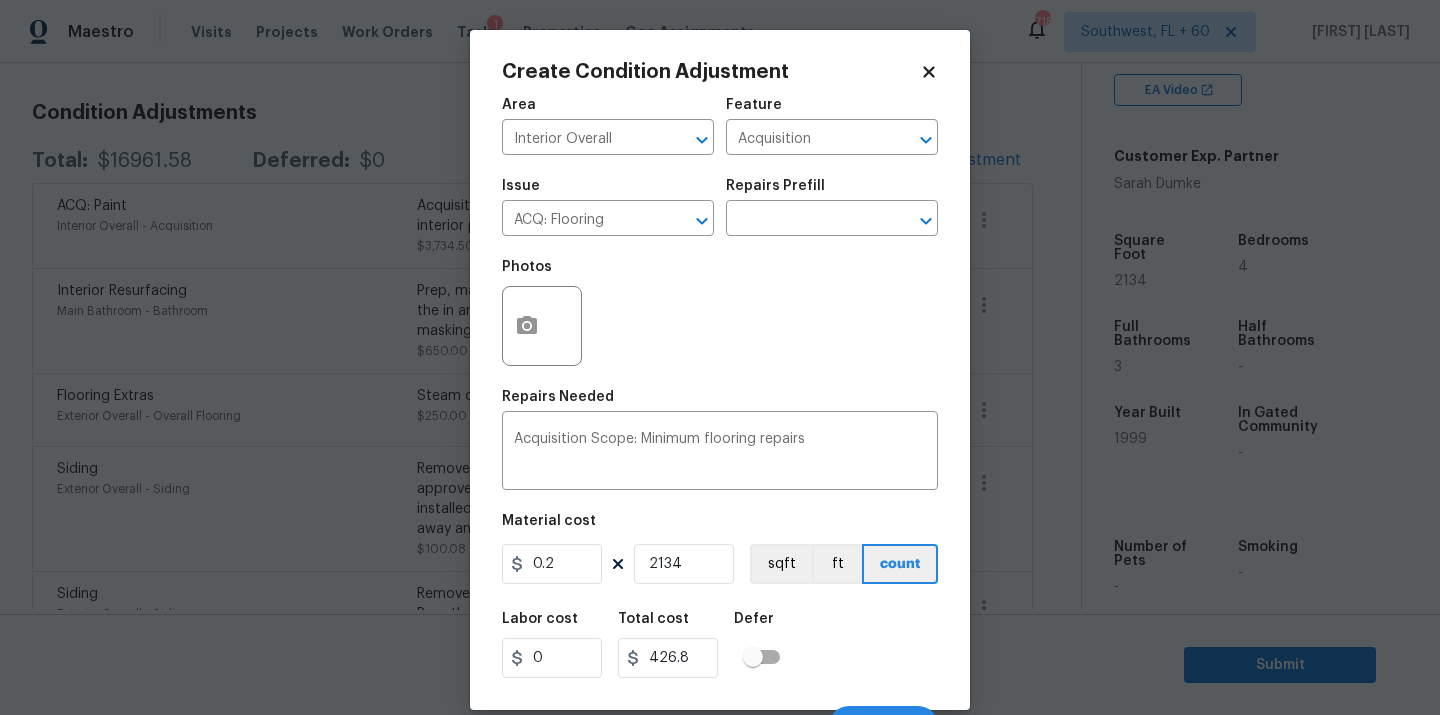 click on "Labor cost 0 Total cost 426.8 Defer" at bounding box center (720, 645) 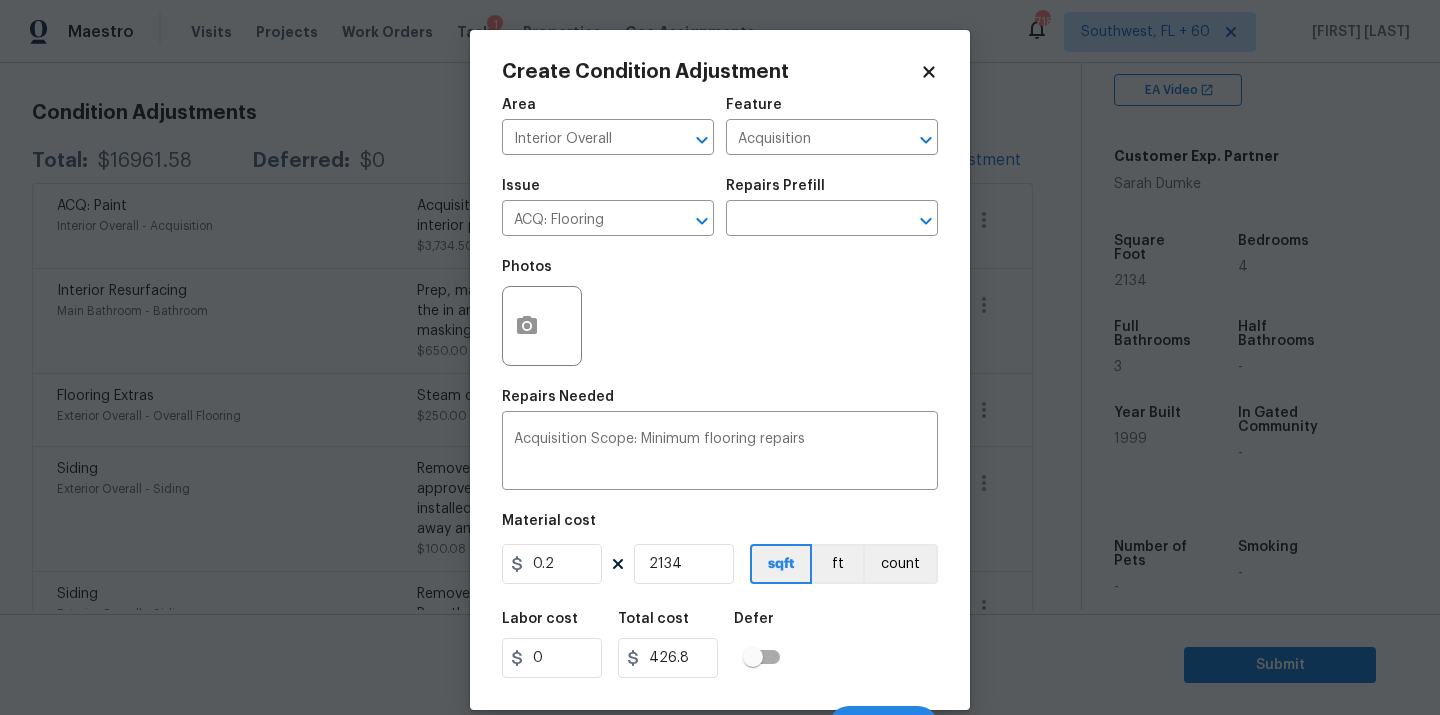 scroll, scrollTop: 32, scrollLeft: 0, axis: vertical 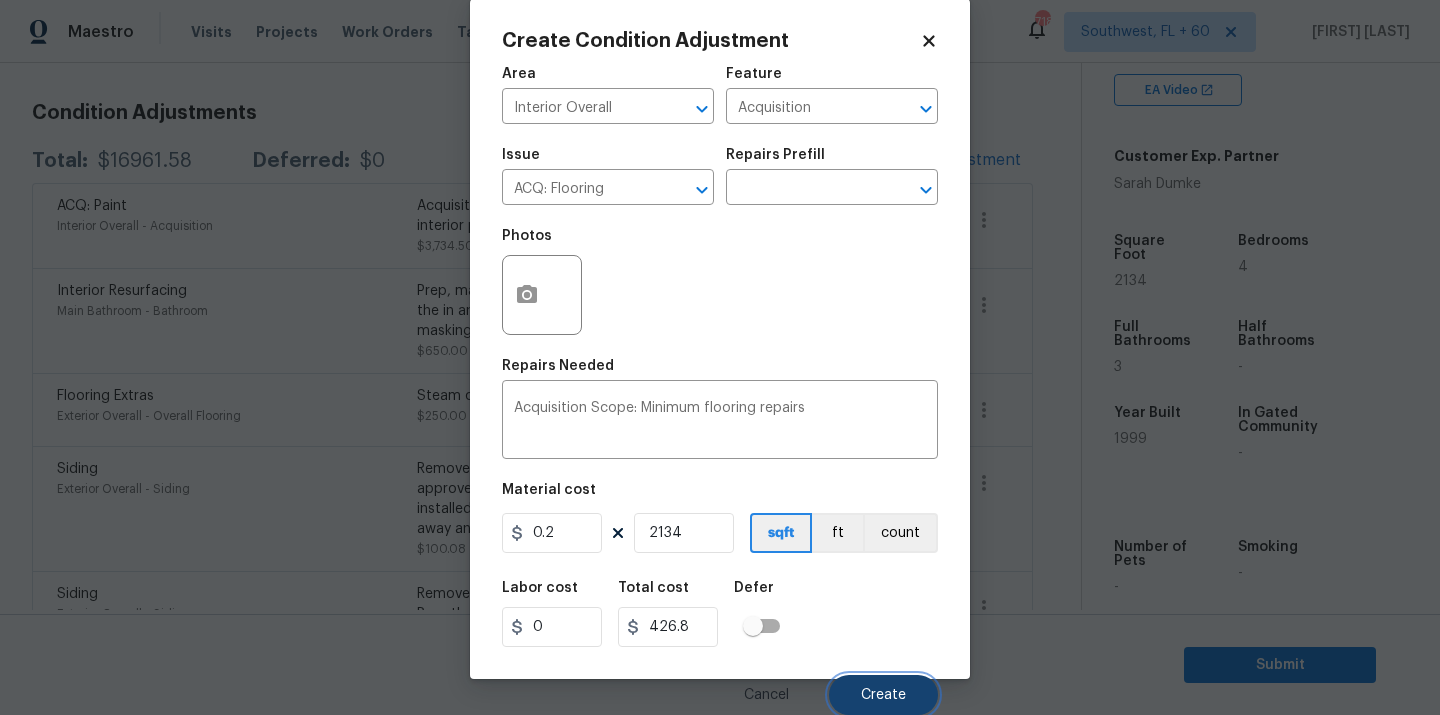click on "Create" at bounding box center [883, 695] 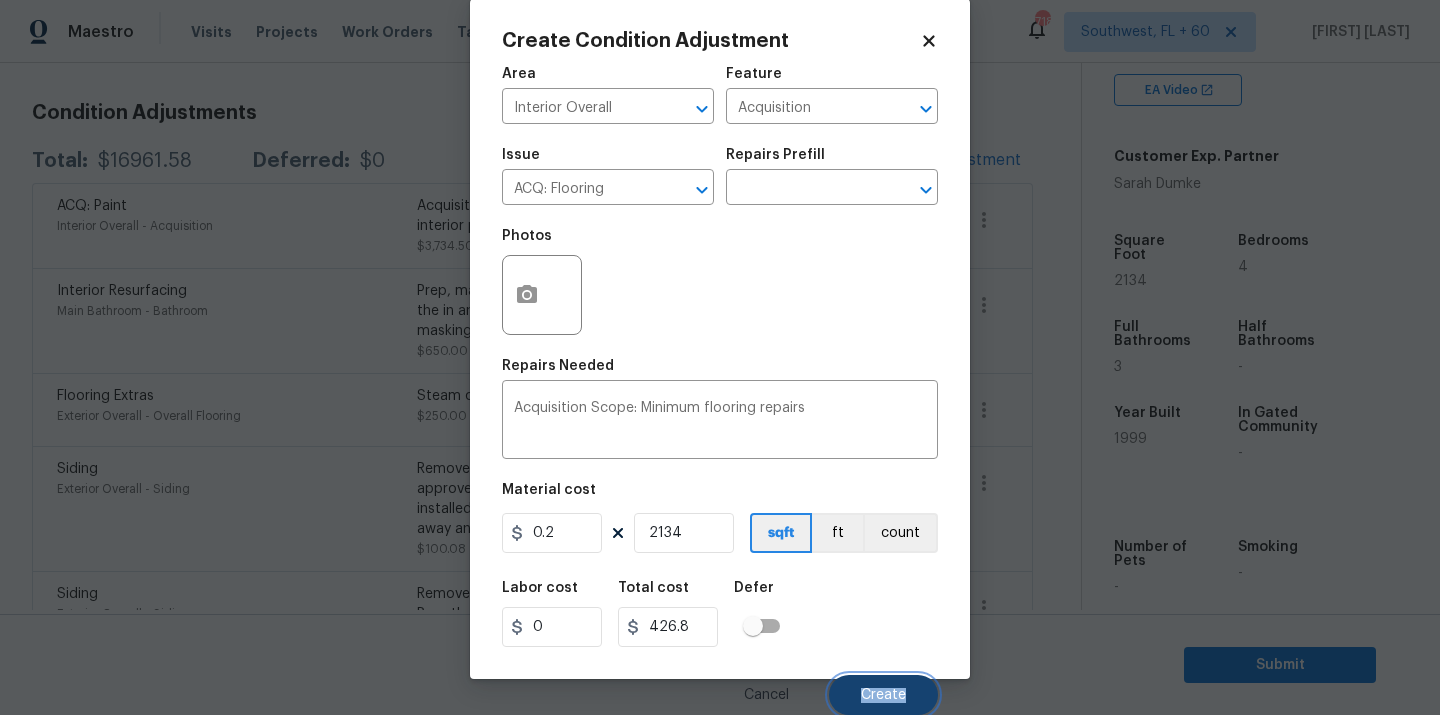 click on "Create" at bounding box center [883, 695] 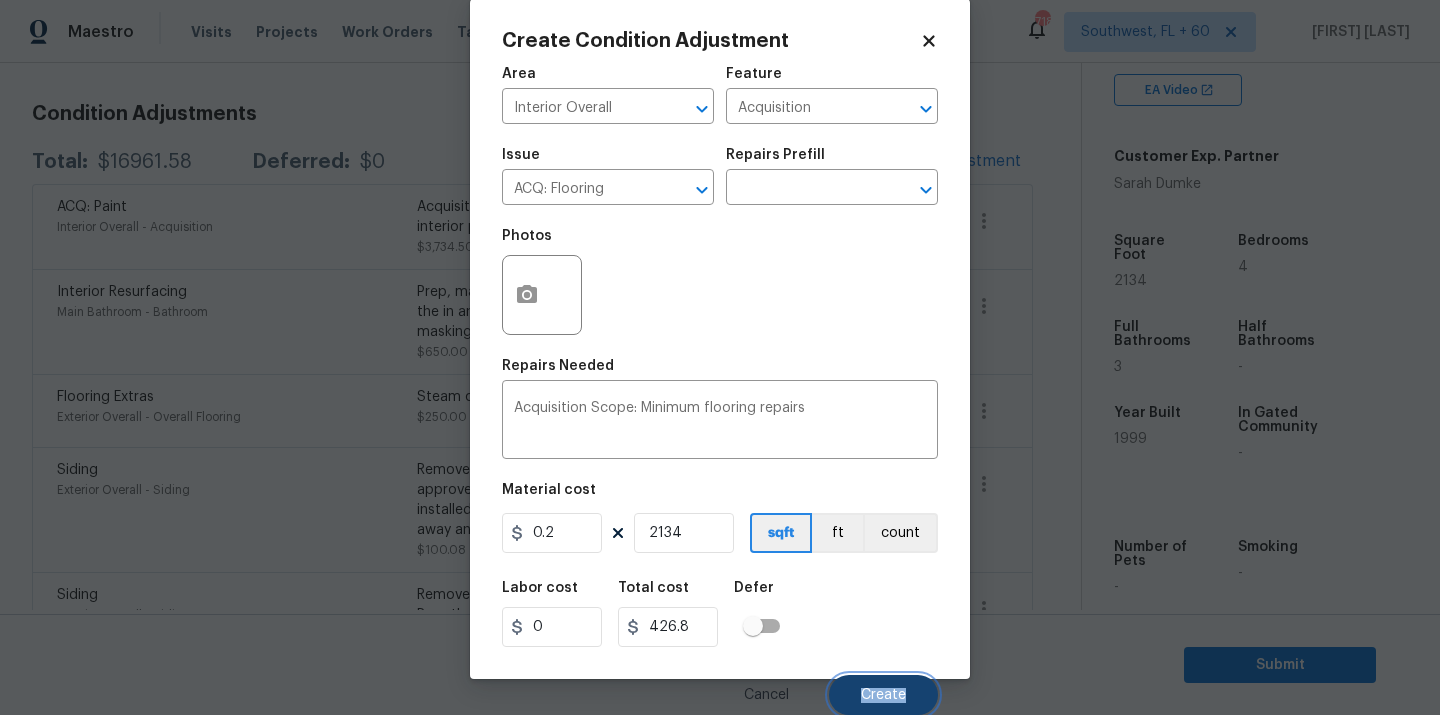 click on "Create" at bounding box center [883, 695] 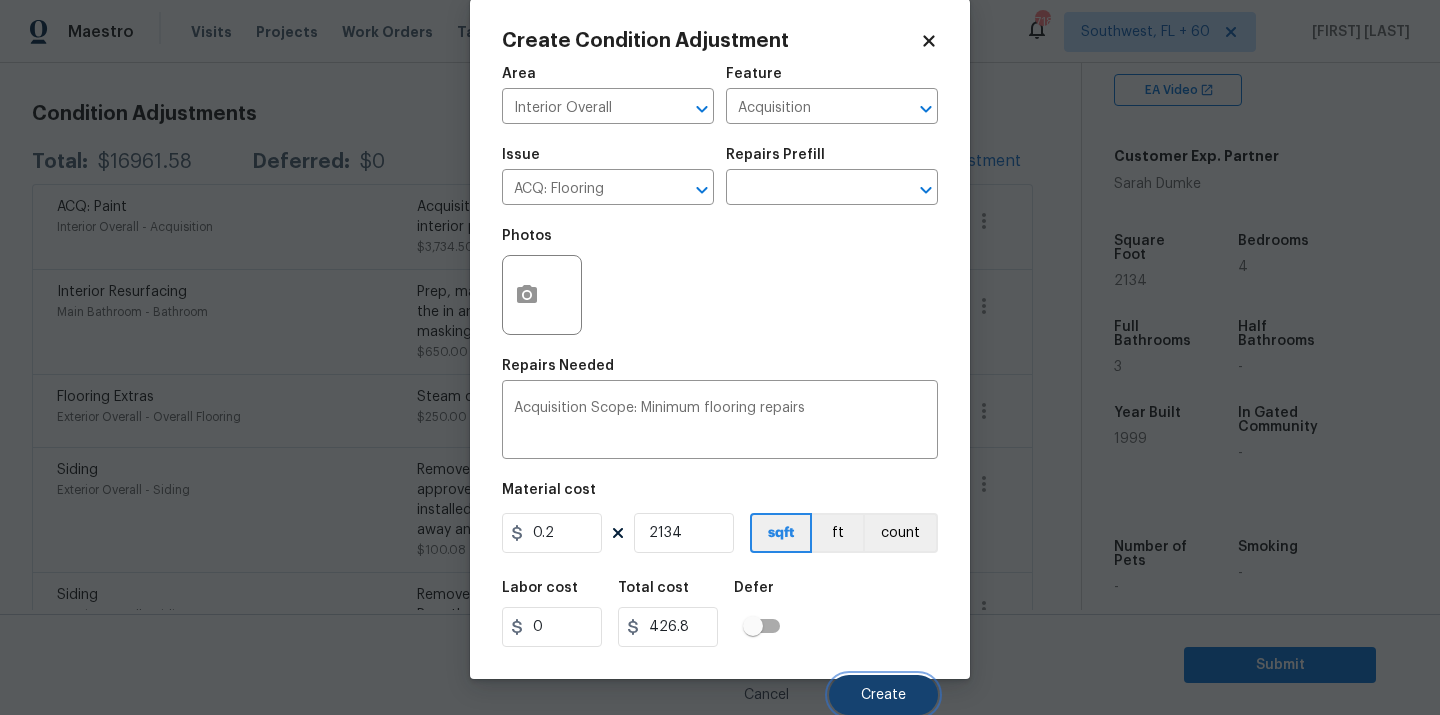 click on "Create" at bounding box center [883, 695] 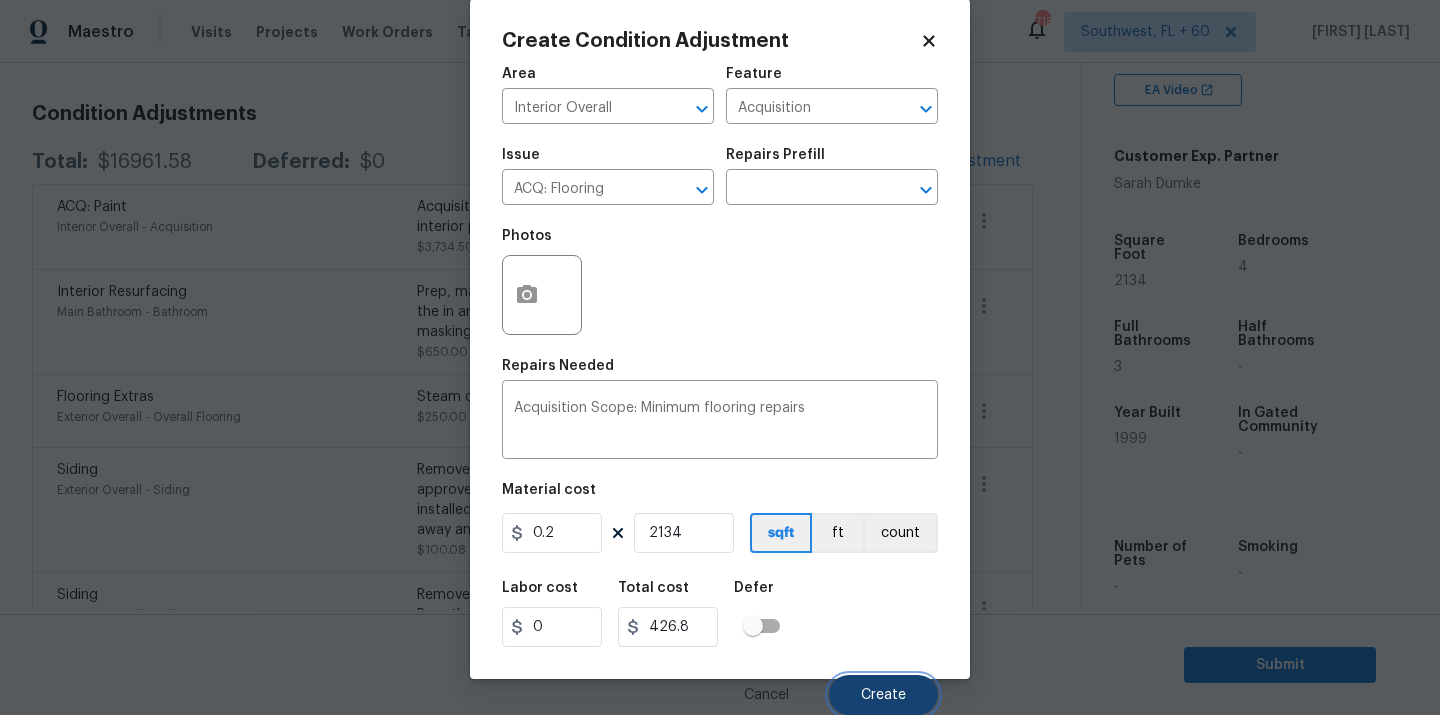 click on "Create" at bounding box center (883, 695) 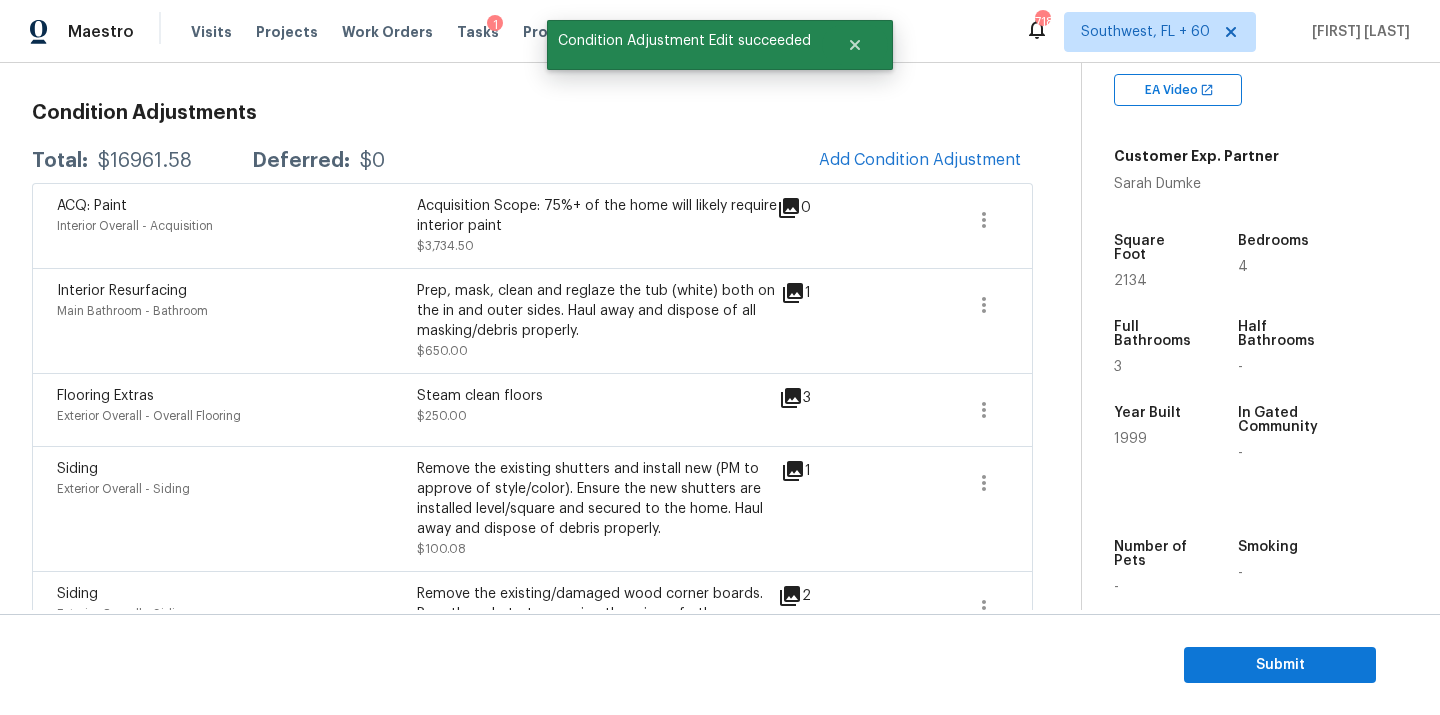 click on "Maestro Visits Projects Work Orders Tasks 1 Properties Geo Assignments 718 Southwest, [STATE] + 60 [FIRST] [LAST] Back to tasks Condition Scoping - Interior Wed, Aug 06 2025 by 9:00 am   [FIRST] [LAST] In-progress Questions Condition Adjustments Details & Inputs Notes Photos Condition Adjustments Total:  $16961.58 Deferred:  $0 Add Condition Adjustment ACQ: Paint Interior Overall - Acquisition Acquisition Scope: 75%+ of the home will likely require interior paint $3,734.50   0 Interior Resurfacing Main Bathroom - Bathroom Prep, mask, clean and reglaze the tub (white) both on the in and outer sides. Haul away and dispose of all masking/debris properly. $650.00   1 Flooring Extras Exterior Overall - Overall Flooring Steam clean floors $250.00   3 Siding Exterior Overall - Siding Remove the existing shutters and install new (PM to approve of style/color). Ensure the new shutters are installed level/square and secured to the home. Haul away and dispose of debris properly. $100.08   1 Siding $200.00   2   3   5" at bounding box center [720, 357] 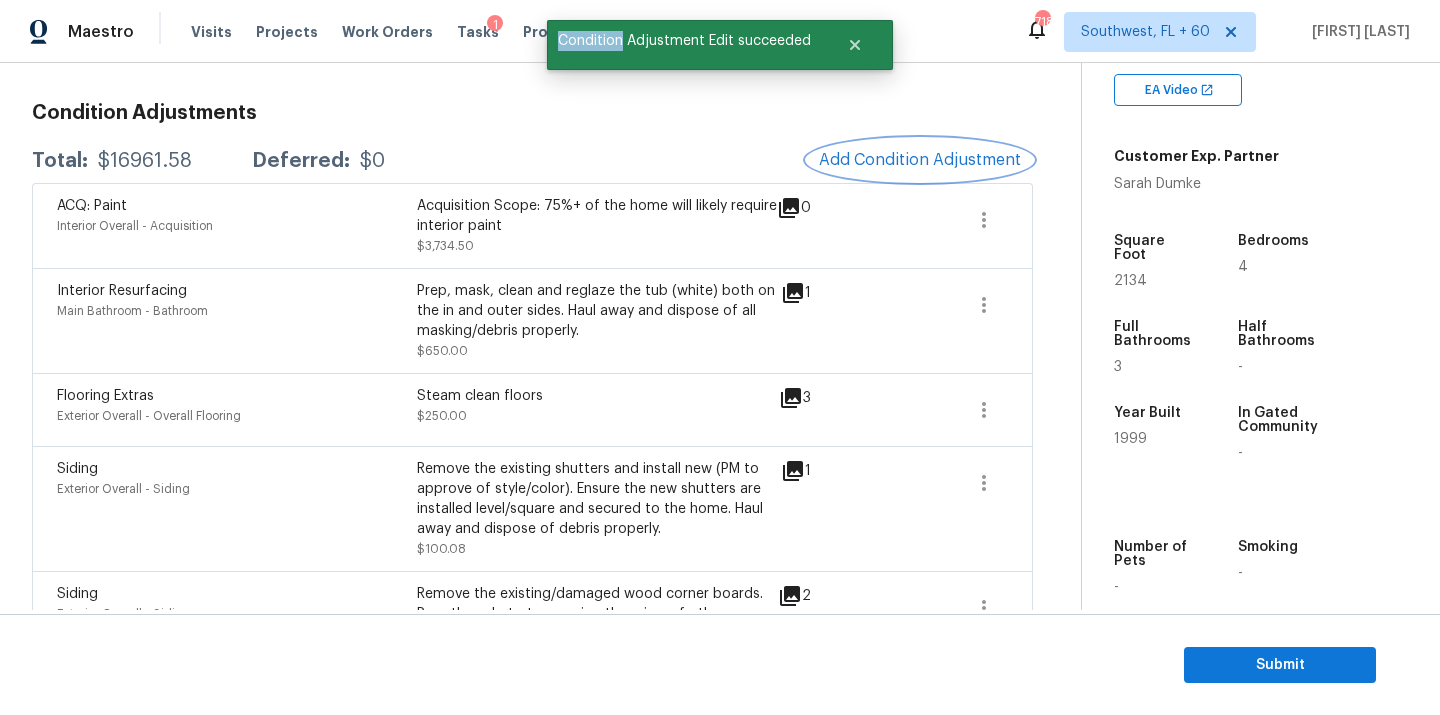 click on "Submit" at bounding box center (720, 665) 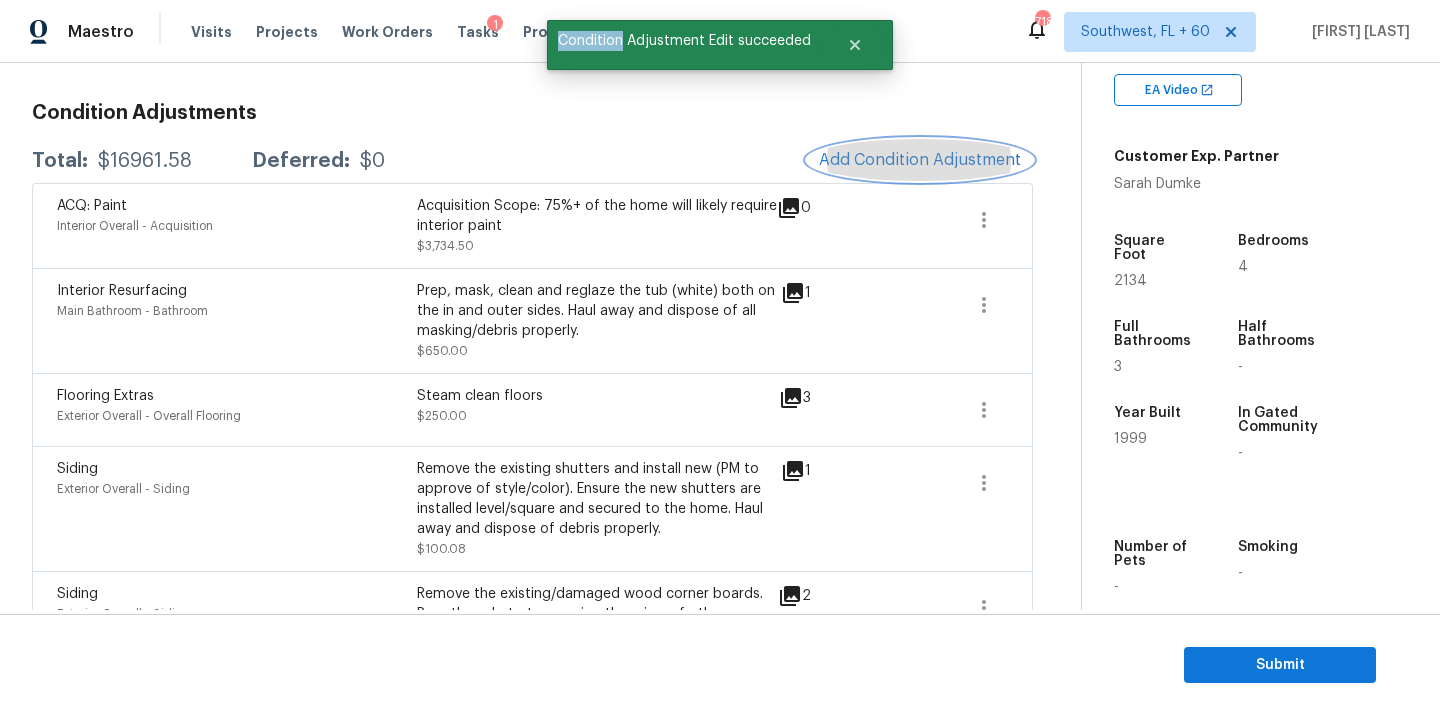 click on "Add Condition Adjustment" at bounding box center [920, 160] 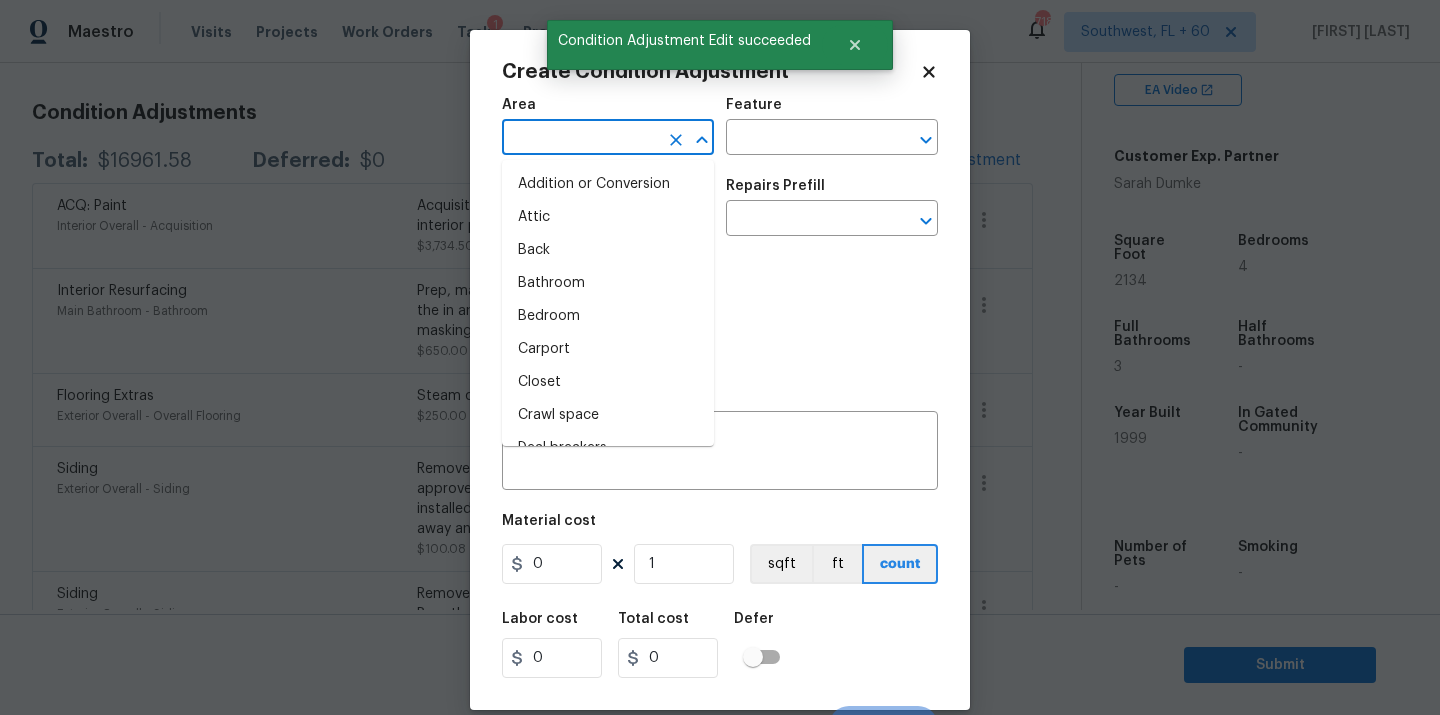 click at bounding box center (580, 139) 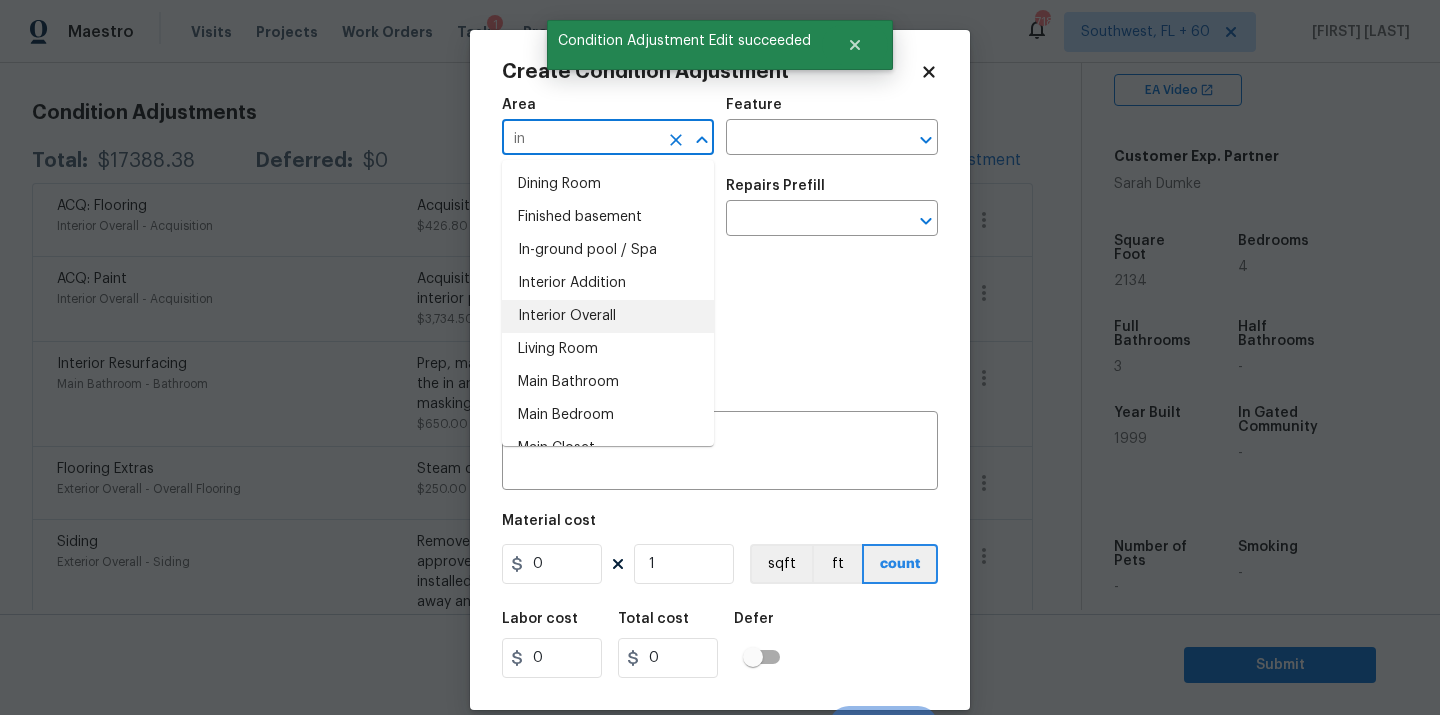 click on "Interior Overall" at bounding box center (608, 316) 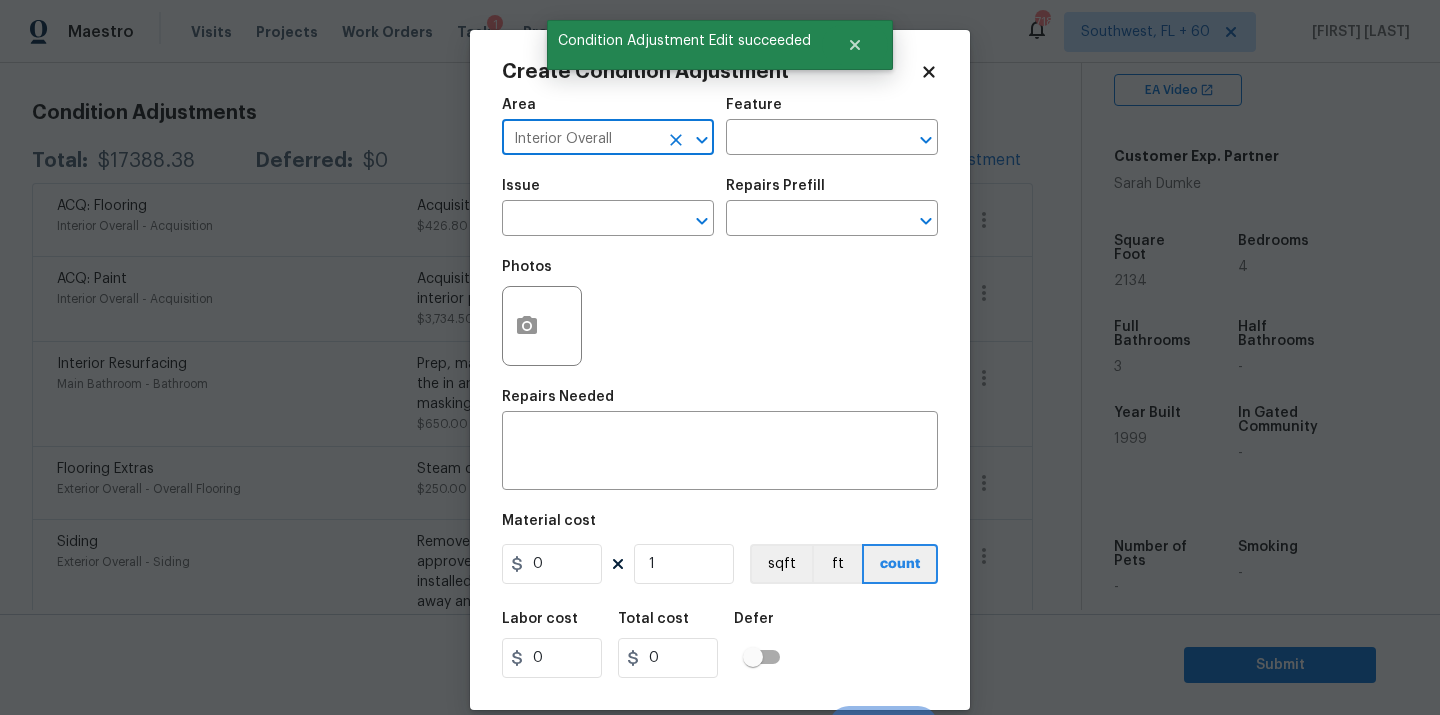 type on "Interior Overall" 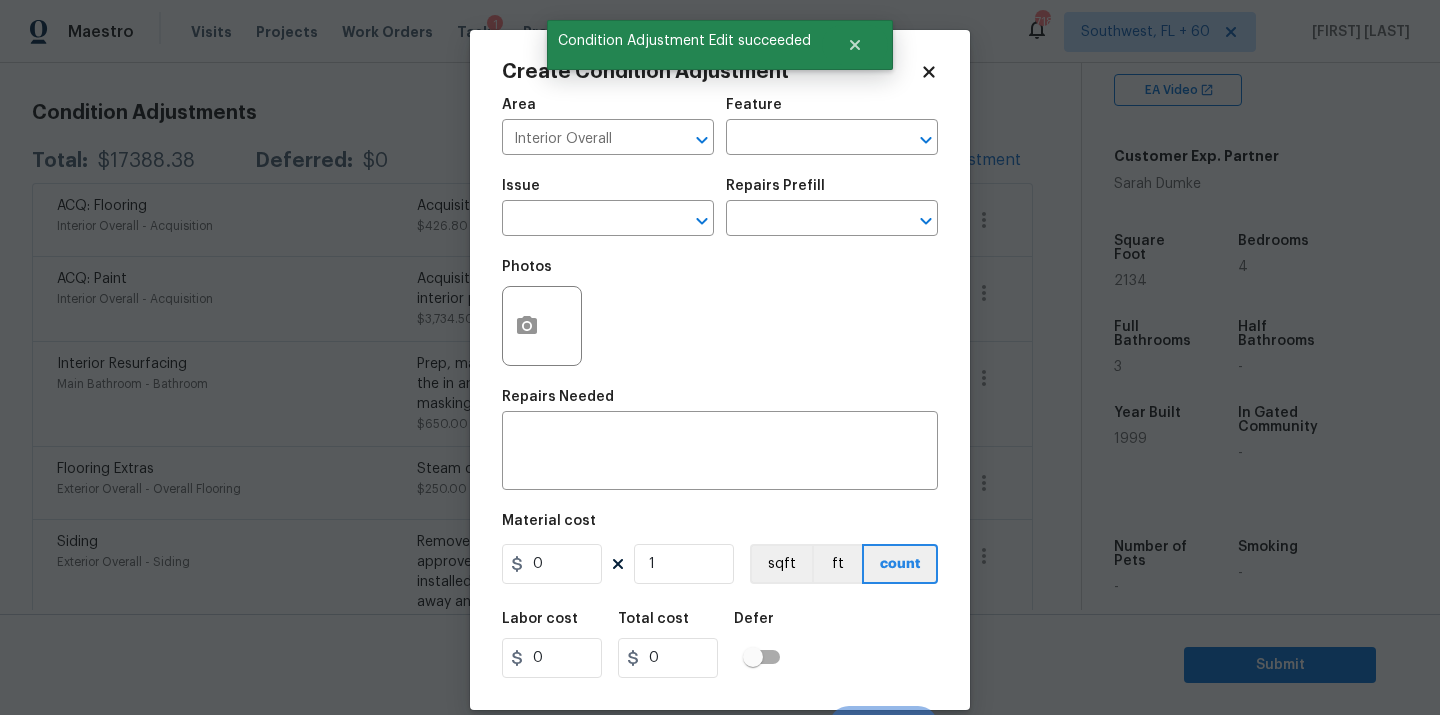 click on "Area Interior Overall ​ Feature ​" at bounding box center [720, 126] 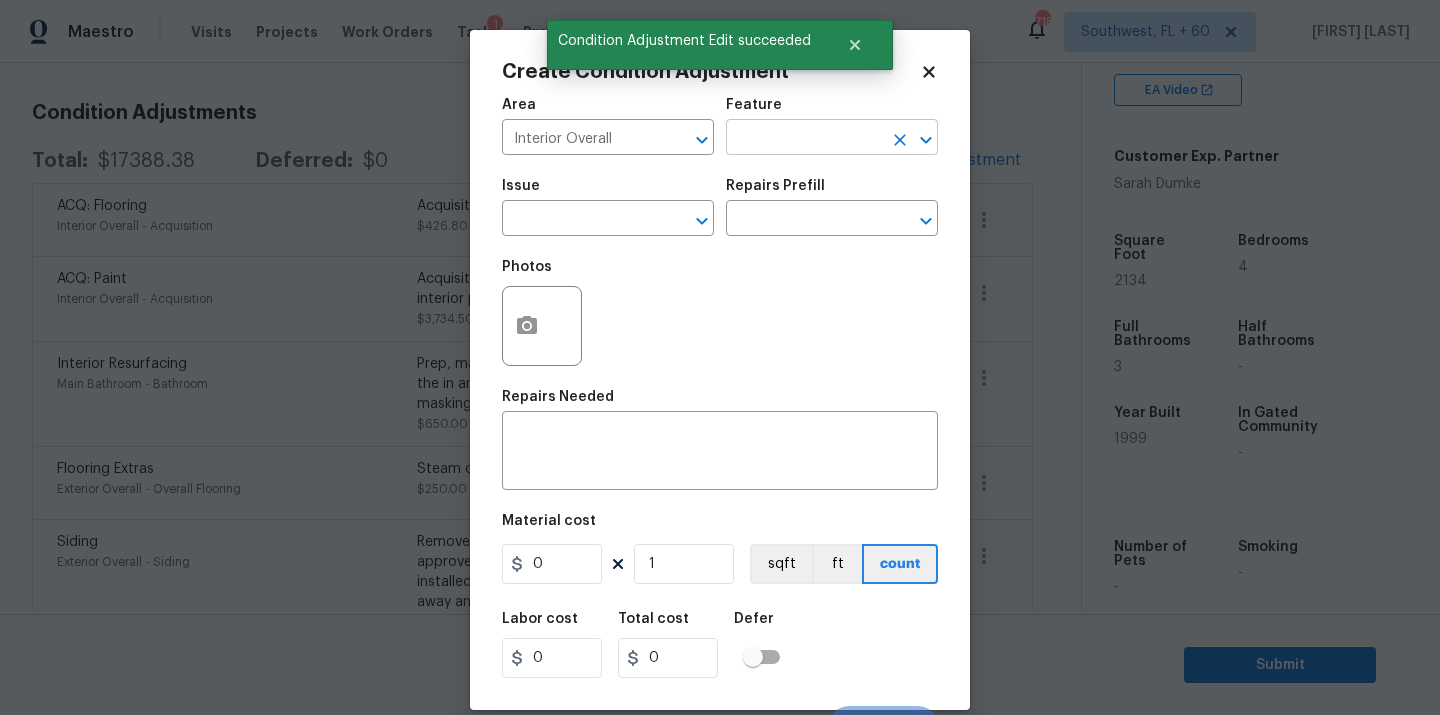 click at bounding box center (804, 139) 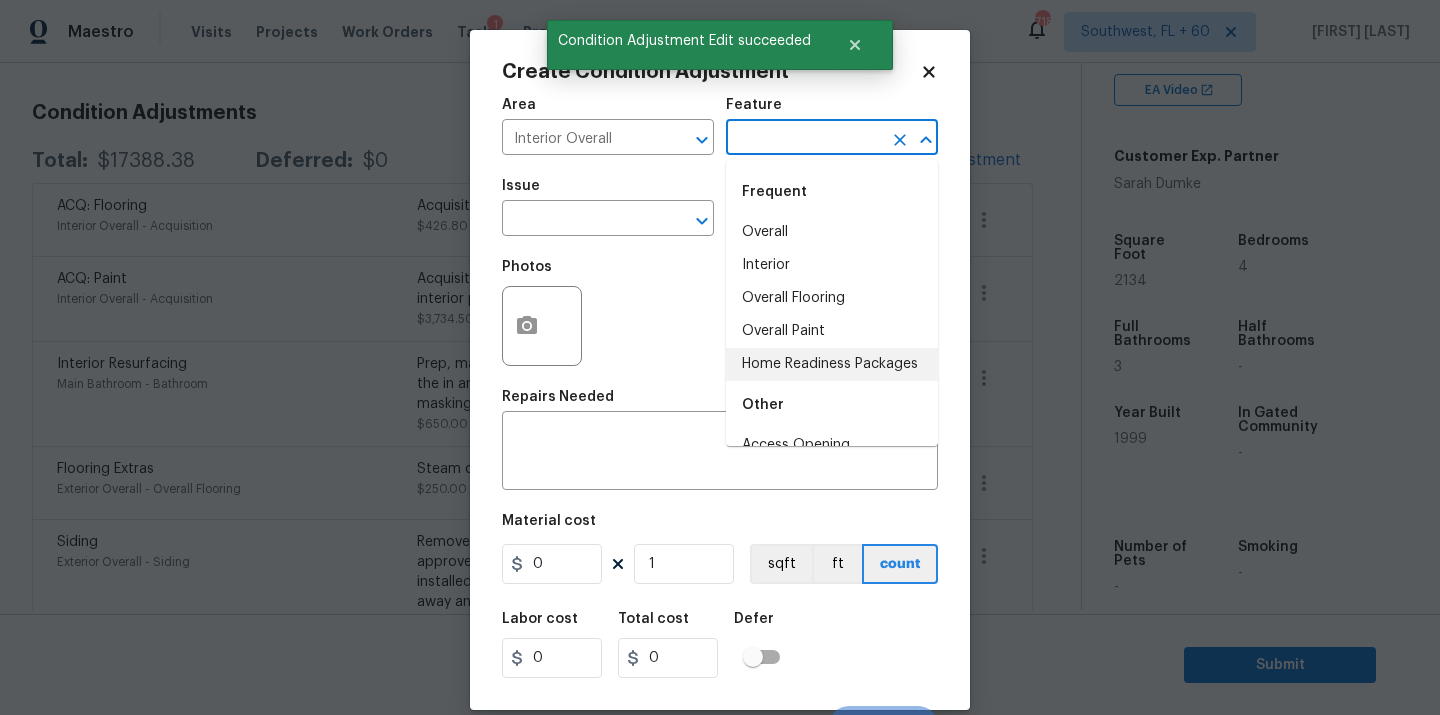 click on "Home Readiness Packages" at bounding box center [832, 364] 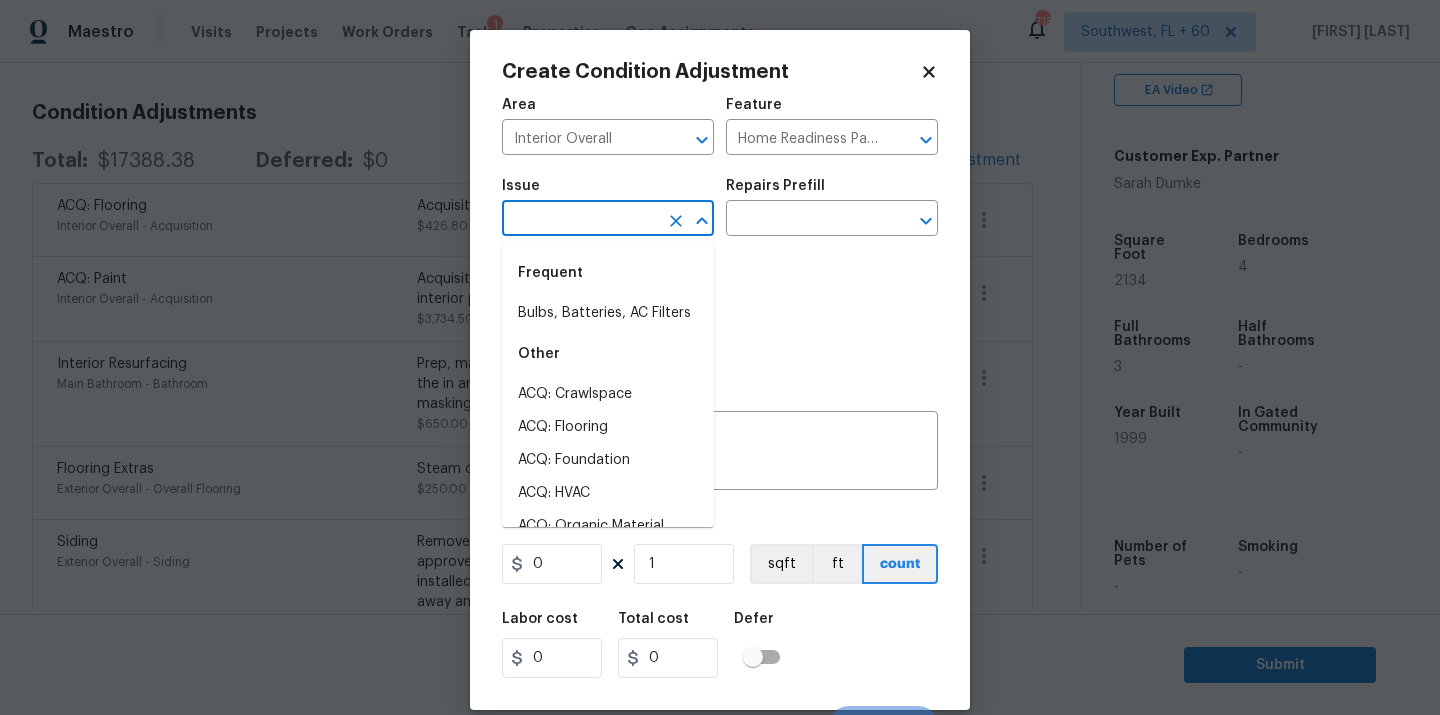 click at bounding box center (580, 220) 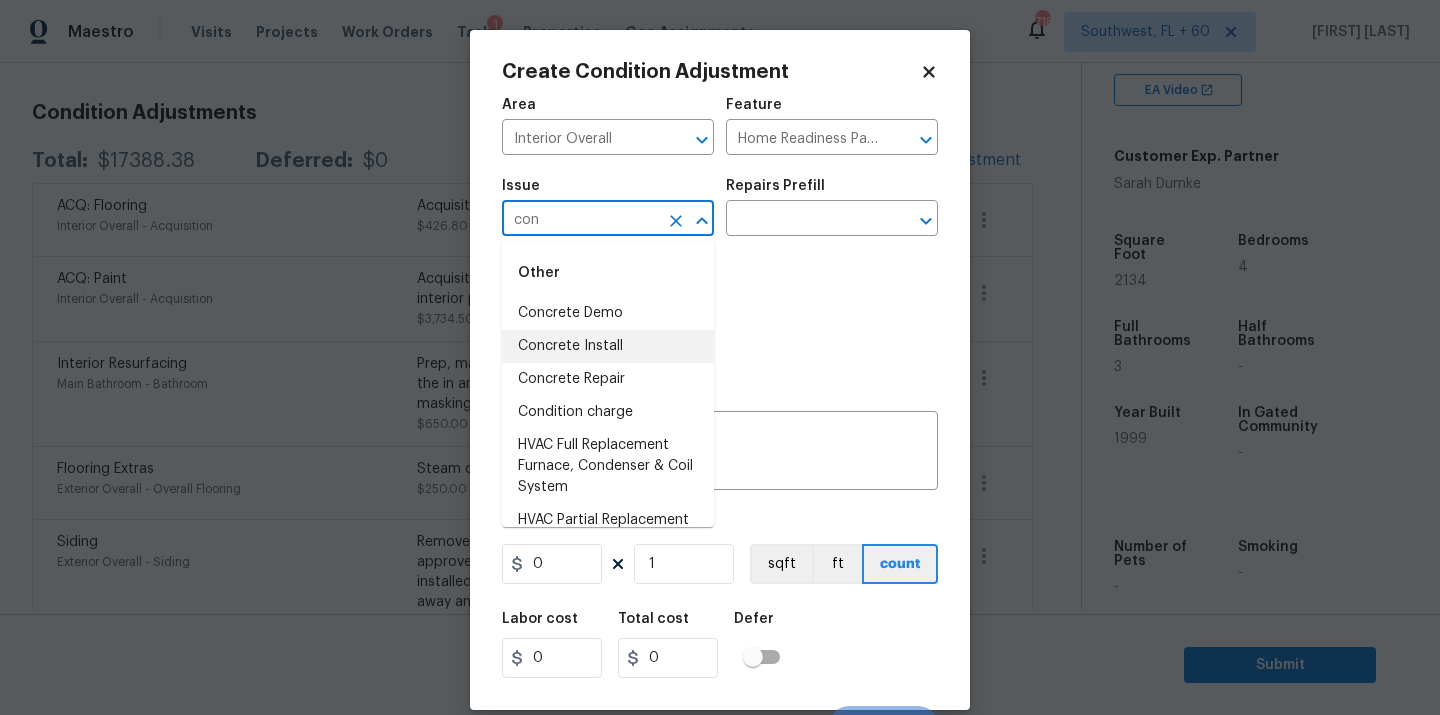 click on "Condition charge" at bounding box center [608, 412] 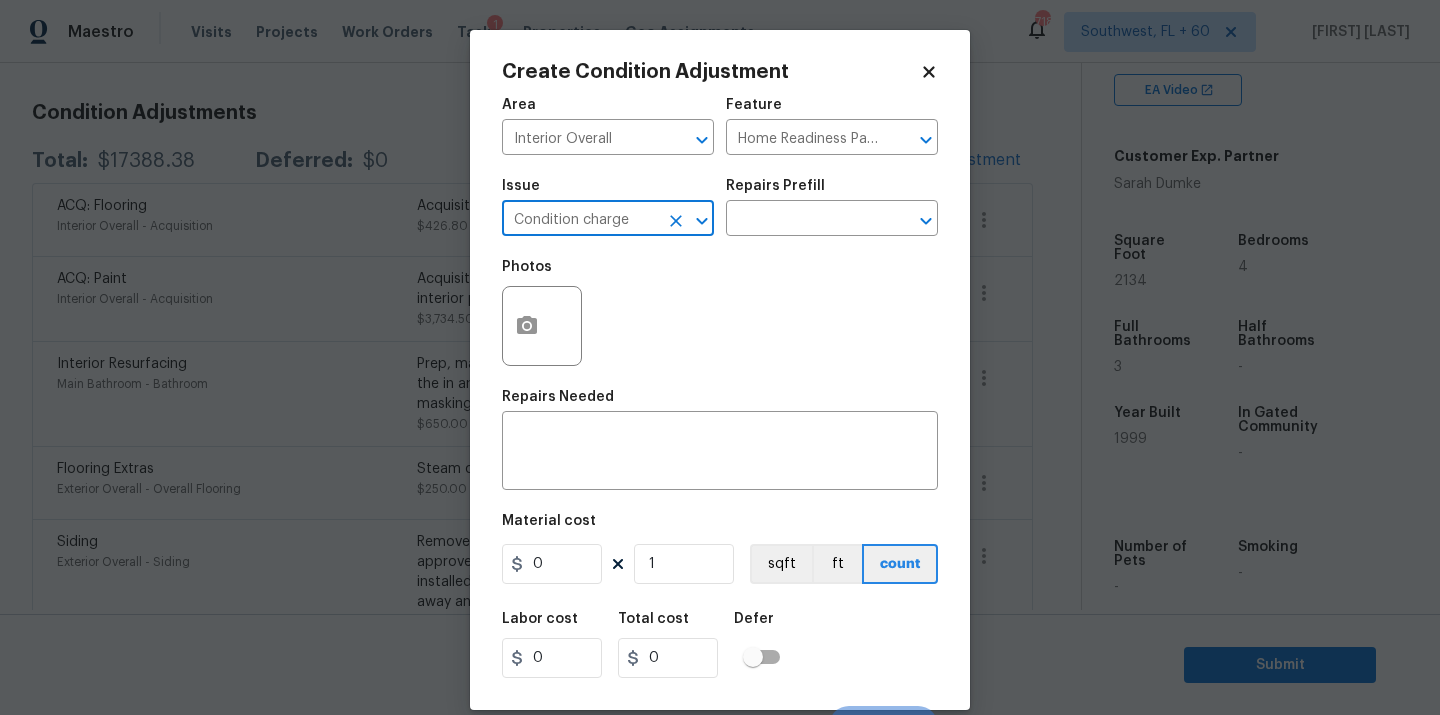 type on "Condition charge" 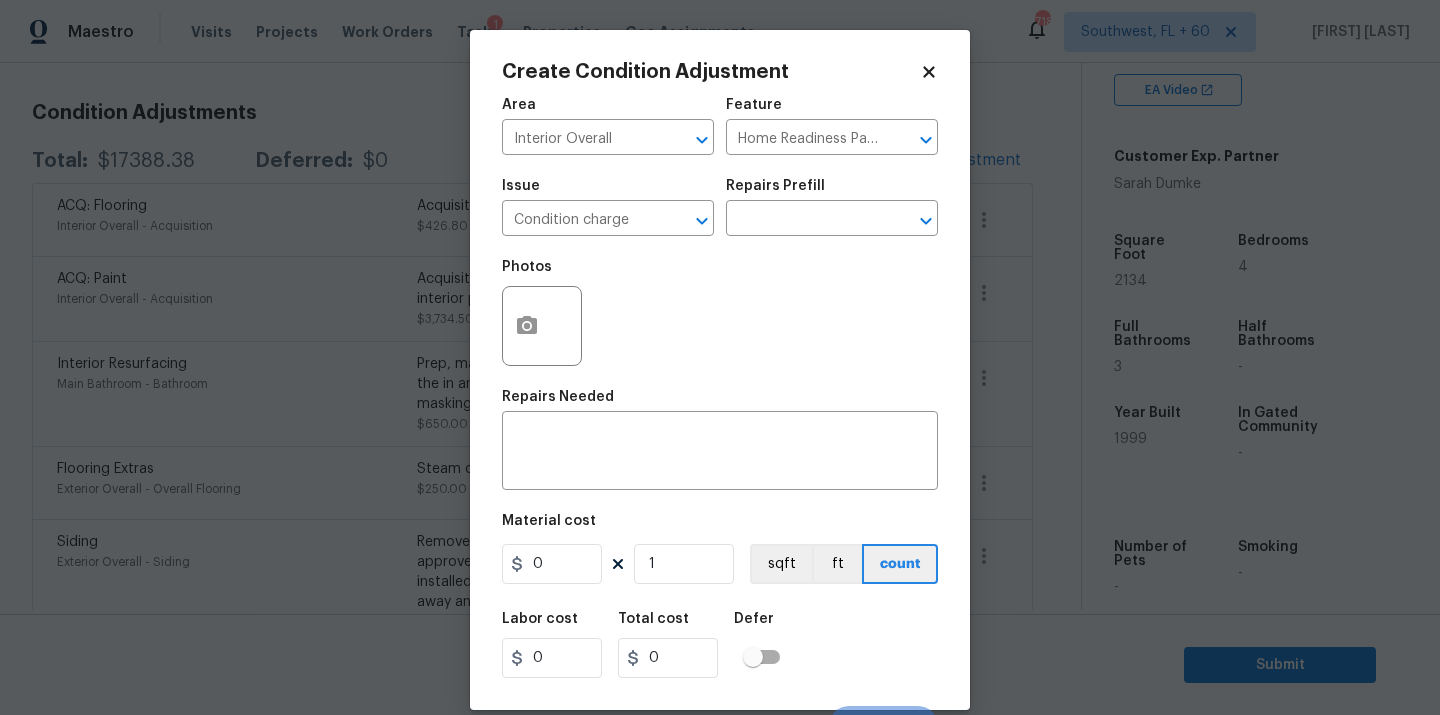 click on "Issue Condition charge ​ Repairs Prefill ​" at bounding box center [720, 207] 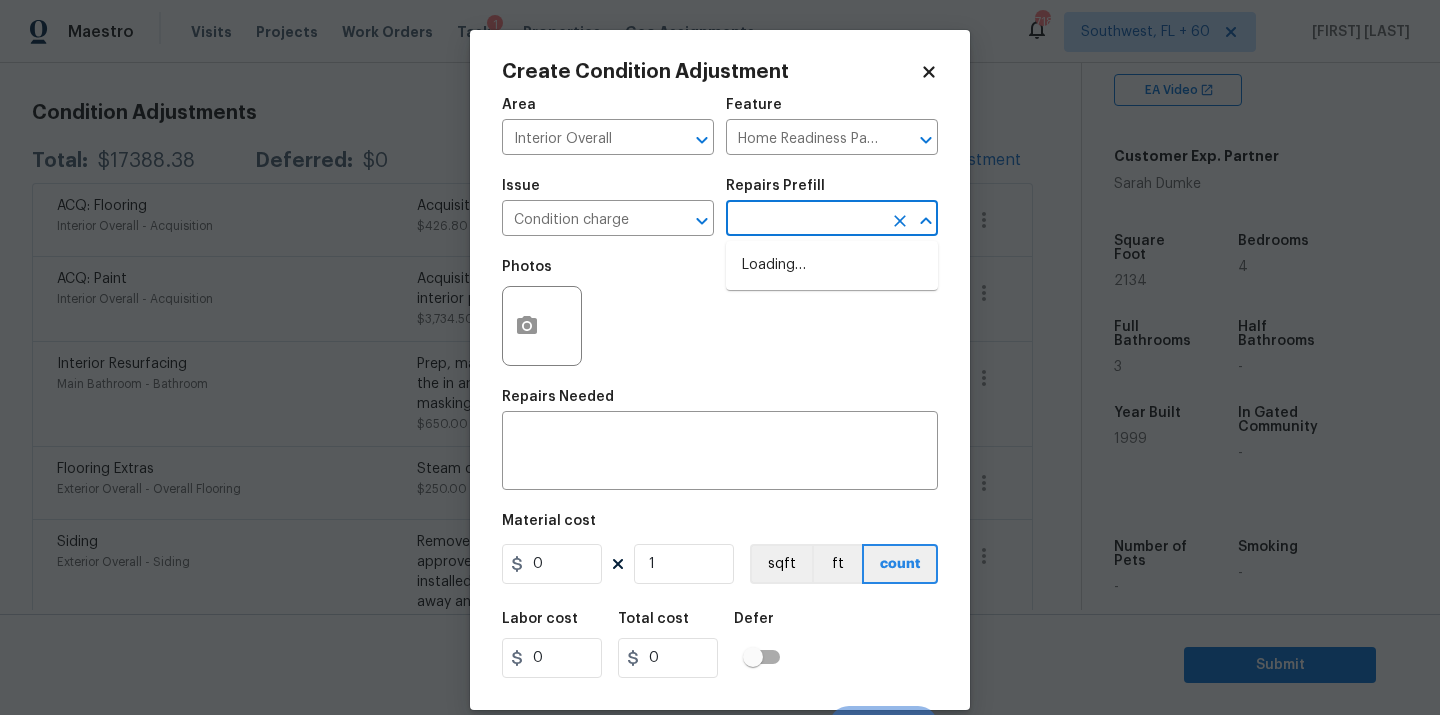 drag, startPoint x: 779, startPoint y: 221, endPoint x: 779, endPoint y: 386, distance: 165 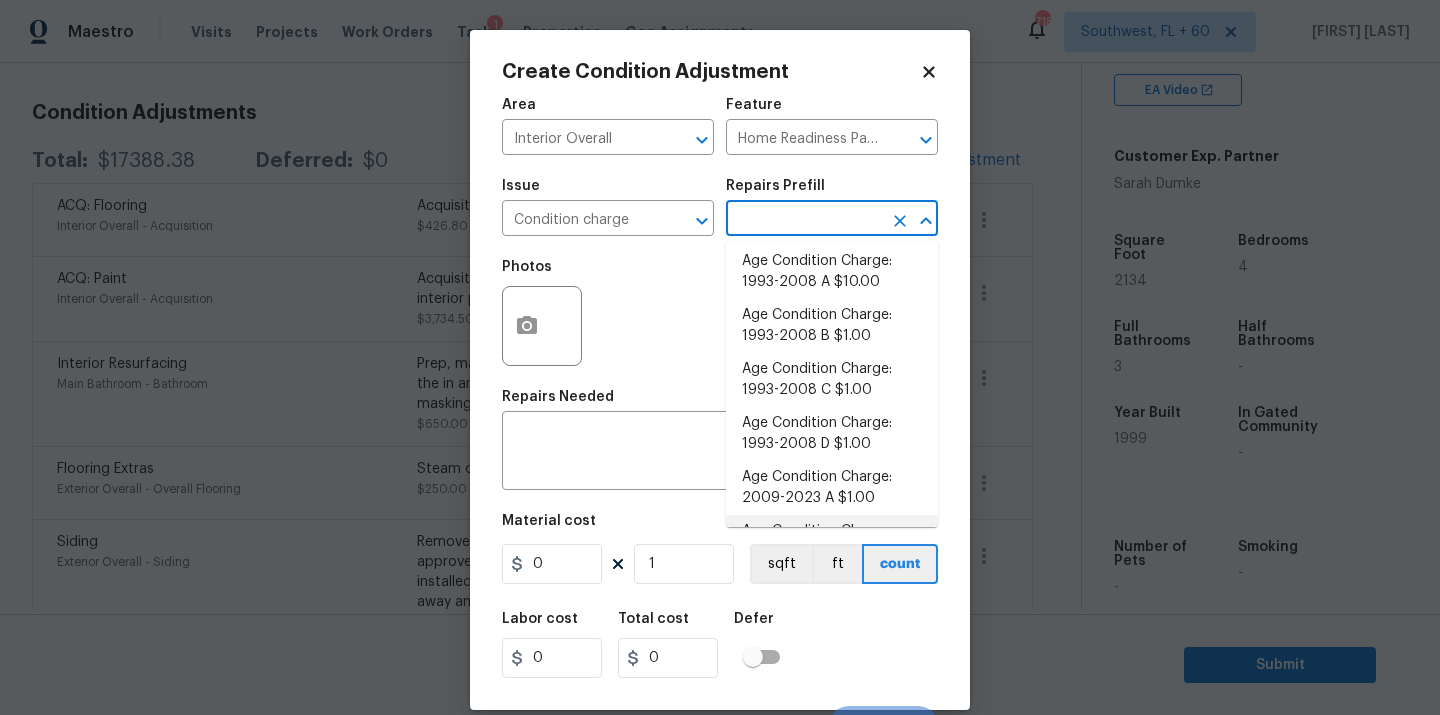 scroll, scrollTop: 423, scrollLeft: 0, axis: vertical 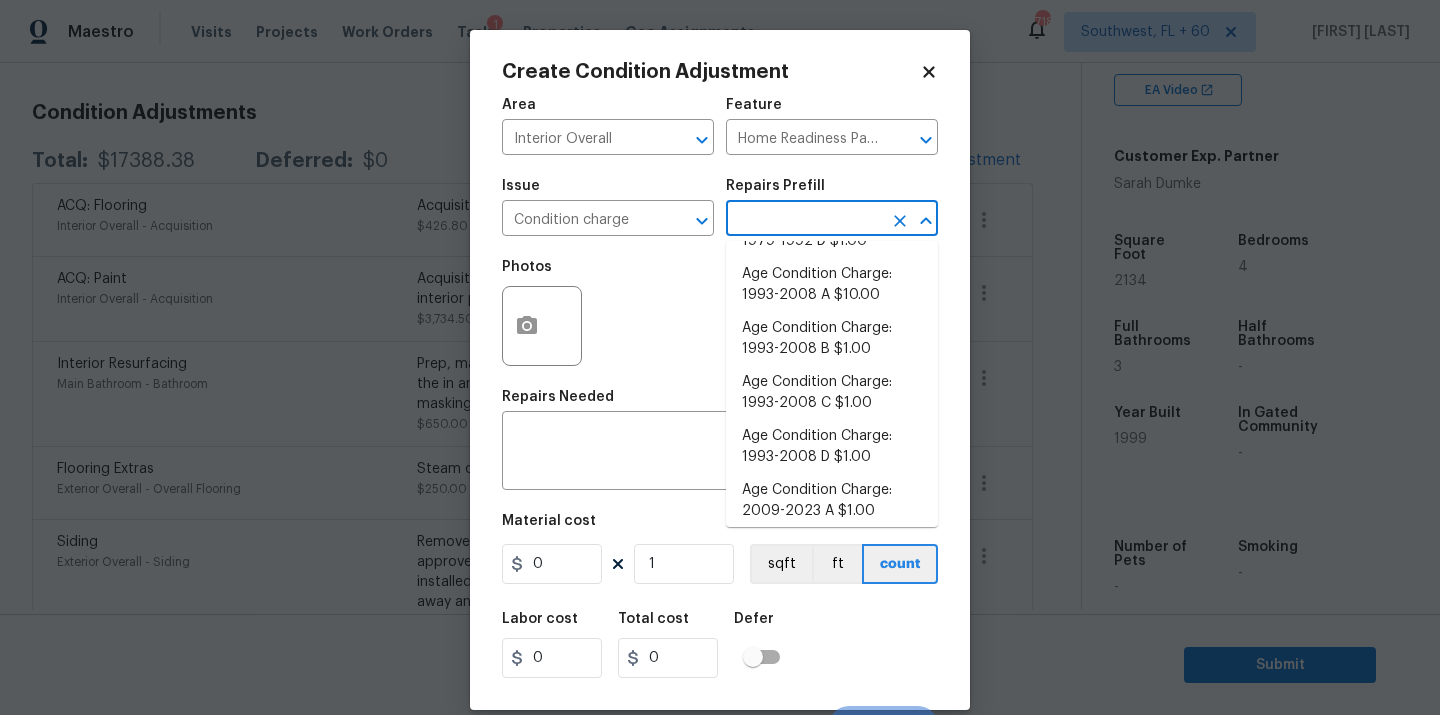 click on "Age Condition Charge: 1993-2008 B	 $1.00" at bounding box center (832, 339) 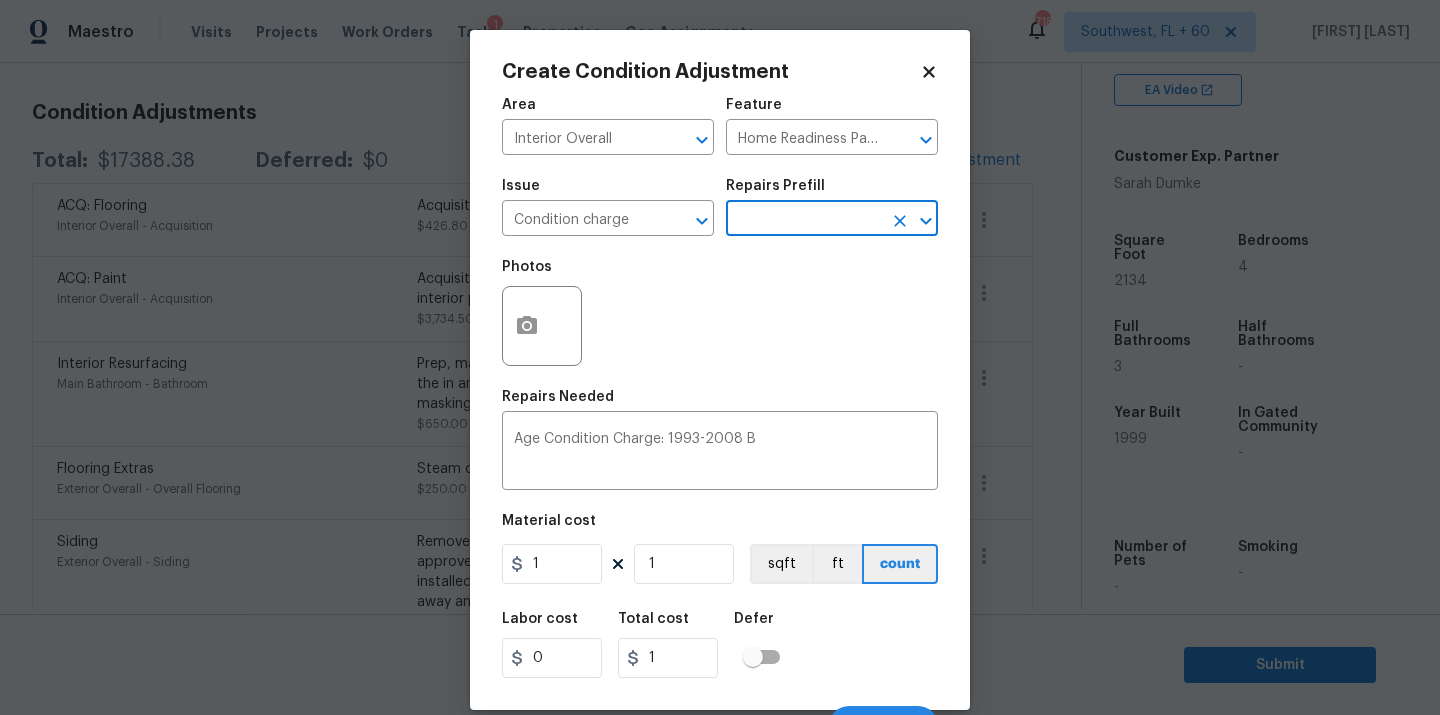 scroll, scrollTop: 32, scrollLeft: 0, axis: vertical 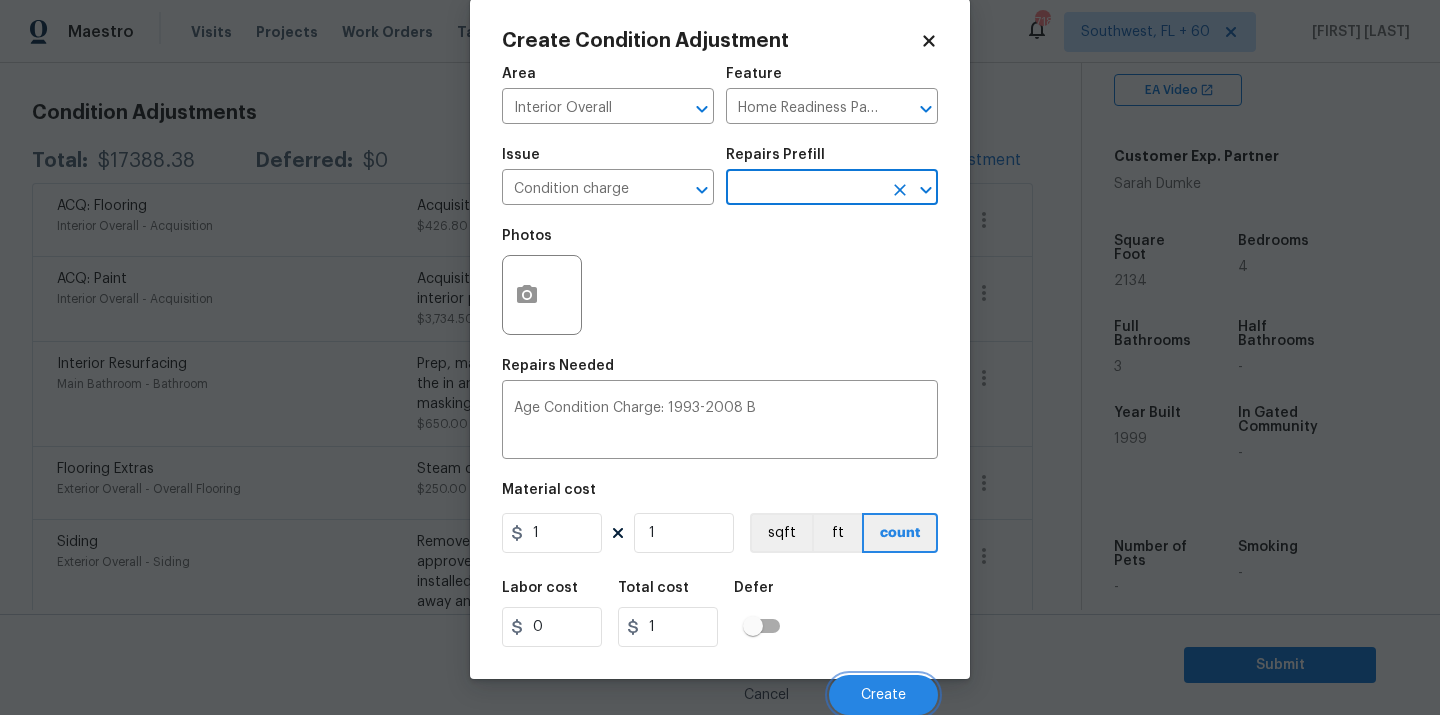 click on "Create" at bounding box center (883, 695) 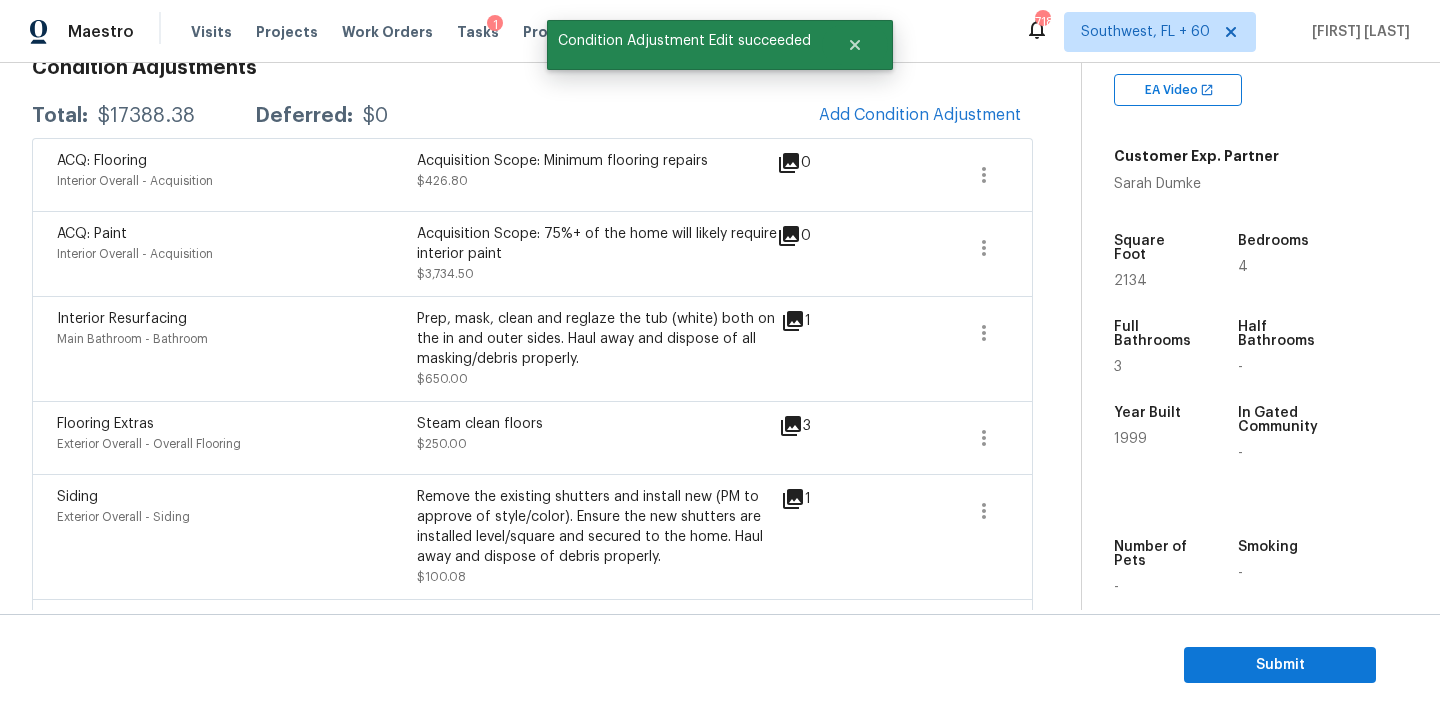scroll, scrollTop: 264, scrollLeft: 0, axis: vertical 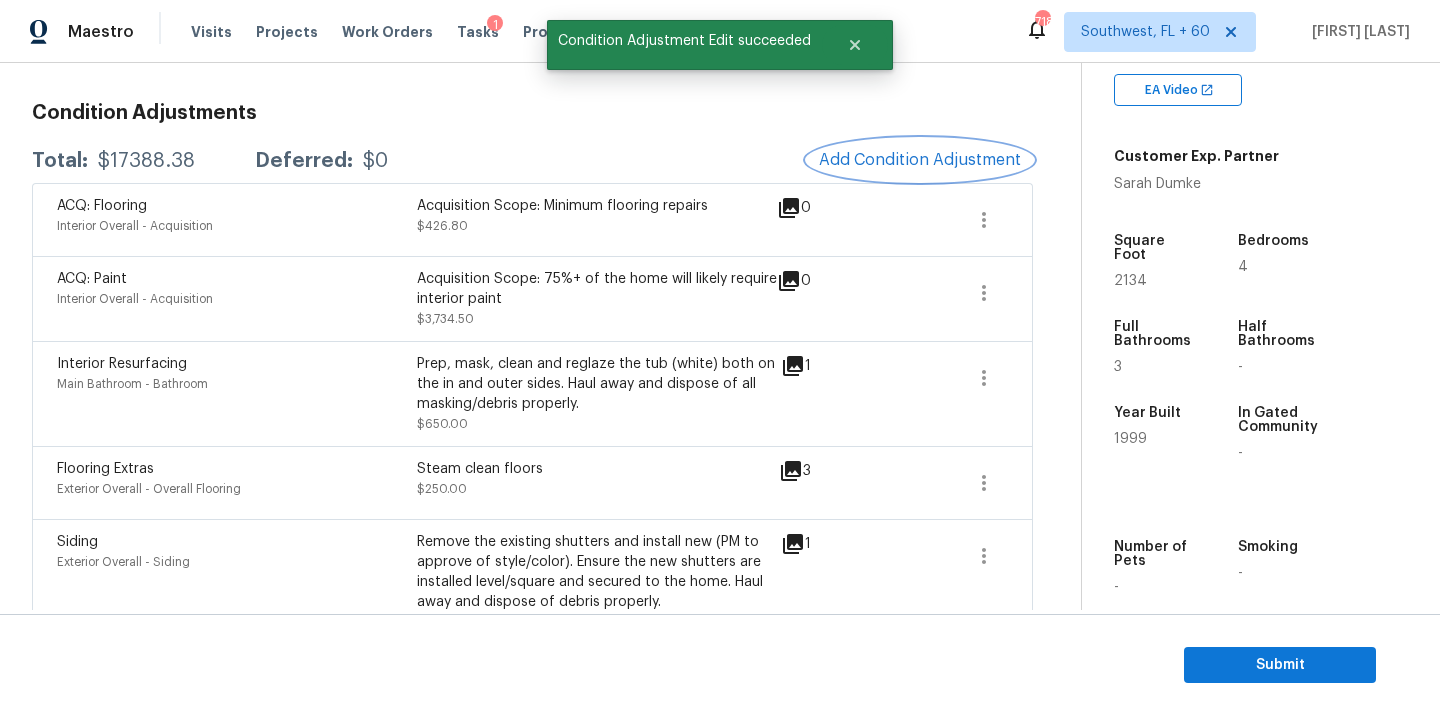 click on "Add Condition Adjustment" at bounding box center (920, 160) 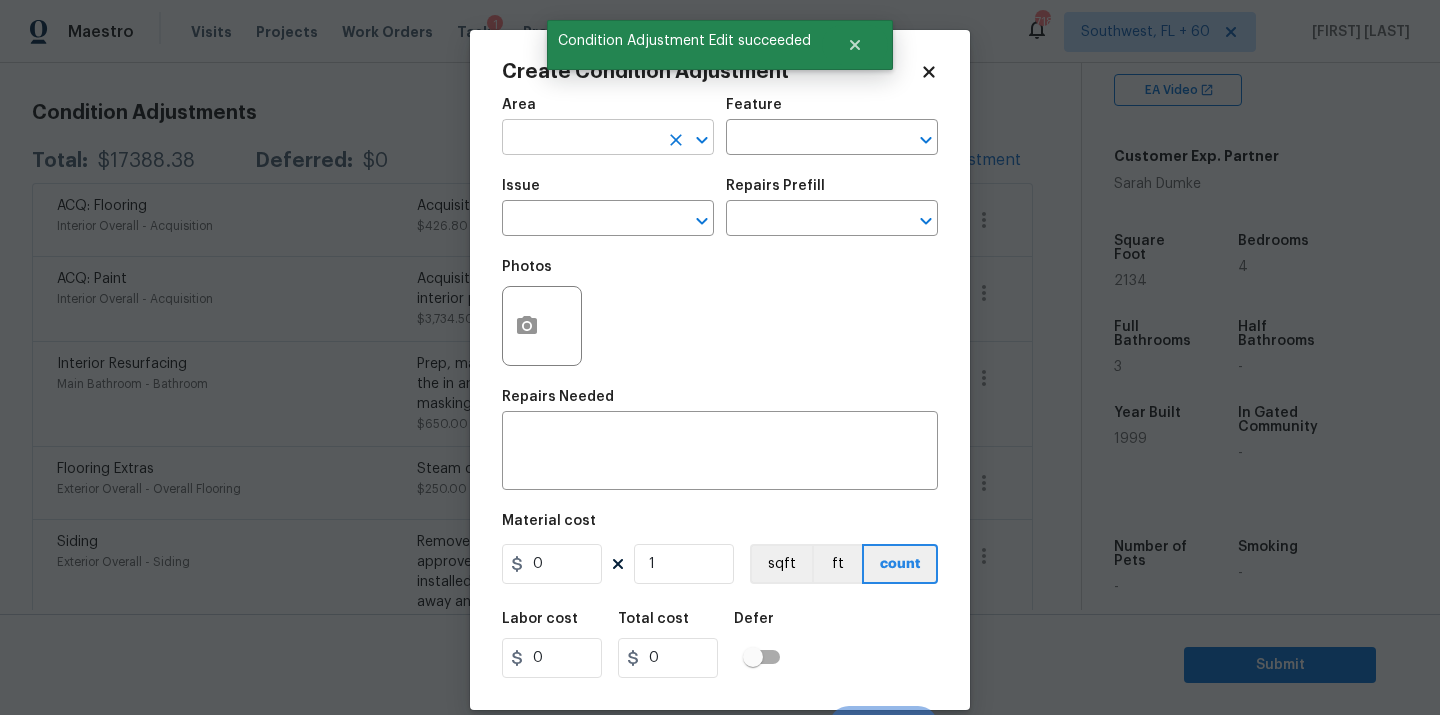click at bounding box center [580, 139] 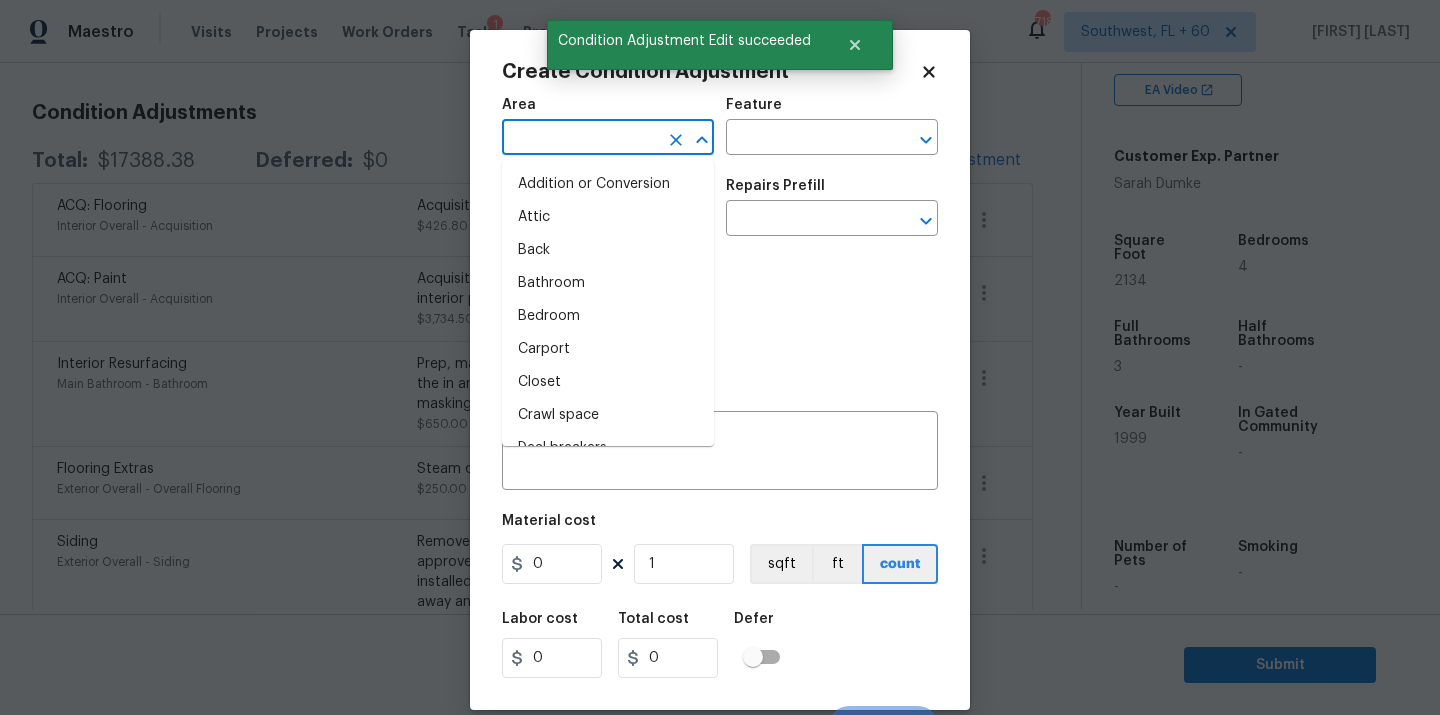 type on "n" 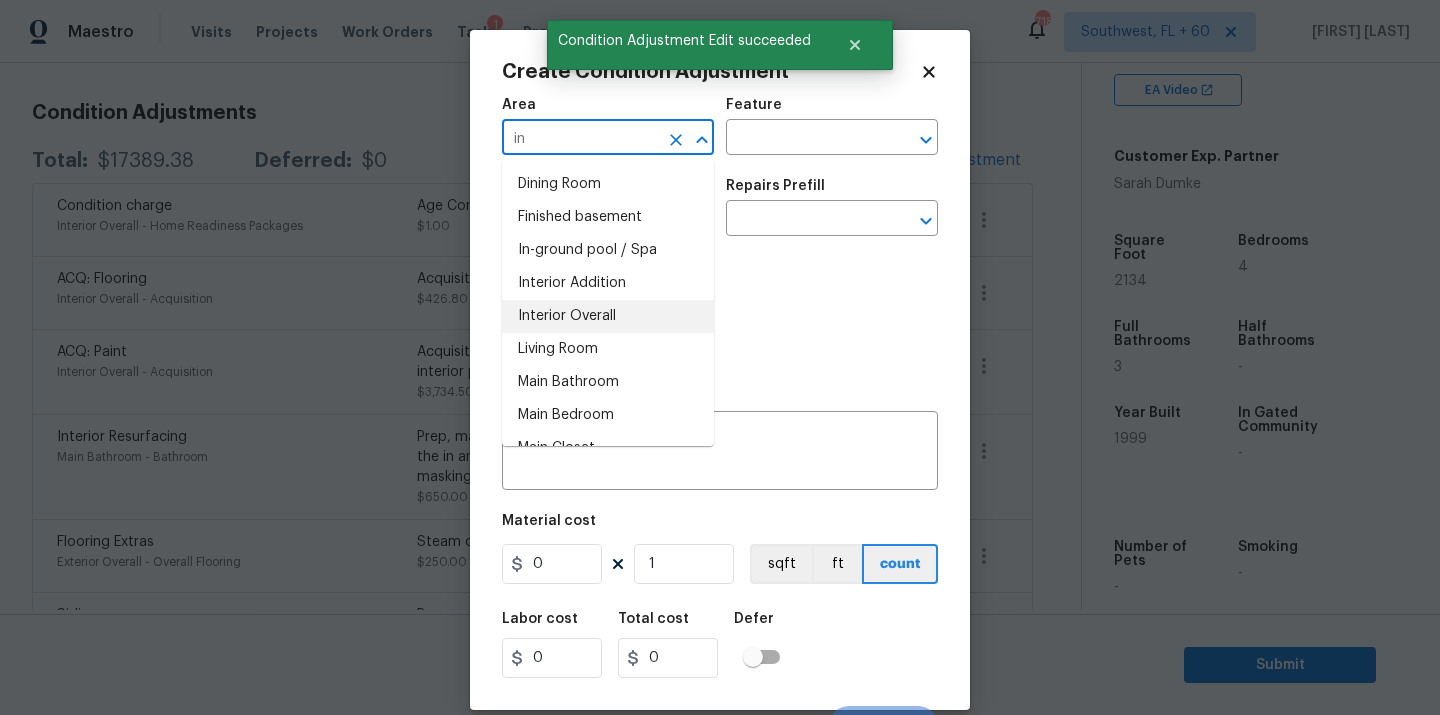 click on "Interior Overall" at bounding box center (608, 316) 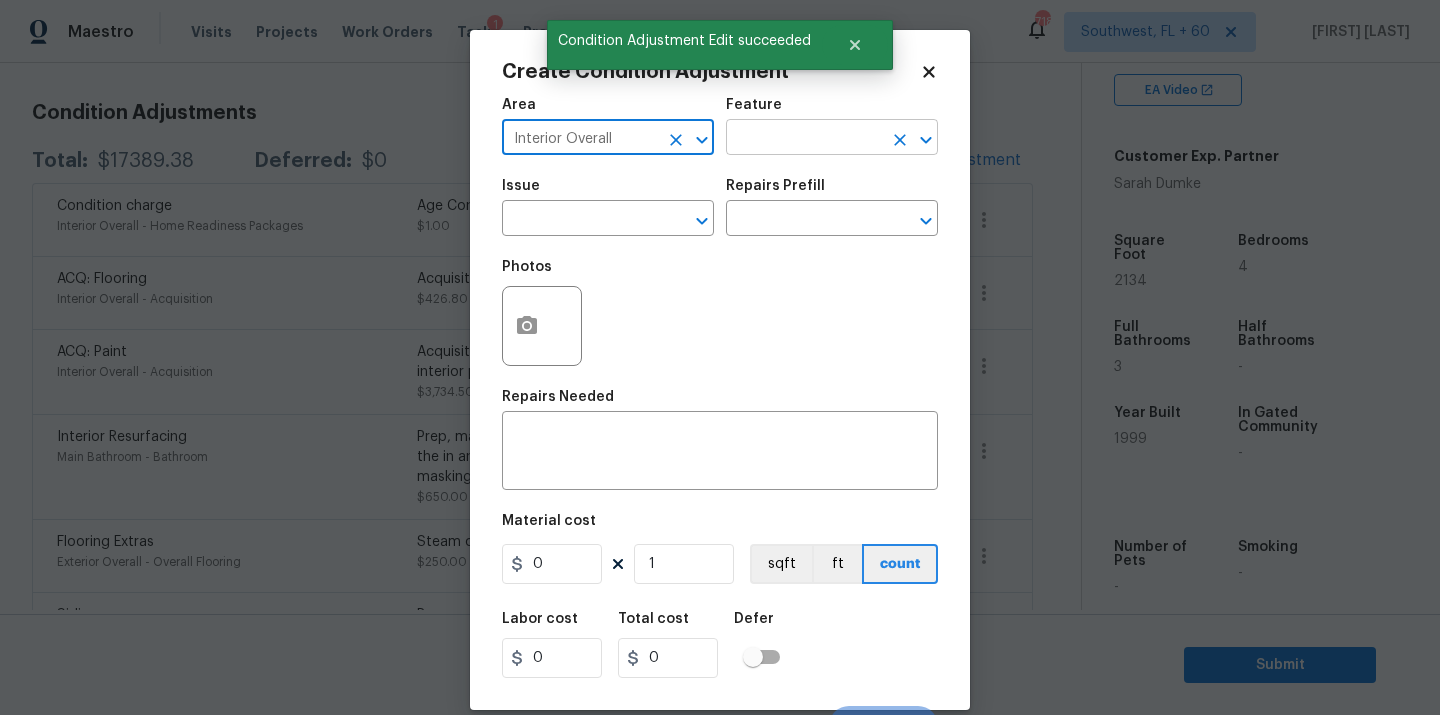 type on "Interior Overall" 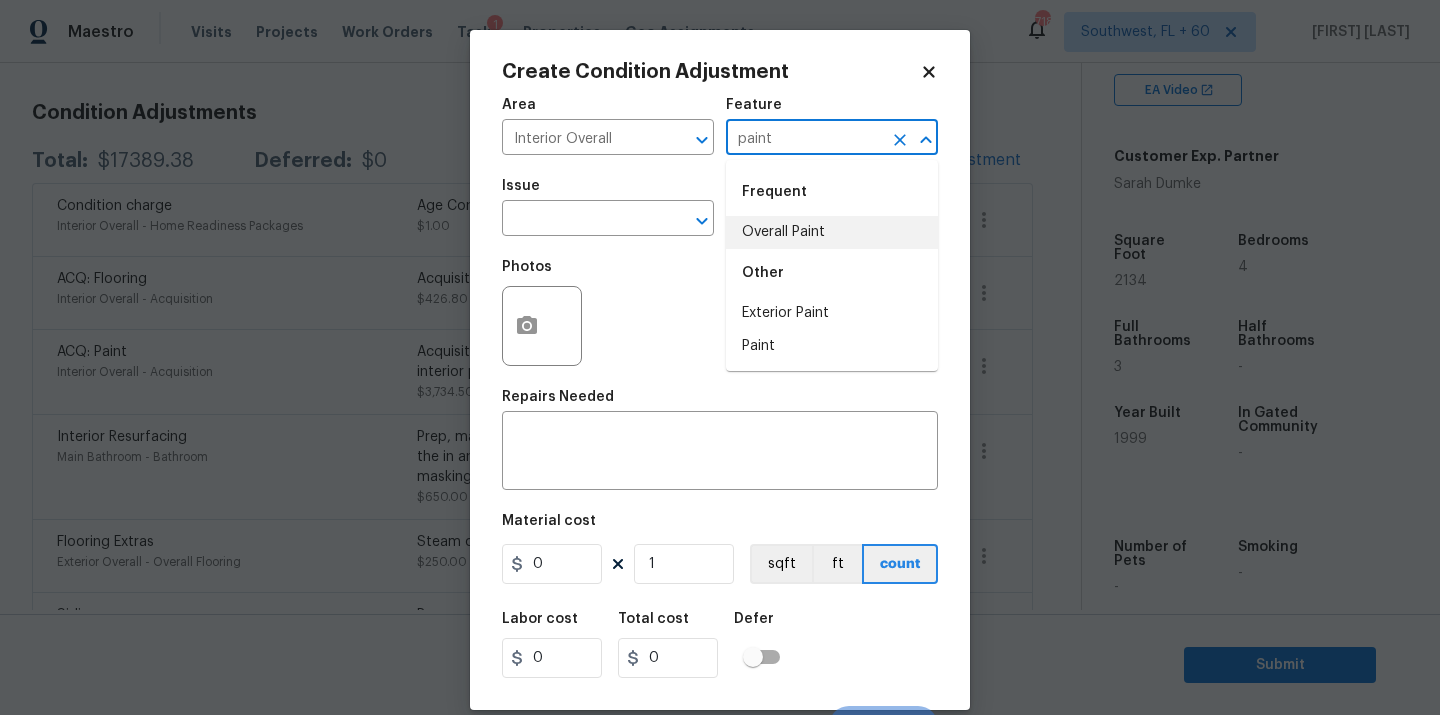 click on "Overall Paint" at bounding box center [832, 232] 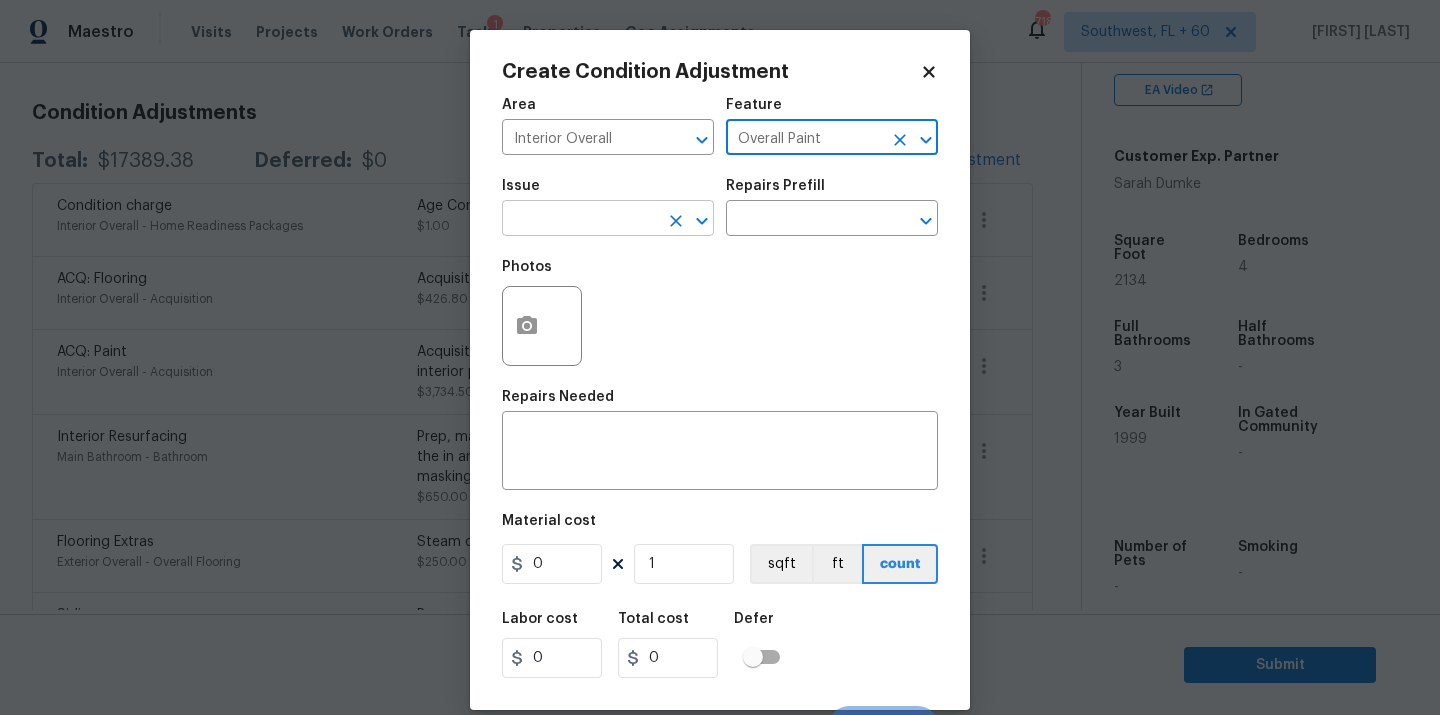 type on "Overall Paint" 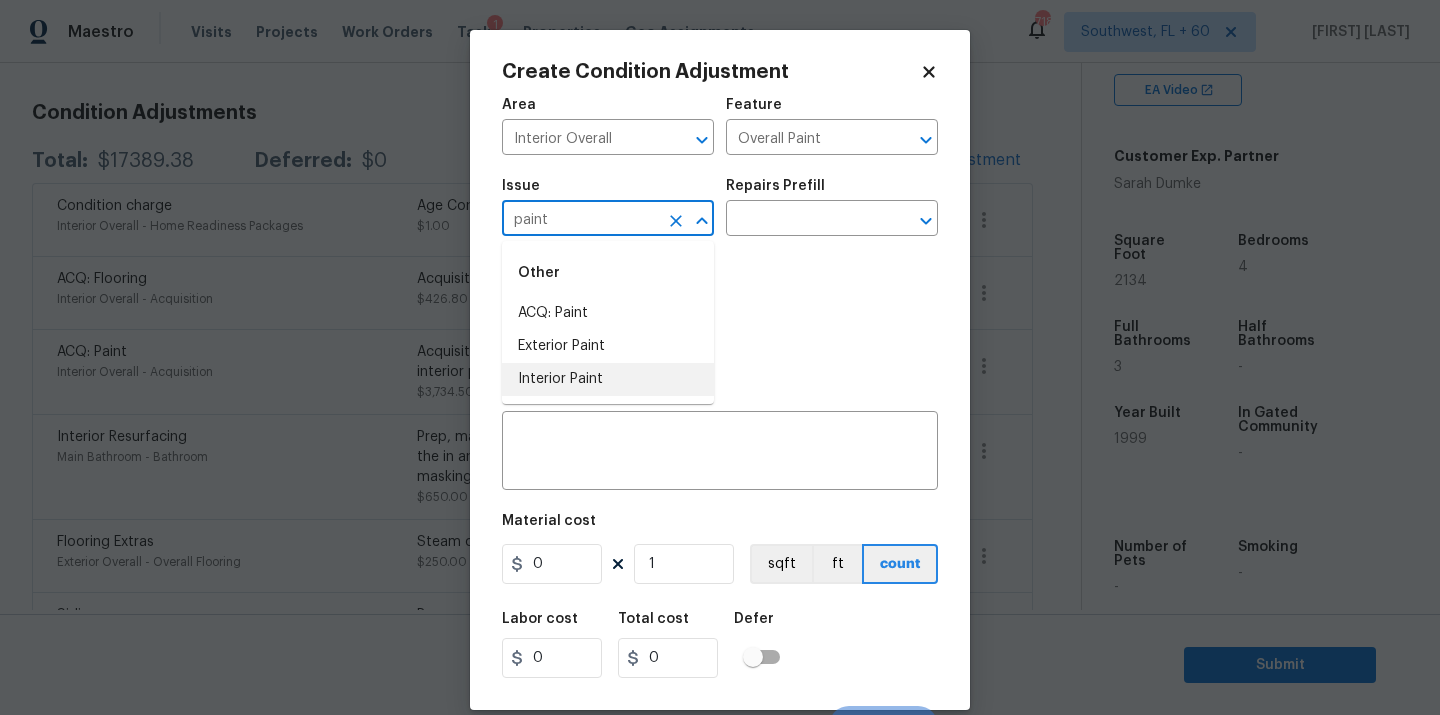 type on "paint" 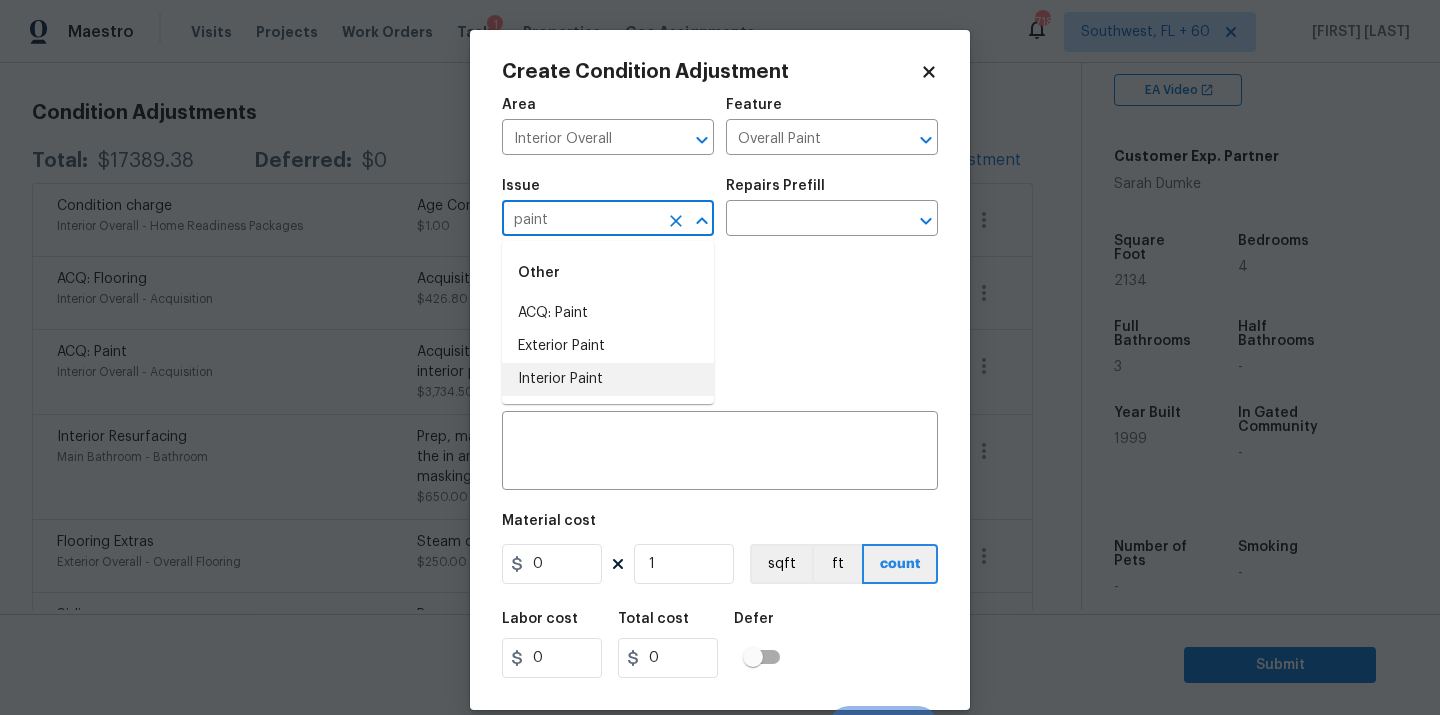 click on "Interior Paint" at bounding box center [608, 379] 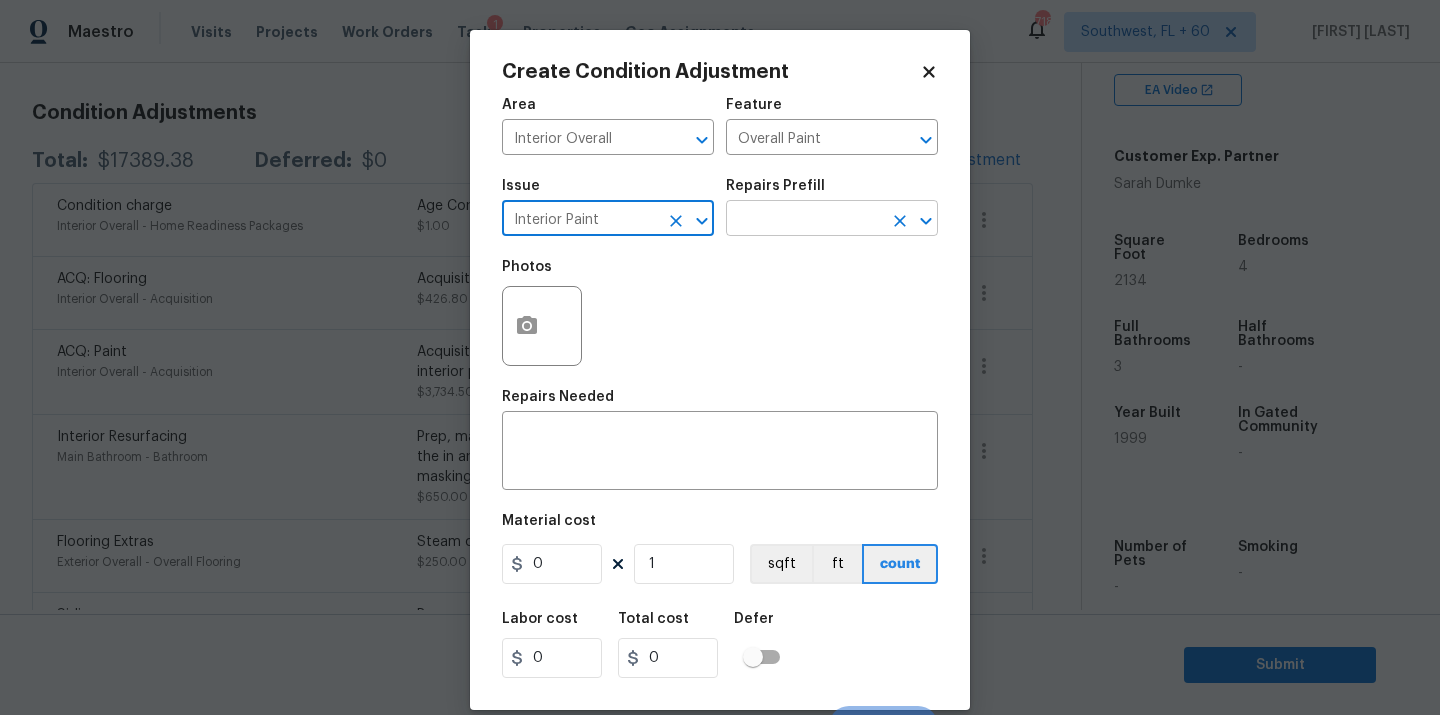 type on "Interior Paint" 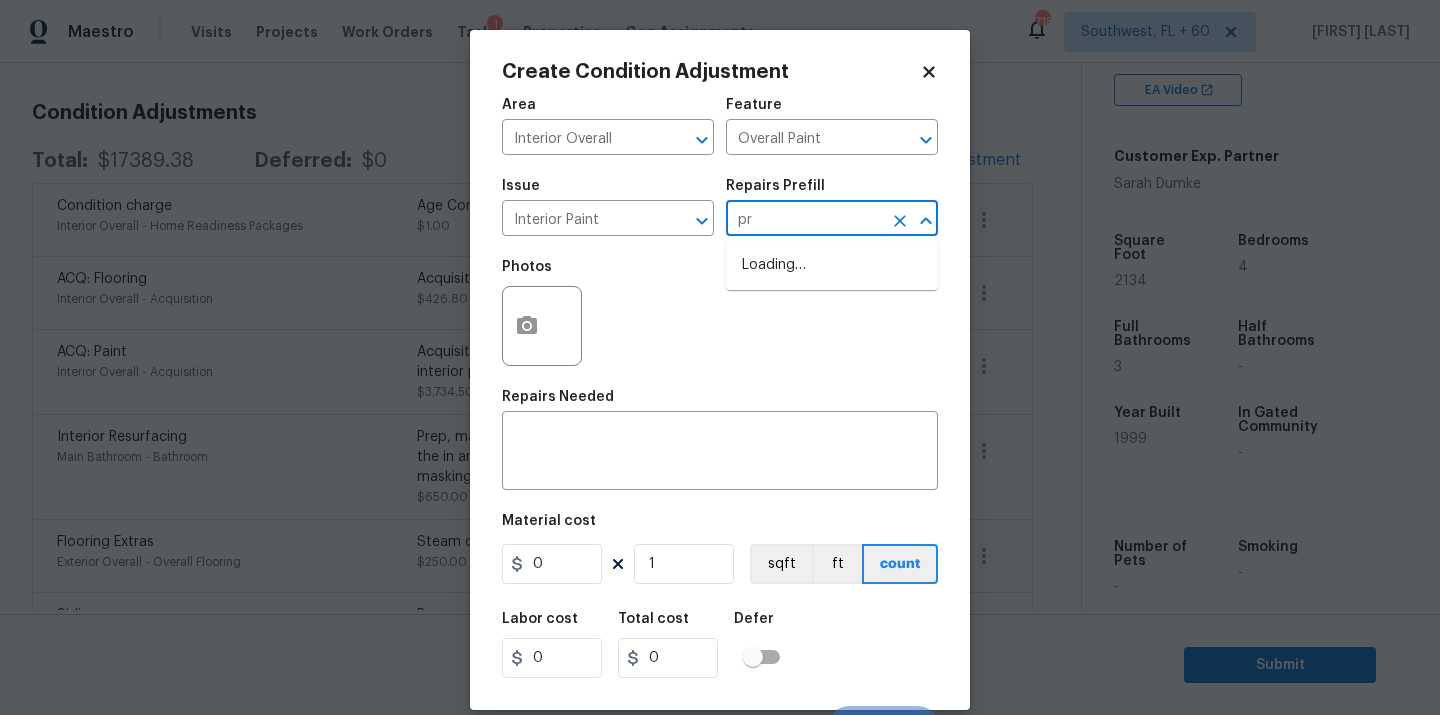 type on "pr" 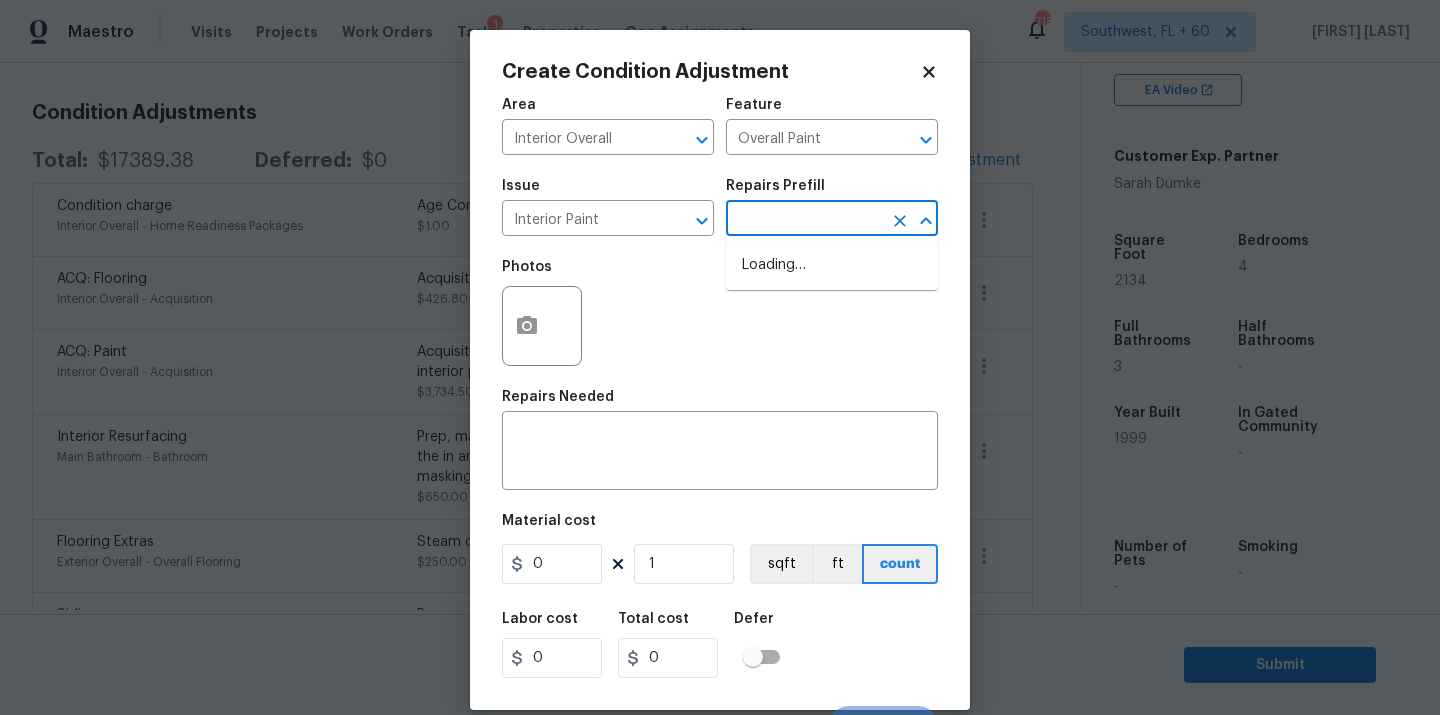 click at bounding box center [804, 220] 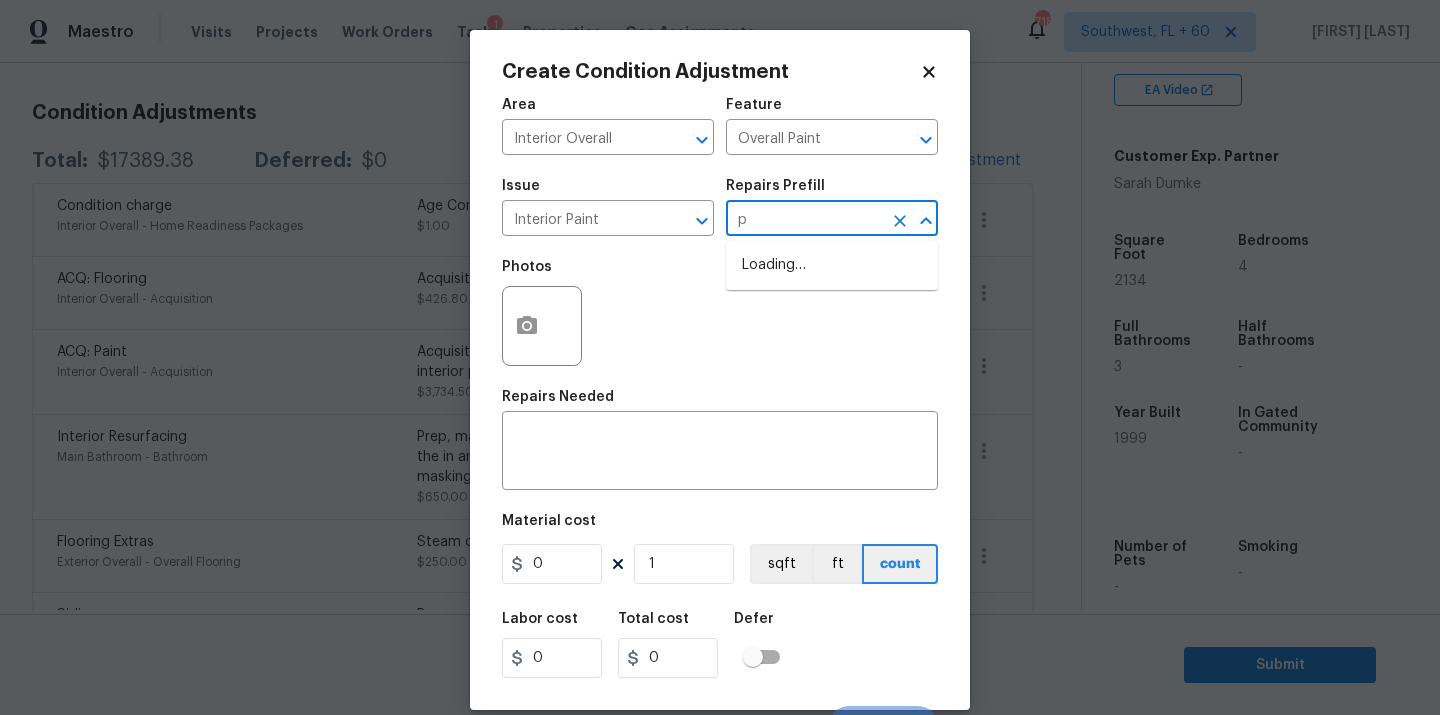 type on "pr" 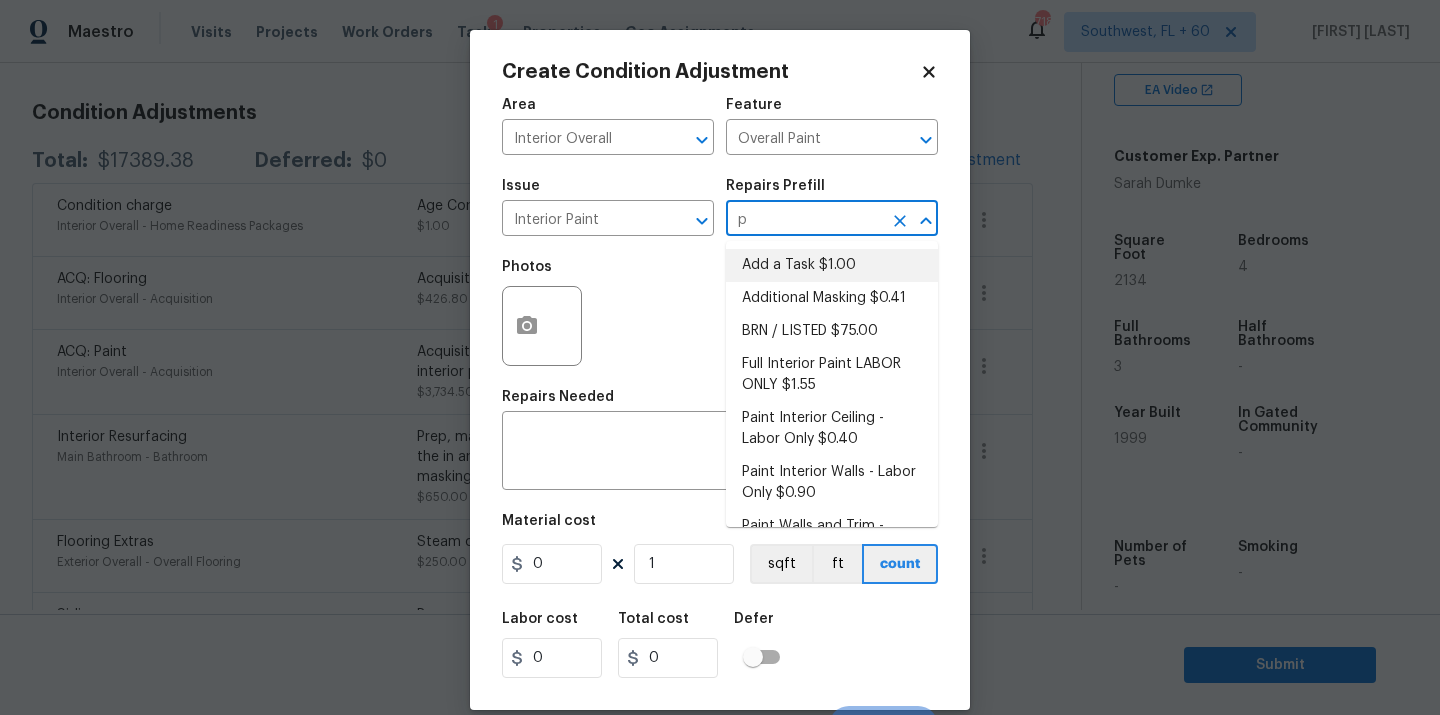 type on "pr" 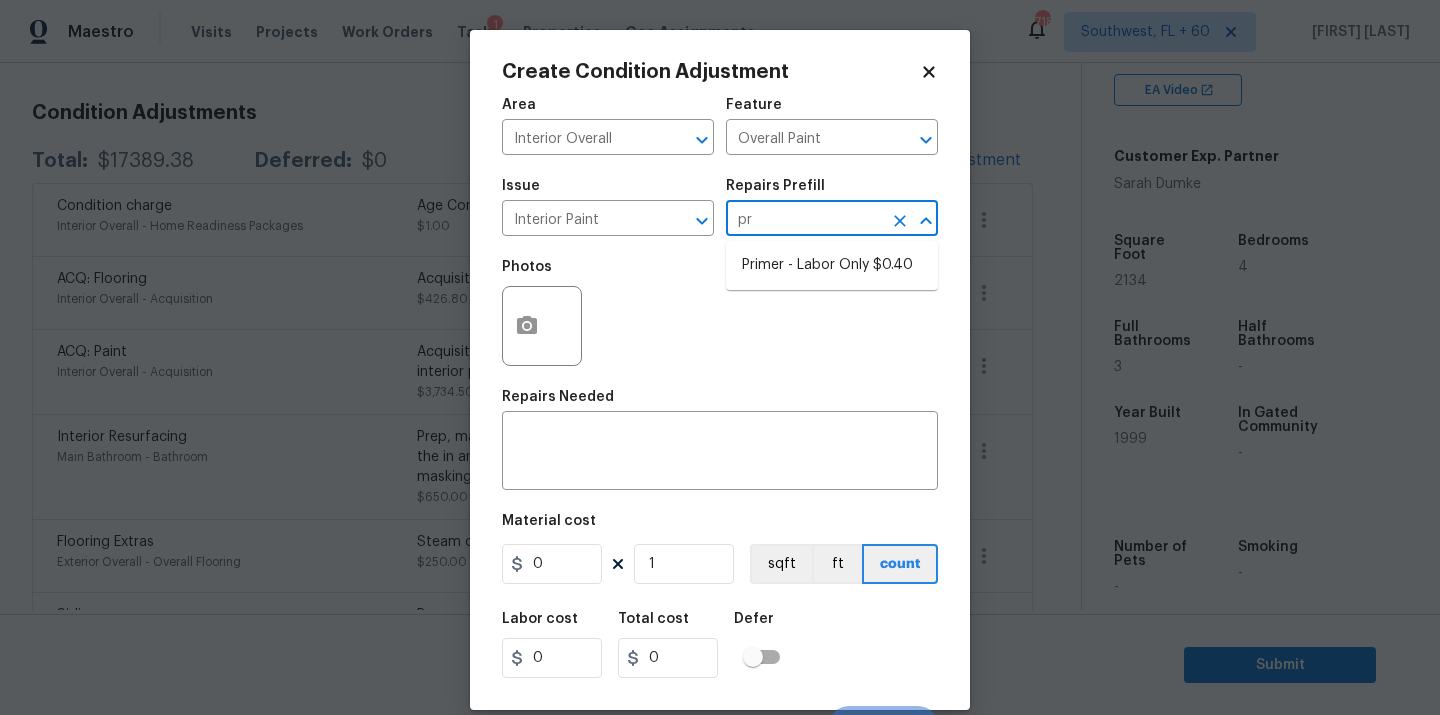 click on "Primer - Labor Only $0.40" at bounding box center (832, 265) 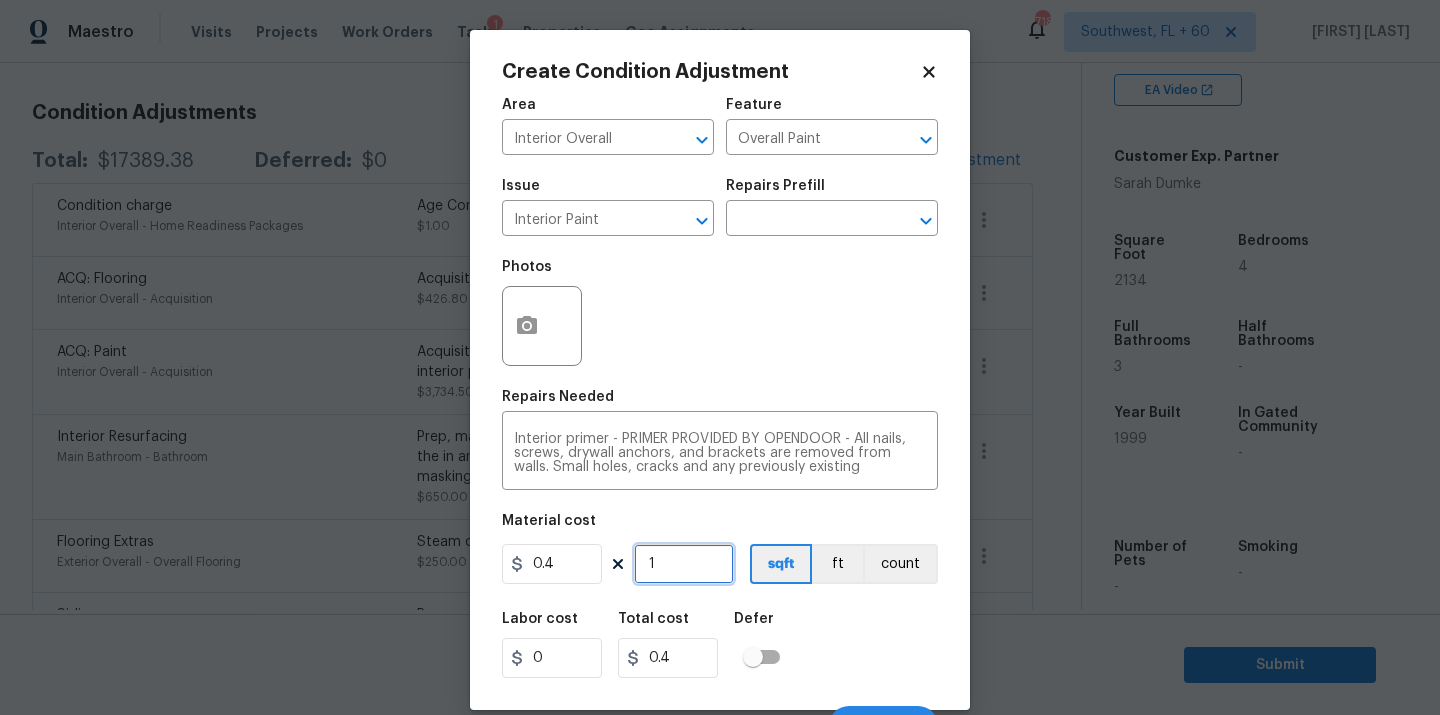click on "1" at bounding box center [684, 564] 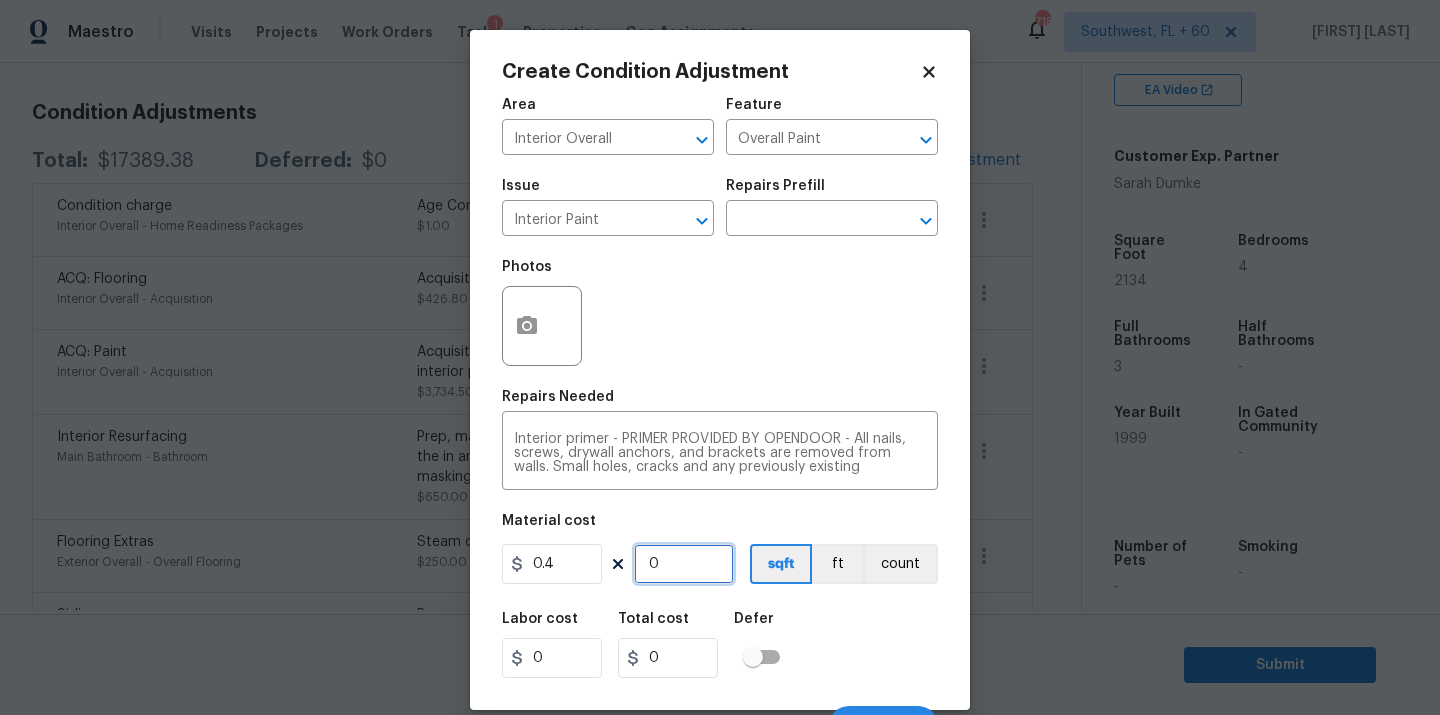 type on "2" 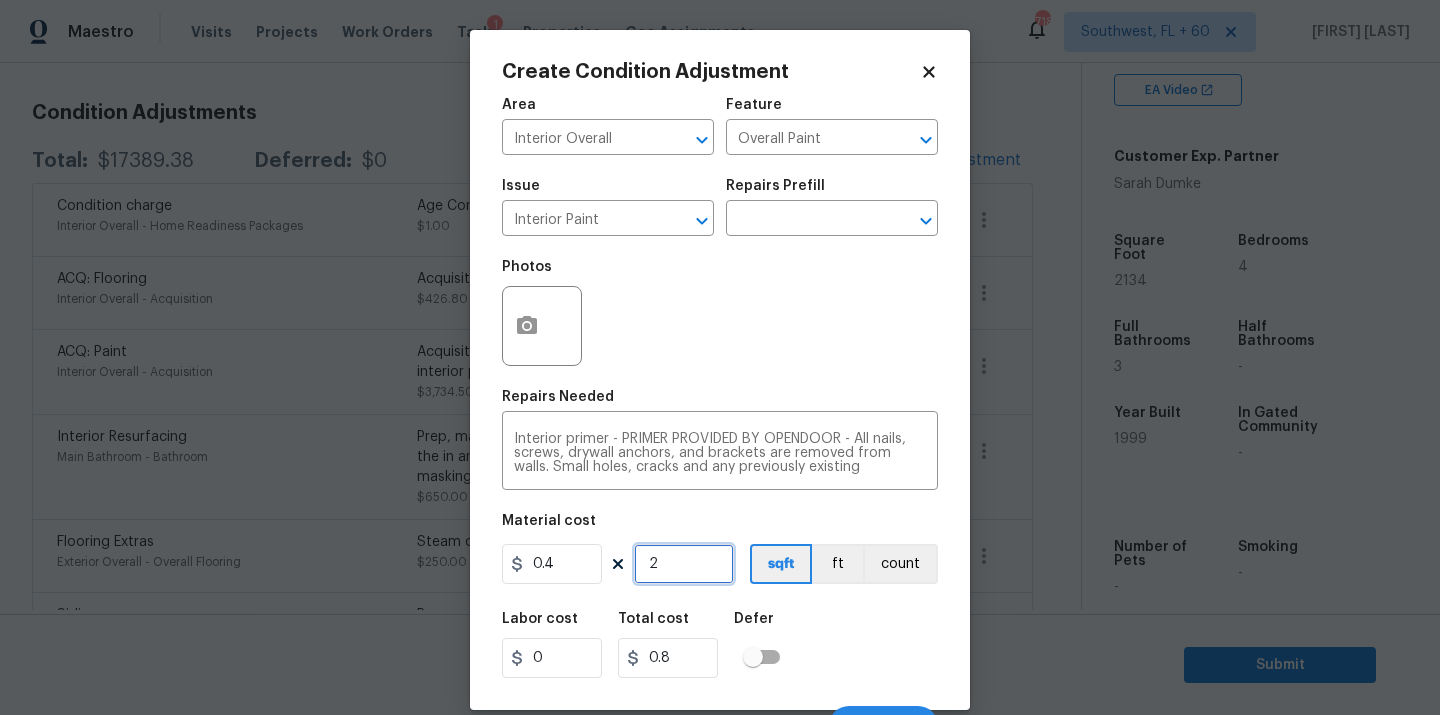 type on "21" 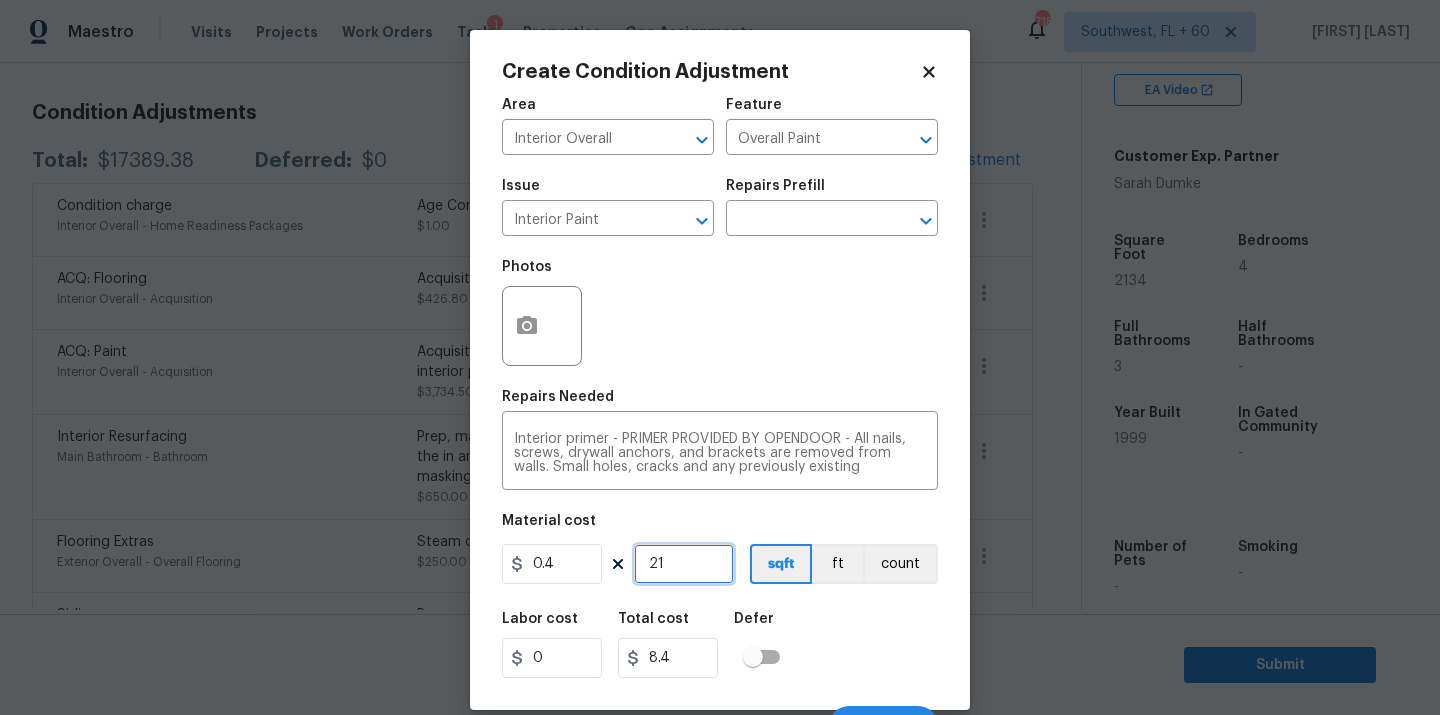 type on "213" 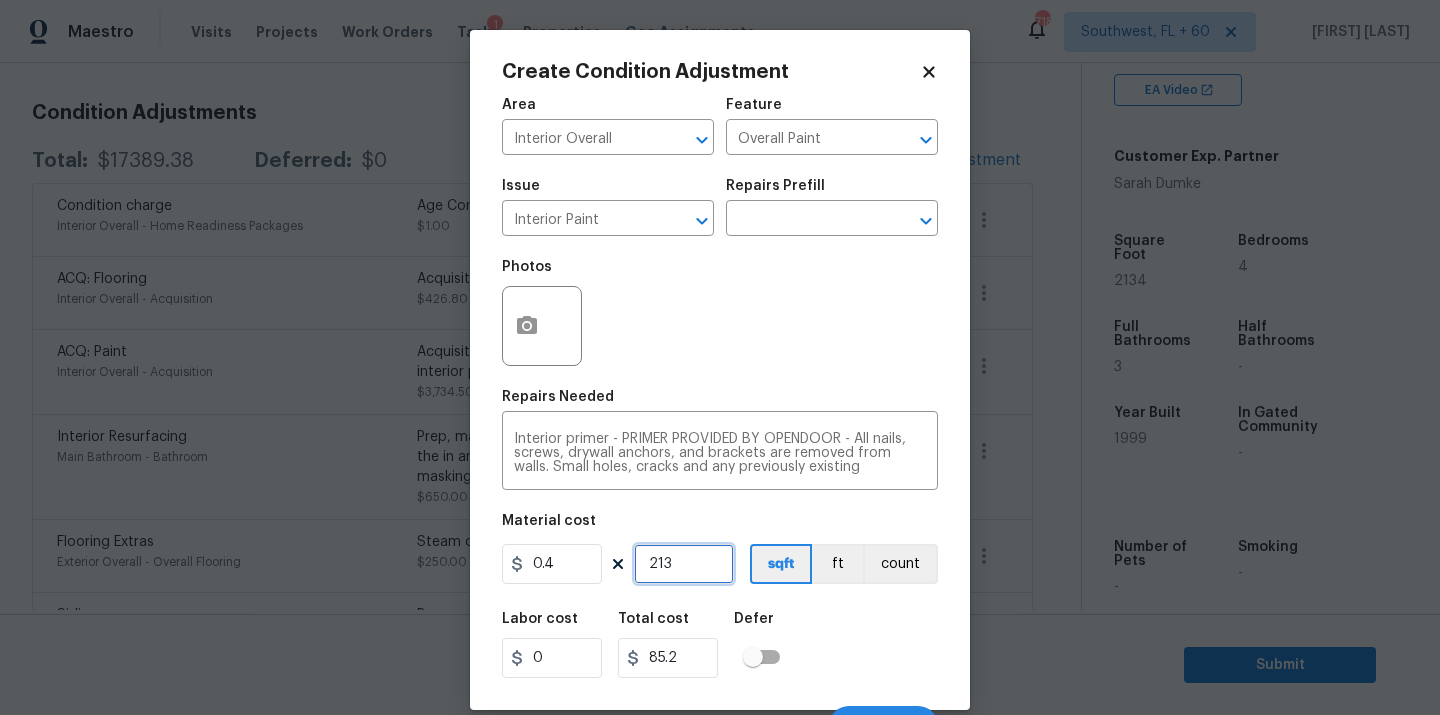 type on "2132" 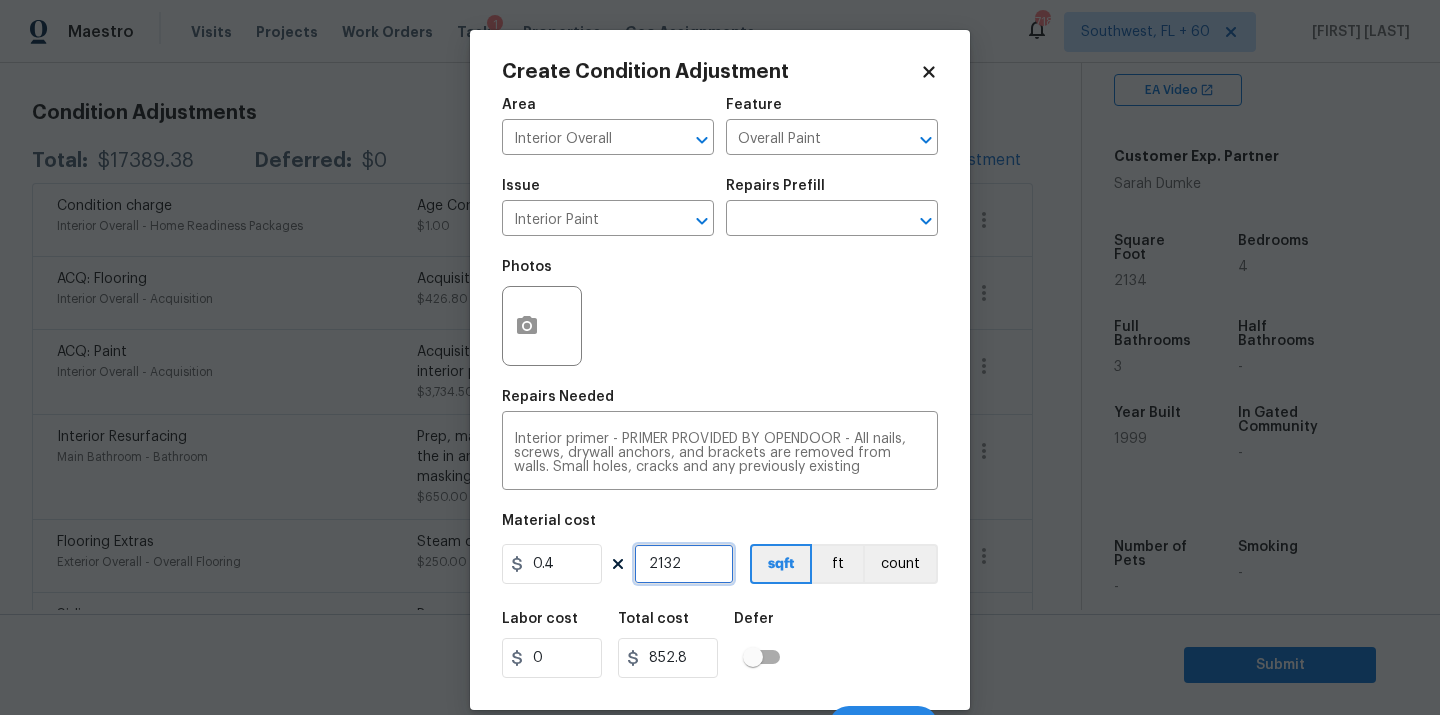 type on "2132" 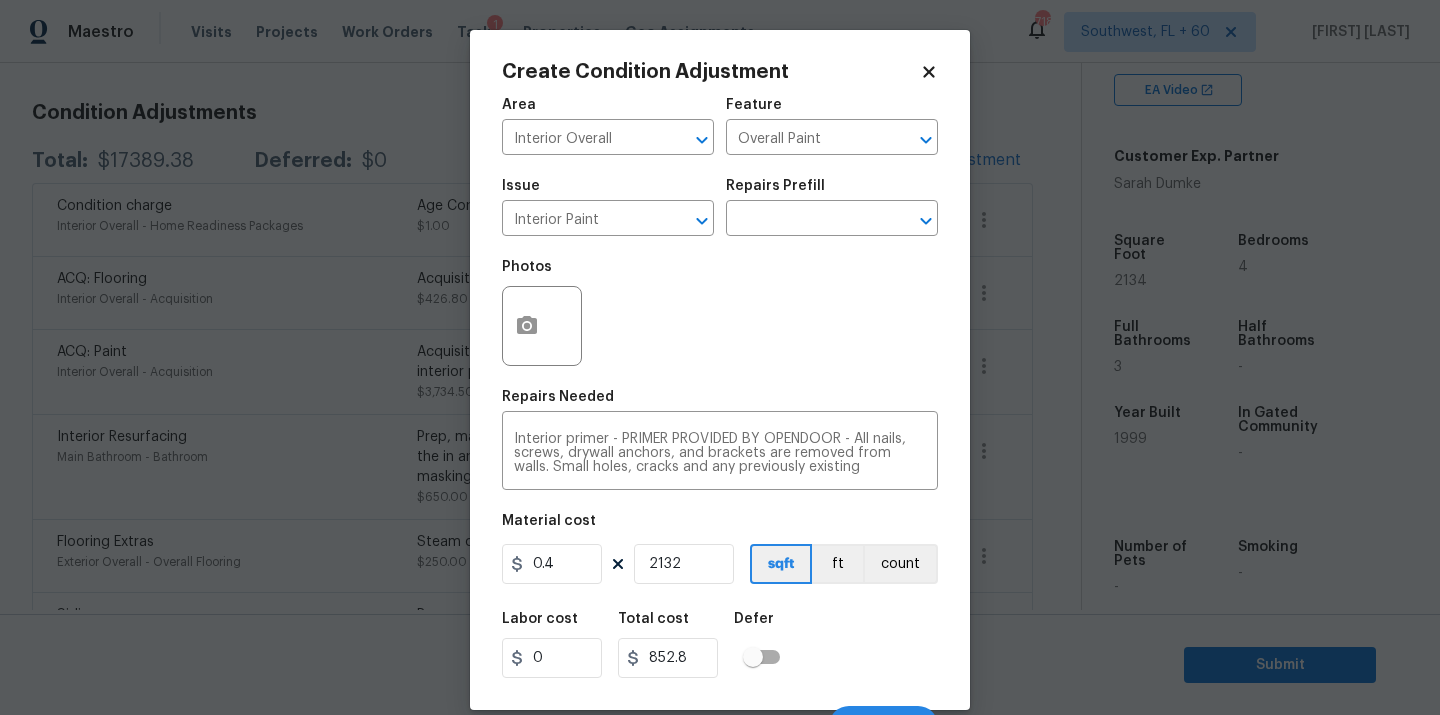 click on "Labor cost 0 Total cost [NUMBER] Defer" at bounding box center (720, 645) 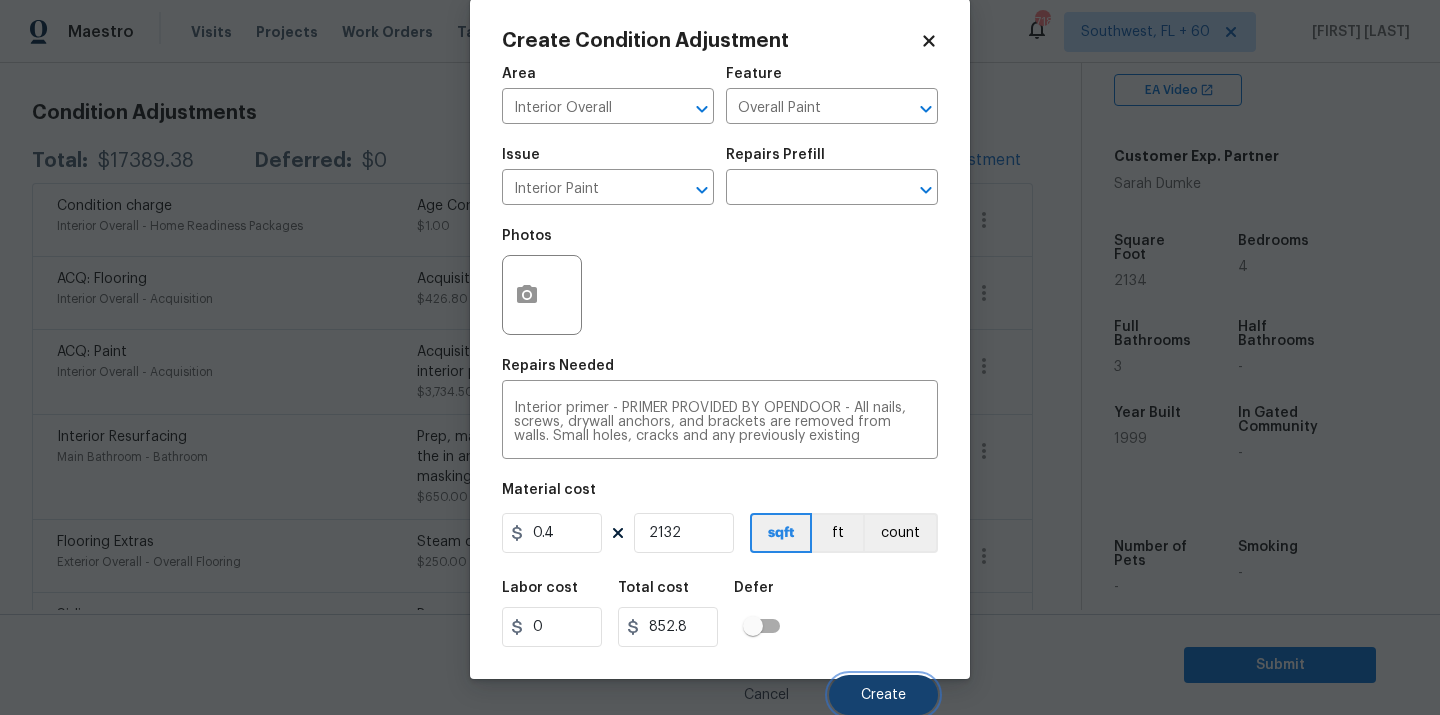 click on "Create" at bounding box center [883, 695] 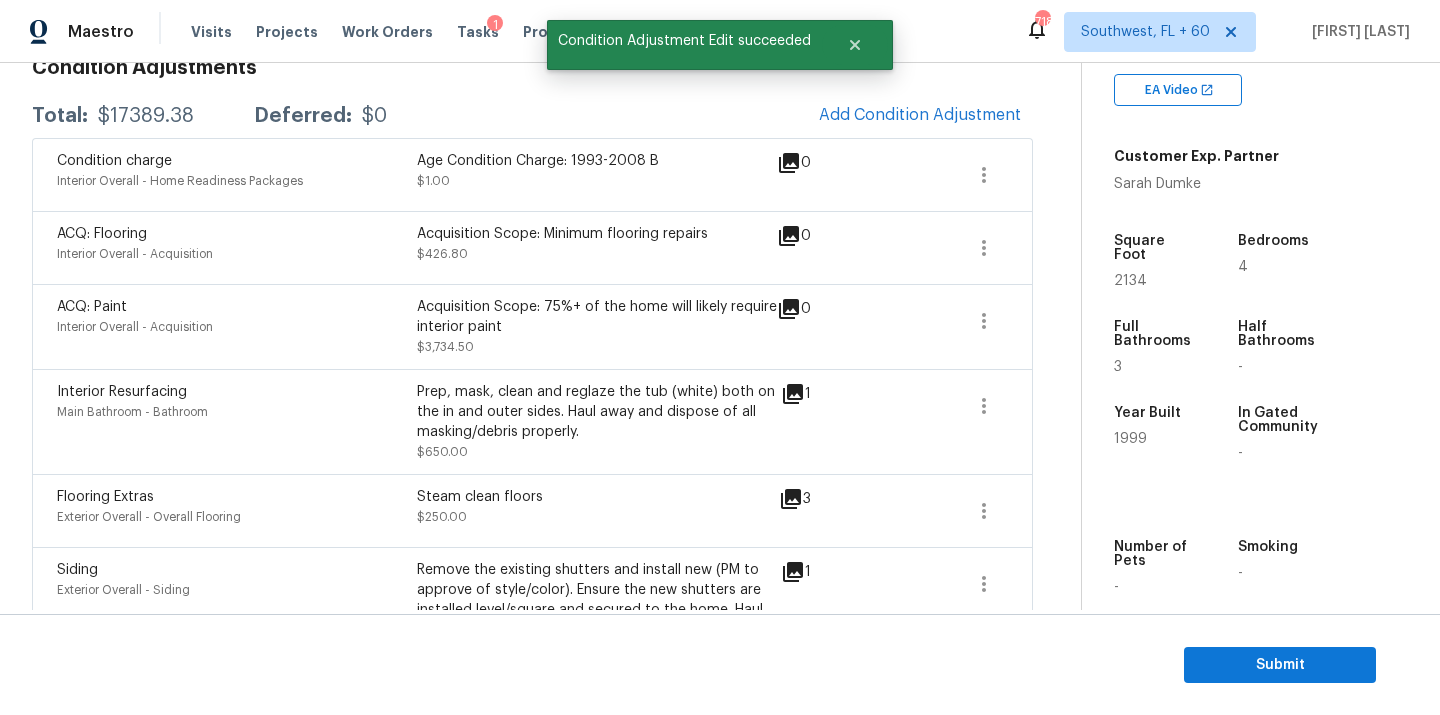 scroll, scrollTop: 264, scrollLeft: 0, axis: vertical 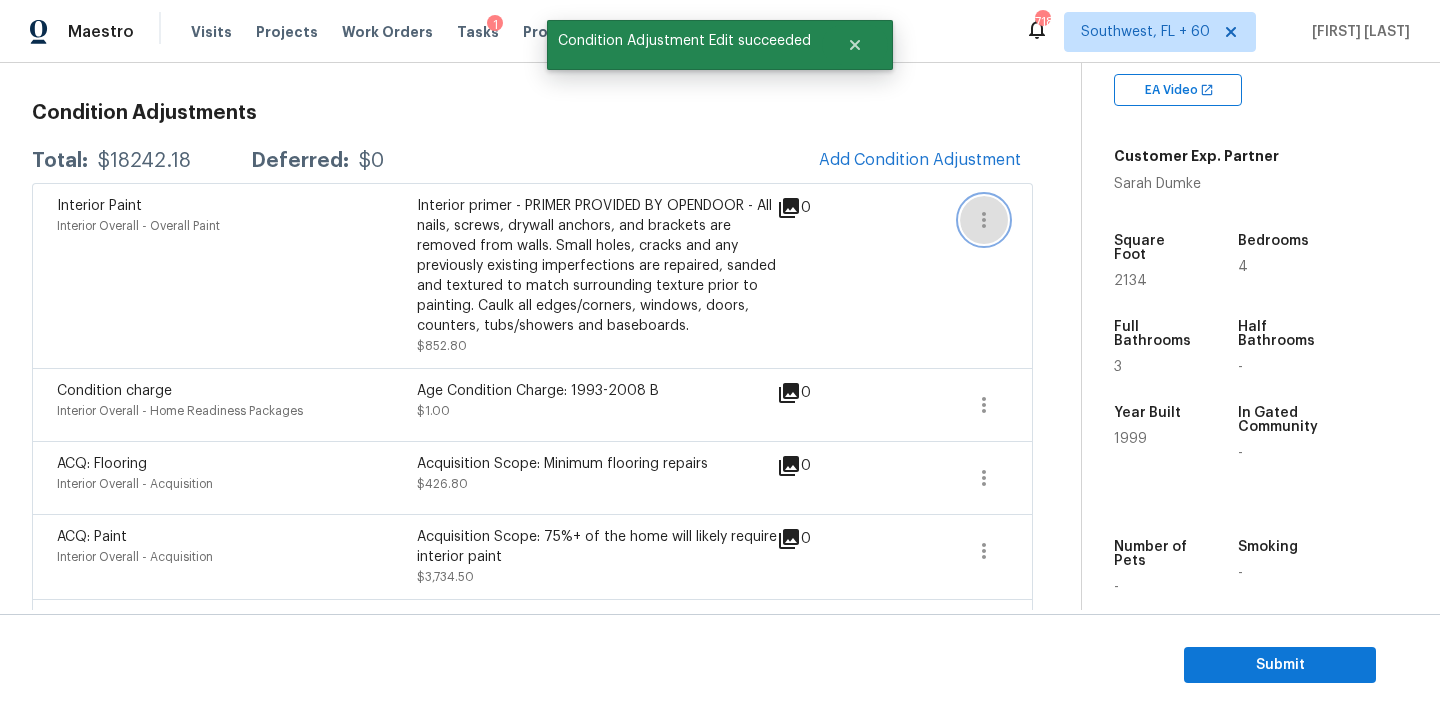 click at bounding box center (984, 220) 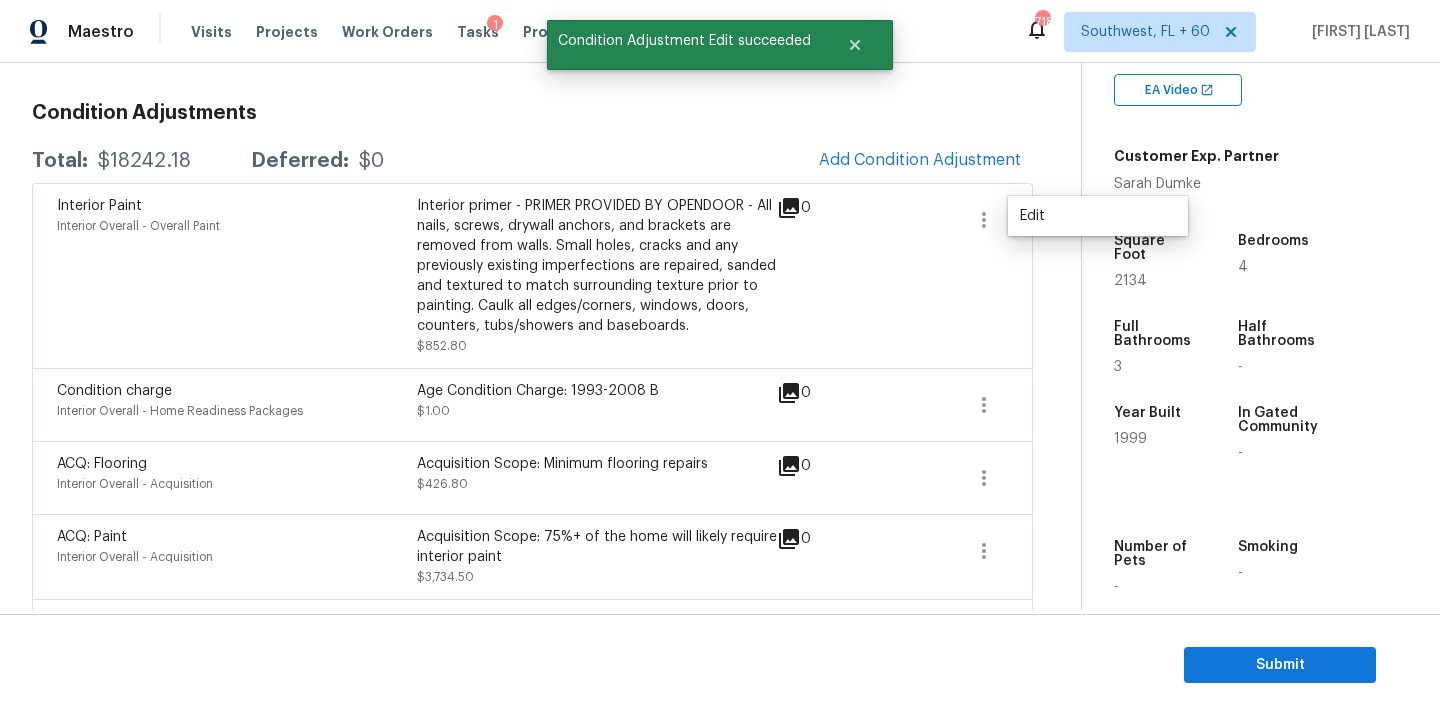 click on "Edit" at bounding box center [1098, 216] 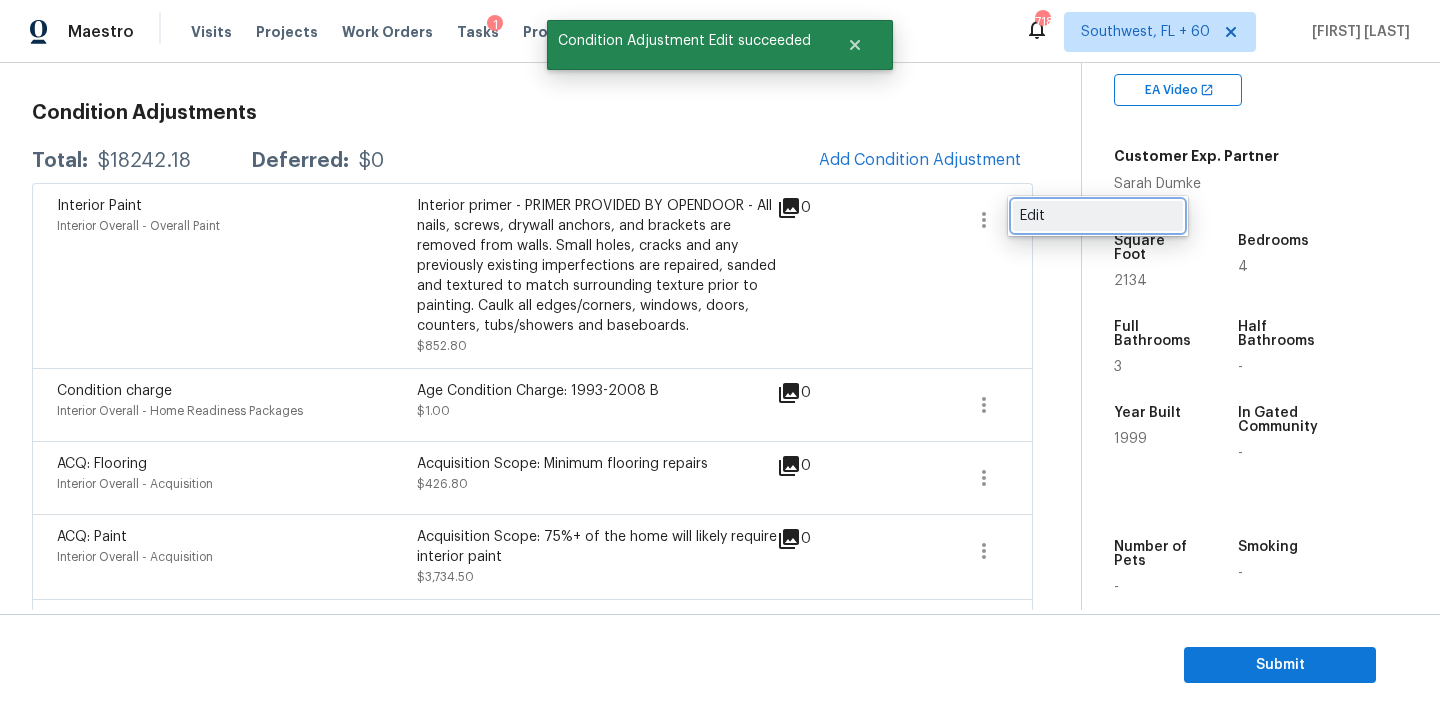 click on "Edit" at bounding box center (1098, 216) 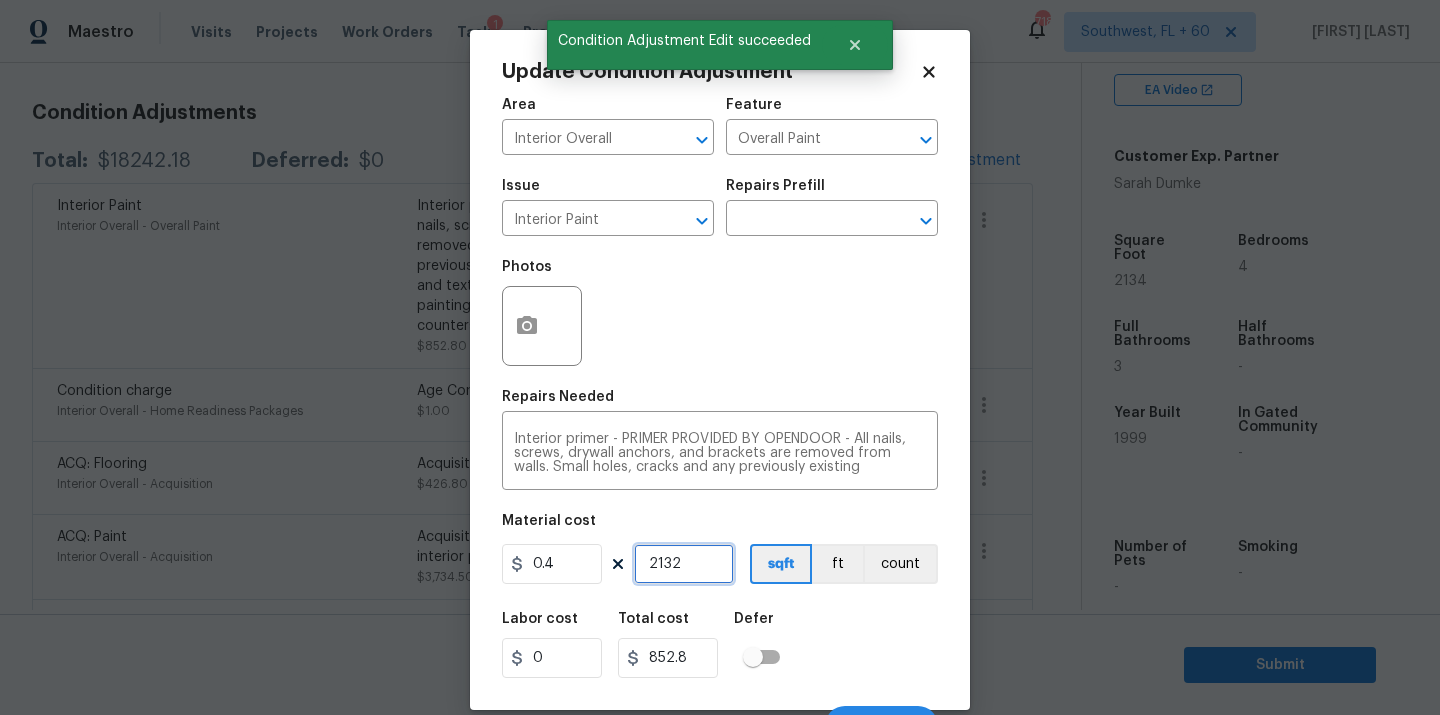 click on "2132" at bounding box center (684, 564) 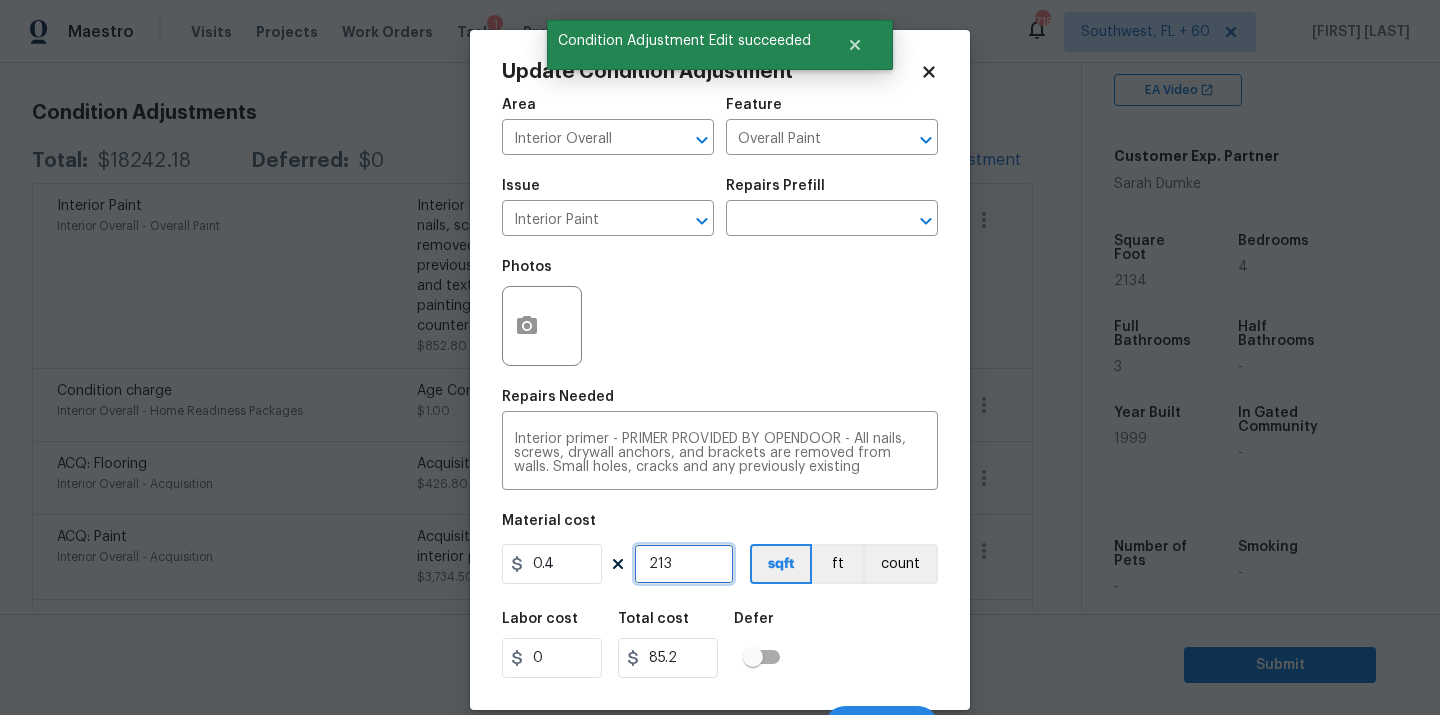 type on "2134" 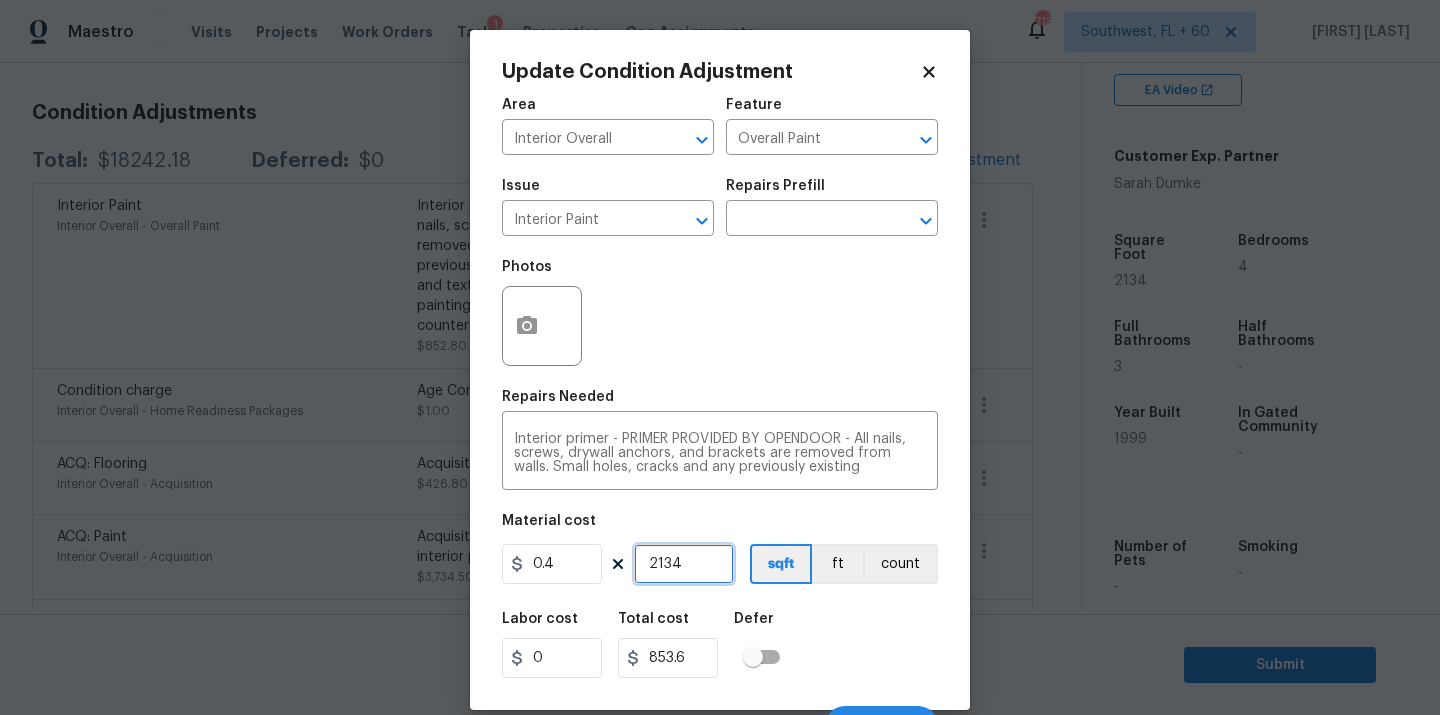 scroll, scrollTop: 32, scrollLeft: 0, axis: vertical 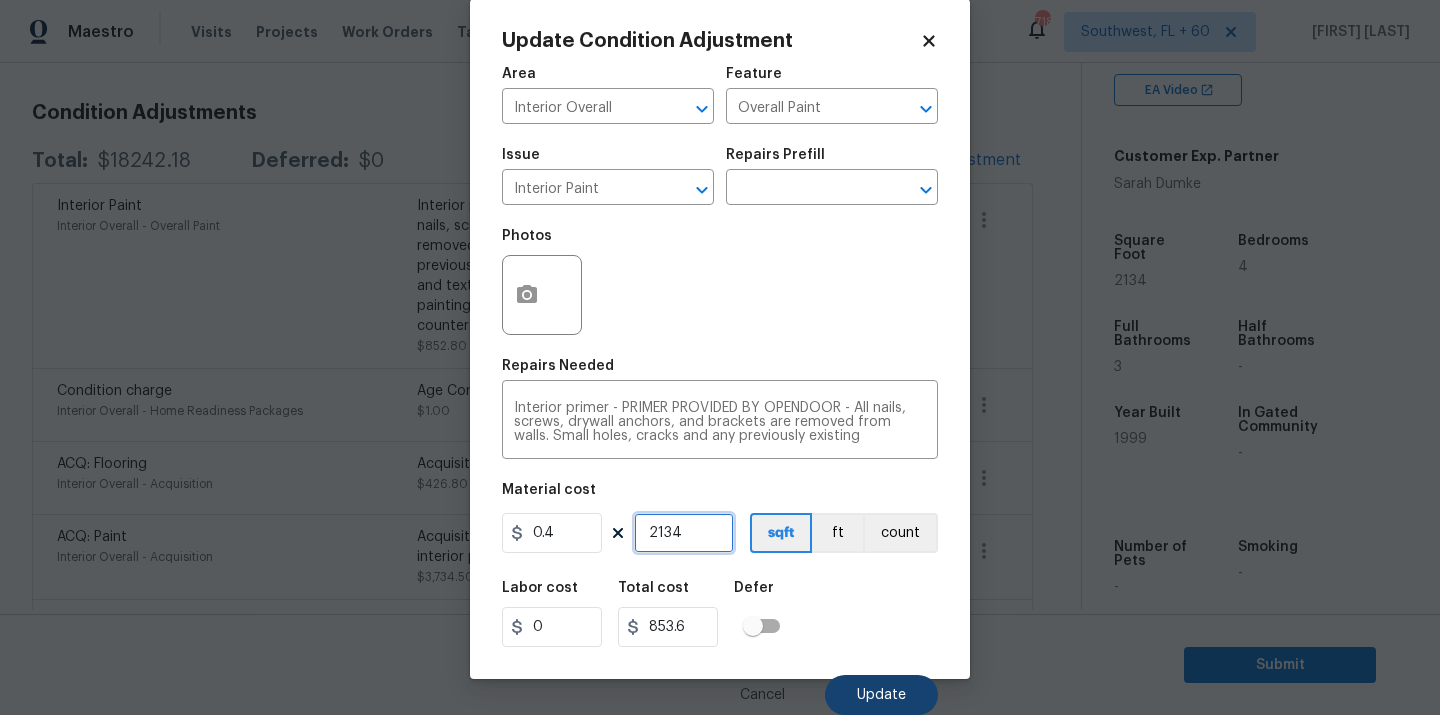 type on "2134" 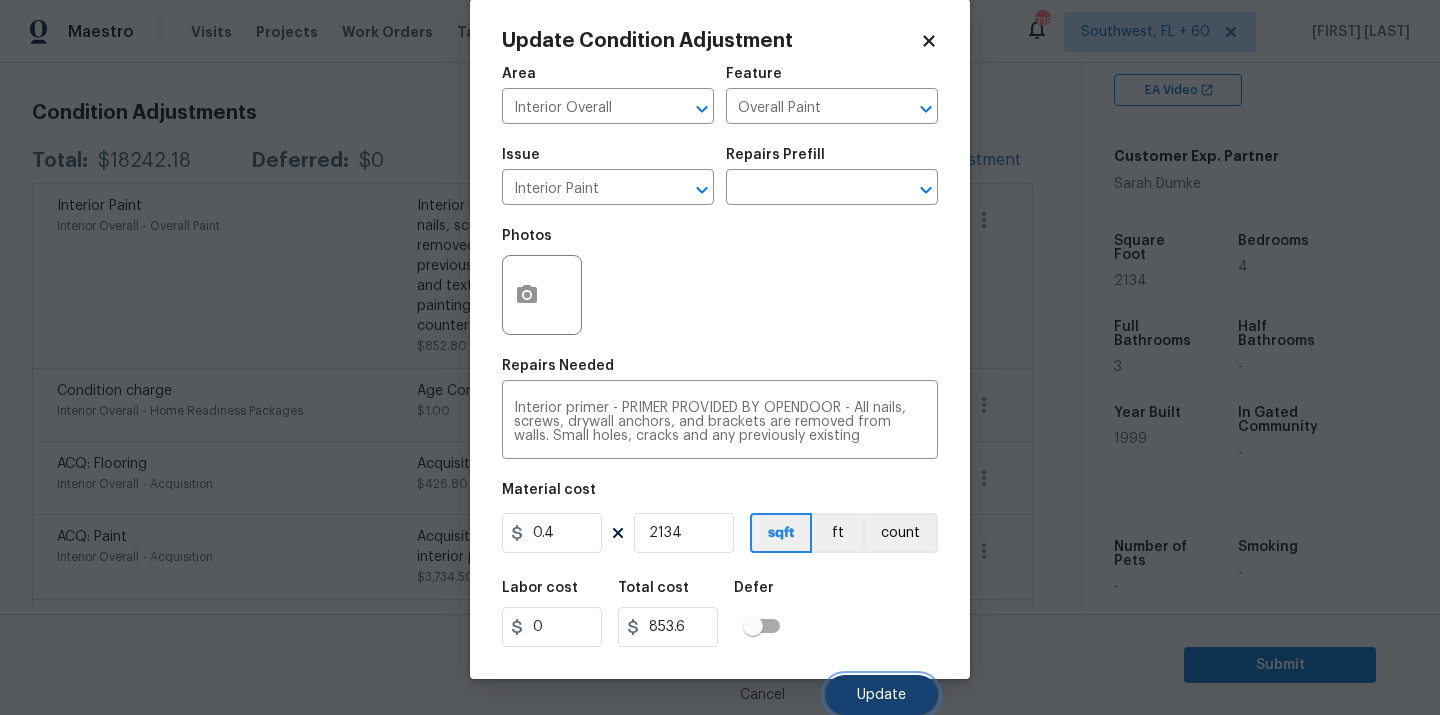 click on "Update" at bounding box center (881, 695) 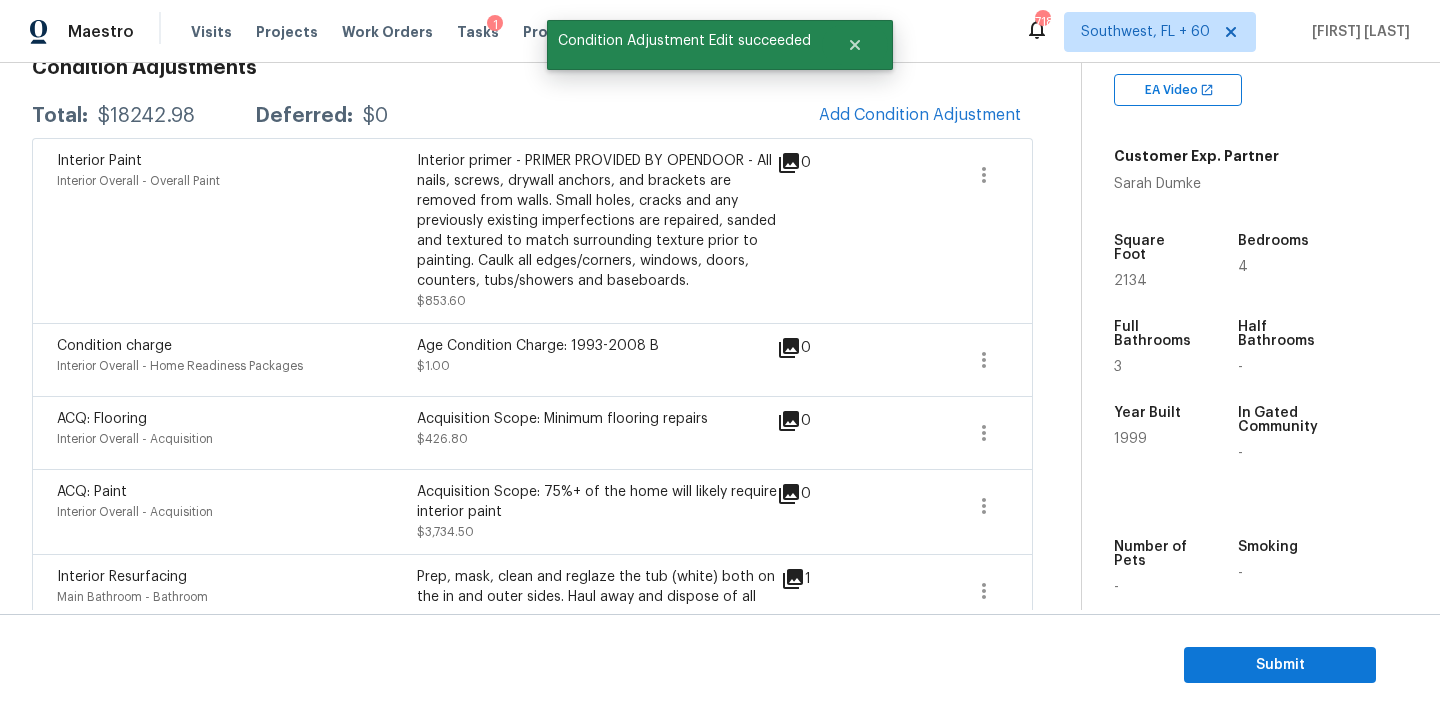 scroll, scrollTop: 264, scrollLeft: 0, axis: vertical 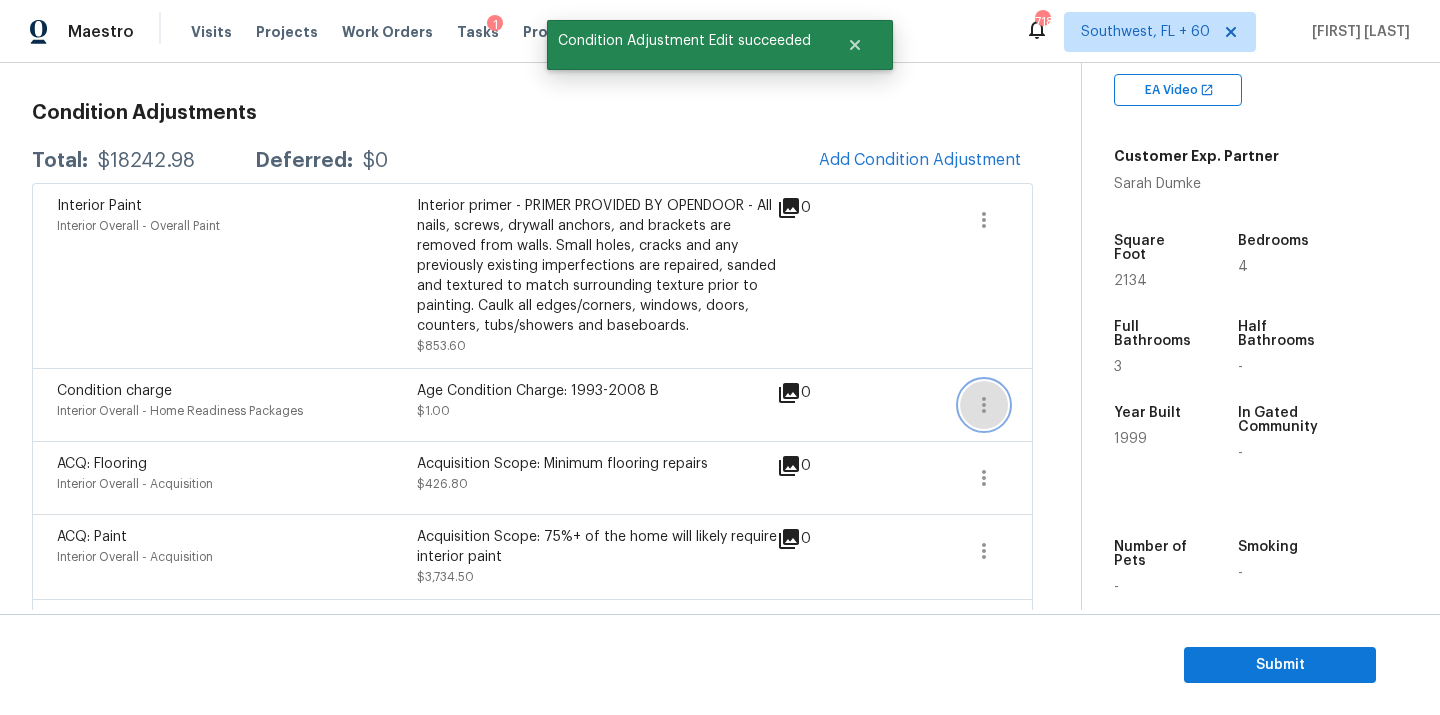 click at bounding box center [984, 405] 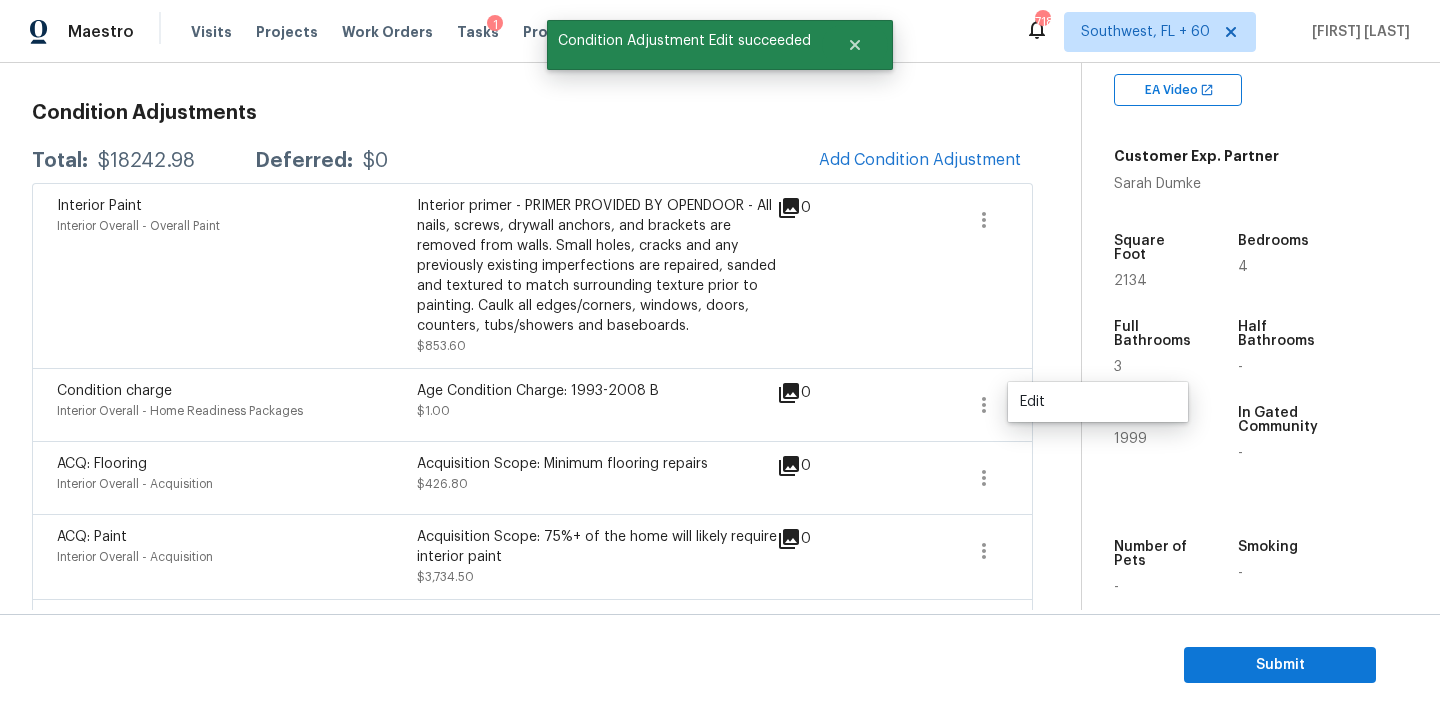 click on "ACQ: Flooring Interior Overall - Acquisition Acquisition Scope: Minimum flooring repairs $426.80   0" at bounding box center [532, 478] 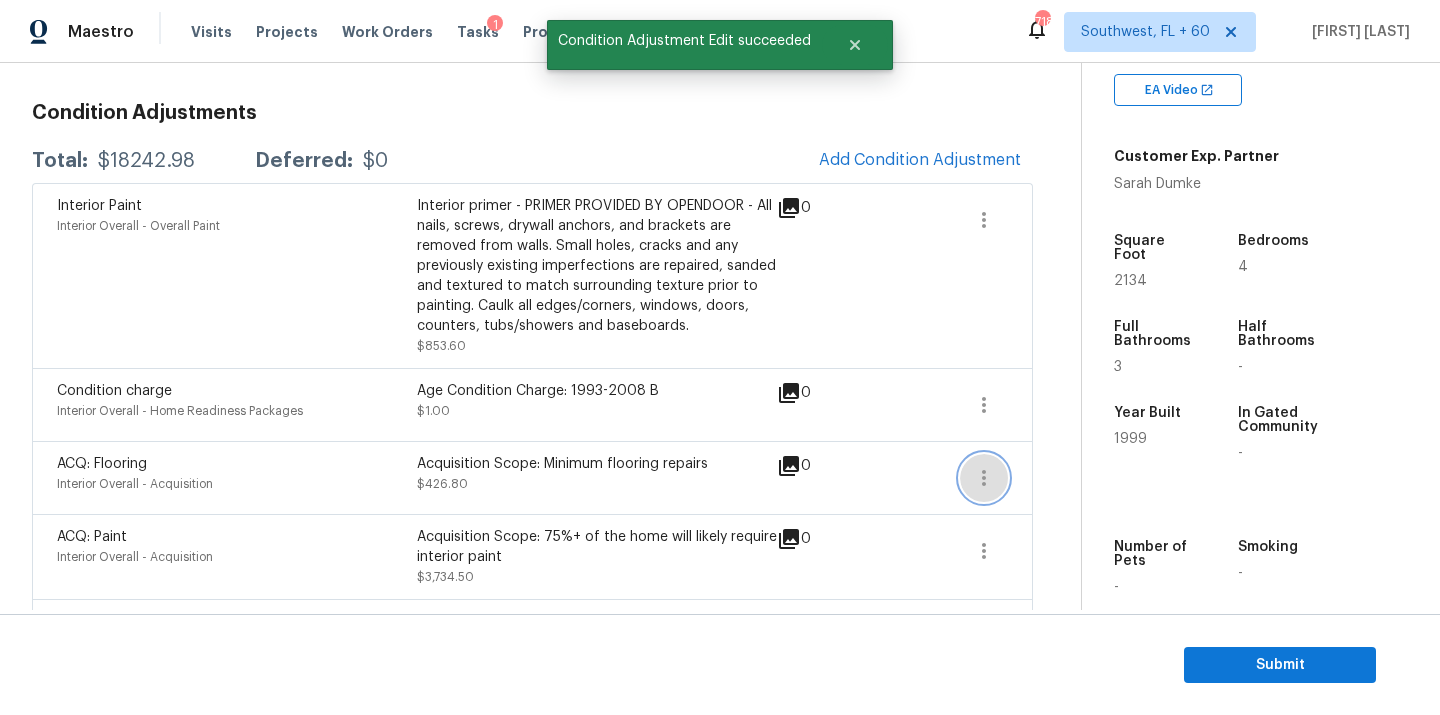 click at bounding box center (984, 478) 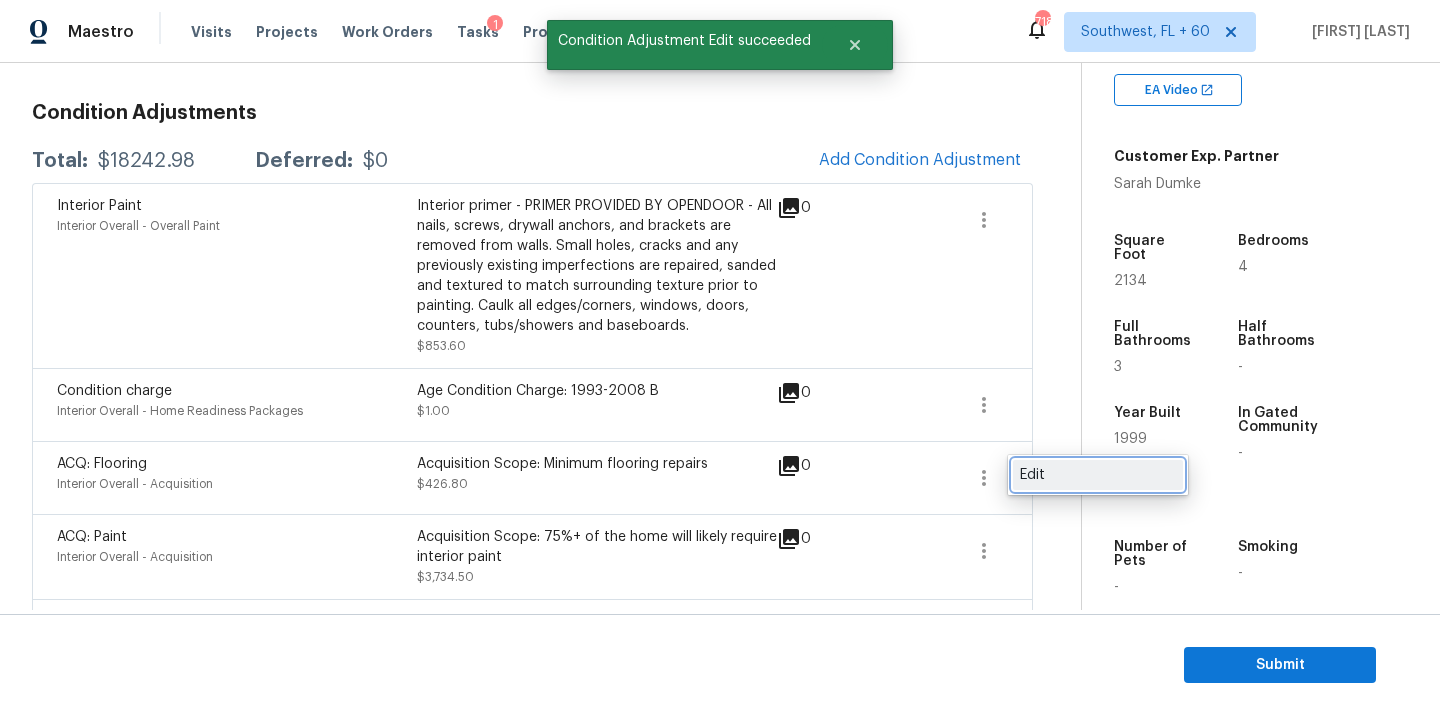 click on "Edit" at bounding box center (1098, 475) 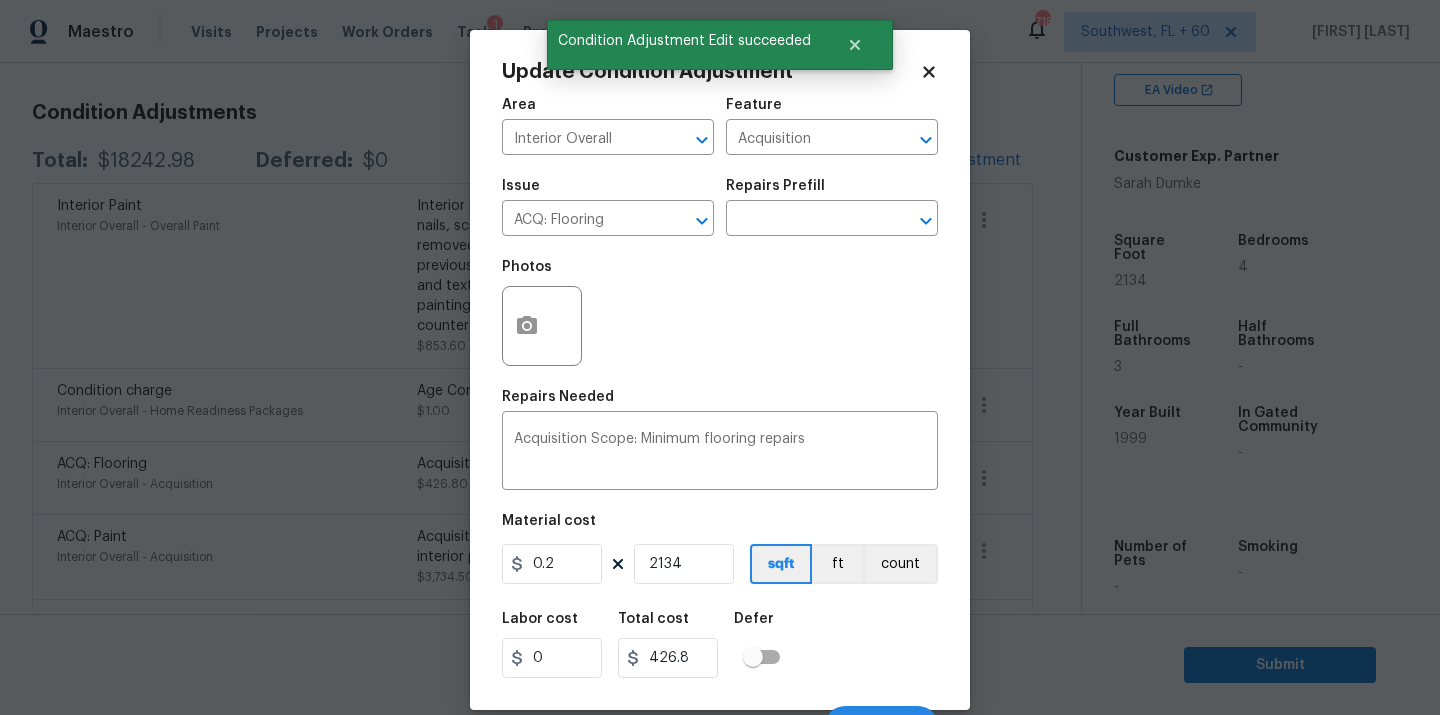 click on "Maestro Visits Projects Work Orders Tasks 1 Properties Geo Assignments 718 Southwest, [STATE] + 60 [PERSON_NAME] Back to tasks Condition Scoping - Interior [DAY], [MONTH] [DAY_NUM] [YEAR] by [TIME]   [PERSON_NAME] In-progress Questions Condition Adjustments Details & Inputs Notes Photos Condition Adjustments Total:  $[PRICE] Deferred:  $0 Add Condition Adjustment Interior Paint Interior Overall - Overall Paint Interior primer - PRIMER PROVIDED BY OPENDOOR - All nails, screws, drywall anchors, and brackets are removed from walls. Small holes, cracks and any previously existing imperfections are repaired, sanded and textured to match surrounding texture prior to painting. Caulk all edges/corners, windows, doors, counters, tubs/showers and baseboards. $[PRICE]   0 Condition charge Interior Overall - Home Readiness Packages Age Condition Charge: [YEAR]-[YEAR] B $[PRICE]   0 ACQ: Flooring Interior Overall - Acquisition Acquisition Scope: Minimum flooring repairs $[PRICE]   0 ACQ: Paint Interior Overall - Acquisition $[PRICE]   0" at bounding box center (720, 357) 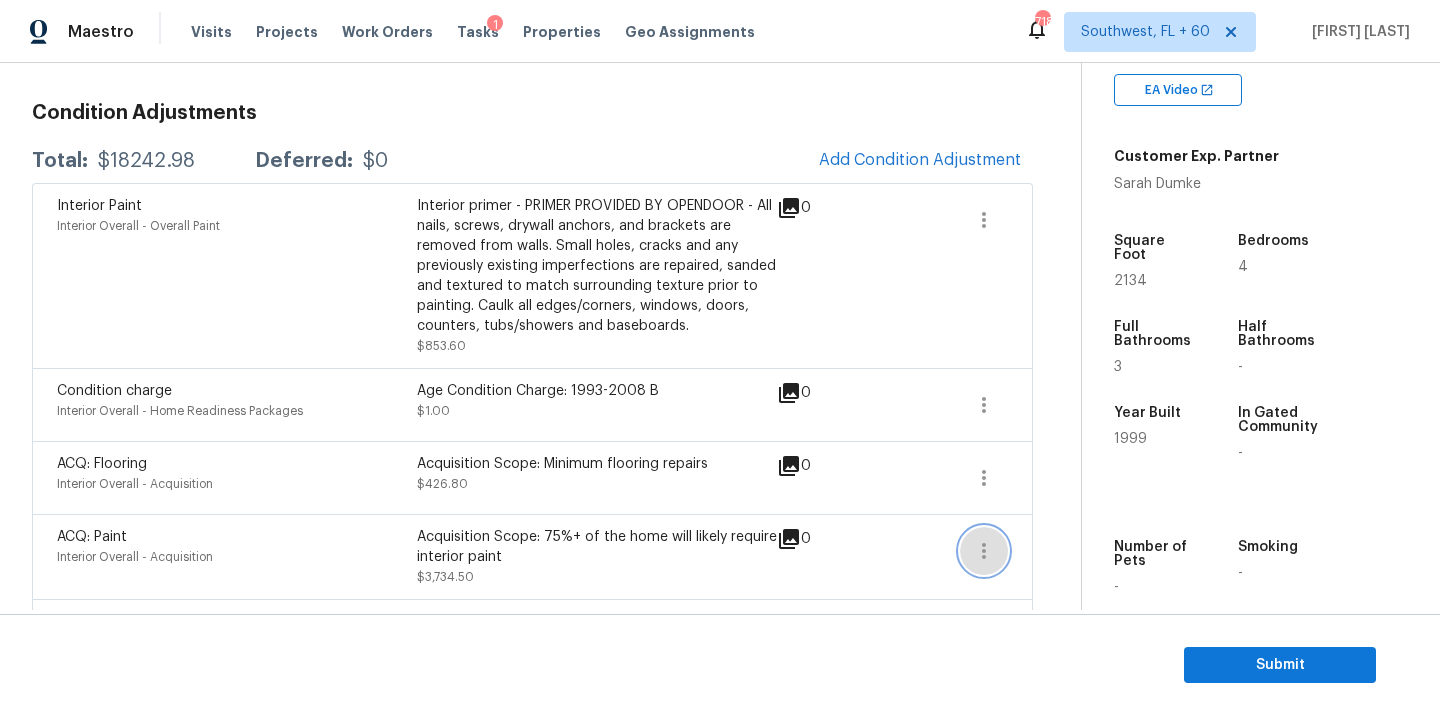 click 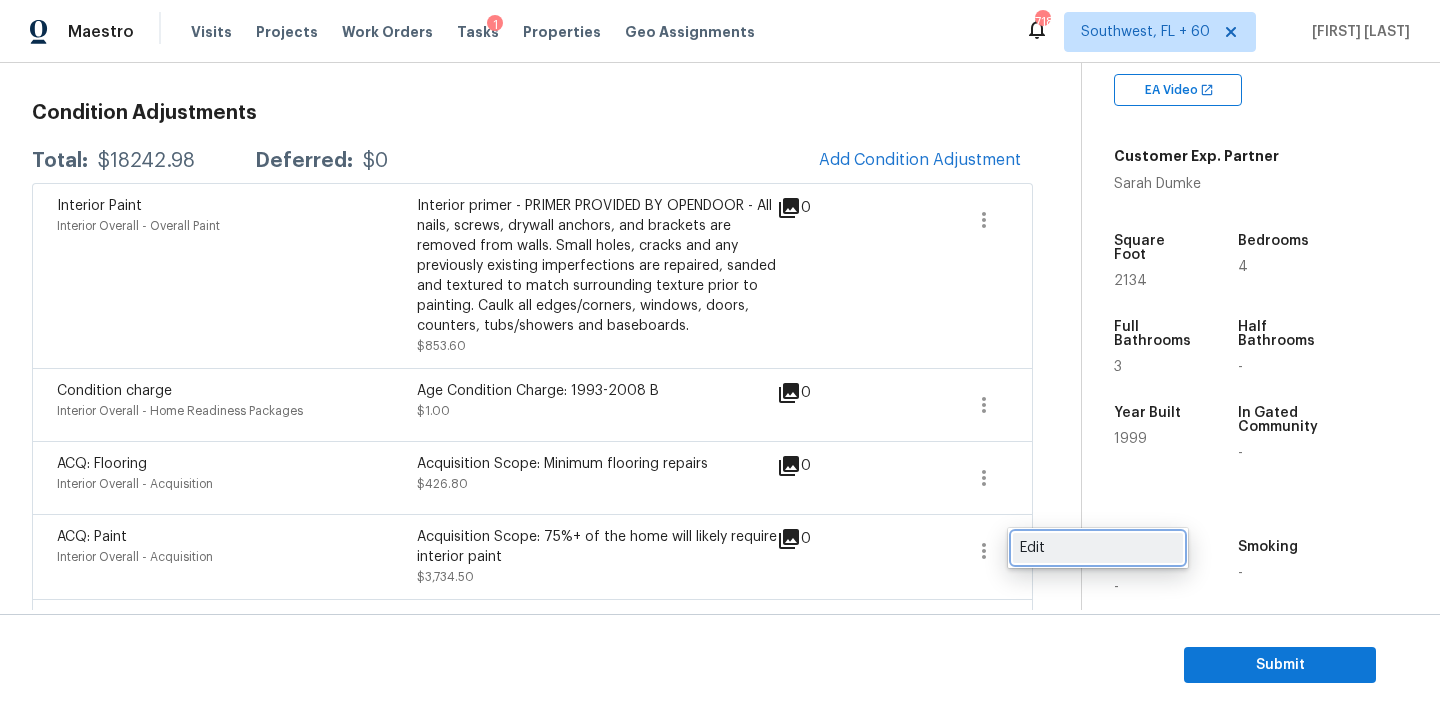 click on "Edit" at bounding box center (1098, 548) 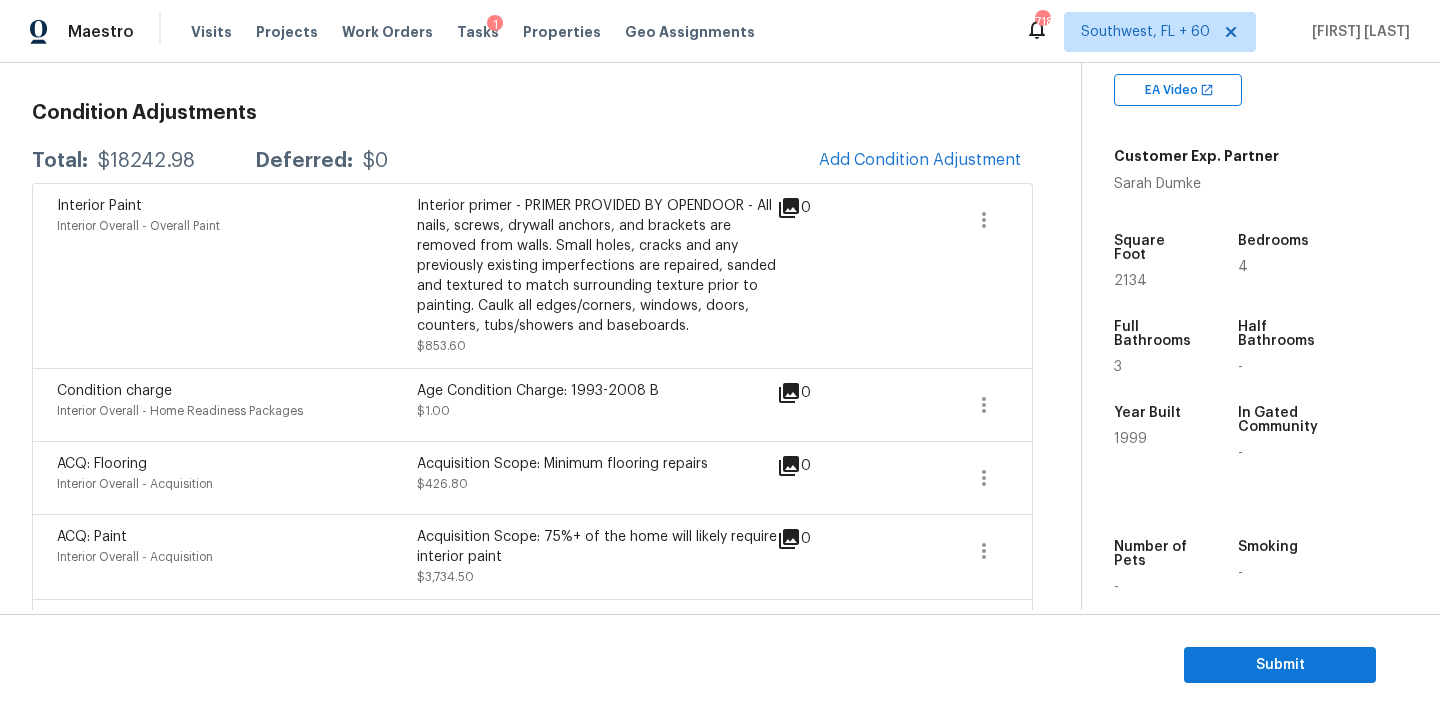 click on "Maestro Visits Projects Work Orders Tasks 1 Properties Geo Assignments 718 Southwest, [STATE] + 60 [PERSON_NAME] Back to tasks Condition Scoping - Interior [DAY], [MONTH] [DAY_NUM] [YEAR] by [TIME]   [PERSON_NAME] In-progress Questions Condition Adjustments Details & Inputs Notes Photos Condition Adjustments Total:  $[PRICE] Deferred:  $0 Add Condition Adjustment Interior Paint Interior Overall - Overall Paint Interior primer - PRIMER PROVIDED BY OPENDOOR - All nails, screws, drywall anchors, and brackets are removed from walls. Small holes, cracks and any previously existing imperfections are repaired, sanded and textured to match surrounding texture prior to painting. Caulk all edges/corners, windows, doors, counters, tubs/showers and baseboards. $[PRICE]   0 Condition charge Interior Overall - Home Readiness Packages Age Condition Charge: [YEAR]-[YEAR] B $[PRICE]   0 ACQ: Flooring Interior Overall - Acquisition Acquisition Scope: Minimum flooring repairs $[PRICE]   0 ACQ: Paint Interior Overall - Acquisition $[PRICE]   0" at bounding box center [720, 357] 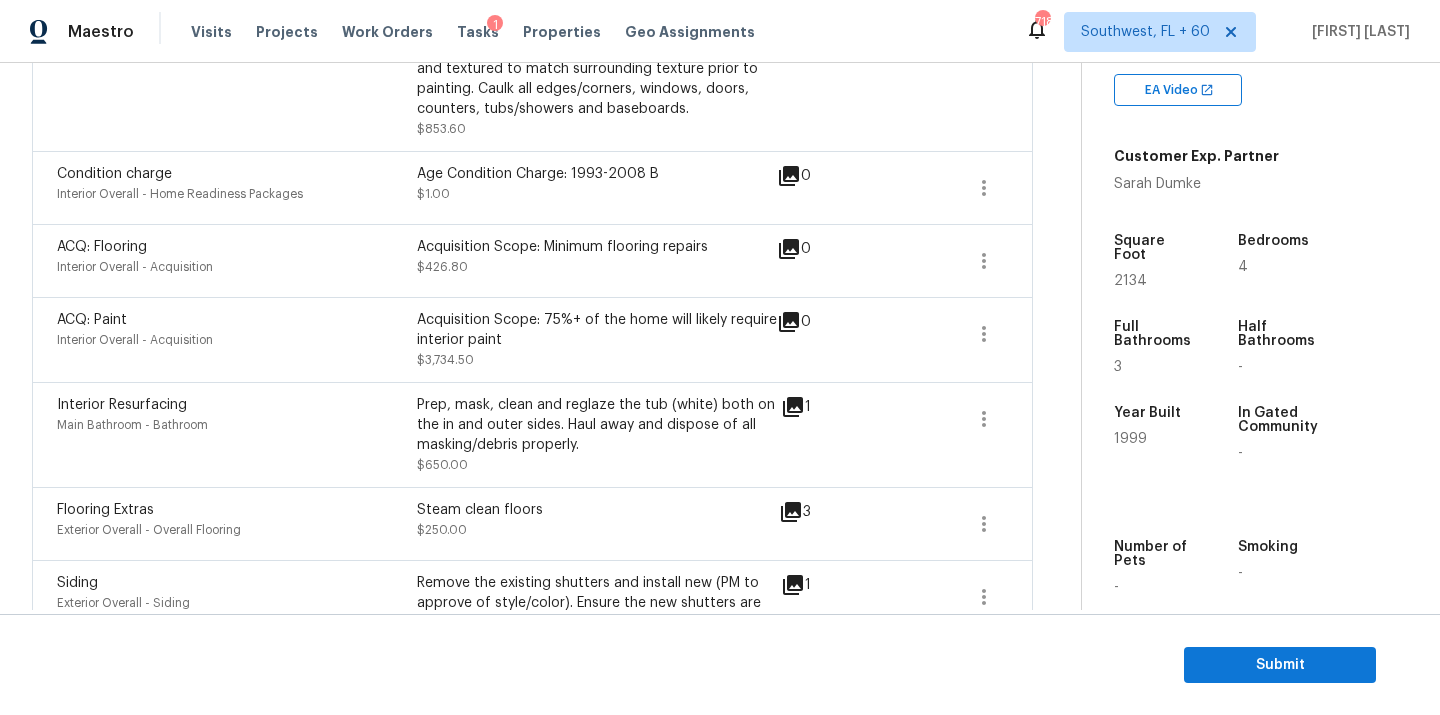 scroll, scrollTop: 482, scrollLeft: 0, axis: vertical 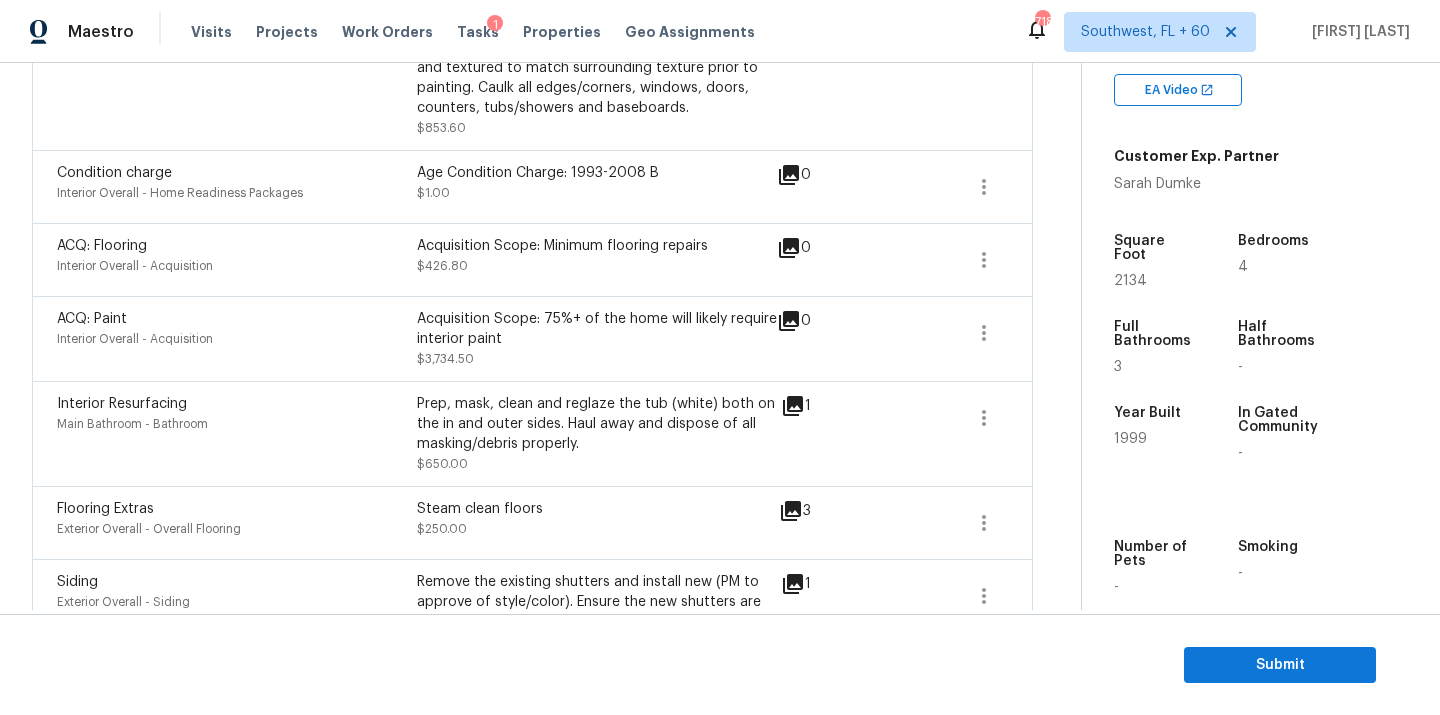 click 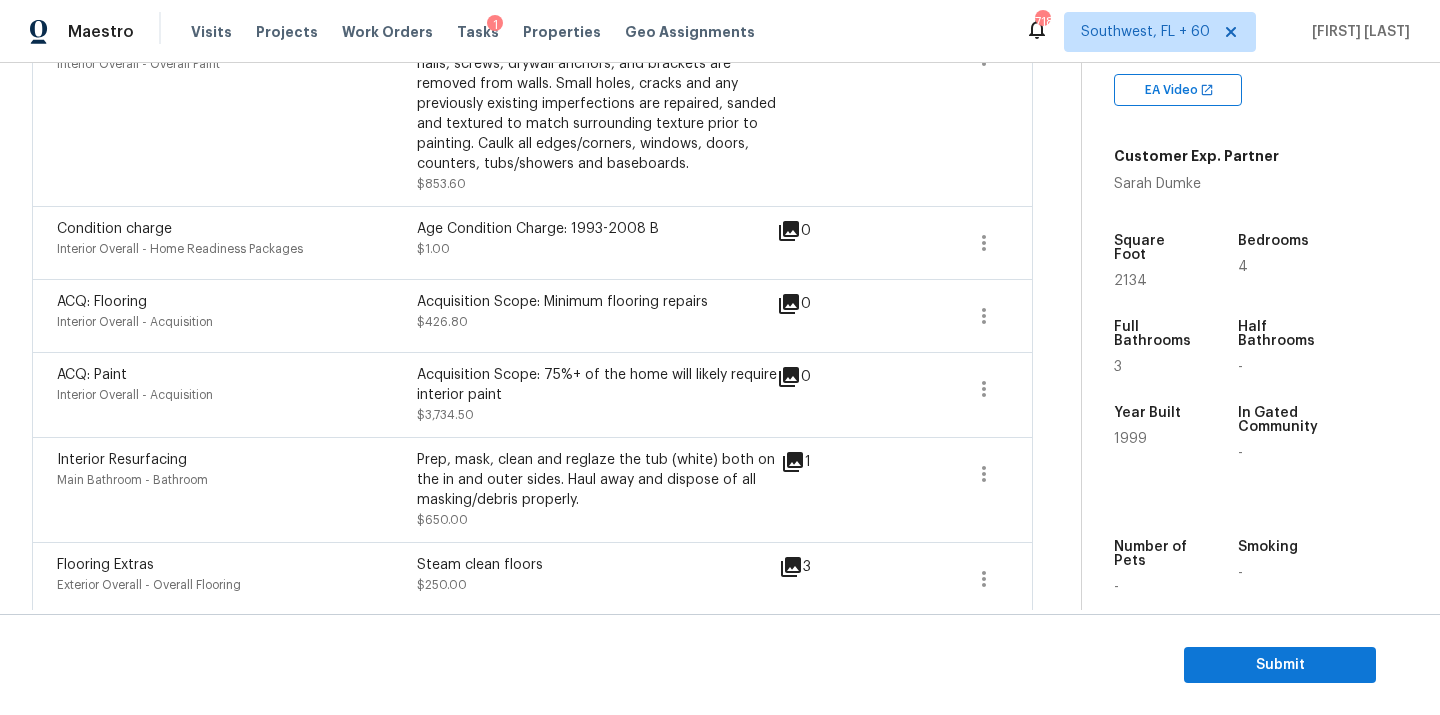 scroll, scrollTop: 317, scrollLeft: 0, axis: vertical 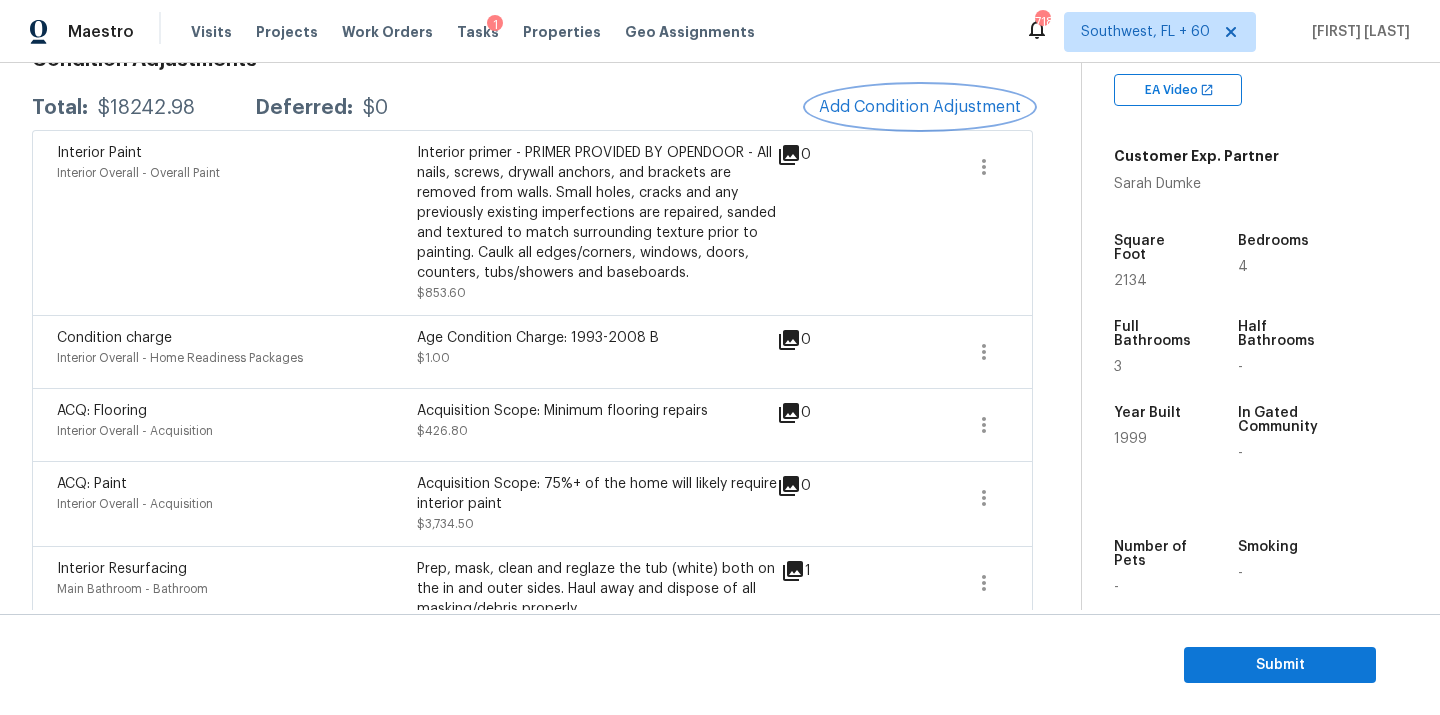 click on "Add Condition Adjustment" at bounding box center [920, 107] 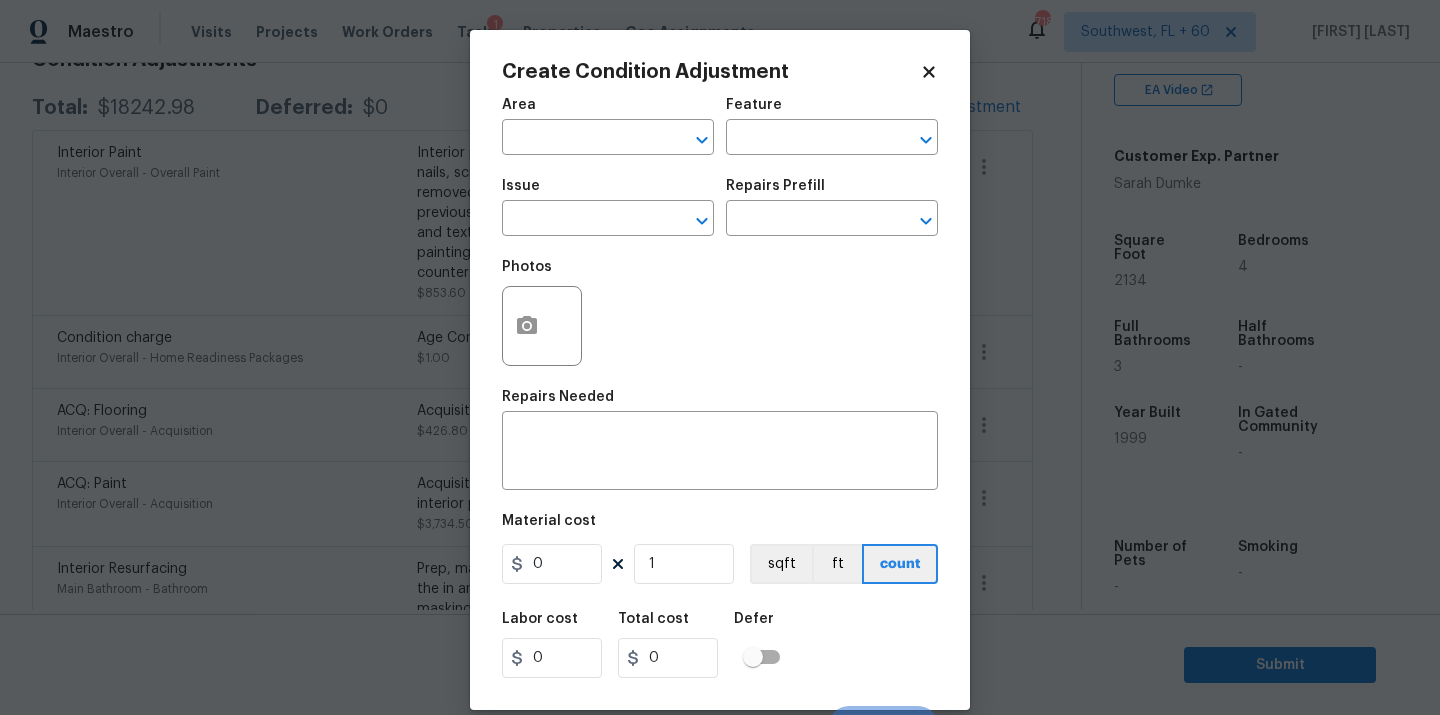 click on "Area" at bounding box center [608, 111] 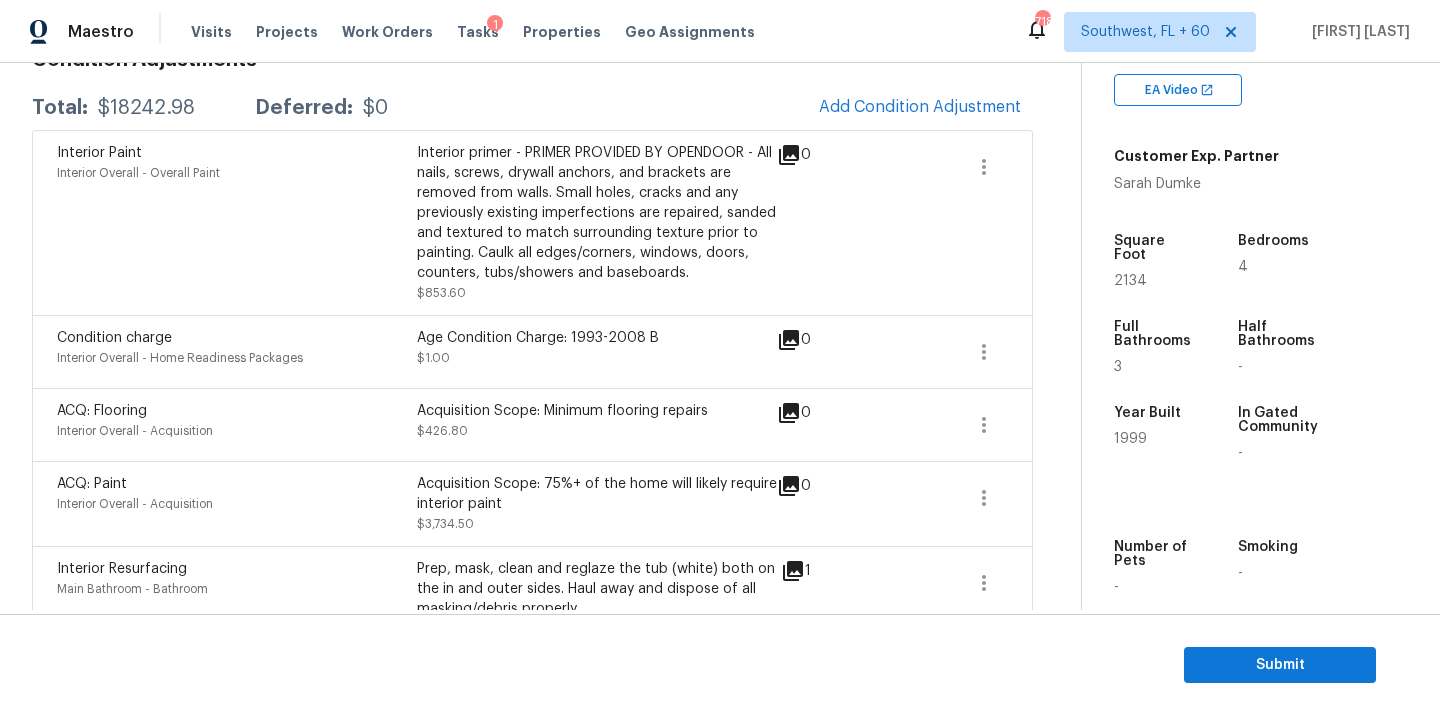 click on "Maestro Visits Projects Work Orders Tasks 1 Properties Geo Assignments 718 Southwest, [STATE] + 60 [PERSON_NAME] Back to tasks Condition Scoping - Interior [DAY], [MONTH] [DAY_NUM] [YEAR] by [TIME]   [PERSON_NAME] In-progress Questions Condition Adjustments Details & Inputs Notes Photos Condition Adjustments Total:  $[PRICE] Deferred:  $0 Add Condition Adjustment Interior Paint Interior Overall - Overall Paint Interior primer - PRIMER PROVIDED BY OPENDOOR - All nails, screws, drywall anchors, and brackets are removed from walls. Small holes, cracks and any previously existing imperfections are repaired, sanded and textured to match surrounding texture prior to painting. Caulk all edges/corners, windows, doors, counters, tubs/showers and baseboards. $[PRICE]   0 Condition charge Interior Overall - Home Readiness Packages Age Condition Charge: [YEAR]-[YEAR] B $[PRICE]   0 ACQ: Flooring Interior Overall - Acquisition Acquisition Scope: Minimum flooring repairs $[PRICE]   0 ACQ: Paint Interior Overall - Acquisition $[PRICE]   0" at bounding box center (720, 357) 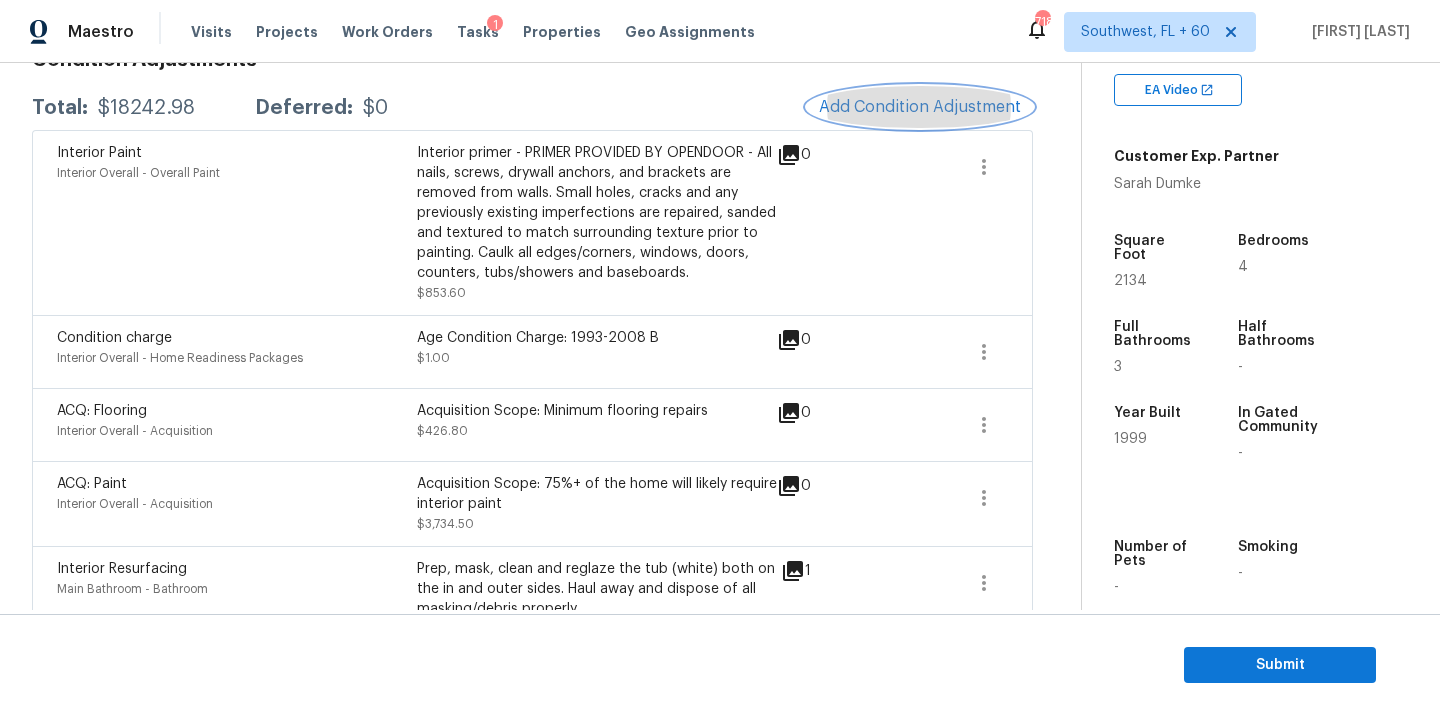 click on "Add Condition Adjustment" at bounding box center (920, 107) 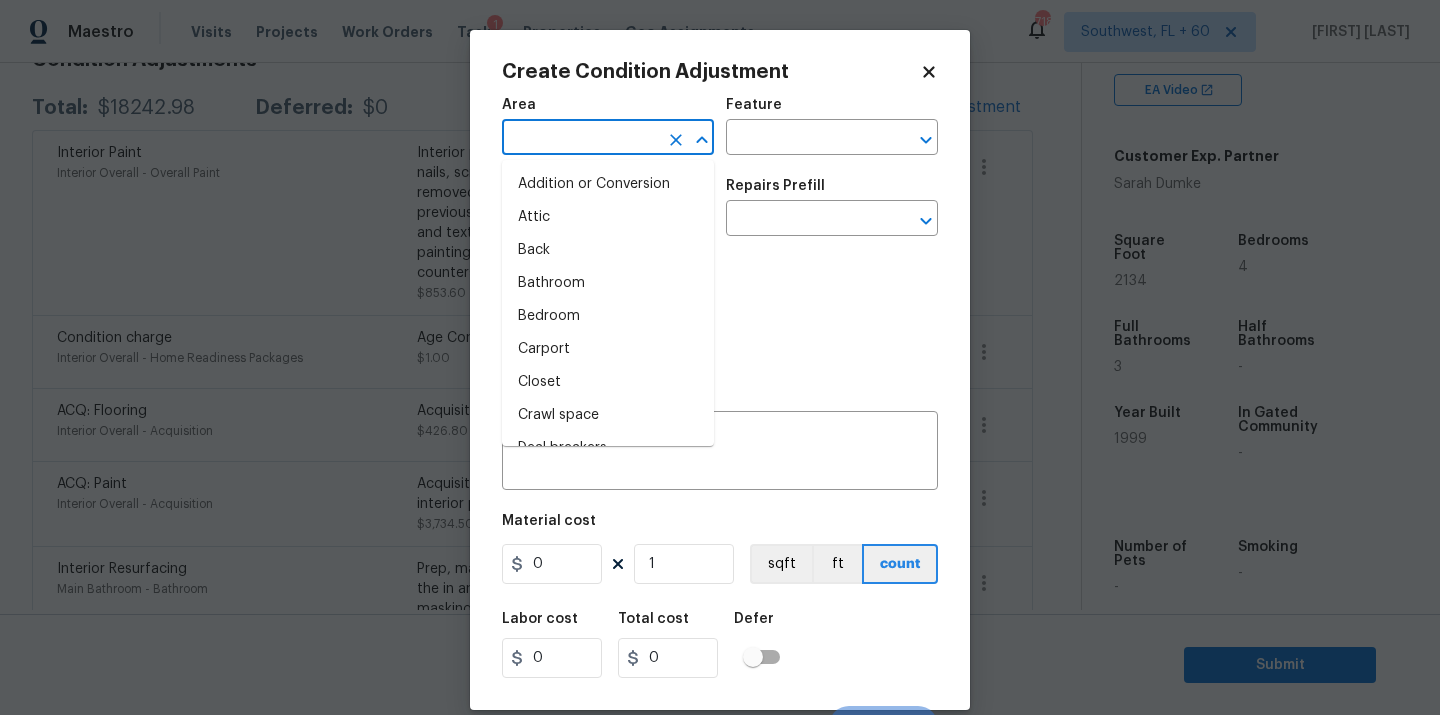 click at bounding box center (580, 139) 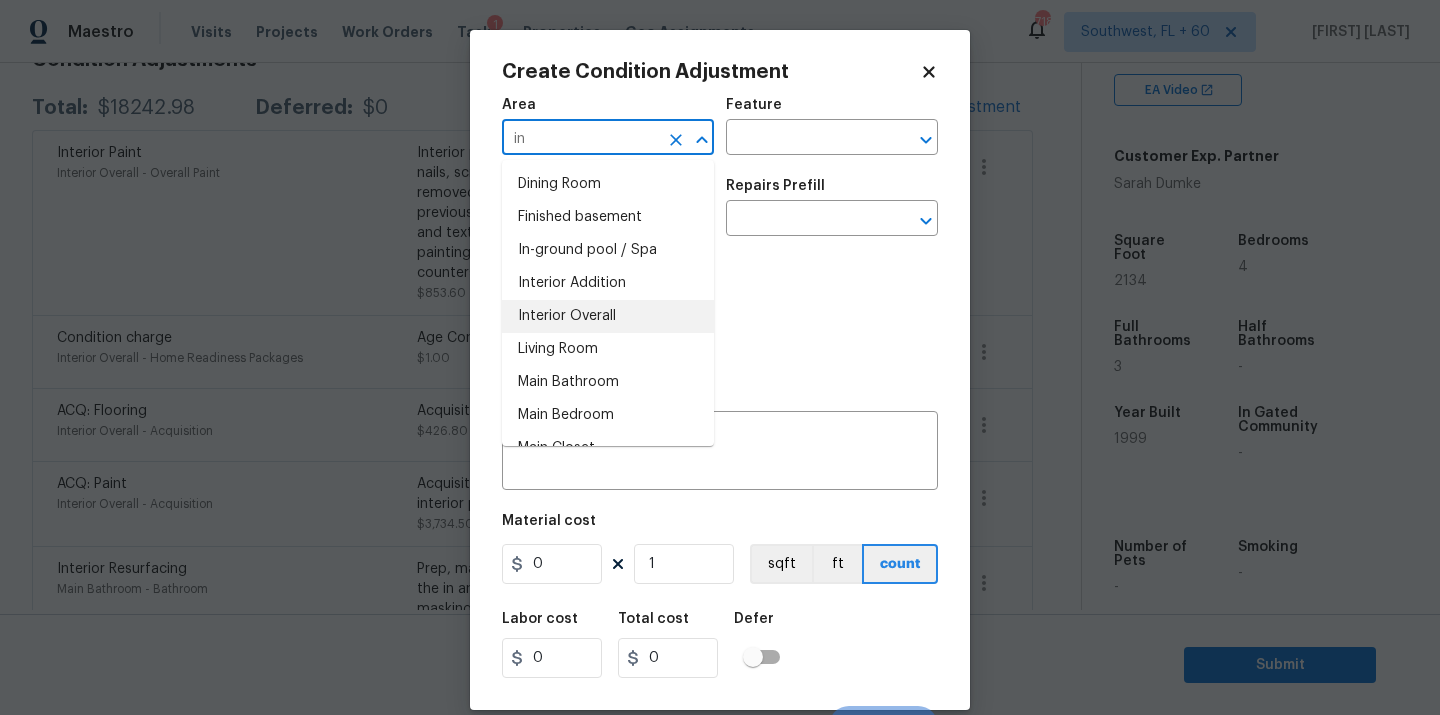 click on "Interior Overall" at bounding box center (608, 316) 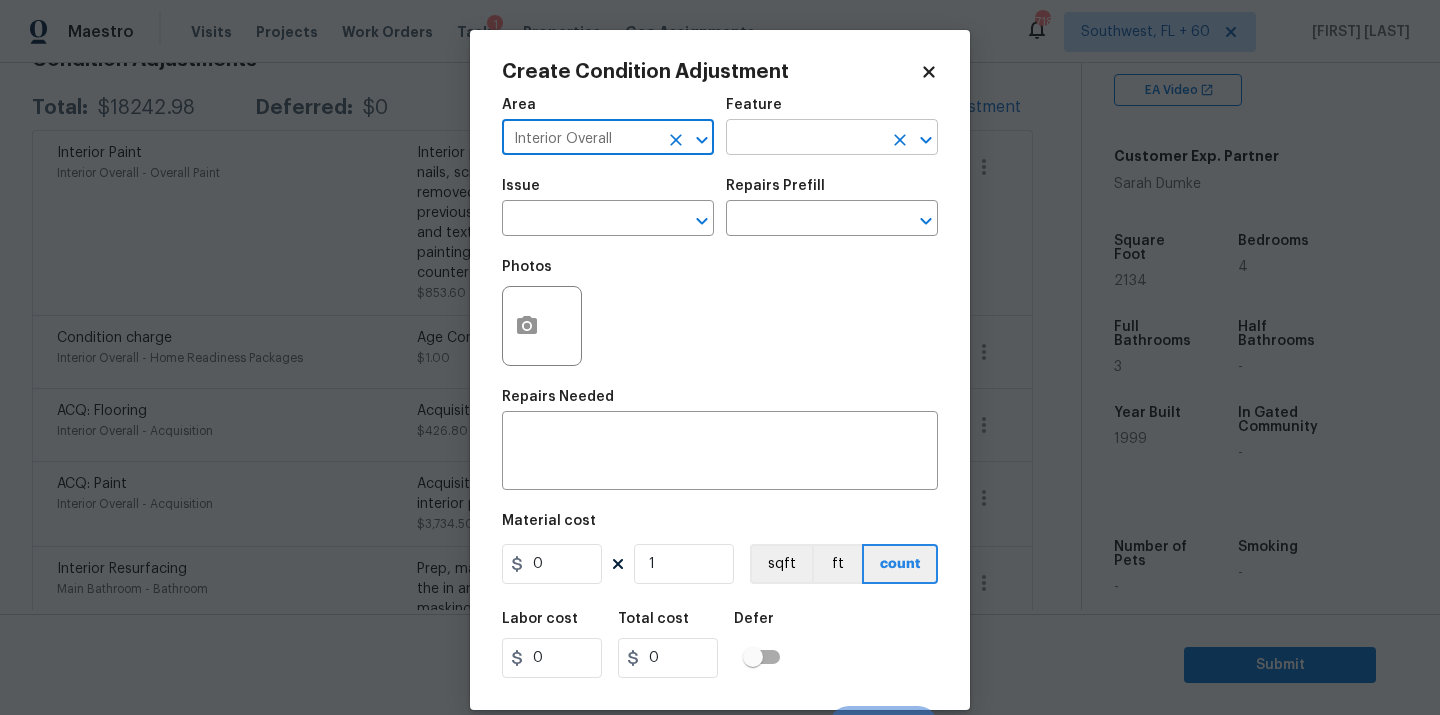 type on "Interior Overall" 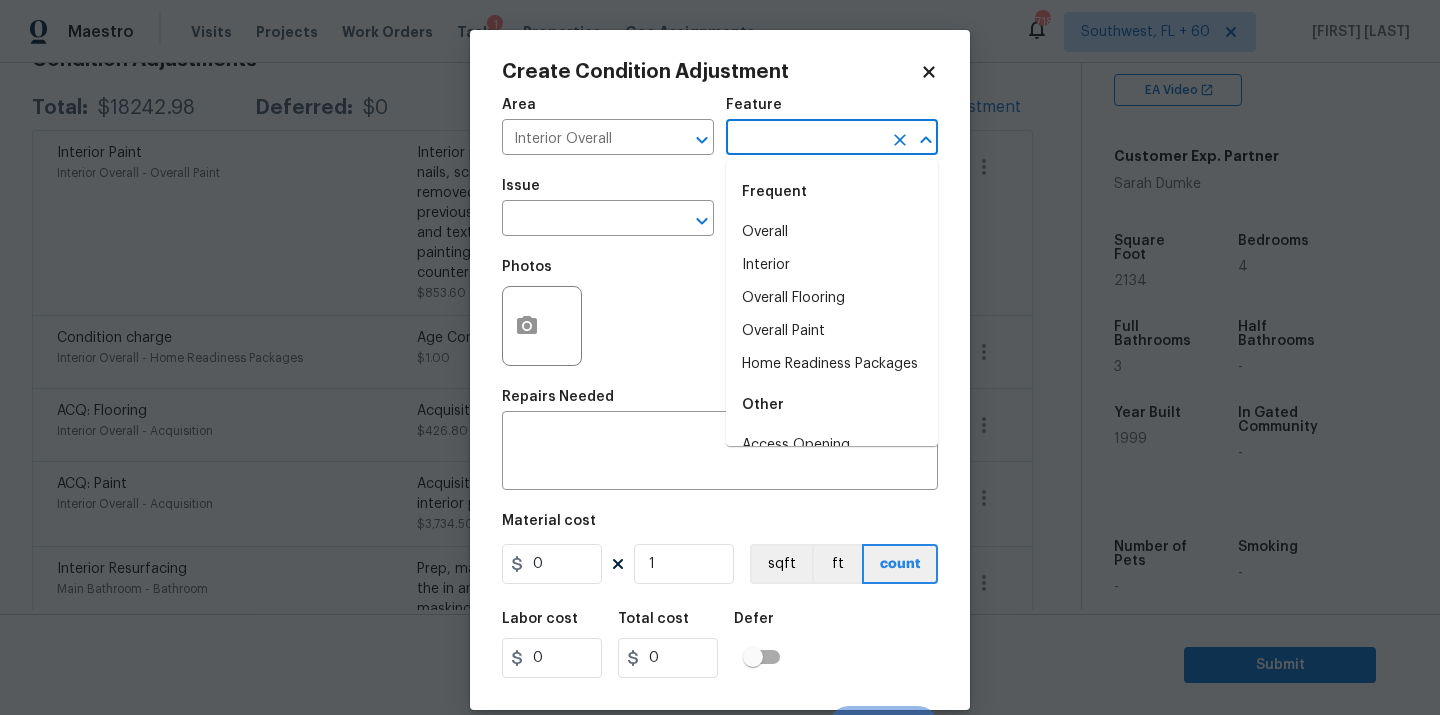 click at bounding box center (804, 139) 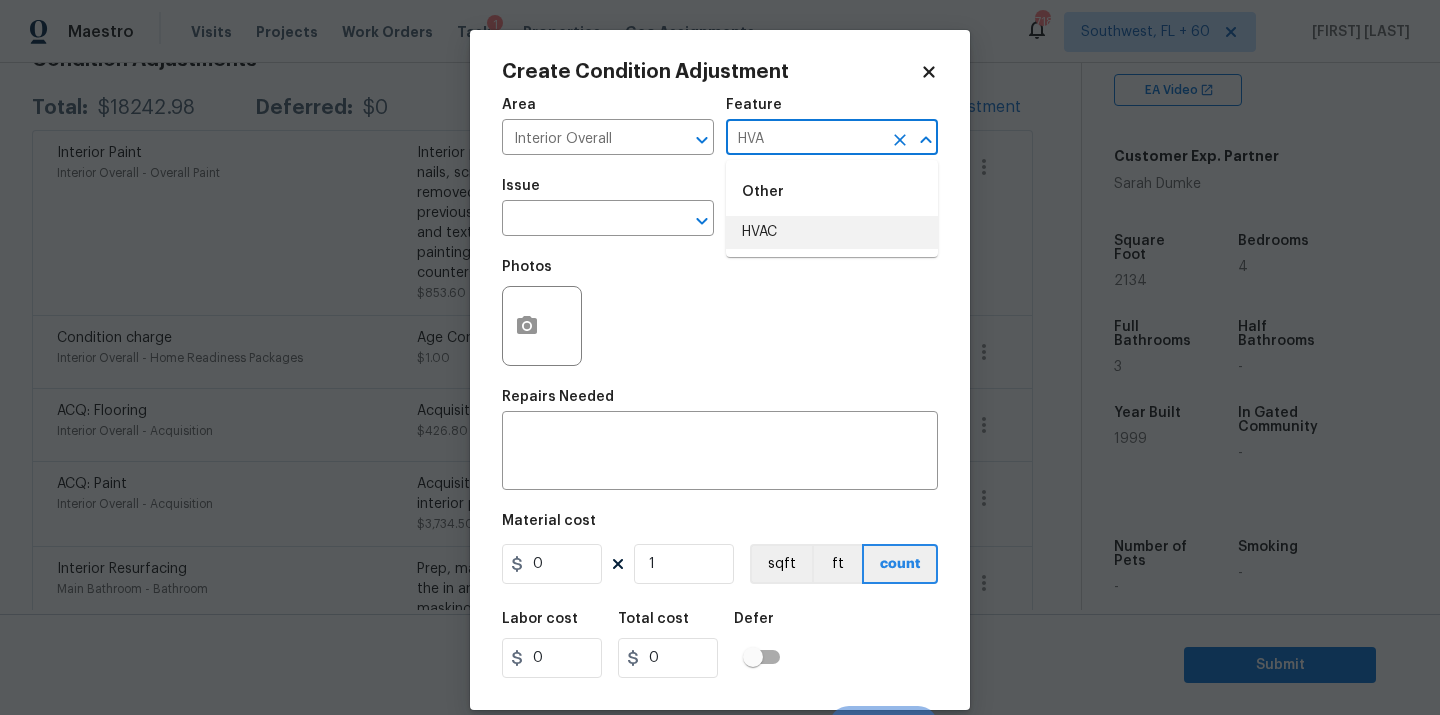 click on "HVAC" at bounding box center [832, 232] 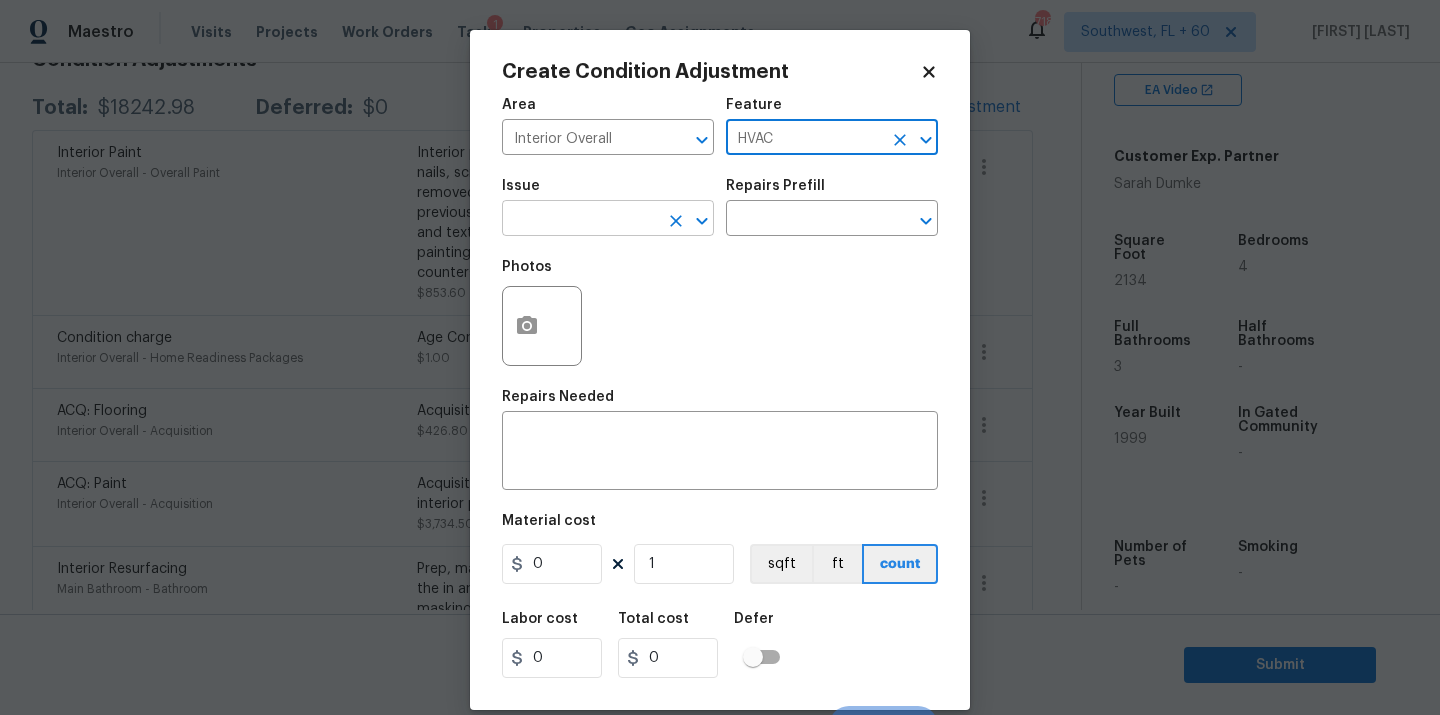 type on "HVAC" 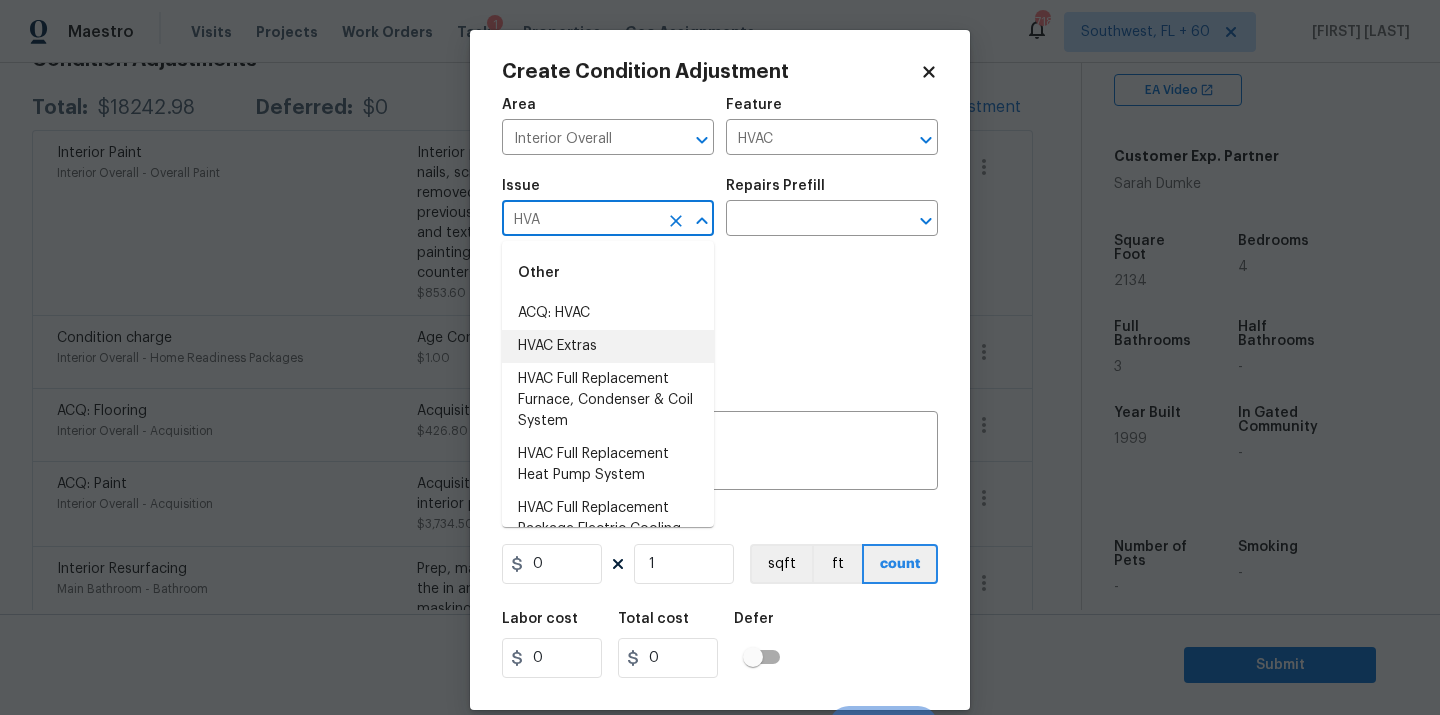 click on "HVAC Extras" at bounding box center [608, 346] 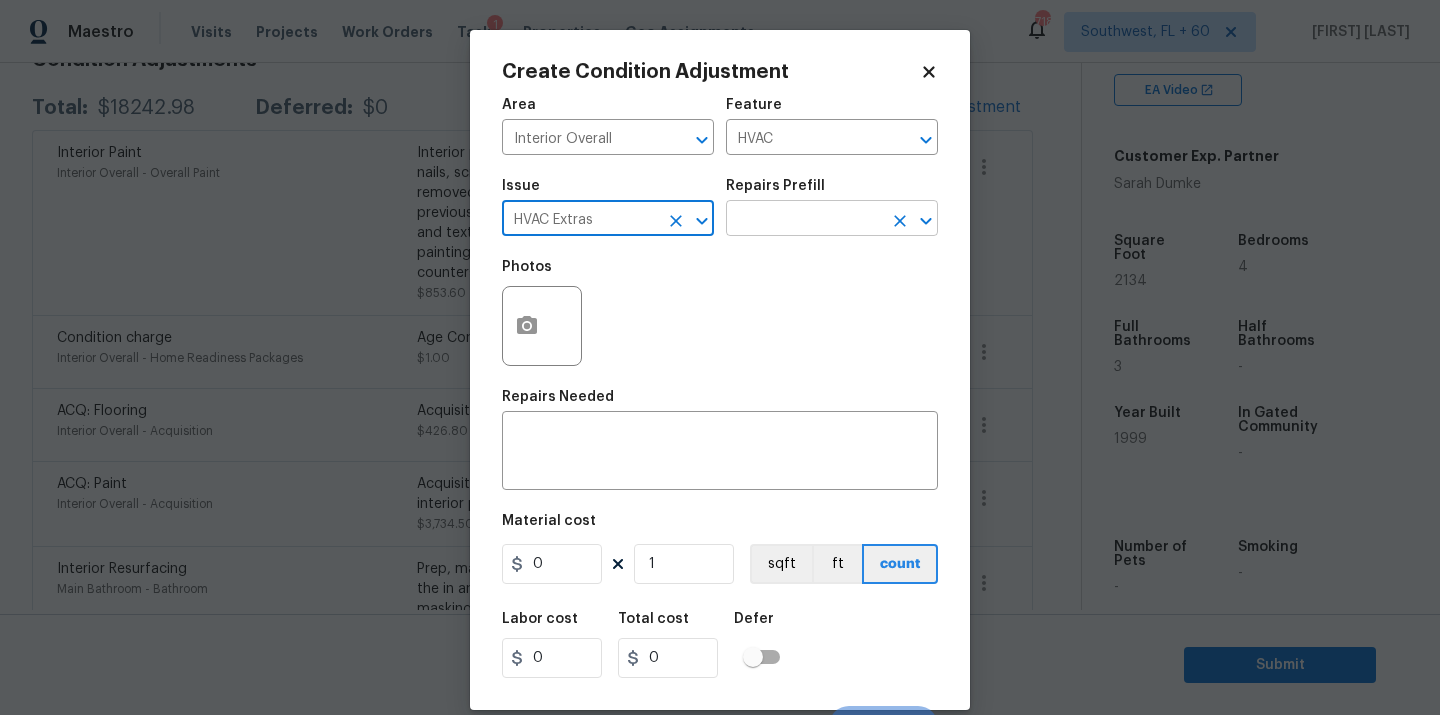type on "HVAC Extras" 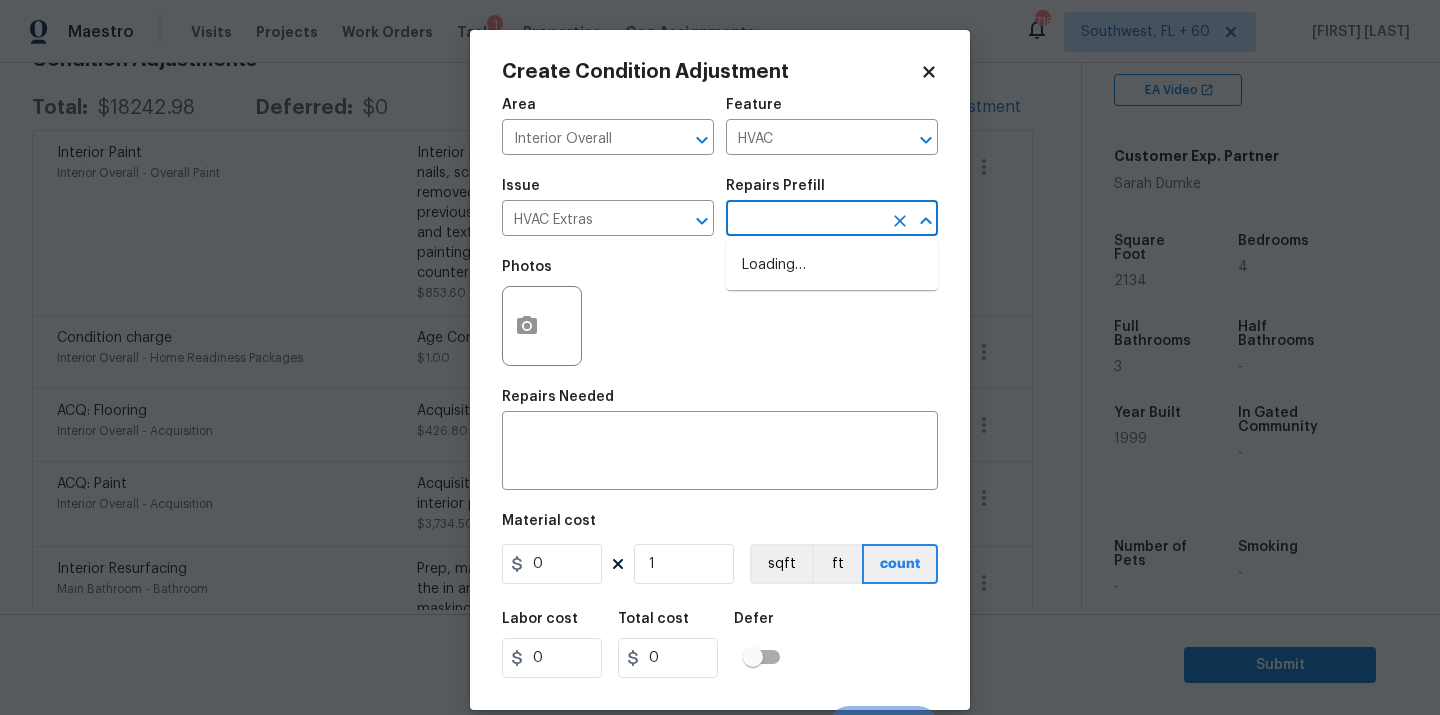 click at bounding box center (804, 220) 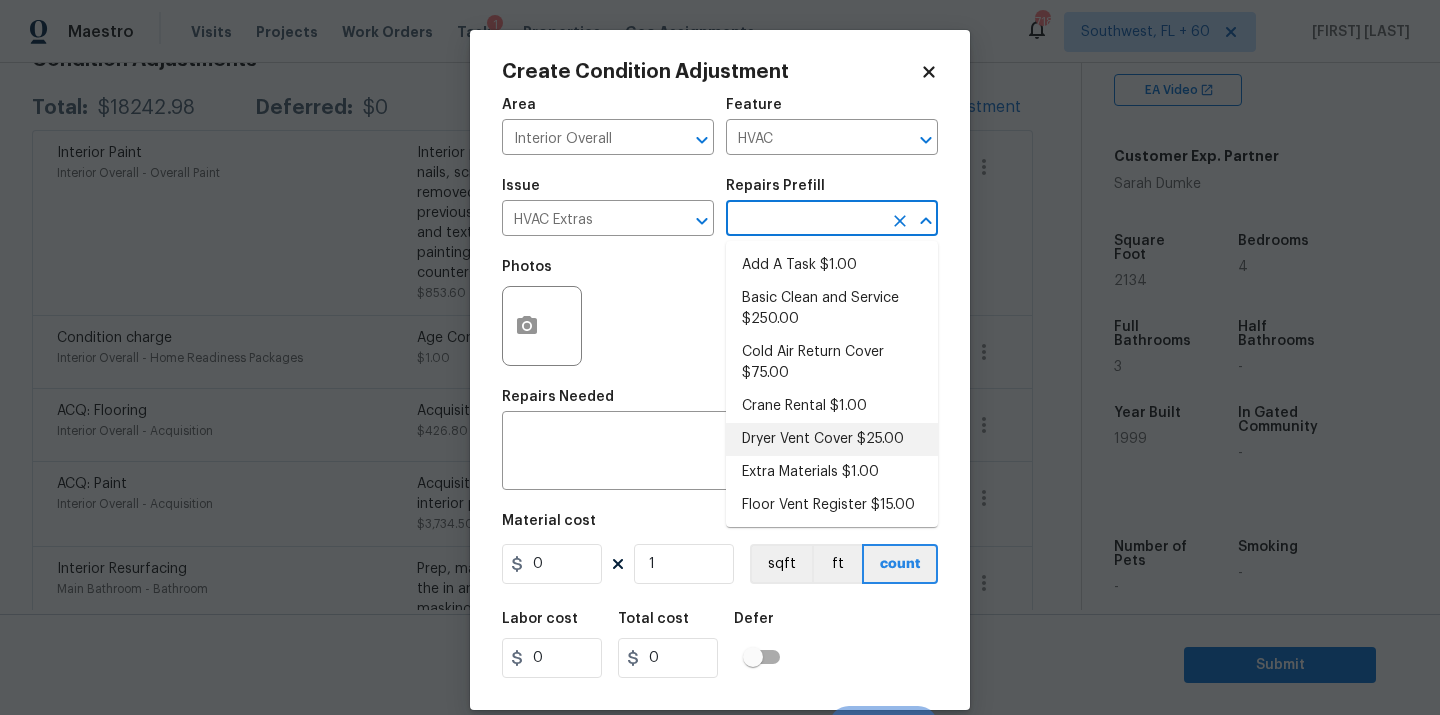 click on "Dryer Vent Cover $25.00" at bounding box center [832, 439] 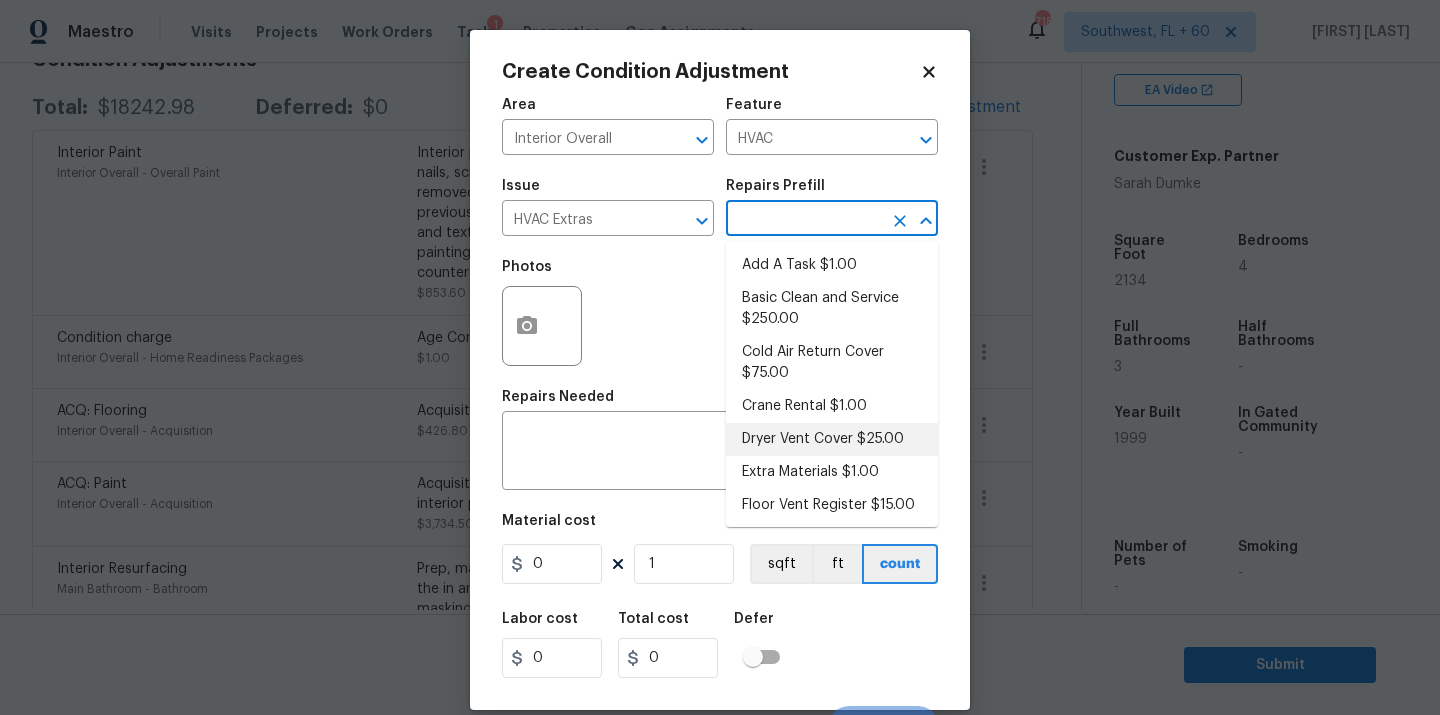 type on "25" 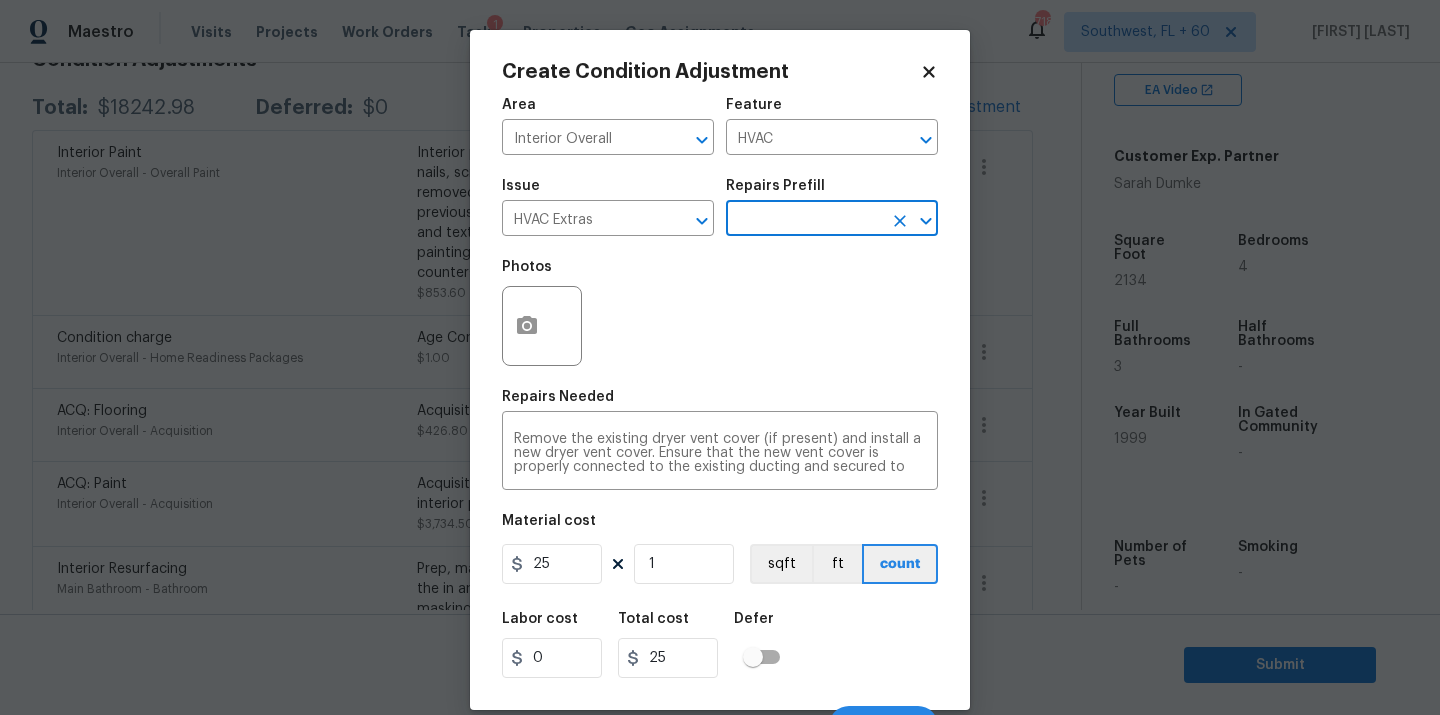 scroll, scrollTop: 27, scrollLeft: 0, axis: vertical 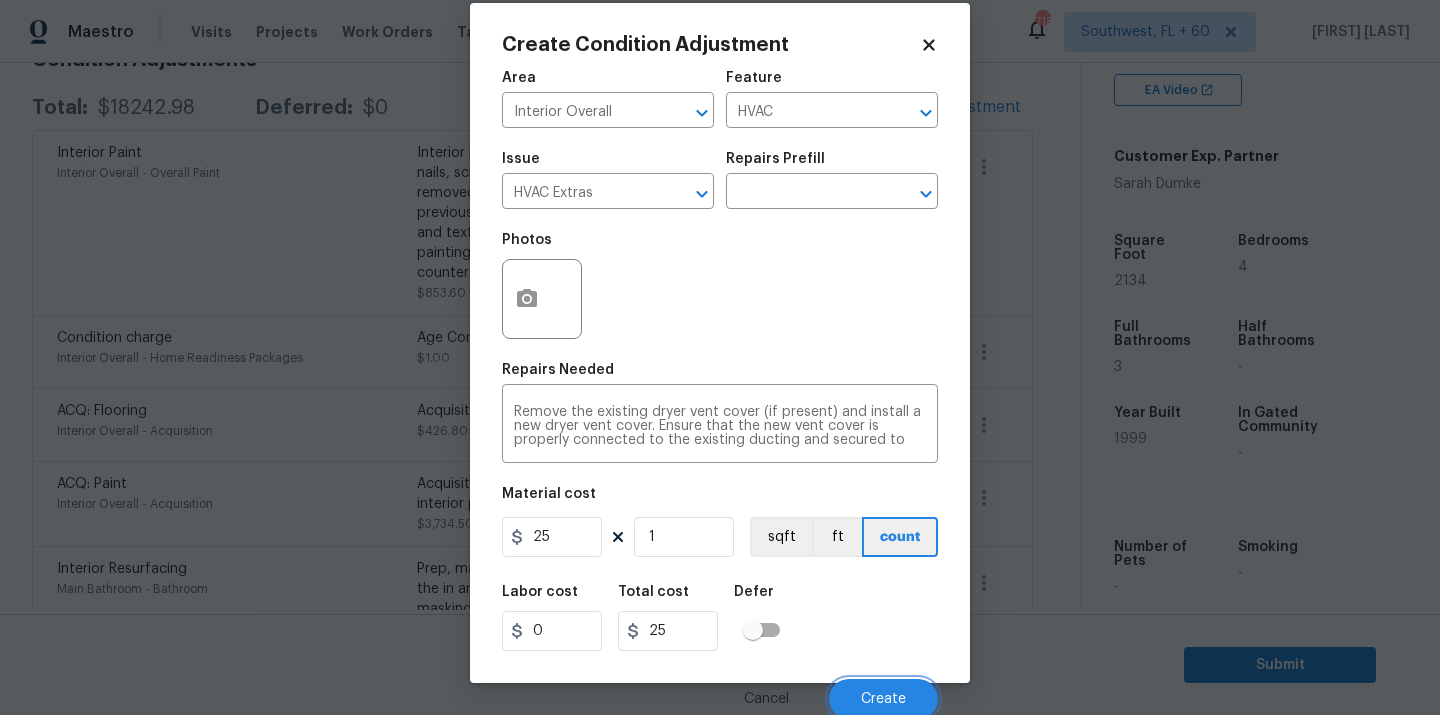click on "Create" at bounding box center [883, 699] 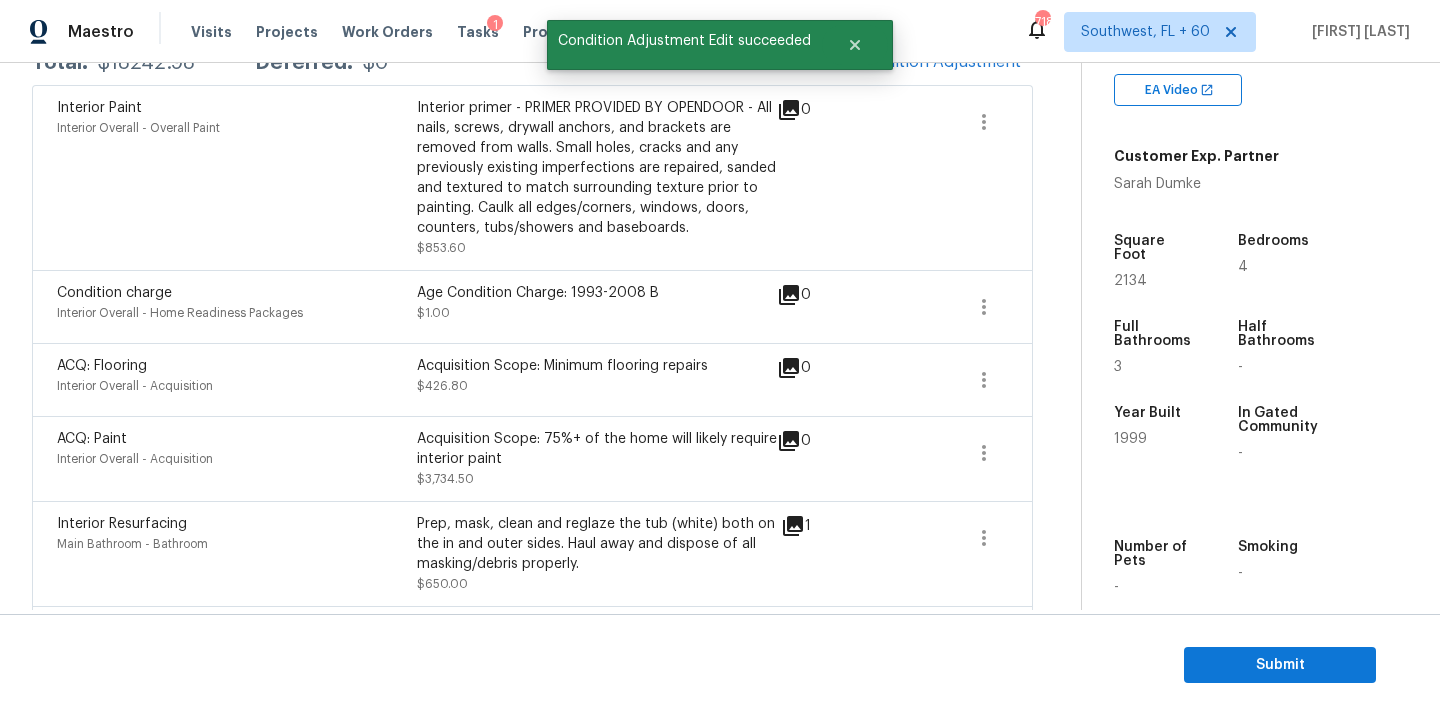 scroll, scrollTop: 317, scrollLeft: 0, axis: vertical 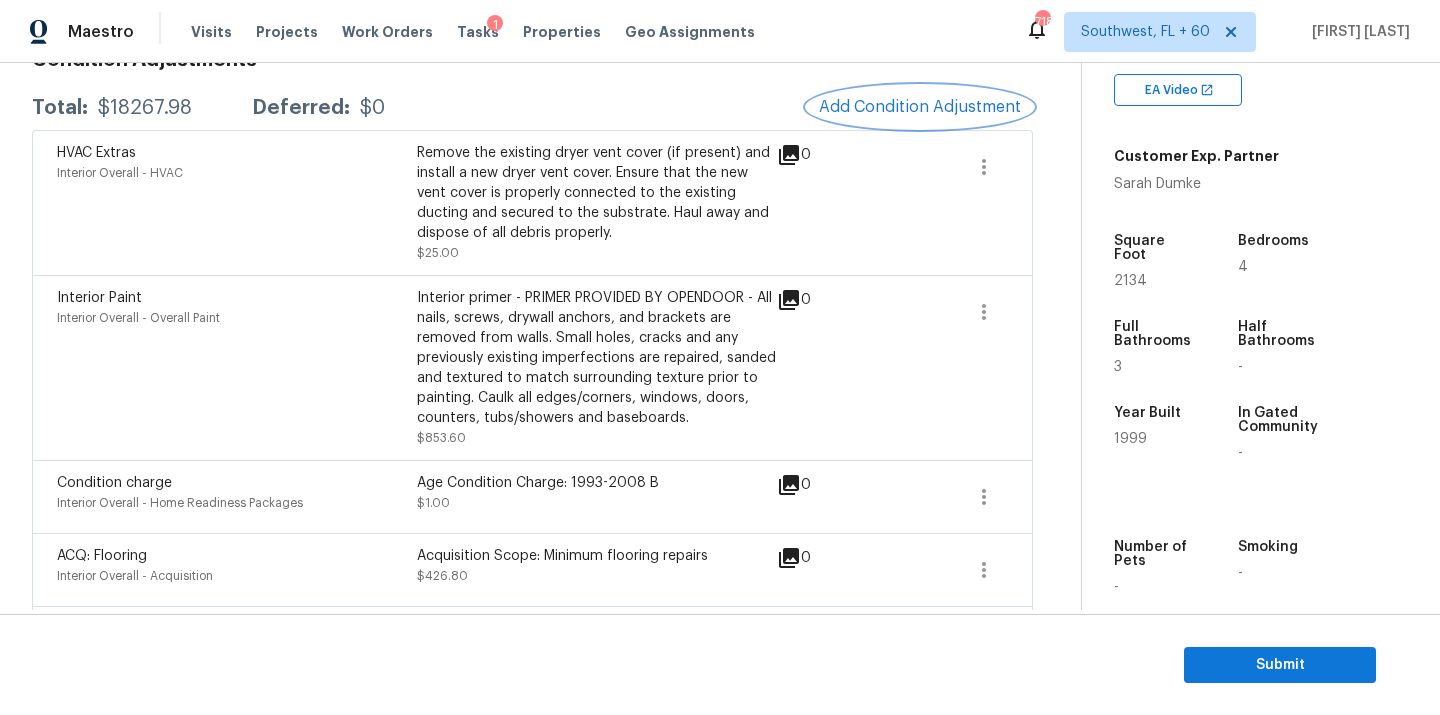 click on "Add Condition Adjustment" at bounding box center (920, 107) 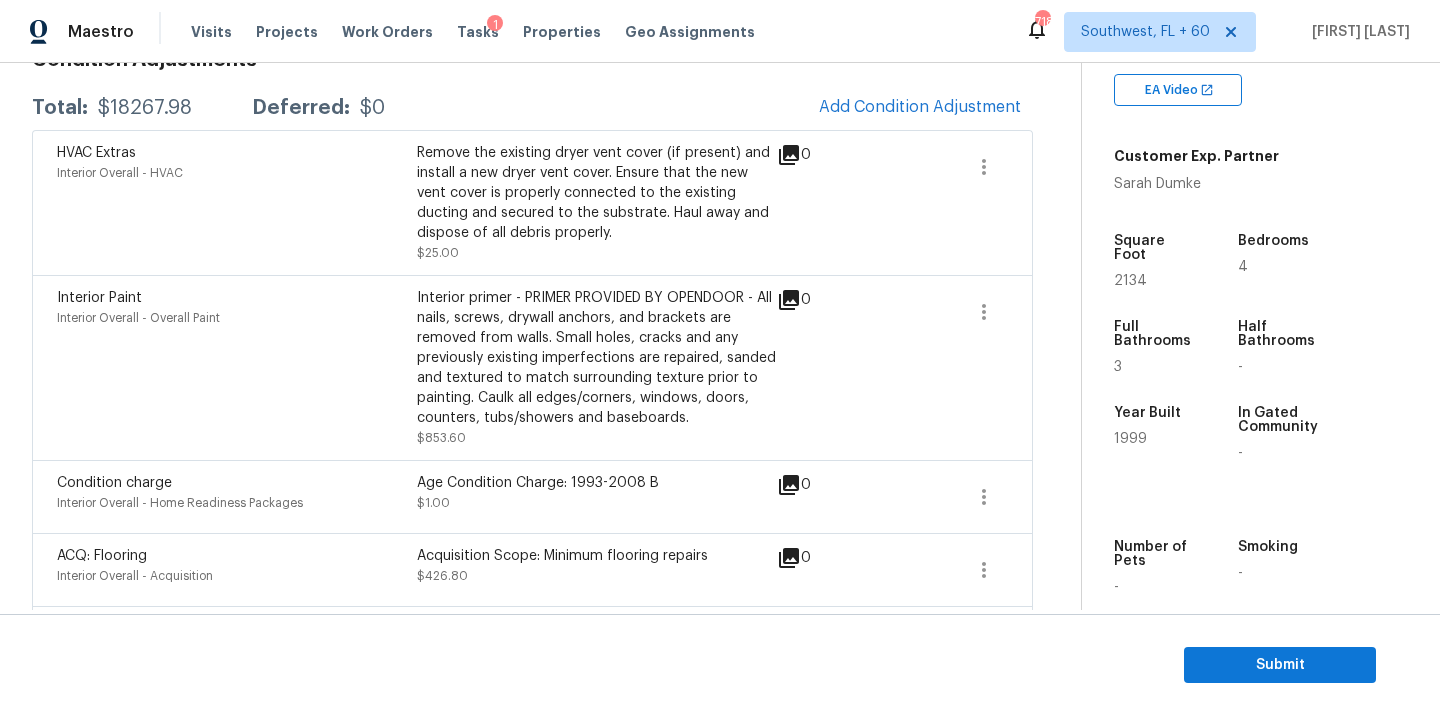 click at bounding box center (720, 357) 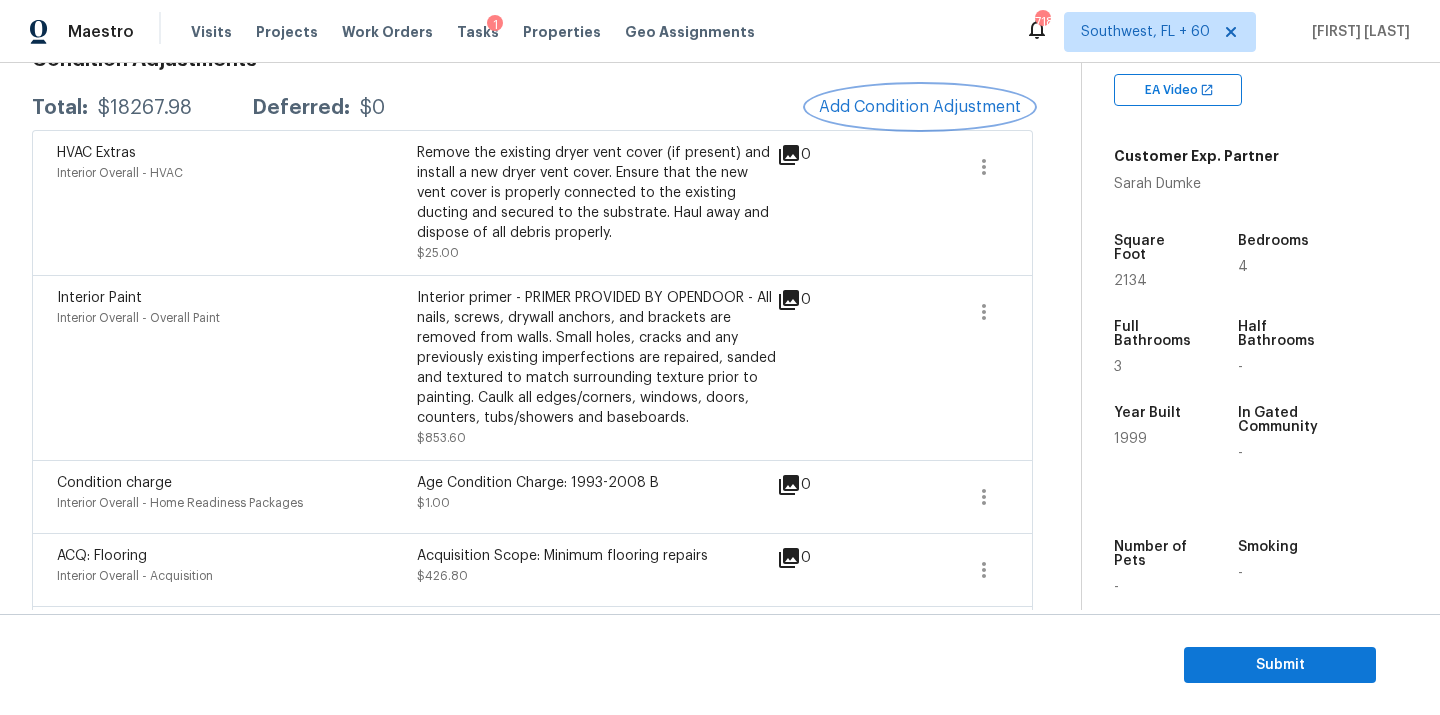 click on "Add Condition Adjustment" at bounding box center (920, 107) 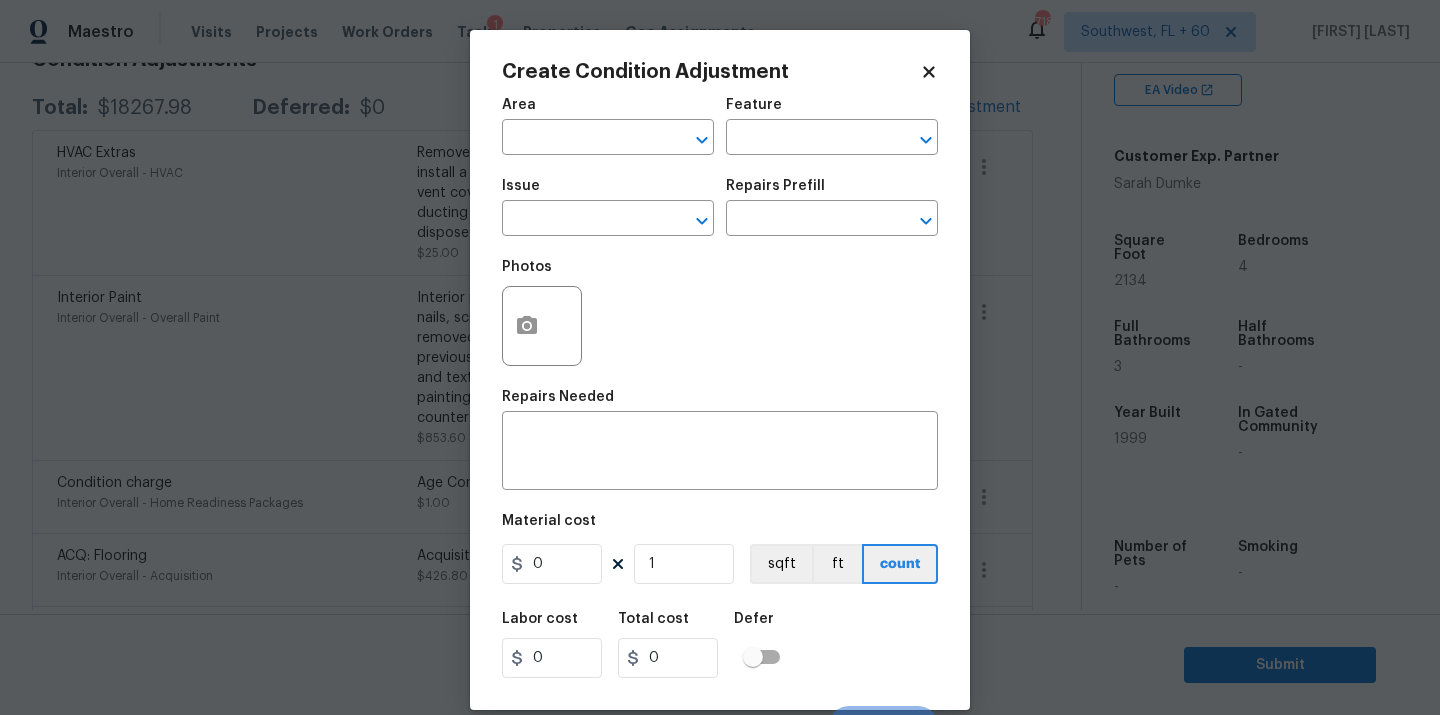 click on "Area" at bounding box center (608, 111) 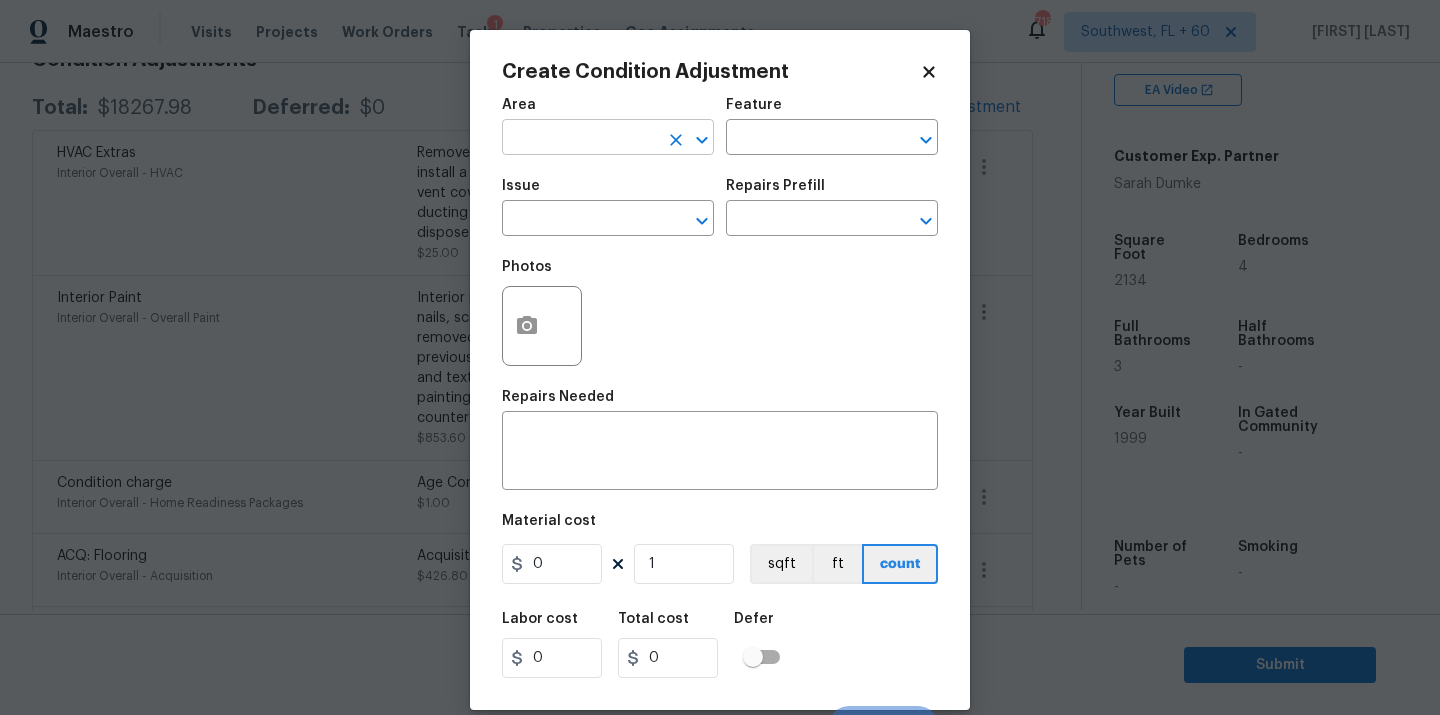 click at bounding box center (580, 139) 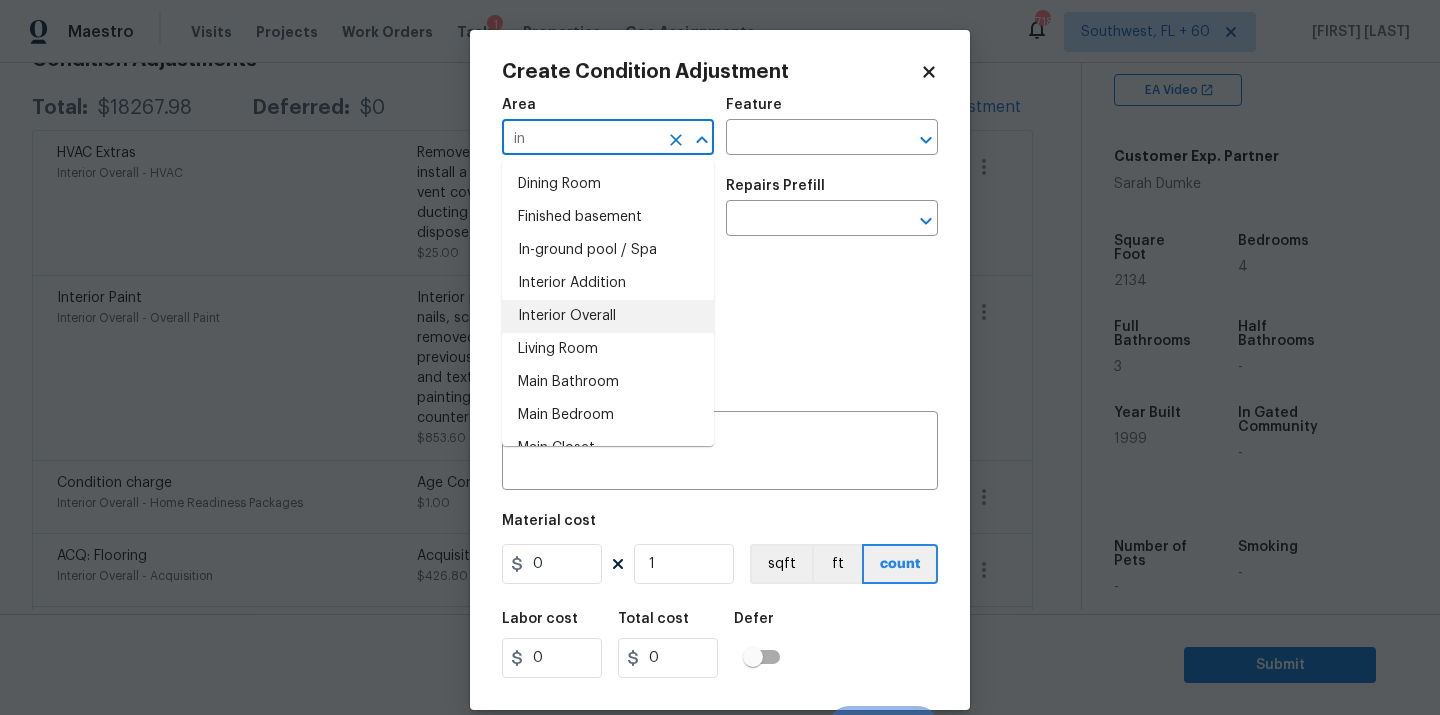 click on "Interior Overall" at bounding box center (608, 316) 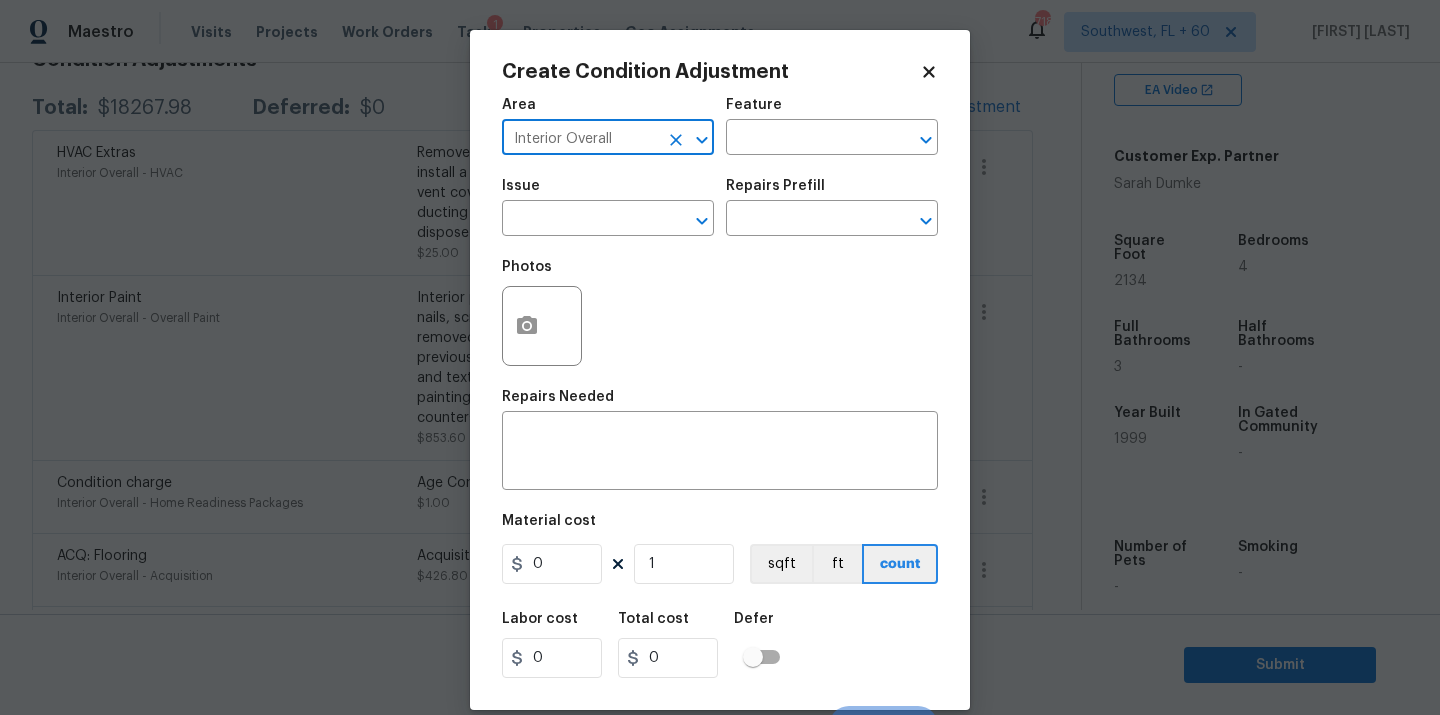 type on "Interior Overall" 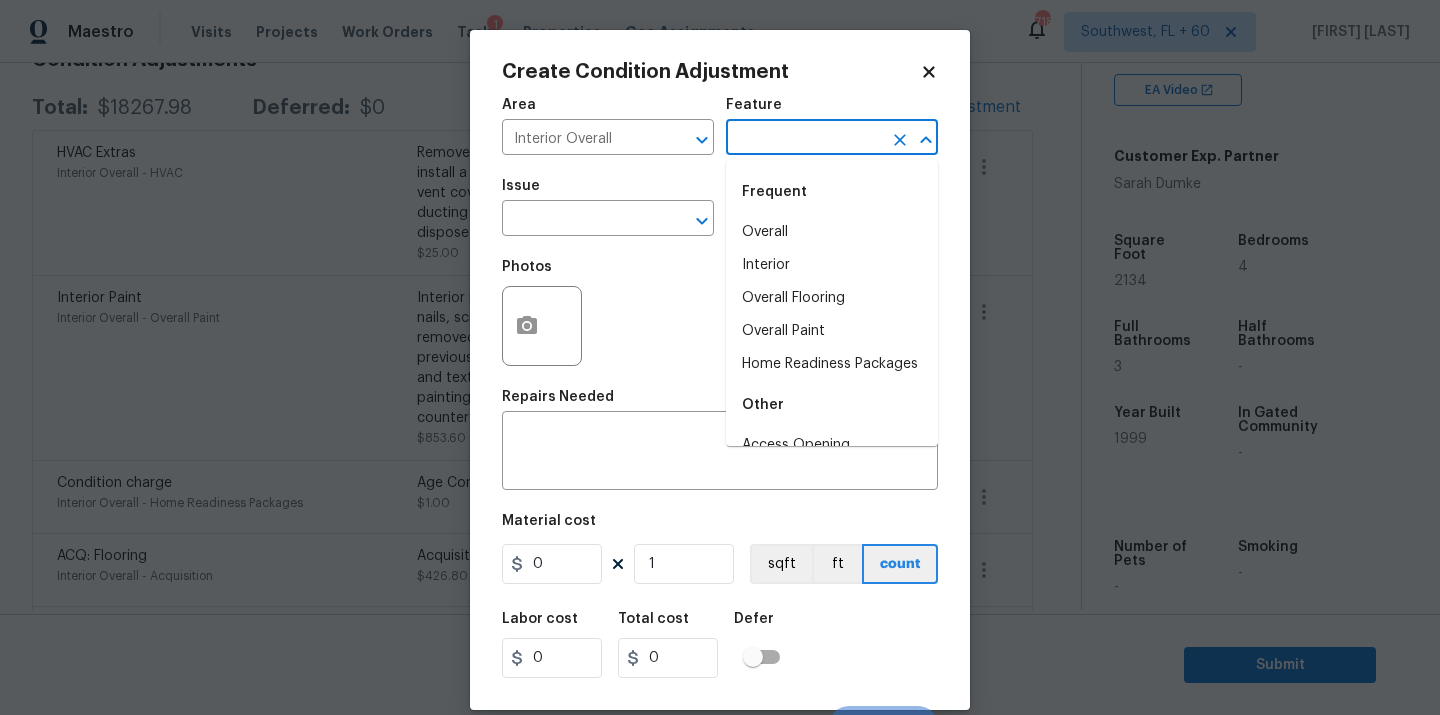 click at bounding box center (804, 139) 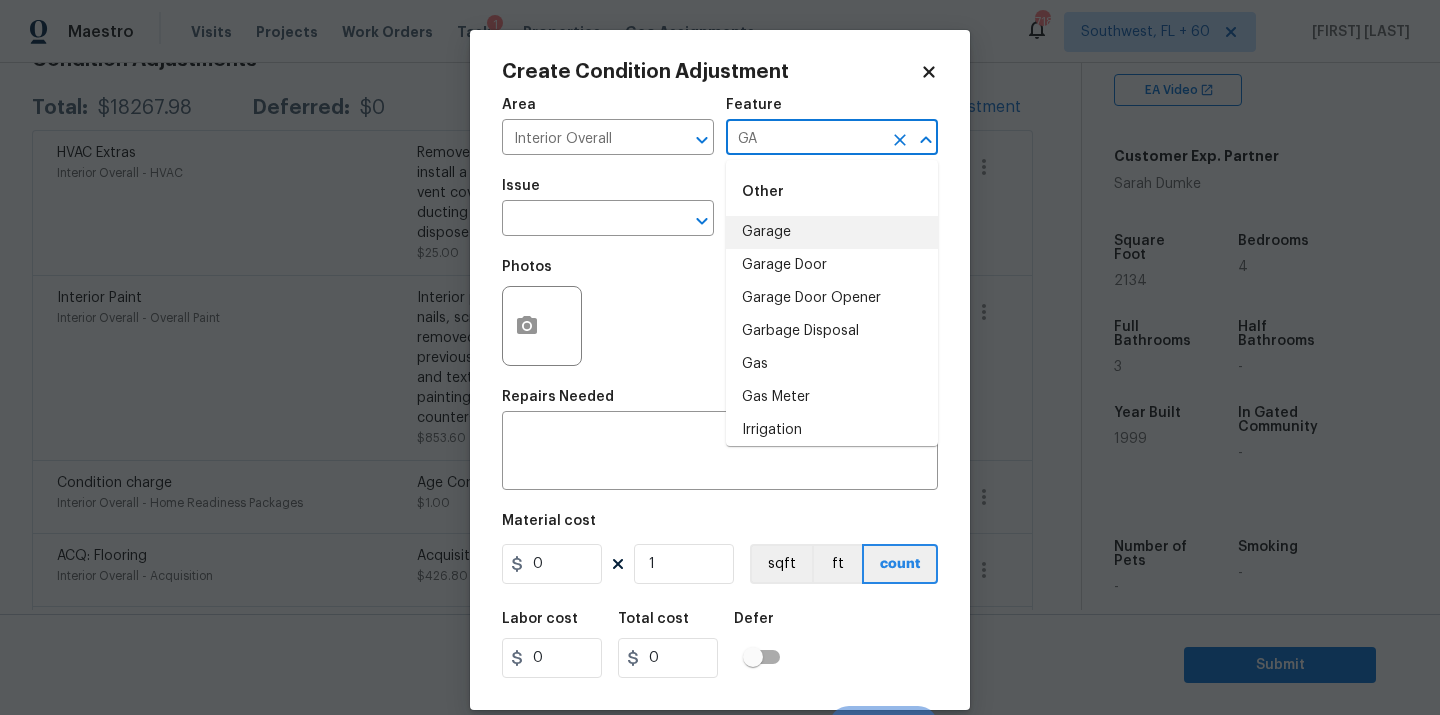 click on "Garage" at bounding box center (832, 232) 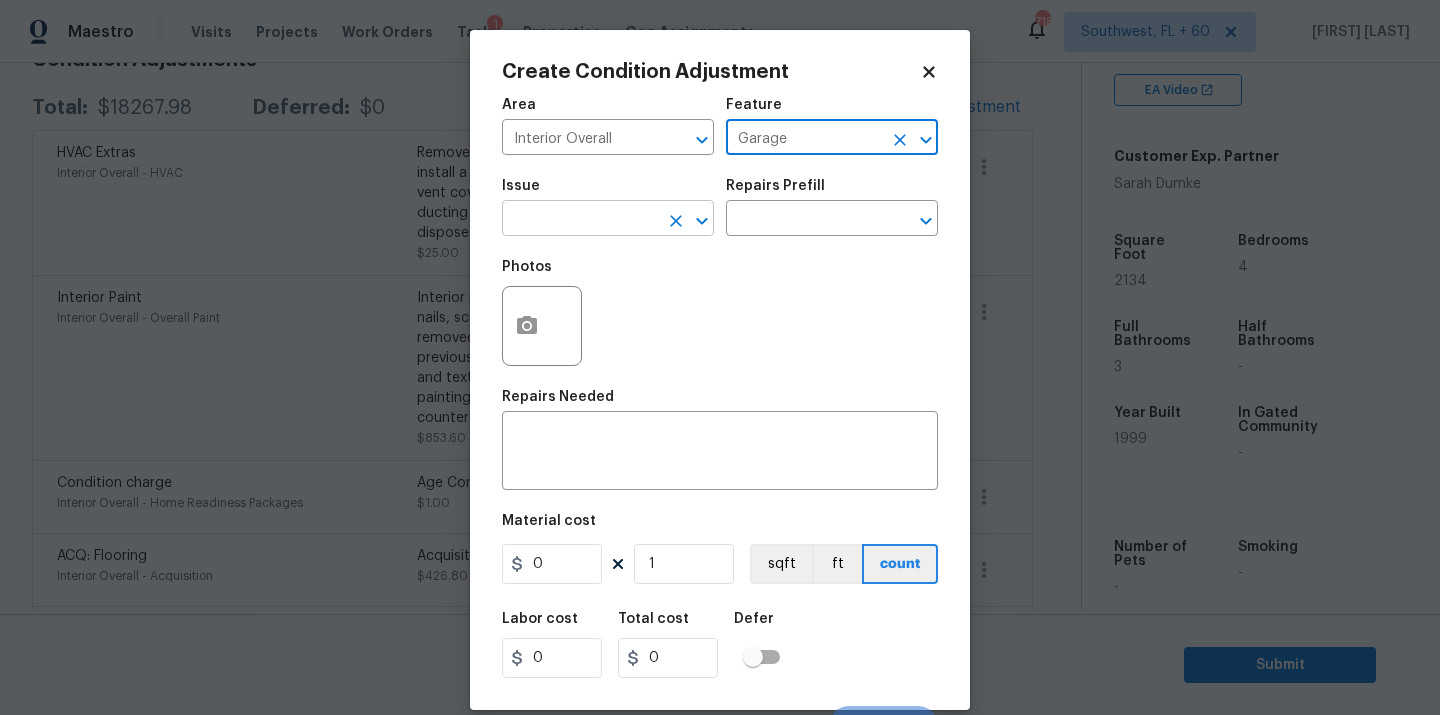 type on "Garage" 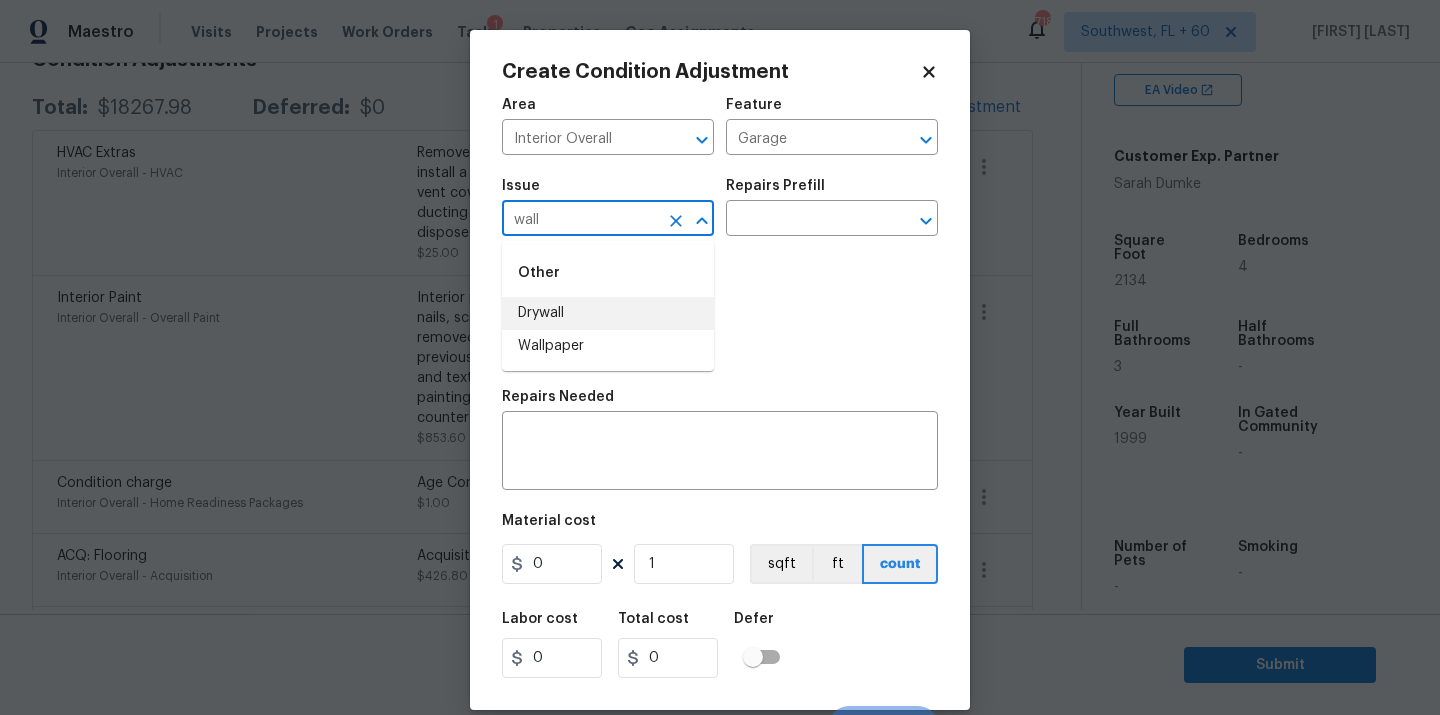 click on "Drywall" at bounding box center (608, 313) 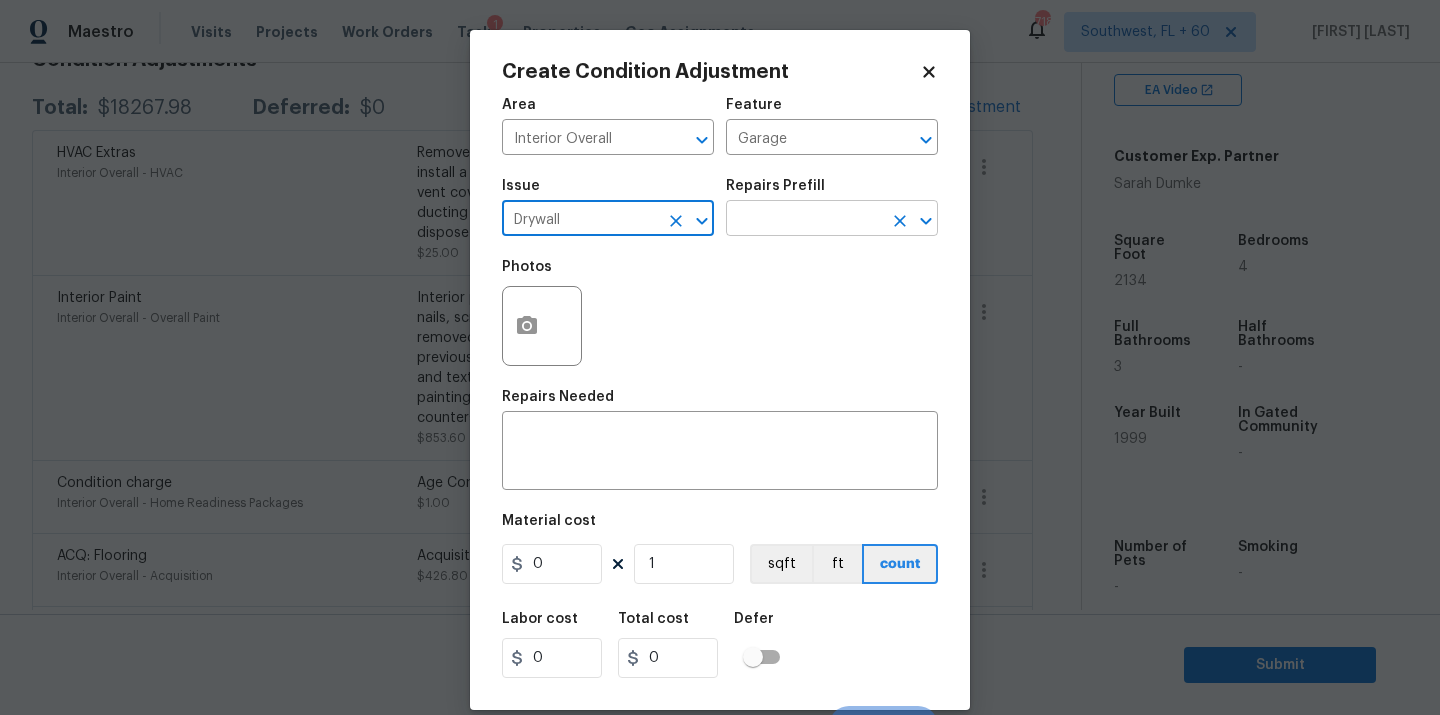 type on "Drywall" 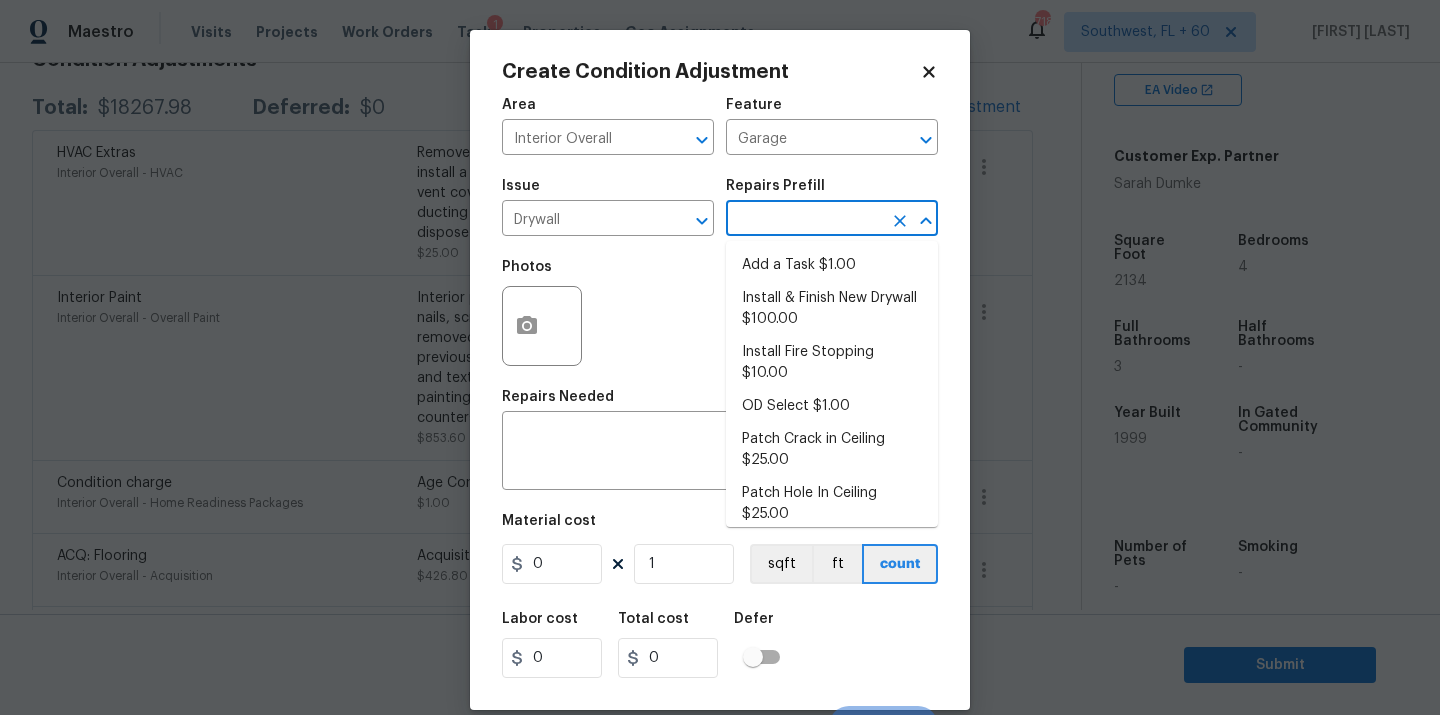 click at bounding box center (804, 220) 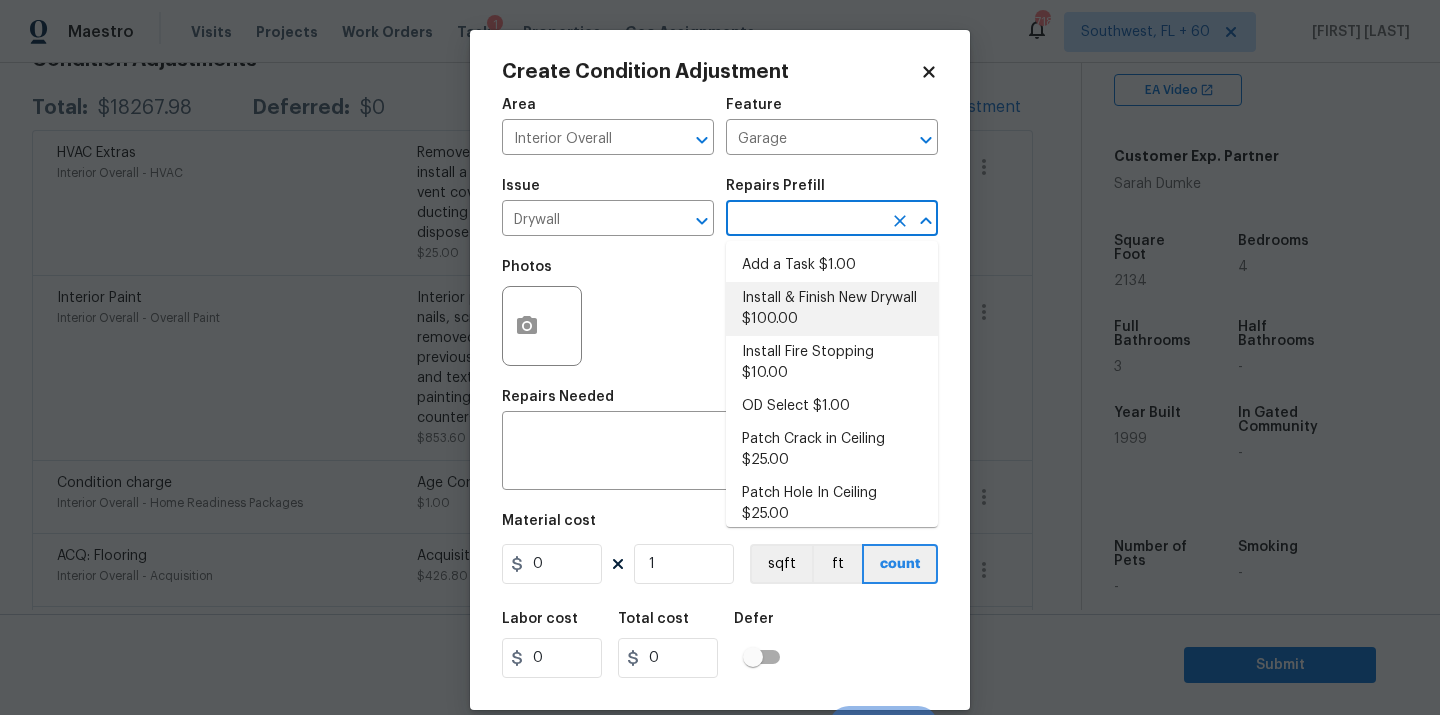click on "Install & Finish New Drywall $100.00" at bounding box center (832, 309) 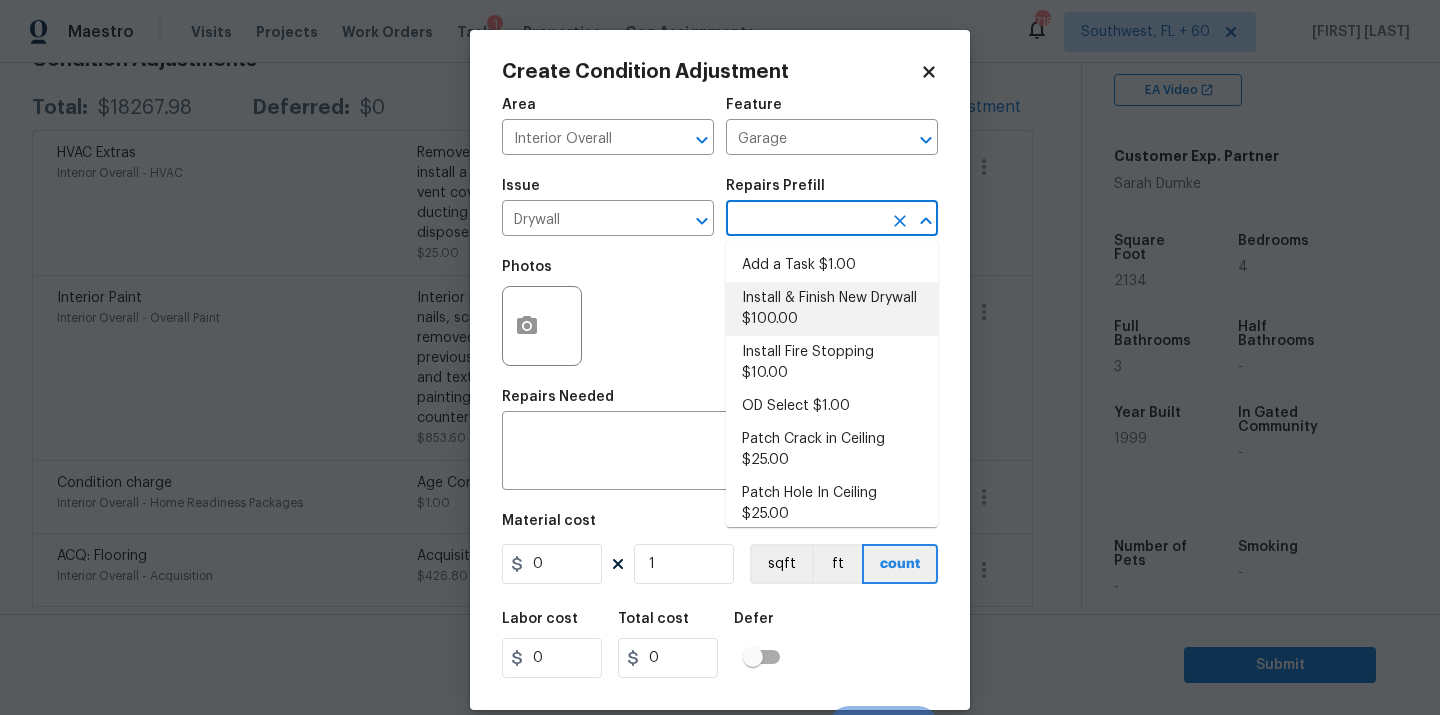type on "Walls and Ceiling" 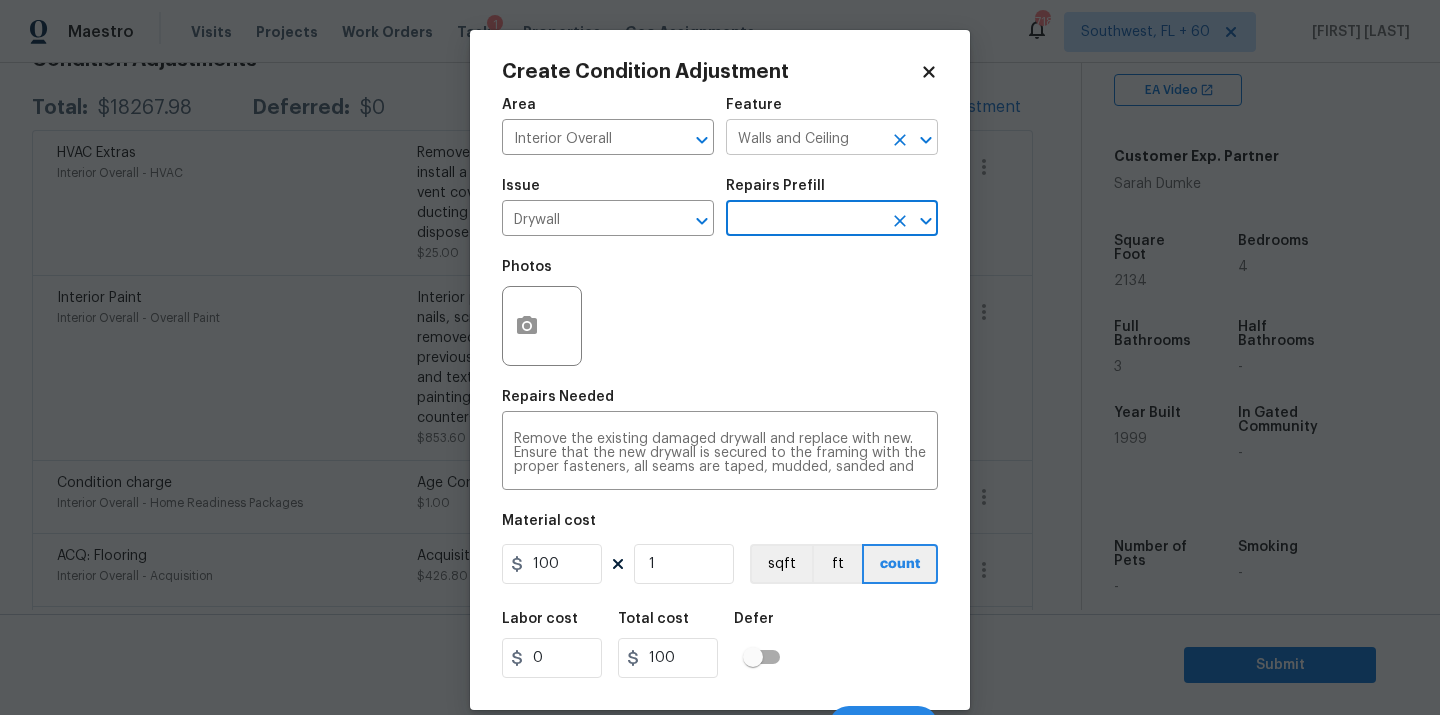 click on "Walls and Ceiling" at bounding box center (804, 139) 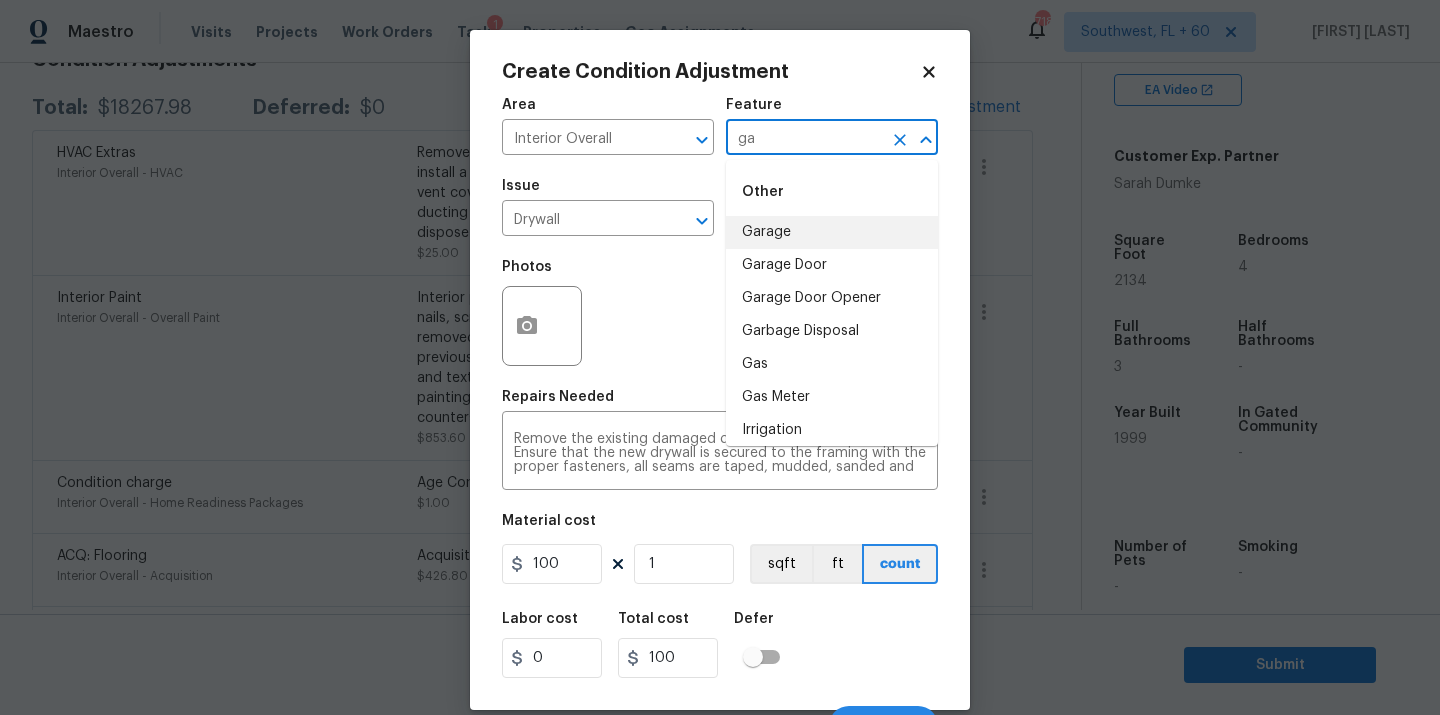 click on "Garage" at bounding box center (832, 232) 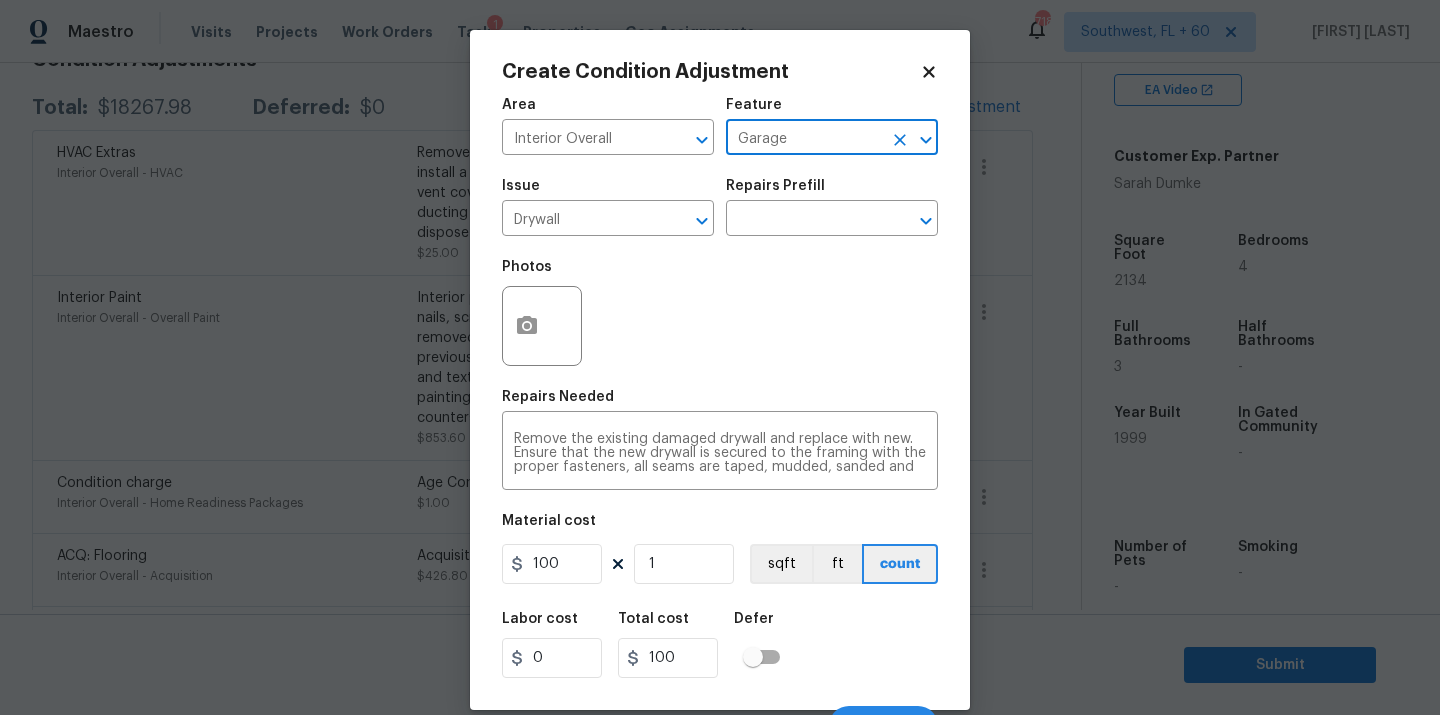 type on "Garage" 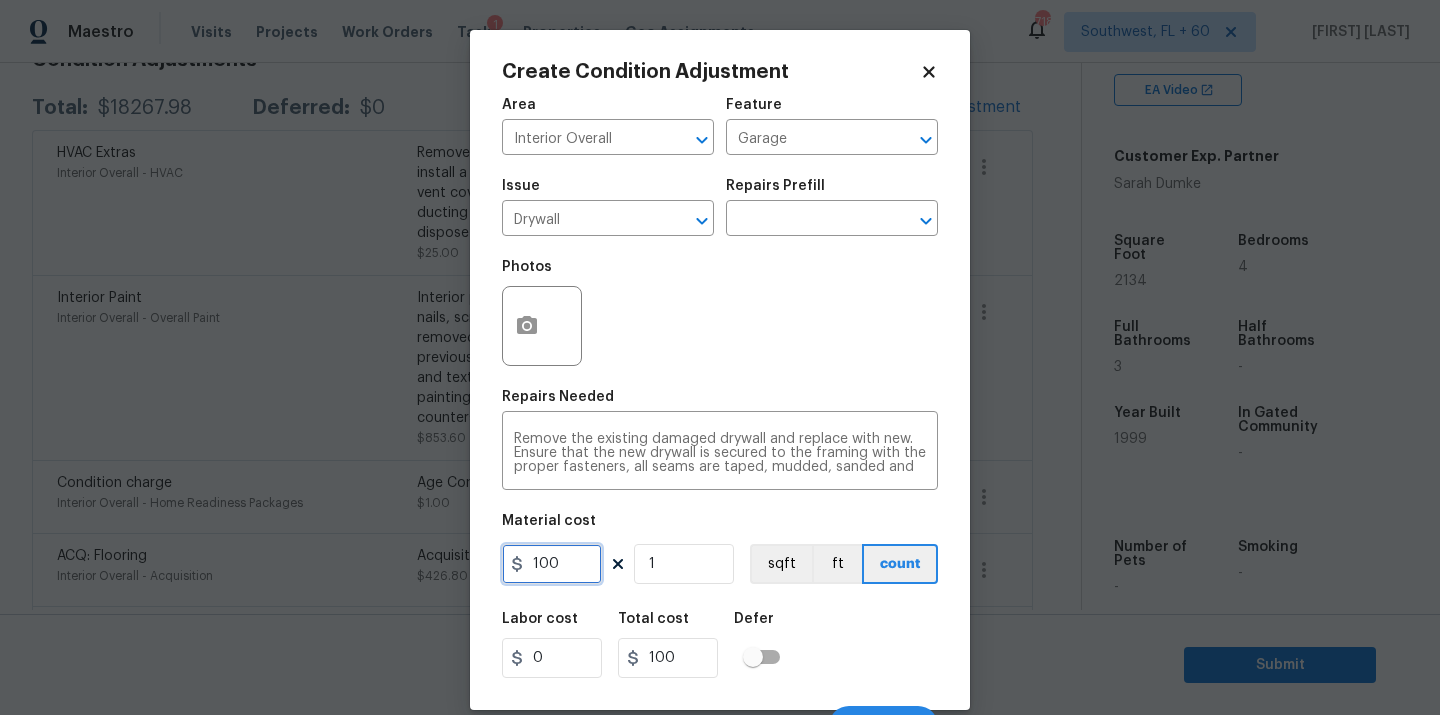 click on "100" at bounding box center (552, 564) 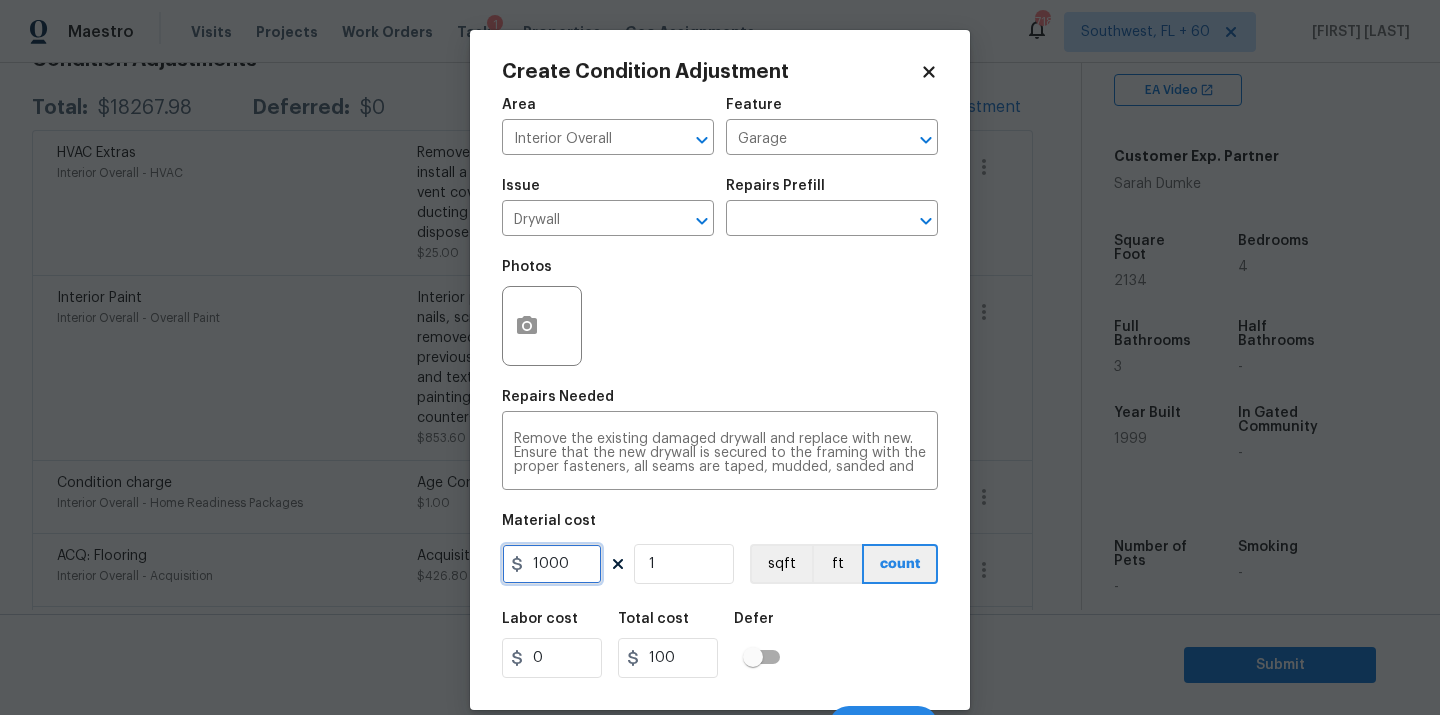 type on "1000" 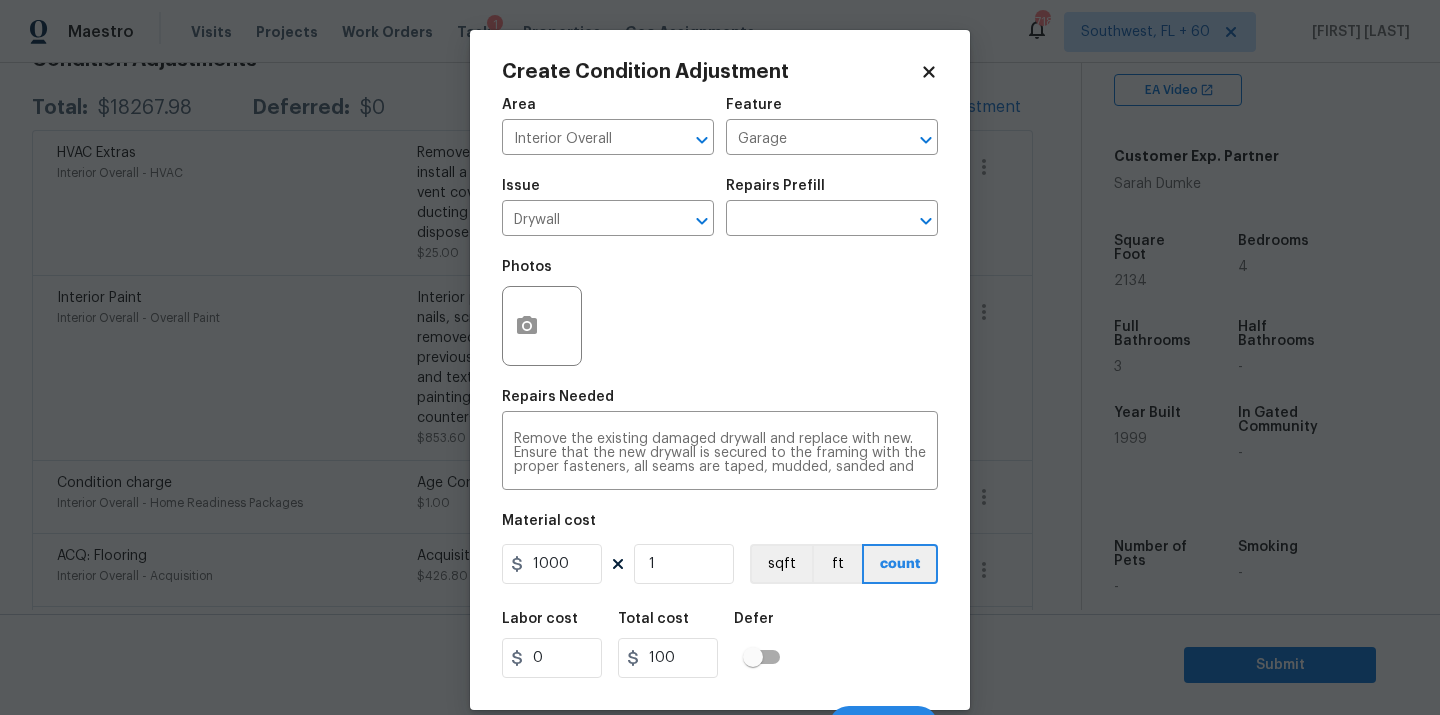 type on "1000" 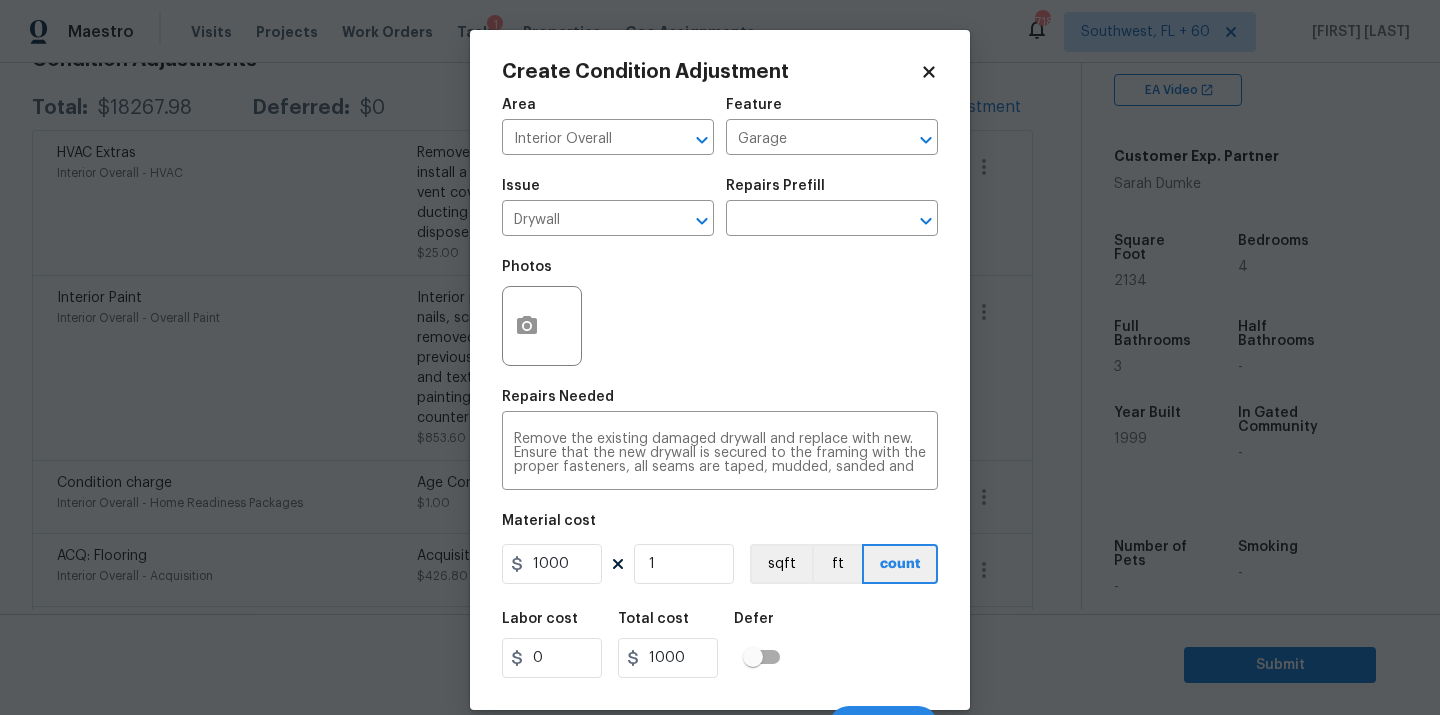 click on "Labor cost 0 Total cost 1000 Defer" at bounding box center [720, 645] 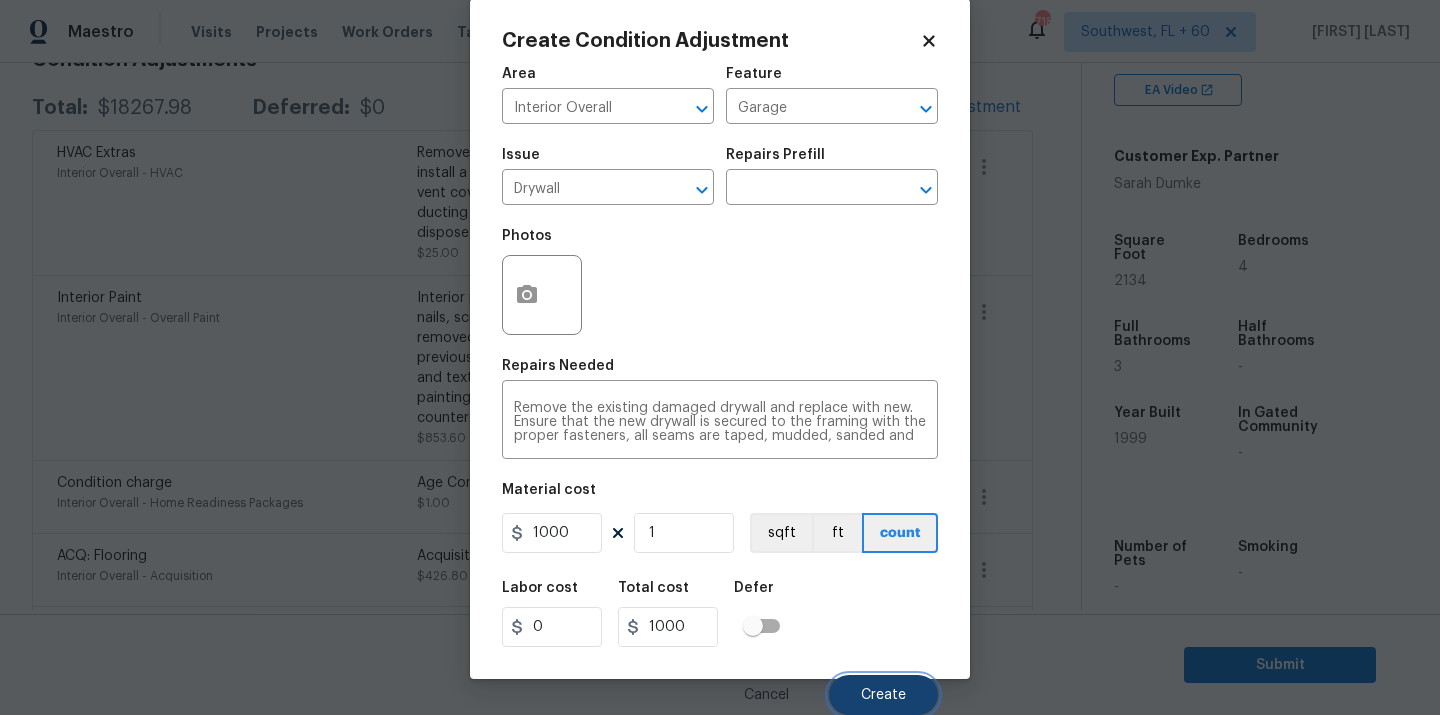 click on "Create" at bounding box center [883, 695] 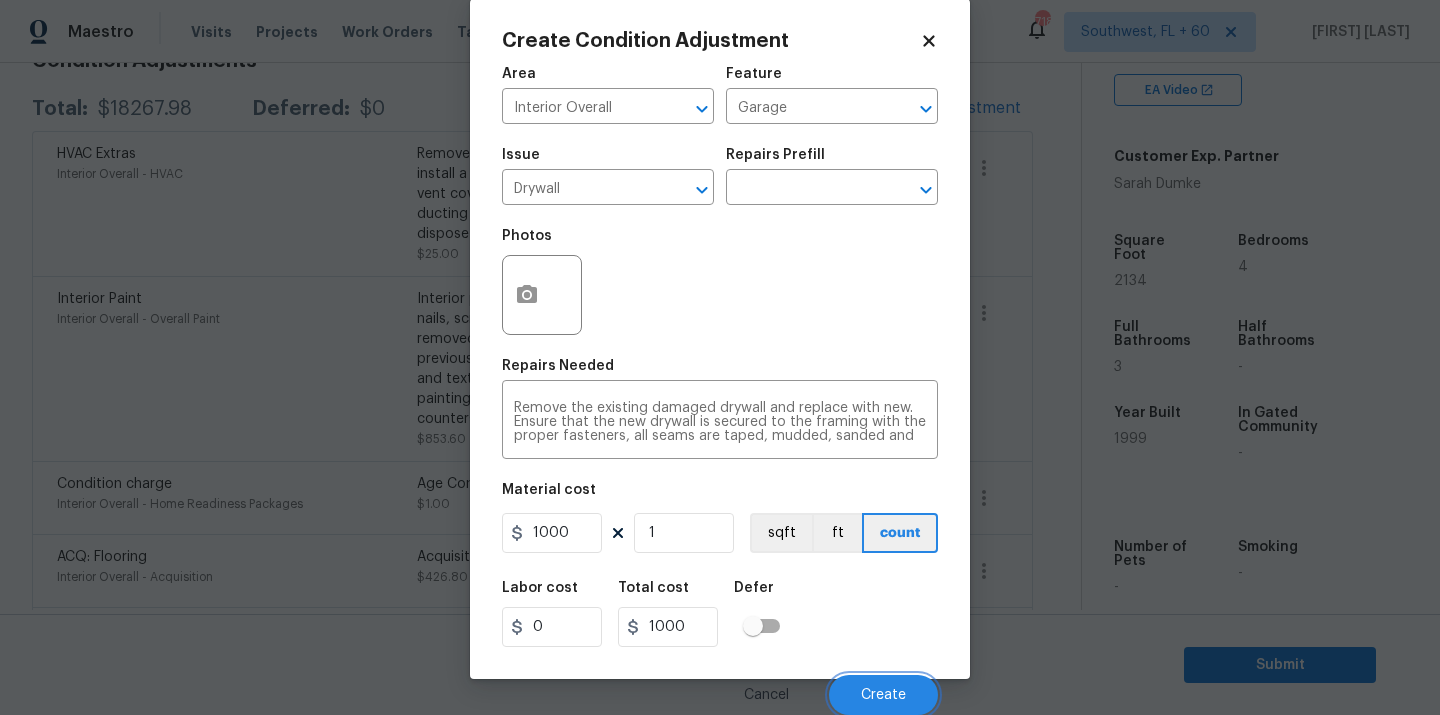 scroll, scrollTop: 317, scrollLeft: 0, axis: vertical 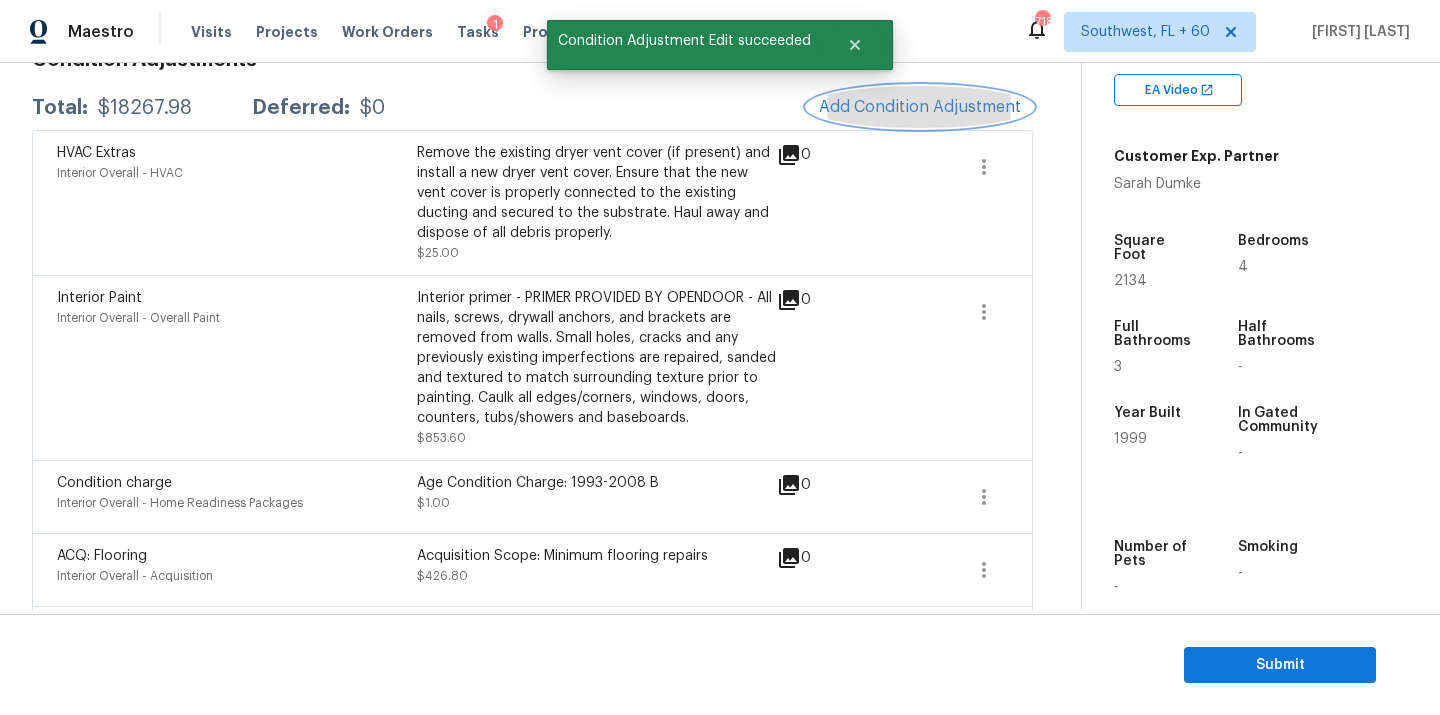 click on "Condition Adjustments Total:  $18267.98 Deferred:  $0 Add Condition Adjustment HVAC Extras Interior Overall - HVAC Remove the existing dryer vent cover (if present) and install a new dryer vent cover. Ensure that the new vent cover is properly connected to the existing ducting and secured to the substrate. Haul away and dispose of all debris properly. $25.00   0 Interior Paint Interior Overall - Overall Paint Interior primer - PRIMER PROVIDED BY OPENDOOR - All nails, screws, drywall anchors, and brackets are removed from walls. Small holes, cracks and any previously existing imperfections are repaired, sanded and textured to match surrounding texture prior to painting. Caulk all edges/corners, windows, doors, counters, tubs/showers and baseboards. $853.60   0 Condition charge Interior Overall - Home Readiness Packages Age Condition Charge: 1993-2008 B	 $1.00   0 ACQ: Flooring Interior Overall - Acquisition Acquisition Scope: Minimum flooring repairs $426.80   0 ACQ: Paint Interior Overall - Acquisition   0" at bounding box center [532, 1149] 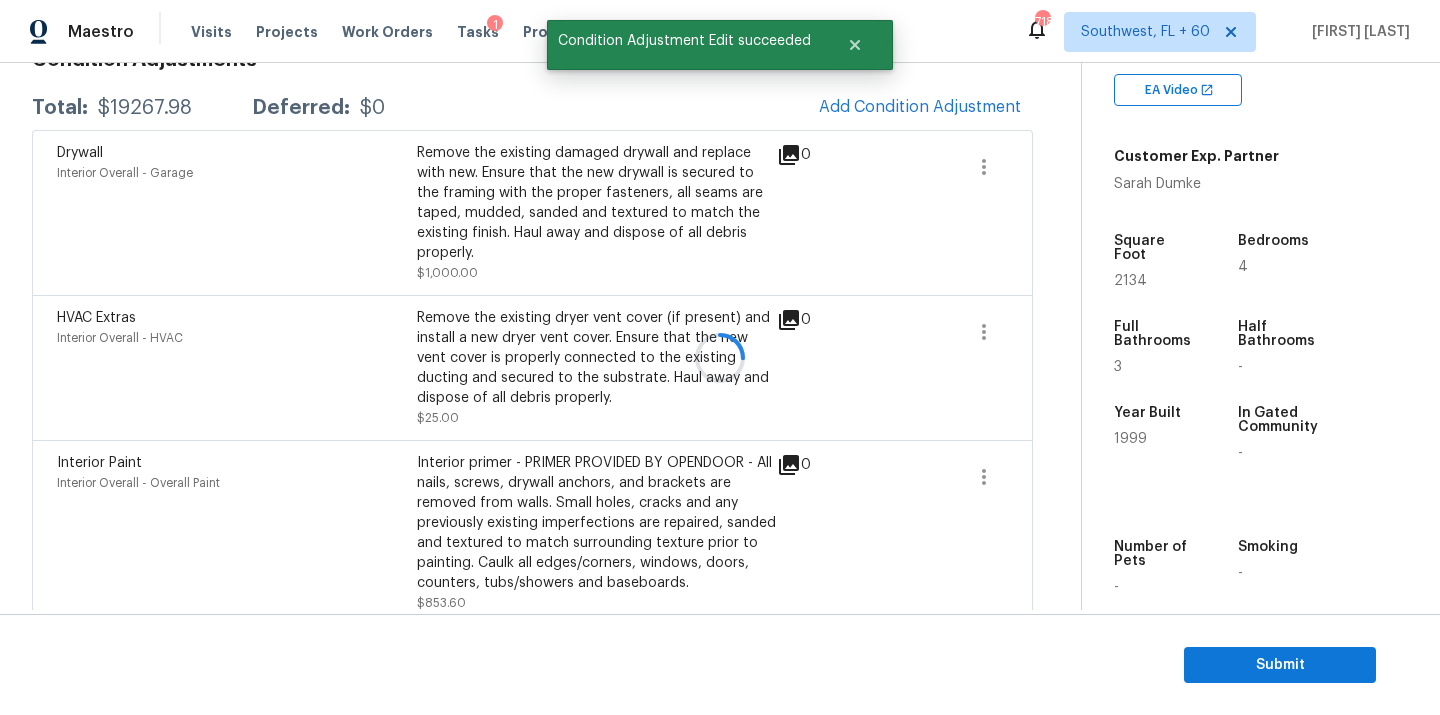 click at bounding box center [720, 357] 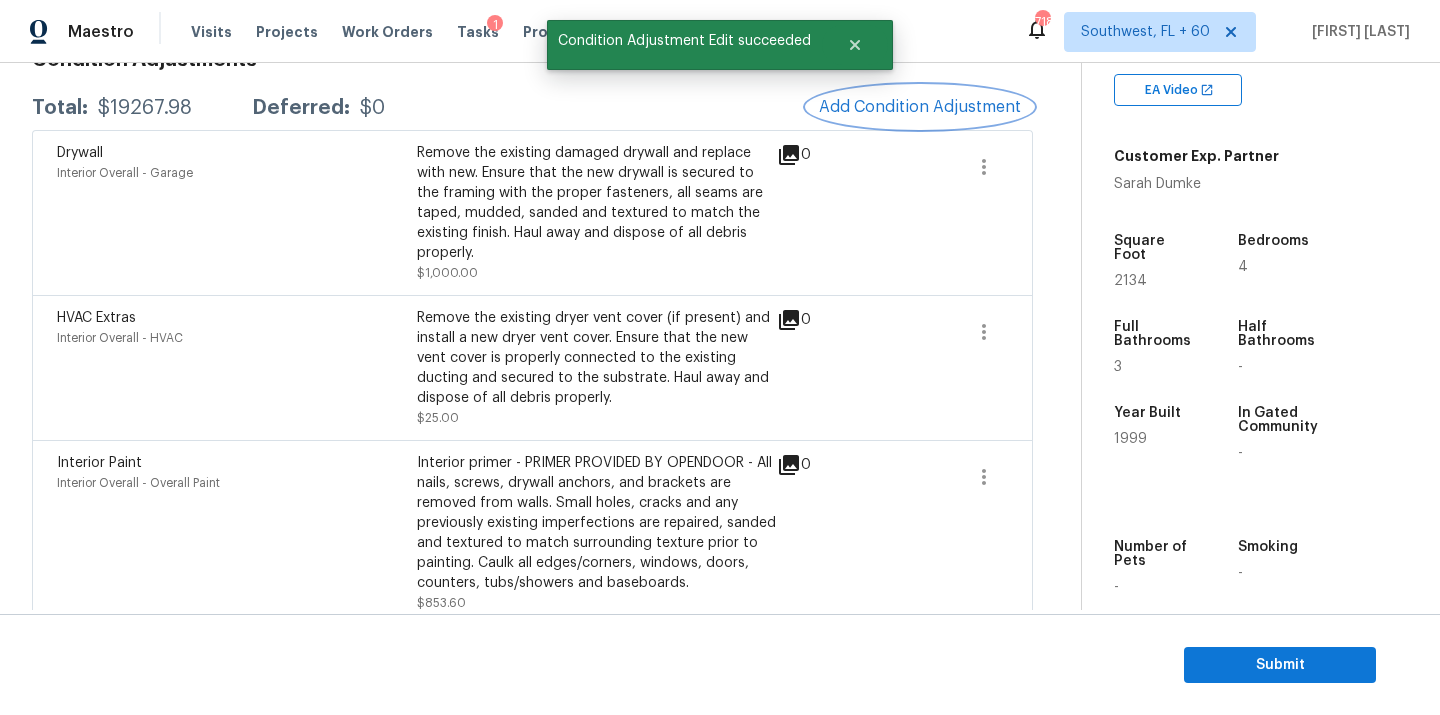 click on "Add Condition Adjustment" at bounding box center [920, 107] 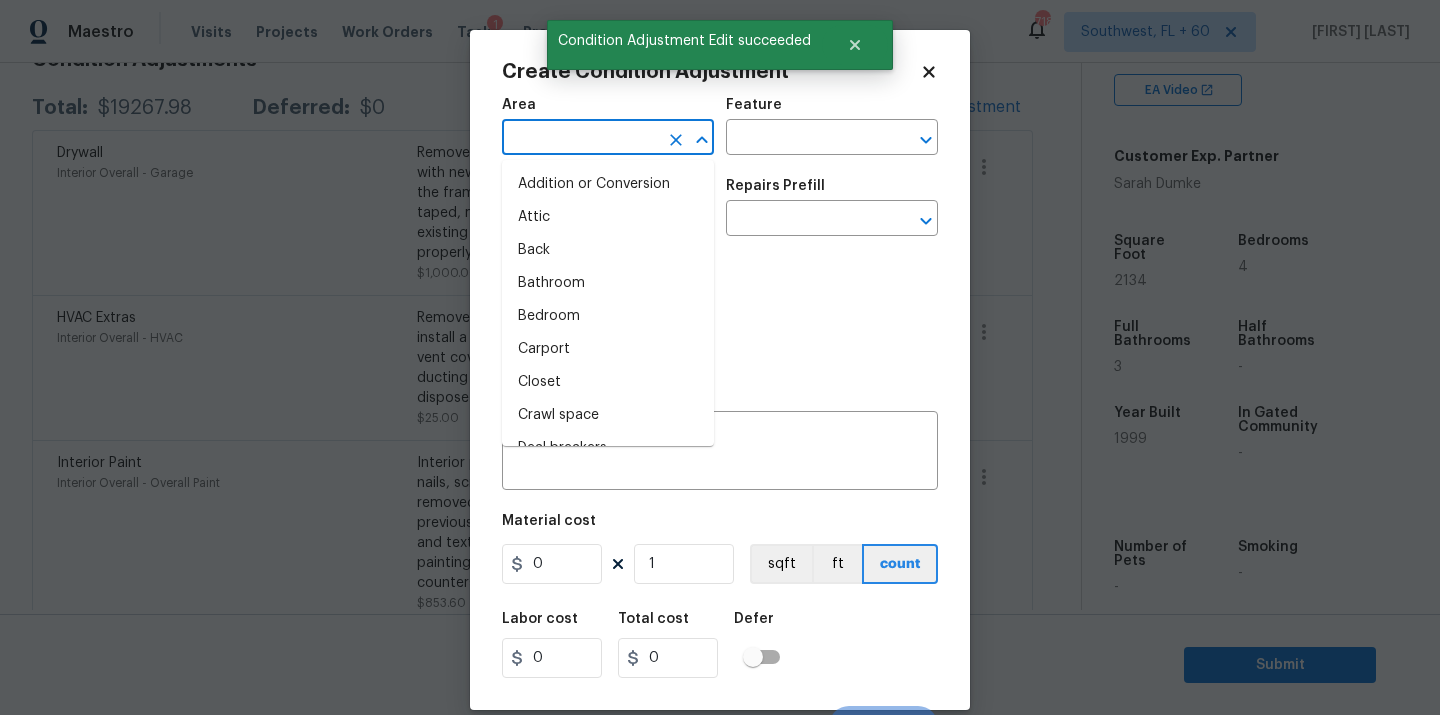 click at bounding box center [580, 139] 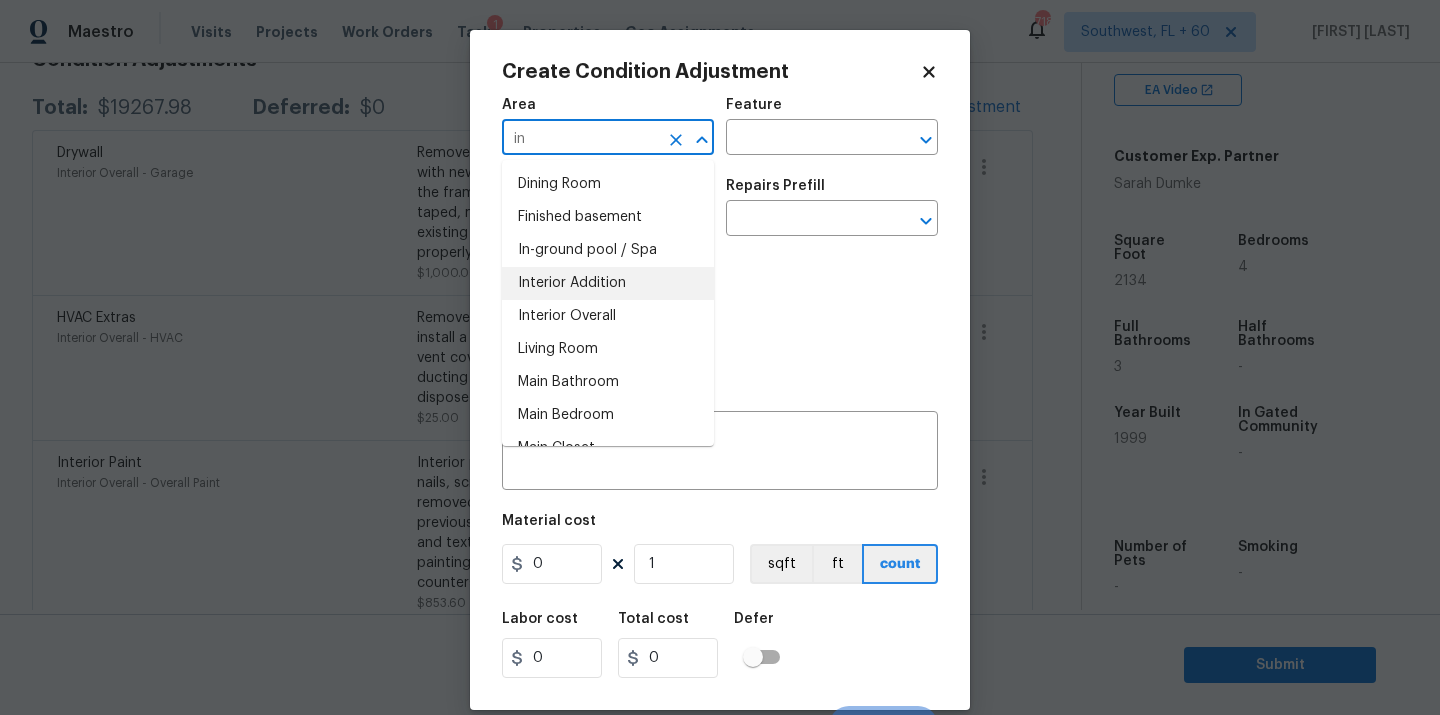 type on "in" 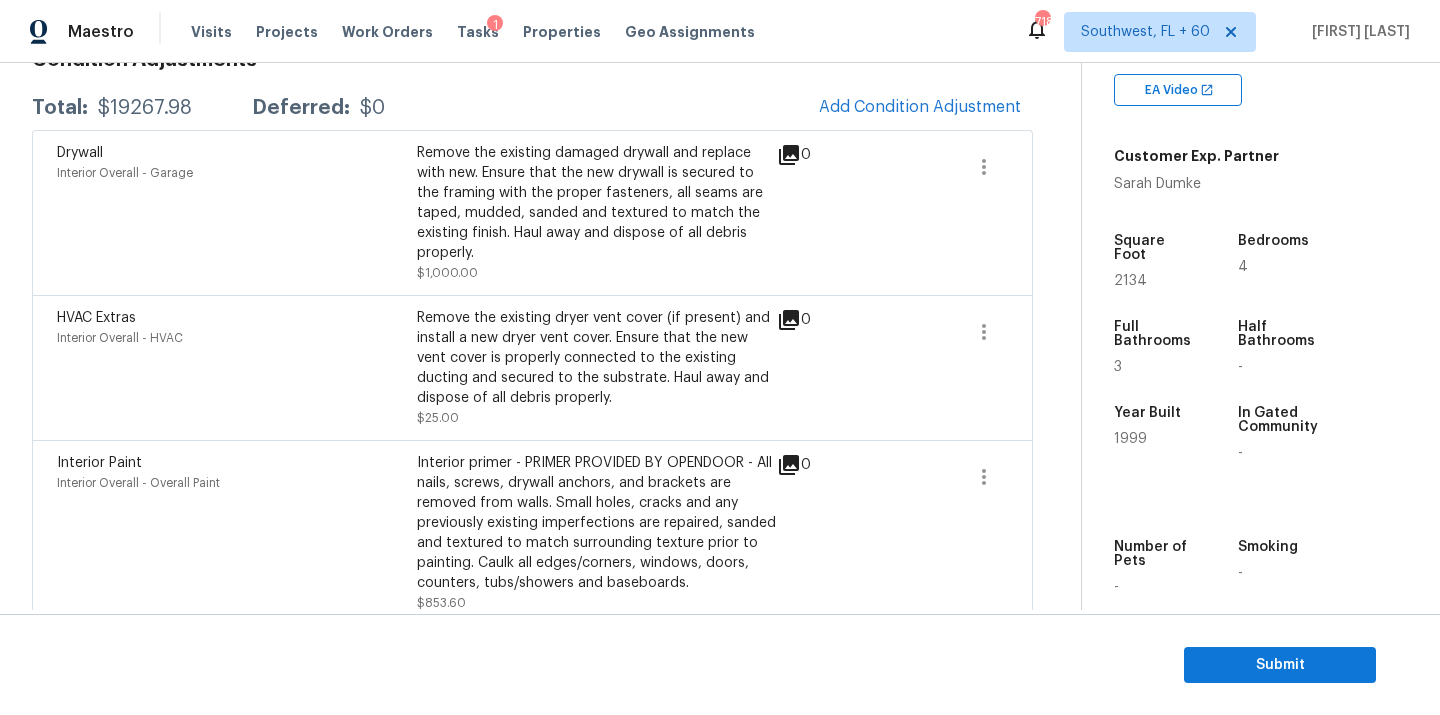 click on "[CITY], [STATE] + 60 [NAME] [NAME] Back to tasks Condition Scoping - Interior [DAY], [MONTH] [DAY] [YEAR] by [TIME] [NAME] [NAME] In-progress Questions Condition Adjustments Details & Inputs Notes Photos Condition Adjustments Total: $[PRICE] Deferred: $0 Add Condition Adjustment Drywall Interior Overall - Garage Remove the existing damaged drywall and replace with new. Ensure that the new drywall is secured to the framing with the proper fasteners, all seams are taped, mudded, sanded and textured to match the existing finish. Haul away and dispose of all debris properly. $[PRICE] 0 HVAC Extras Interior Overall - HVAC Remove the existing dryer vent cover (if present) and install a new dryer vent cover. Ensure that the new vent cover is properly connected to the existing ducting and secured to the substrate. Haul away and dispose of all debris properly. $[PRICE] 0 Interior Paint Interior Overall - Overall Paint $[PRICE] 0 $[PRICE]" at bounding box center (720, 357) 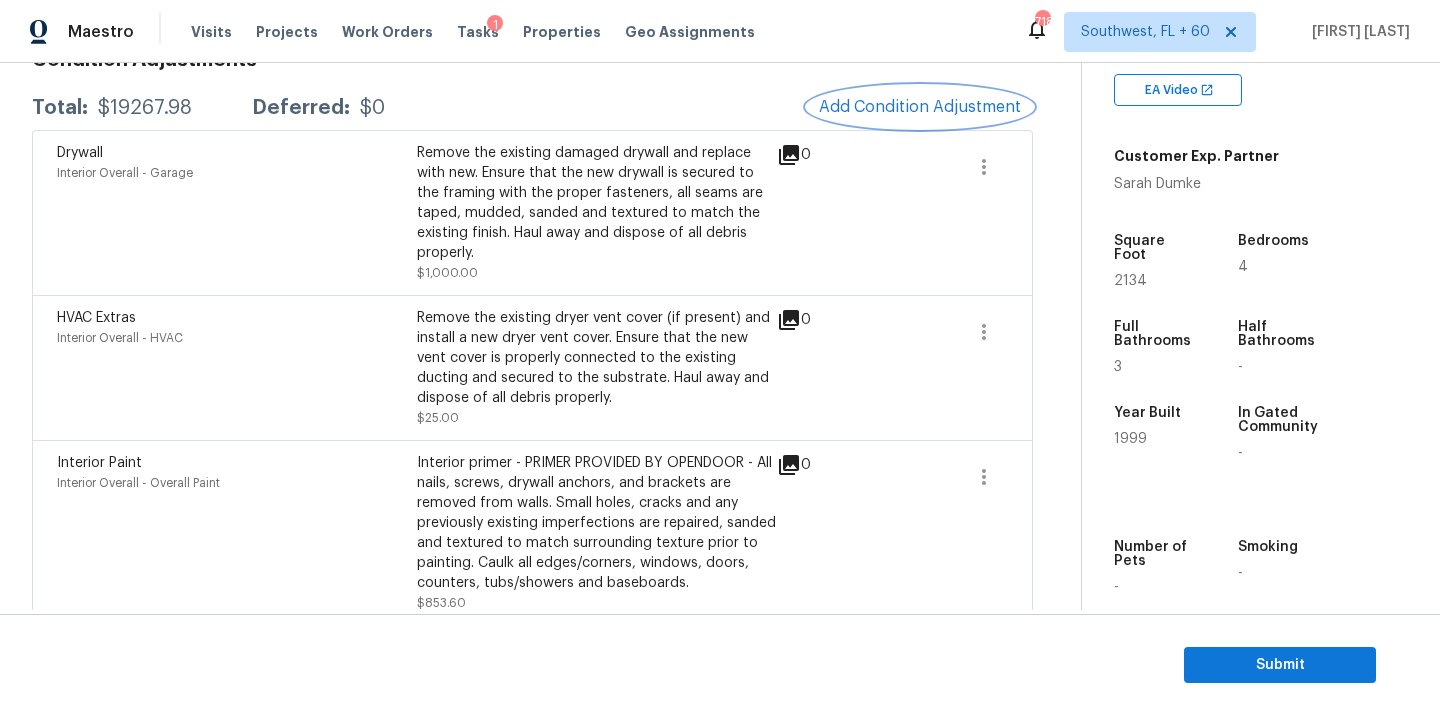 scroll, scrollTop: 24, scrollLeft: 0, axis: vertical 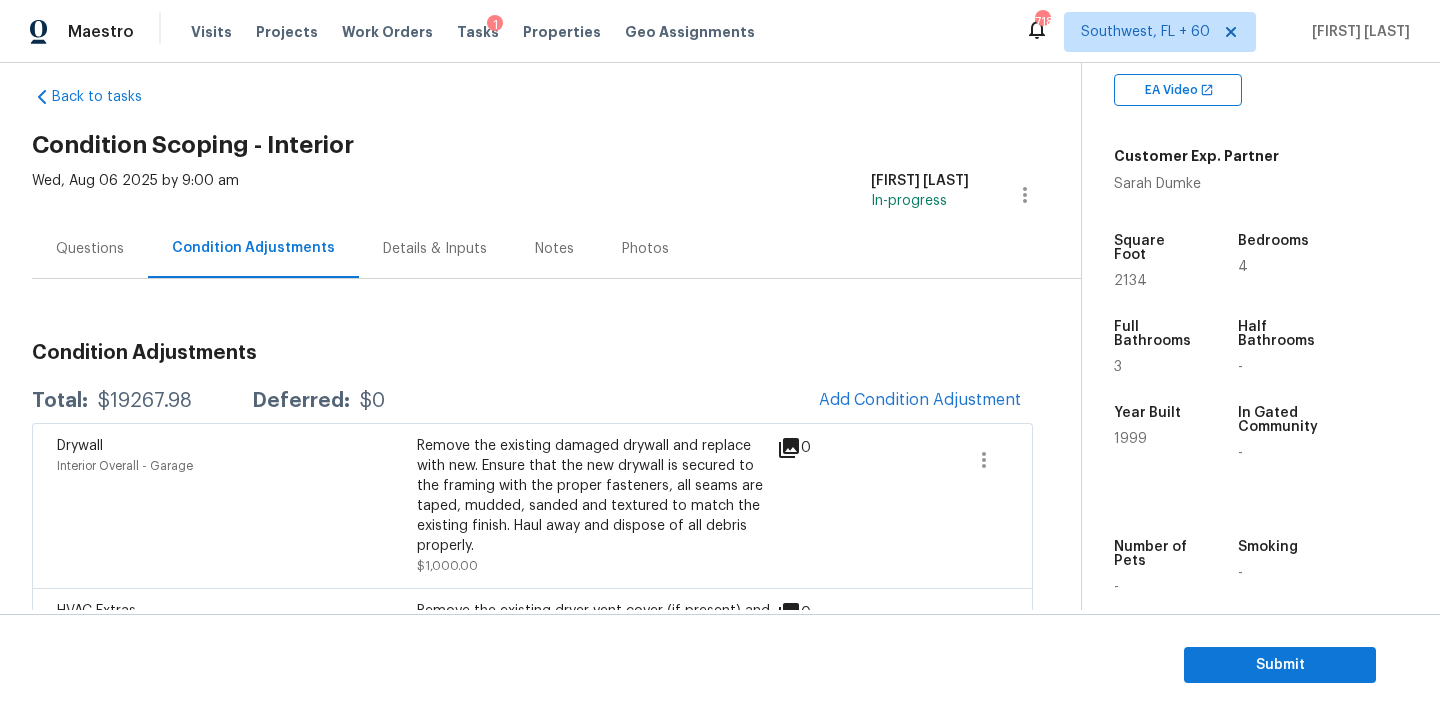 click on "Questions" at bounding box center (90, 249) 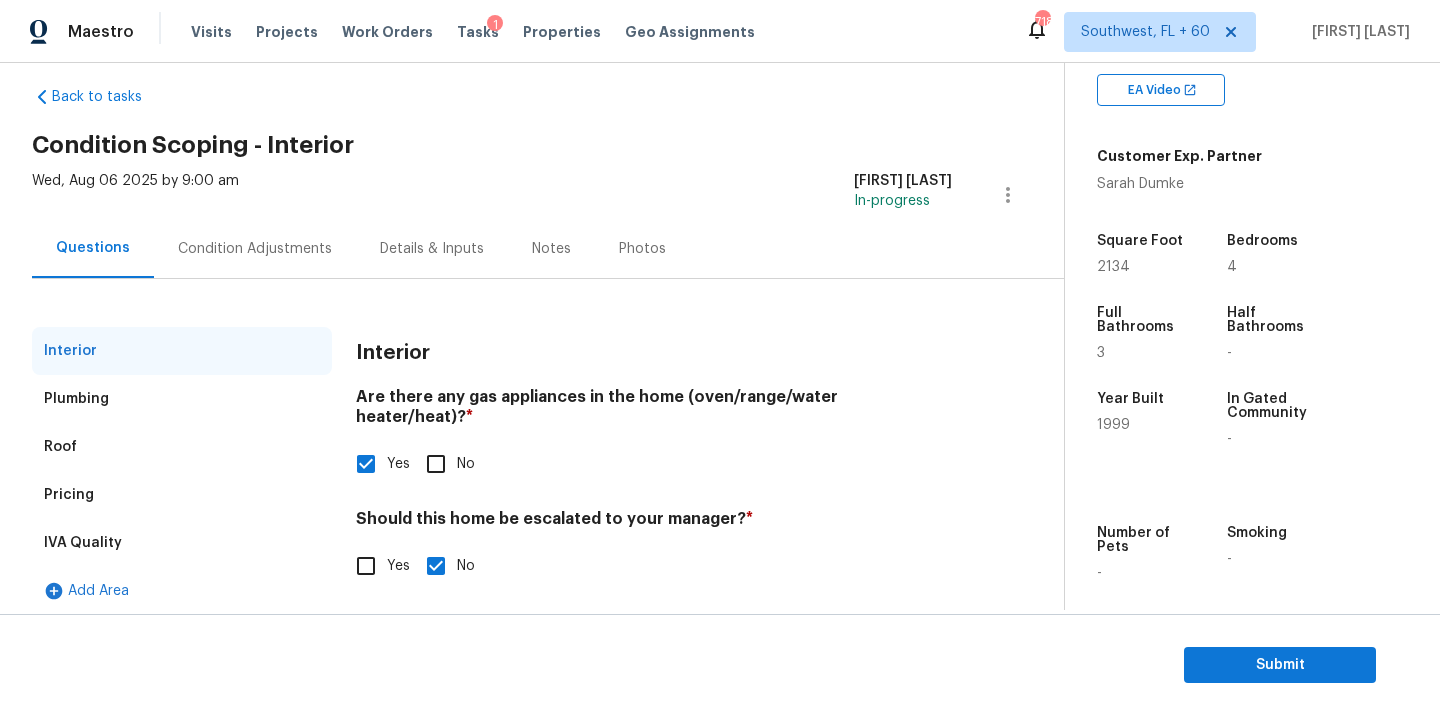 click on "Pricing" at bounding box center (182, 495) 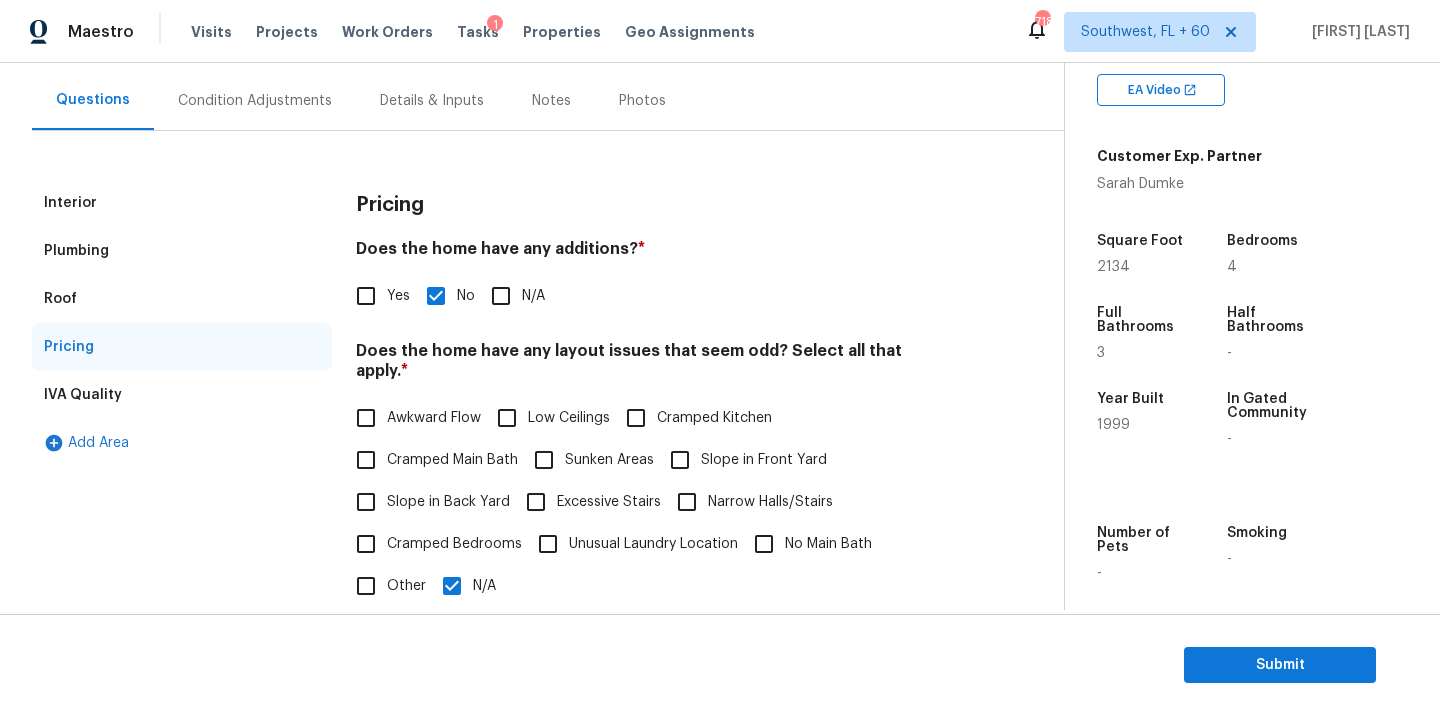 scroll, scrollTop: 339, scrollLeft: 0, axis: vertical 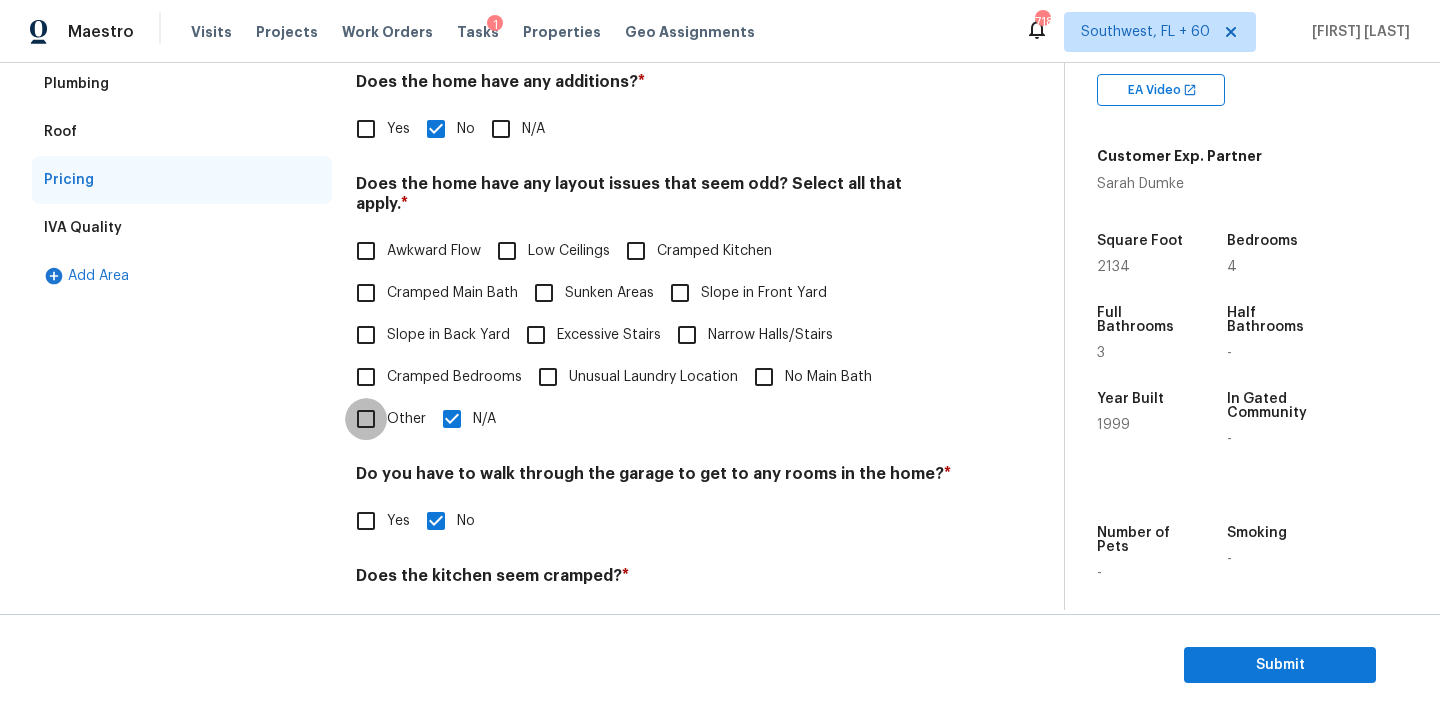 click on "Other" at bounding box center [366, 419] 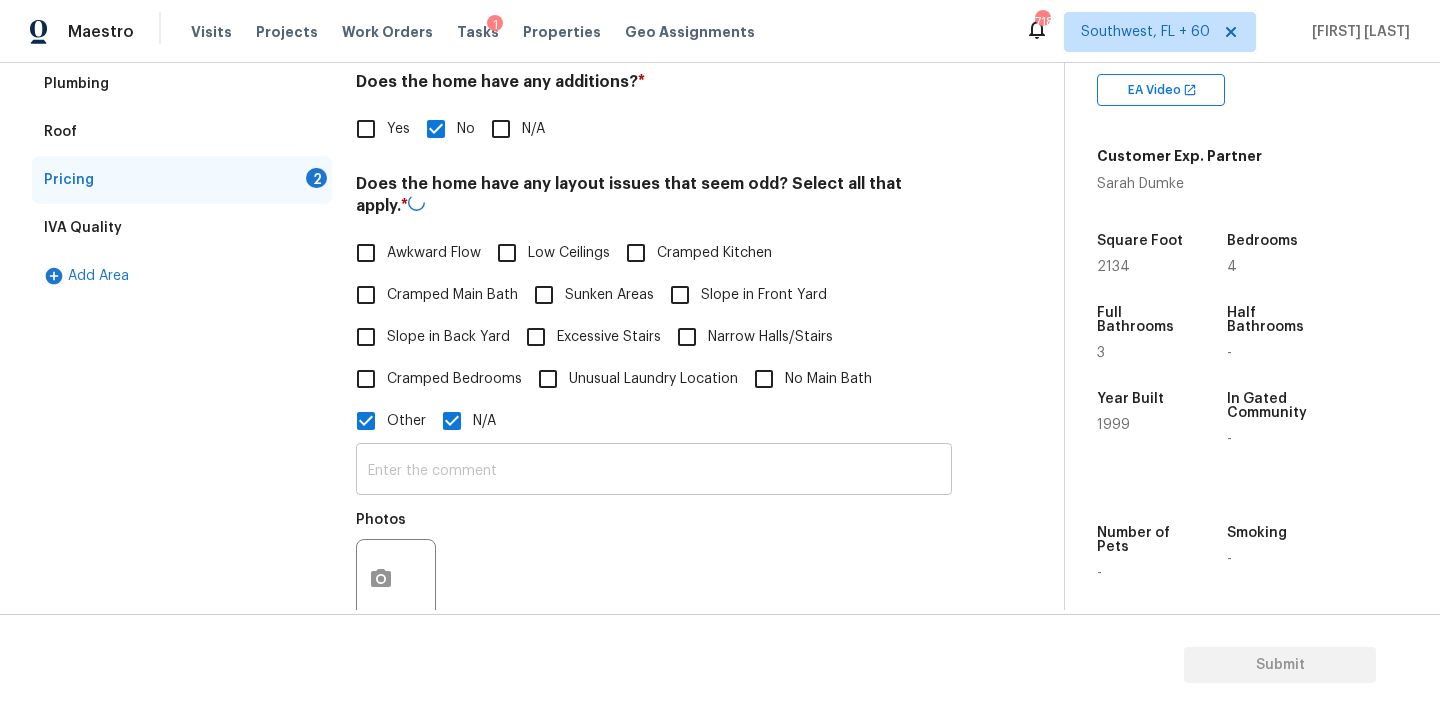 click at bounding box center (654, 471) 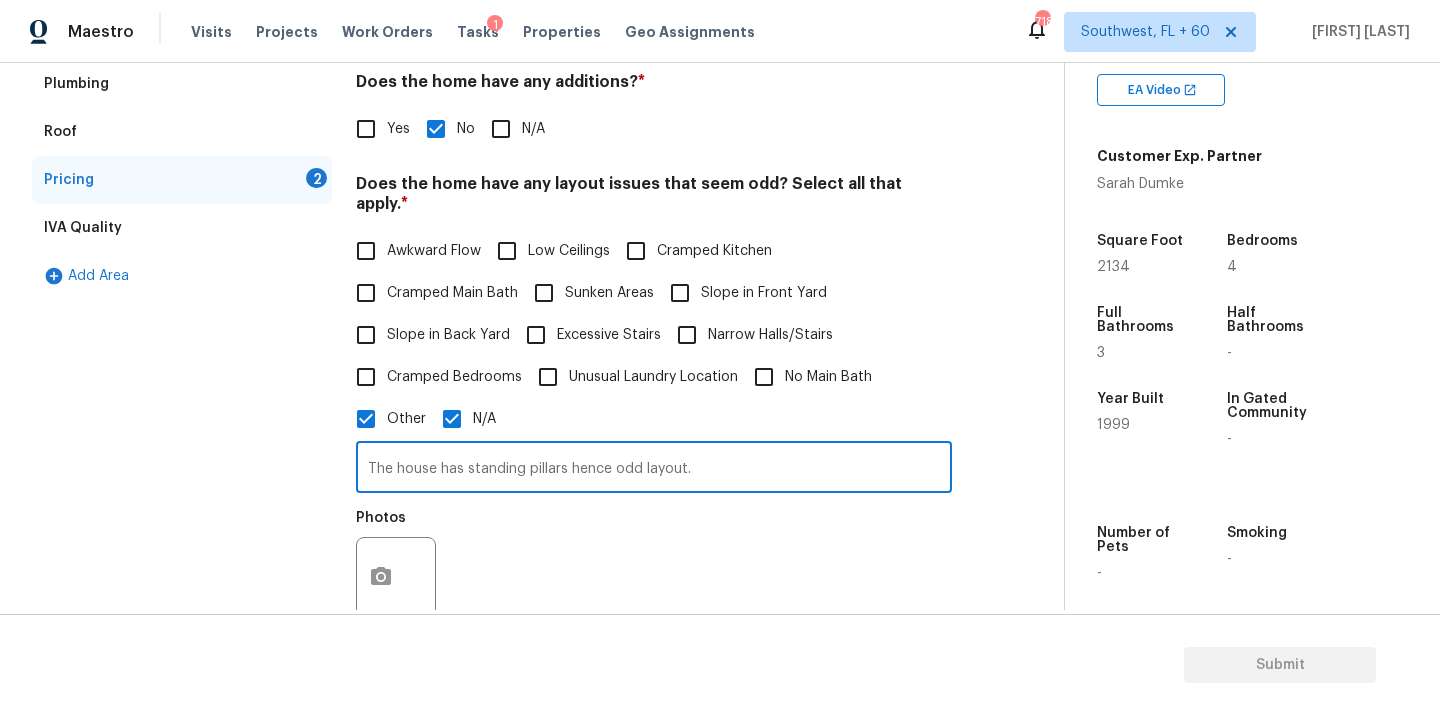 type on "The house has standing pillars hence odd layout." 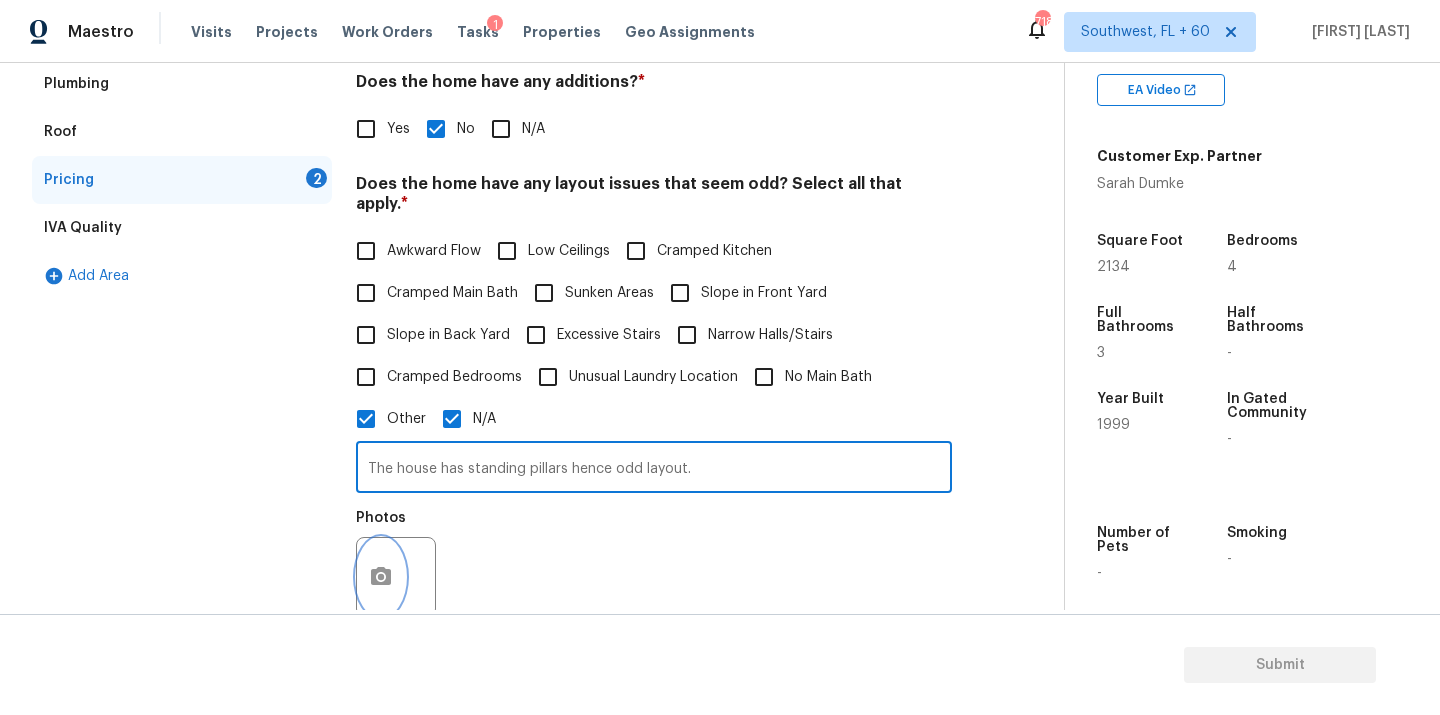 click 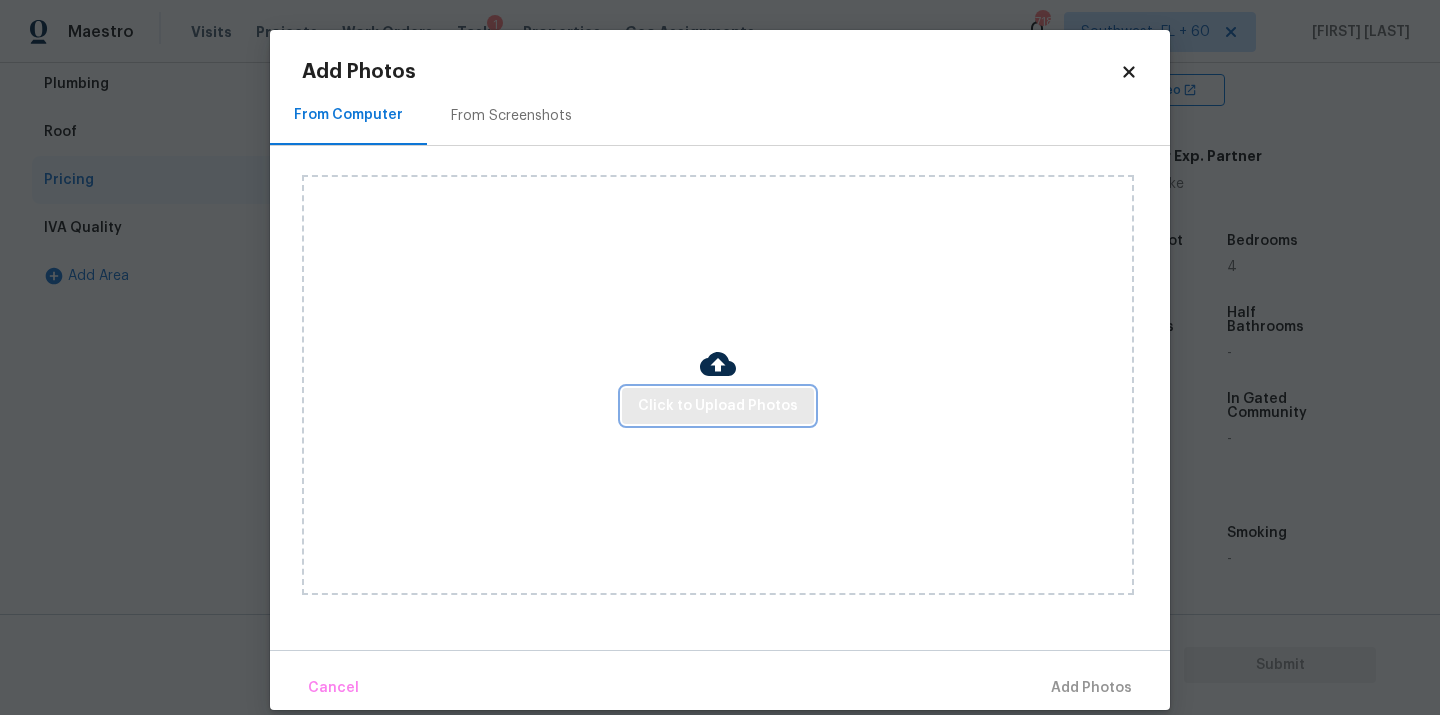 click on "Click to Upload Photos" at bounding box center (718, 406) 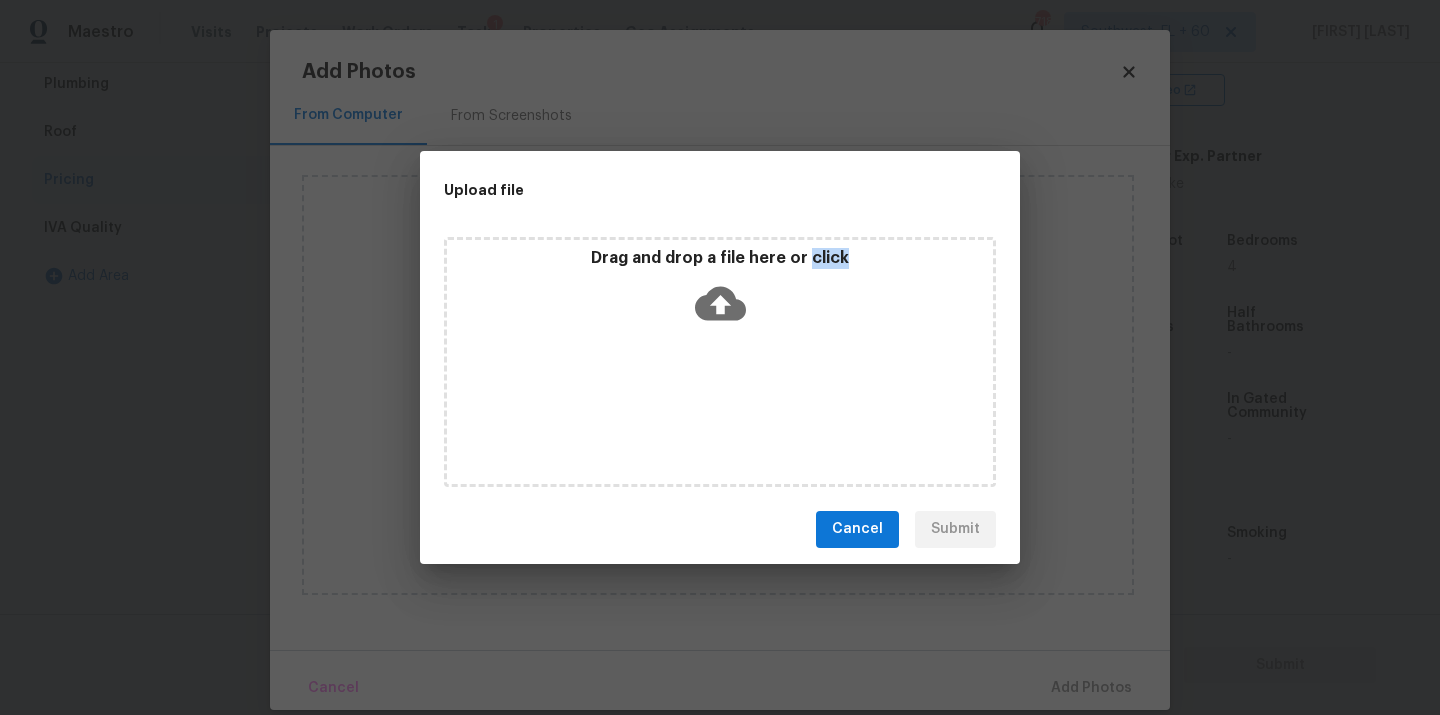 click on "Drag and drop a file here or click" at bounding box center (720, 362) 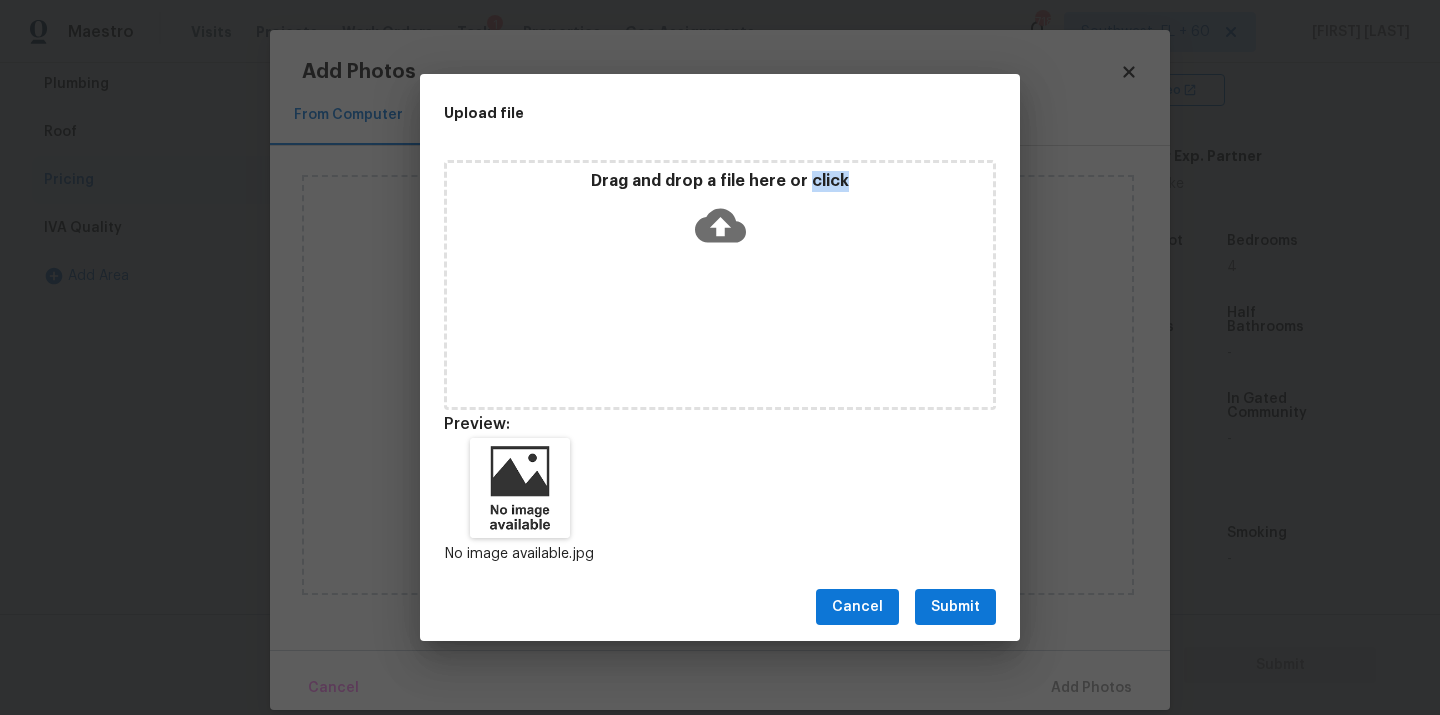 click on "Submit" at bounding box center (955, 607) 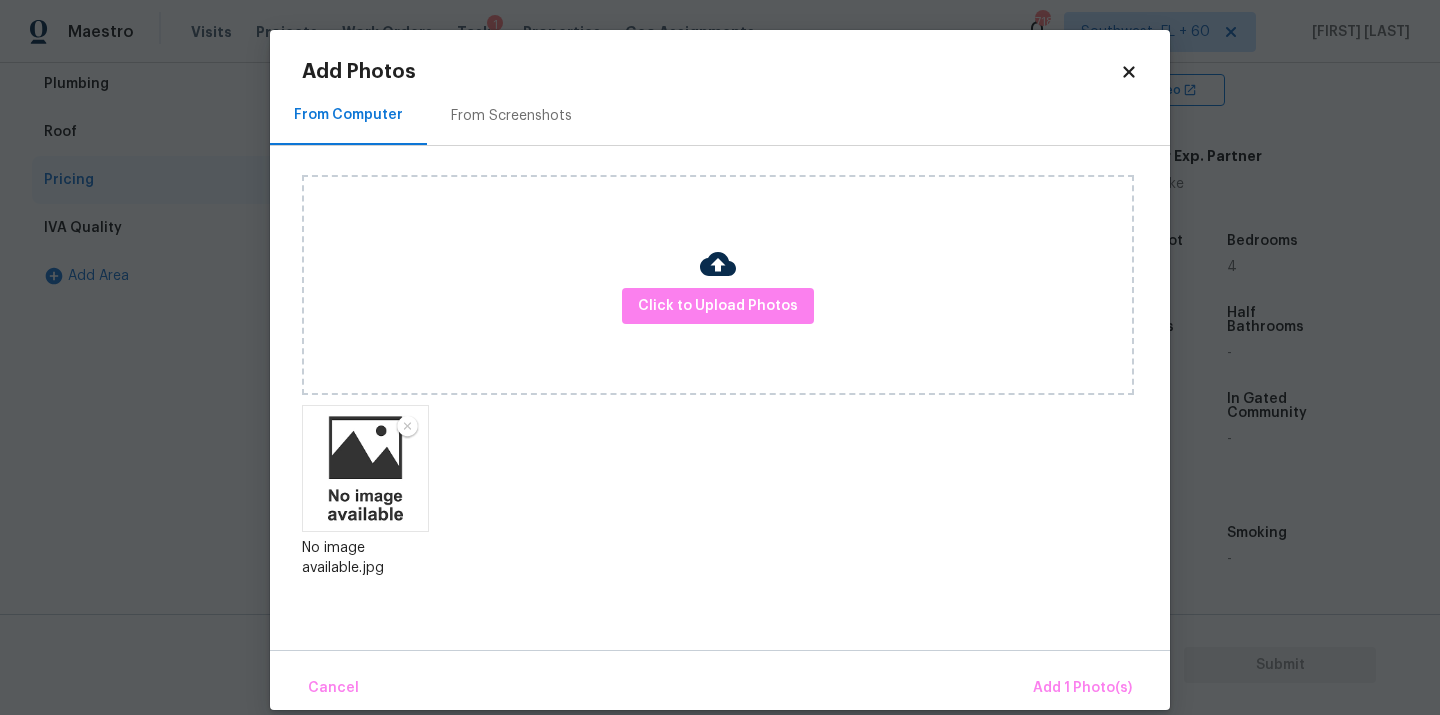 click on "Cancel Add 1 Photo(s)" at bounding box center [720, 680] 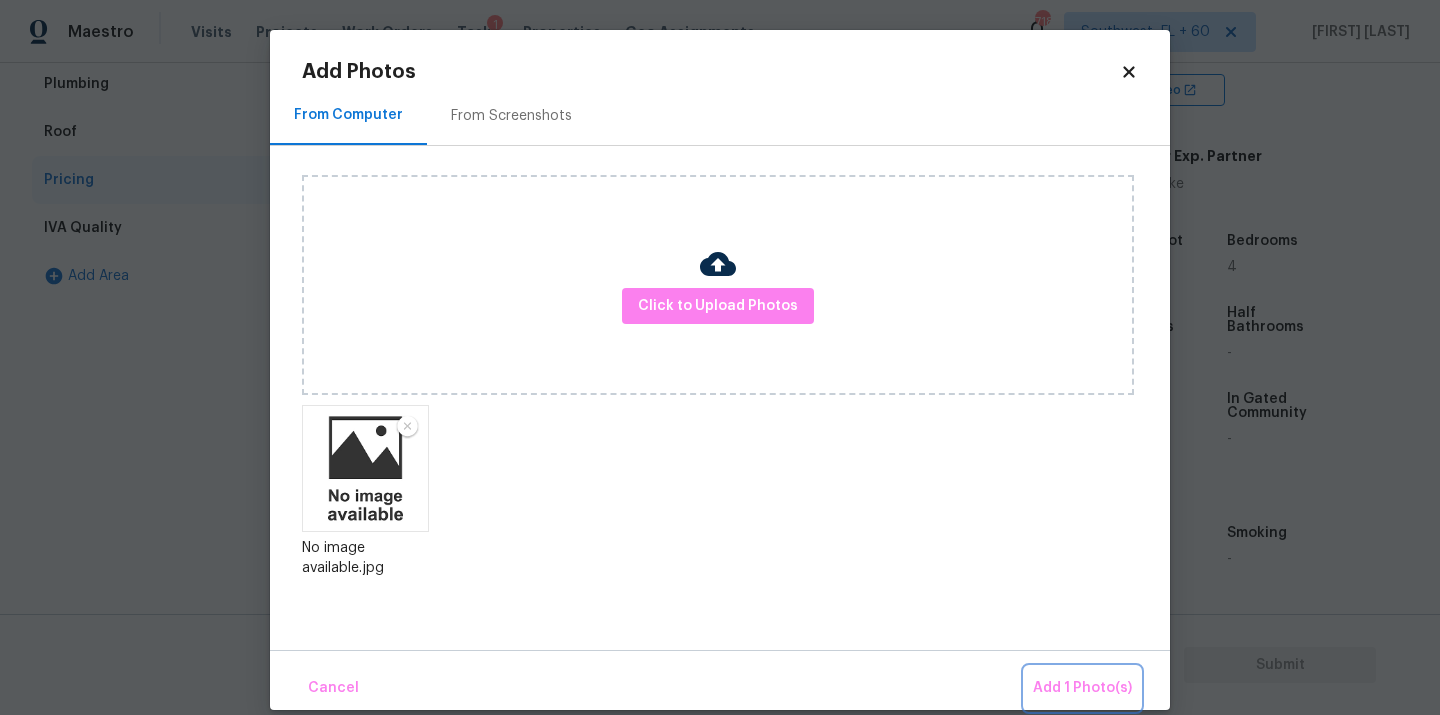 click on "Add 1 Photo(s)" at bounding box center [1082, 688] 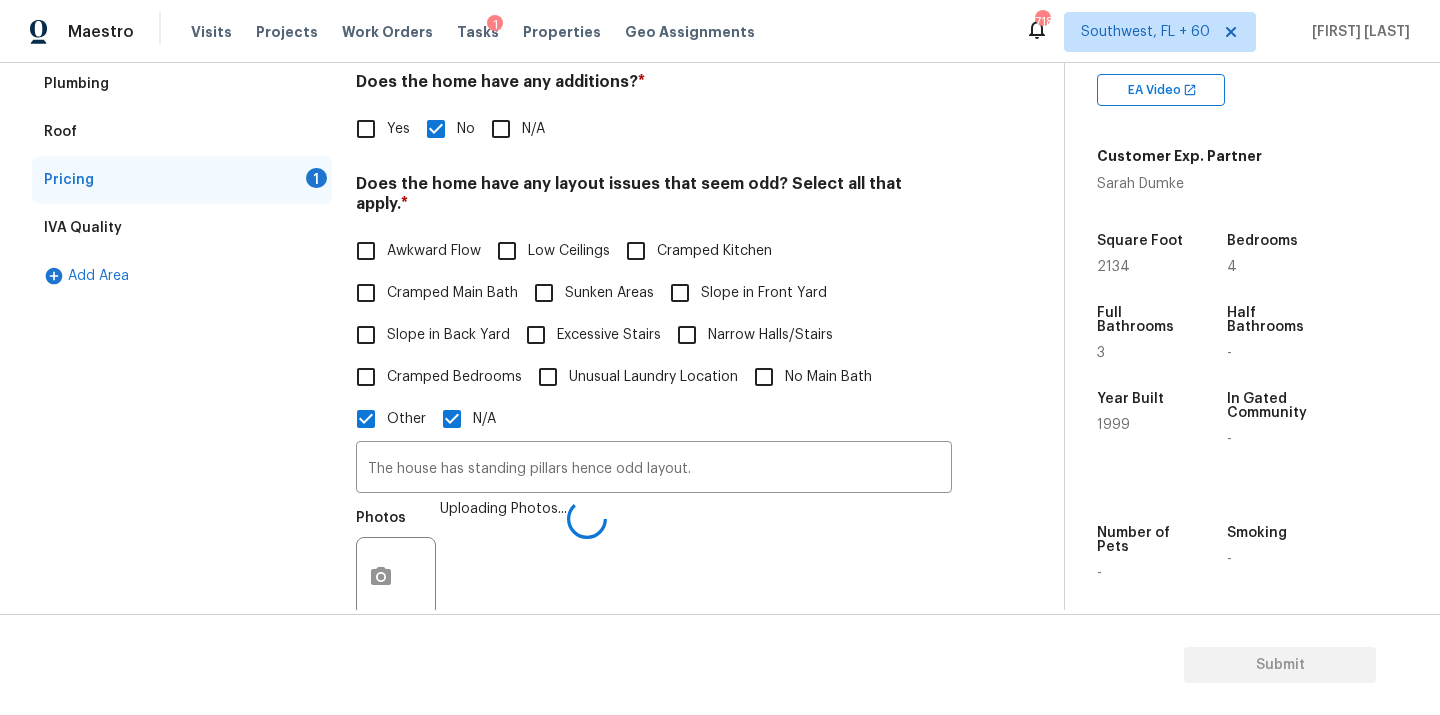 click on "N/A" at bounding box center (452, 419) 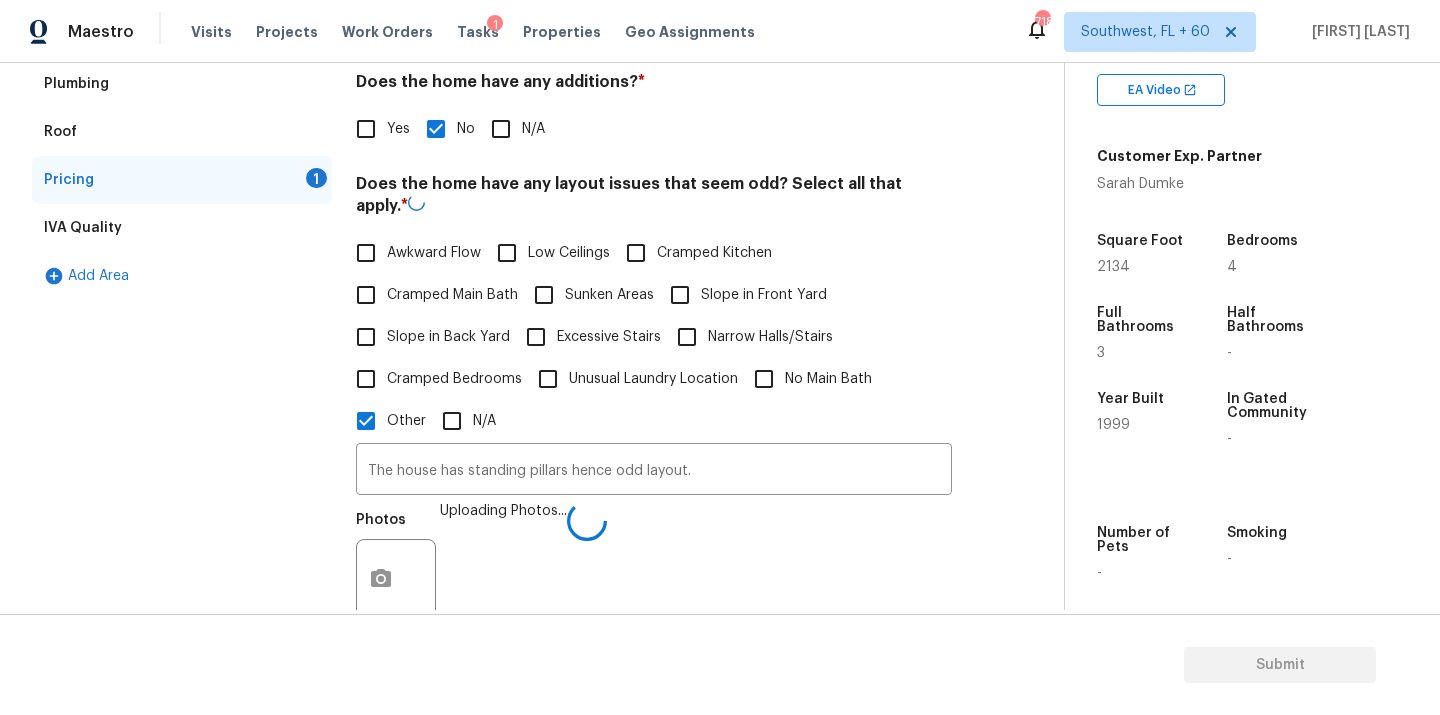 click on "Photos Uploading Photos..." at bounding box center (654, 566) 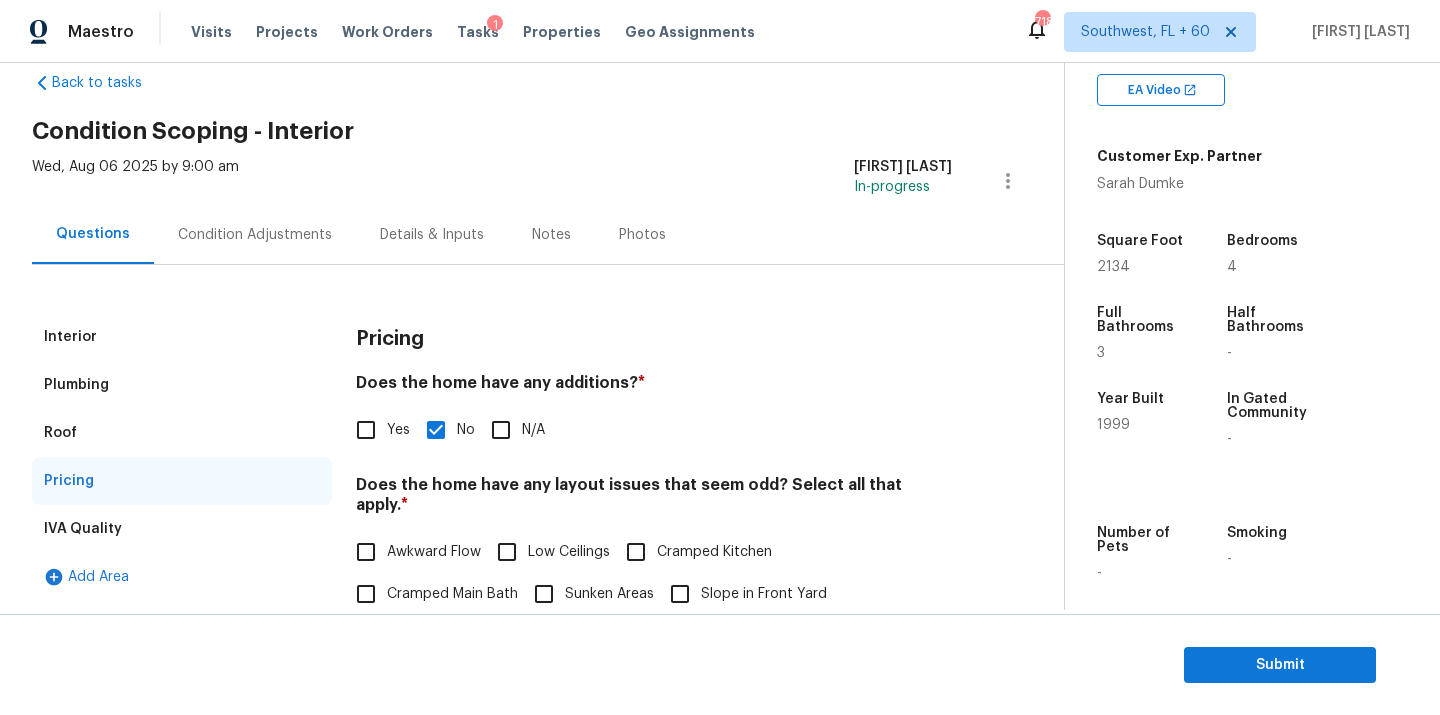 scroll, scrollTop: 0, scrollLeft: 0, axis: both 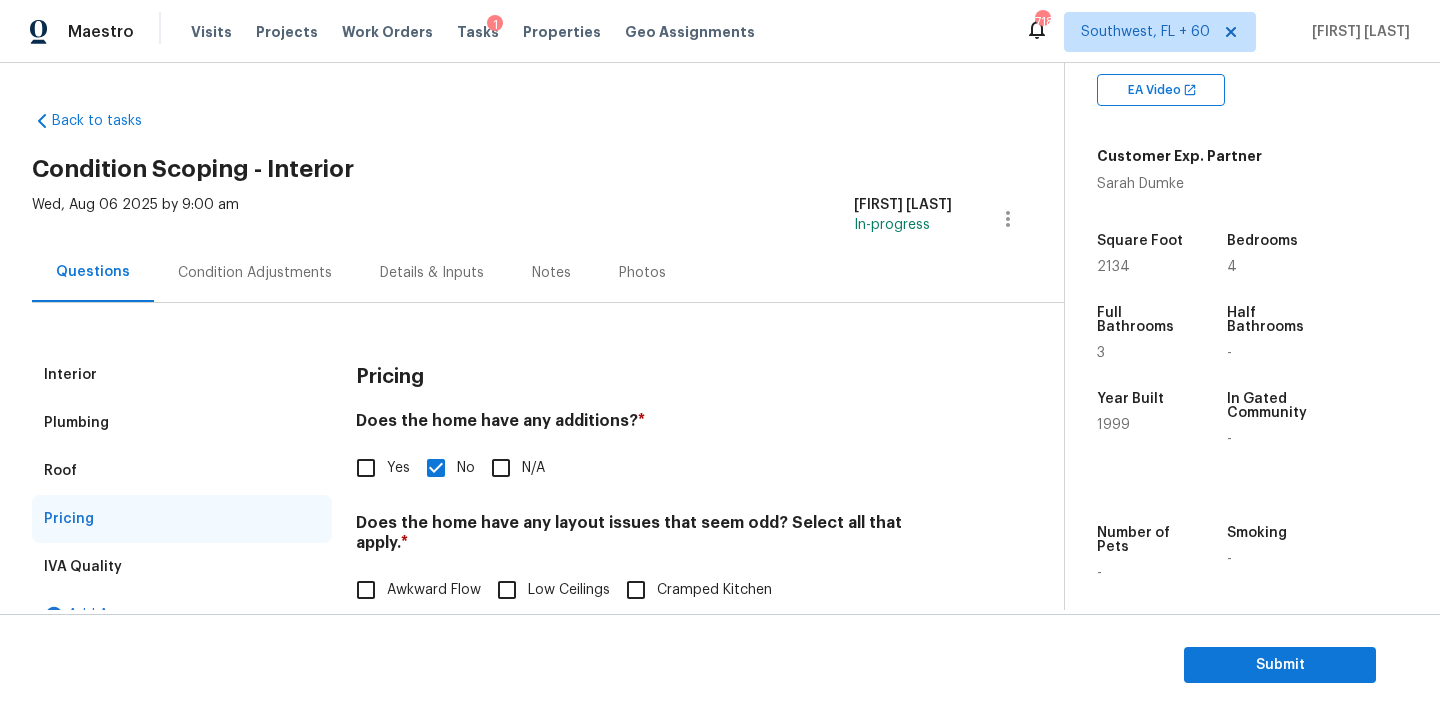 click on "Condition Adjustments" at bounding box center [255, 272] 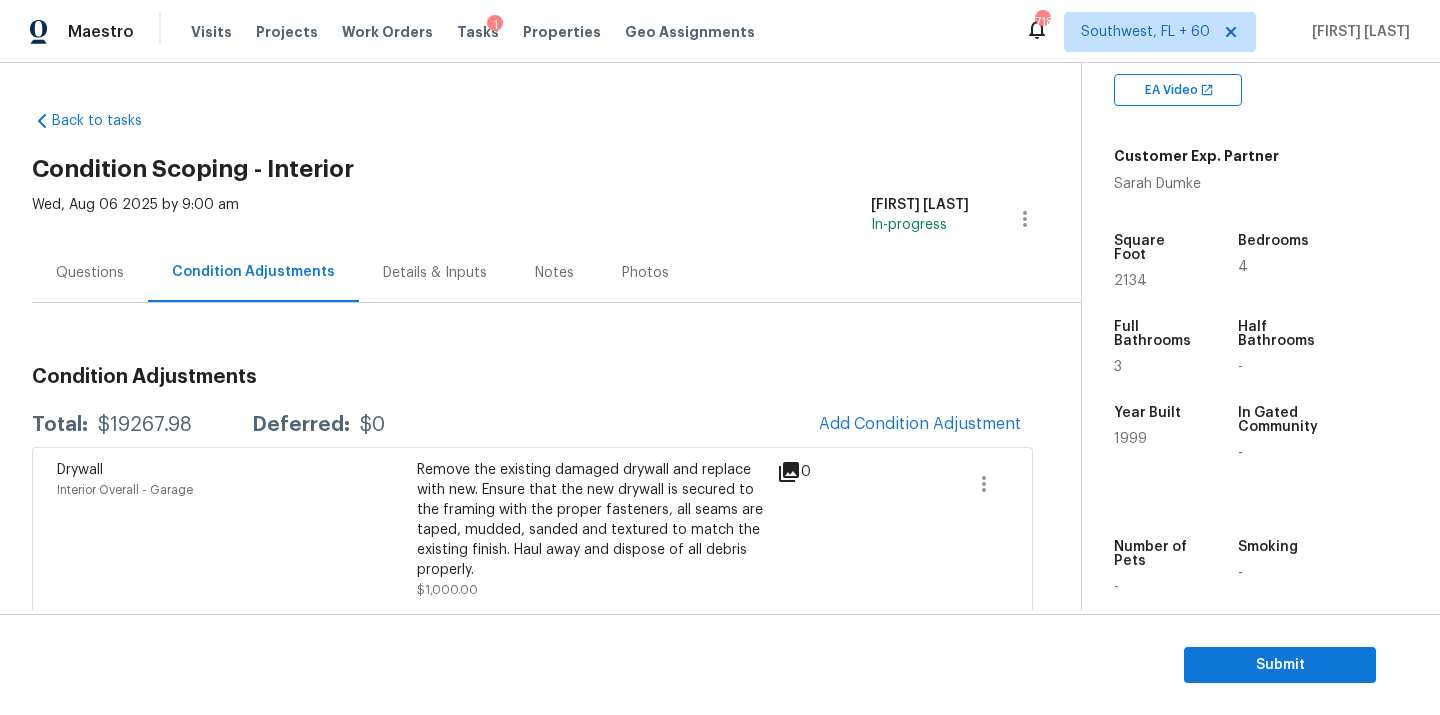 click on "$19267.98" at bounding box center [145, 425] 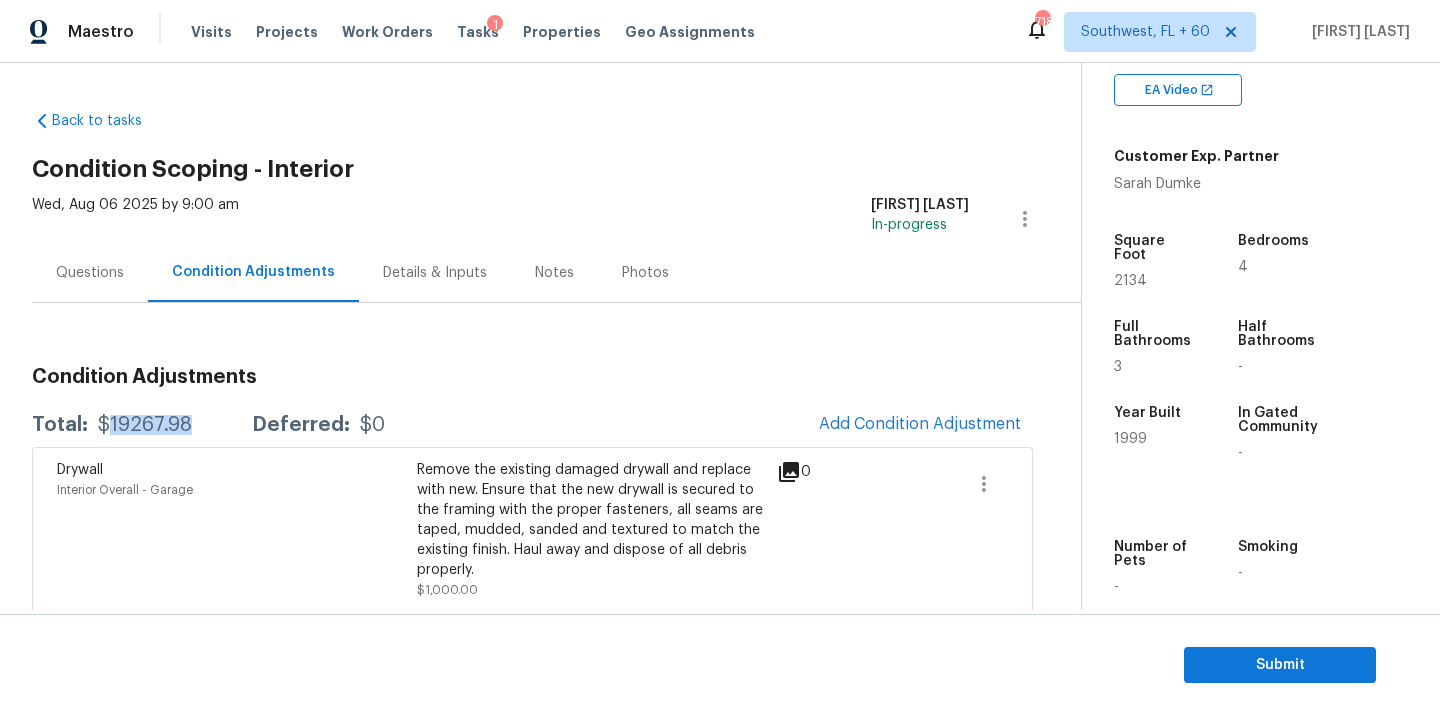 click on "$19267.98" at bounding box center (145, 425) 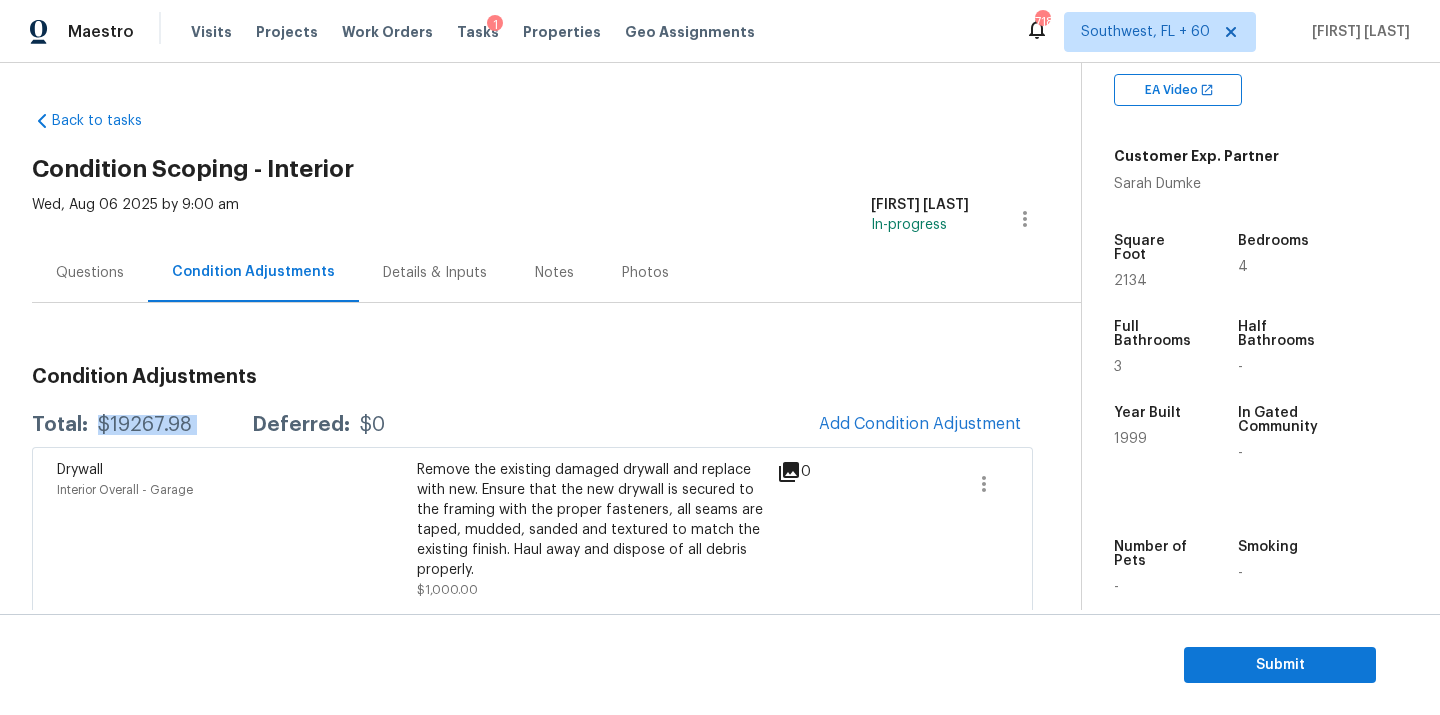 click on "$19267.98" at bounding box center [145, 425] 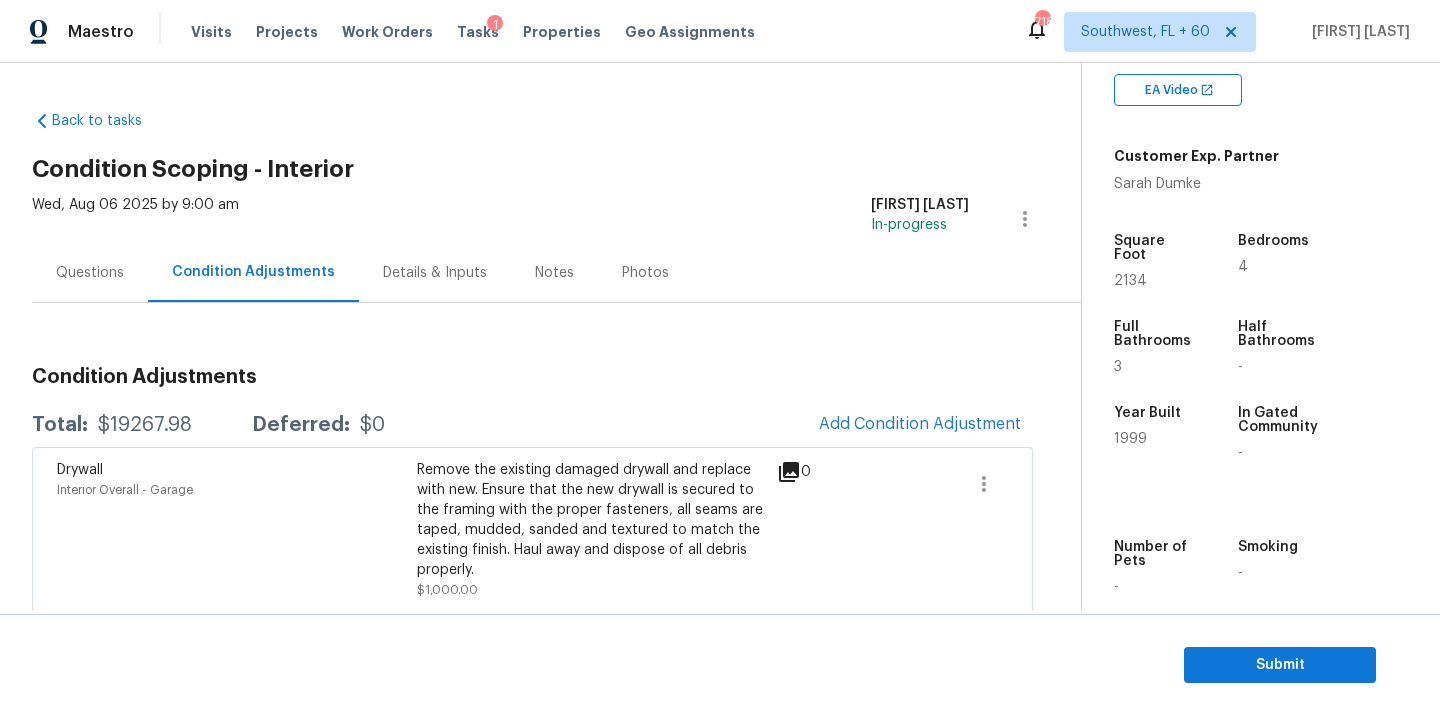 click on "Questions" at bounding box center [90, 272] 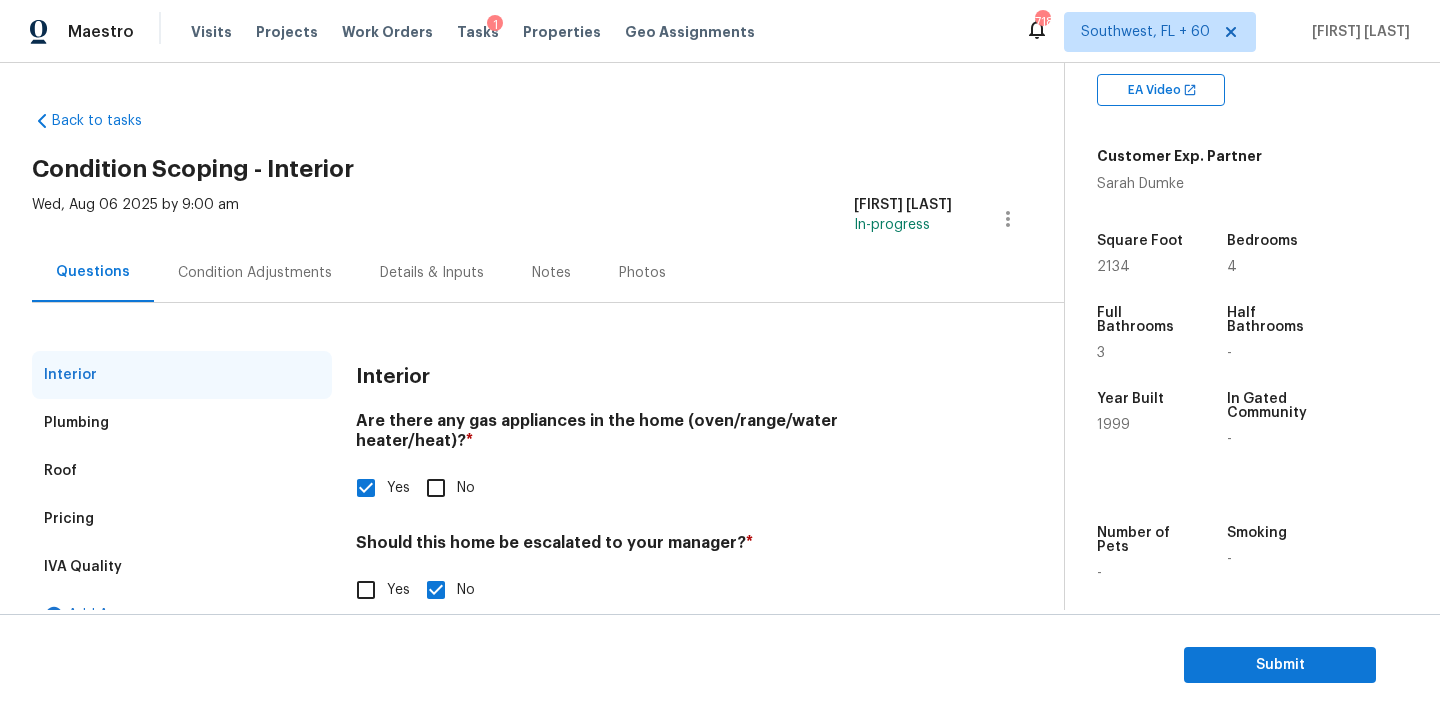 scroll, scrollTop: 35, scrollLeft: 0, axis: vertical 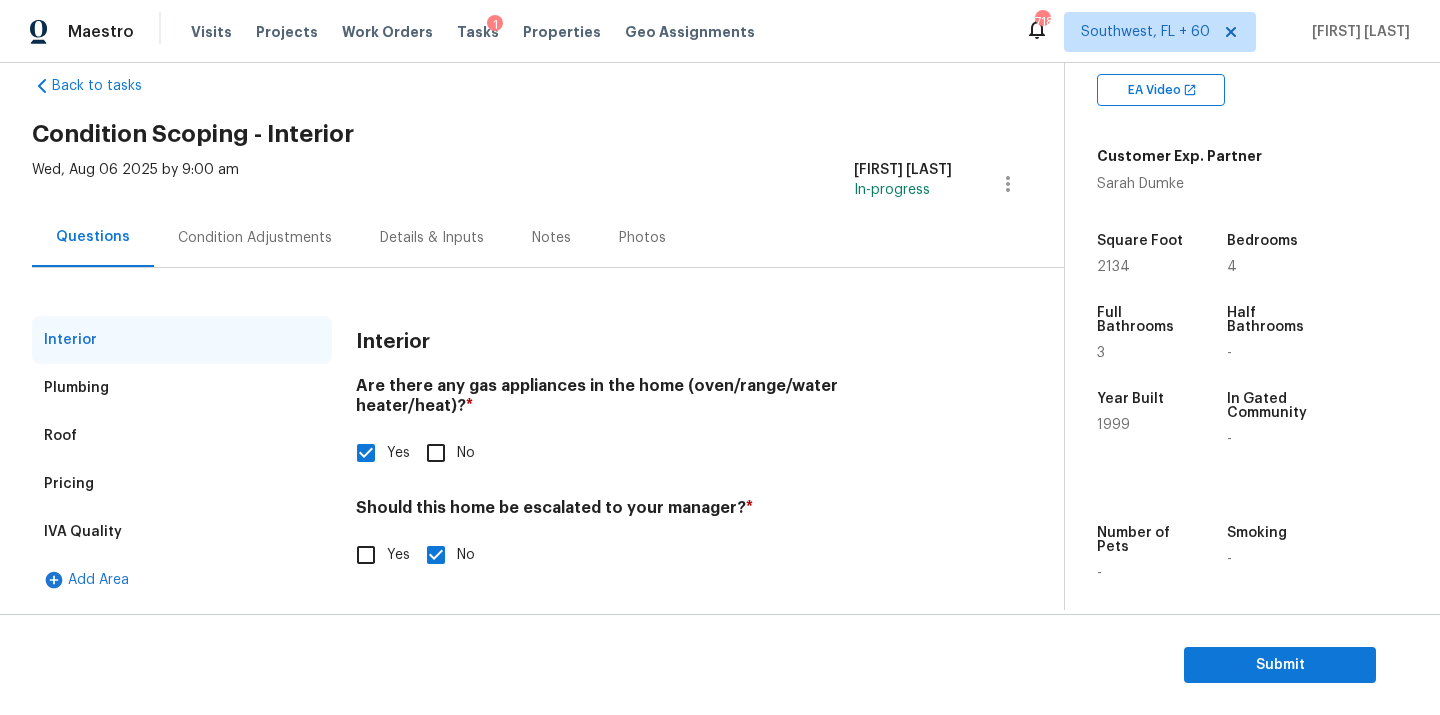 click on "Pricing" at bounding box center [69, 484] 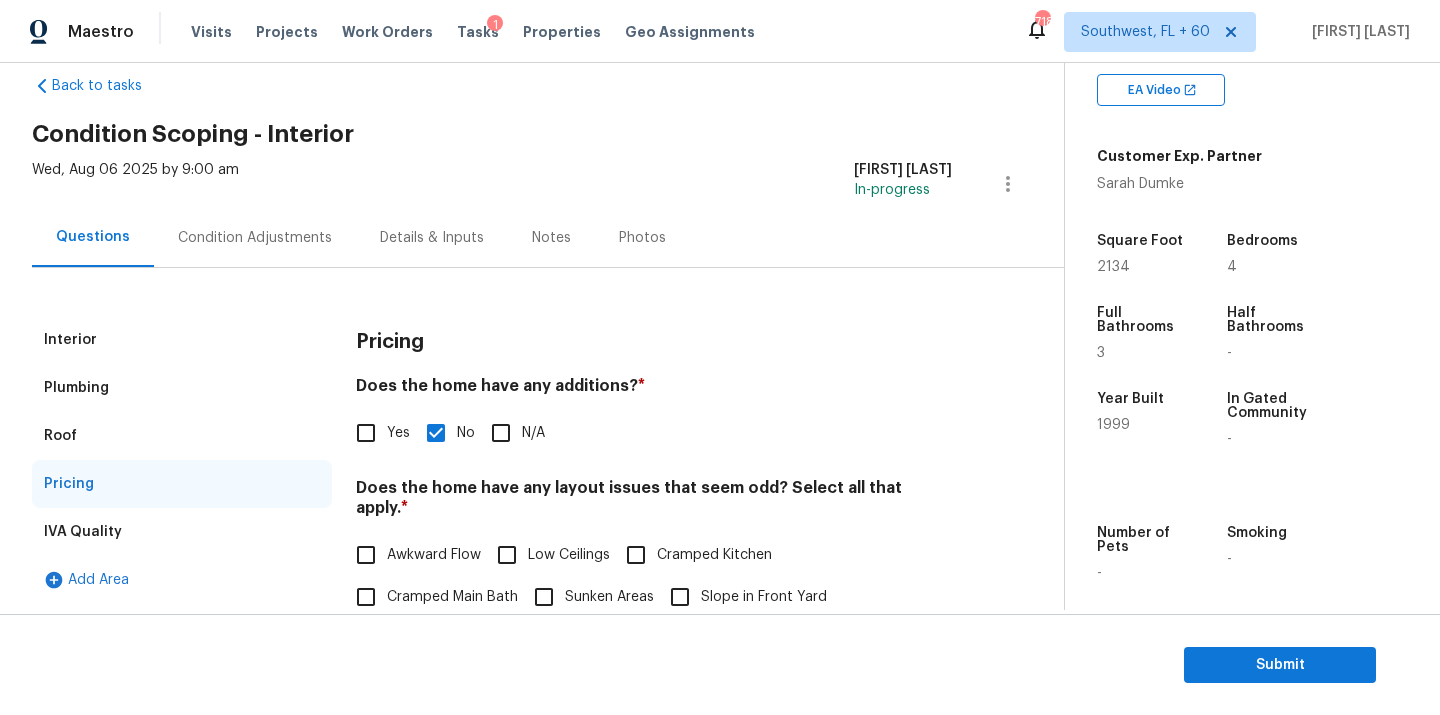 scroll, scrollTop: 517, scrollLeft: 0, axis: vertical 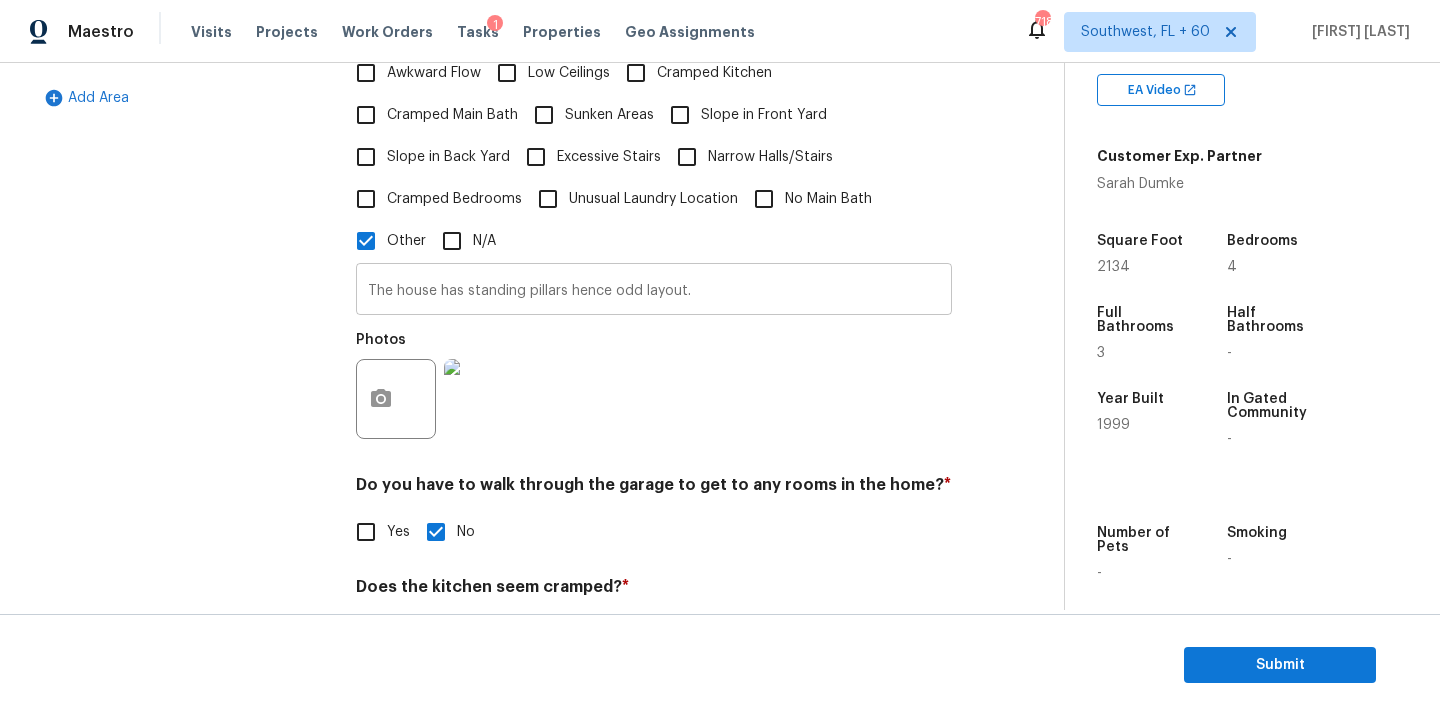 click on "The house has standing pillars hence odd layout." at bounding box center [654, 291] 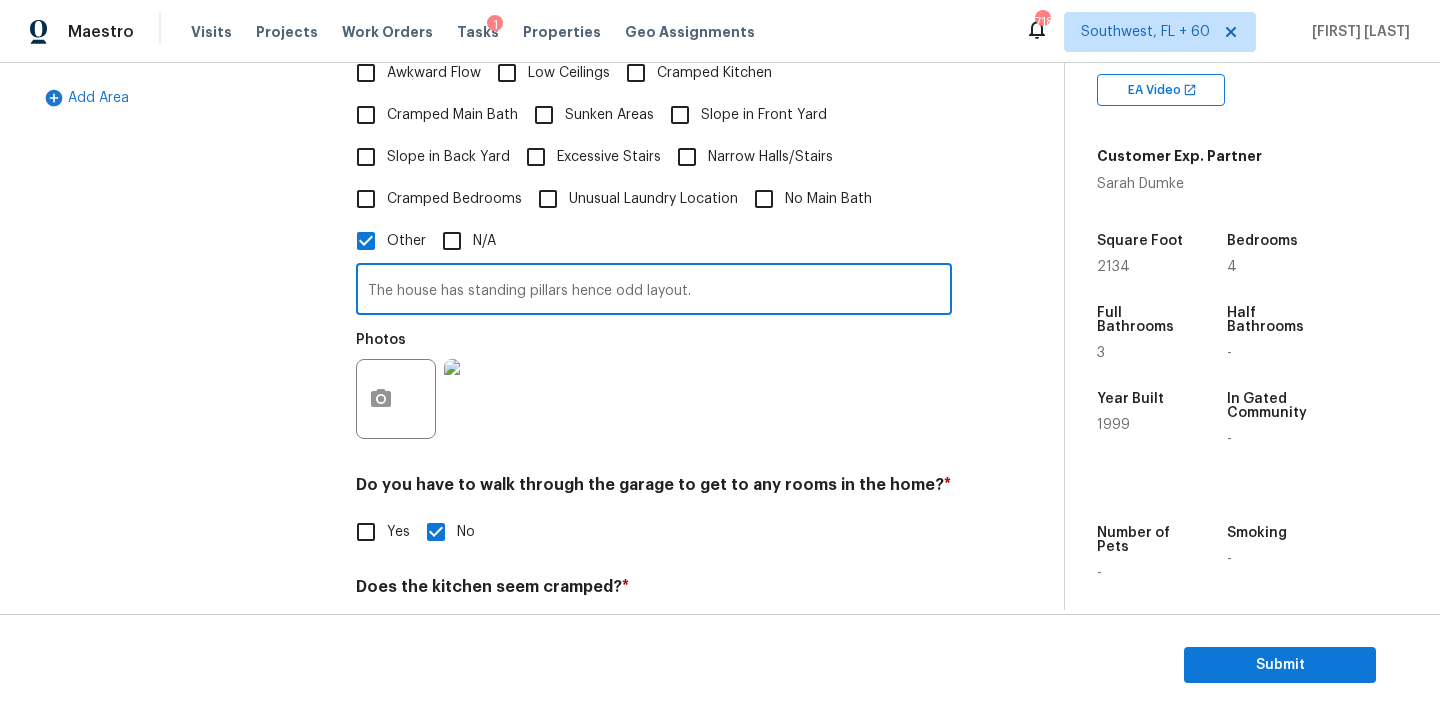 click on "The house has standing pillars hence odd layout." at bounding box center (654, 291) 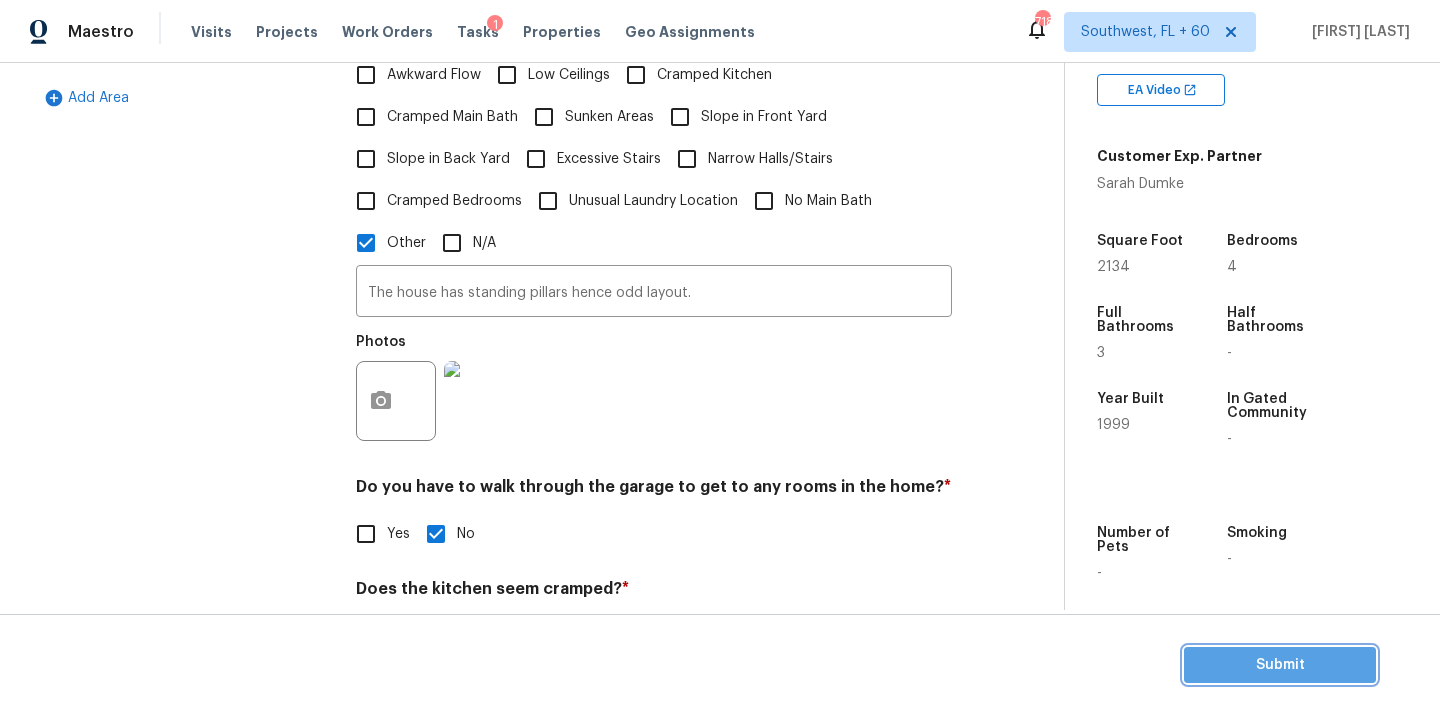 click on "Submit" at bounding box center (1280, 665) 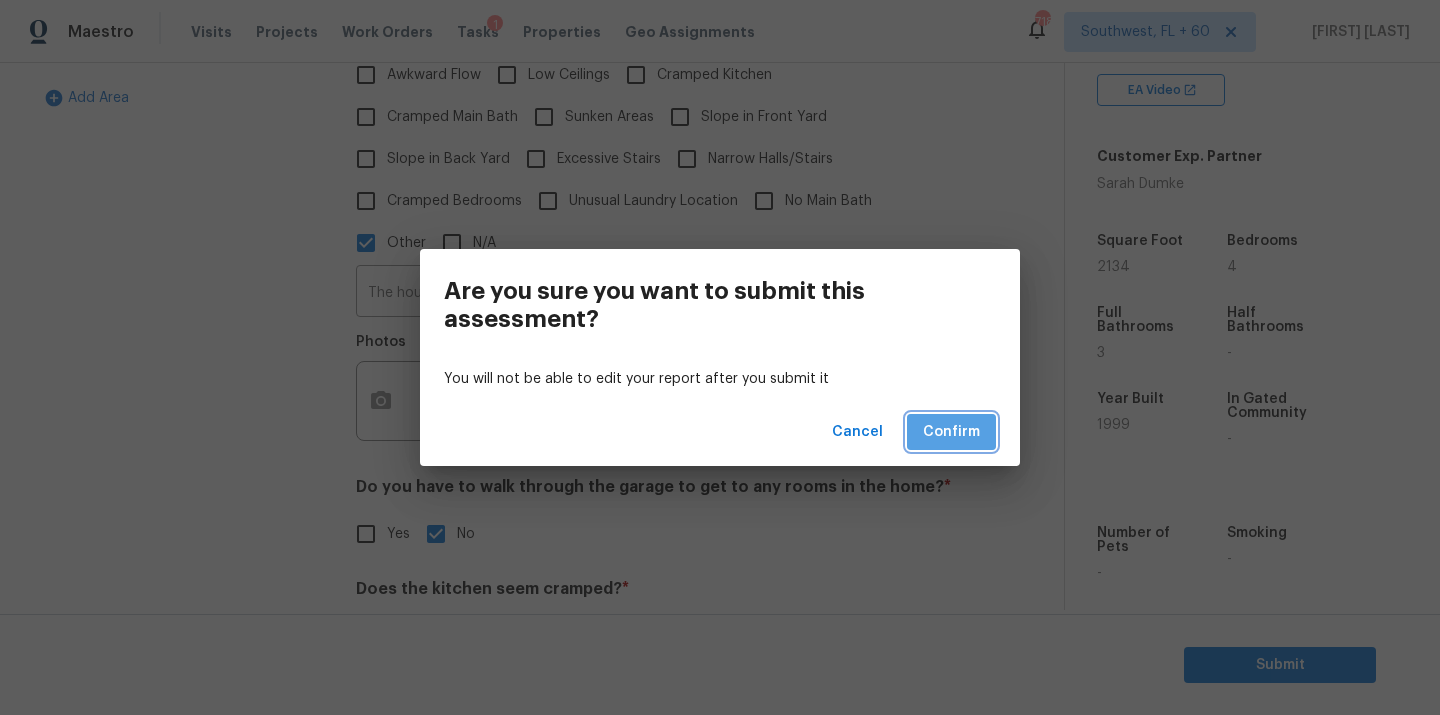 click on "Confirm" at bounding box center (951, 432) 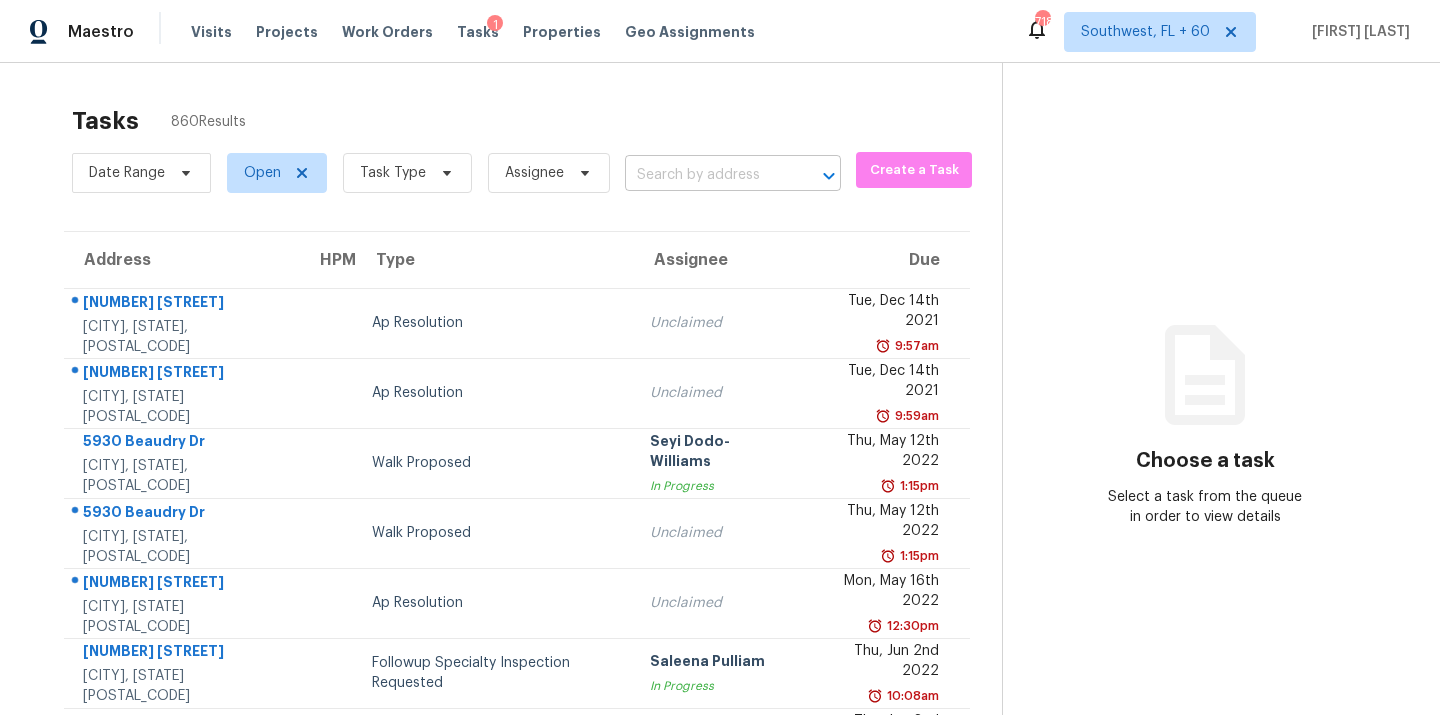 click at bounding box center [705, 175] 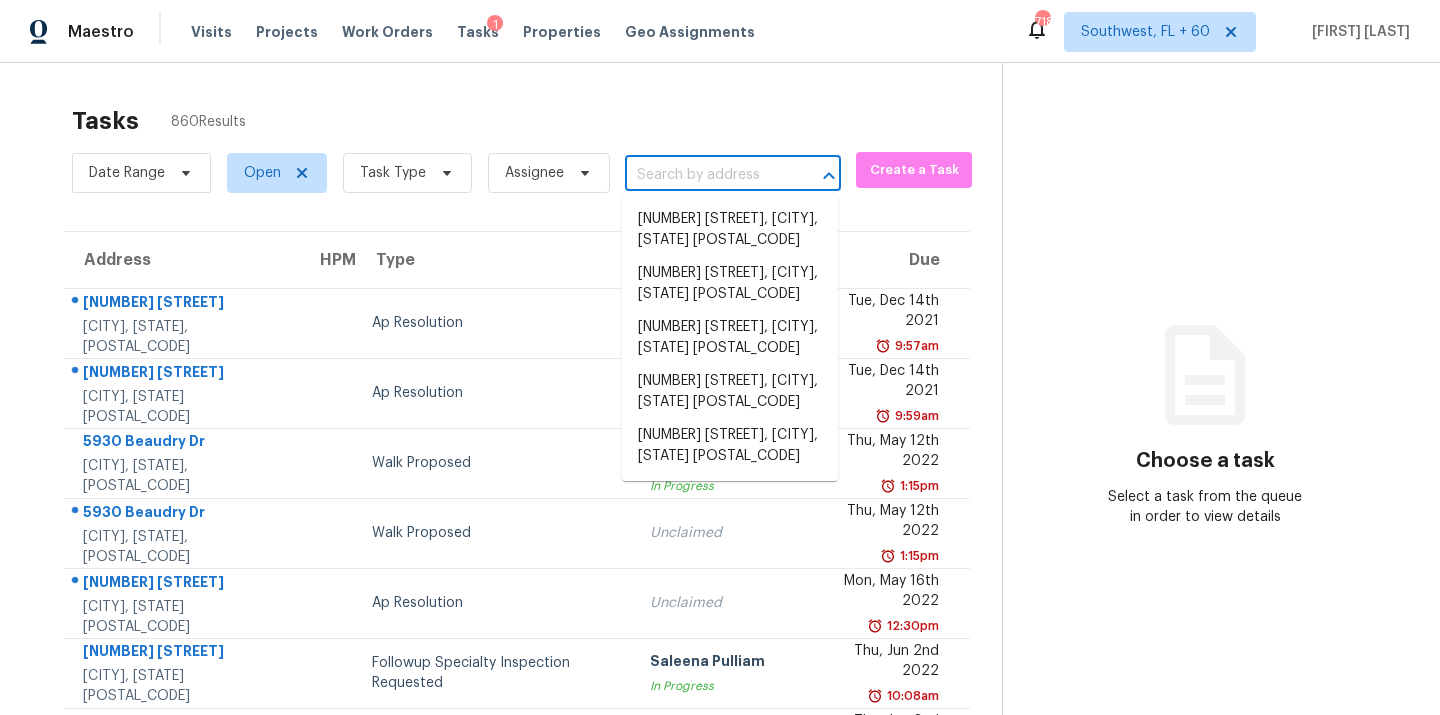 paste on "[NUMBER] [STREET], [CITY], [STATE] [POSTAL_CODE]" 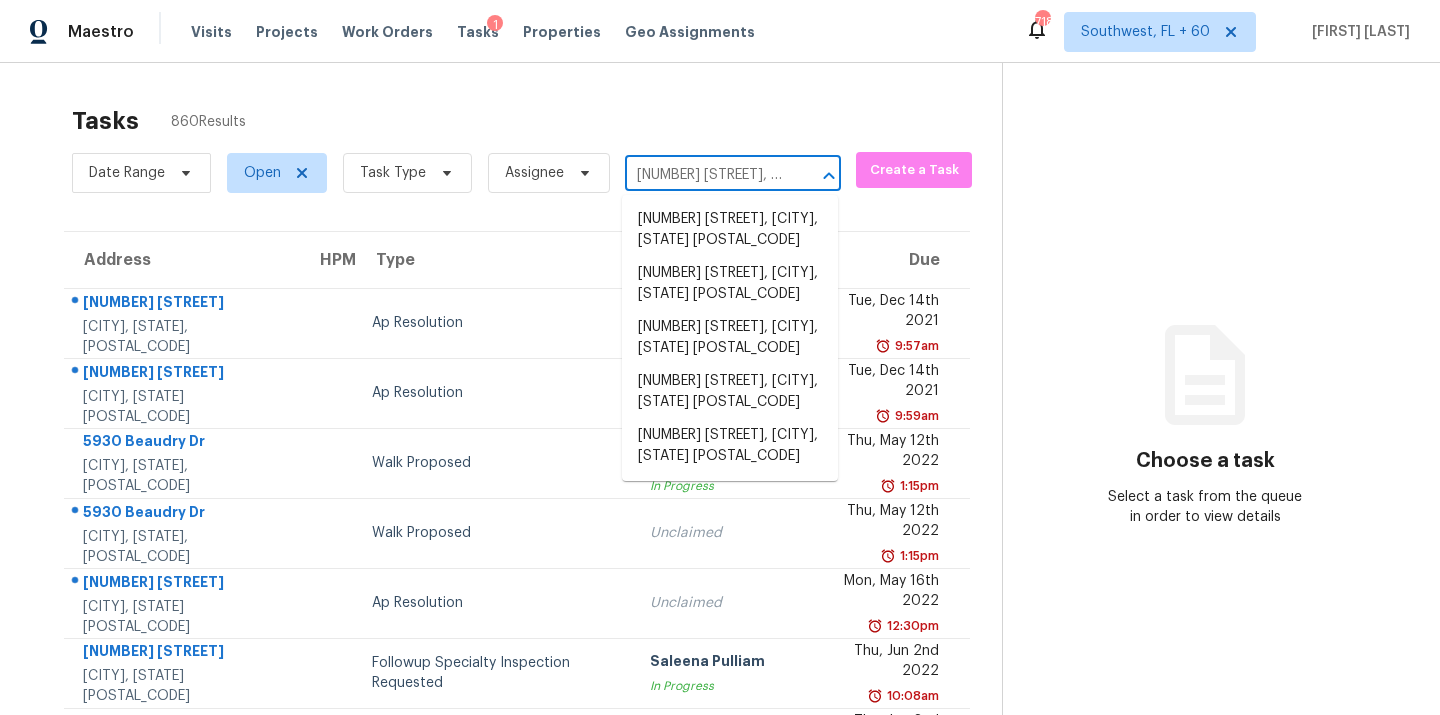 scroll, scrollTop: 0, scrollLeft: 62, axis: horizontal 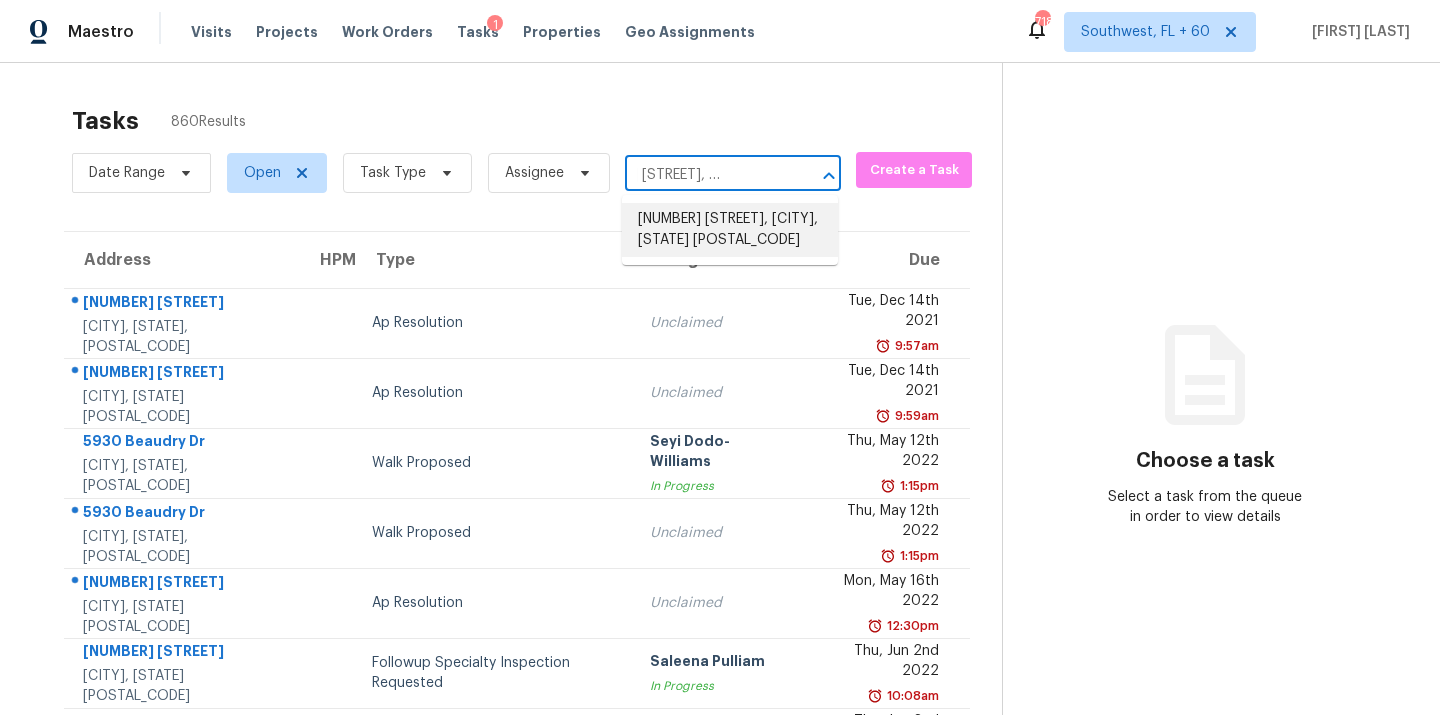 click on "[NUMBER] [STREET], [CITY], [STATE] [POSTAL_CODE]" at bounding box center (730, 230) 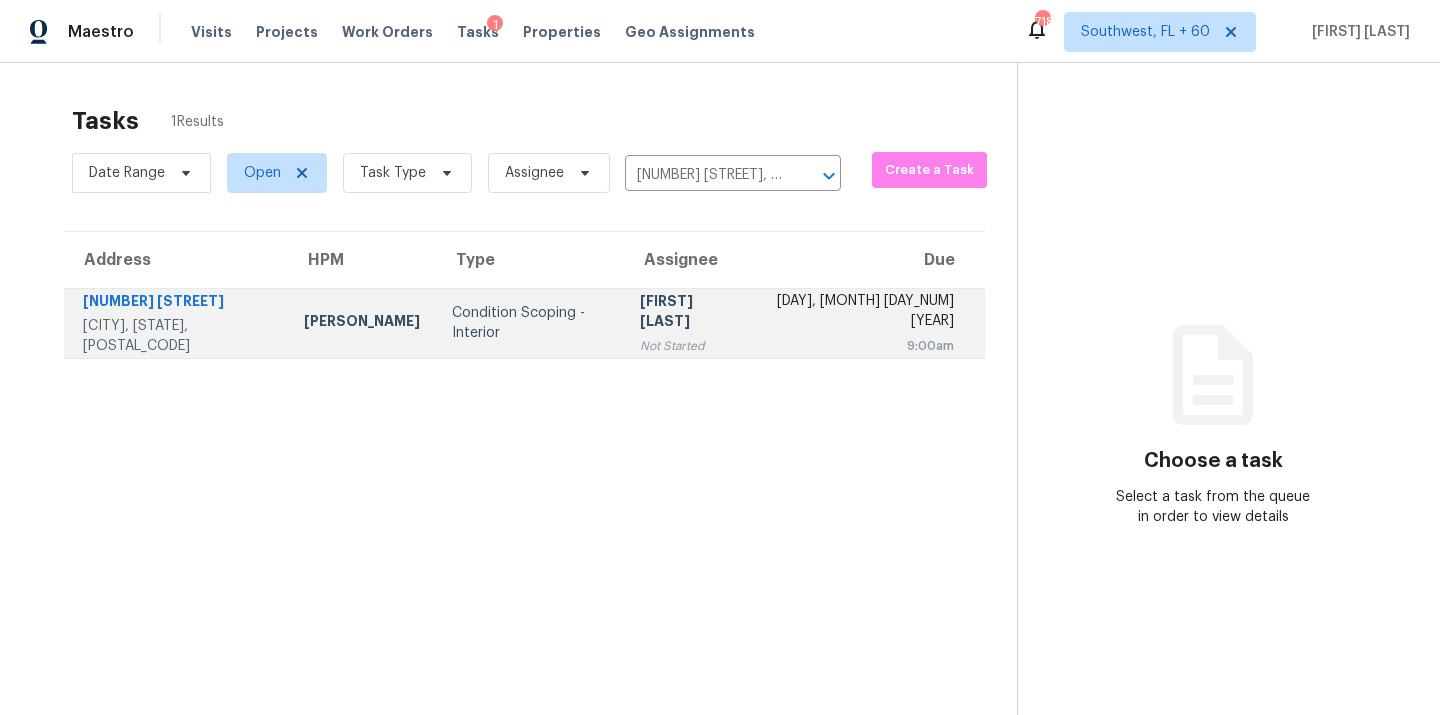 click on "Condition Scoping - Interior" at bounding box center (530, 323) 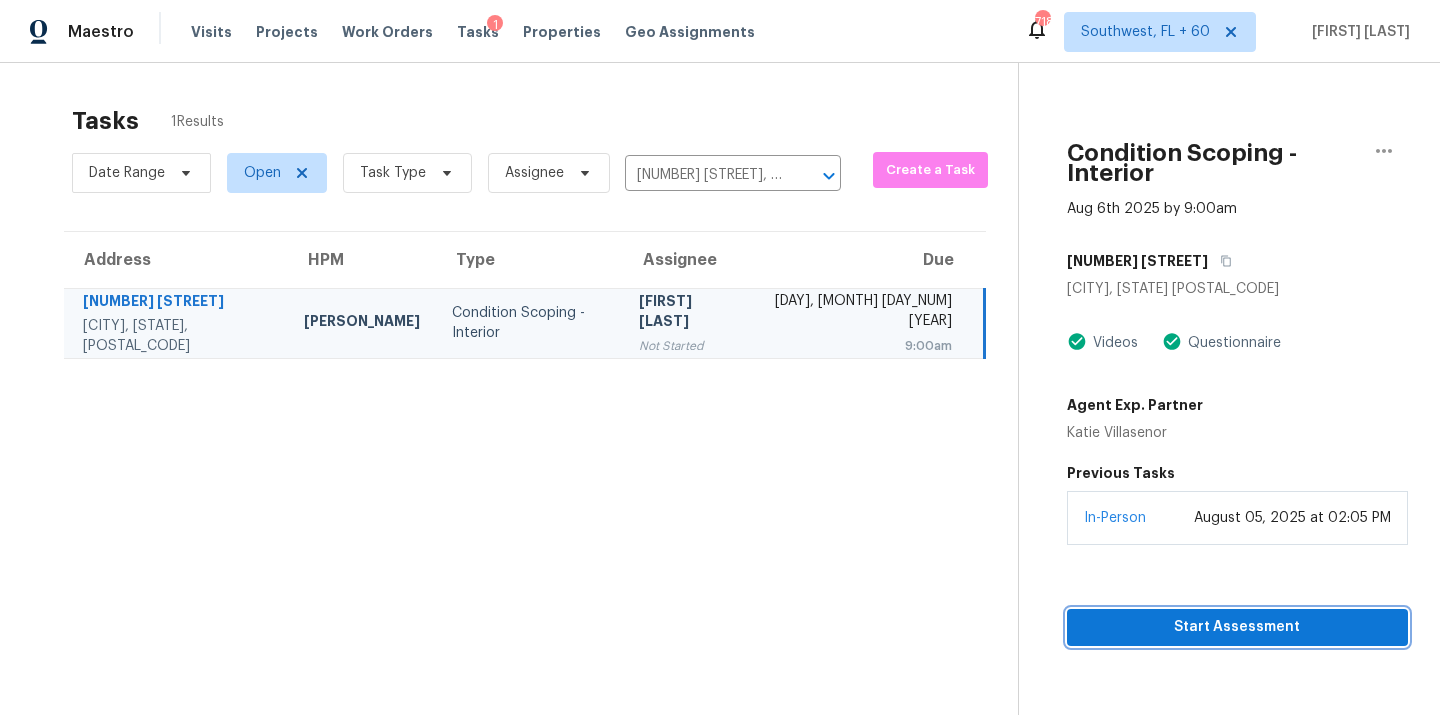 click on "Start Assessment" at bounding box center [1237, 627] 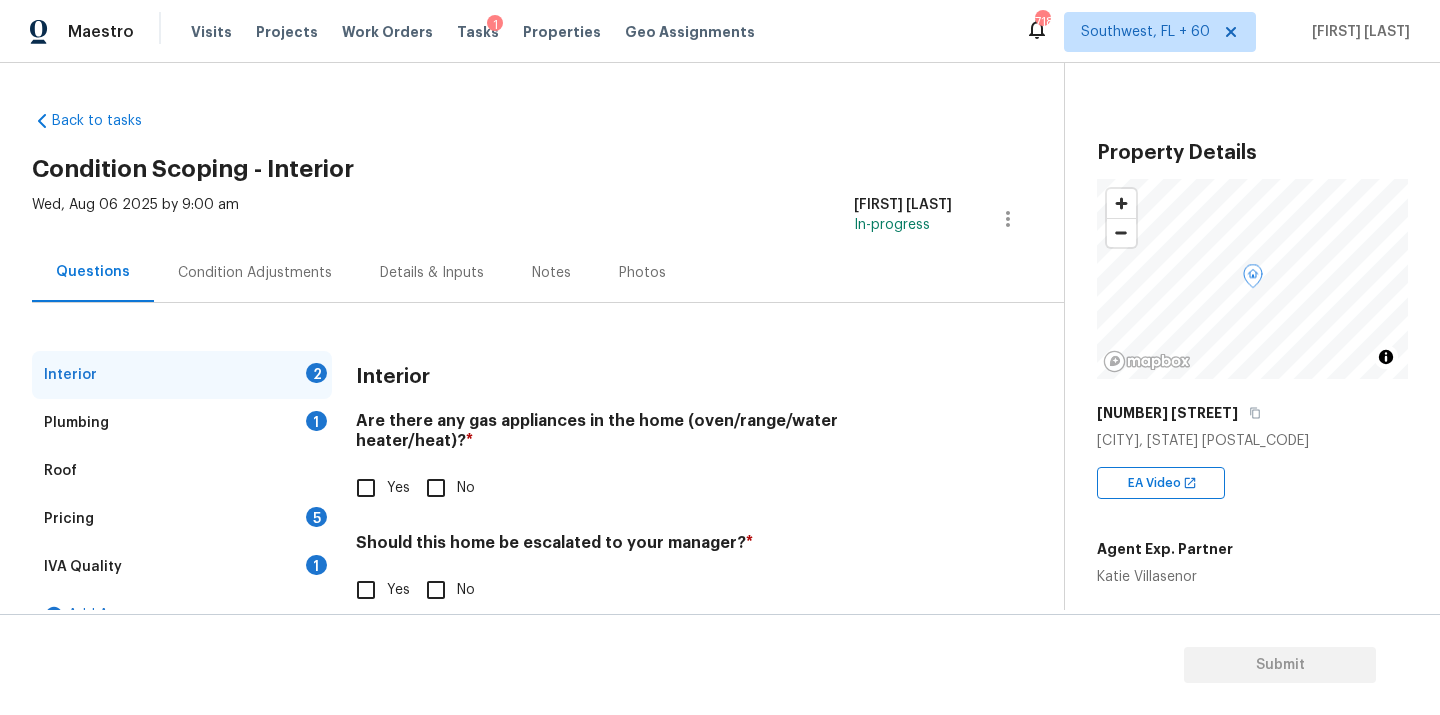 click on "No" at bounding box center (436, 488) 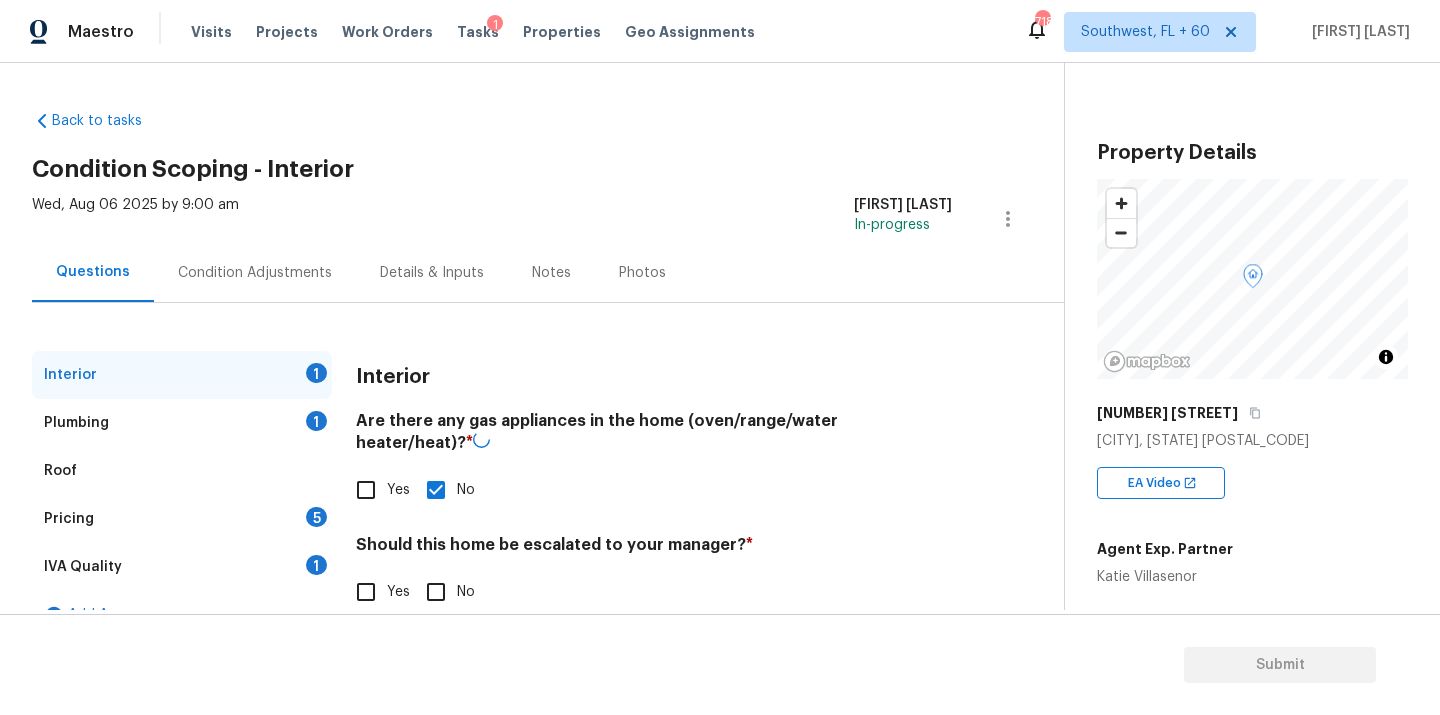click on "No" at bounding box center (436, 592) 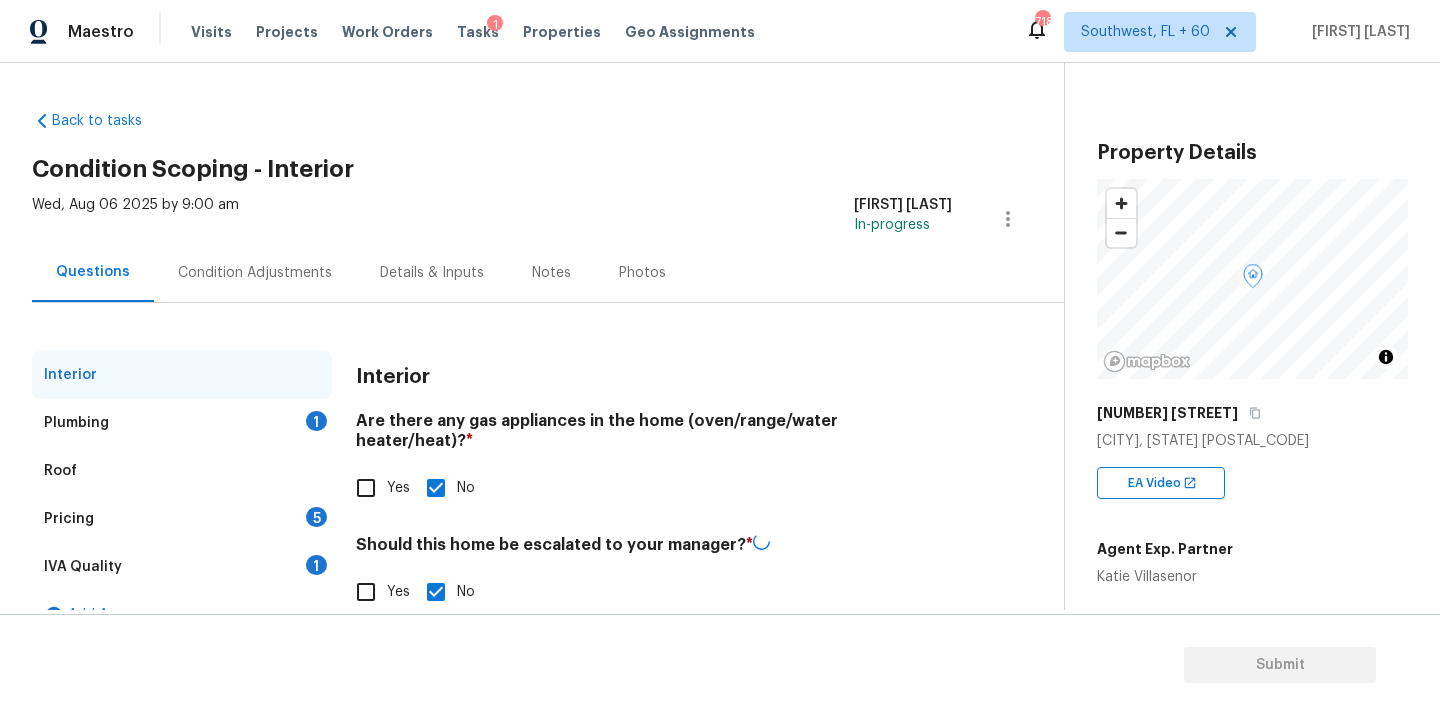 click on "1" at bounding box center [316, 421] 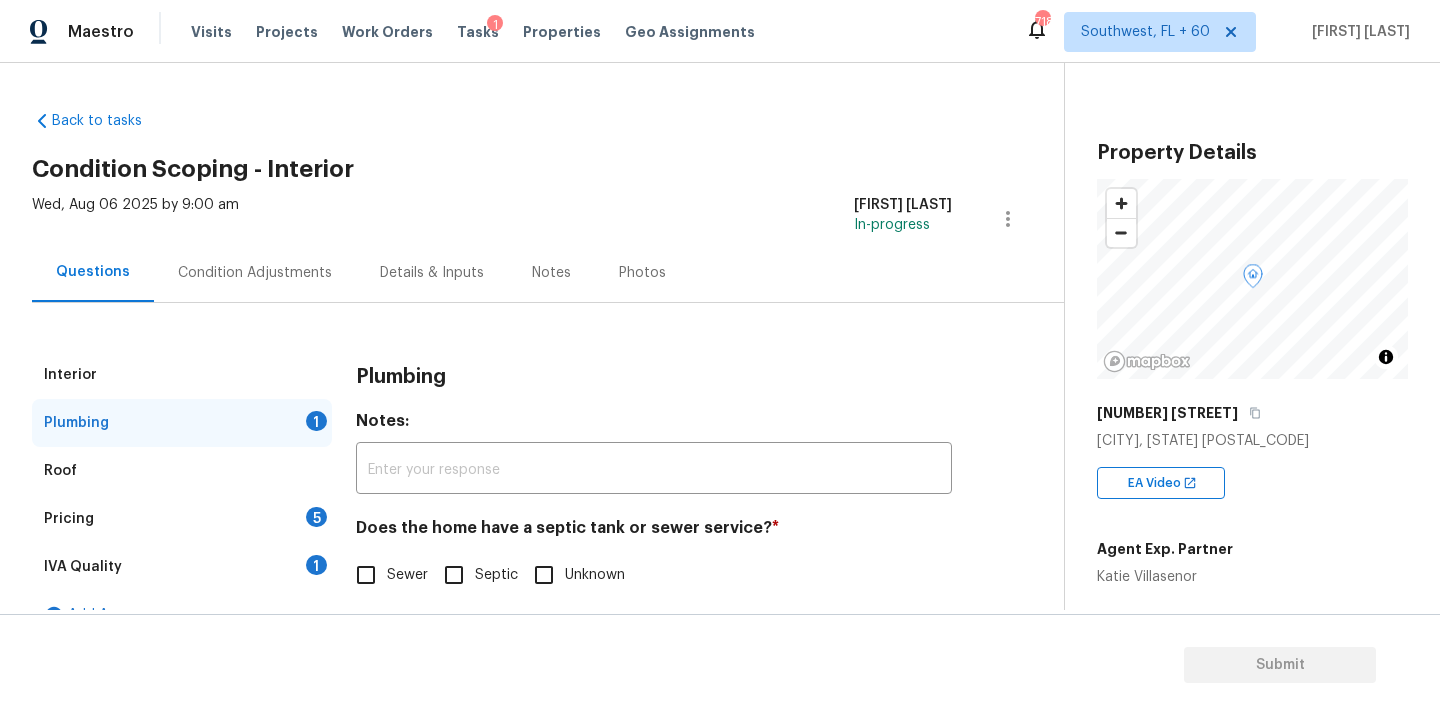 click on "Sewer" at bounding box center [366, 575] 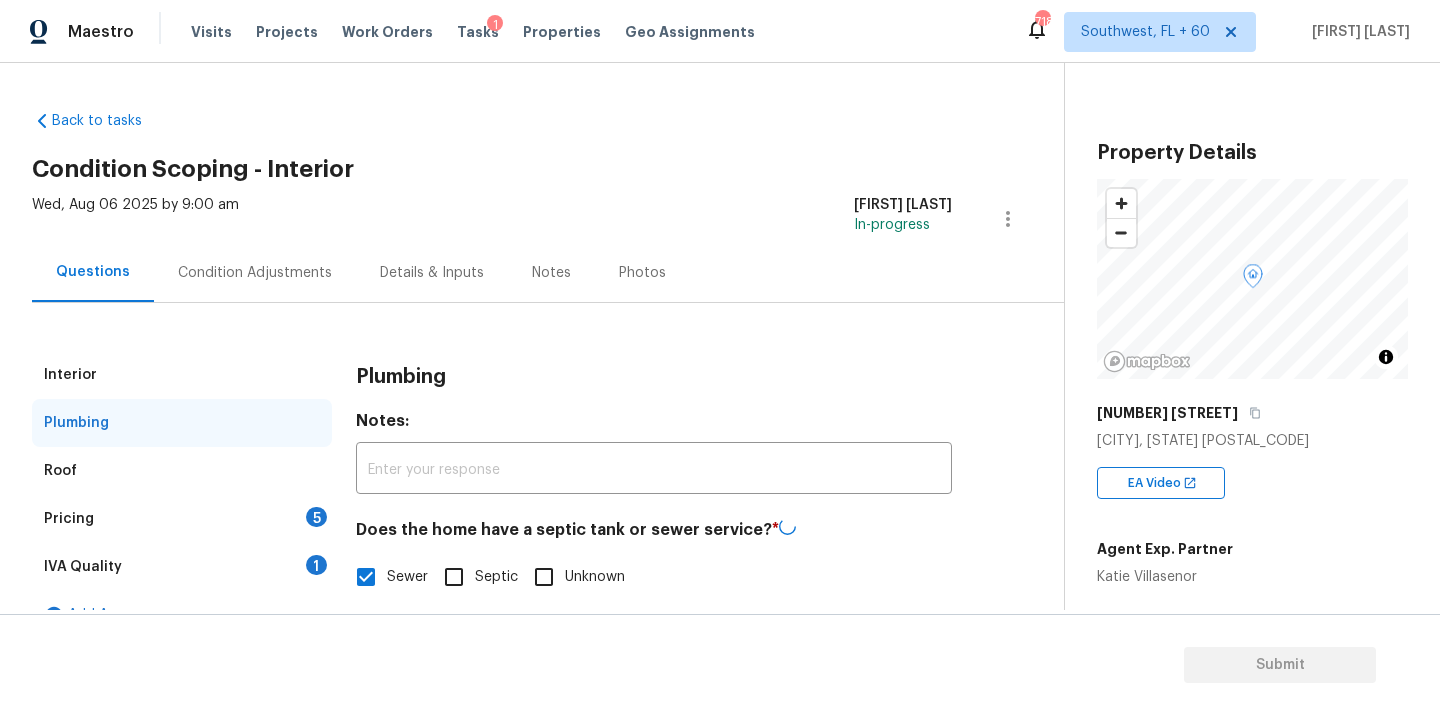 click on "1" at bounding box center [316, 565] 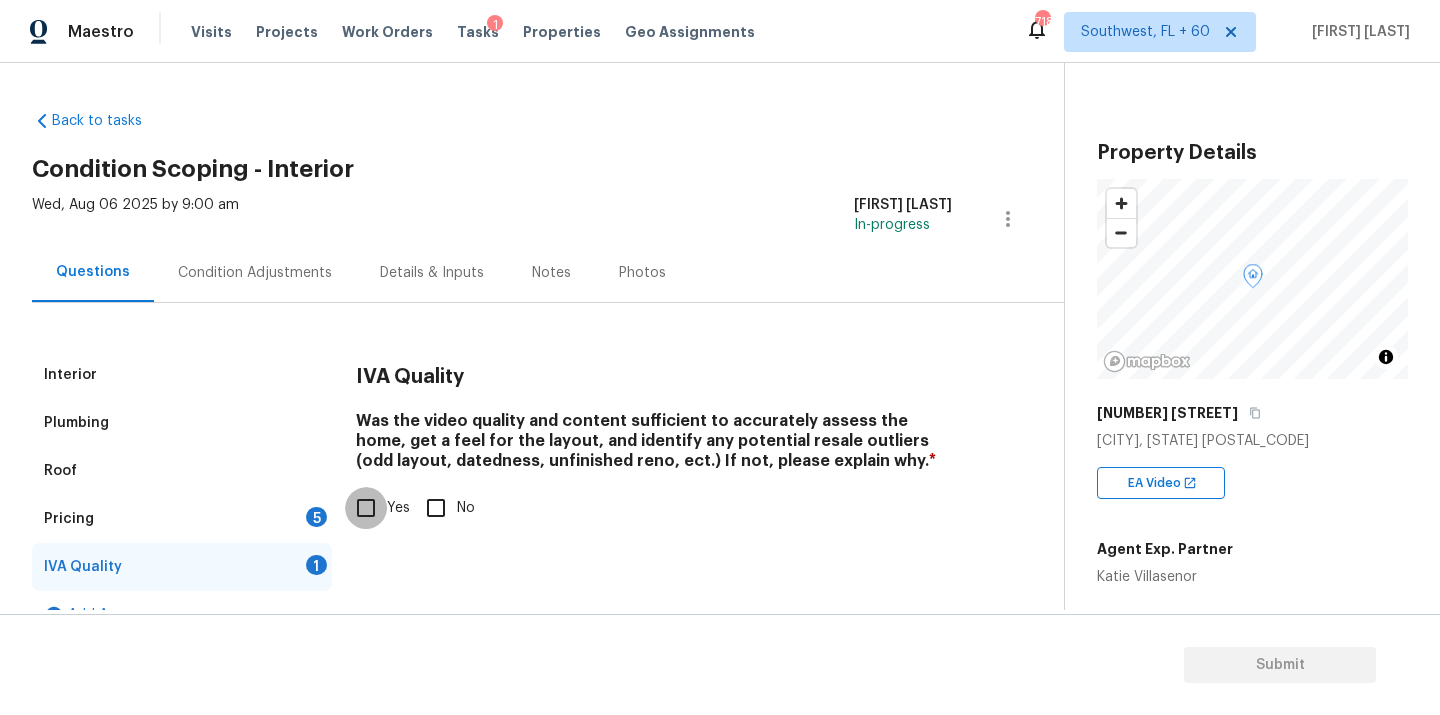 click on "Yes" at bounding box center (366, 508) 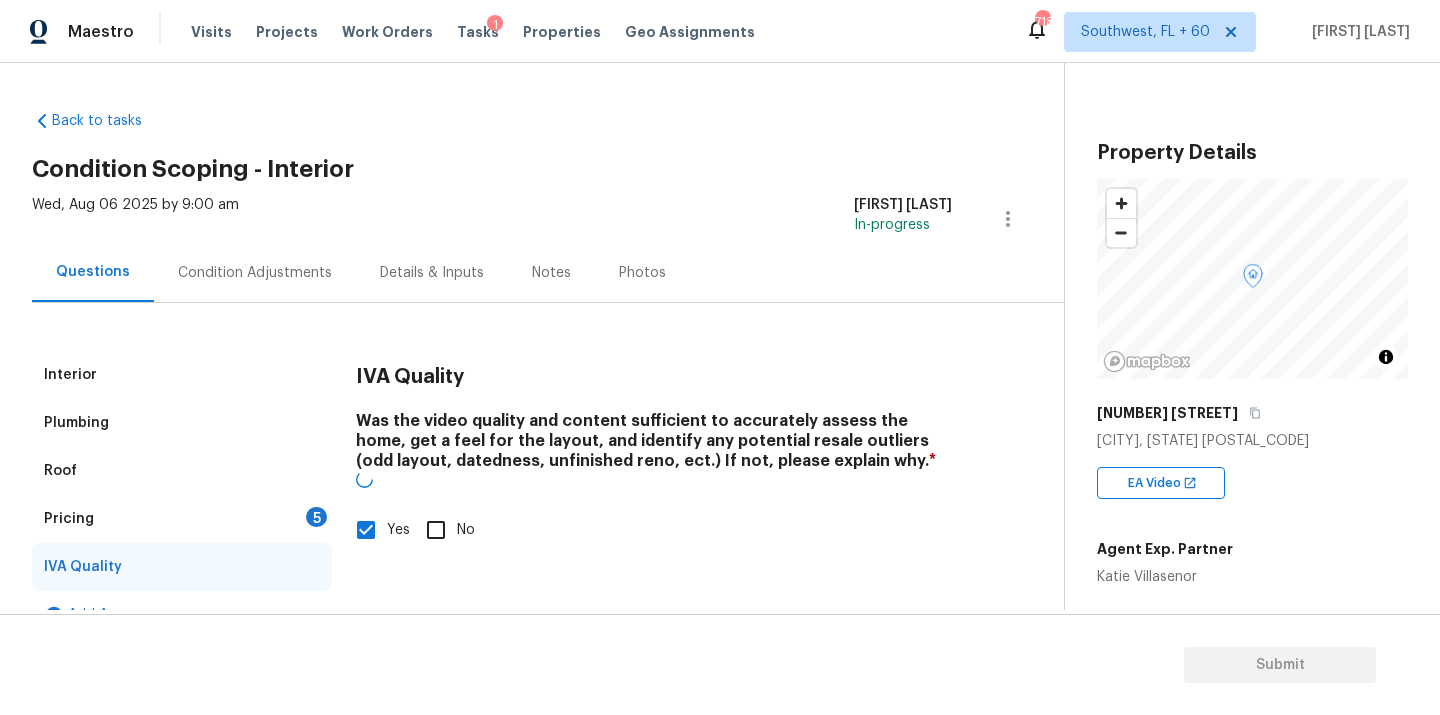 click on "Pricing 5" at bounding box center (182, 519) 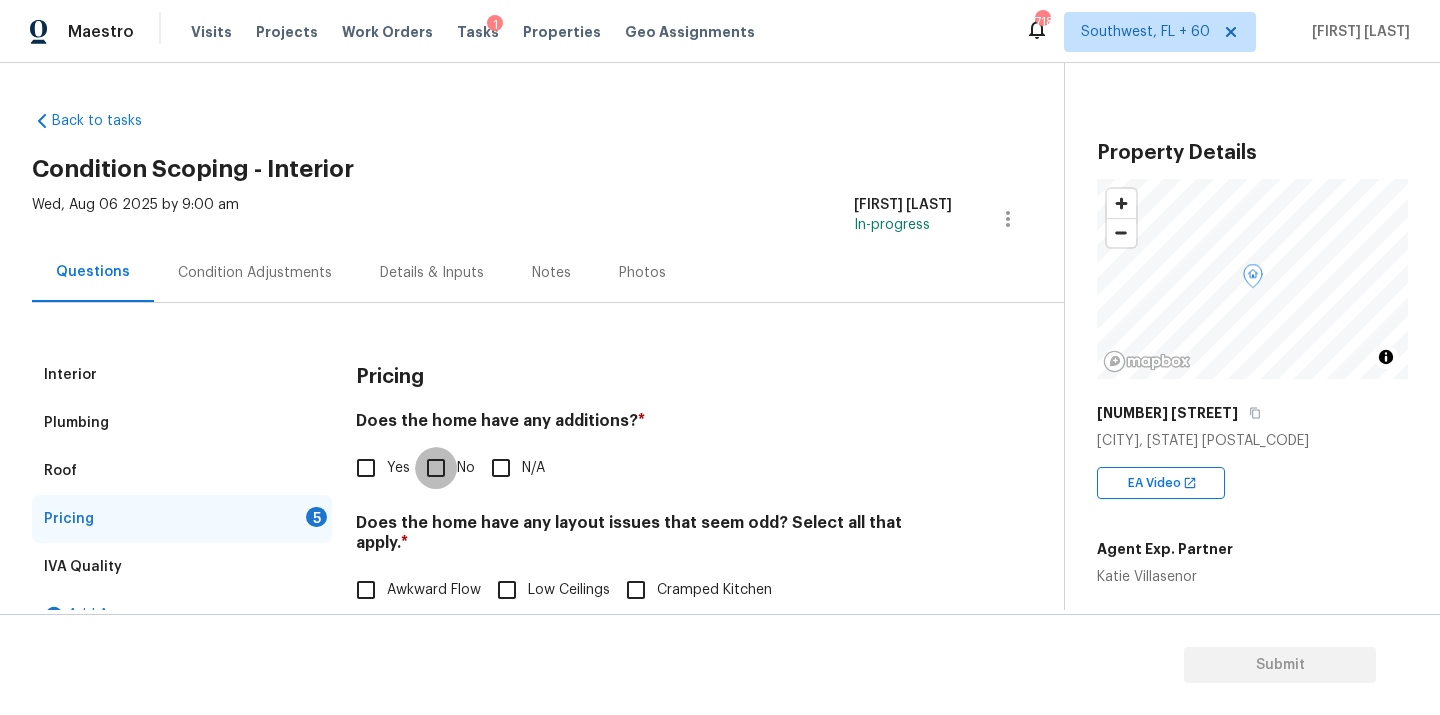 click on "No" at bounding box center [436, 468] 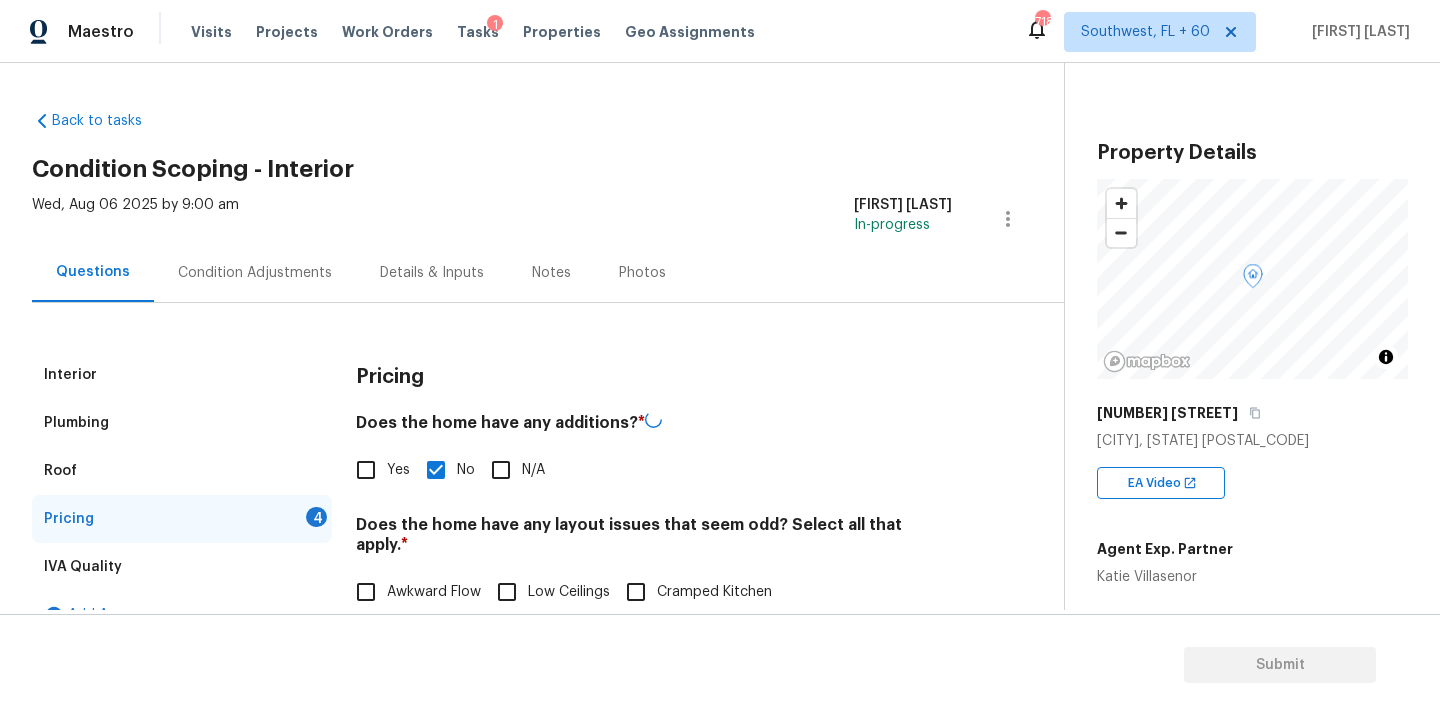 scroll, scrollTop: 363, scrollLeft: 0, axis: vertical 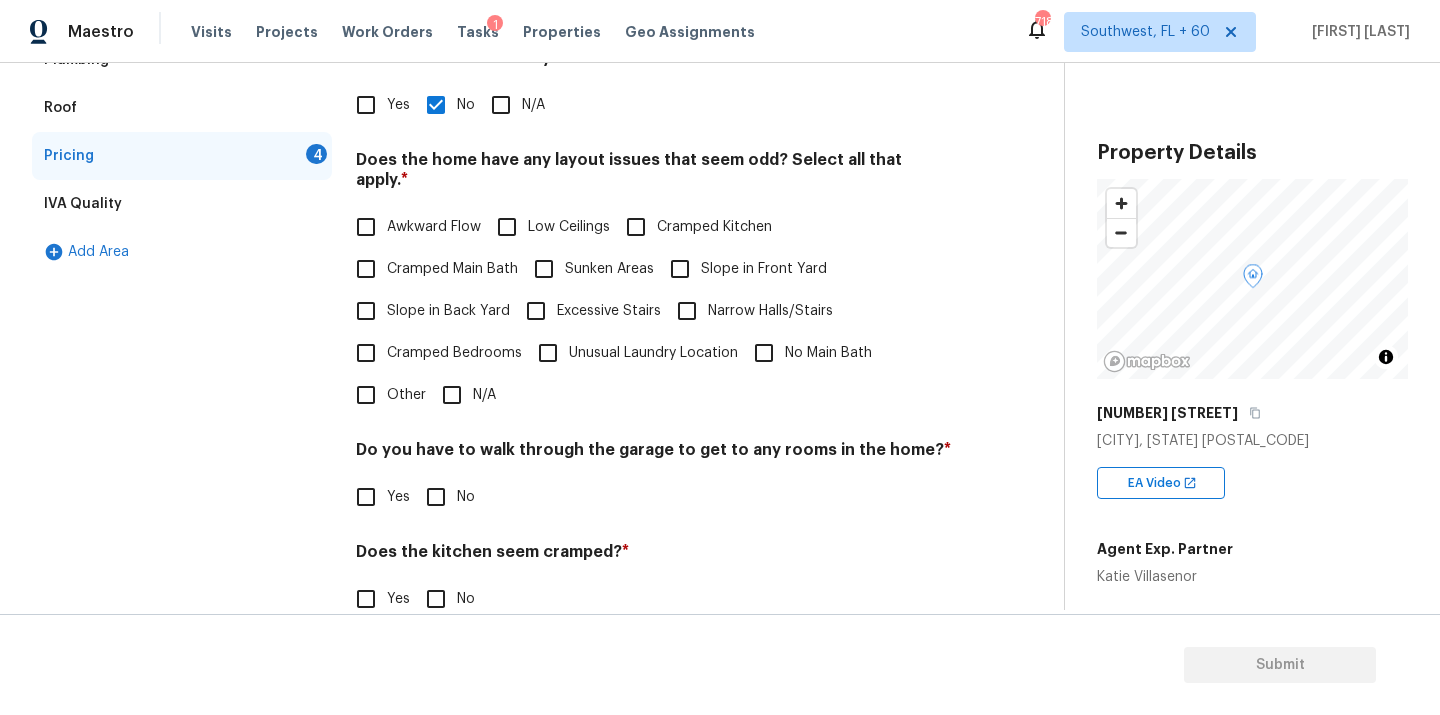 click on "N/A" at bounding box center (452, 395) 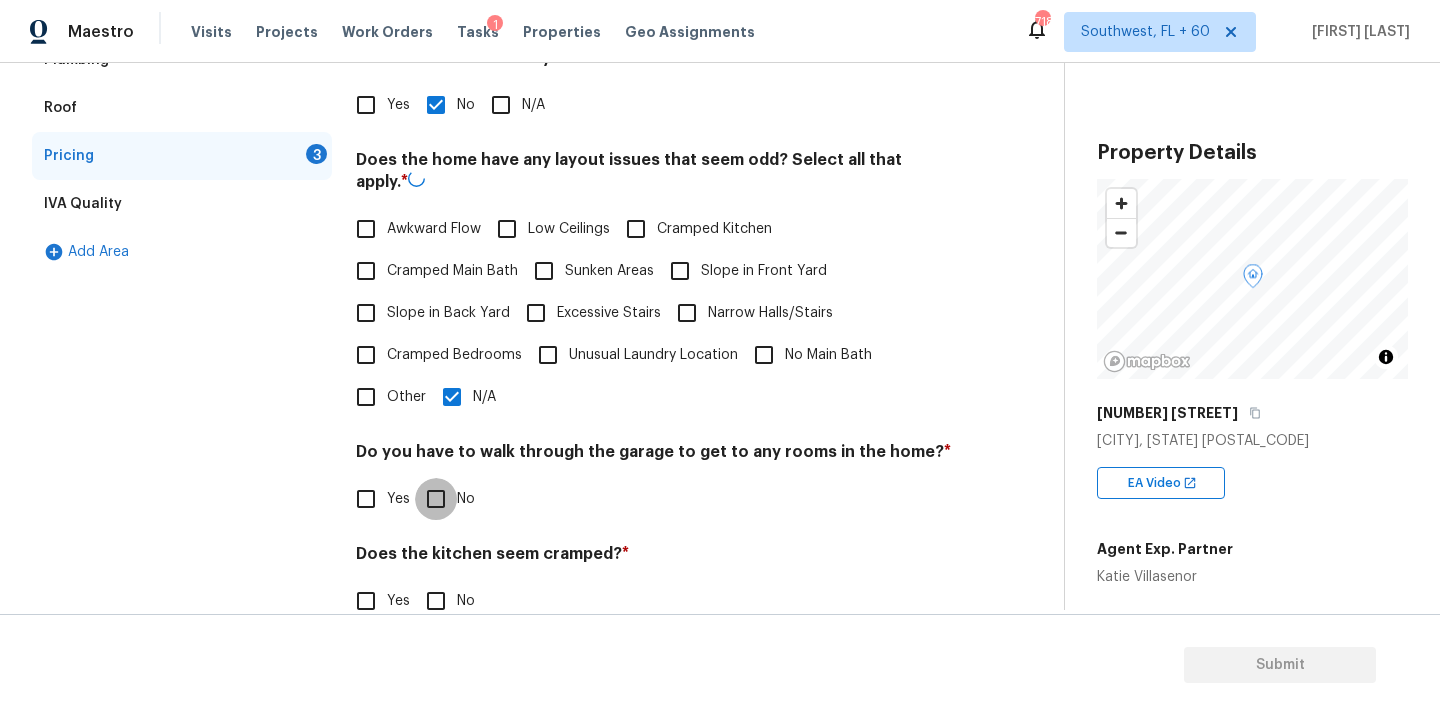 click on "No" at bounding box center [436, 499] 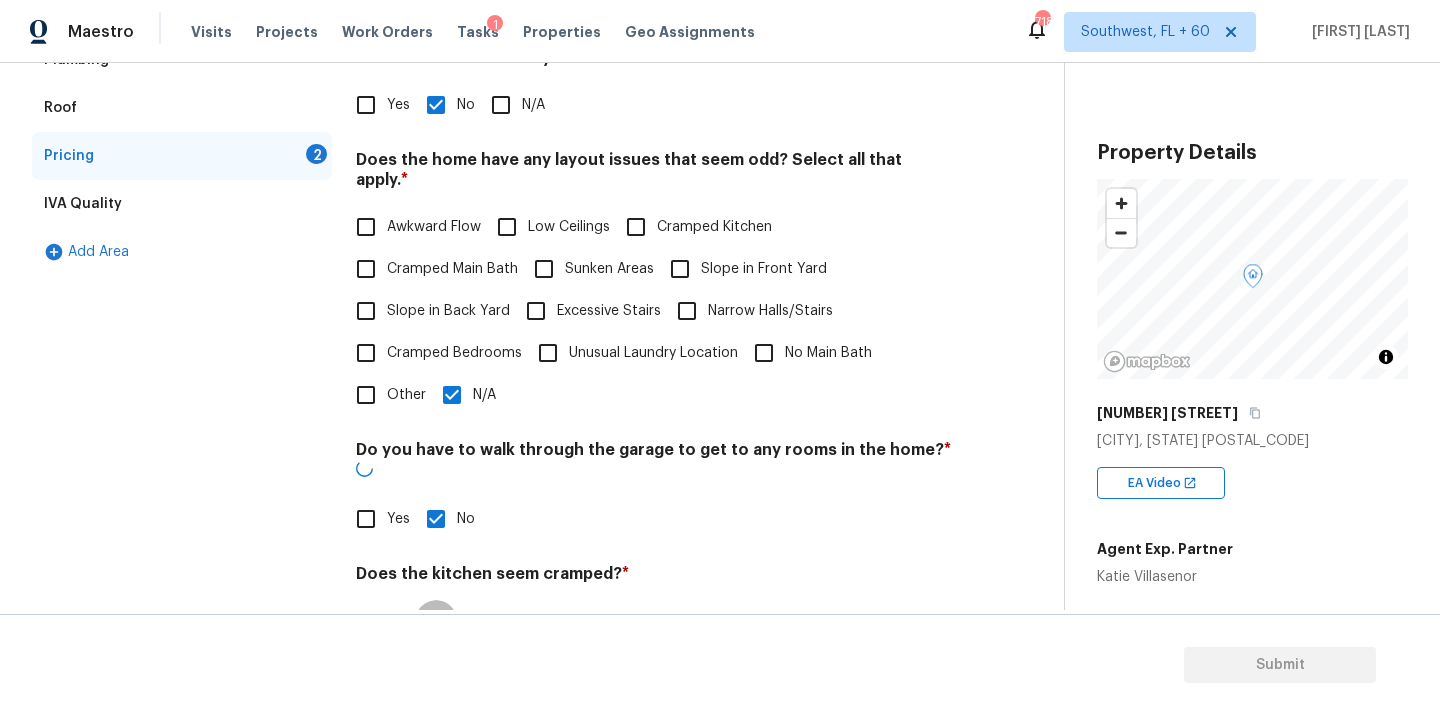 click on "No" at bounding box center (436, 621) 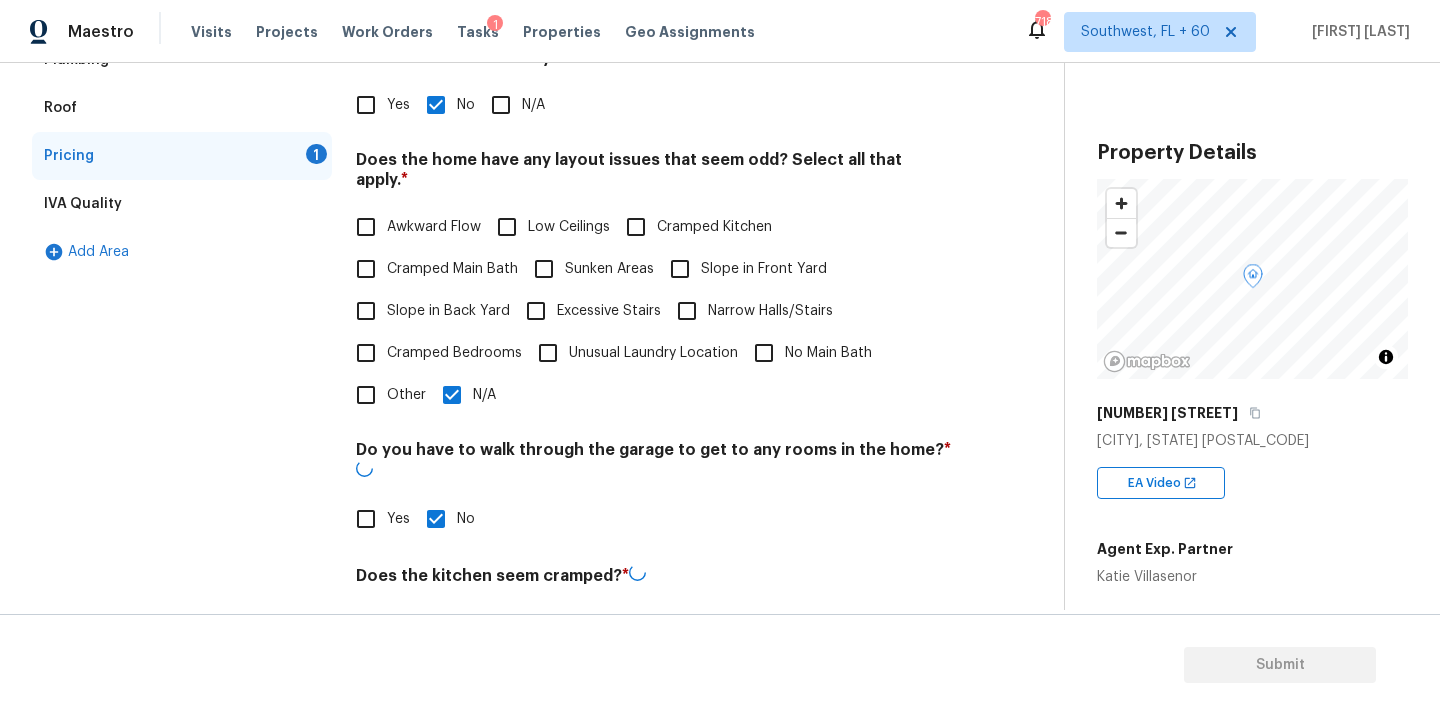 scroll, scrollTop: 482, scrollLeft: 0, axis: vertical 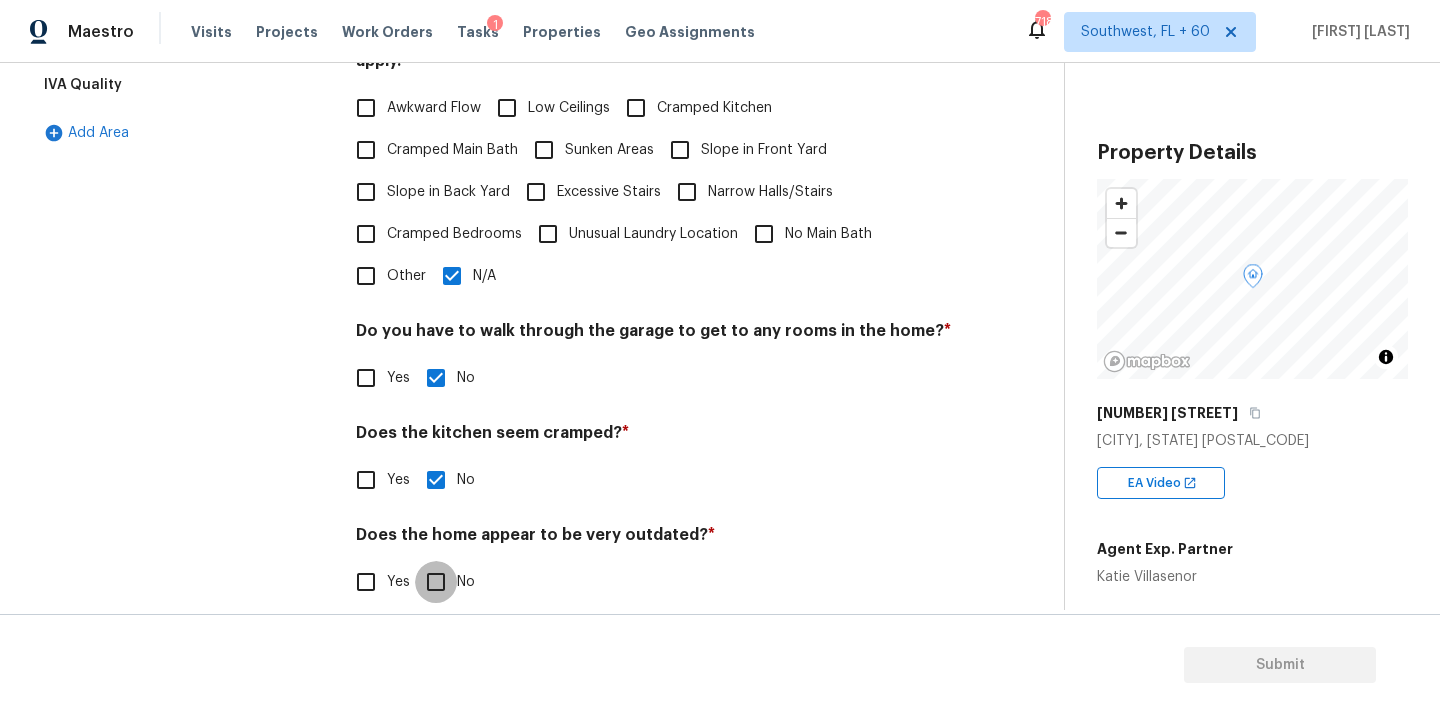 click on "No" at bounding box center (436, 582) 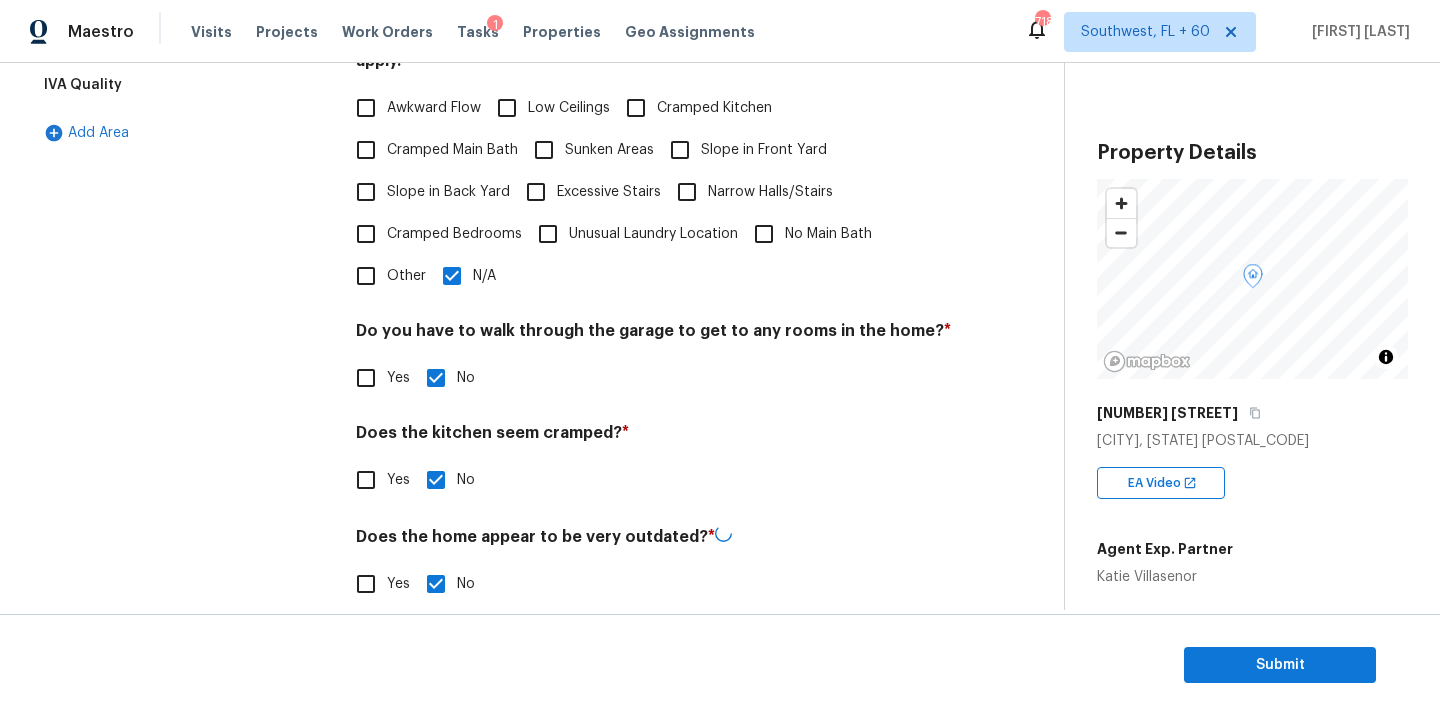 click on "Interior Plumbing Roof Pricing IVA Quality Add Area" at bounding box center (182, 249) 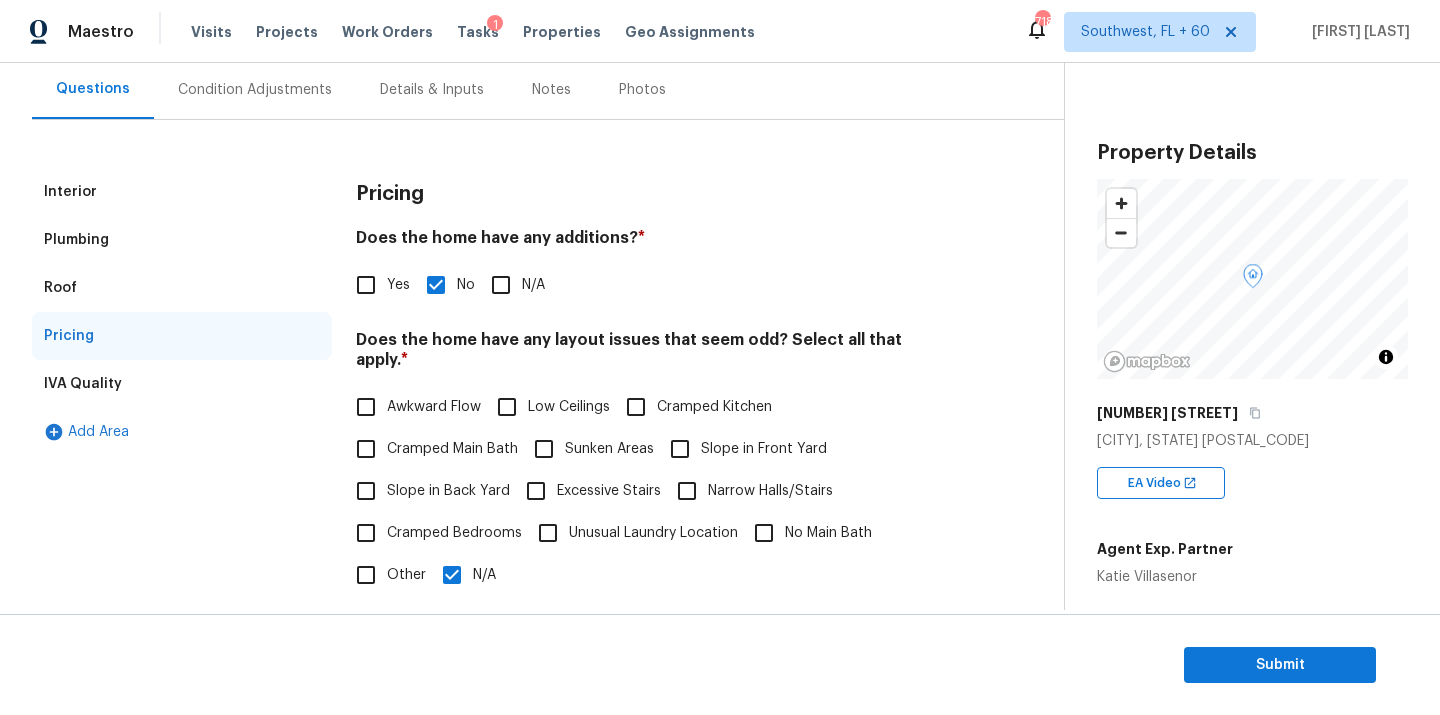 scroll, scrollTop: 0, scrollLeft: 0, axis: both 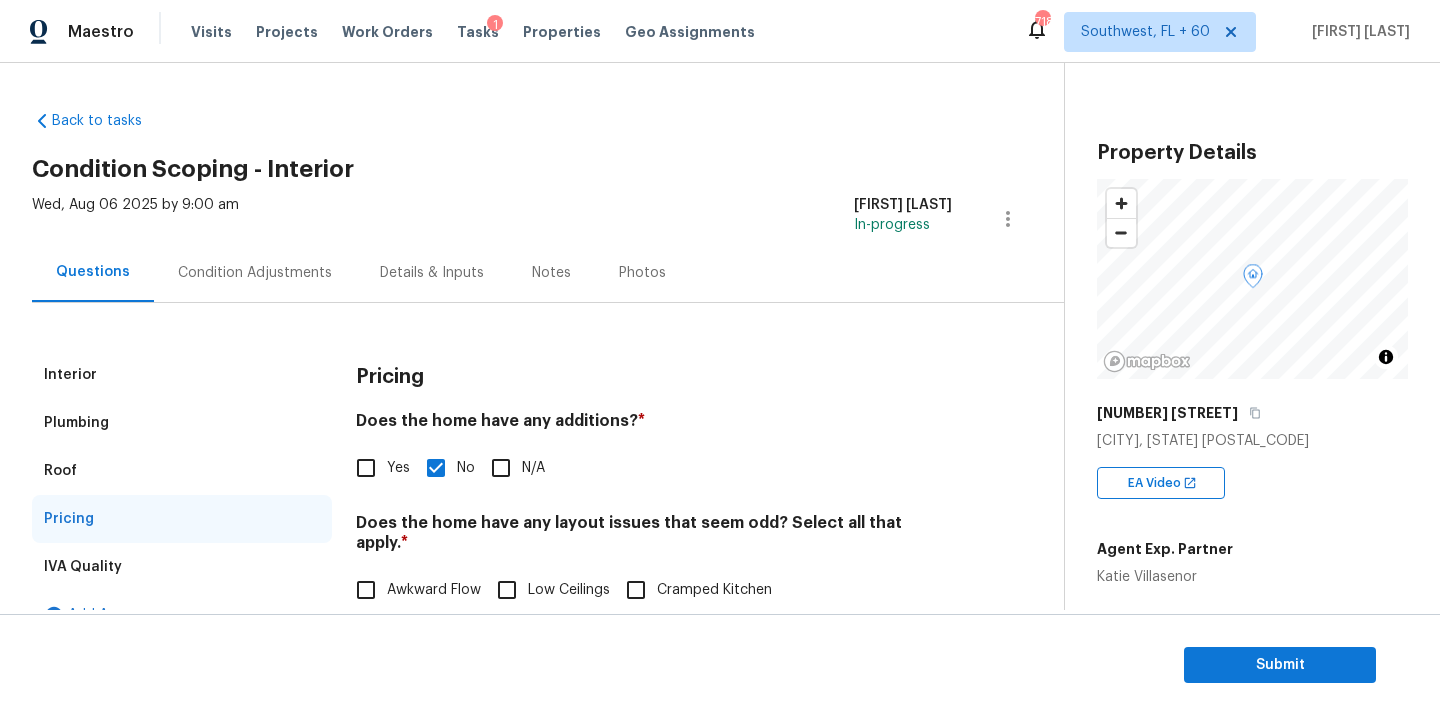 click on "Condition Adjustments" at bounding box center [255, 273] 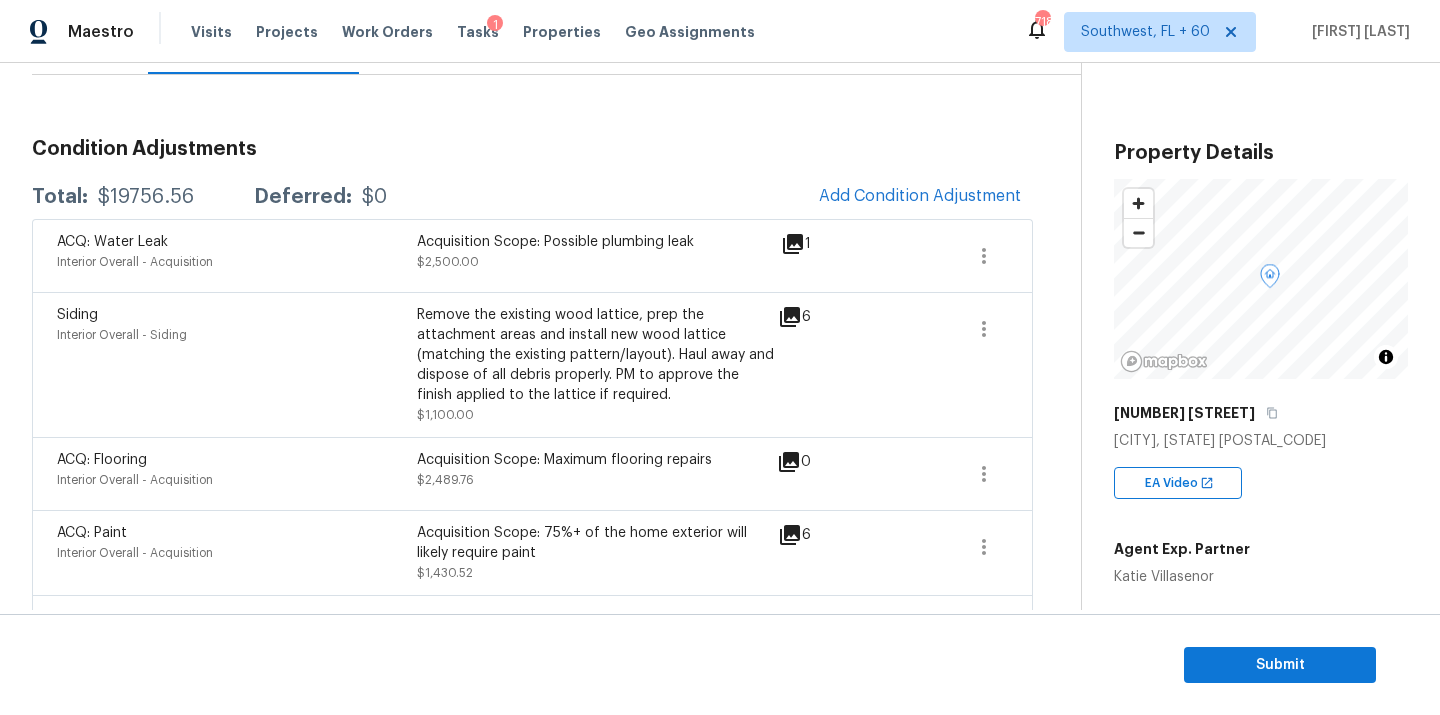 scroll, scrollTop: 212, scrollLeft: 0, axis: vertical 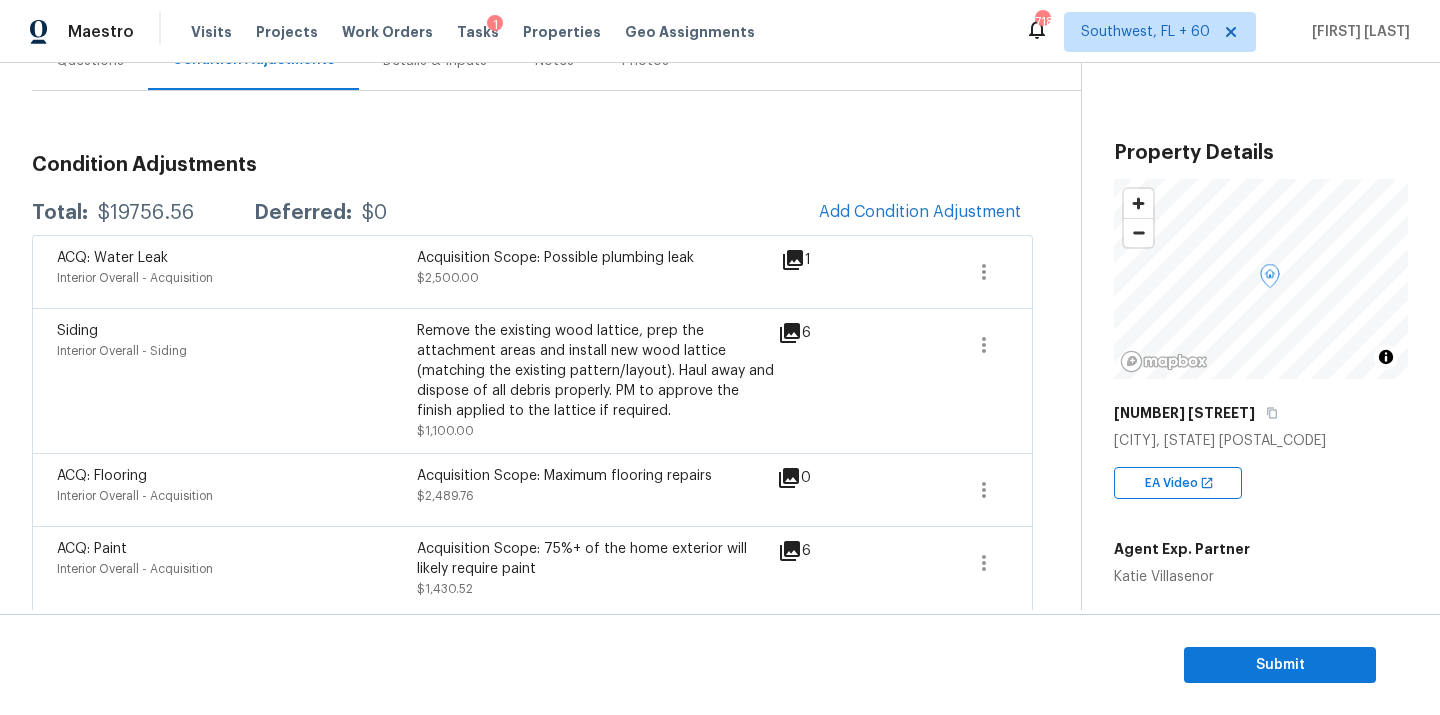 click 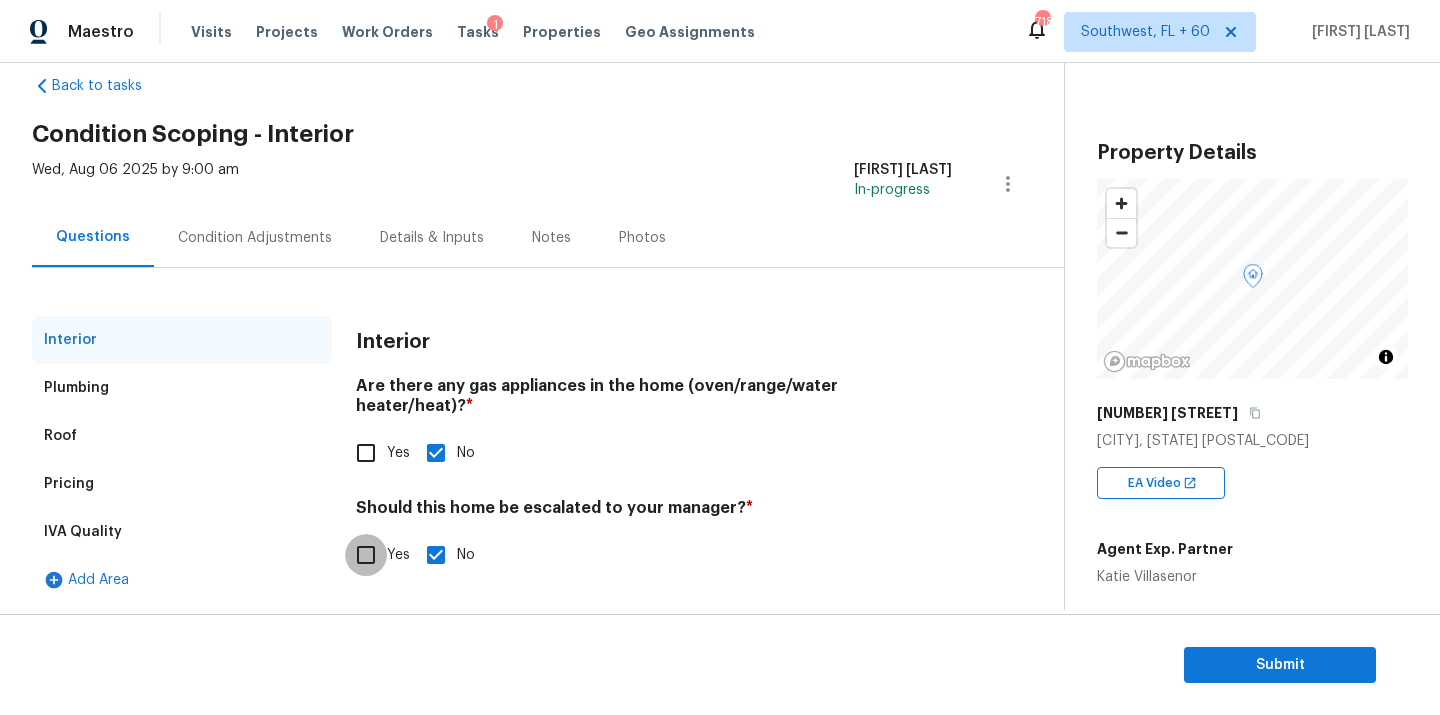 click on "Yes" at bounding box center [366, 555] 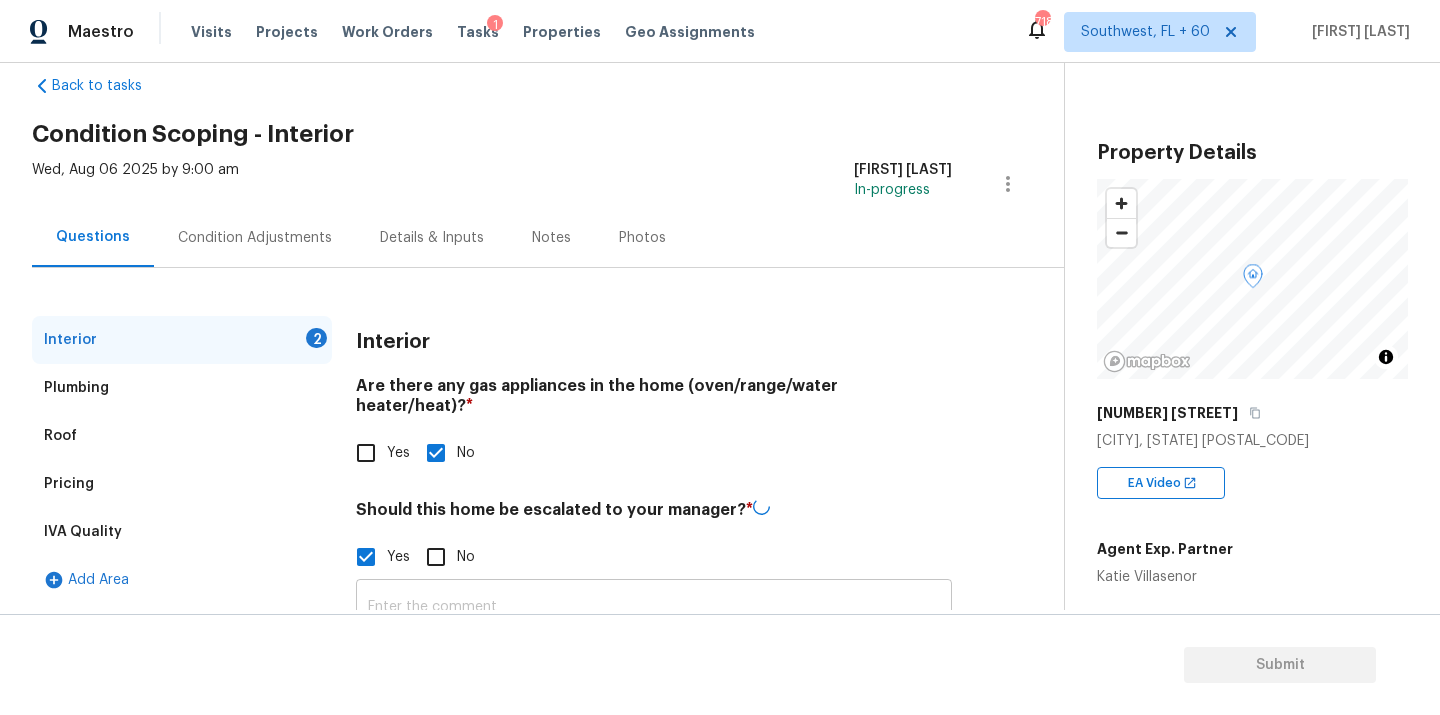 click at bounding box center (654, 607) 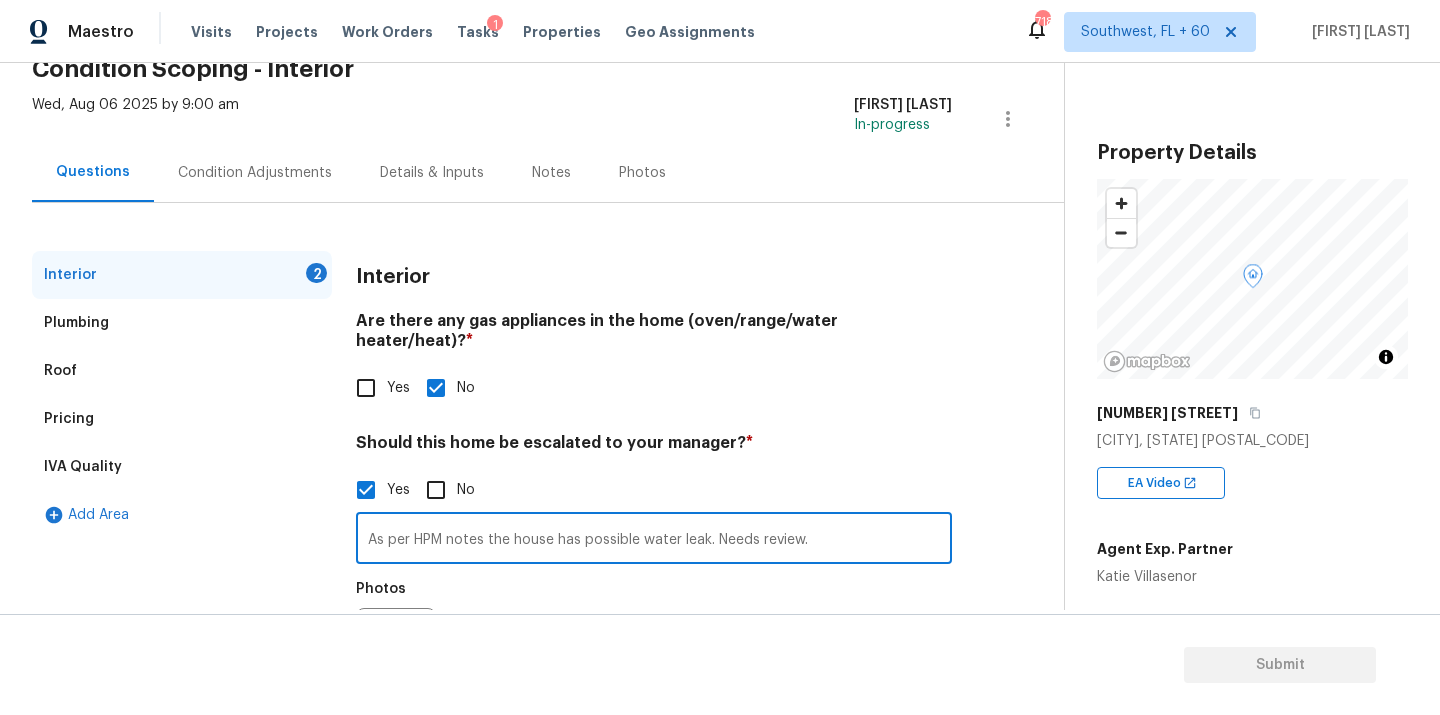 scroll, scrollTop: 140, scrollLeft: 0, axis: vertical 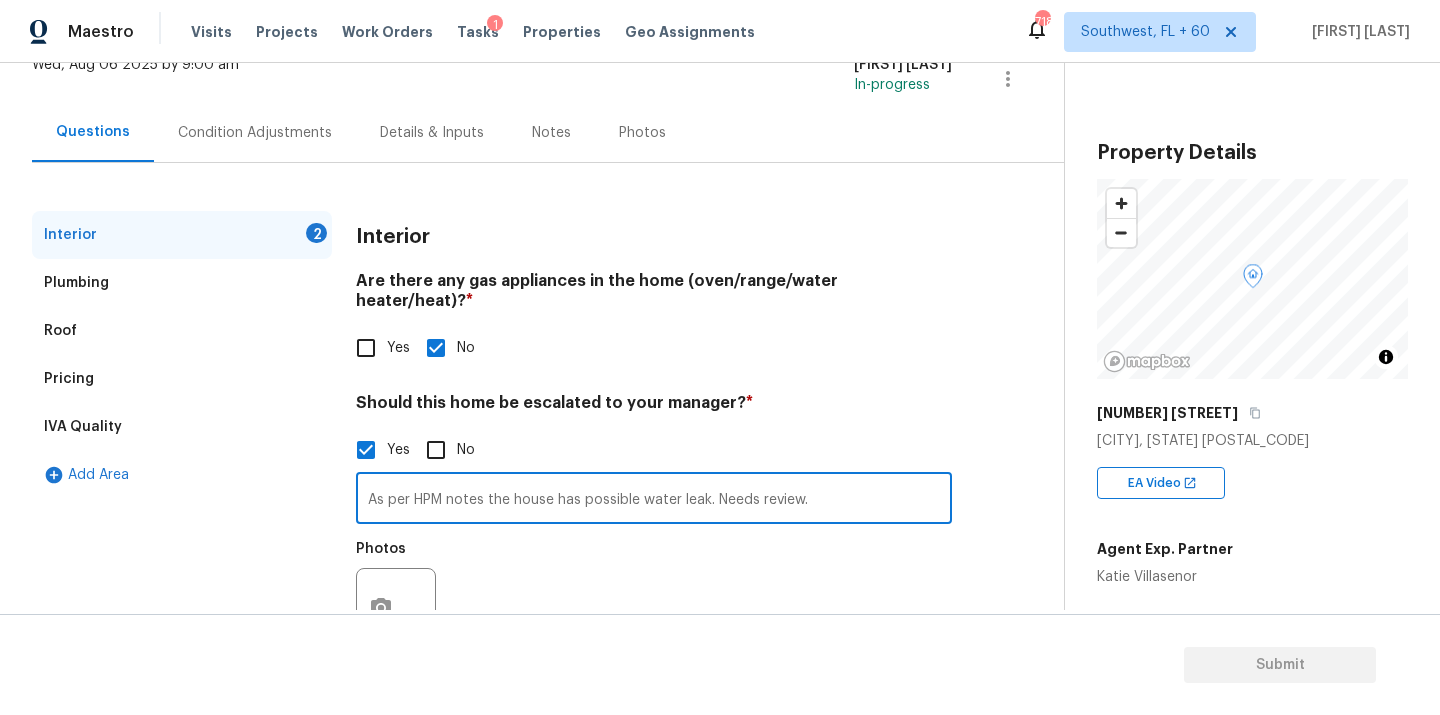 type on "As per HPM notes the house has possible water leak. Needs review." 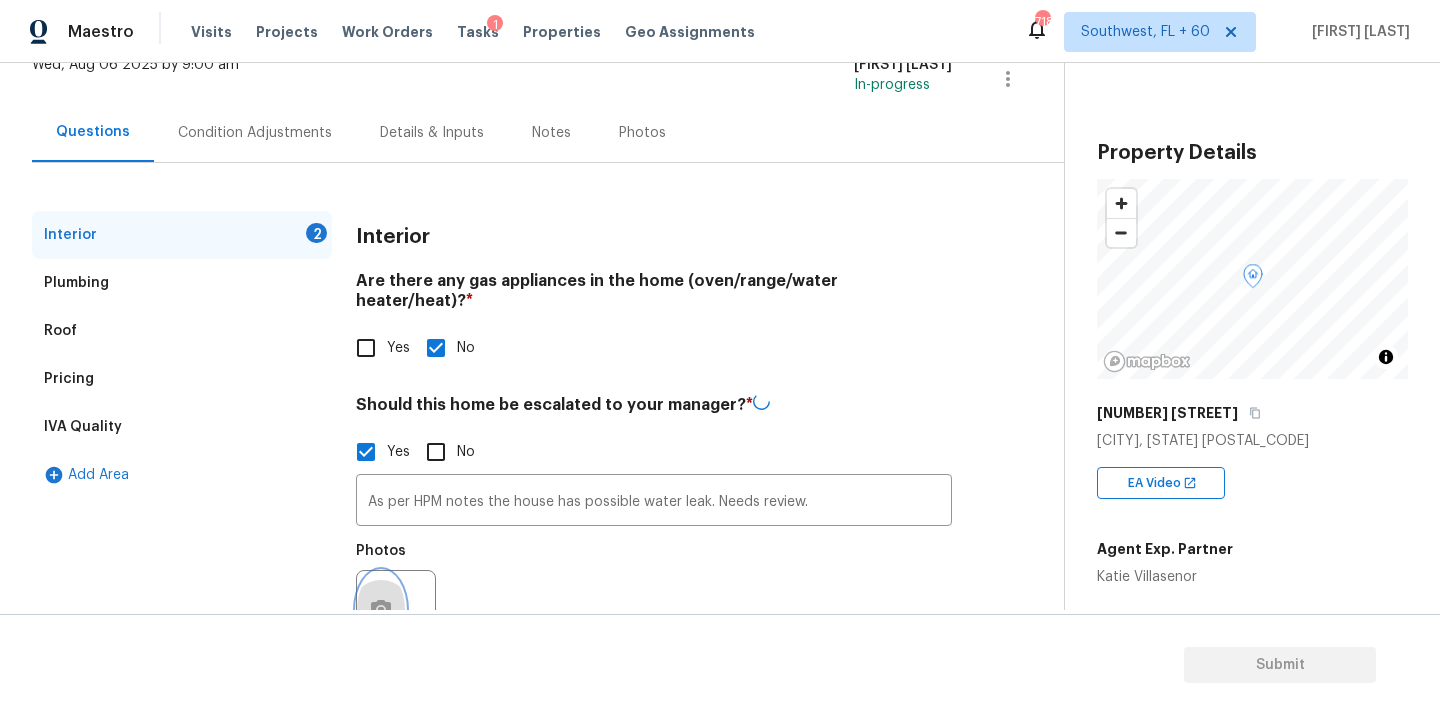 click at bounding box center [381, 610] 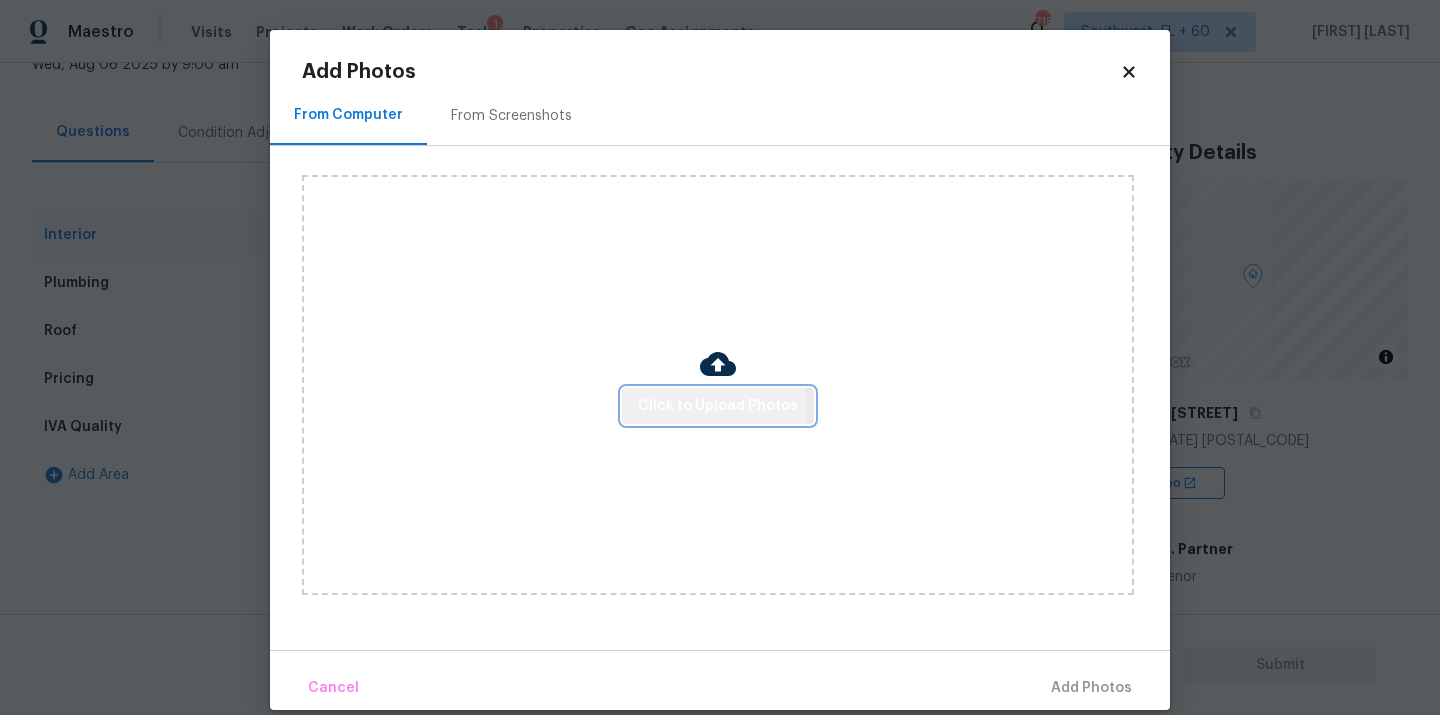 click on "Click to Upload Photos" at bounding box center (718, 406) 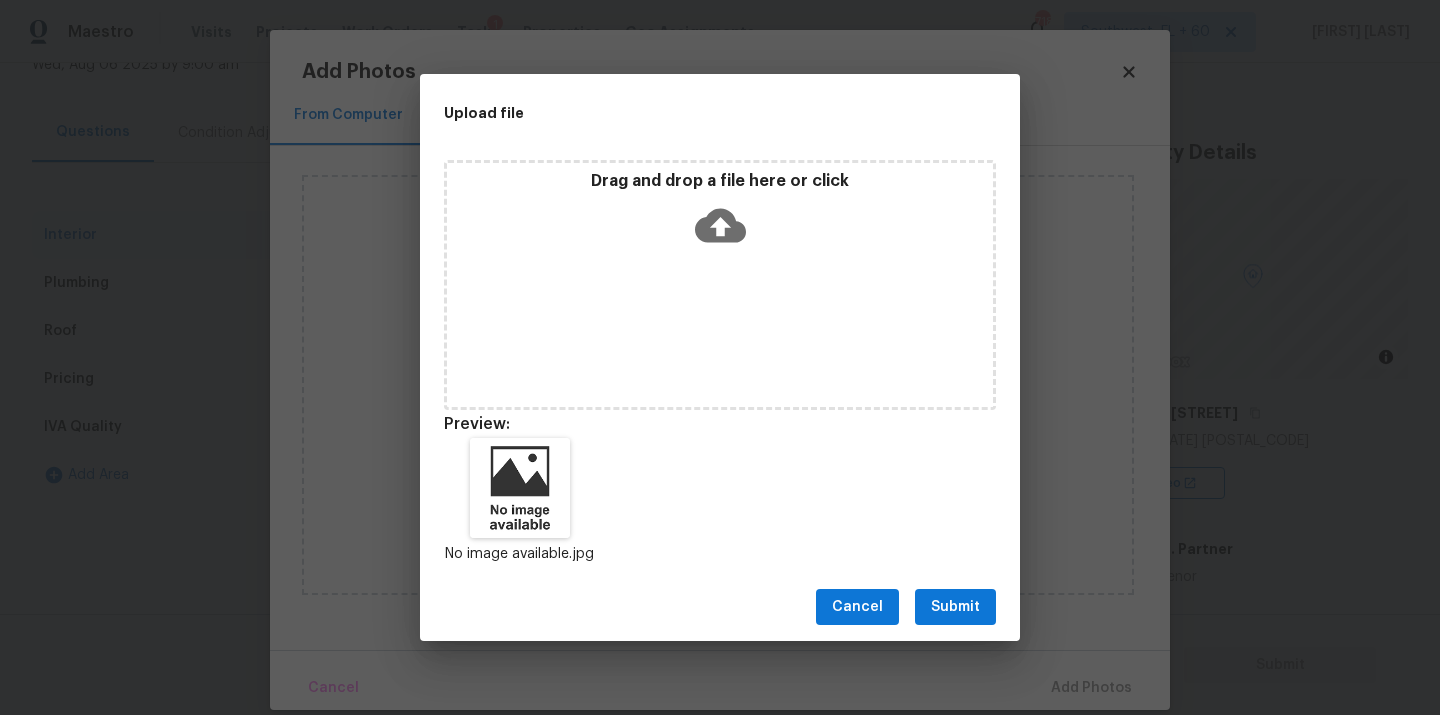 click on "Submit" at bounding box center (955, 607) 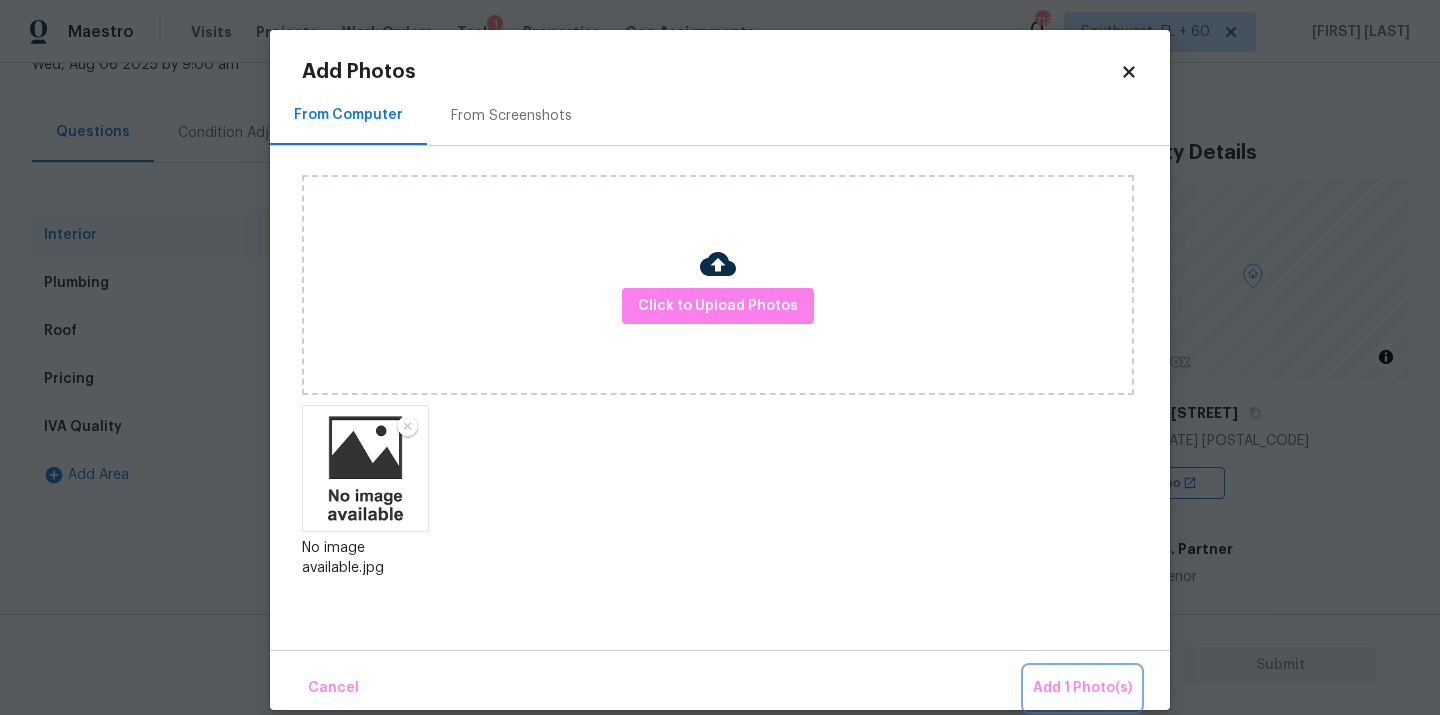 click on "Add 1 Photo(s)" at bounding box center (1082, 688) 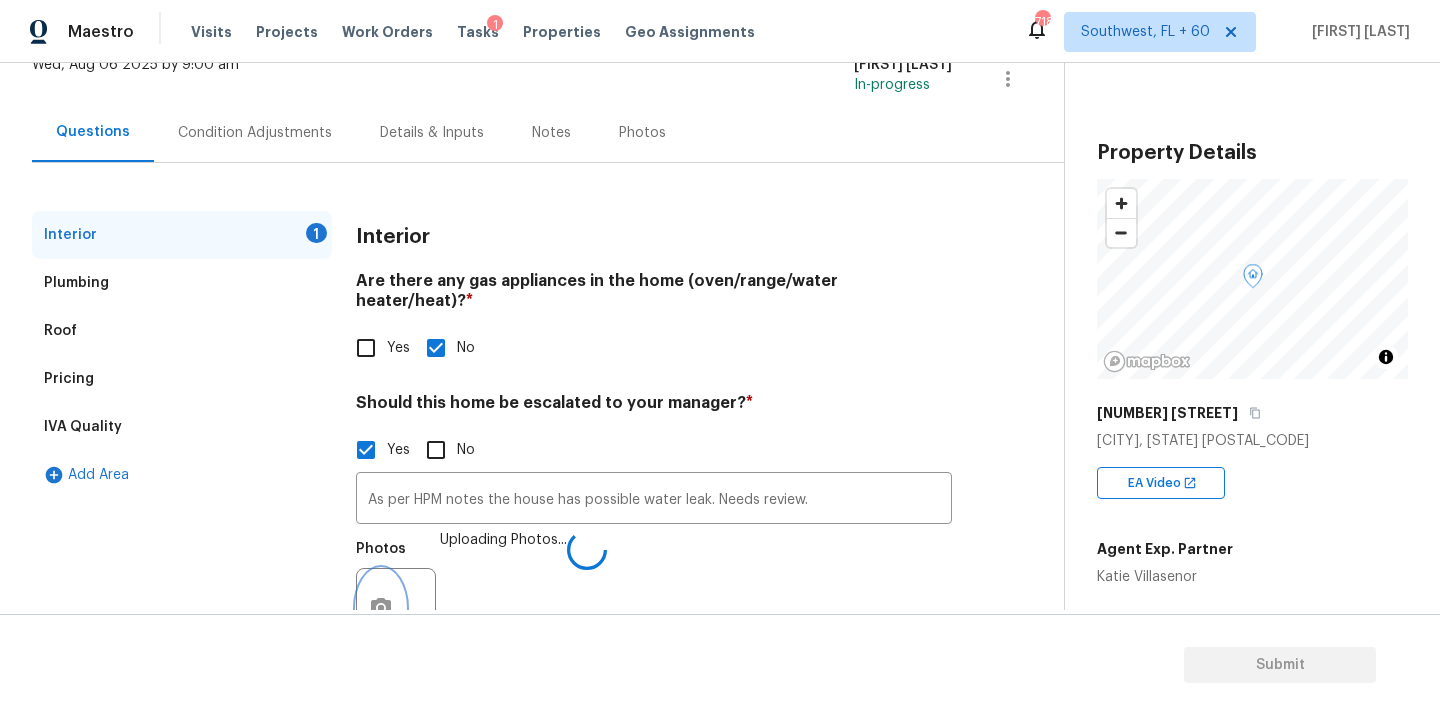 scroll, scrollTop: 157, scrollLeft: 0, axis: vertical 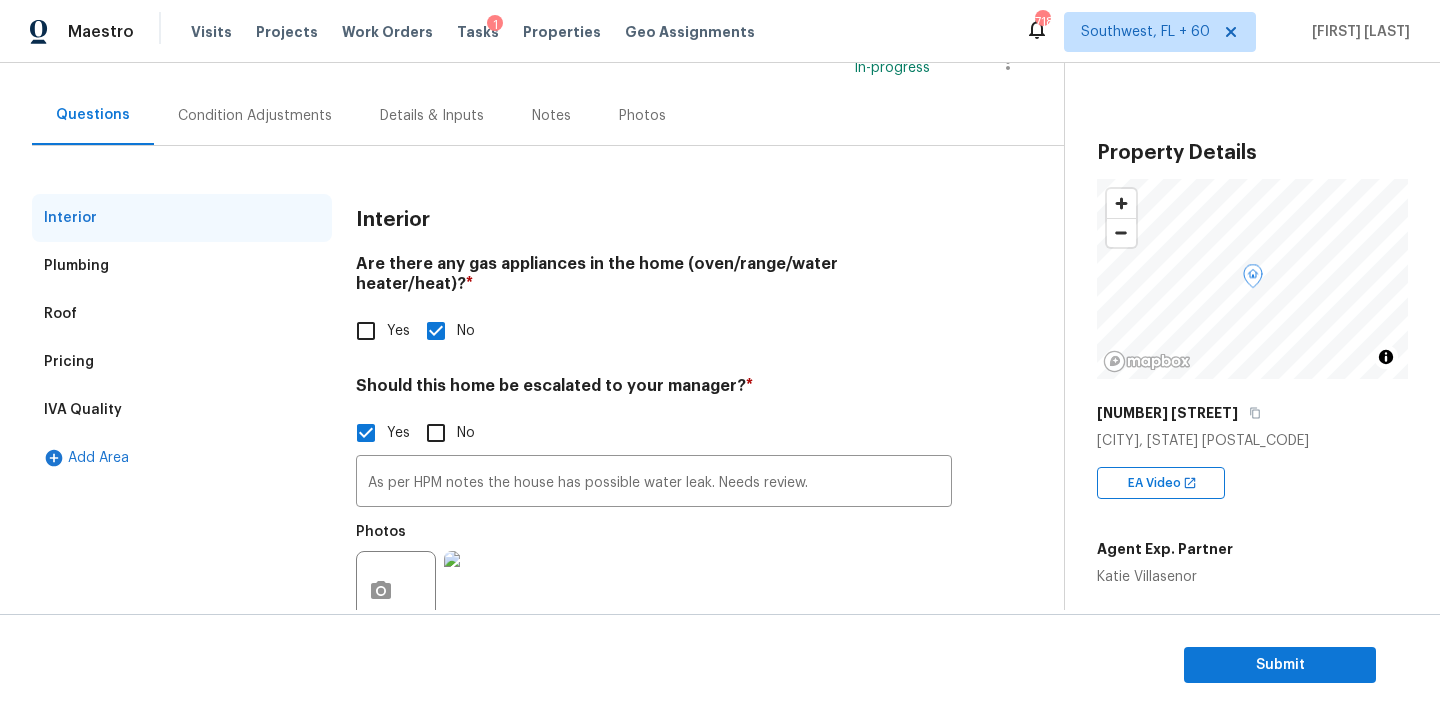 click on "Pricing" at bounding box center [182, 362] 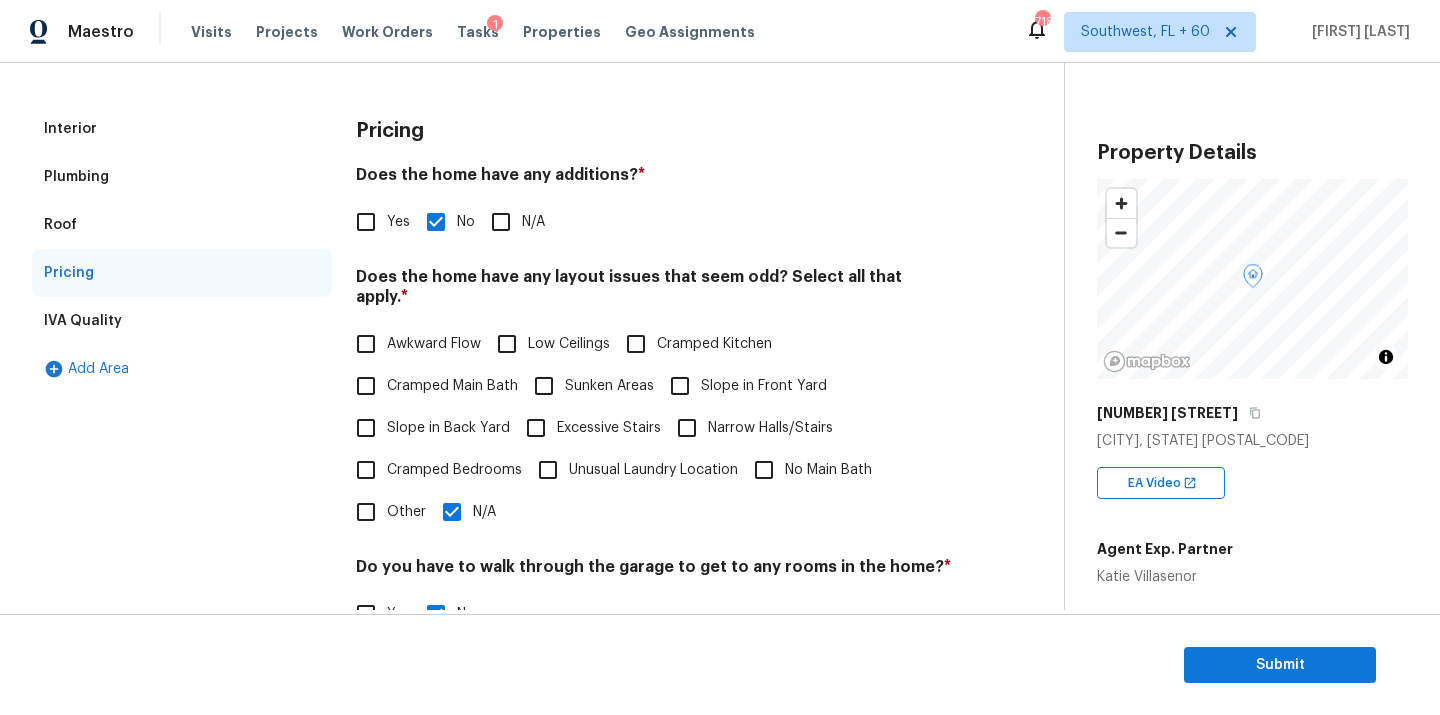 scroll, scrollTop: 284, scrollLeft: 0, axis: vertical 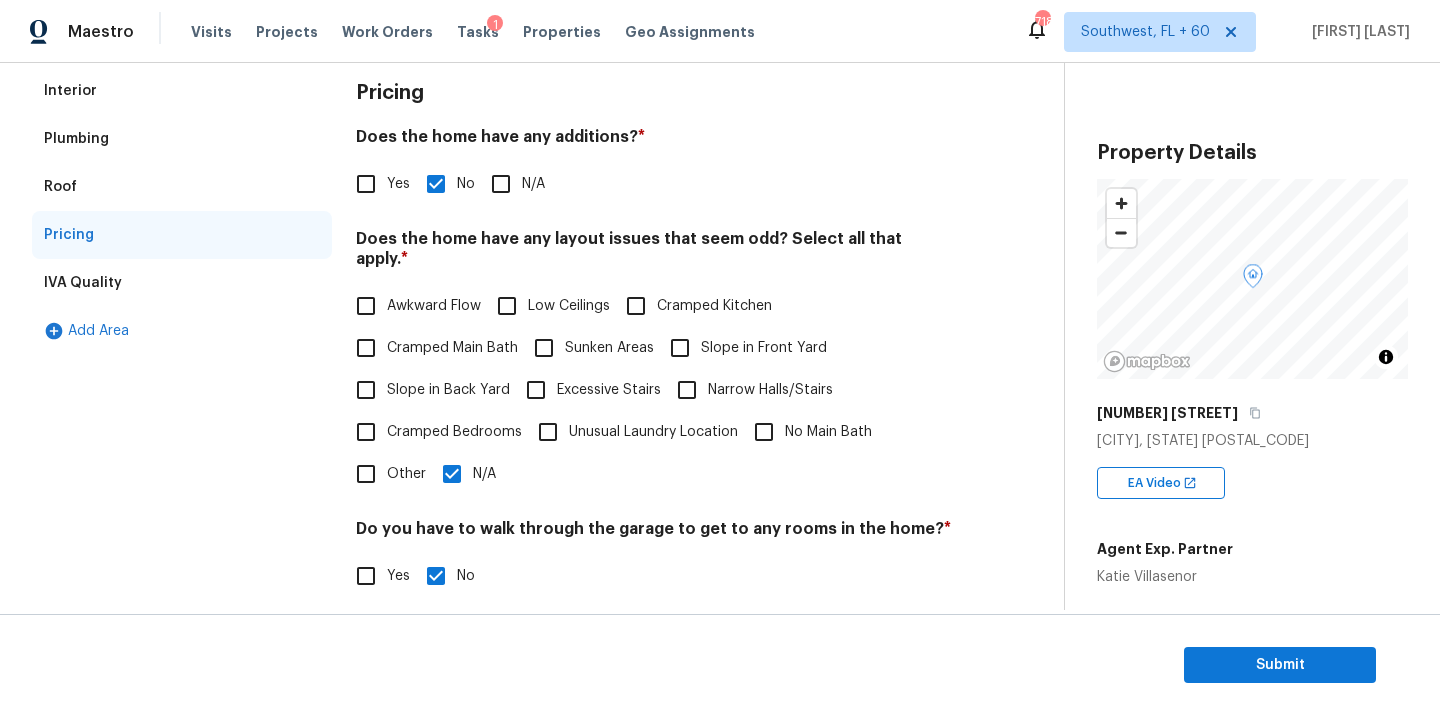 click on "Cramped Bedrooms" at bounding box center (433, 432) 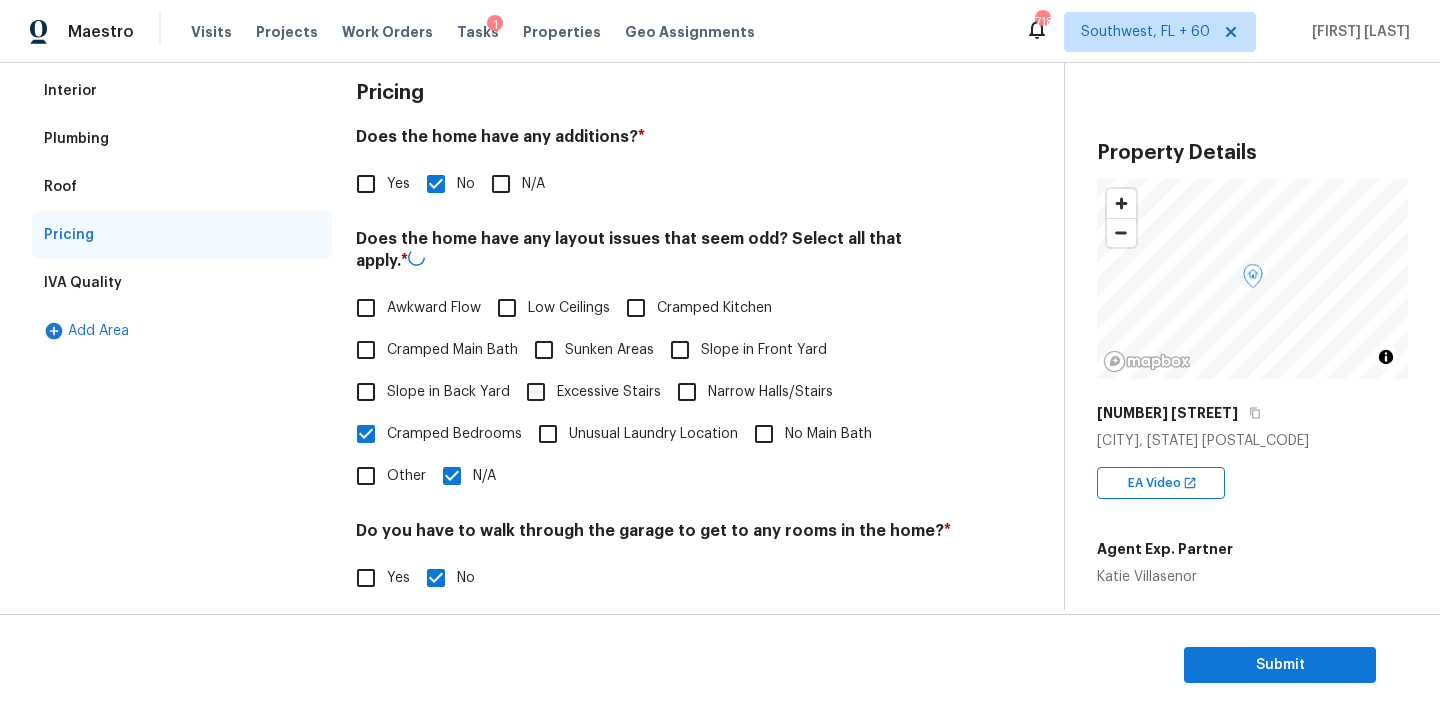 click on "No Main Bath" at bounding box center [764, 434] 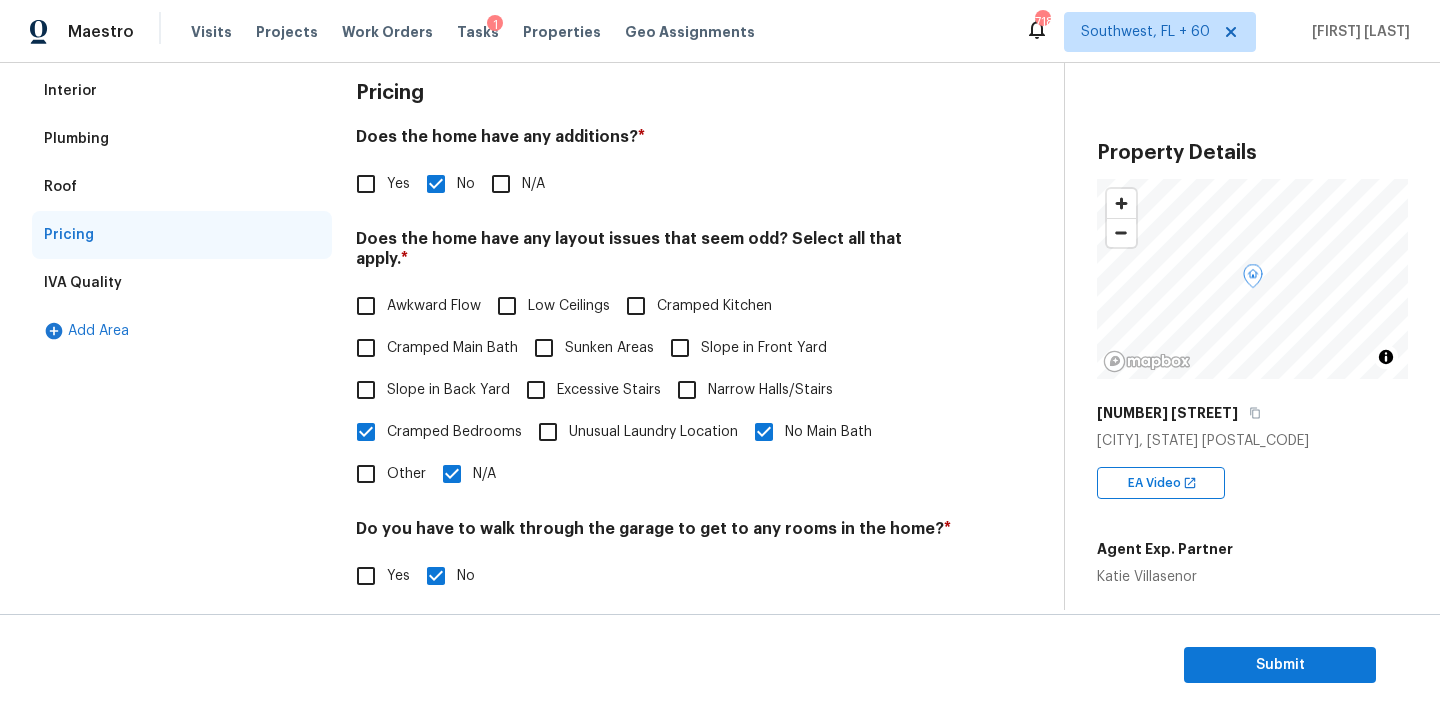 click on "N/A" at bounding box center (452, 474) 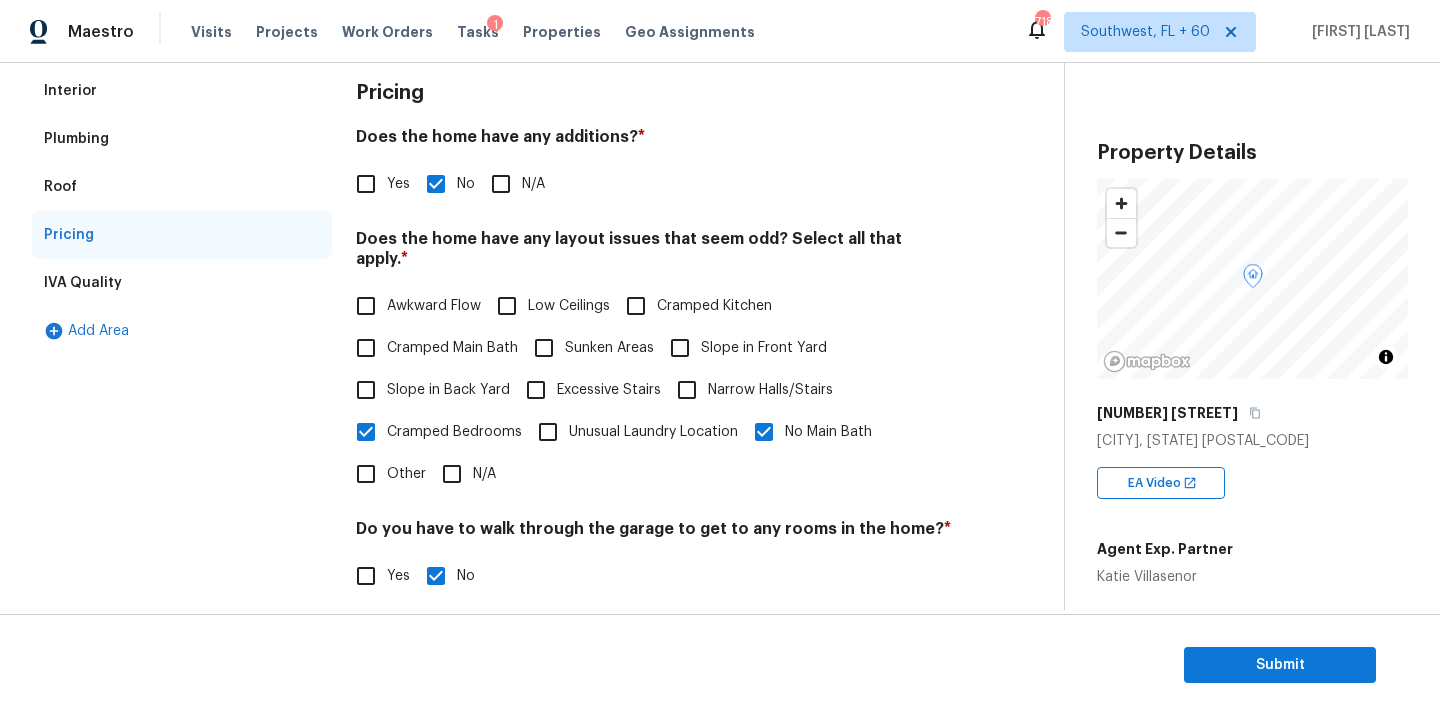 click on "Other" at bounding box center [366, 474] 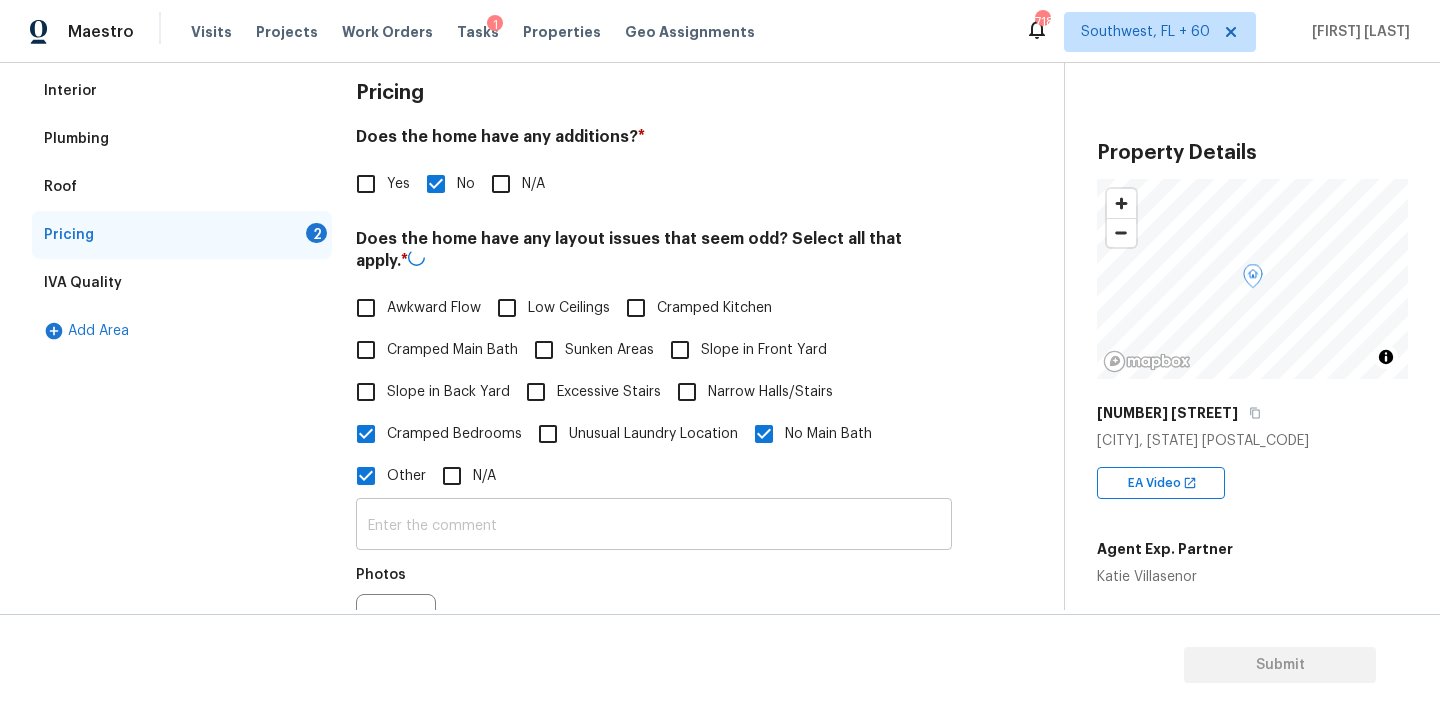 click at bounding box center [654, 526] 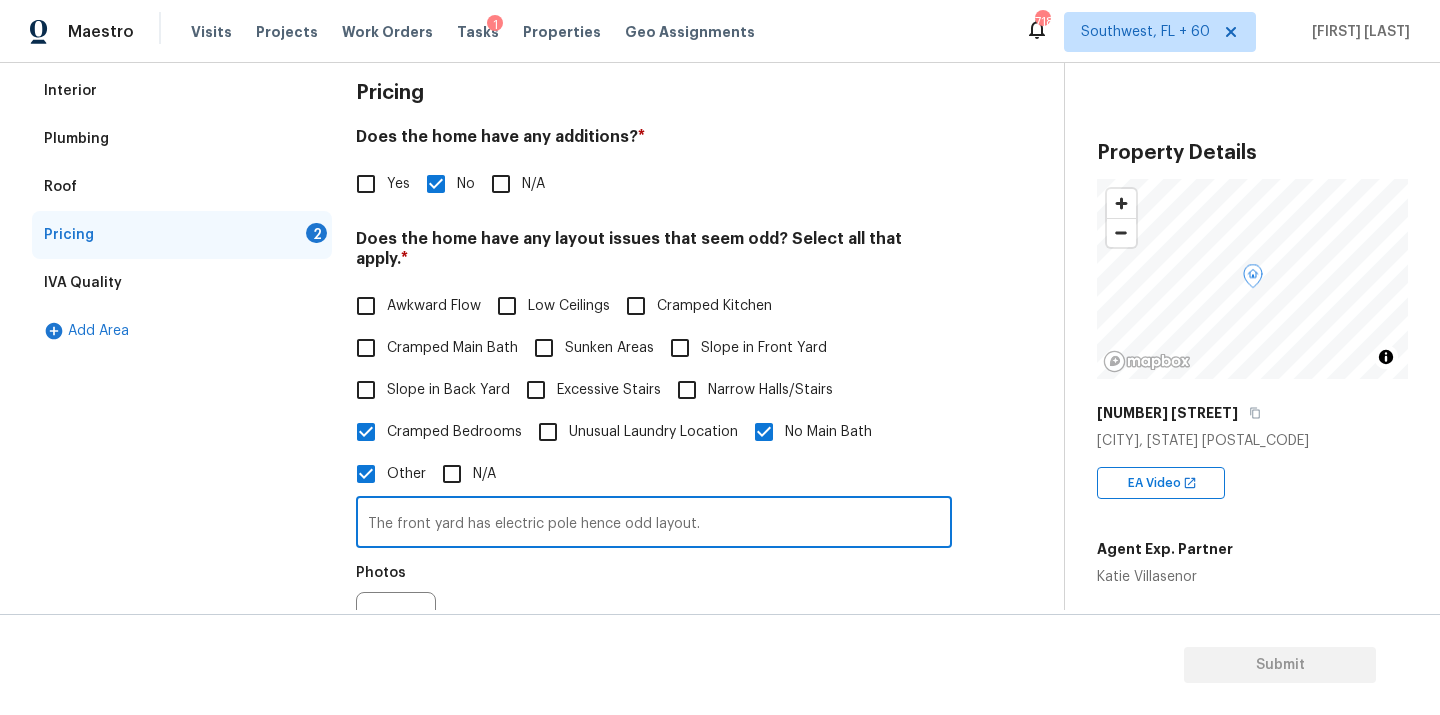 type on "The front yard has electric pole hence odd layout." 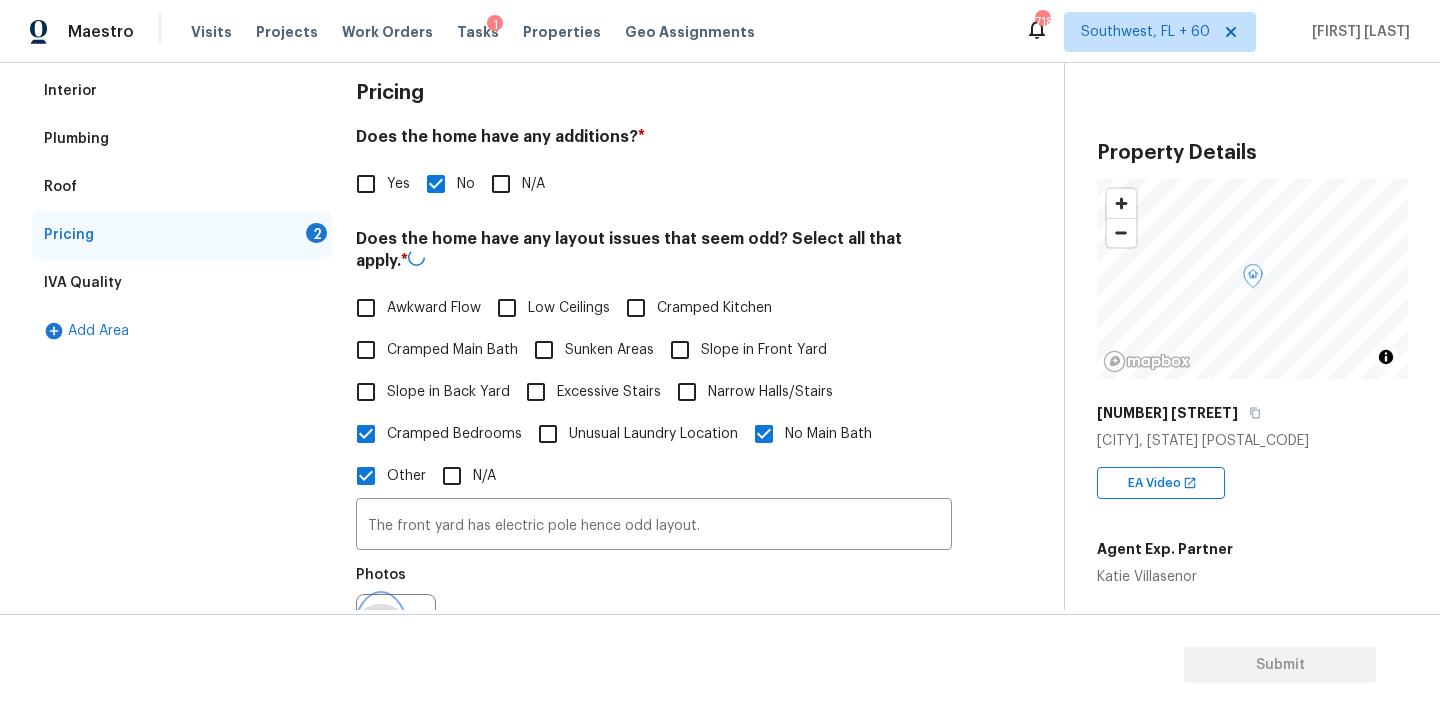click at bounding box center (381, 634) 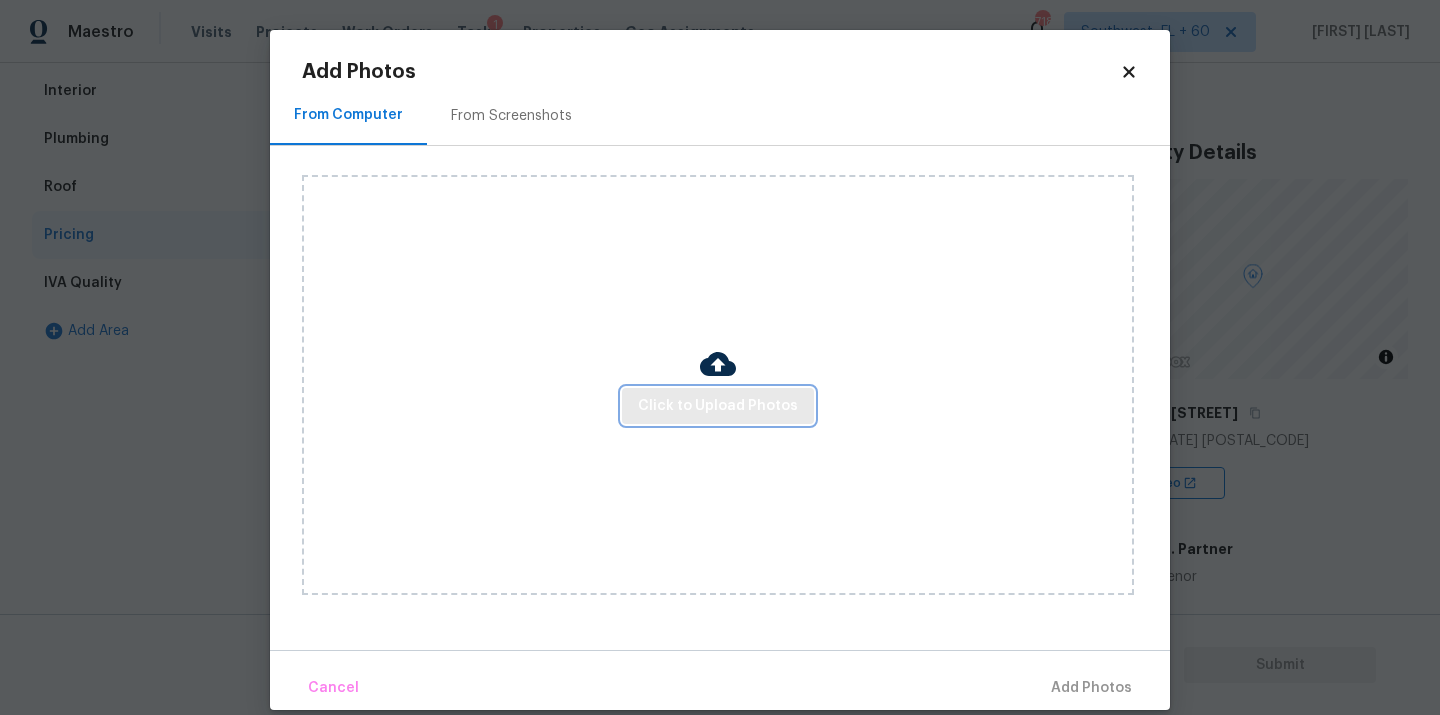 click on "Click to Upload Photos" at bounding box center [718, 406] 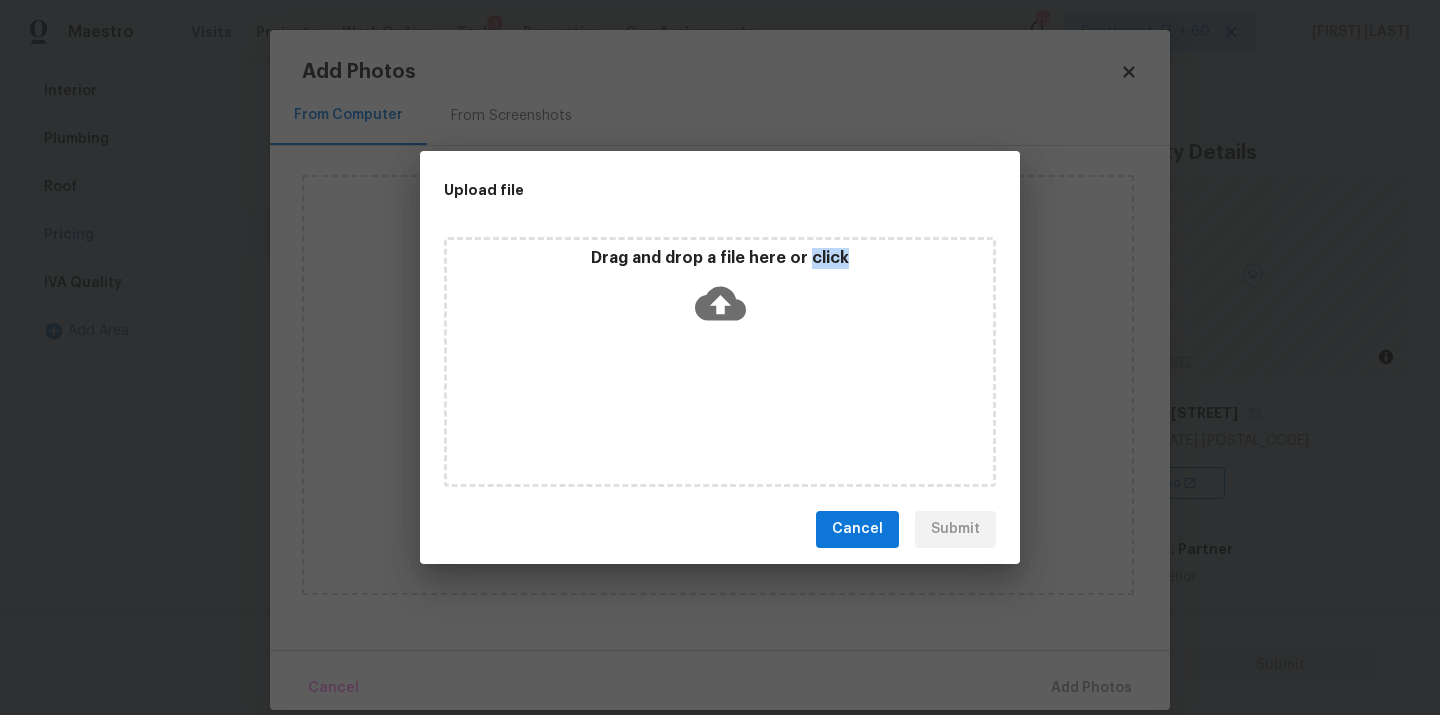 click on "Drag and drop a file here or click" at bounding box center [720, 362] 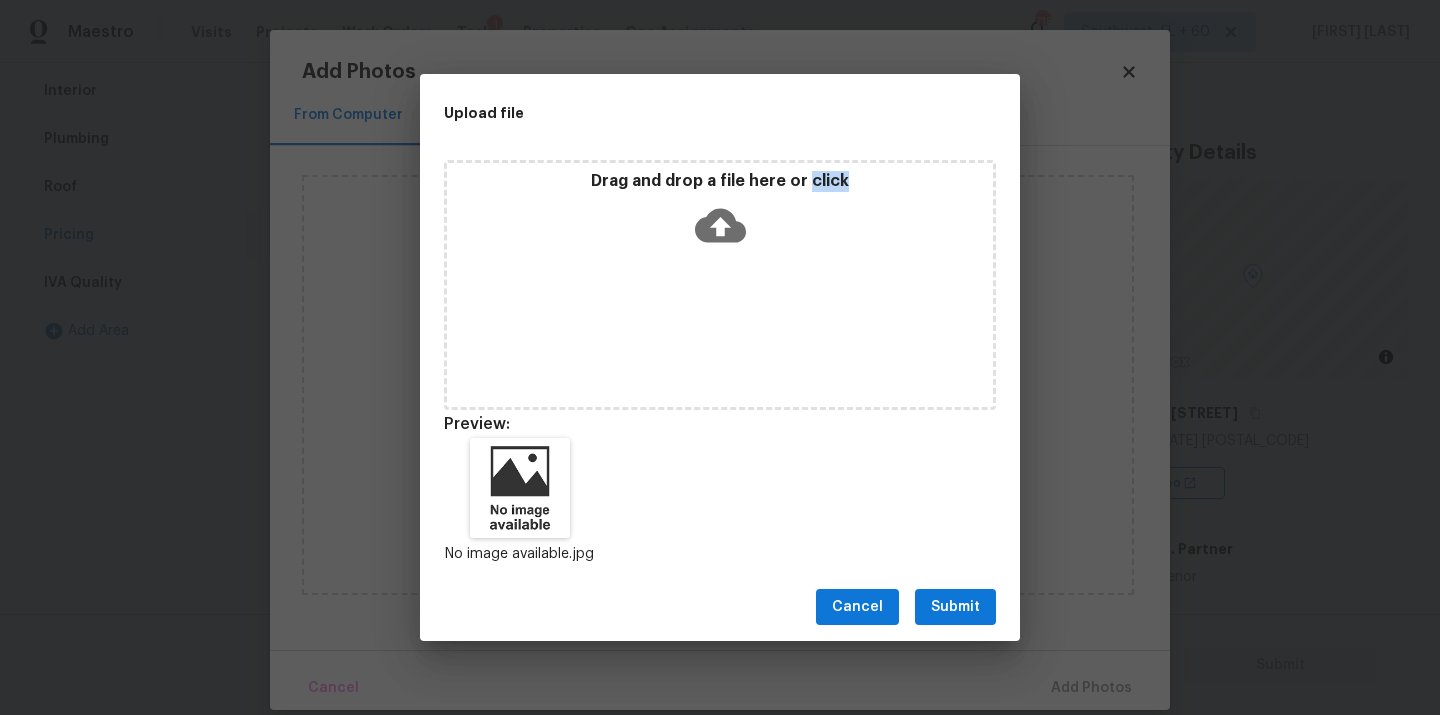 click on "Submit" at bounding box center (955, 607) 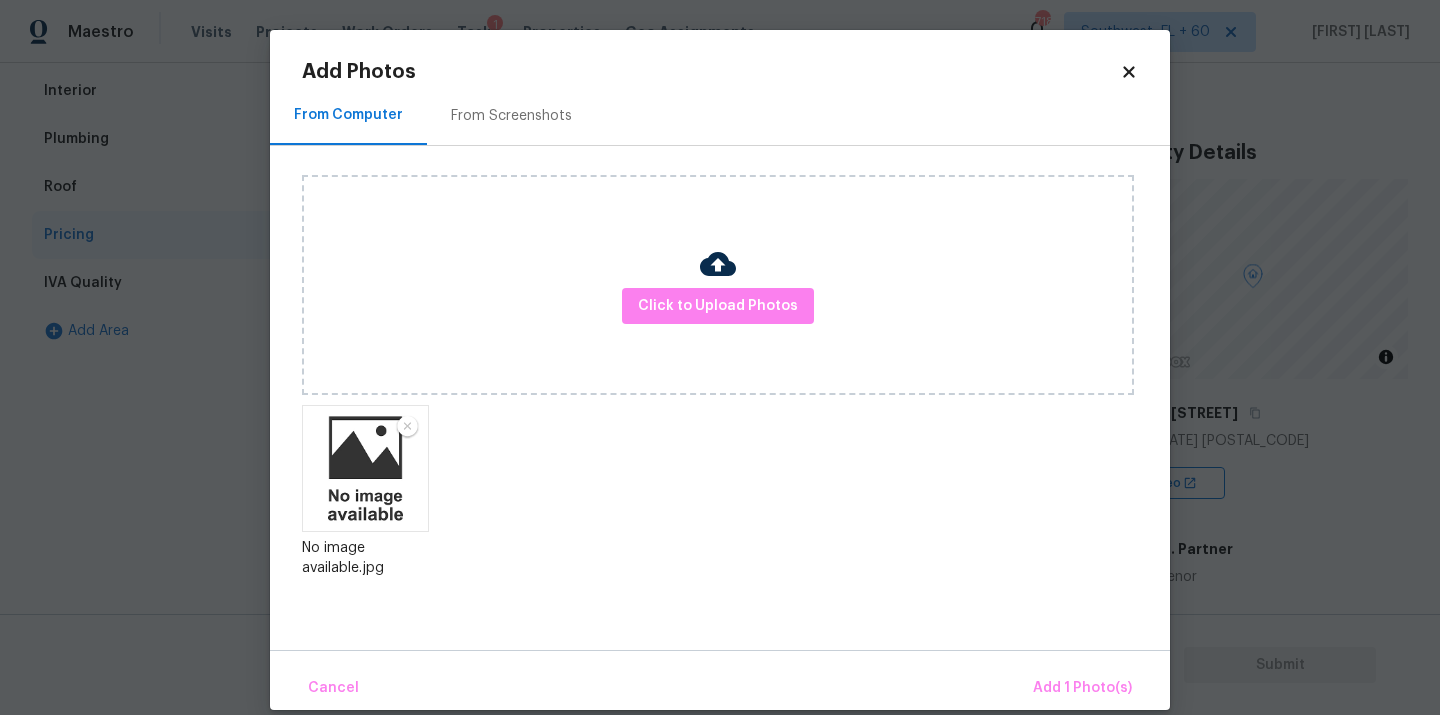 click on "Cancel Add 1 Photo(s)" at bounding box center [720, 680] 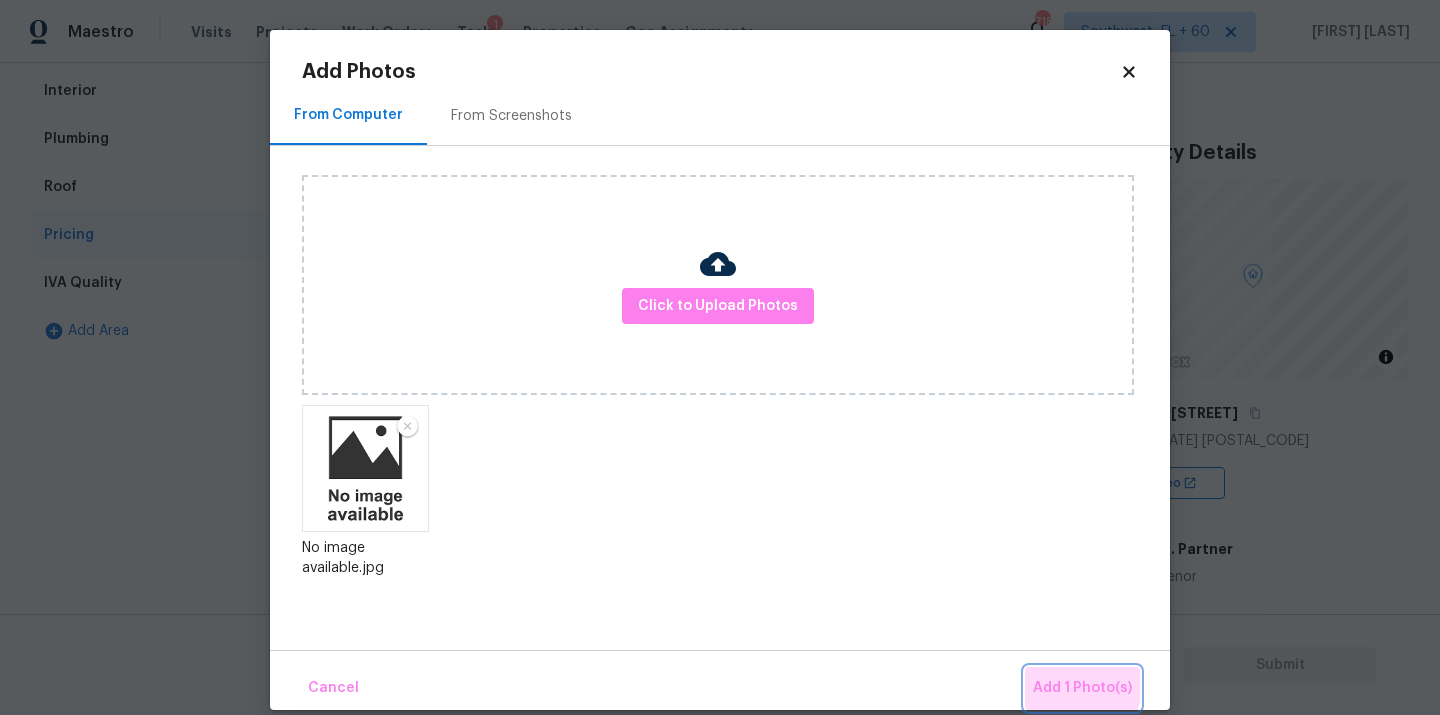 click on "Add 1 Photo(s)" at bounding box center (1082, 688) 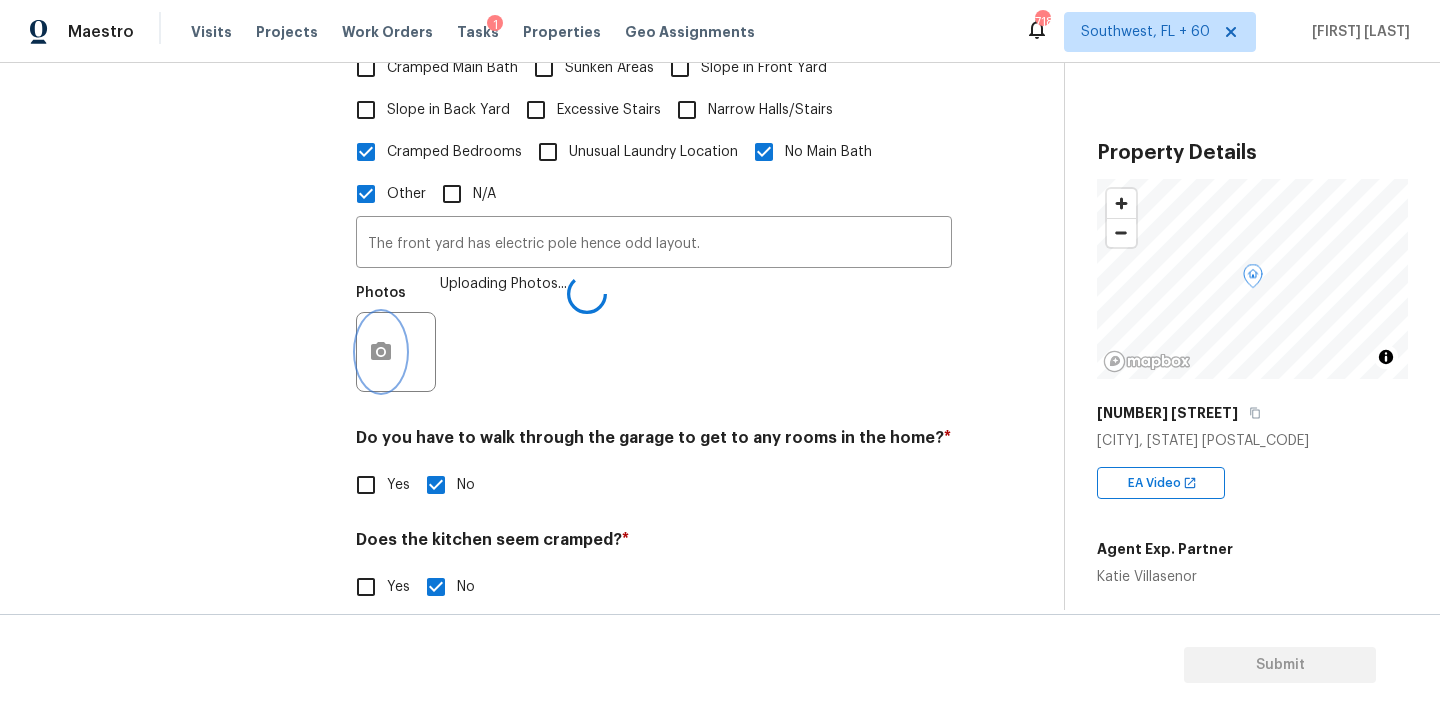 scroll, scrollTop: 674, scrollLeft: 0, axis: vertical 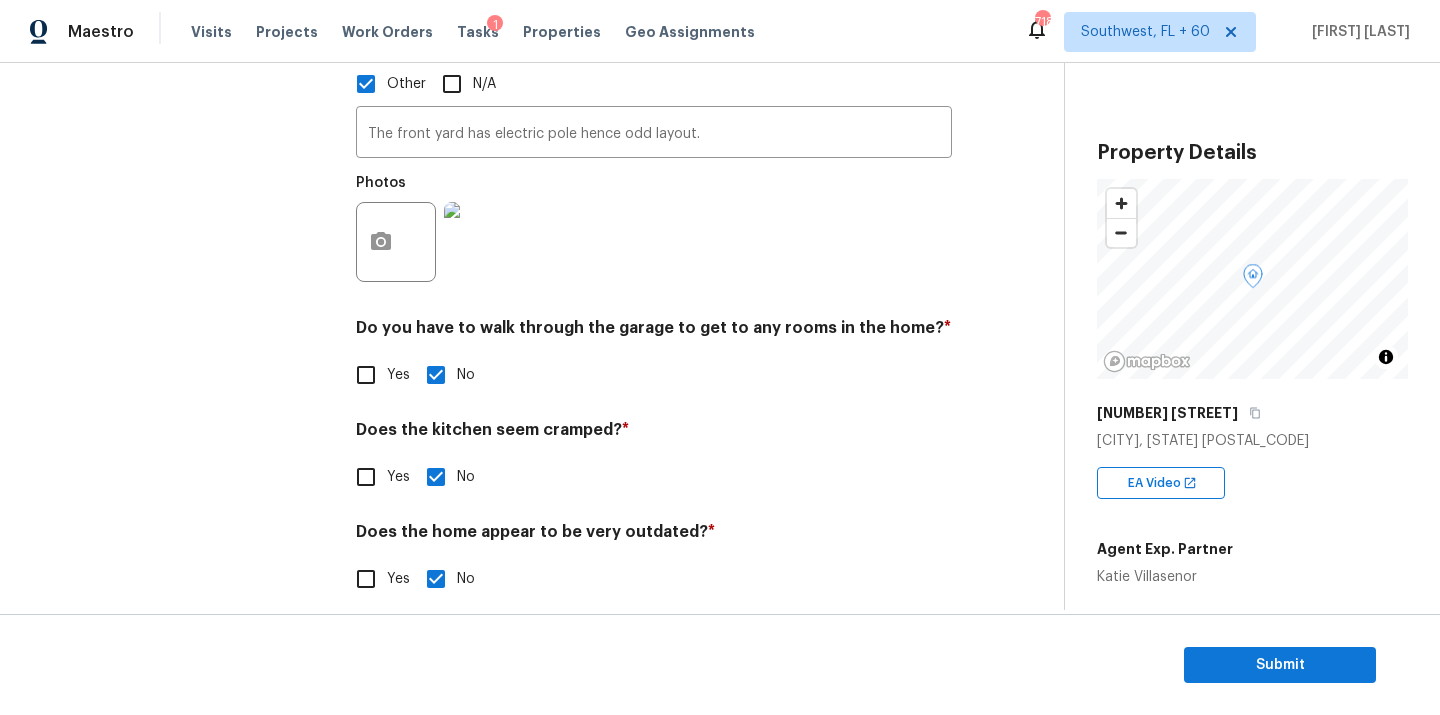 click on "Interior Plumbing Roof Pricing IVA Quality Add Area" at bounding box center (182, 150) 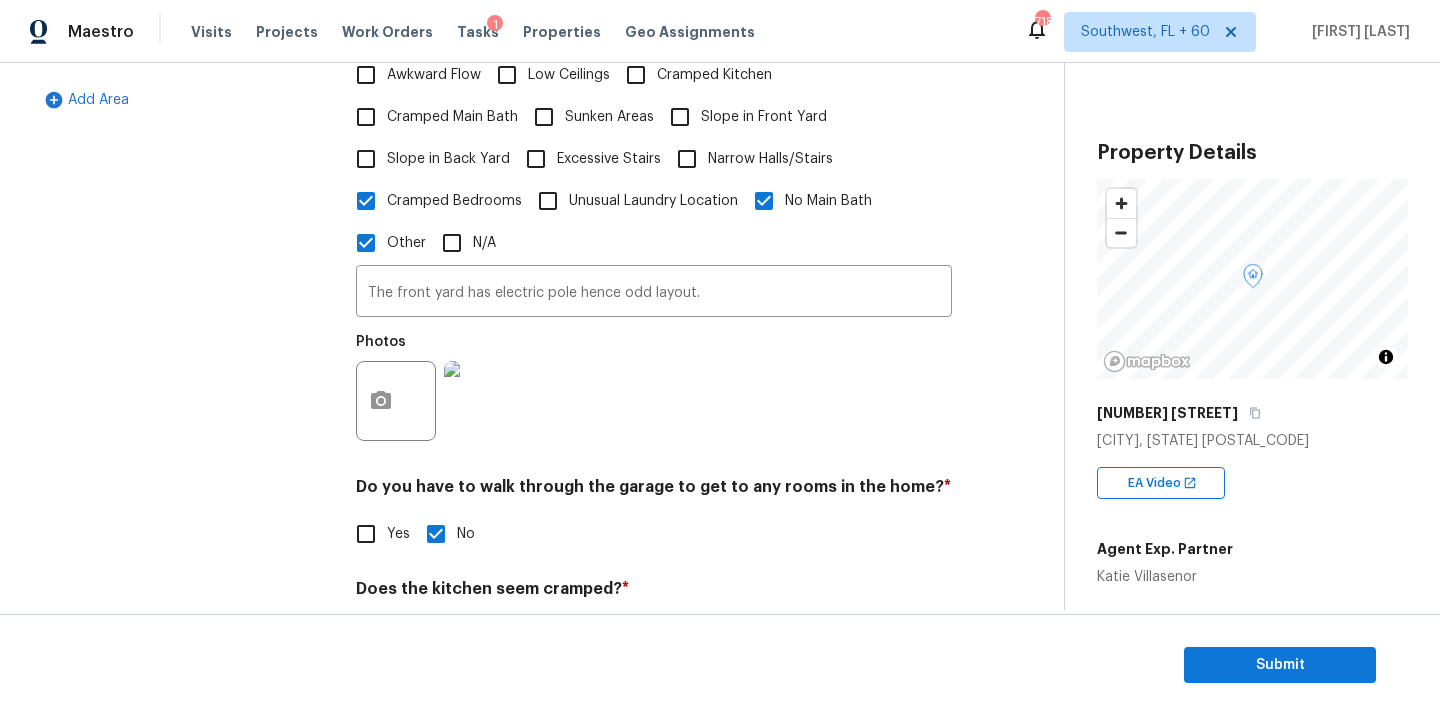 scroll, scrollTop: 0, scrollLeft: 0, axis: both 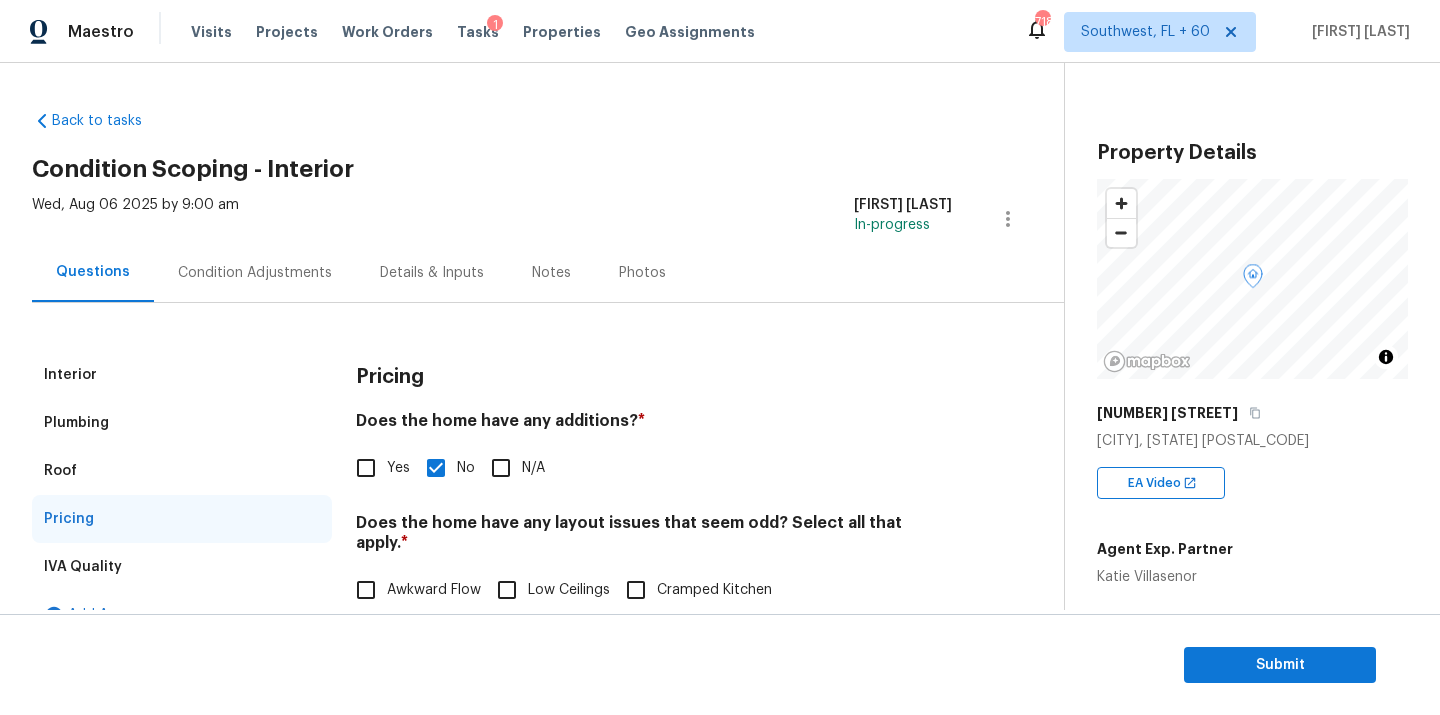 click on "Condition Adjustments" at bounding box center (255, 272) 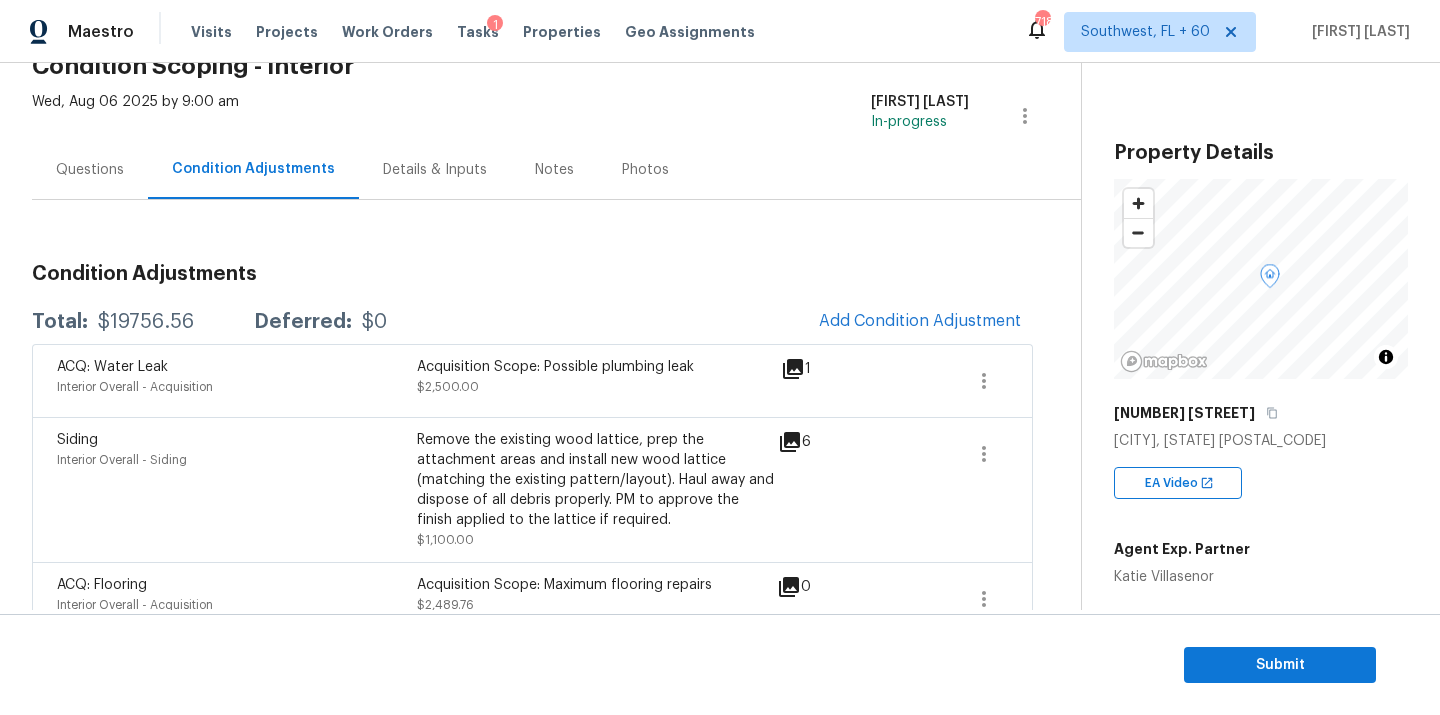 scroll, scrollTop: 222, scrollLeft: 0, axis: vertical 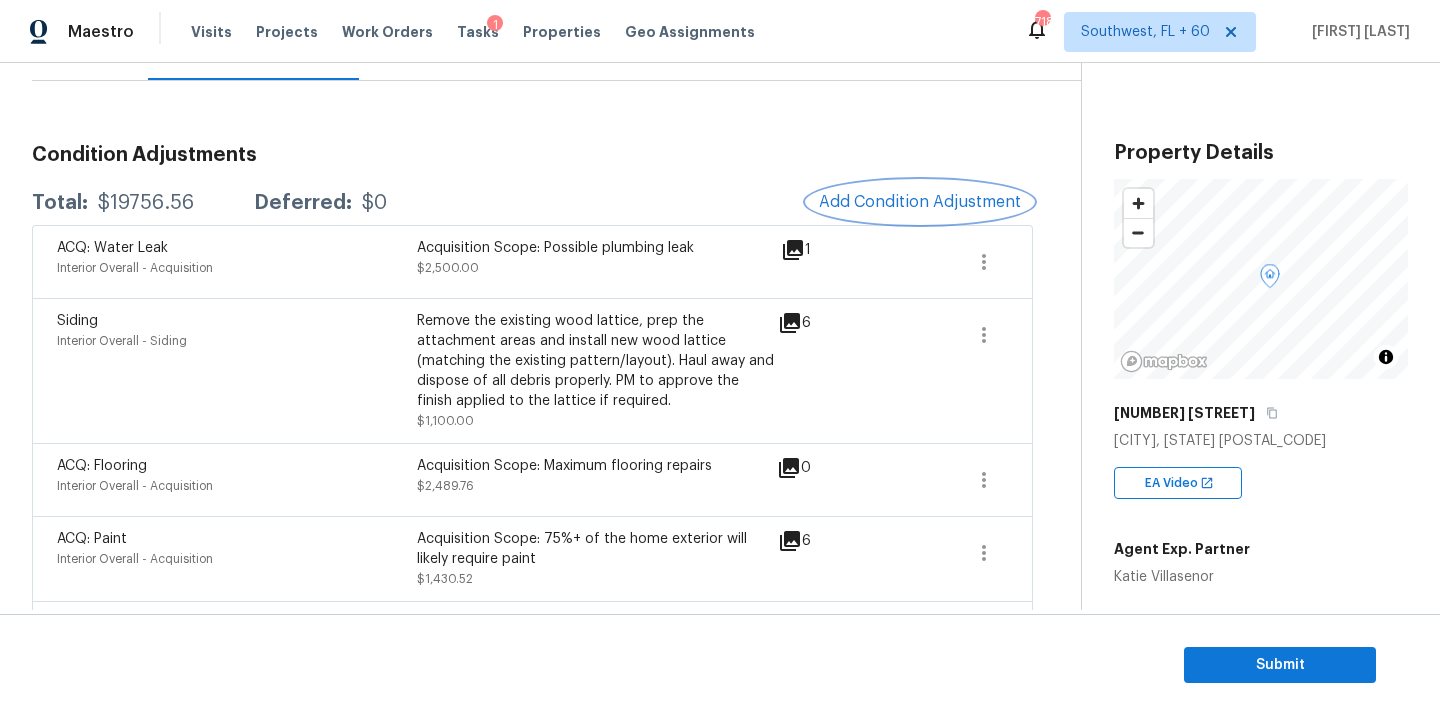 click on "Add Condition Adjustment" at bounding box center (920, 202) 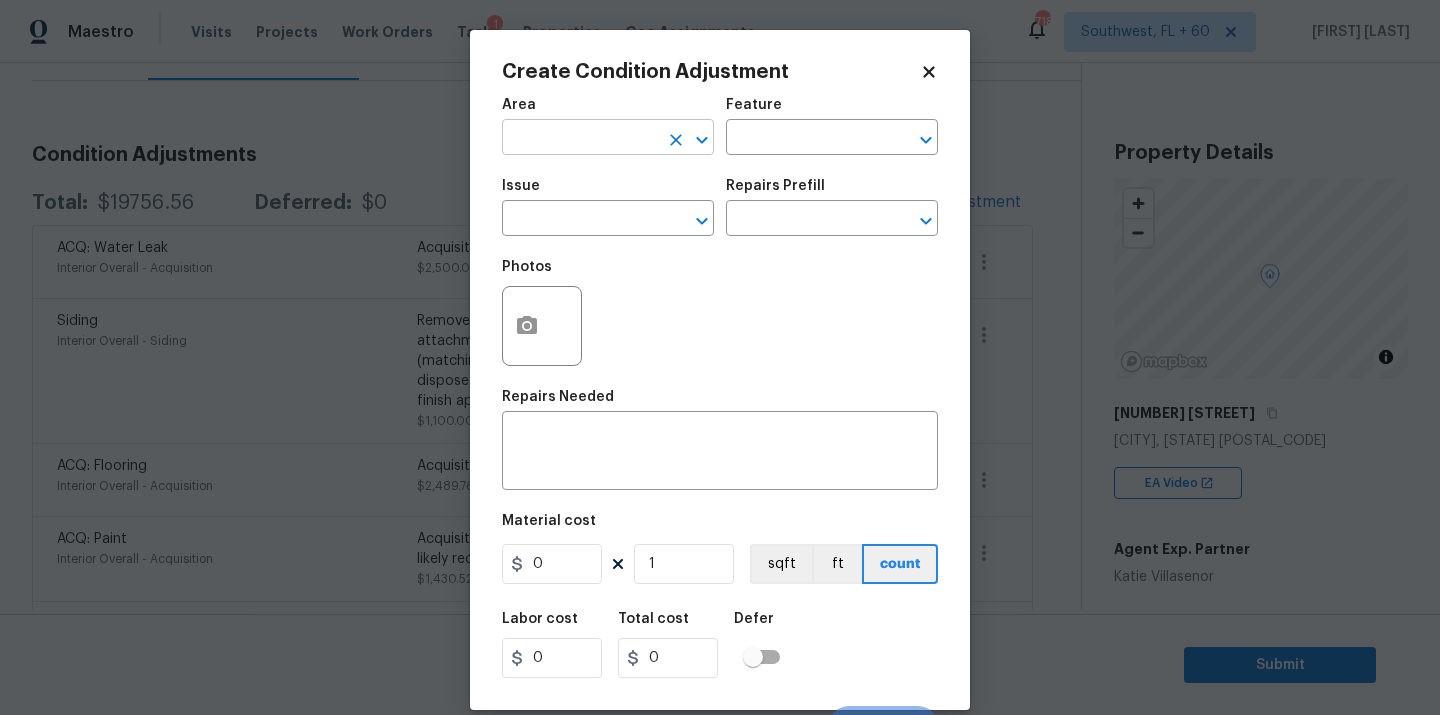 click at bounding box center [580, 139] 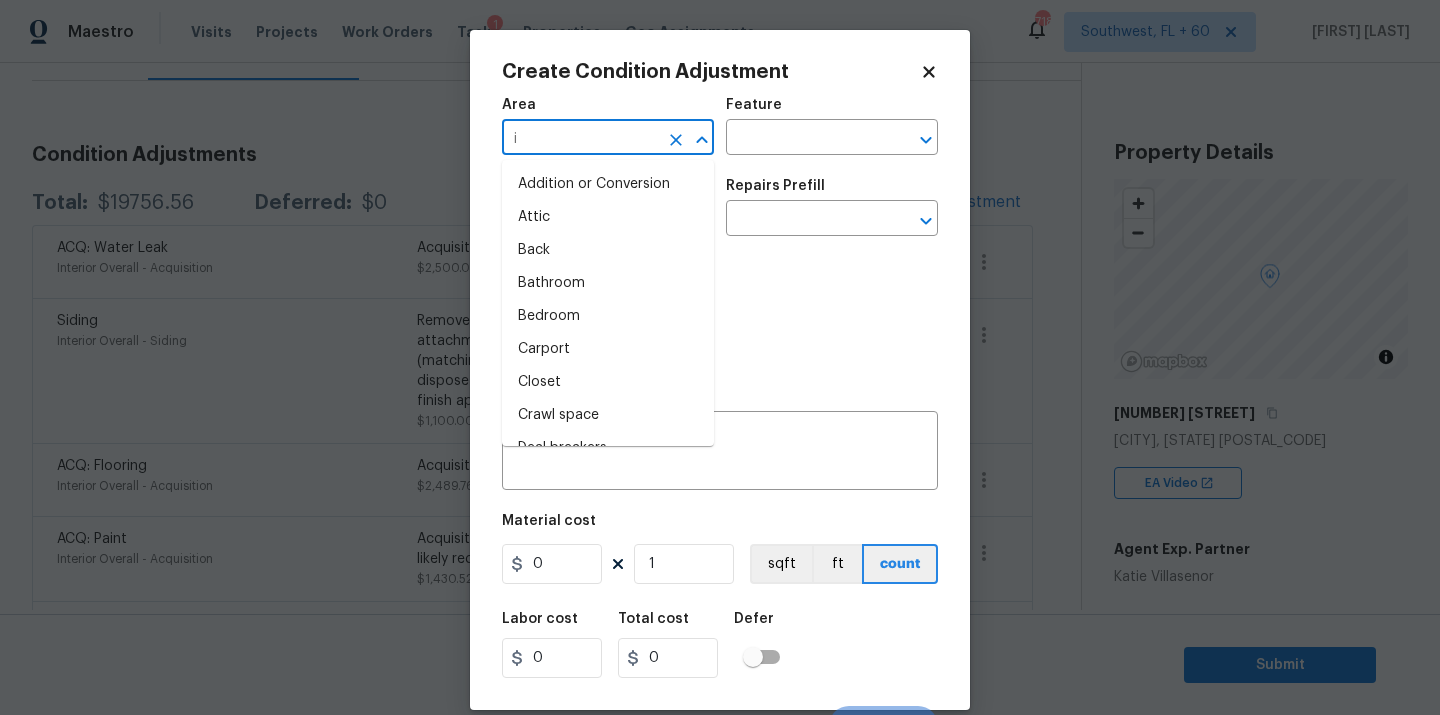 type on "in" 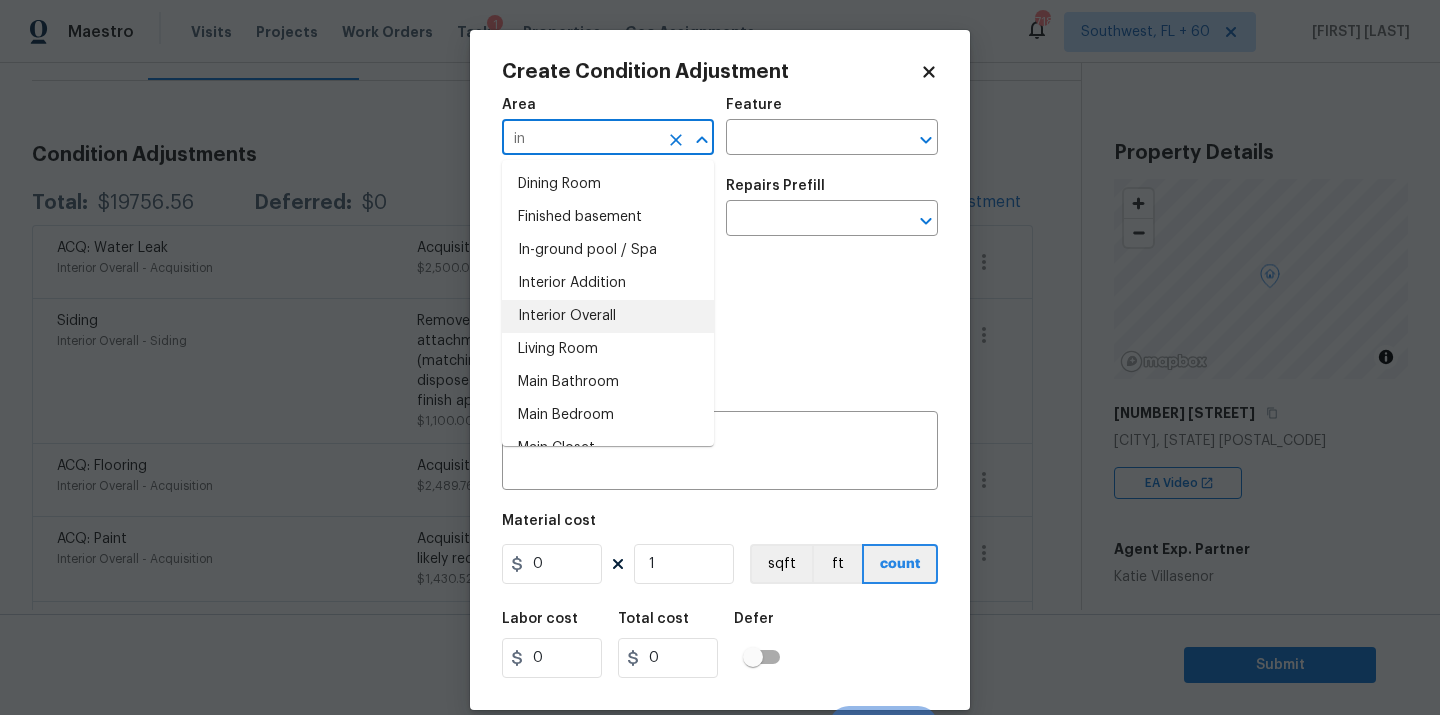 click on "Interior Overall" at bounding box center (608, 316) 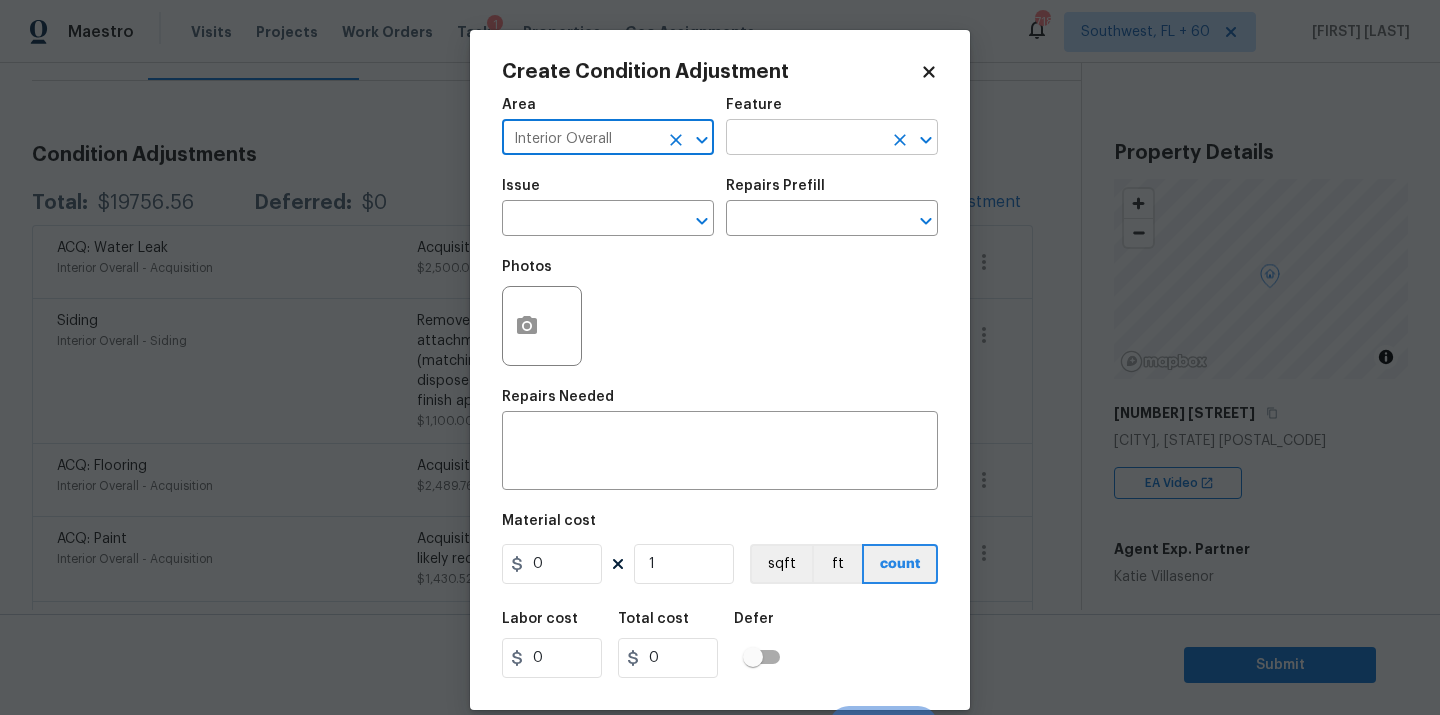 type on "Interior Overall" 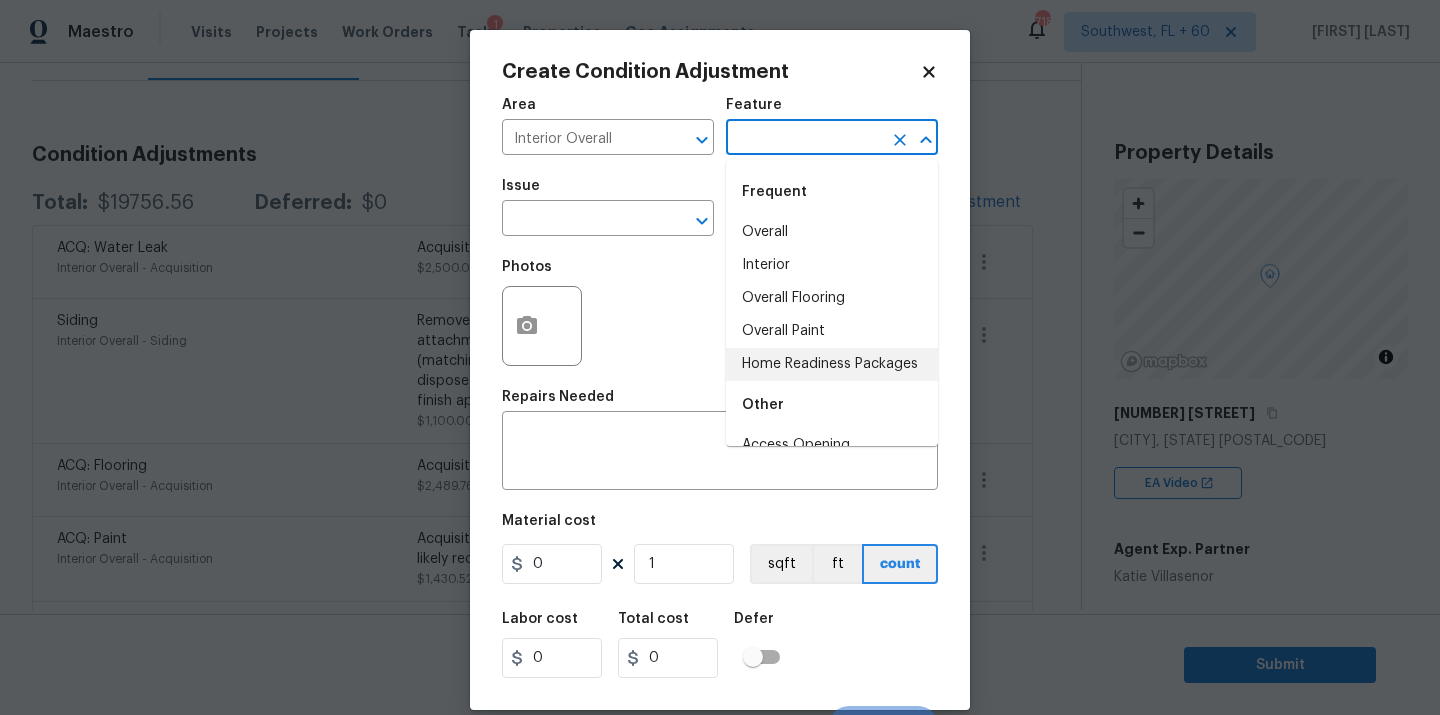 click on "Home Readiness Packages" at bounding box center [832, 364] 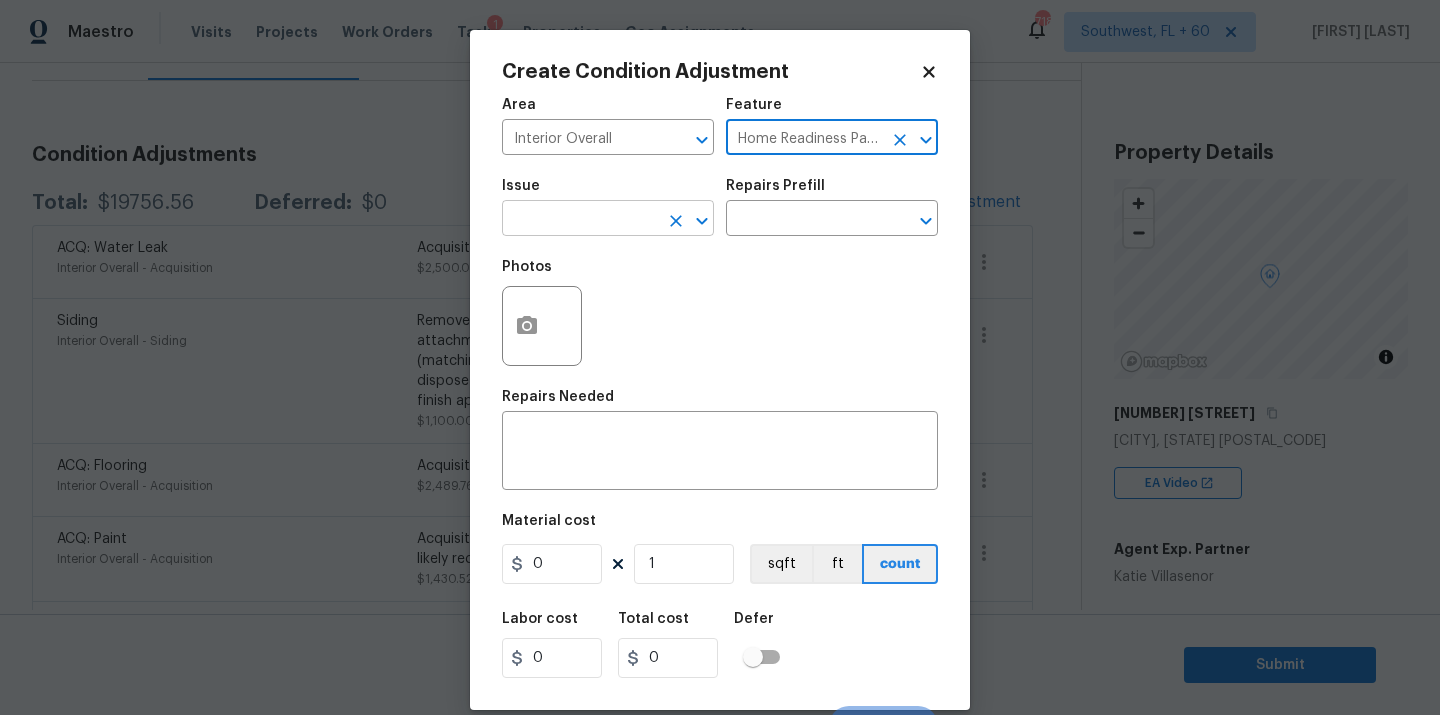 click at bounding box center (676, 221) 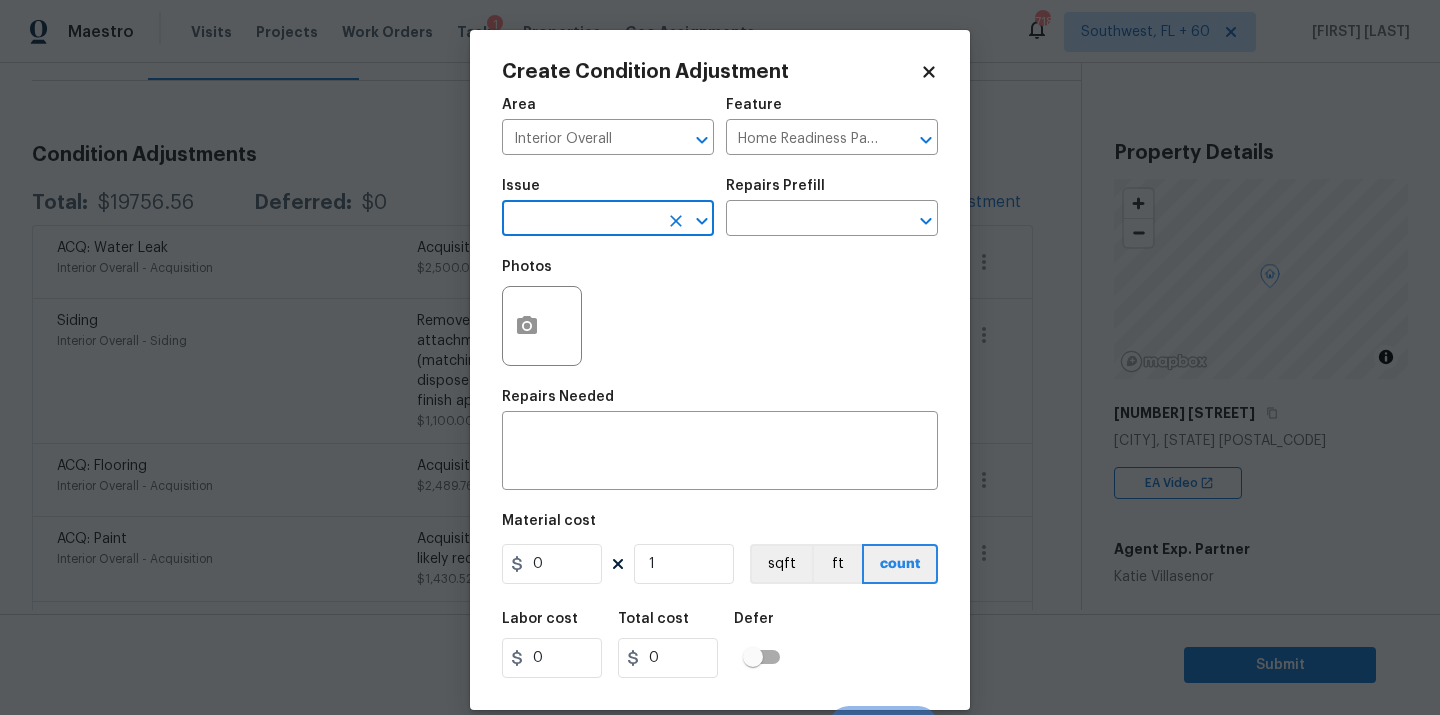 click on "Maestro Visits Projects Work Orders Tasks 1 Properties Geo Assignments 718 Southwest, [STATE] + 60 [FIRST] [LAST] Back to tasks Condition Scoping - Interior Wed, Aug 06 2025 by 9:00 am   [FIRST] [LAST] In-progress Questions Condition Adjustments Total:  $19756.56 Deferred:  $0 Add Condition Adjustment ACQ: Water Leak Interior Overall - Acquisition Acquisition Scope: Possible plumbing leak $2,500.00   1 Siding Interior Overall - Siding Remove the existing wood lattice, prep the attachment areas and install new wood lattice (matching the existing pattern/layout).  Haul away and dispose of all debris properly. PM to approve the finish applied to the lattice if required. $1,100.00   6 ACQ: Flooring Interior Overall - Acquisition Acquisition Scope: Maximum flooring repairs $2,489.76   0 ACQ: Paint Interior Overall - Acquisition Acquisition Scope: 75%+ of the home exterior will likely require paint $1,430.52   6 ACQ: Paint Interior Overall - Acquisition   0   2" at bounding box center (720, 357) 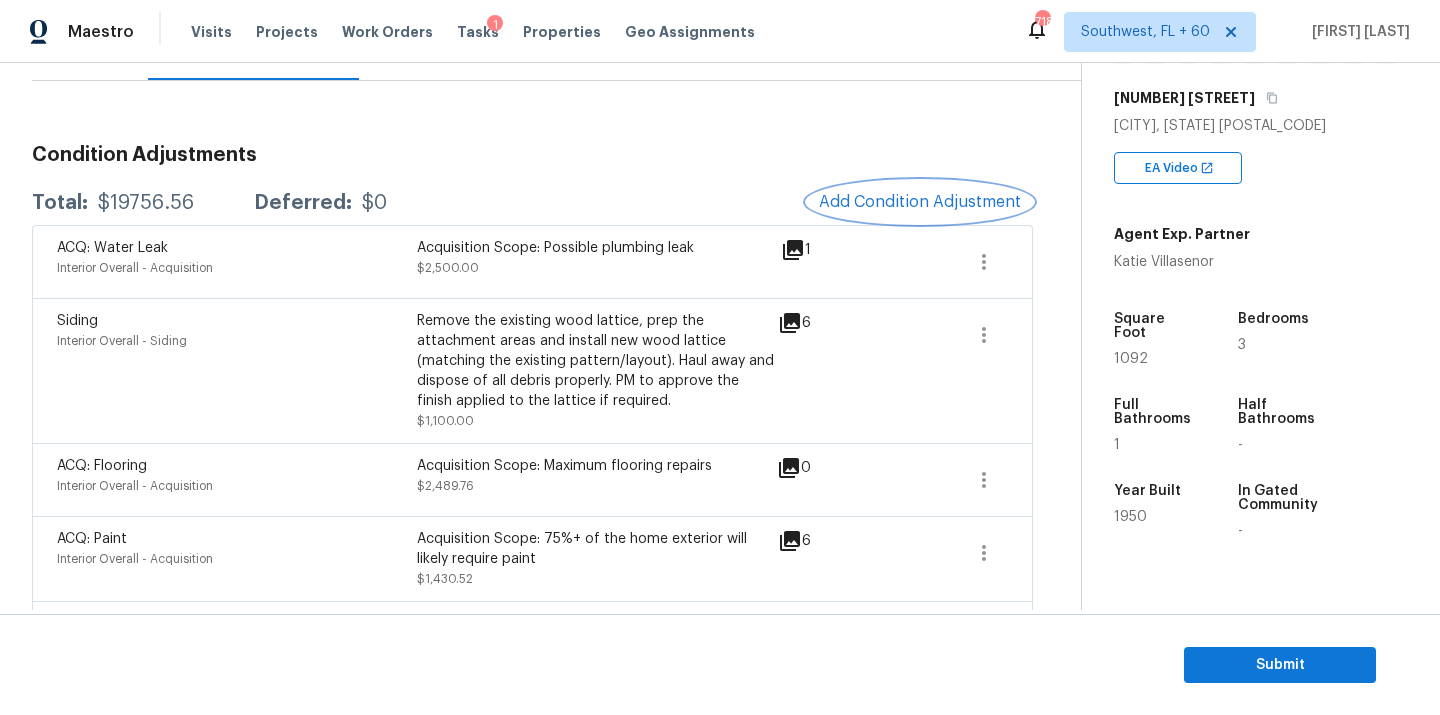 scroll, scrollTop: 489, scrollLeft: 0, axis: vertical 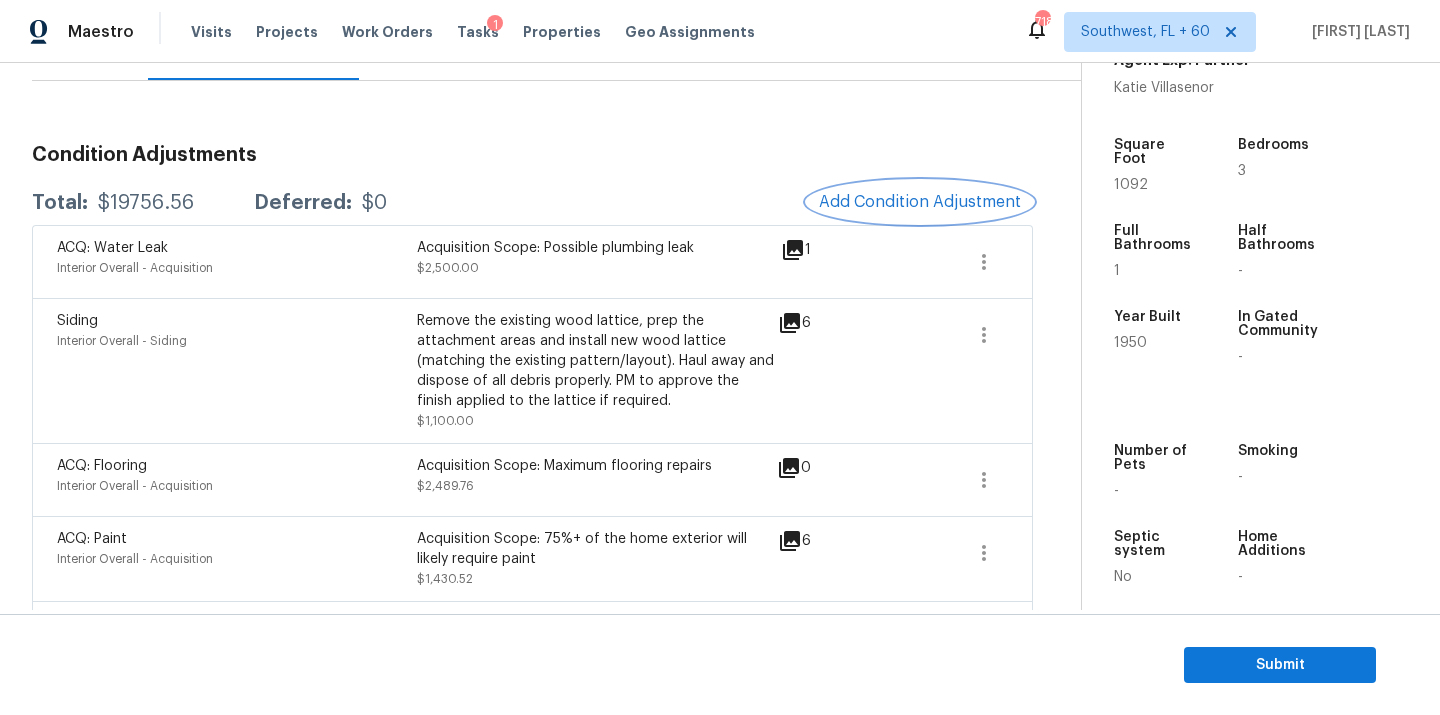 click on "Add Condition Adjustment" at bounding box center [920, 202] 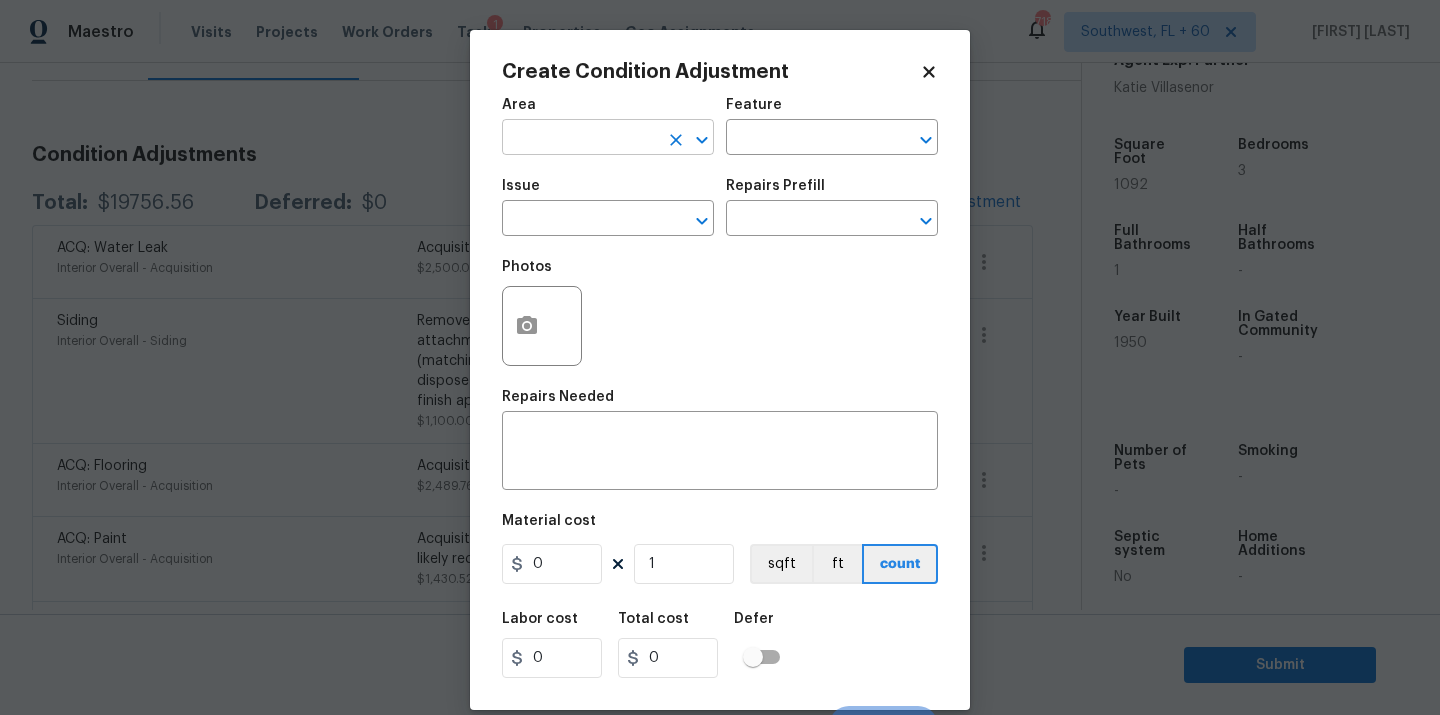 click at bounding box center (580, 139) 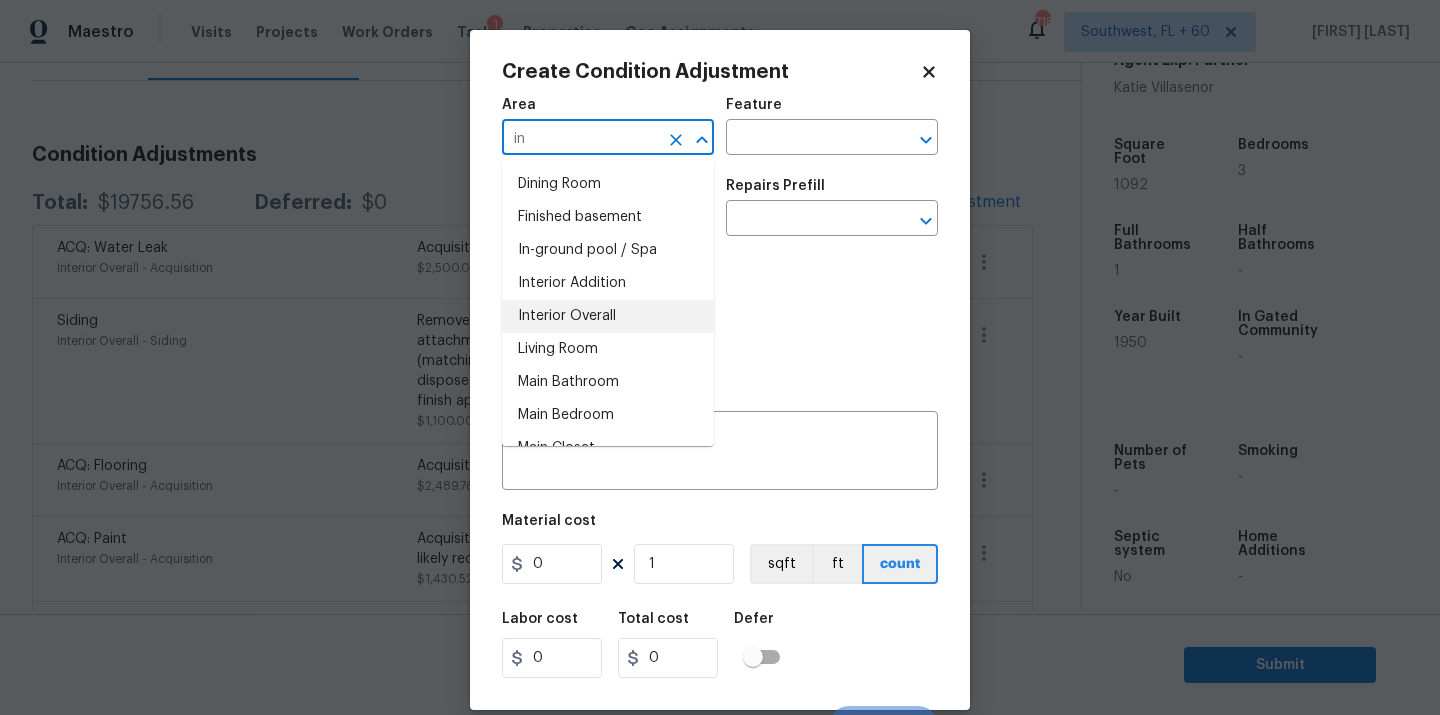 click on "Interior Overall" at bounding box center (608, 316) 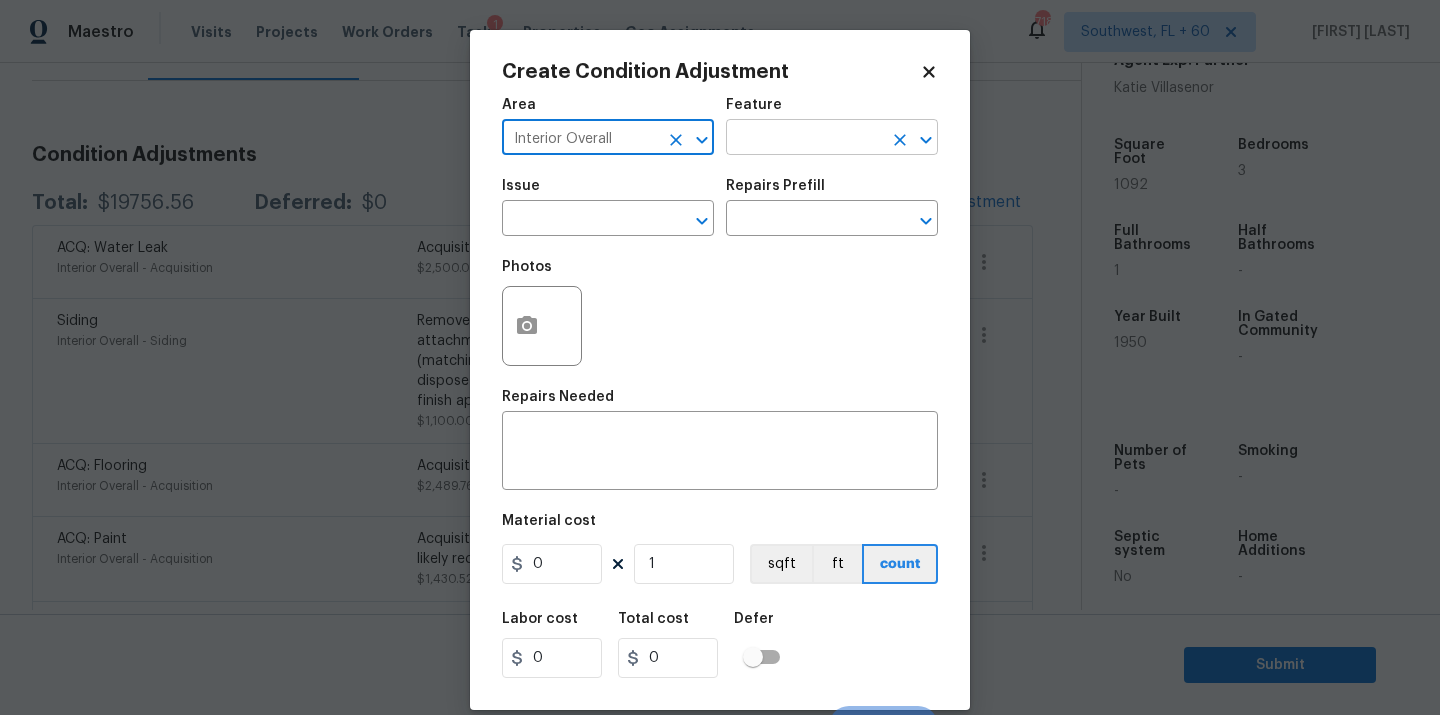 type on "Interior Overall" 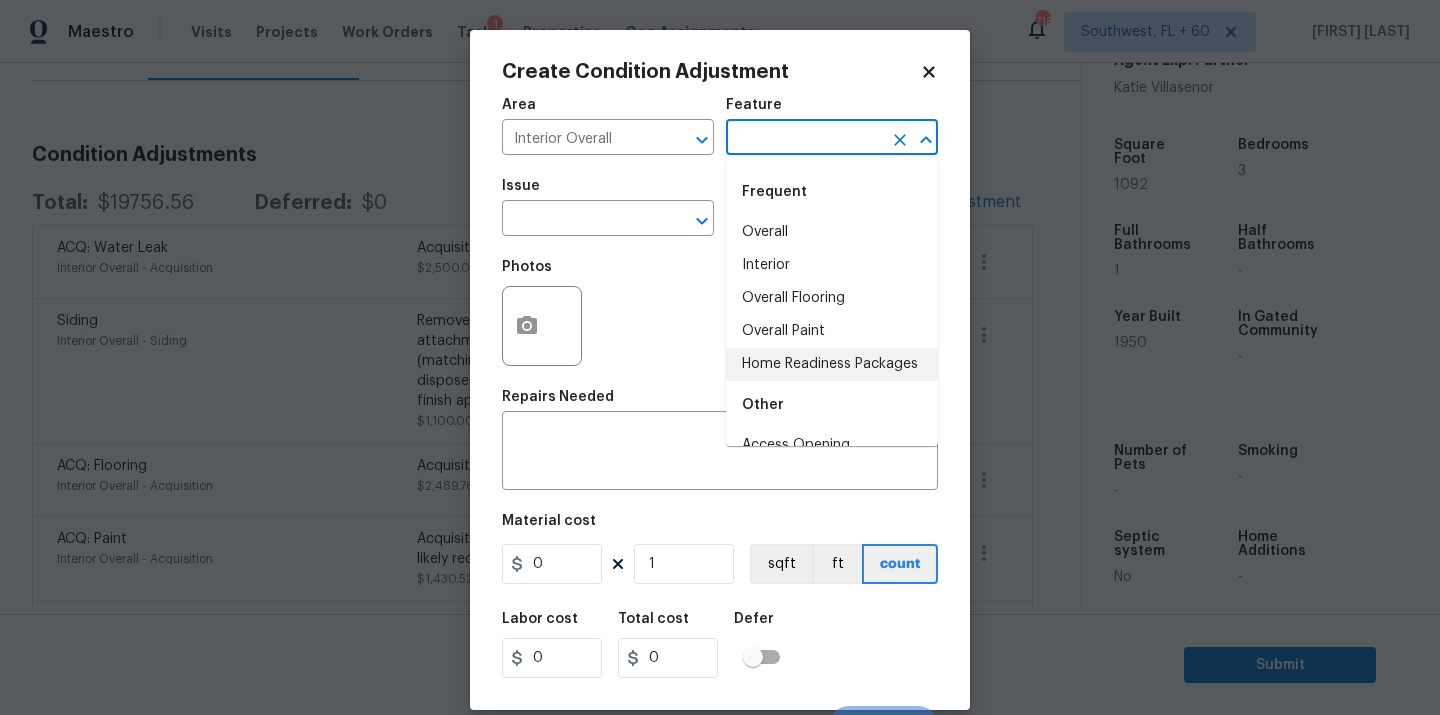 click on "Home Readiness Packages" at bounding box center [832, 364] 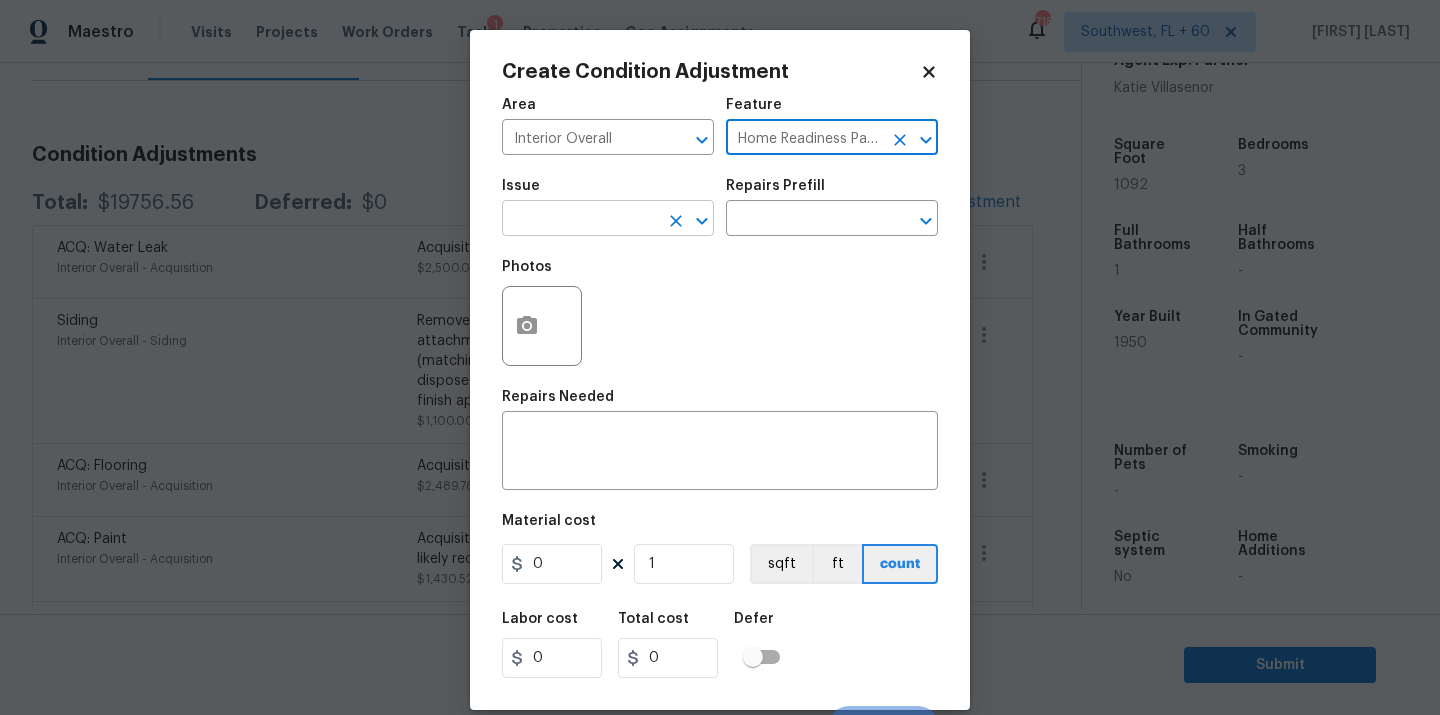click at bounding box center [580, 220] 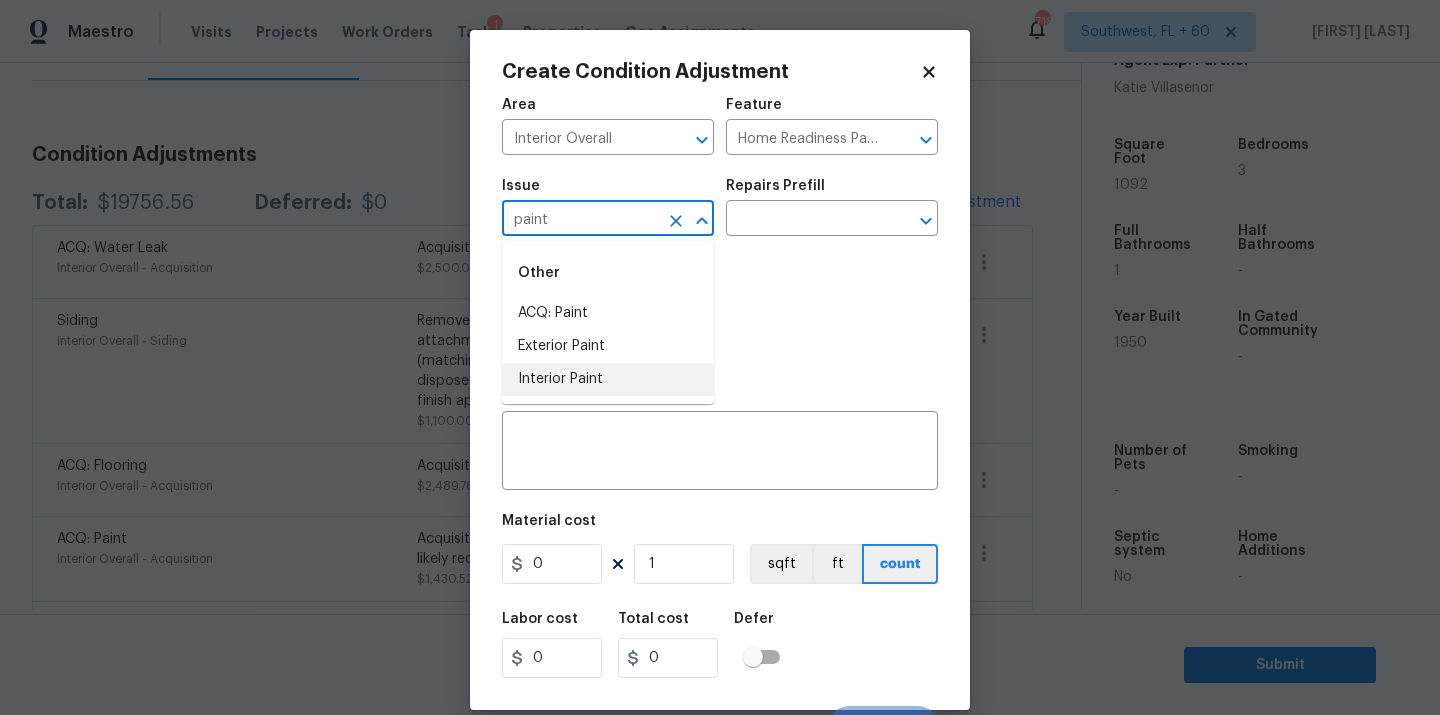 click on "Interior Paint" at bounding box center [608, 379] 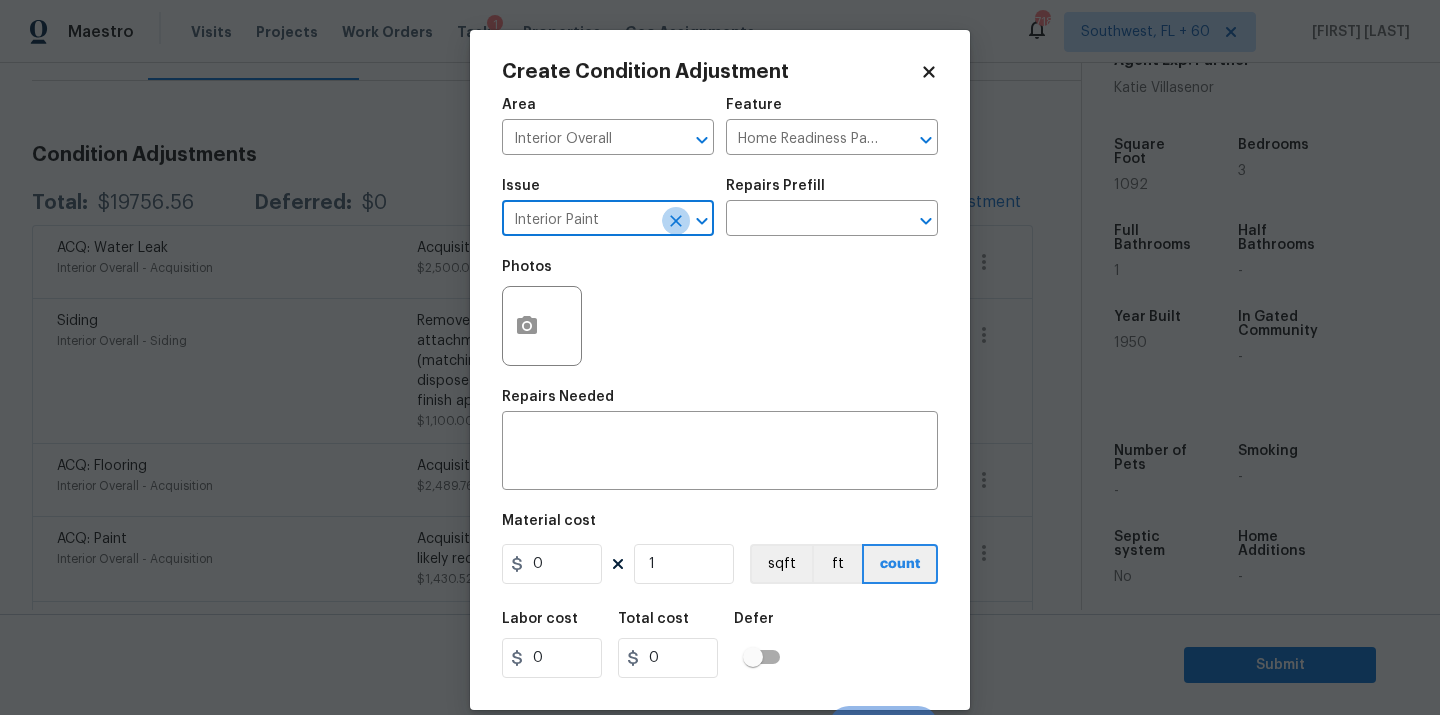 click 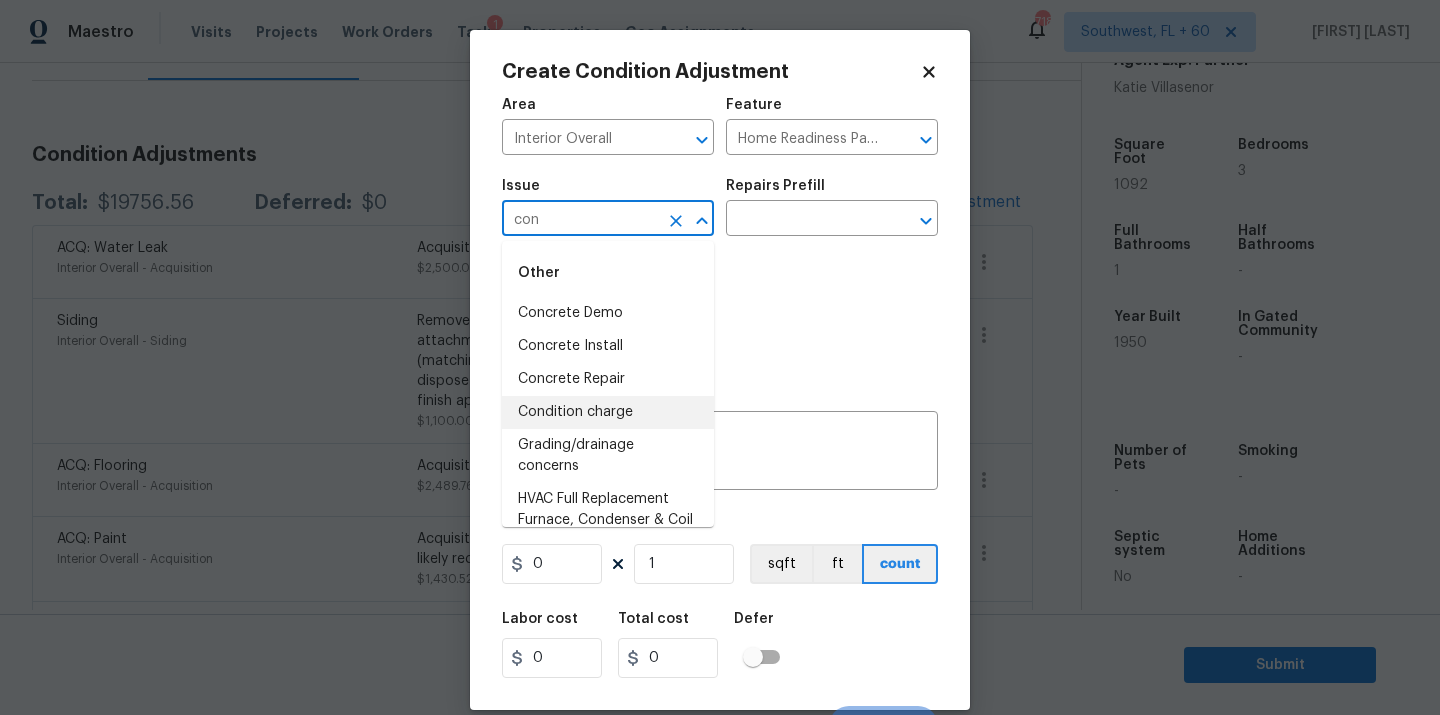 click on "Condition charge" at bounding box center [608, 412] 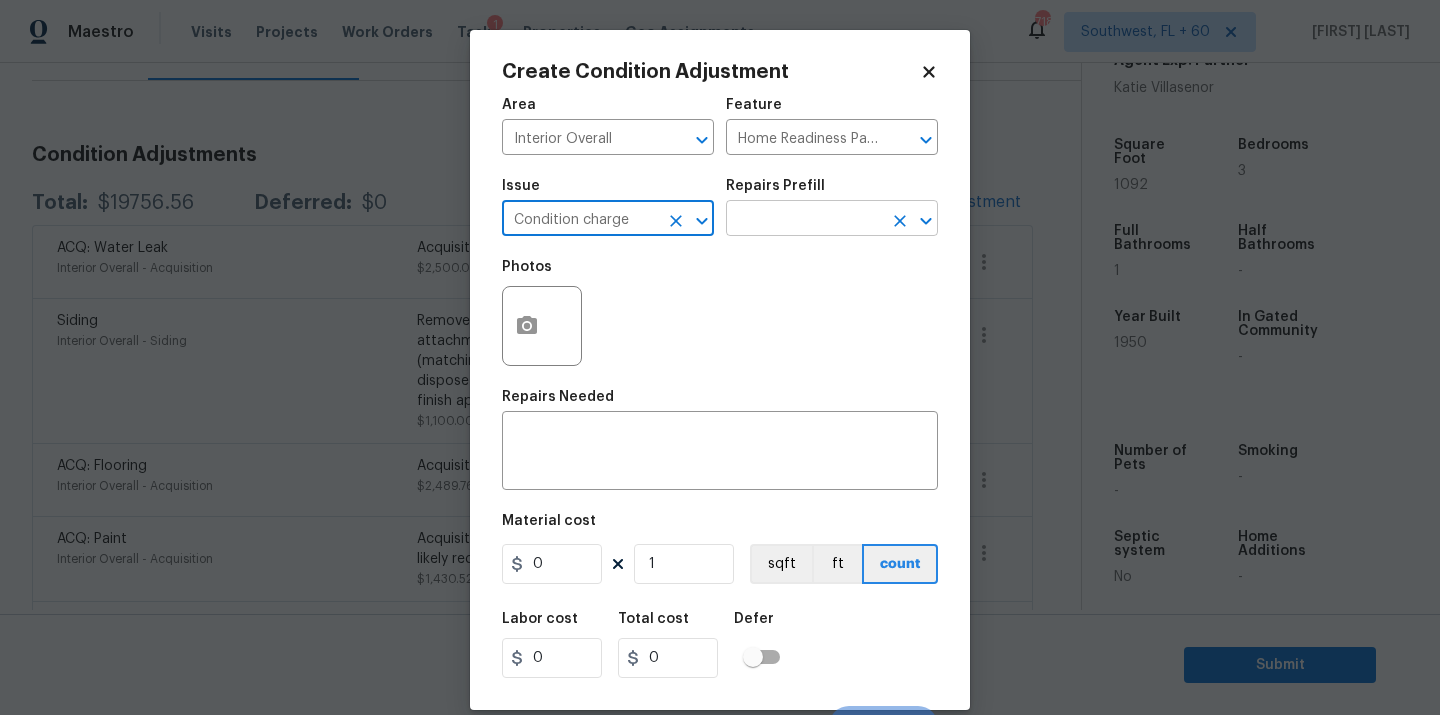 type on "Condition charge" 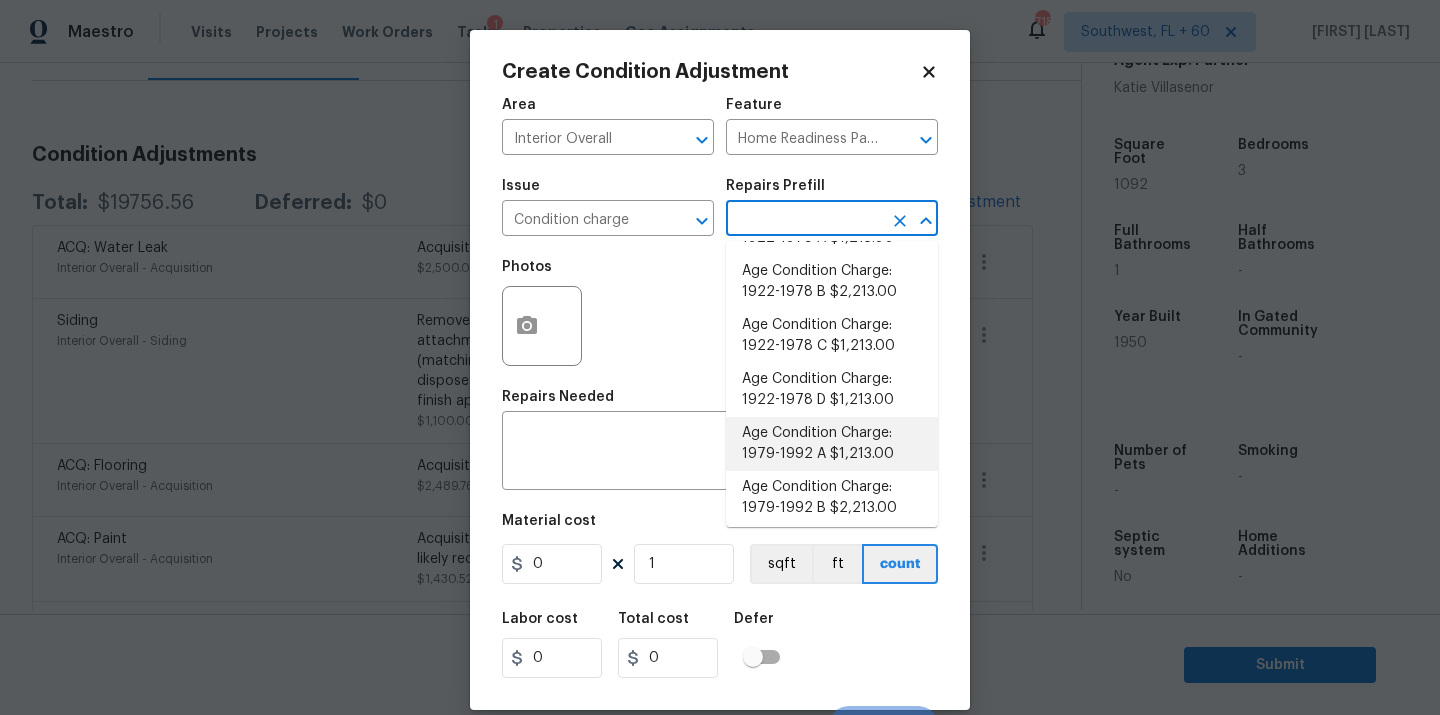 scroll, scrollTop: 0, scrollLeft: 0, axis: both 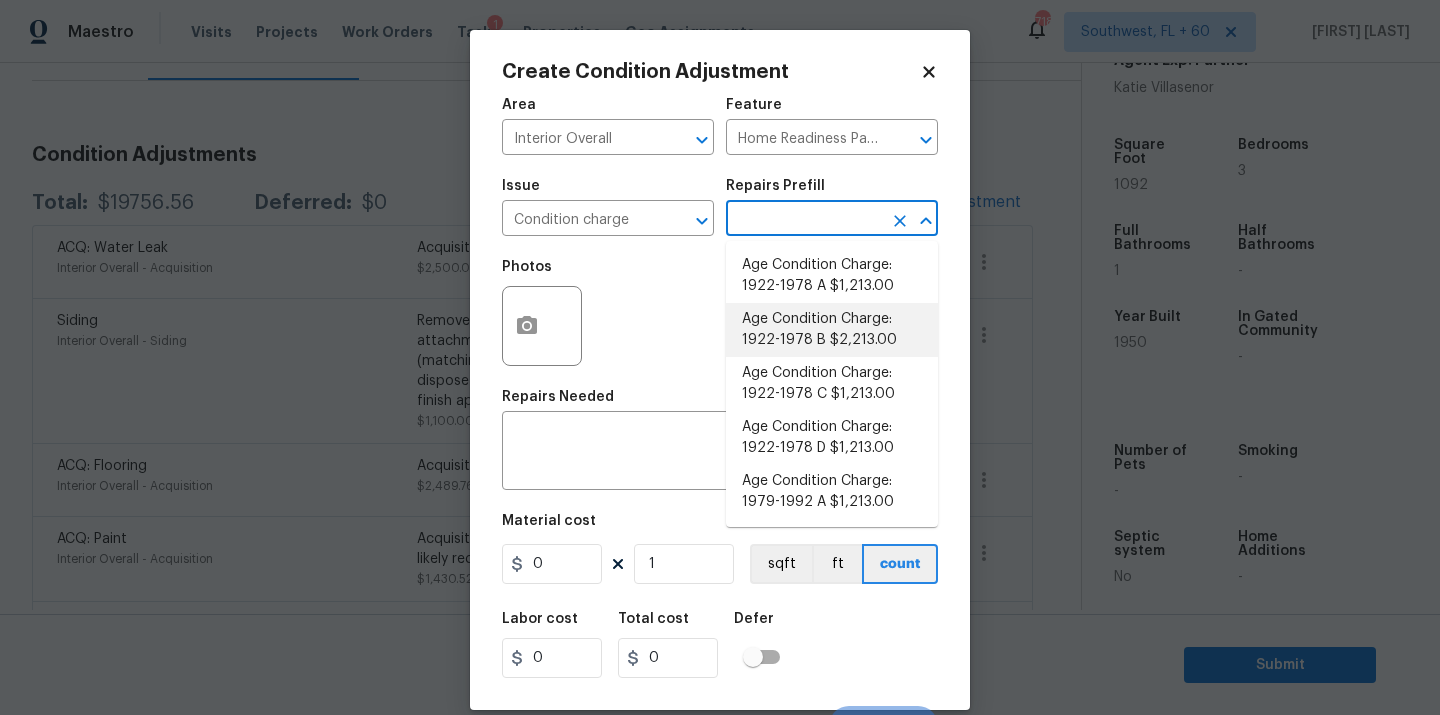 click on "Age Condition Charge: 1922-1978 B	 $2,213.00" at bounding box center (832, 330) 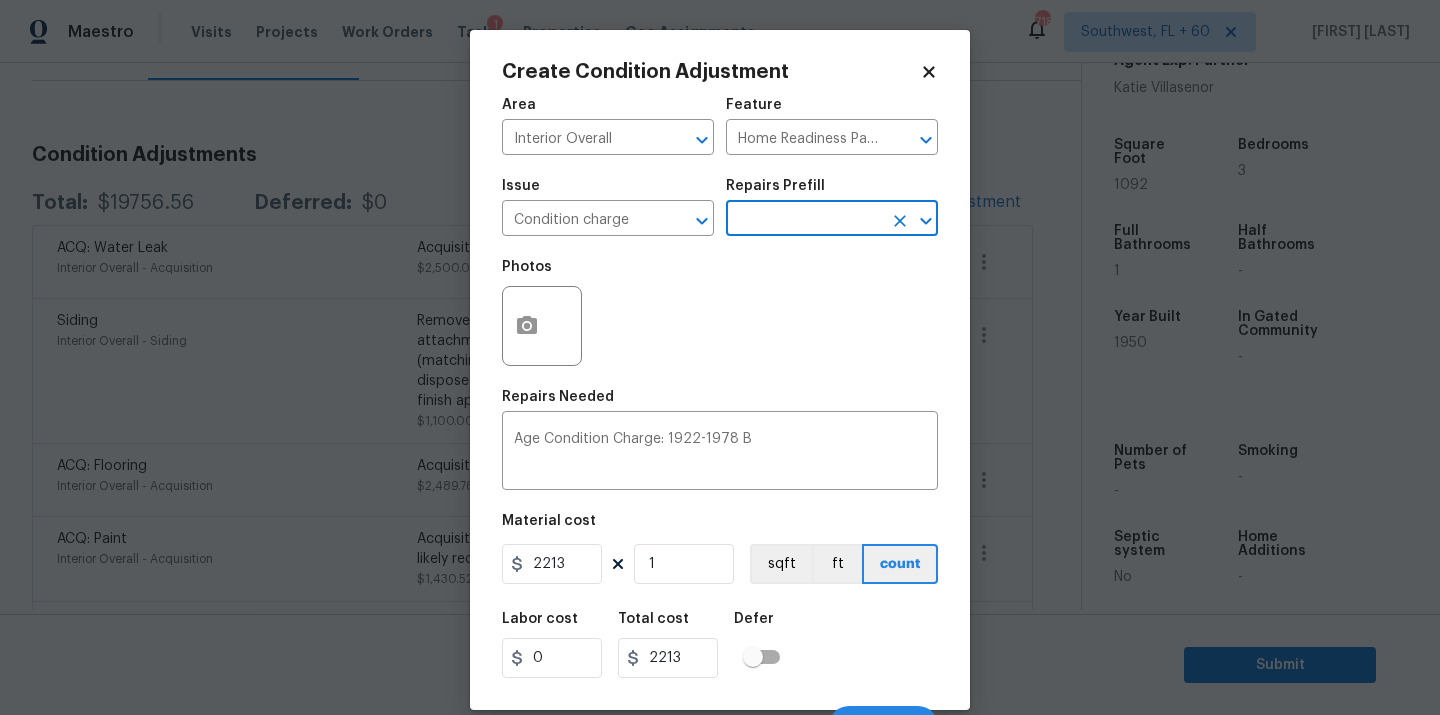 scroll, scrollTop: 32, scrollLeft: 0, axis: vertical 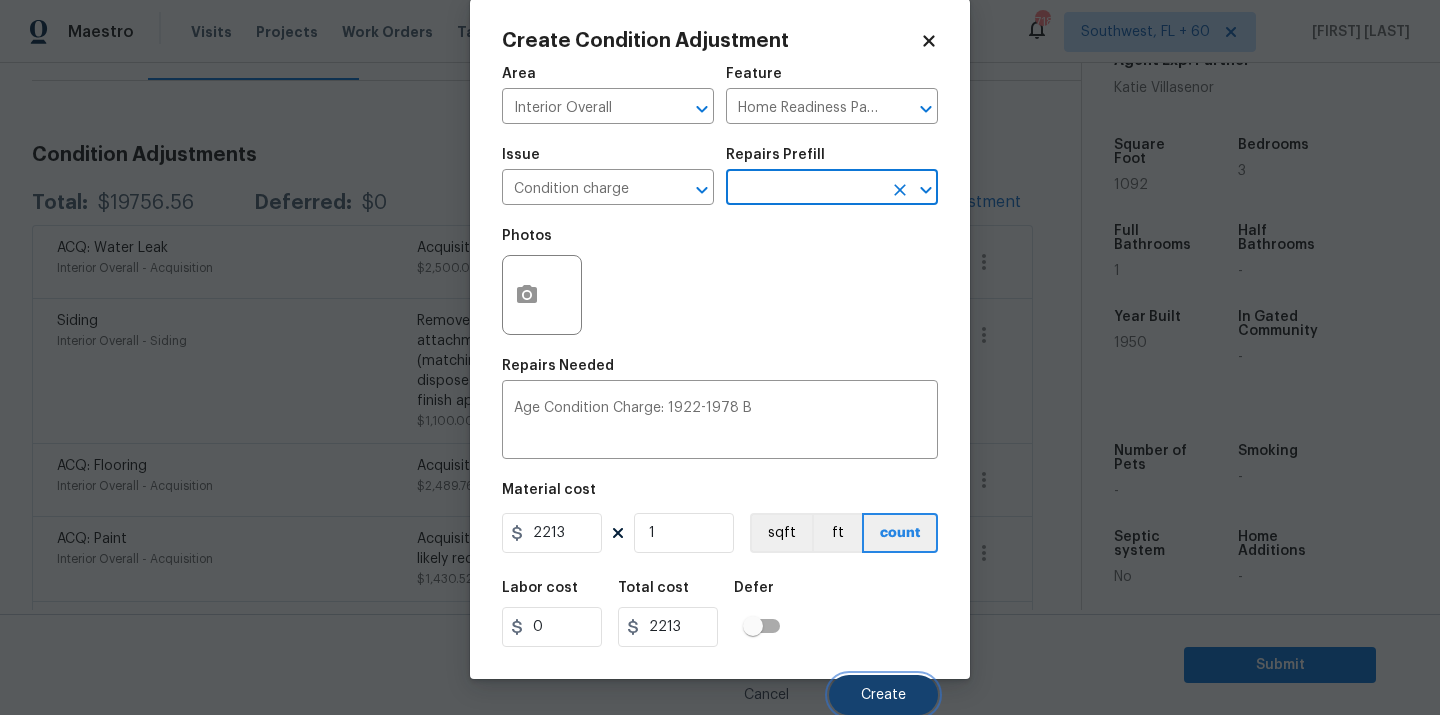 click on "Create" at bounding box center [883, 695] 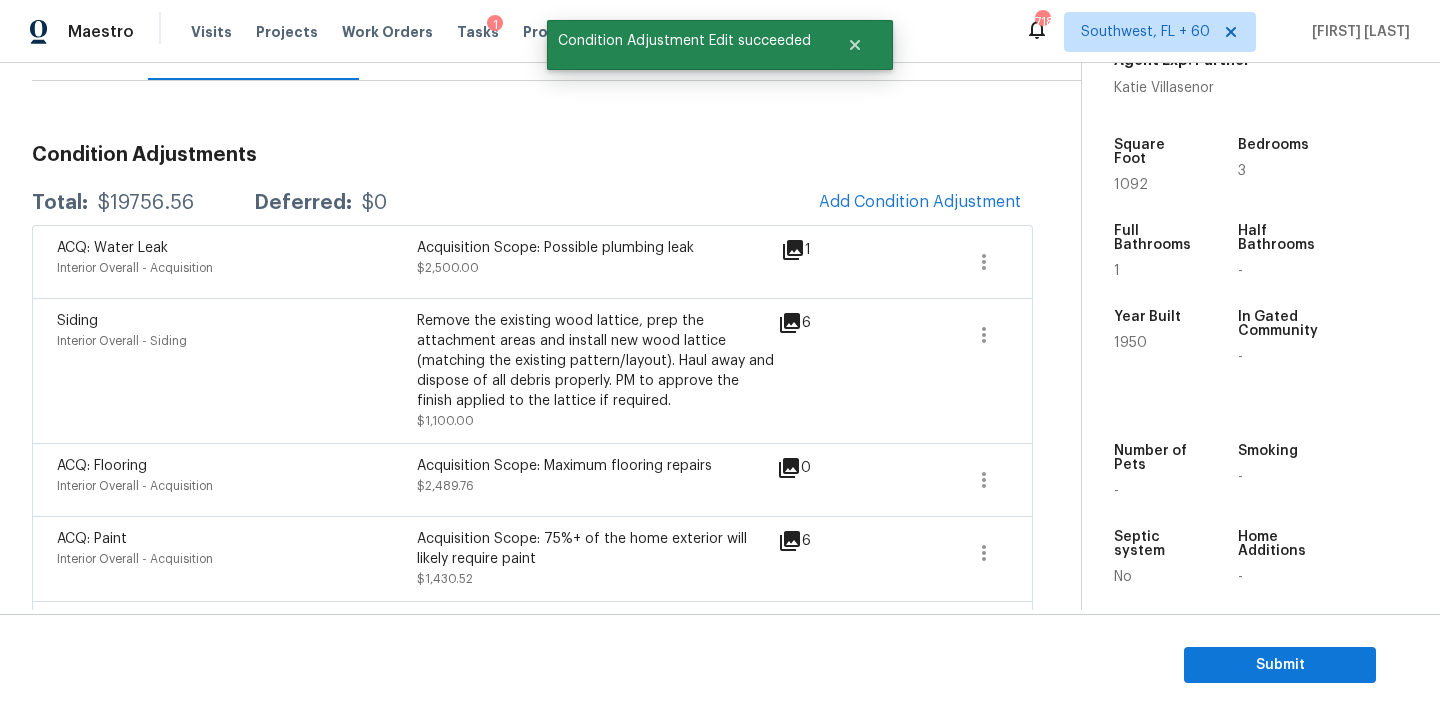 scroll, scrollTop: 25, scrollLeft: 0, axis: vertical 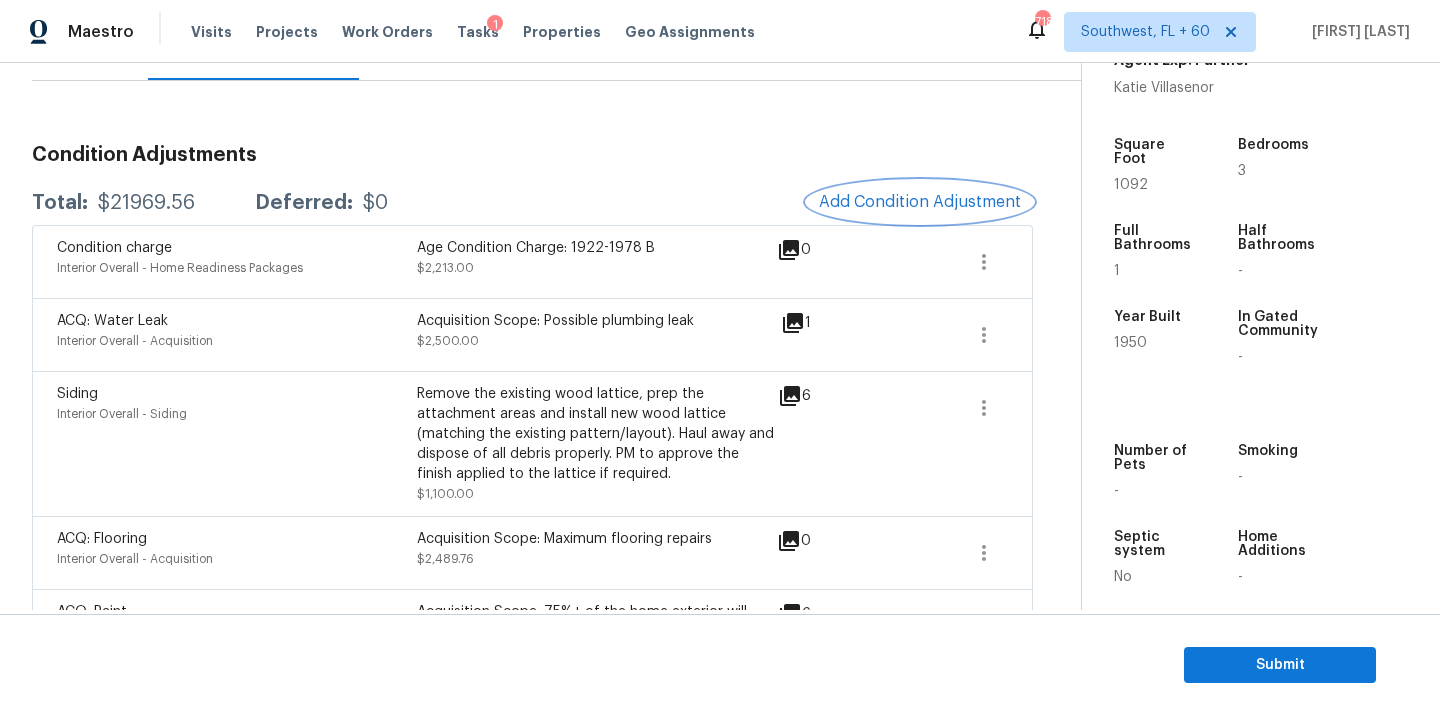 click on "Add Condition Adjustment" at bounding box center [920, 202] 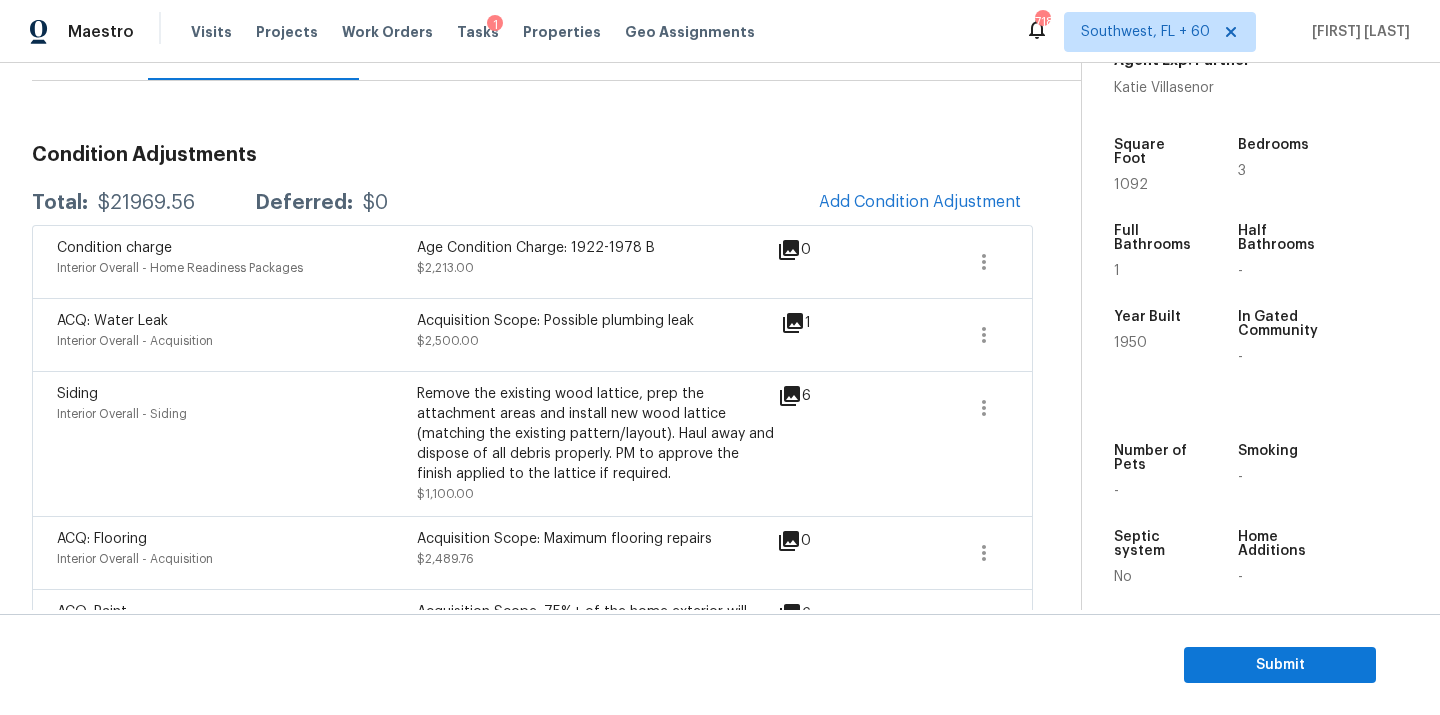 click on "Create Condition Adjustment Area ​ Feature ​ Issue ​ Repairs Prefill ​ Photos Repairs Needed x ​ Material cost 0 1 sqft ft count Labor cost 0 Total cost 0 Defer Cancel Create" at bounding box center [720, 357] 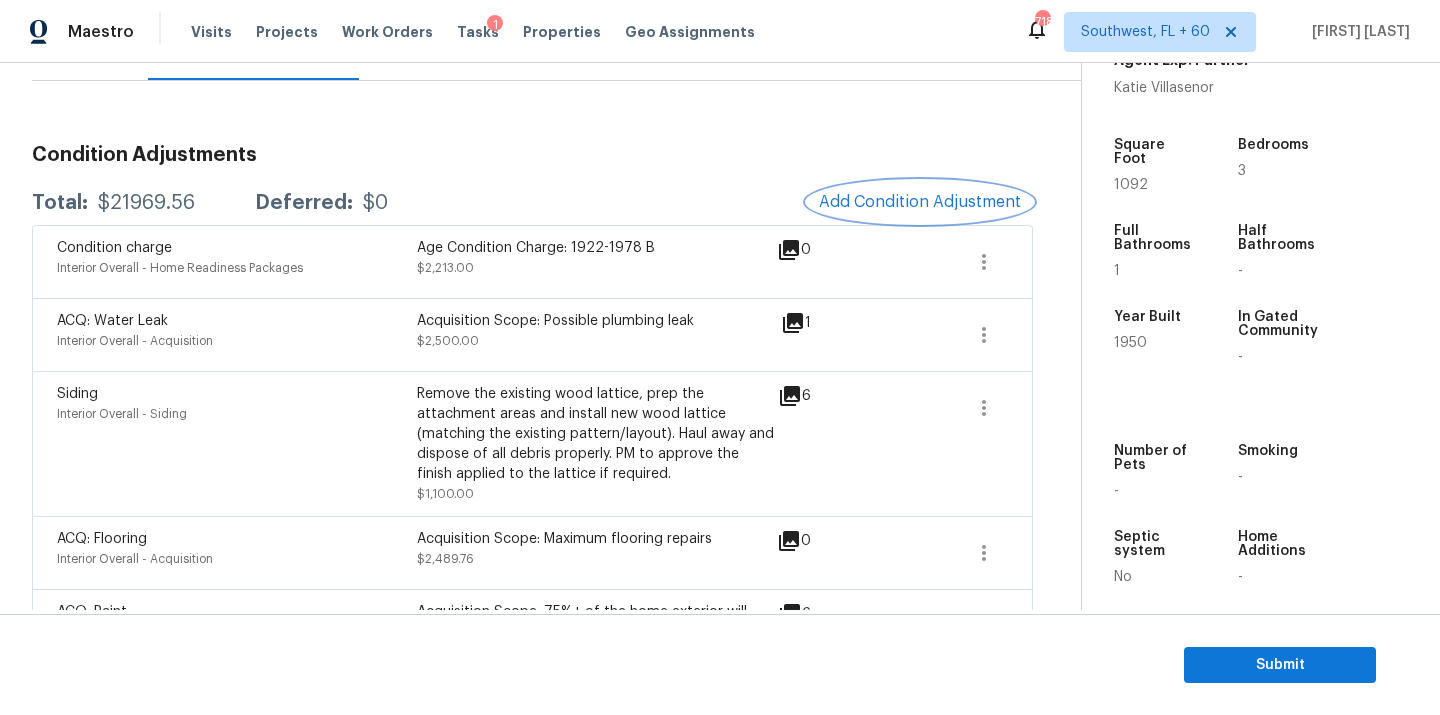 click on "Add Condition Adjustment" at bounding box center (920, 202) 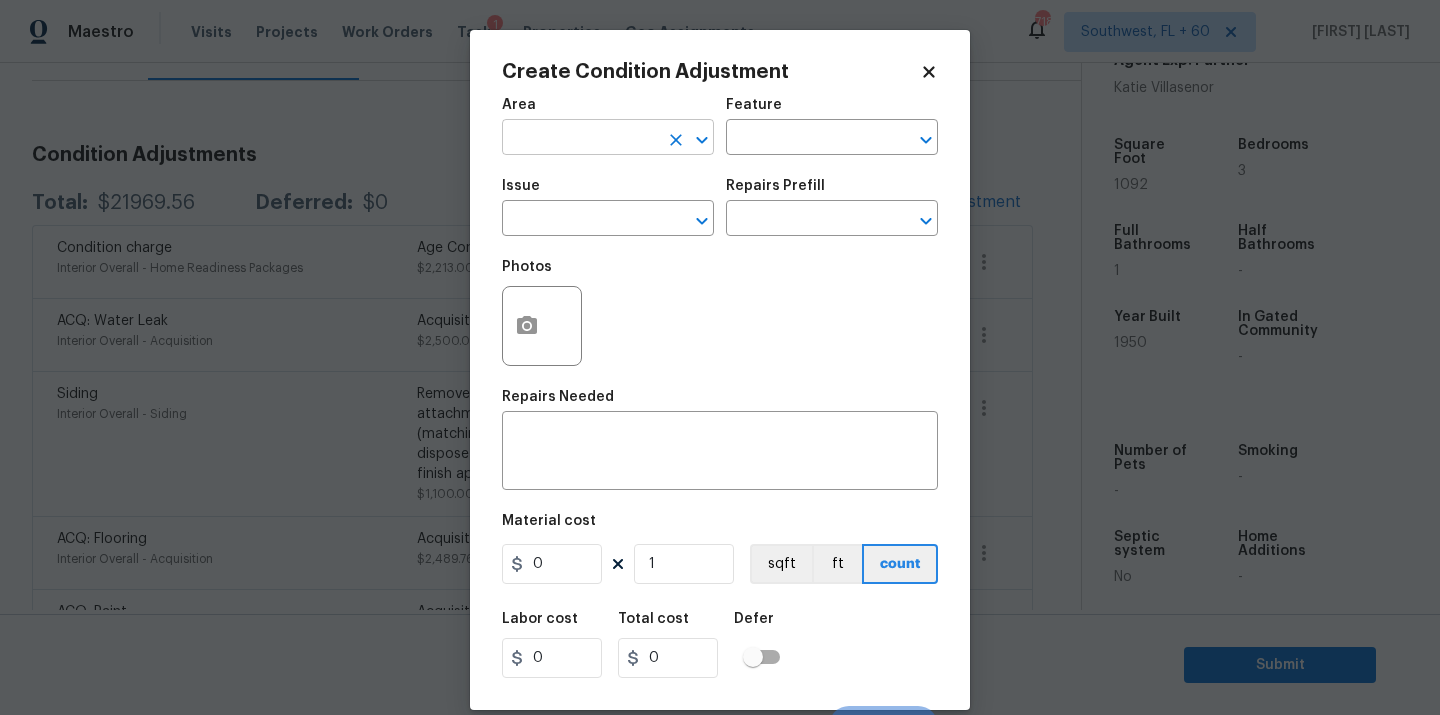 click at bounding box center [580, 139] 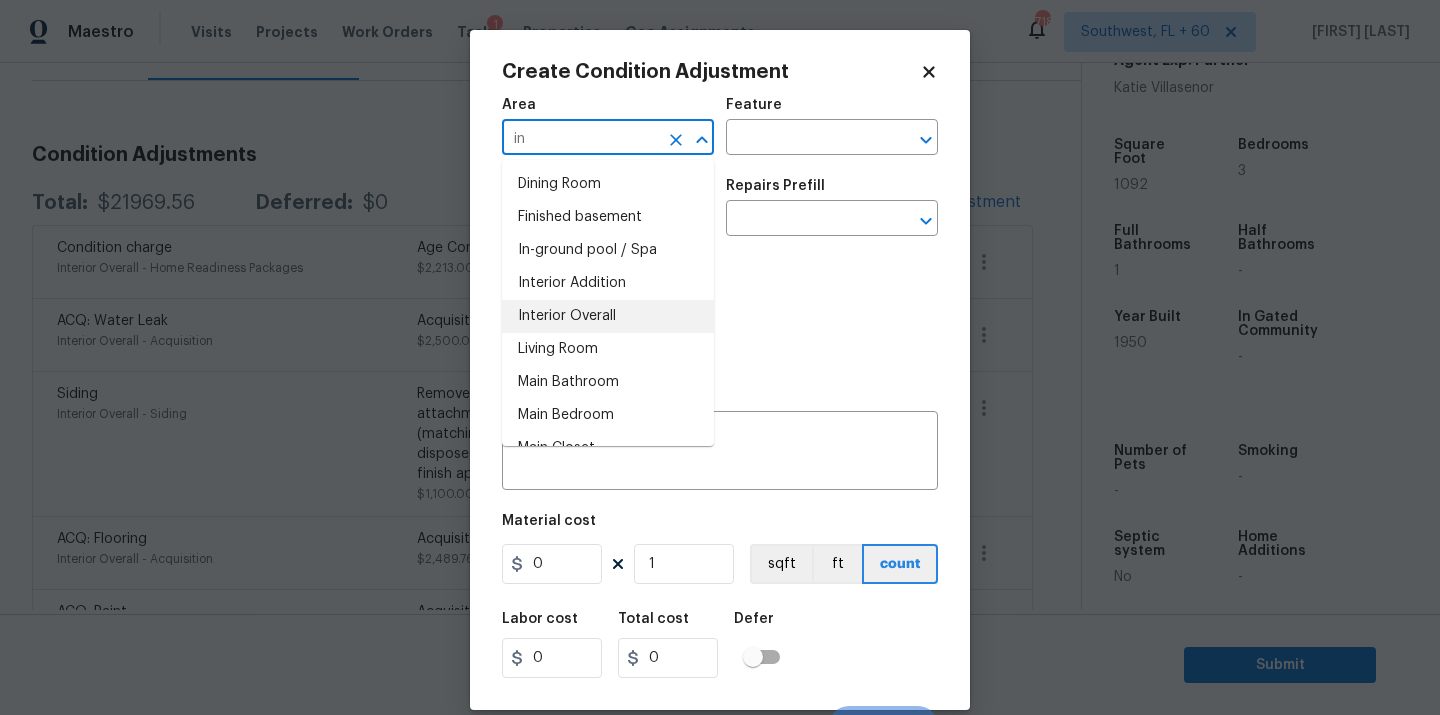 click on "Interior Overall" at bounding box center [608, 316] 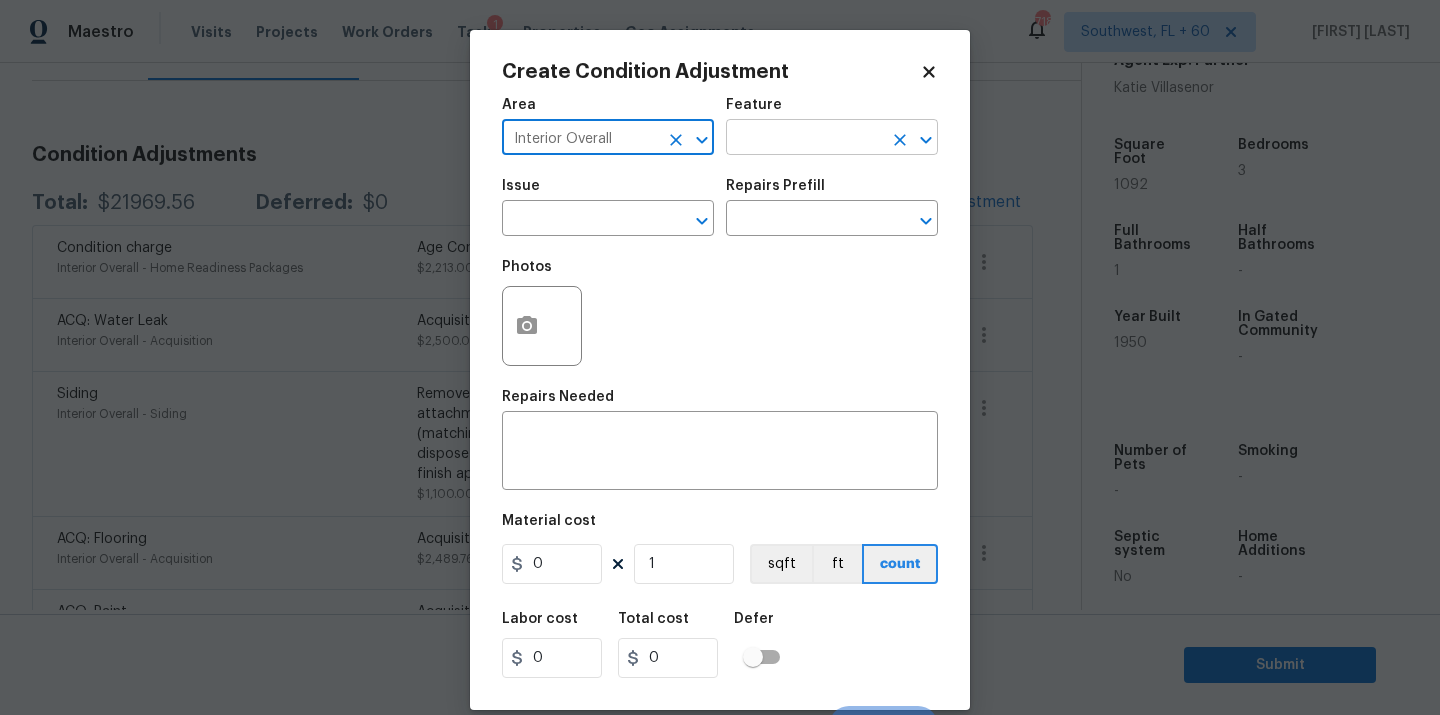 type on "Interior Overall" 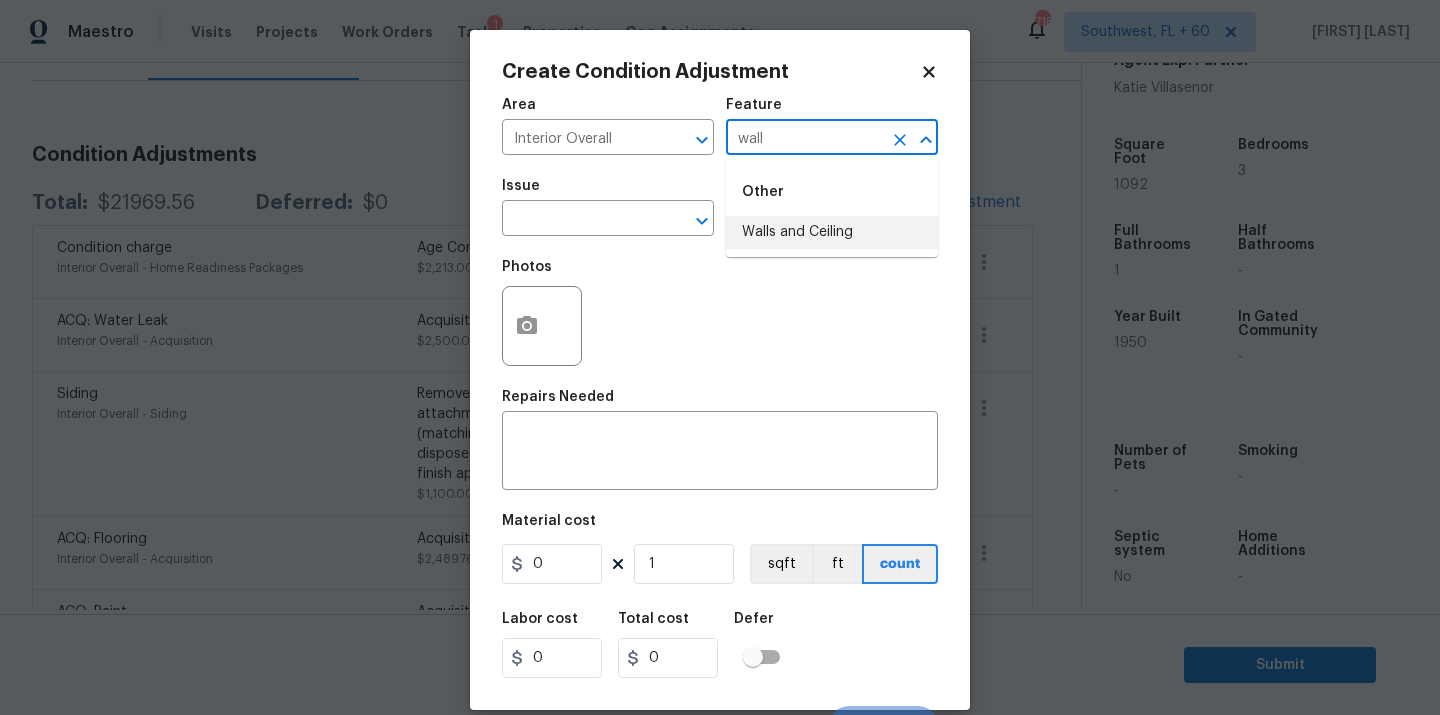 click on "Walls and Ceiling" at bounding box center [832, 232] 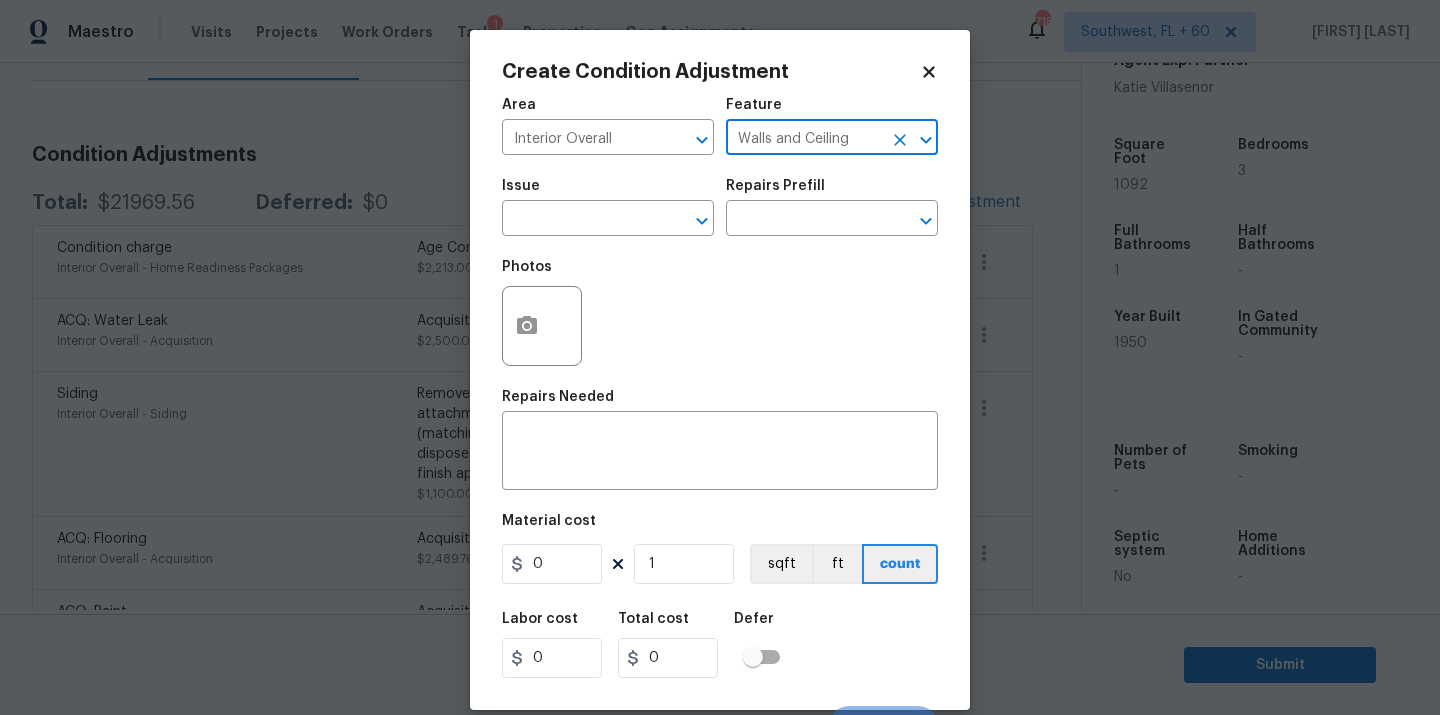 type on "Walls and Ceiling" 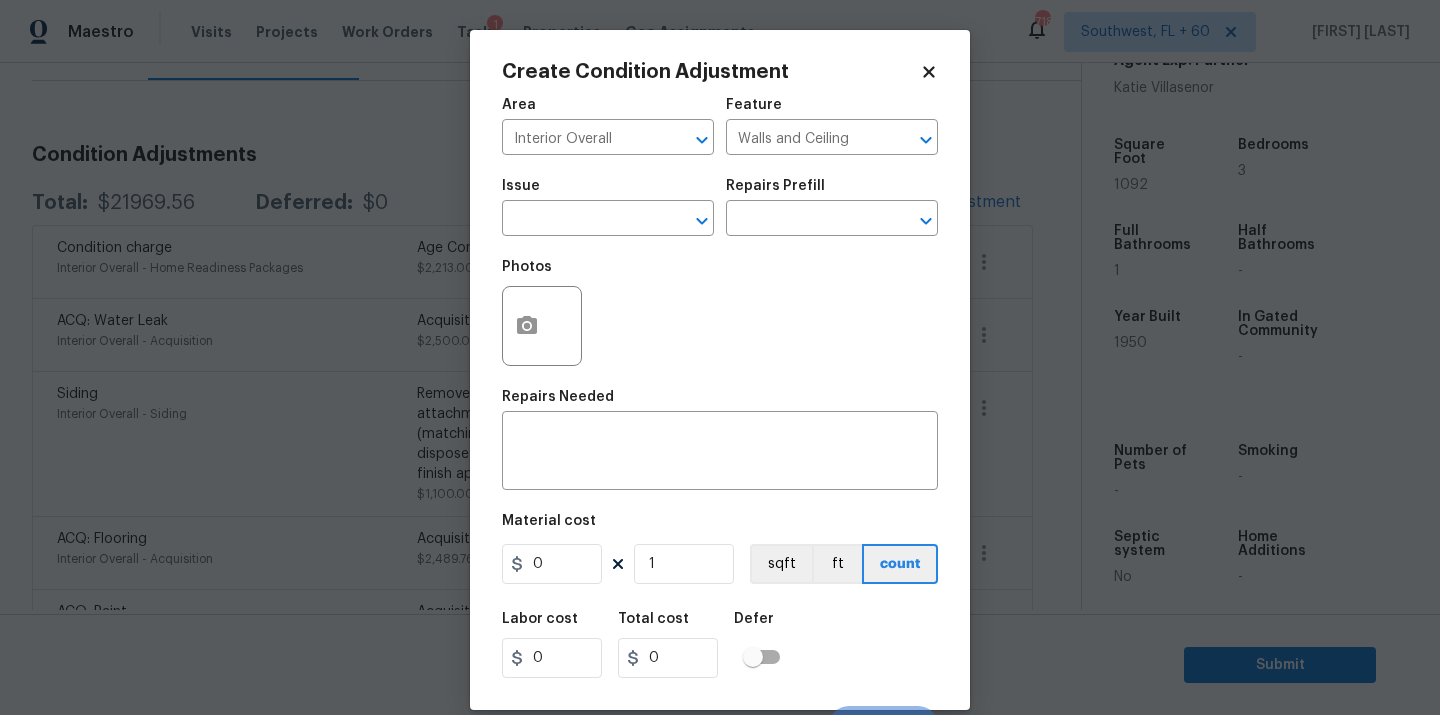 click on "Issue ​" at bounding box center [608, 207] 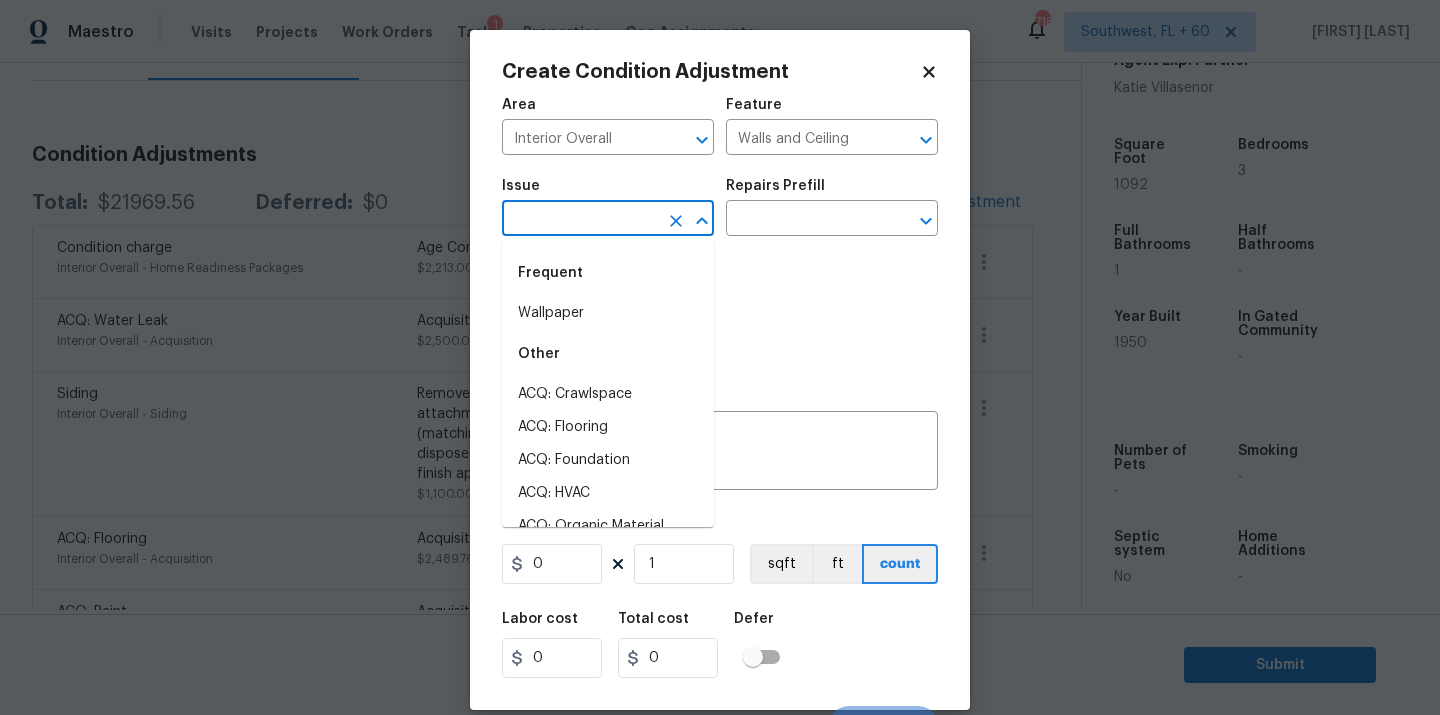 click at bounding box center (580, 220) 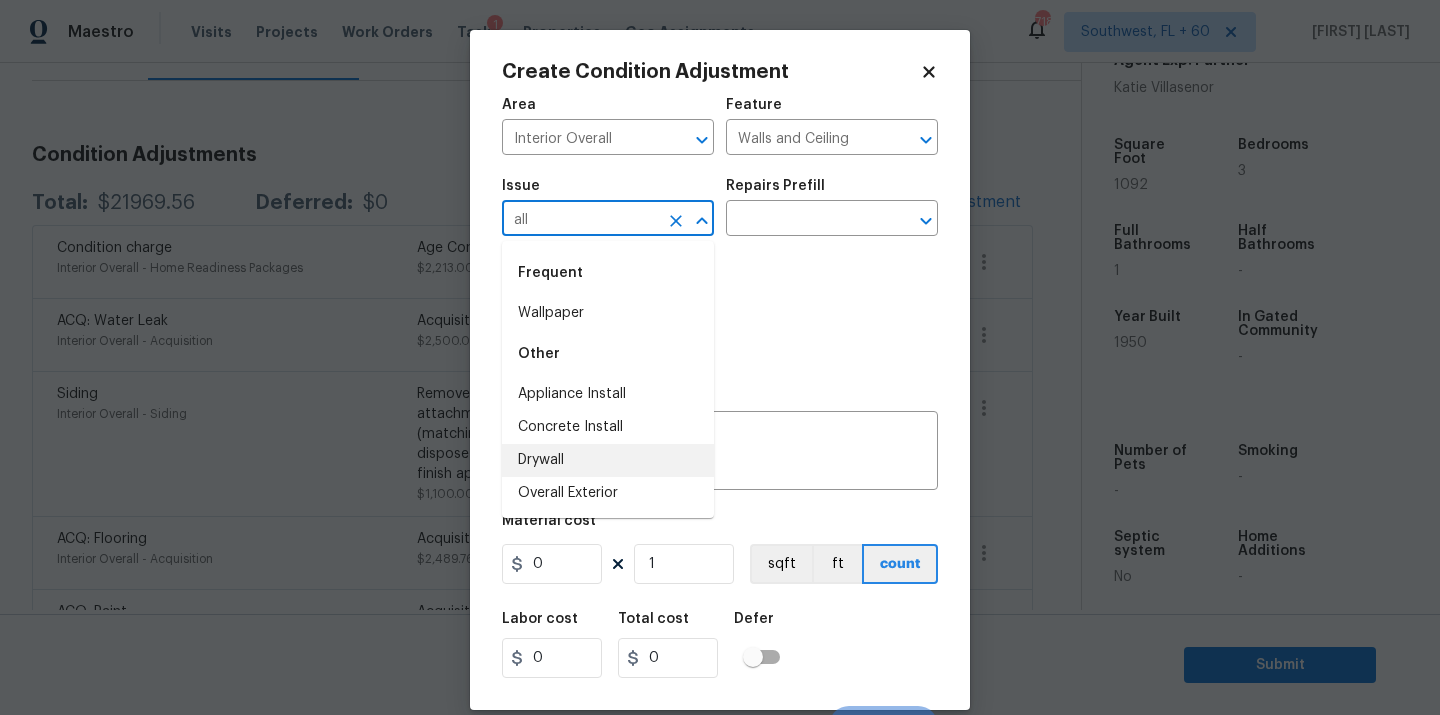 click on "Drywall" at bounding box center [608, 460] 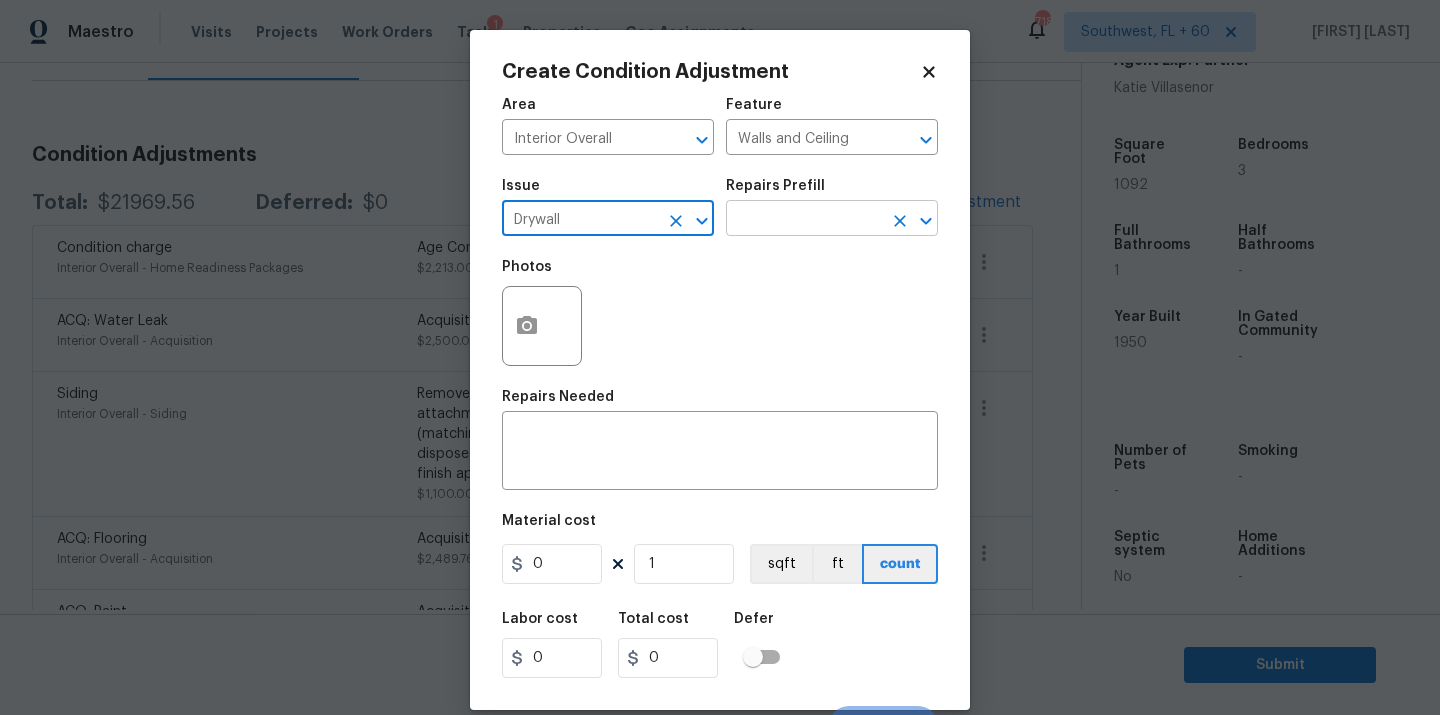 type on "Drywall" 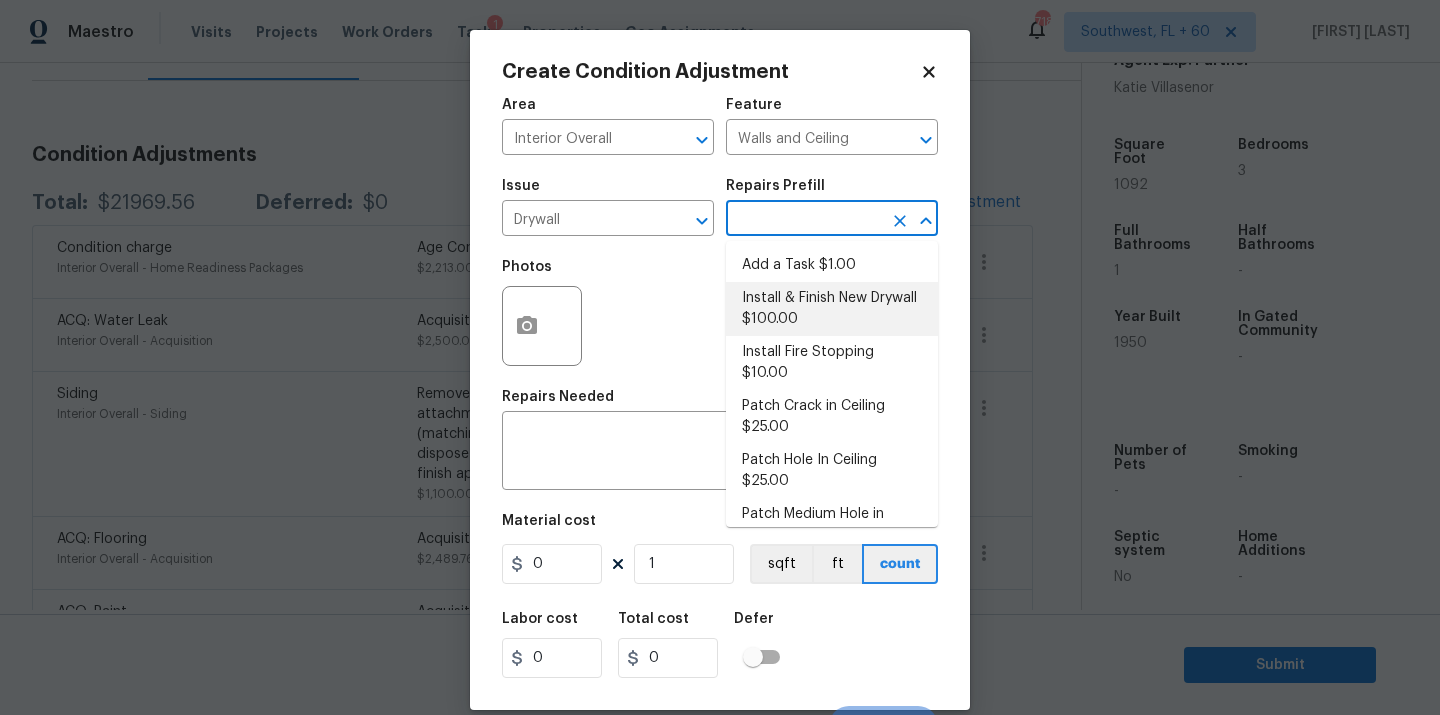 click on "Install & Finish New Drywall $100.00" at bounding box center (832, 309) 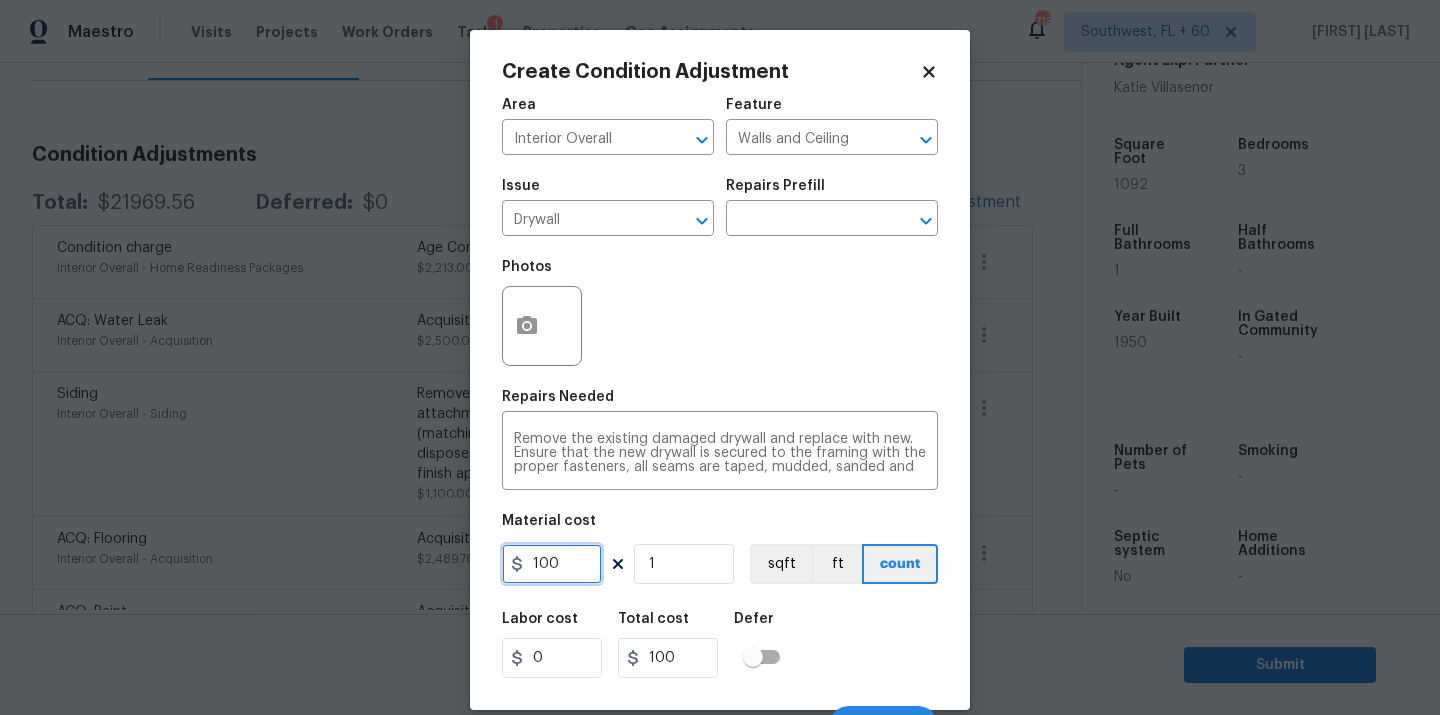 click on "100" at bounding box center [552, 564] 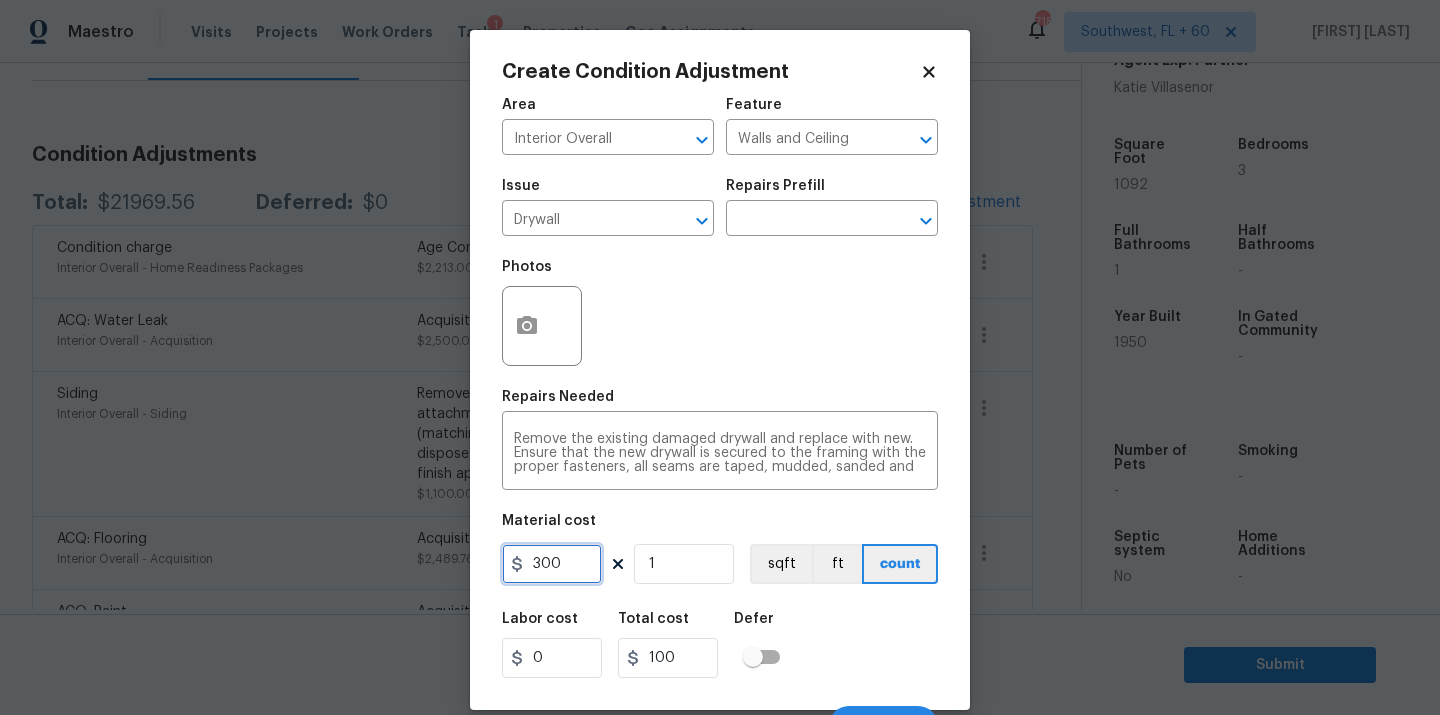 type on "300" 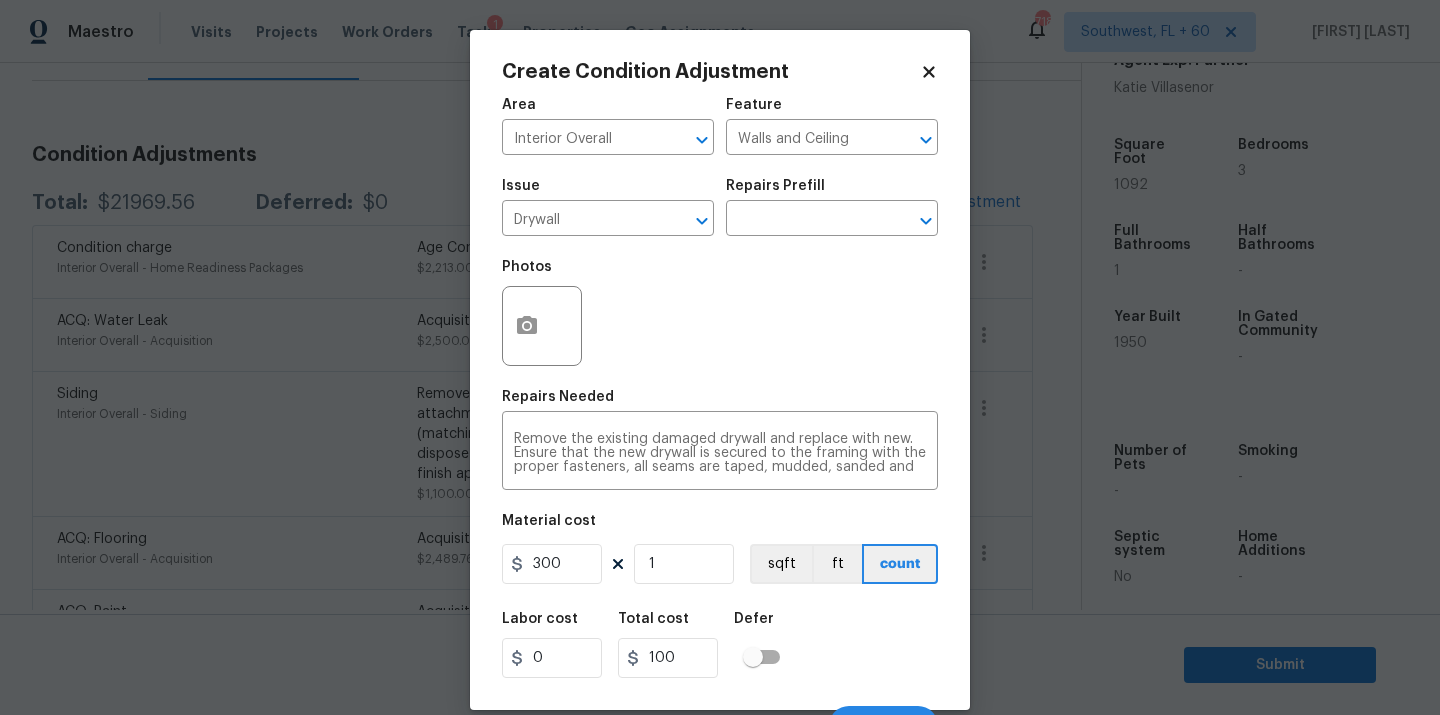 type on "300" 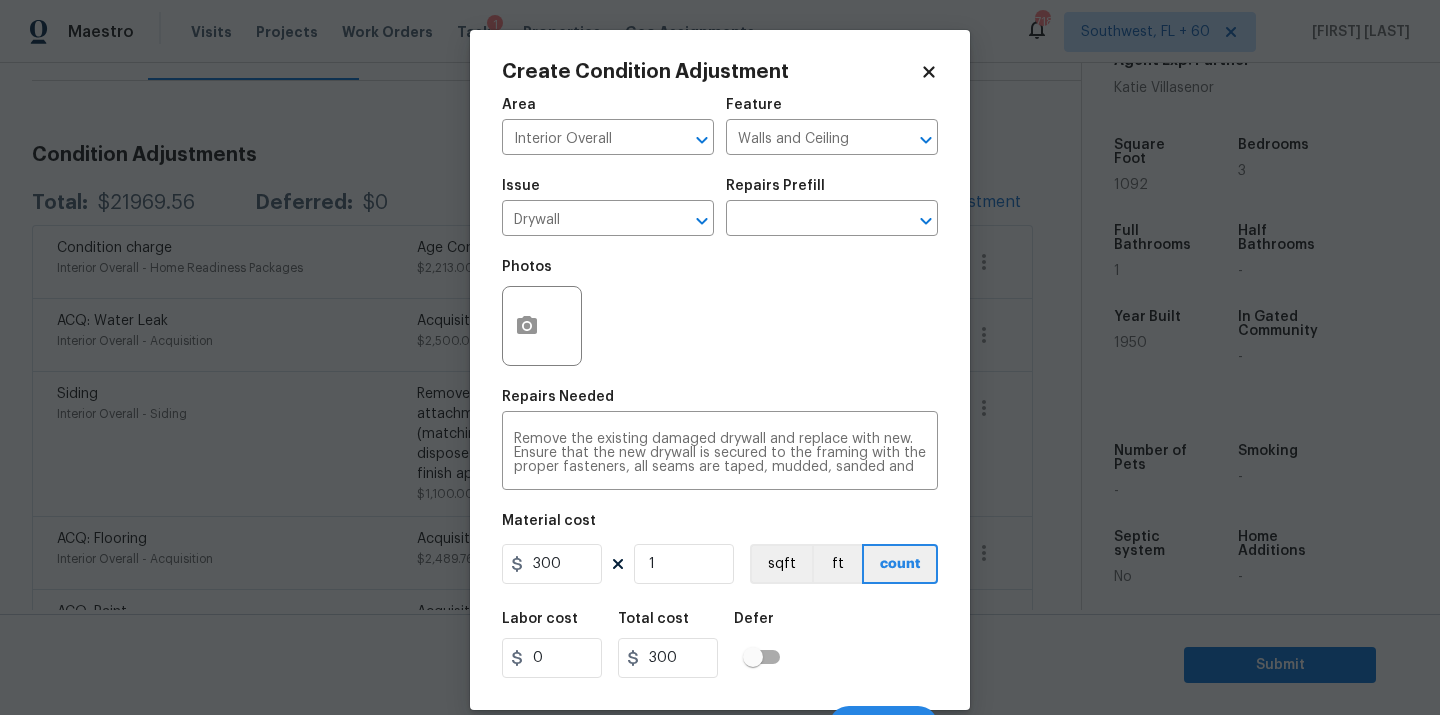 click on "Area Interior Overall ​ Feature Walls and Ceiling ​ Issue Drywall ​ Repairs Prefill ​ Photos Repairs Needed Remove the existing damaged drywall and replace with new. Ensure that the new drywall is secured to the framing with the proper fasteners, all seams are taped, mudded, sanded and textured to match the existing finish. Haul away and dispose of all debris properly. x ​ Material cost [NUMBER] 1 sqft ft count Labor cost 0 Total cost [NUMBER] Defer Cancel Create" at bounding box center (720, 416) 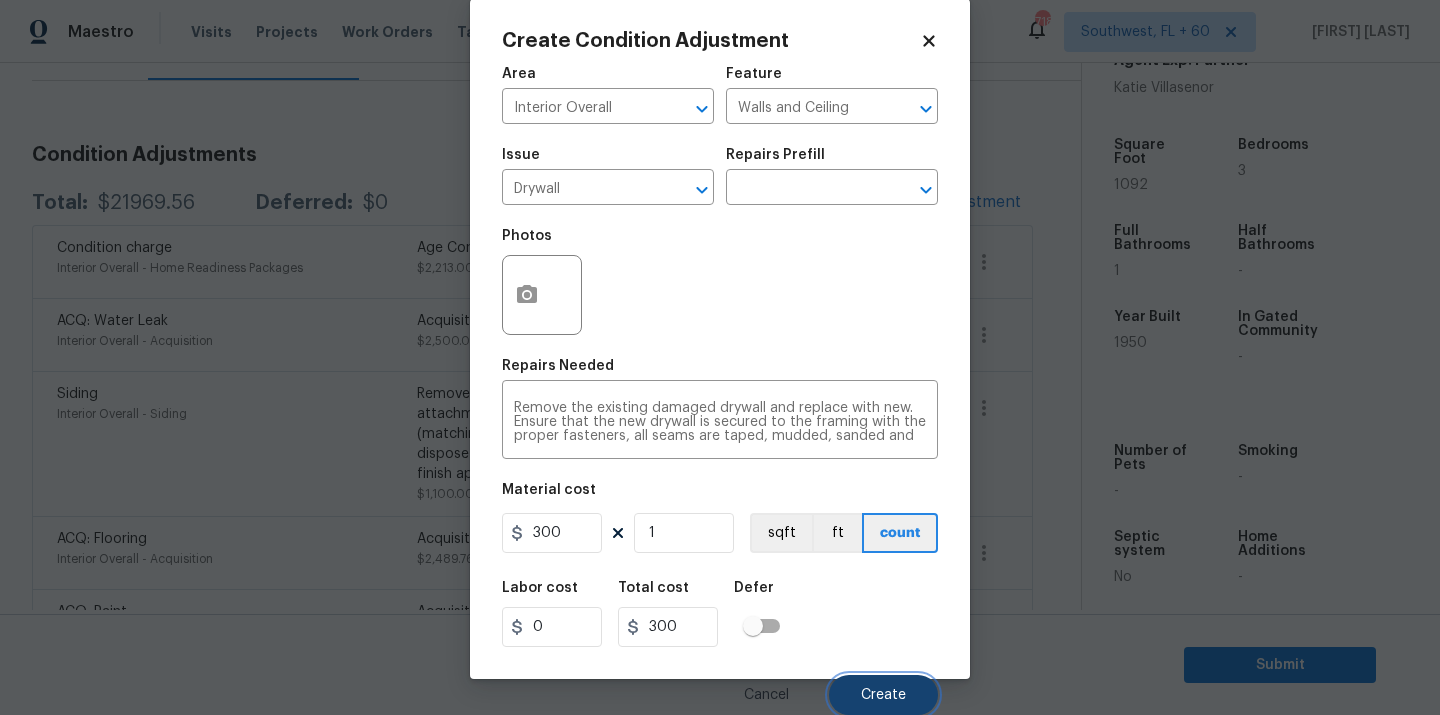 click on "Create" at bounding box center [883, 695] 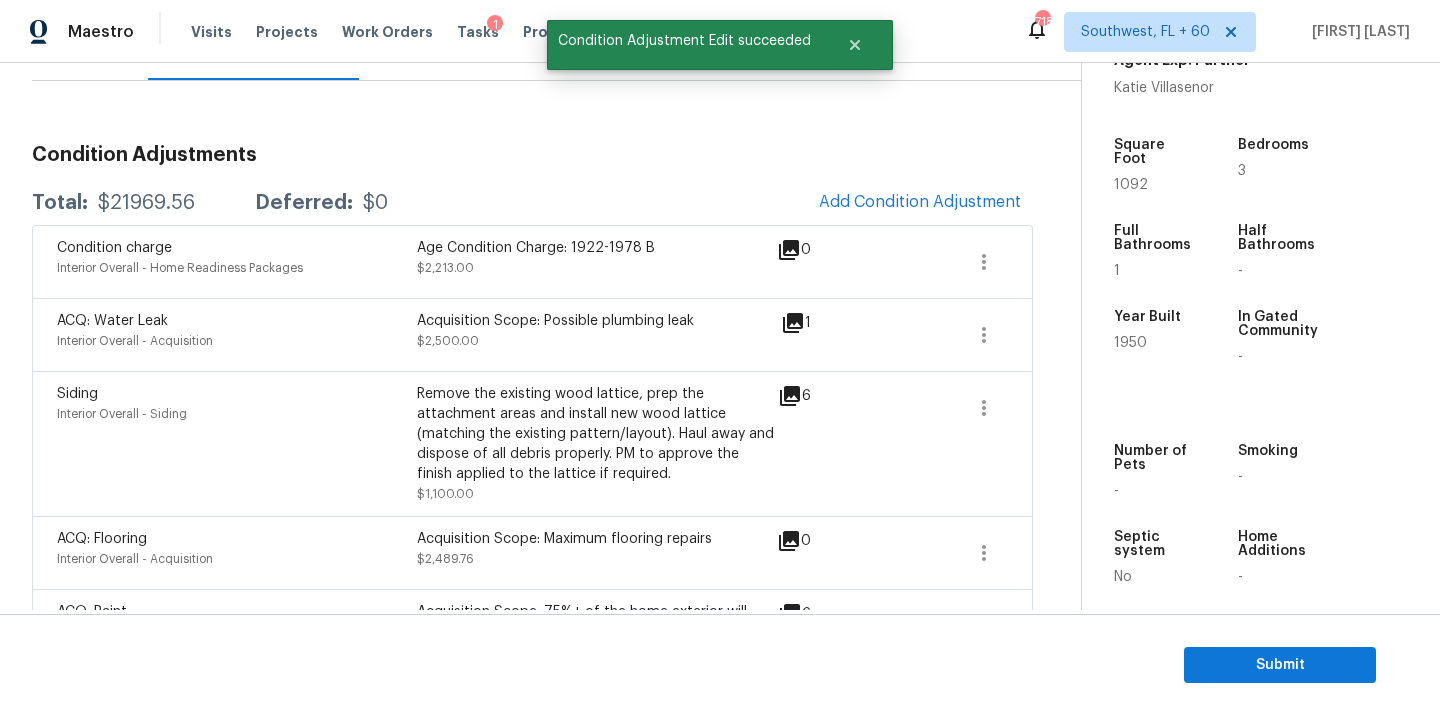 scroll, scrollTop: 25, scrollLeft: 0, axis: vertical 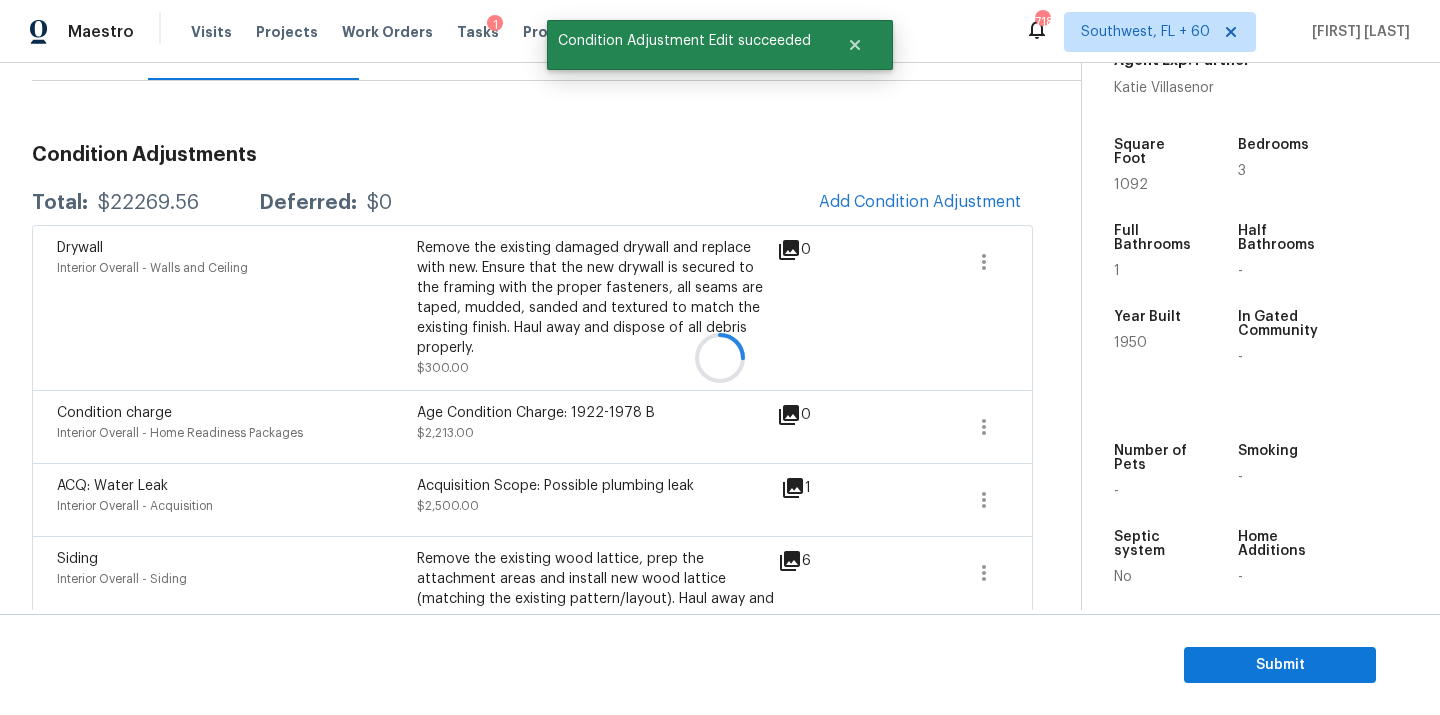 click at bounding box center (720, 357) 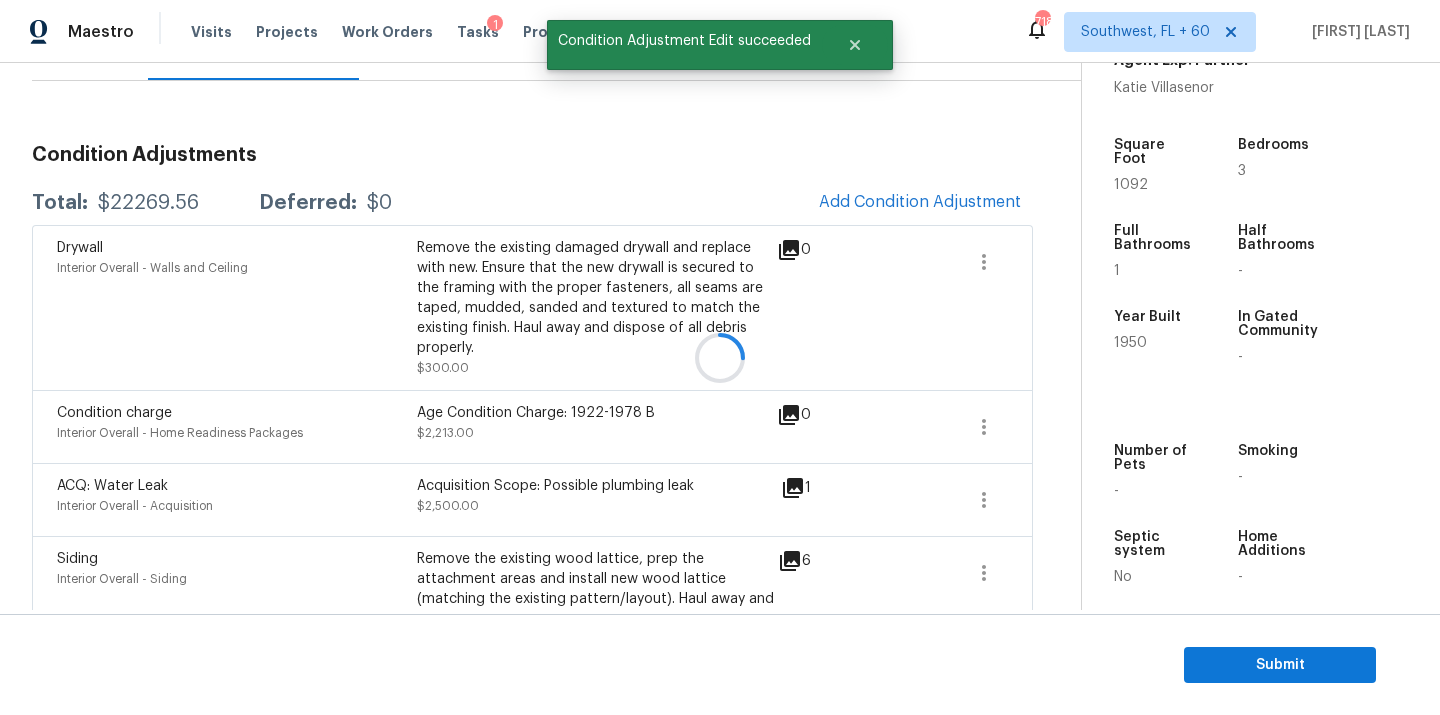 click at bounding box center [720, 357] 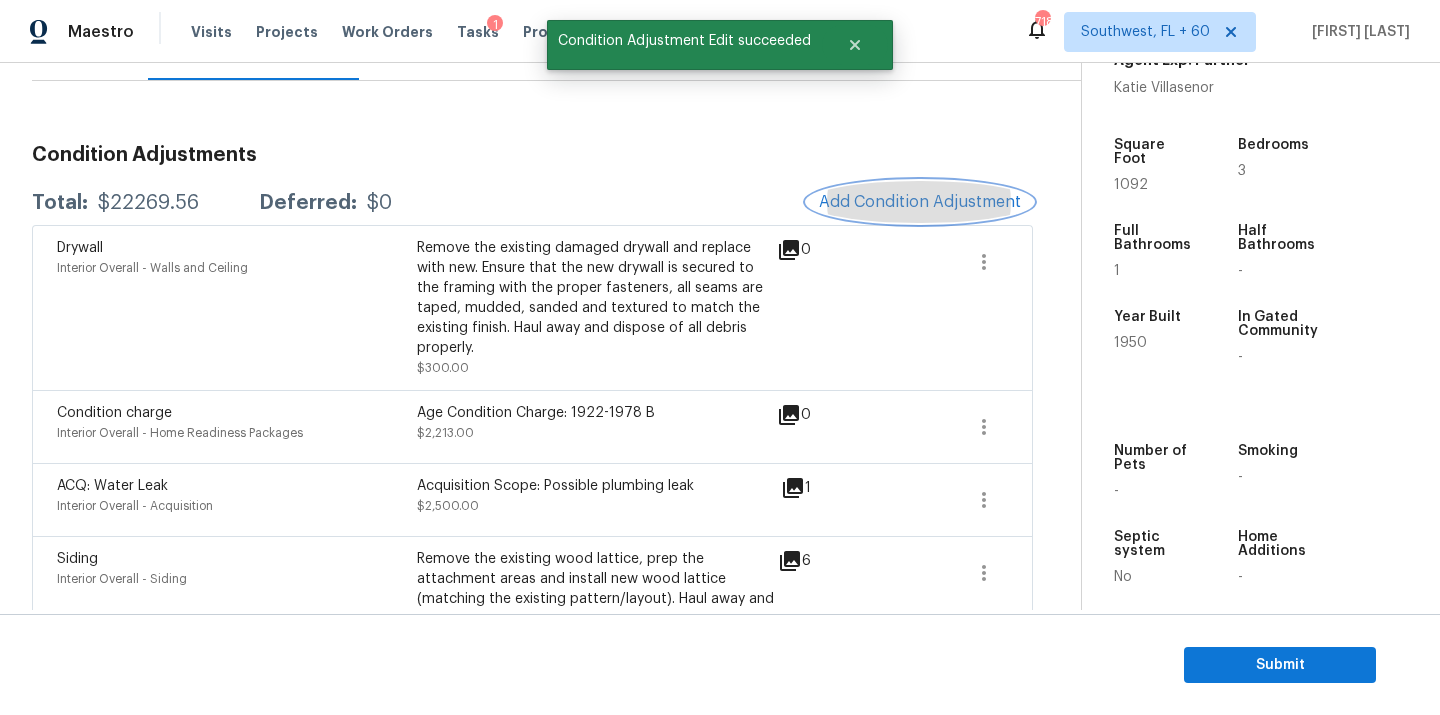 click on "Add Condition Adjustment" at bounding box center [920, 202] 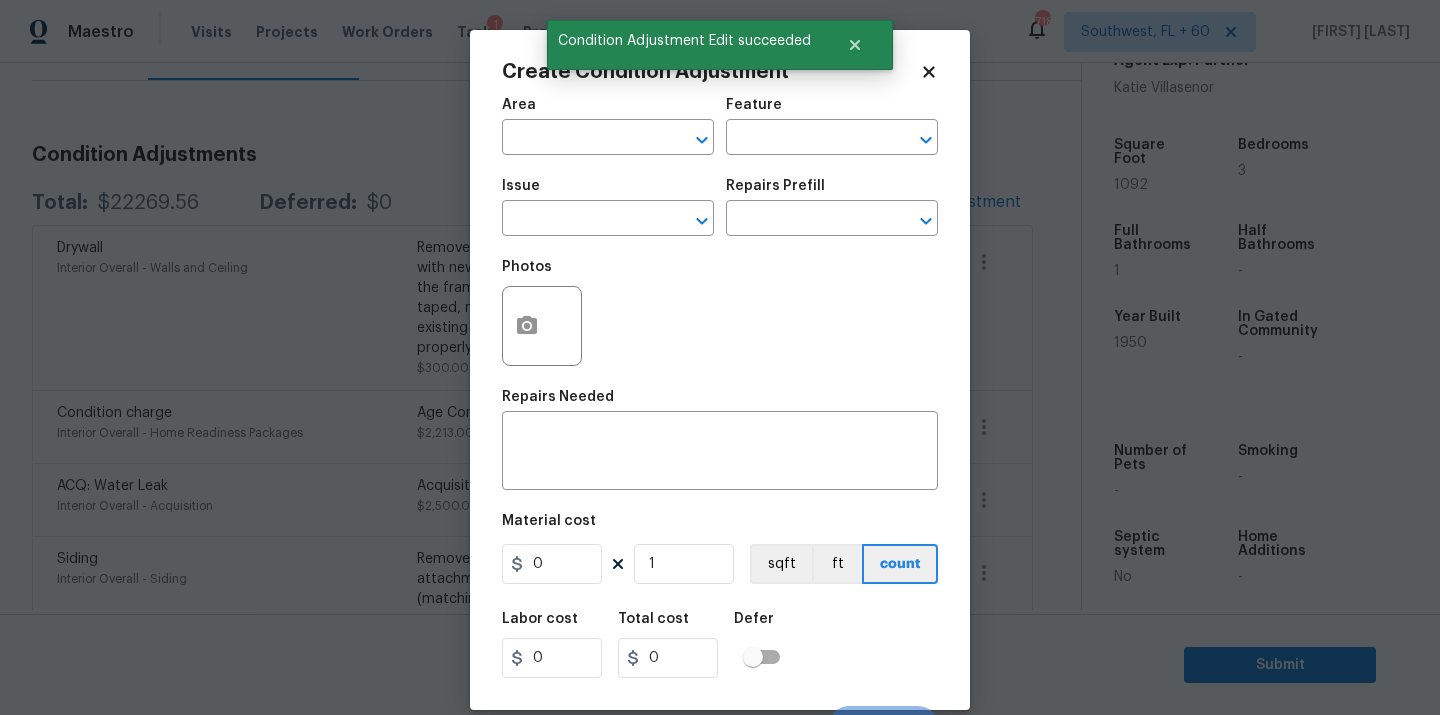 click on "Create Condition Adjustment Area ​ Feature ​ Issue ​ Repairs Prefill ​ Photos Repairs Needed x ​ Material cost 0 1 sqft ft count Labor cost 0 Total cost 0 Defer Cancel Create" at bounding box center [720, 370] 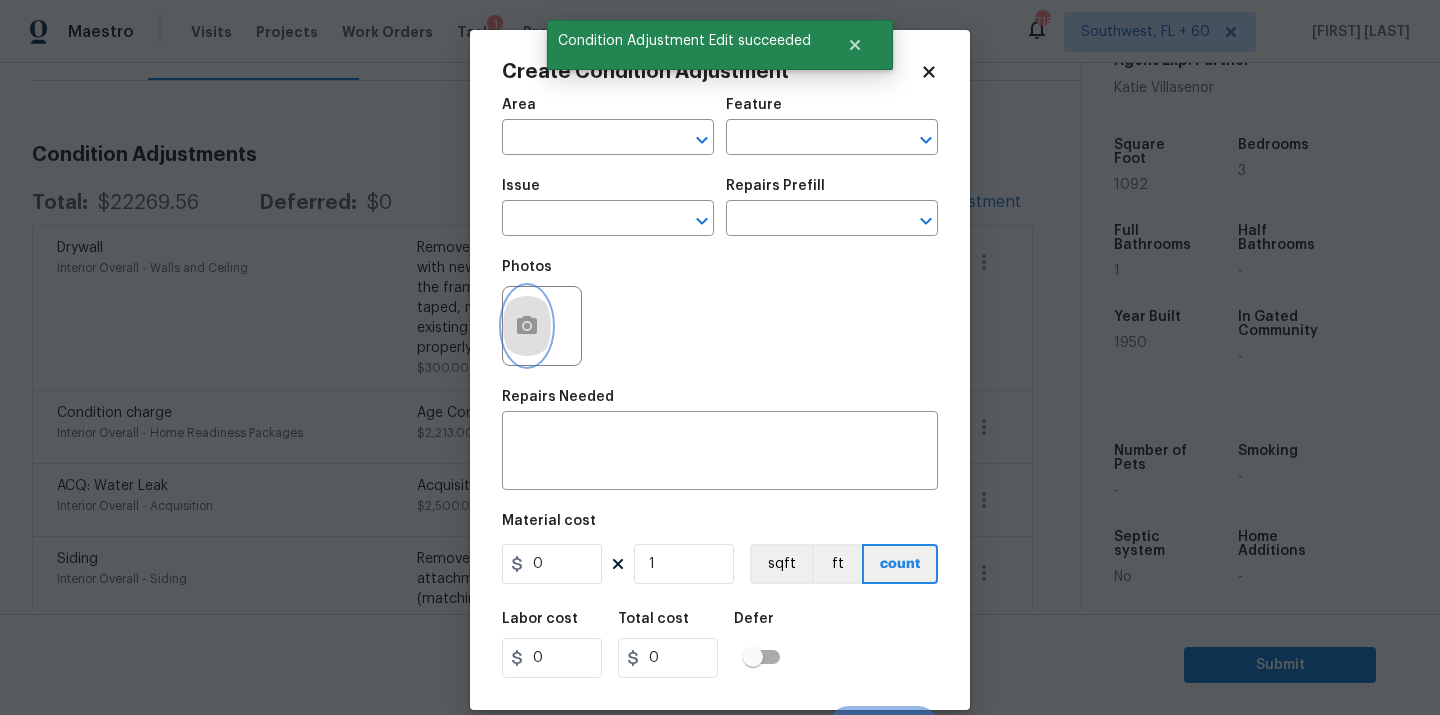 click at bounding box center (527, 326) 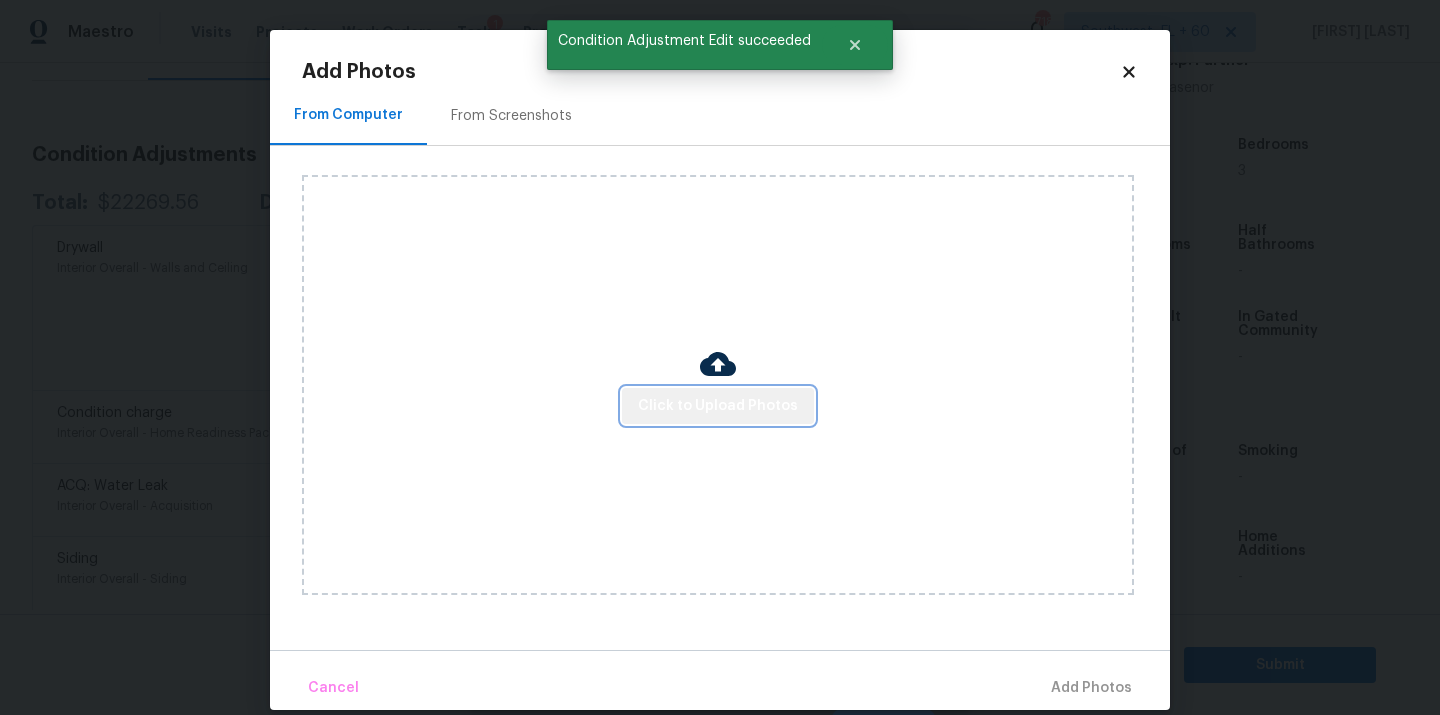 click on "Click to Upload Photos" at bounding box center [718, 406] 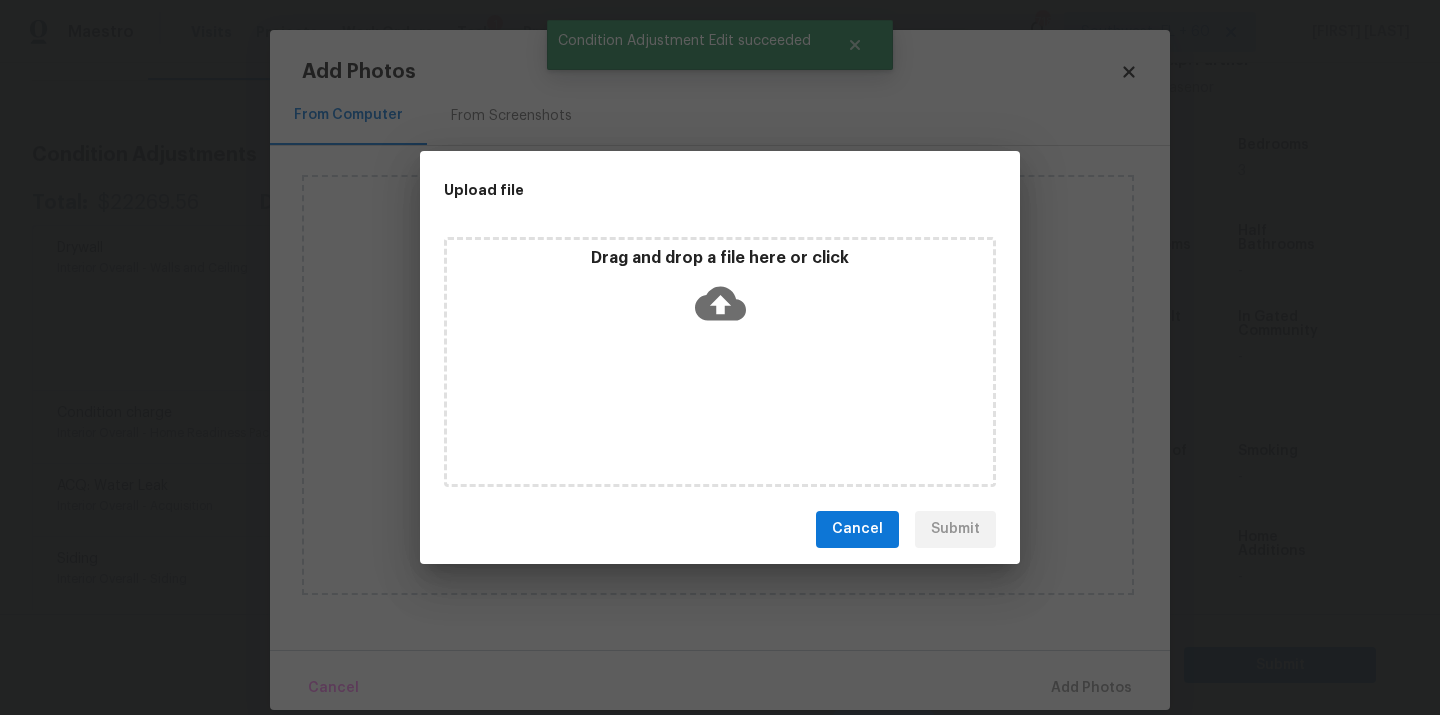 click on "Drag and drop a file here or click" at bounding box center (720, 362) 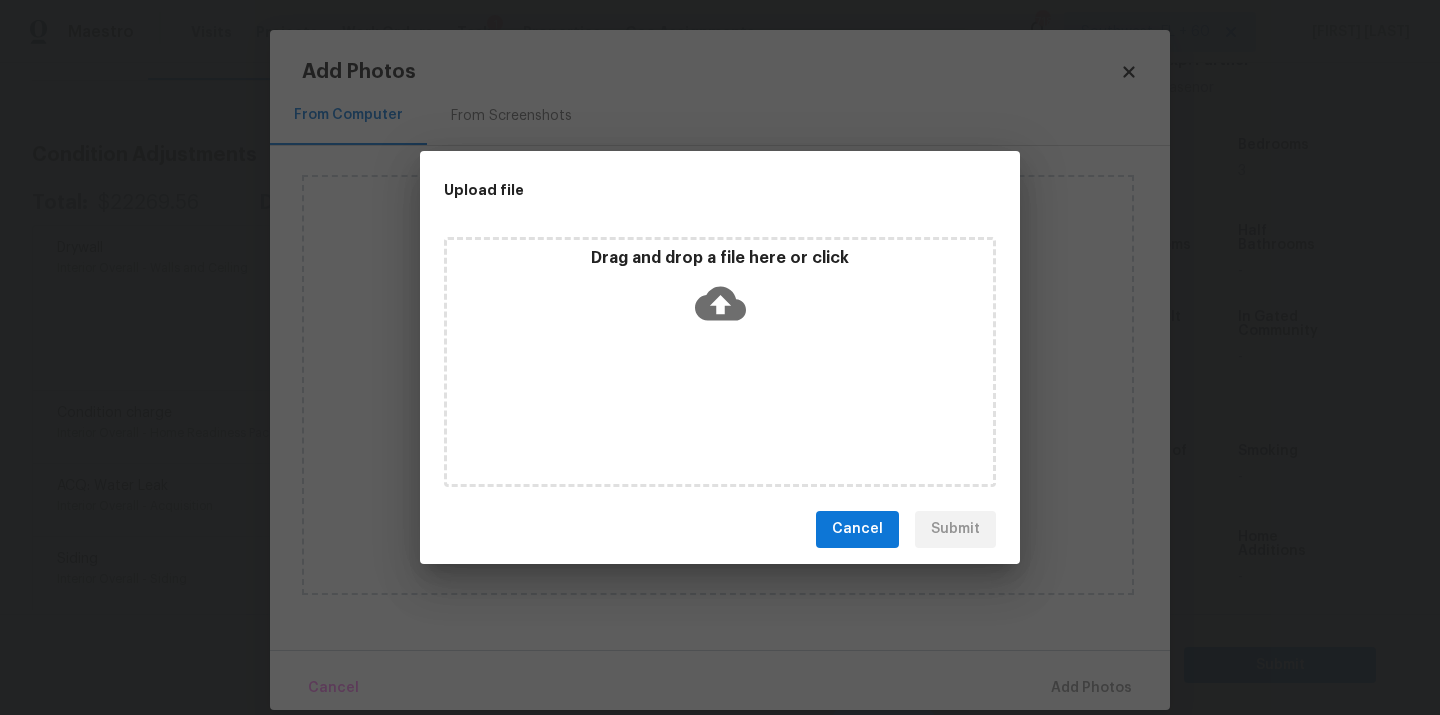 type 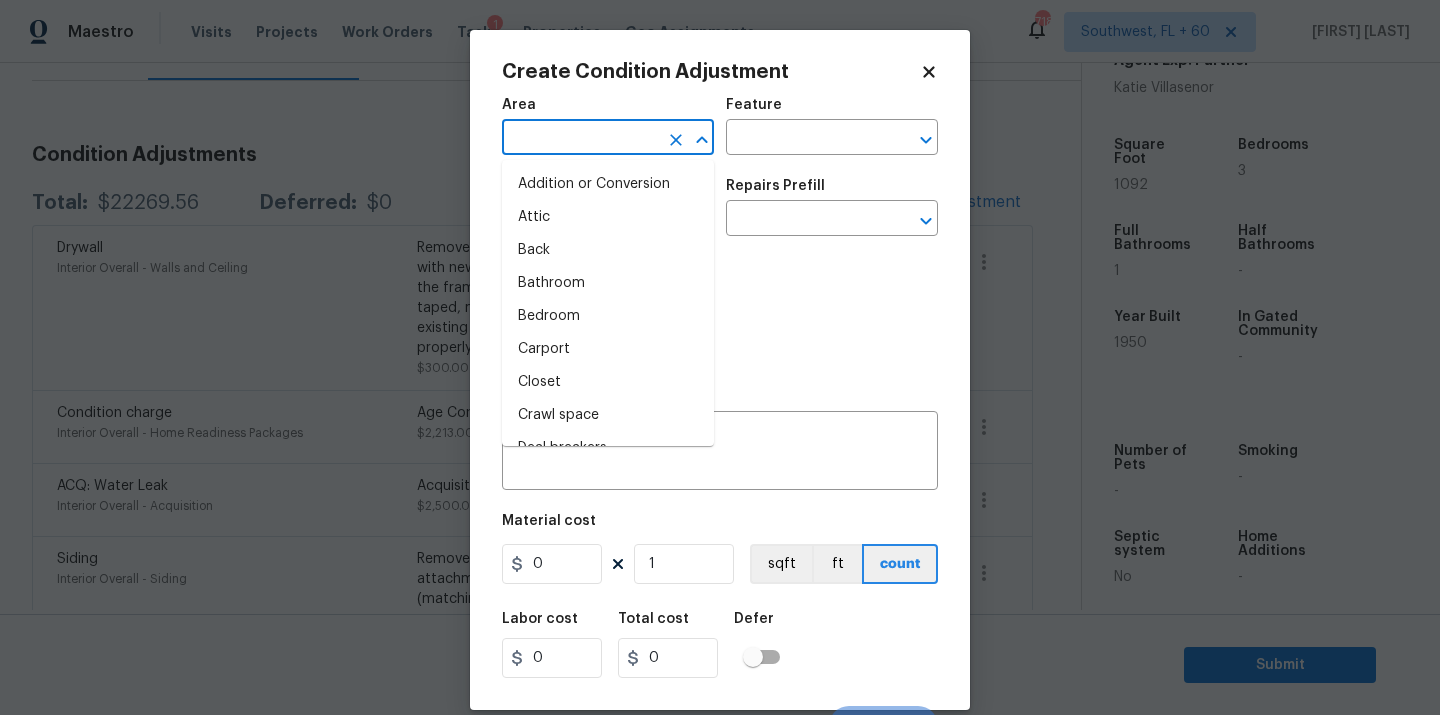 click at bounding box center [580, 139] 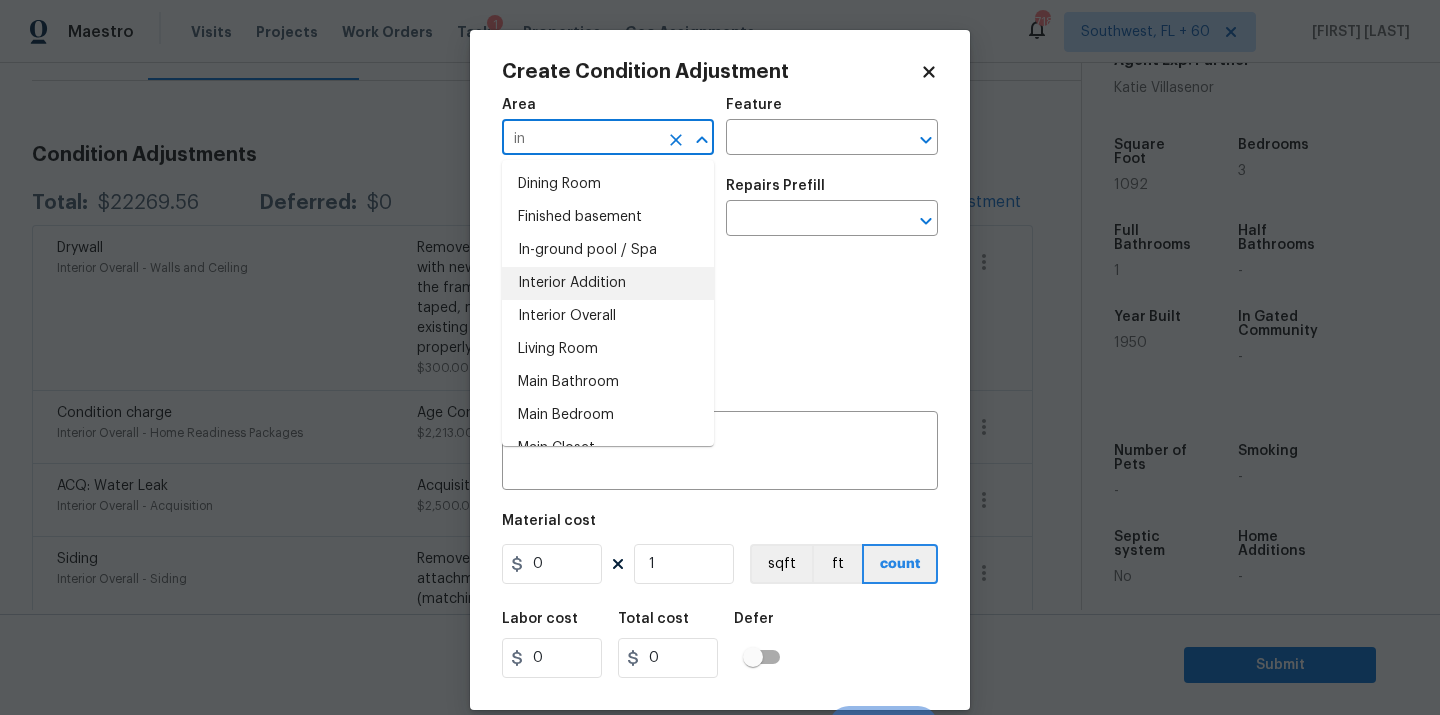 click on "Interior Overall" at bounding box center (608, 316) 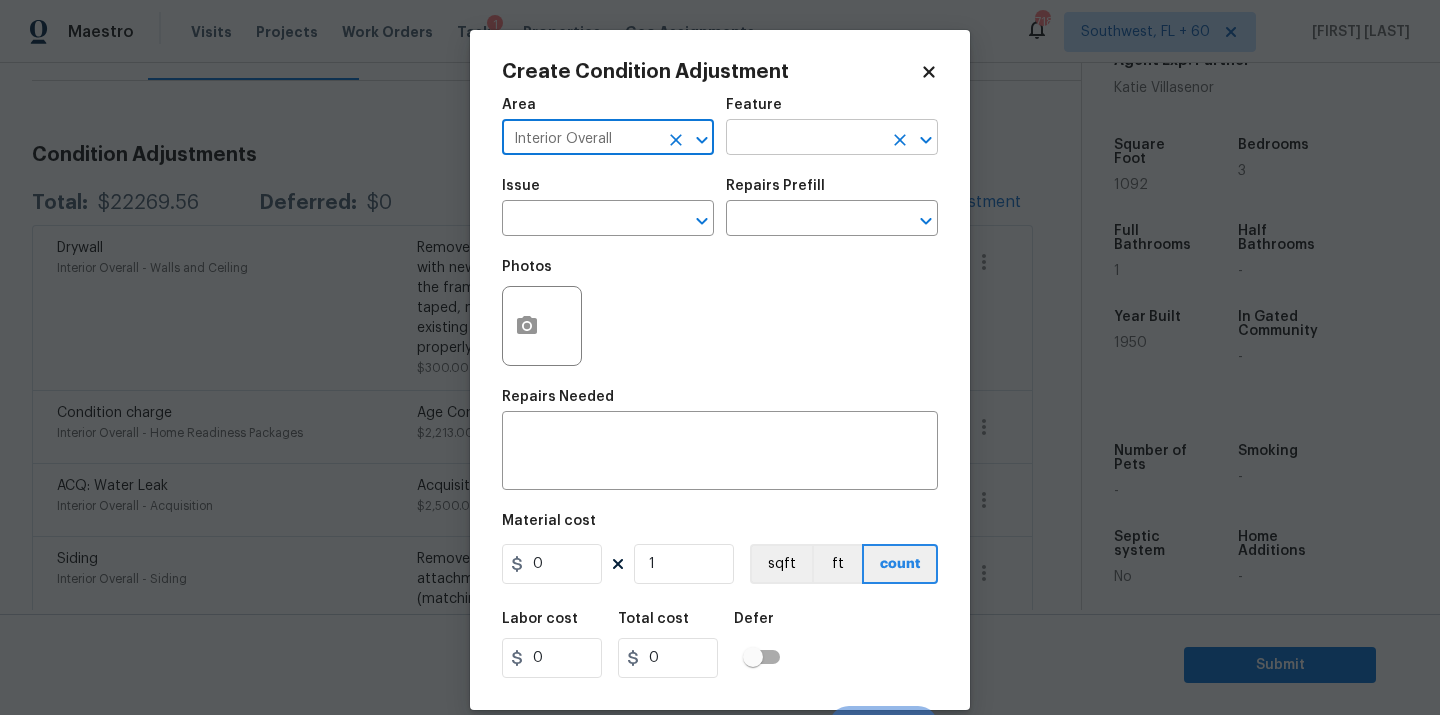 type on "Interior Overall" 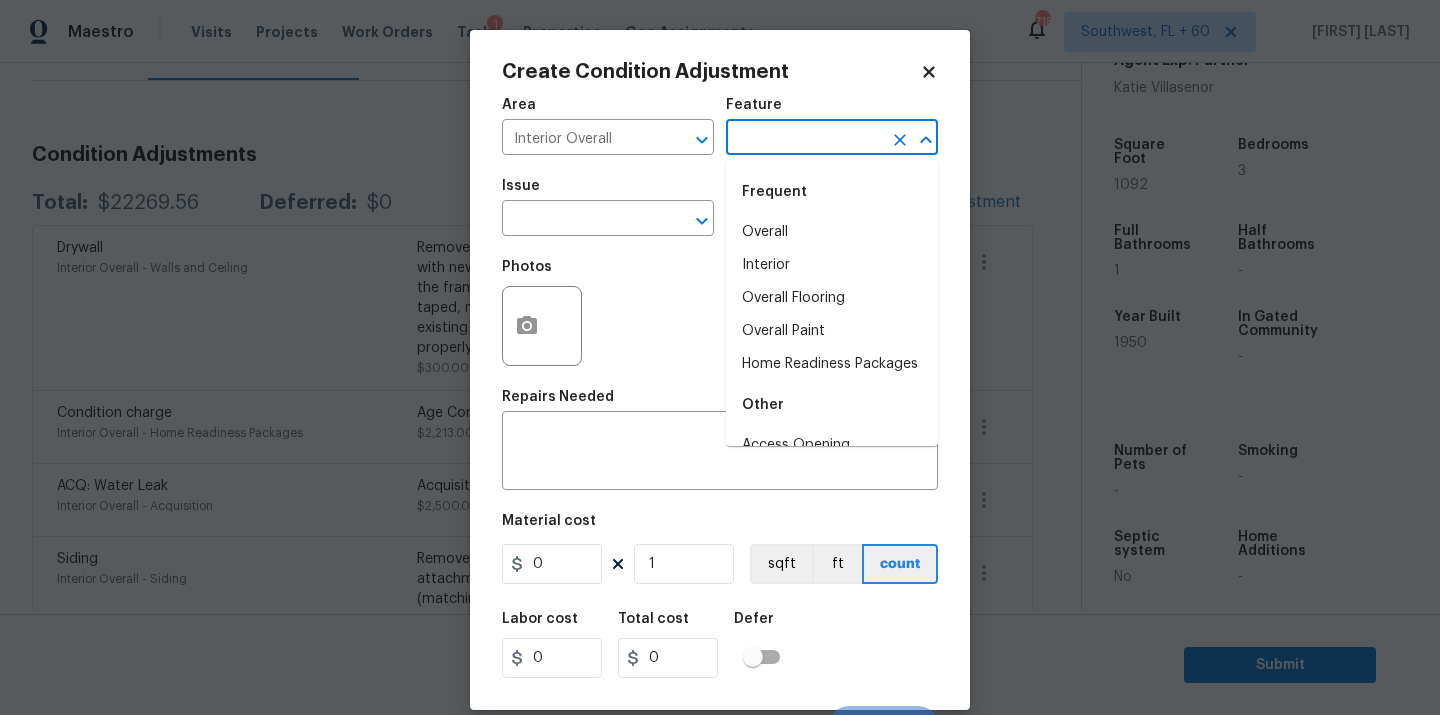 click at bounding box center (804, 139) 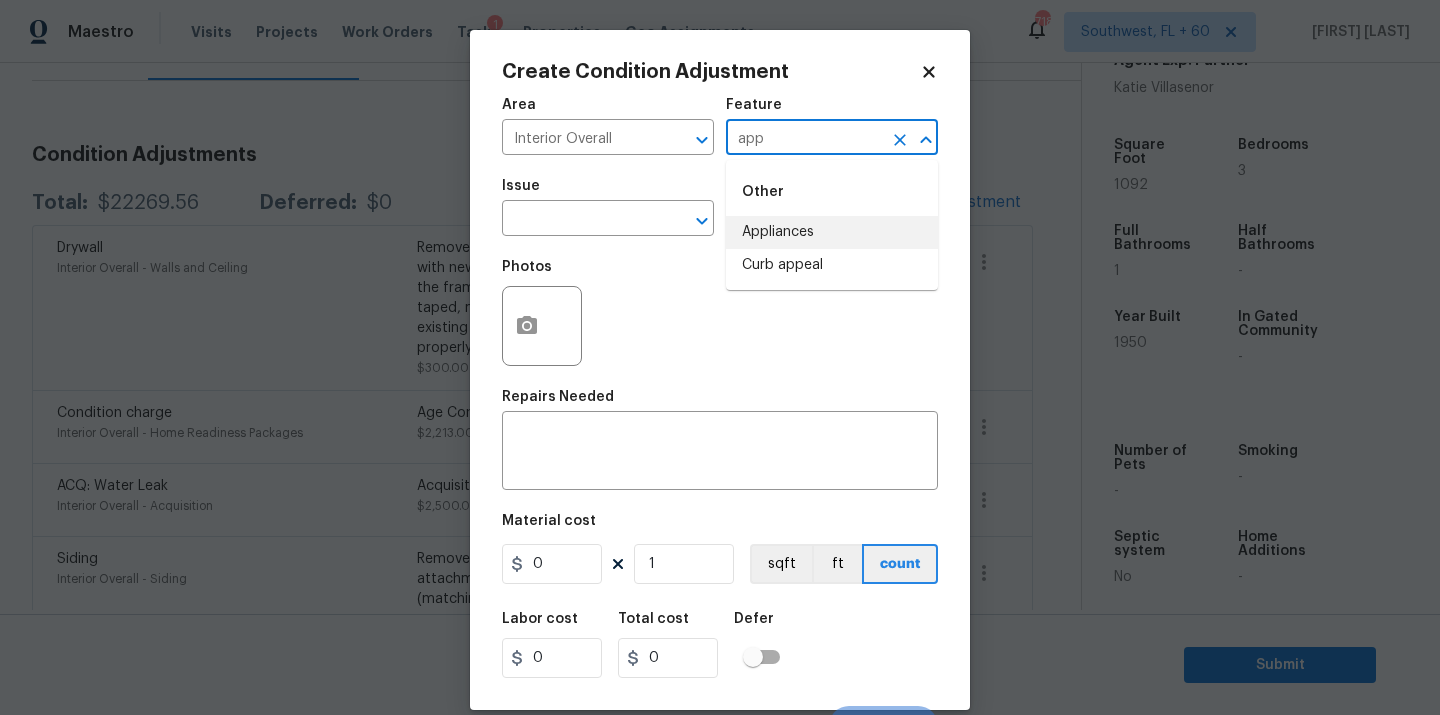 click on "Appliances" at bounding box center [832, 232] 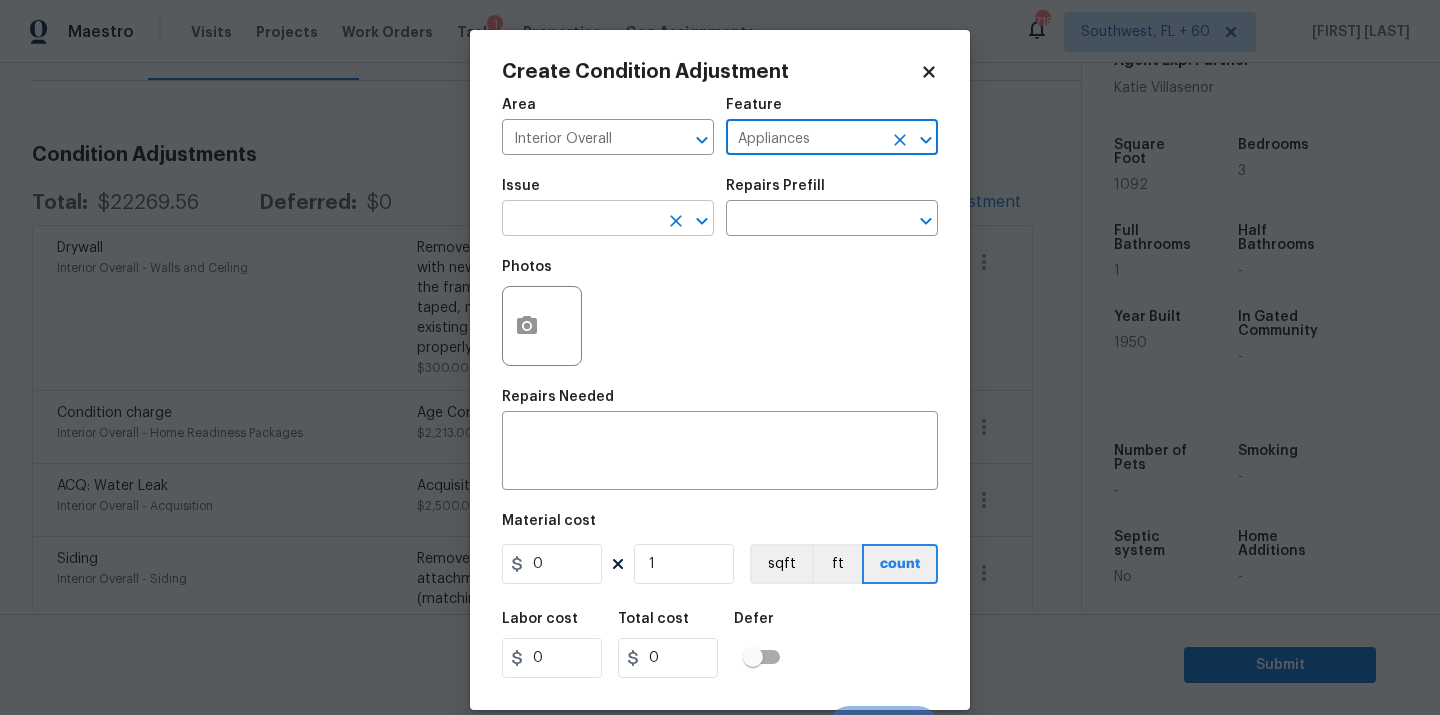 type on "Appliances" 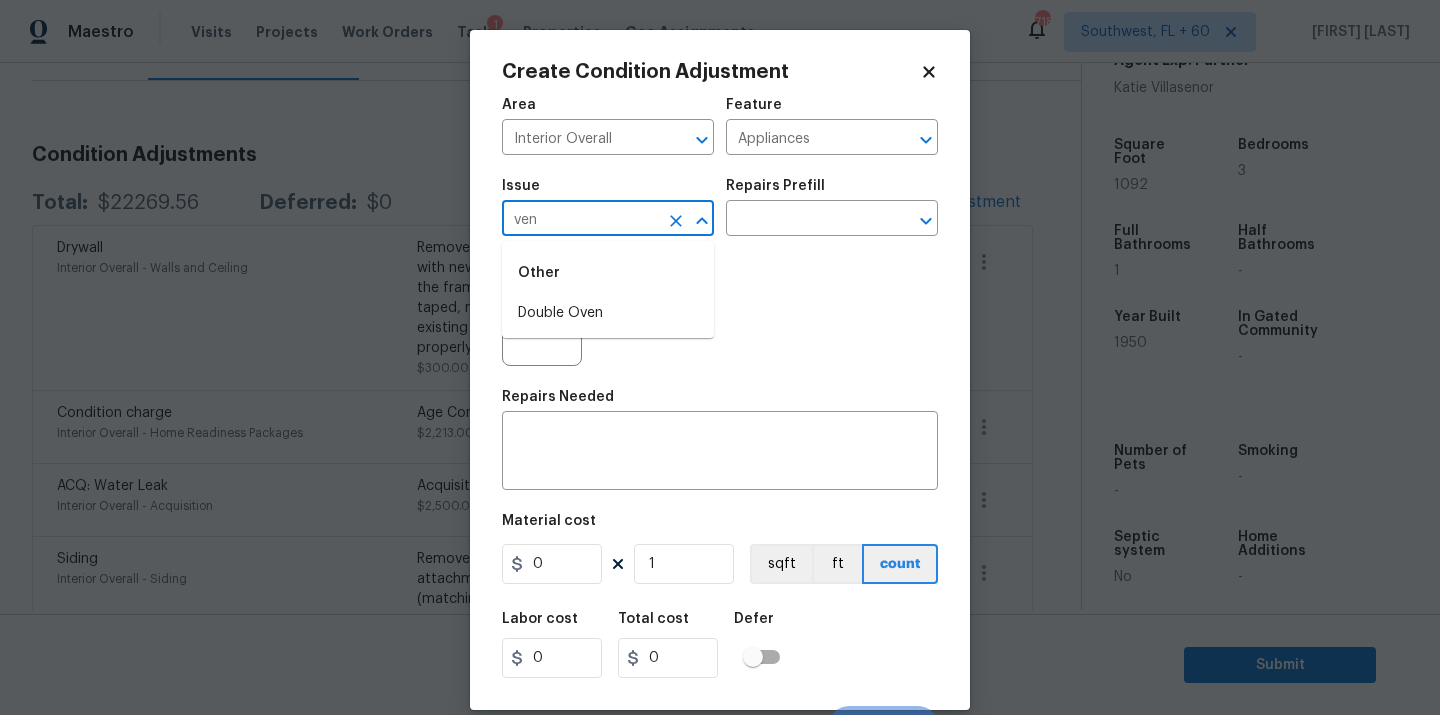 type on "vent" 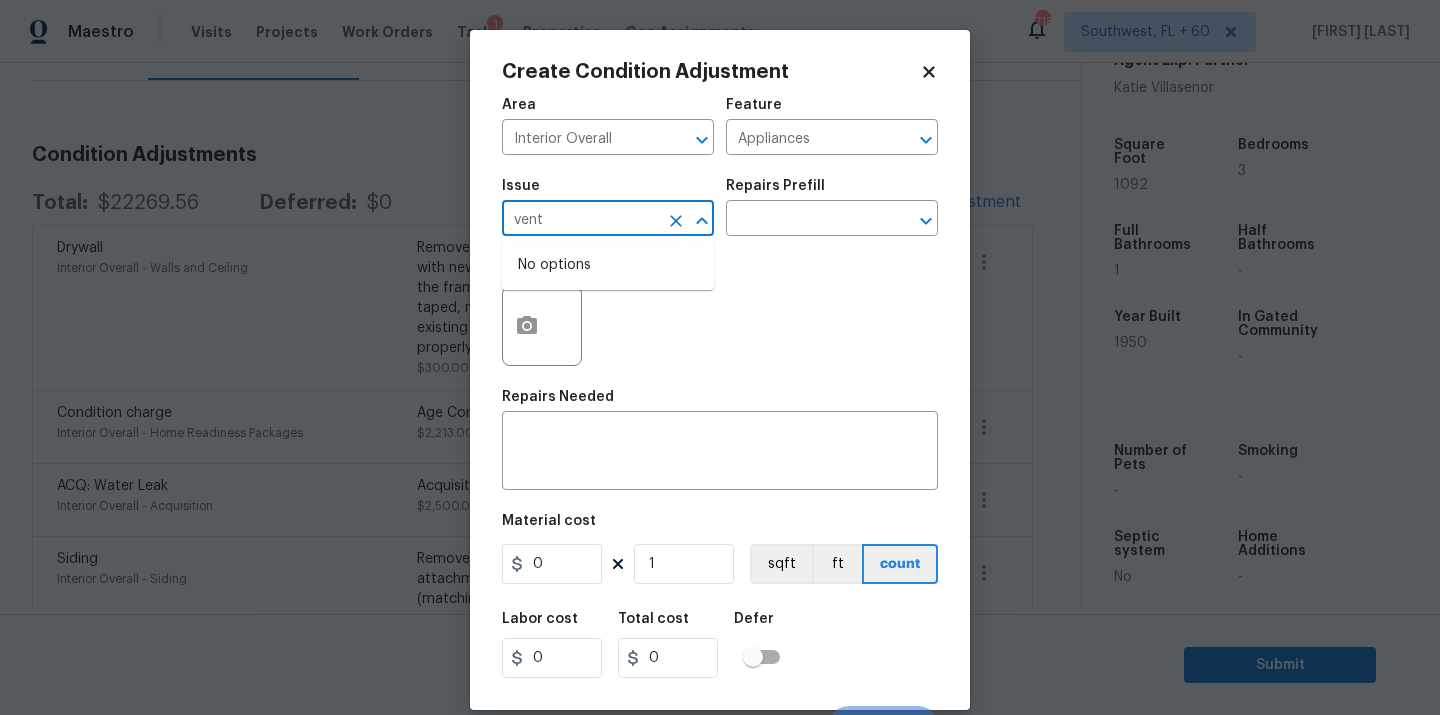 click 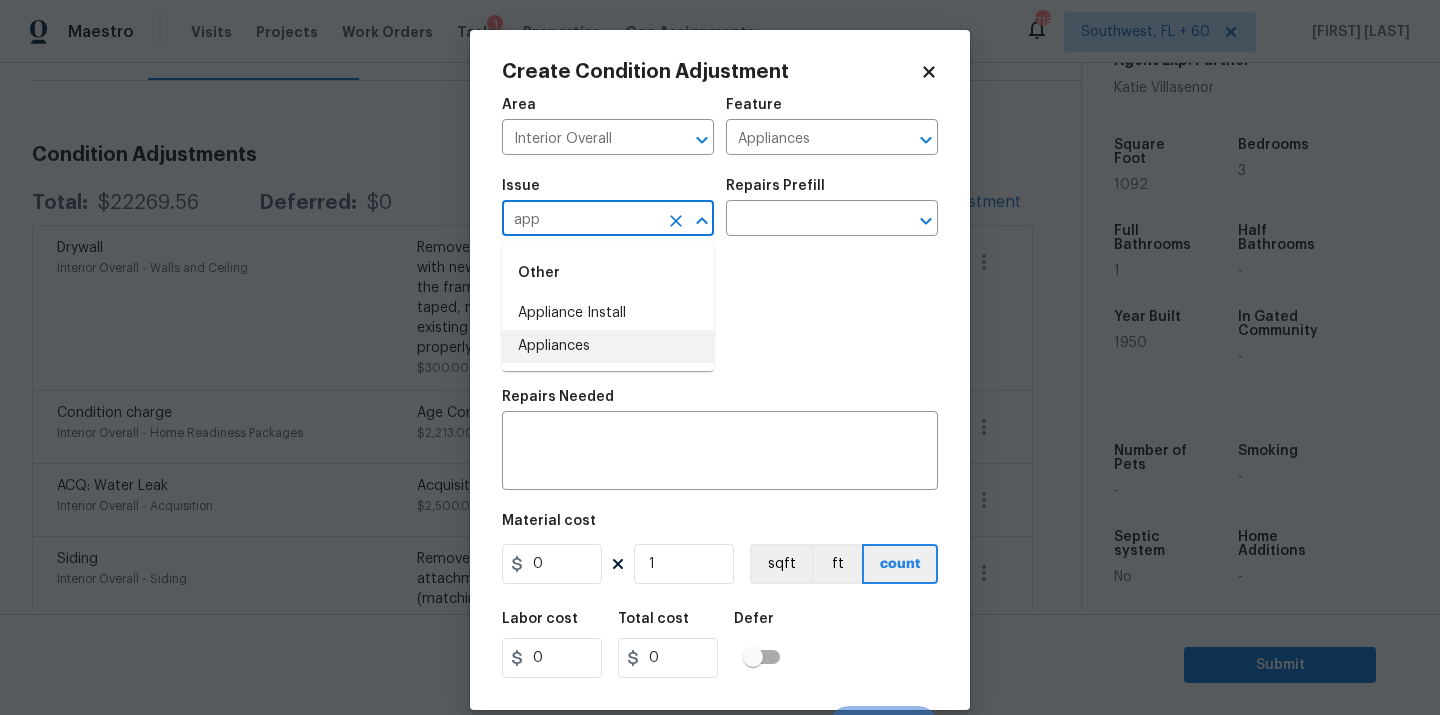 click on "Appliances" at bounding box center [608, 346] 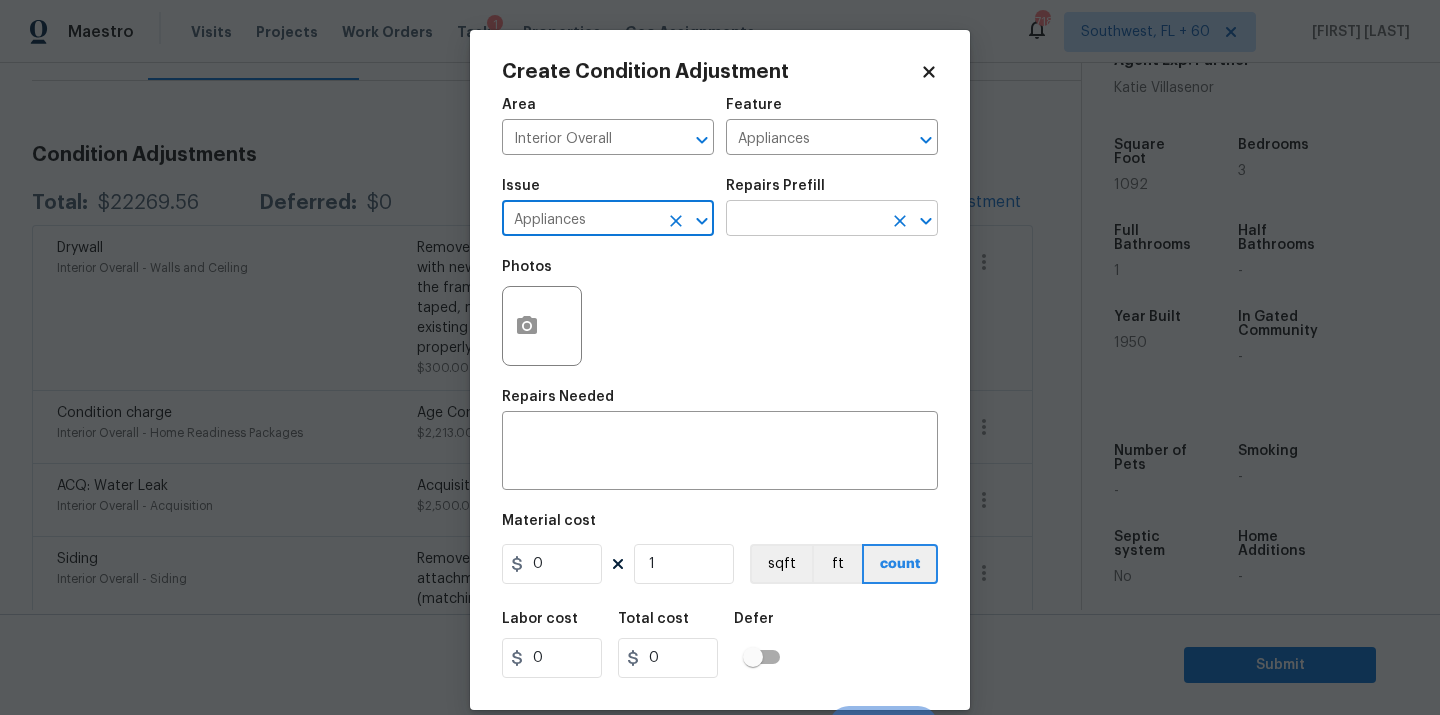 type on "Appliances" 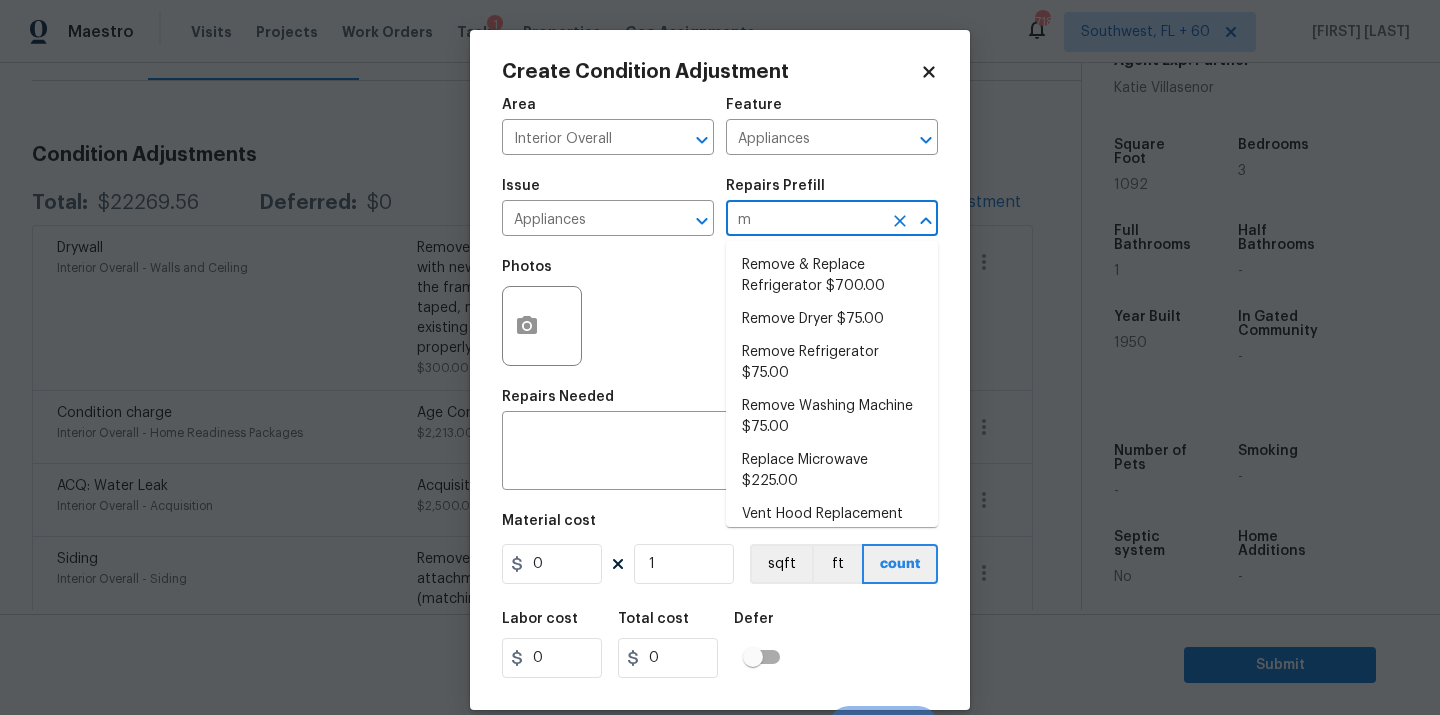 type on "mi" 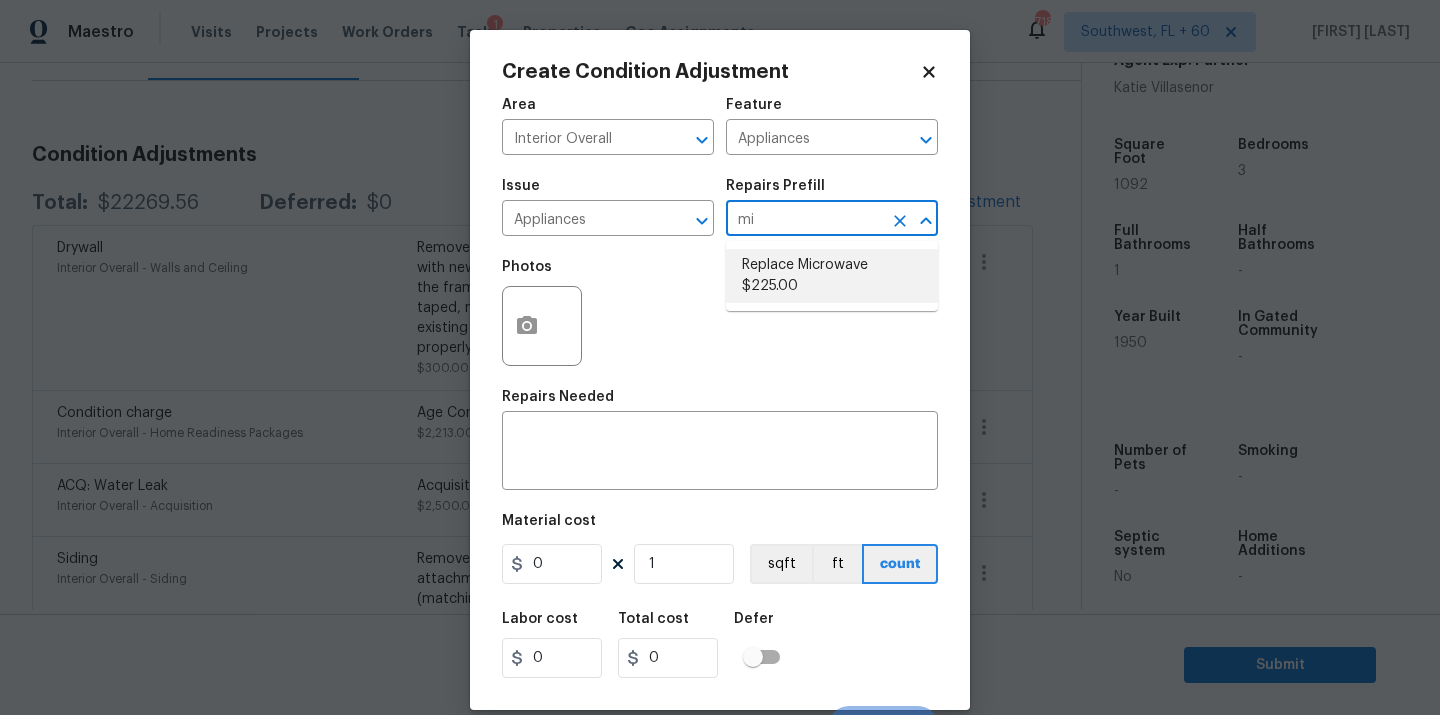 click on "Replace Microwave $225.00" at bounding box center [832, 276] 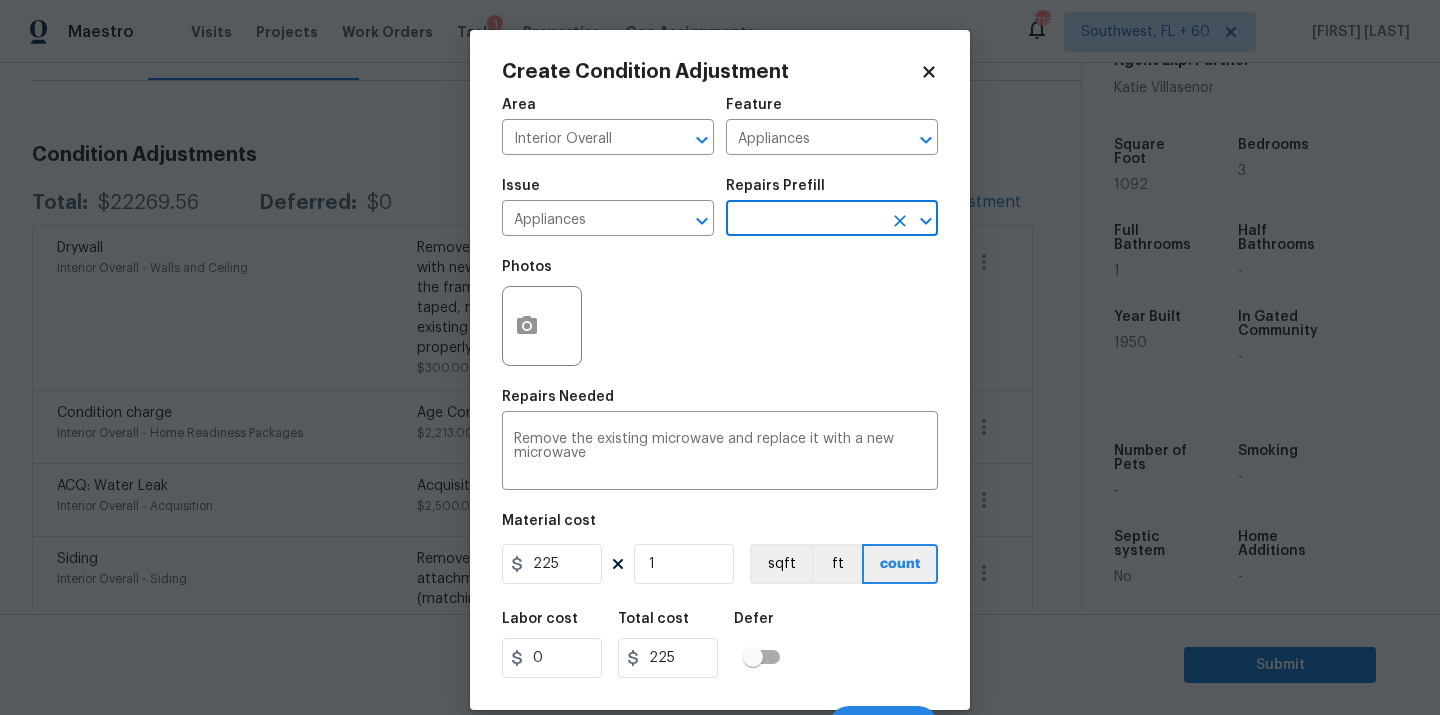 scroll, scrollTop: 32, scrollLeft: 0, axis: vertical 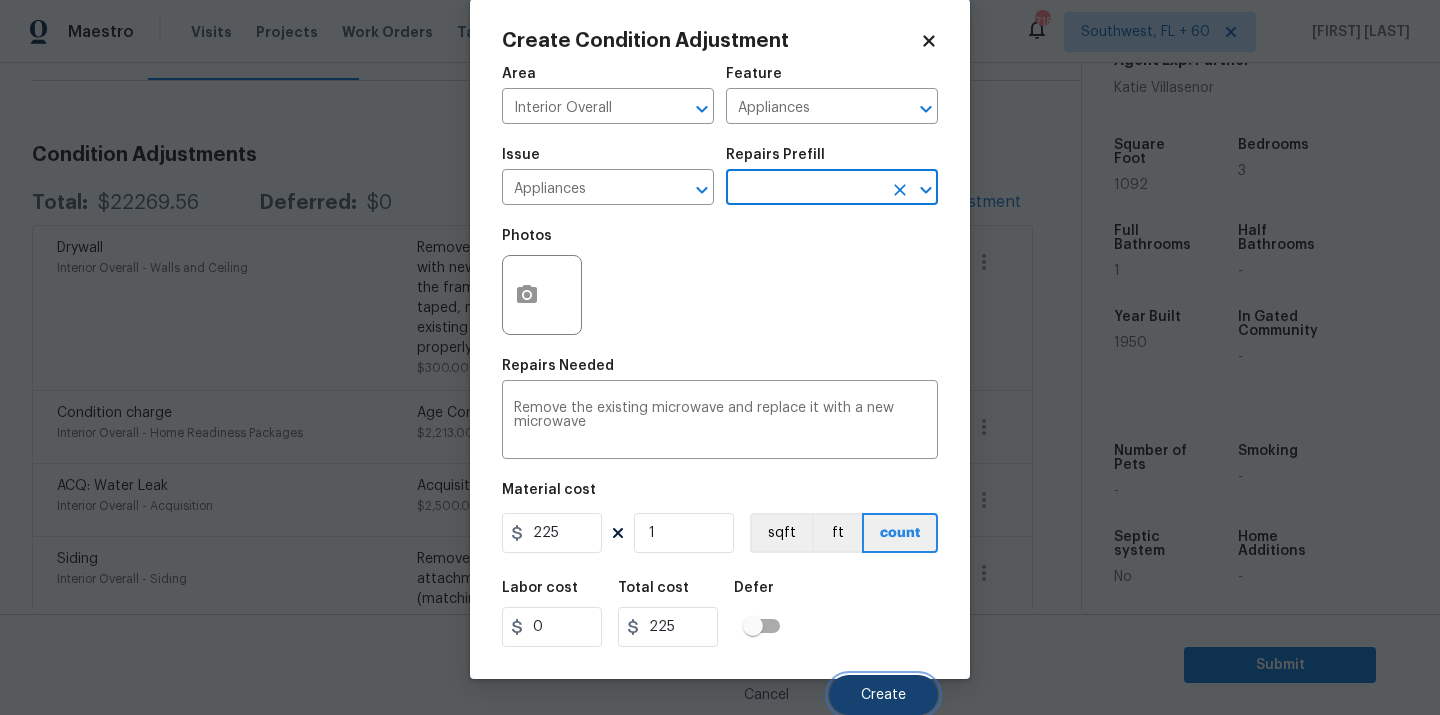 click on "Create" at bounding box center [883, 695] 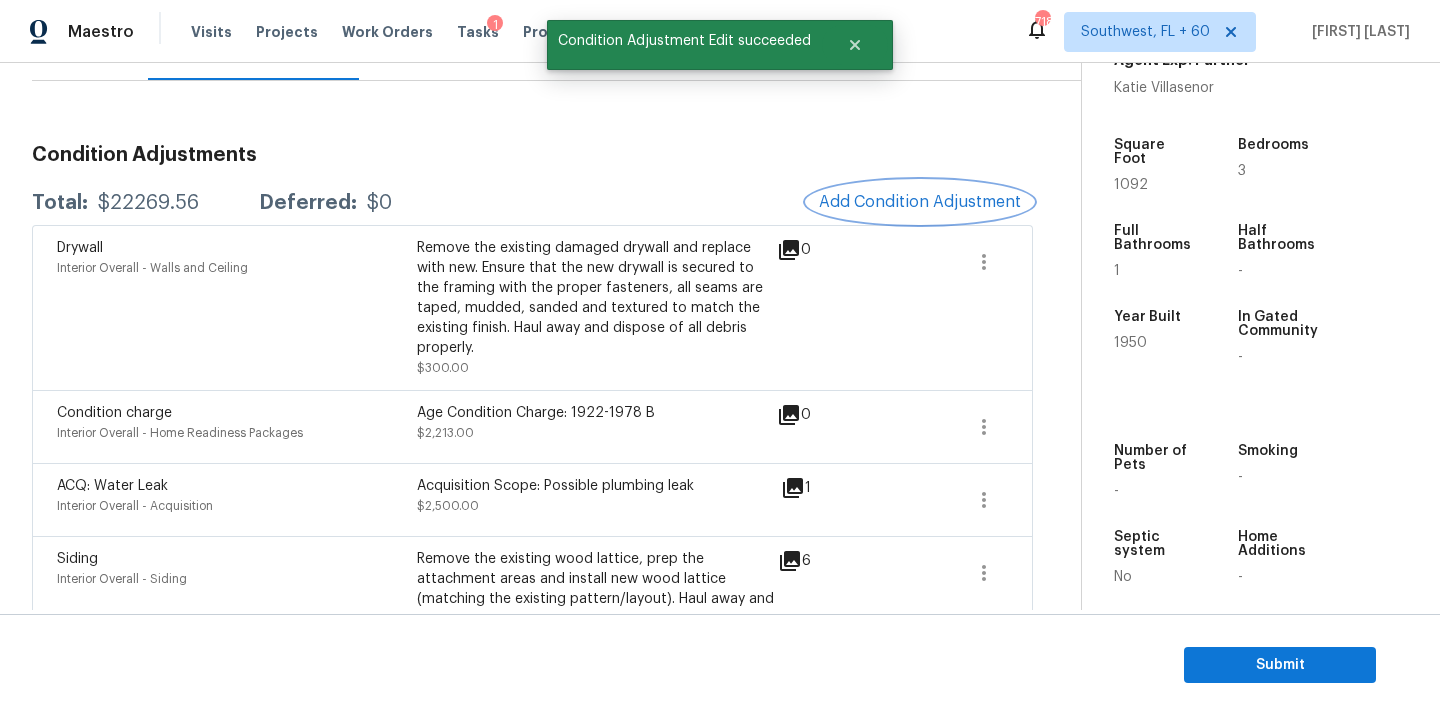 scroll, scrollTop: 0, scrollLeft: 0, axis: both 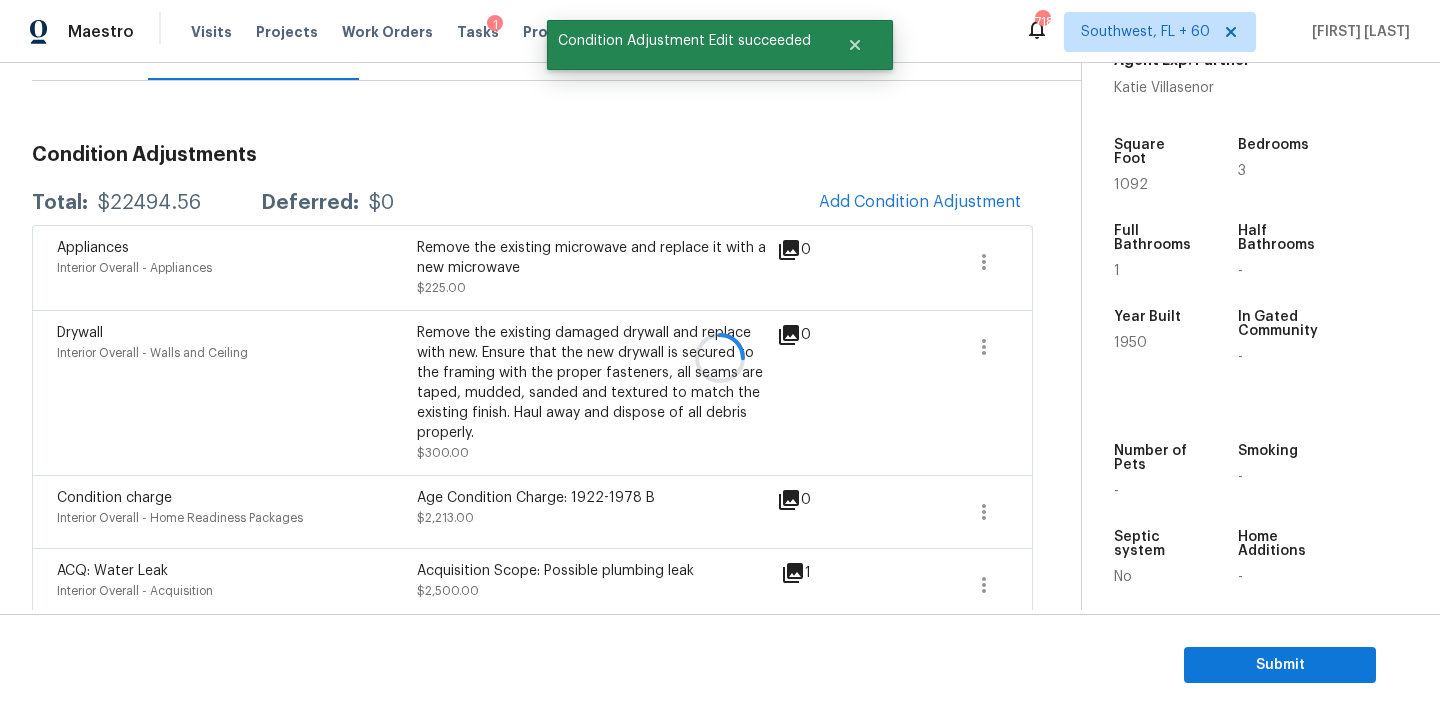 click at bounding box center [720, 357] 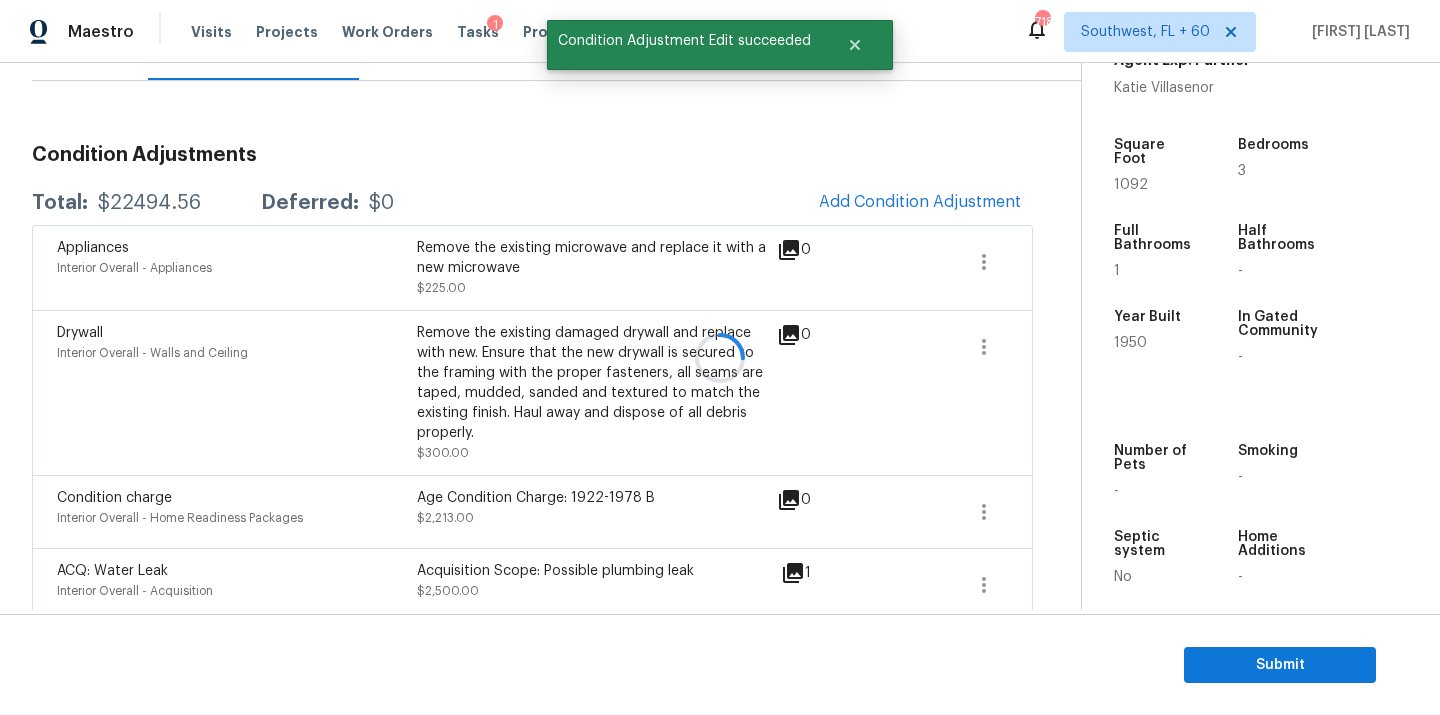 click at bounding box center (720, 357) 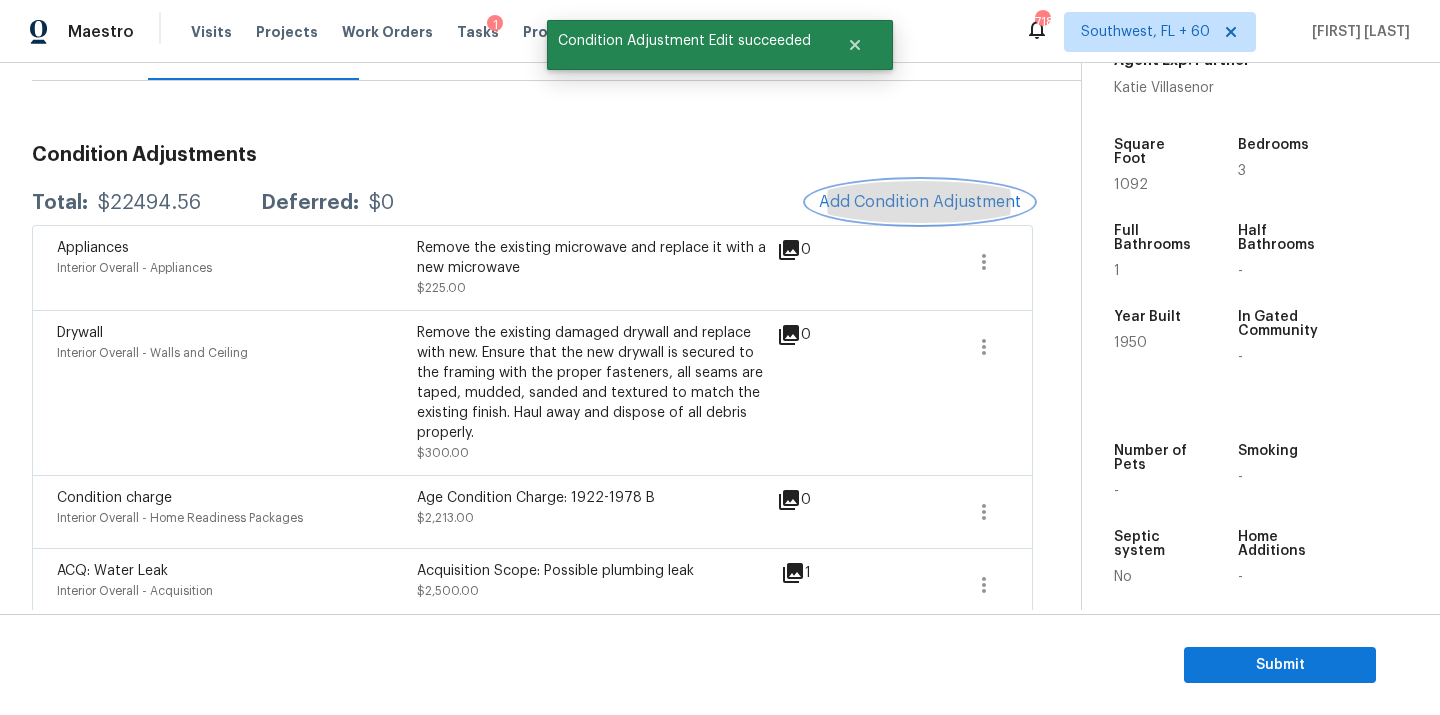 click on "Add Condition Adjustment" at bounding box center [920, 202] 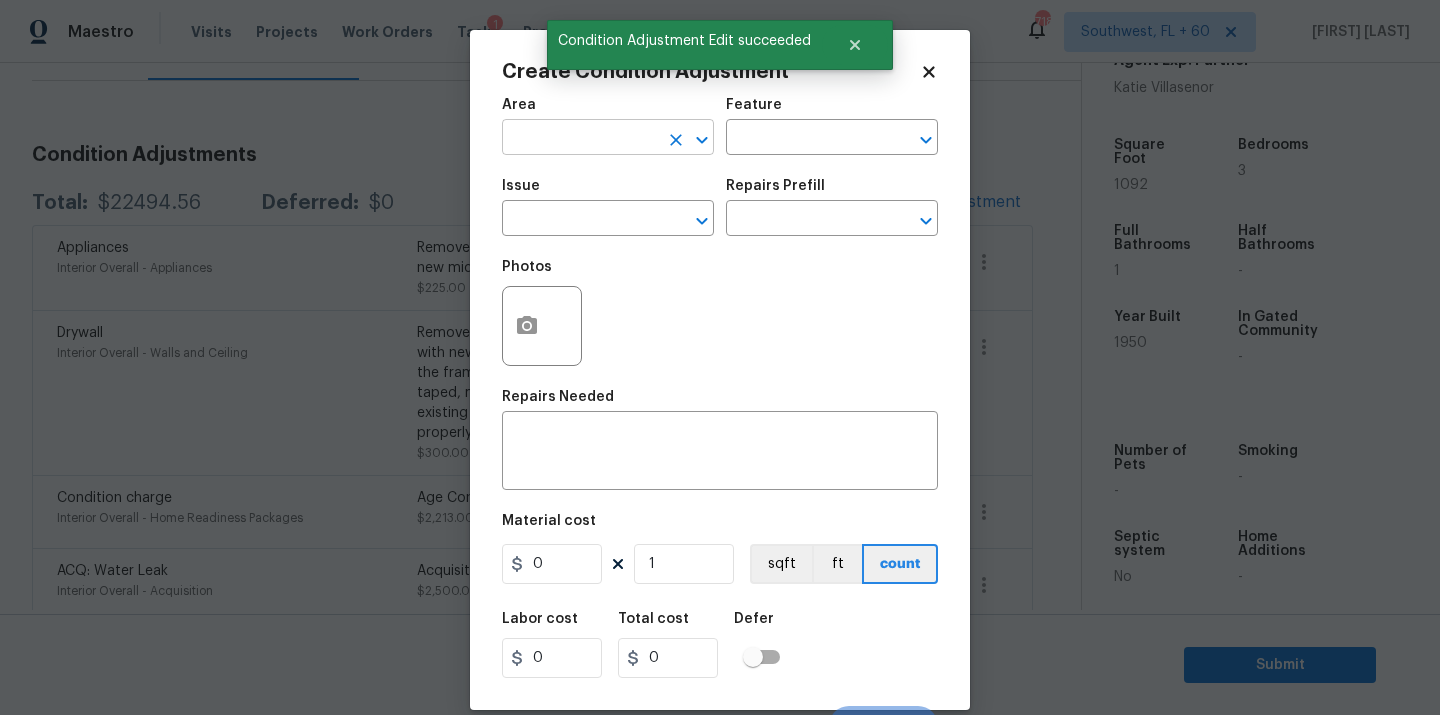 click at bounding box center [580, 139] 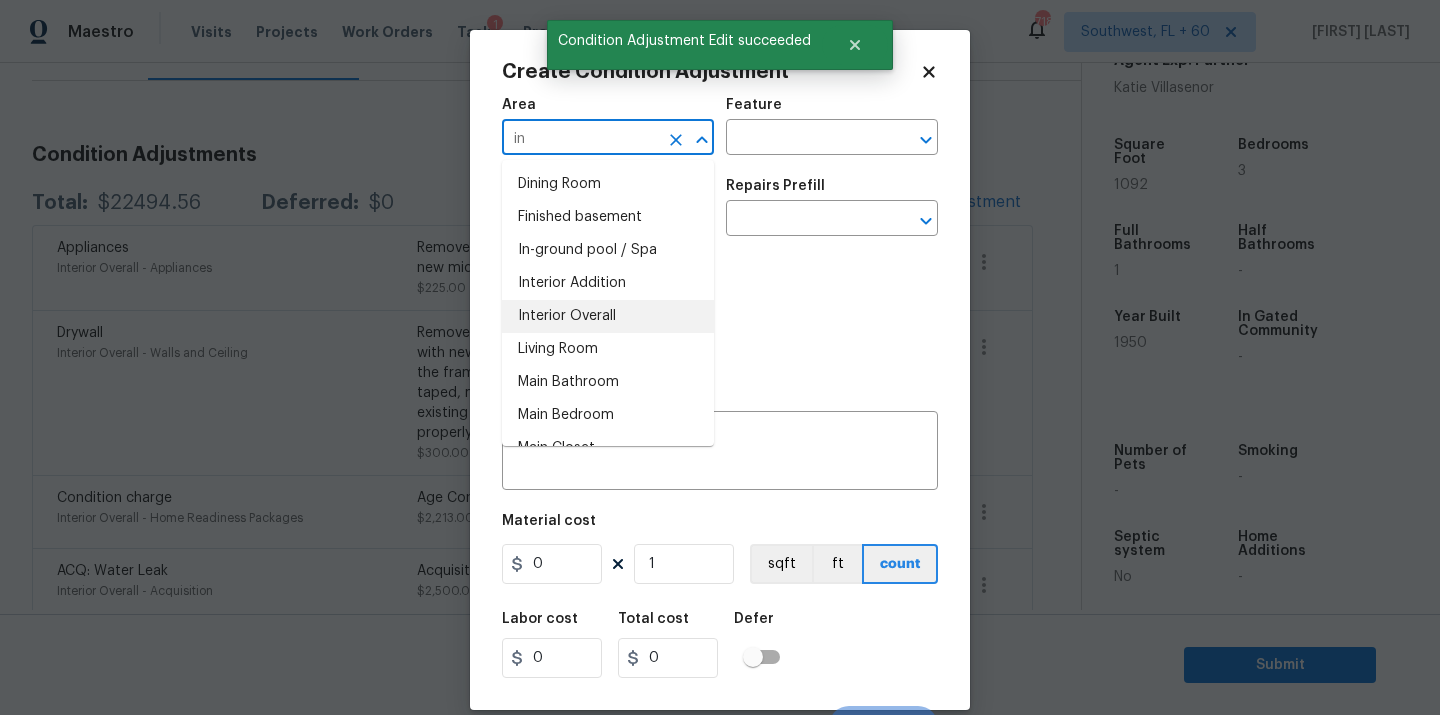 click on "Interior Overall" at bounding box center [608, 316] 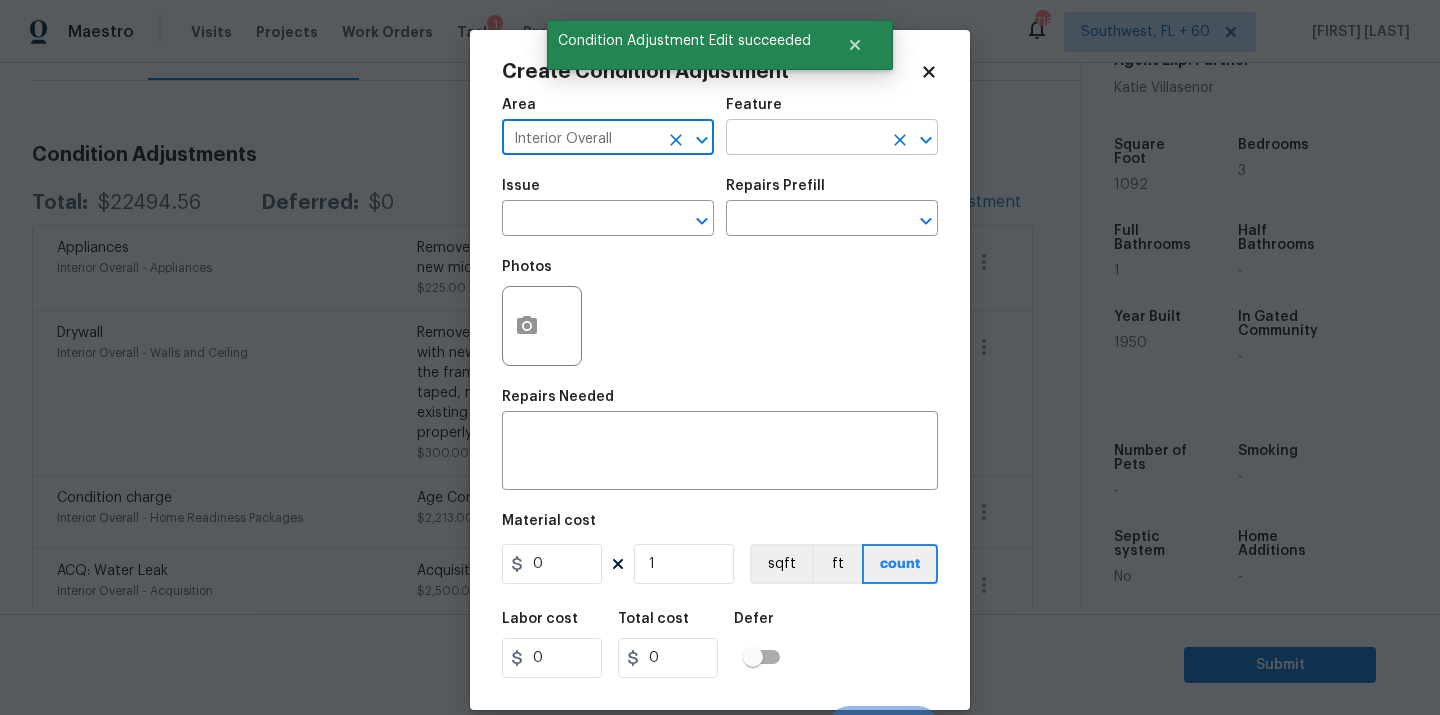 type on "Interior Overall" 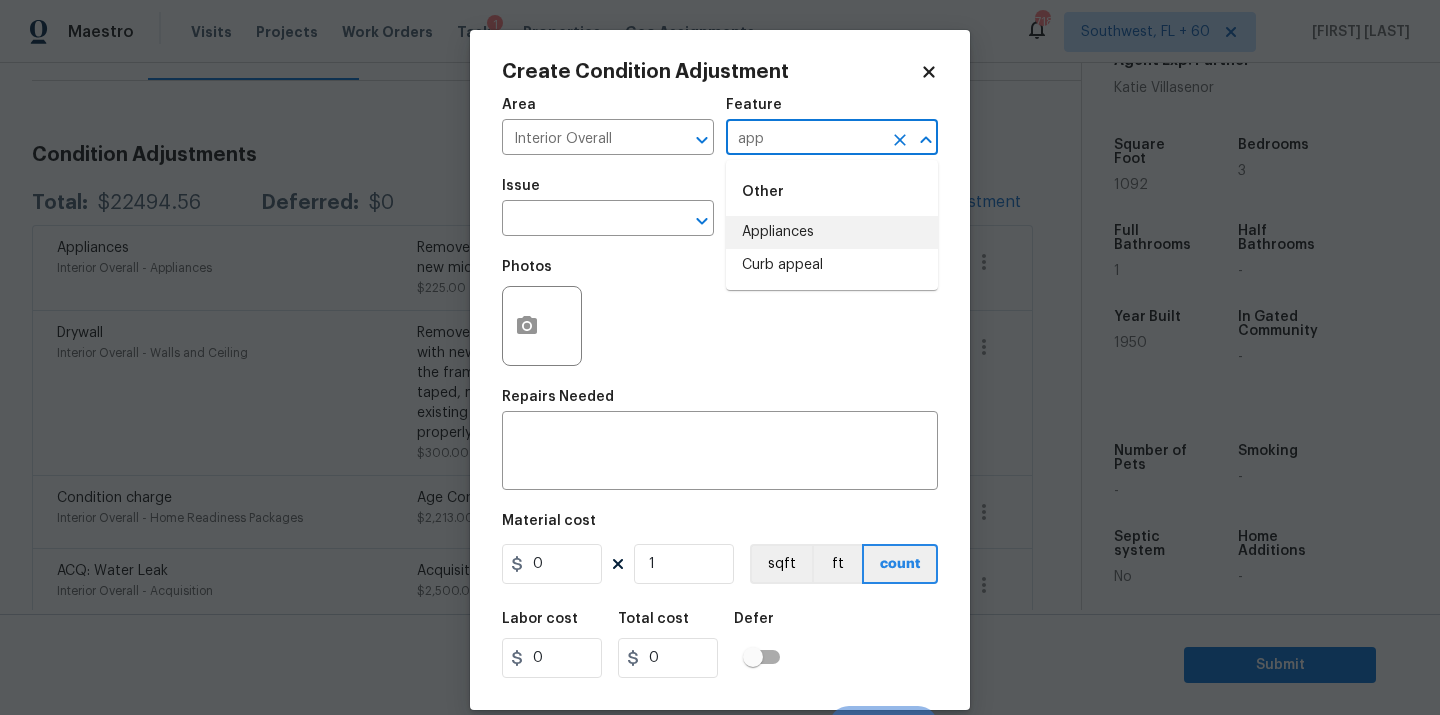 click on "Appliances" at bounding box center [832, 232] 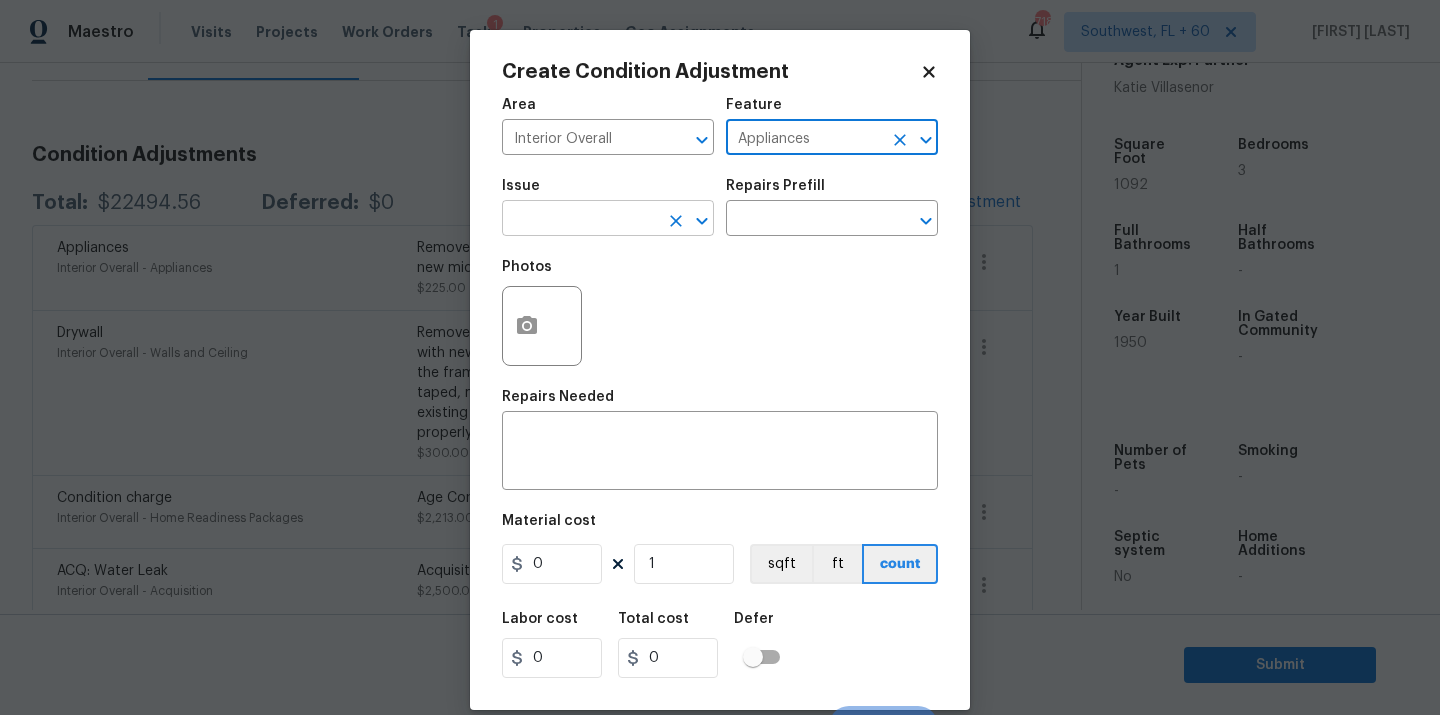 type on "Appliances" 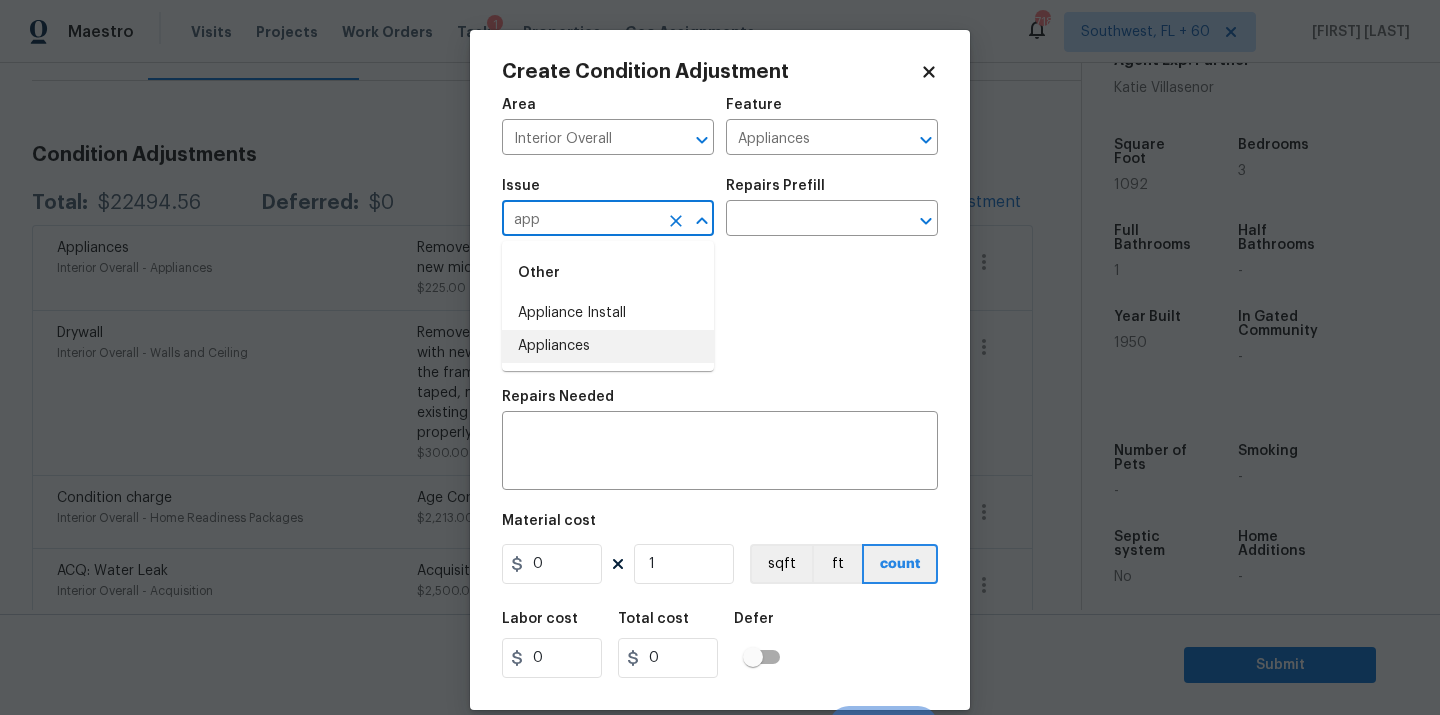 click on "Appliances" at bounding box center [608, 346] 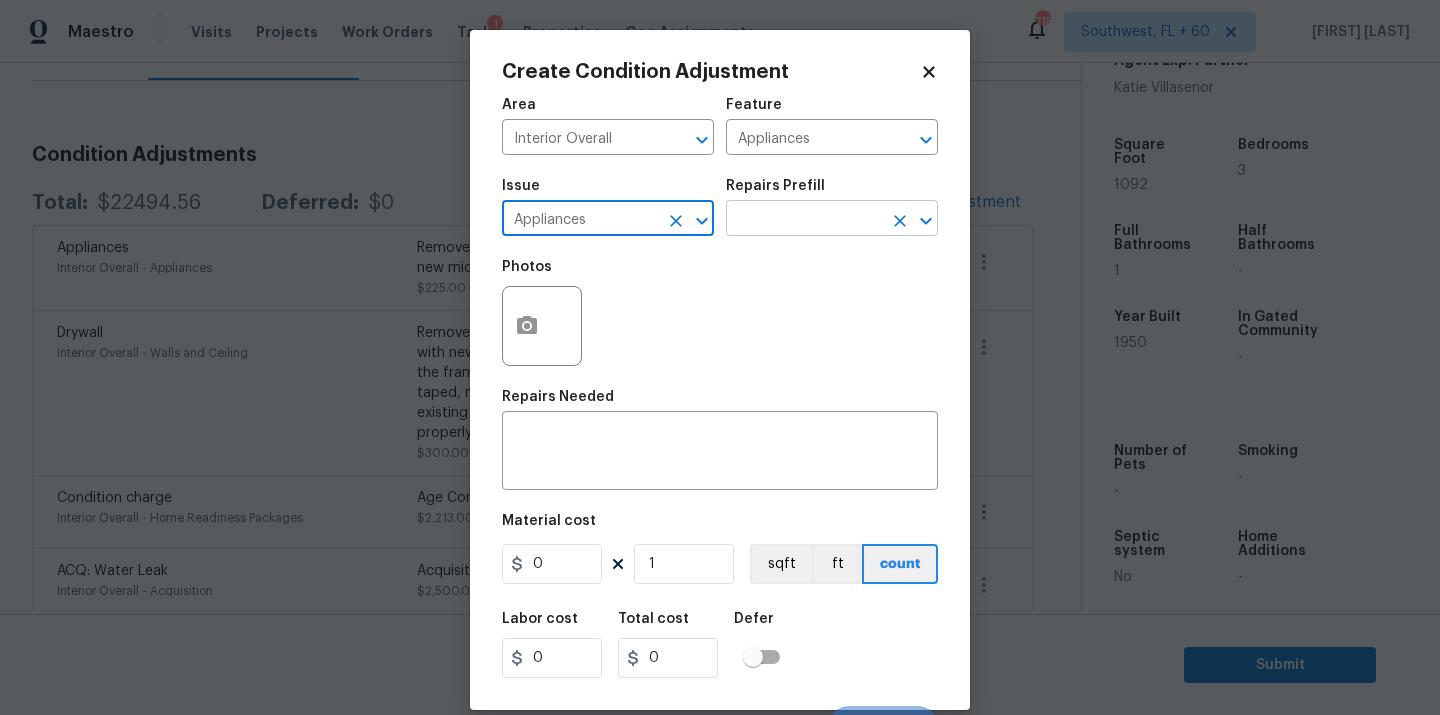 type on "Appliances" 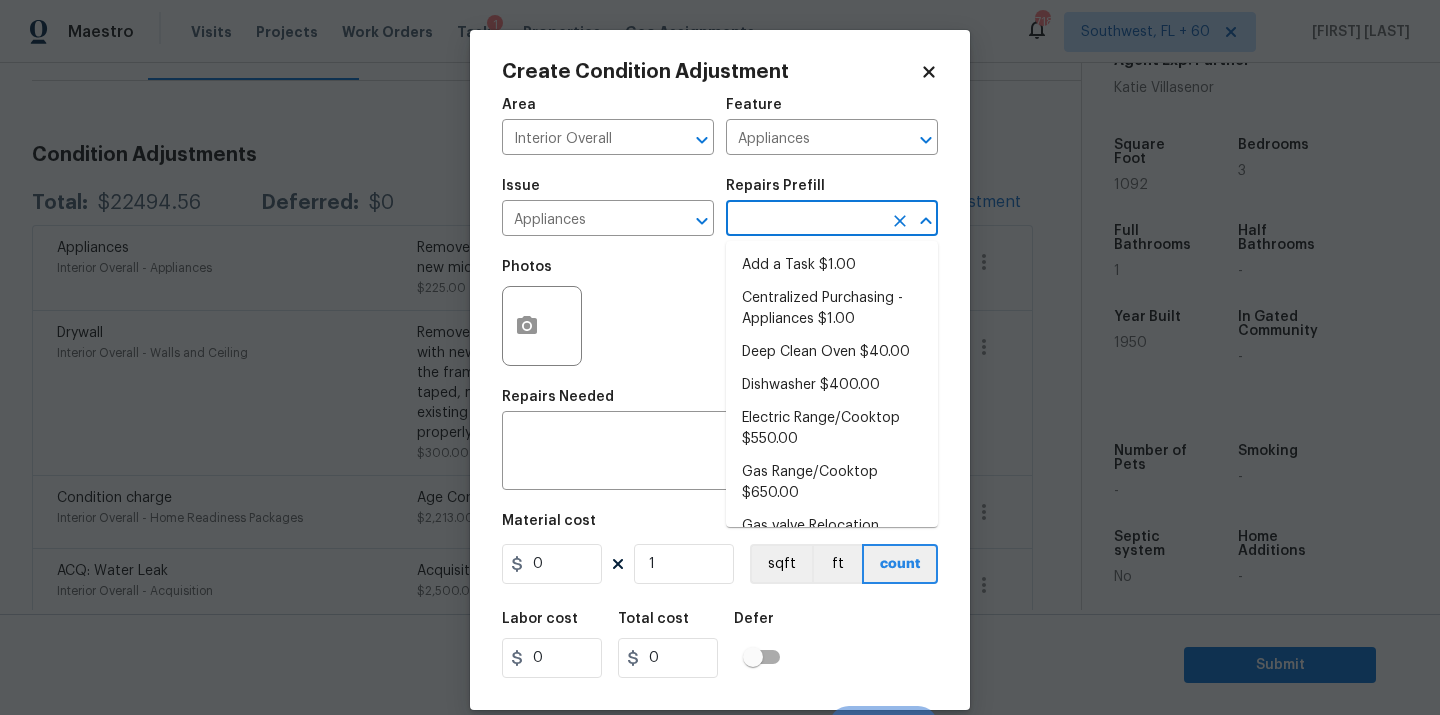 click at bounding box center [804, 220] 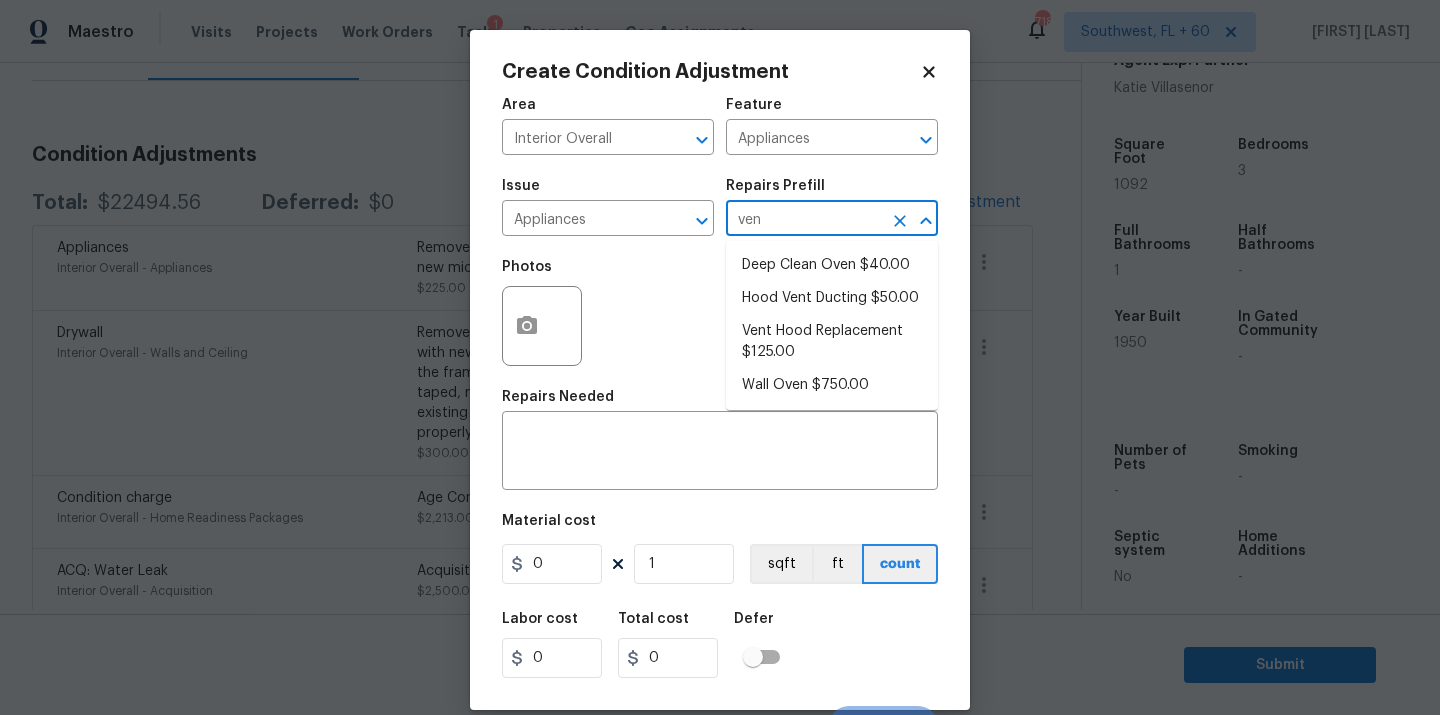 type on "vent" 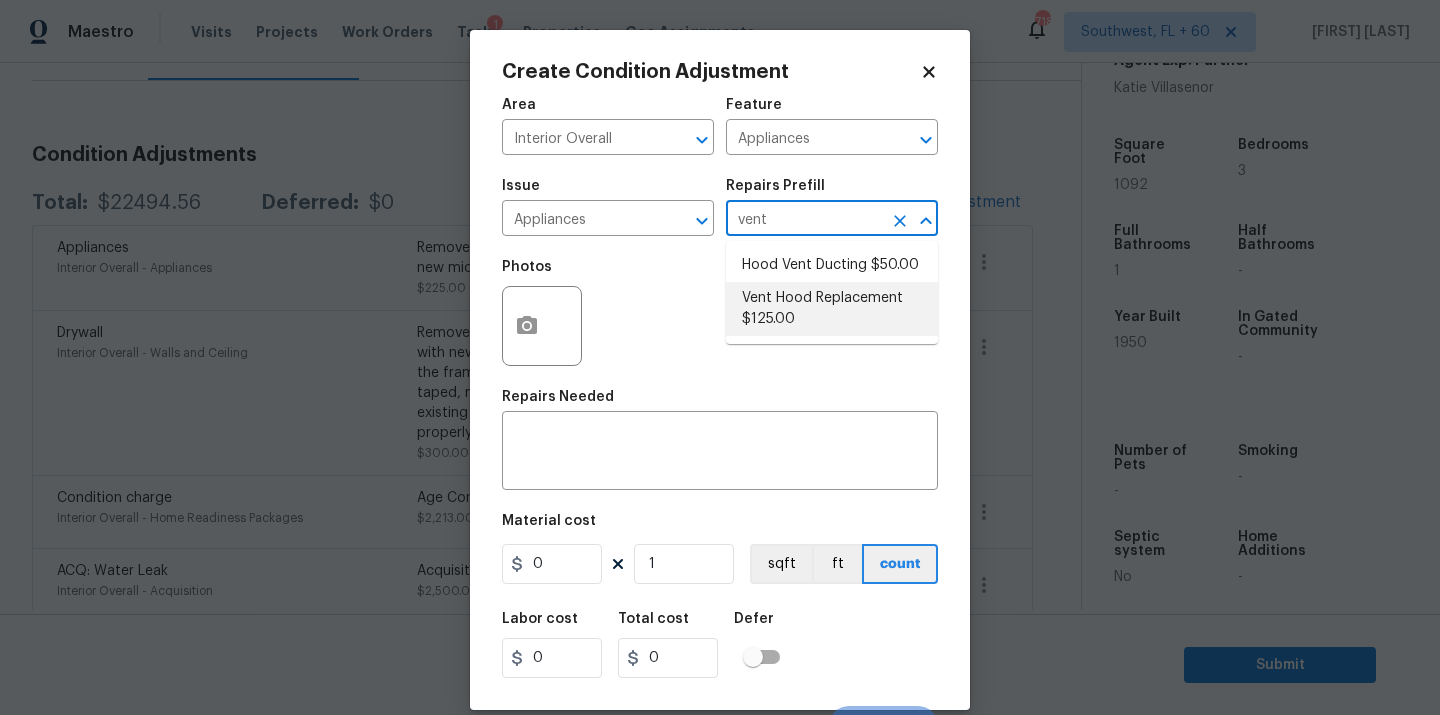 click on "Vent Hood Replacement $125.00" at bounding box center [832, 309] 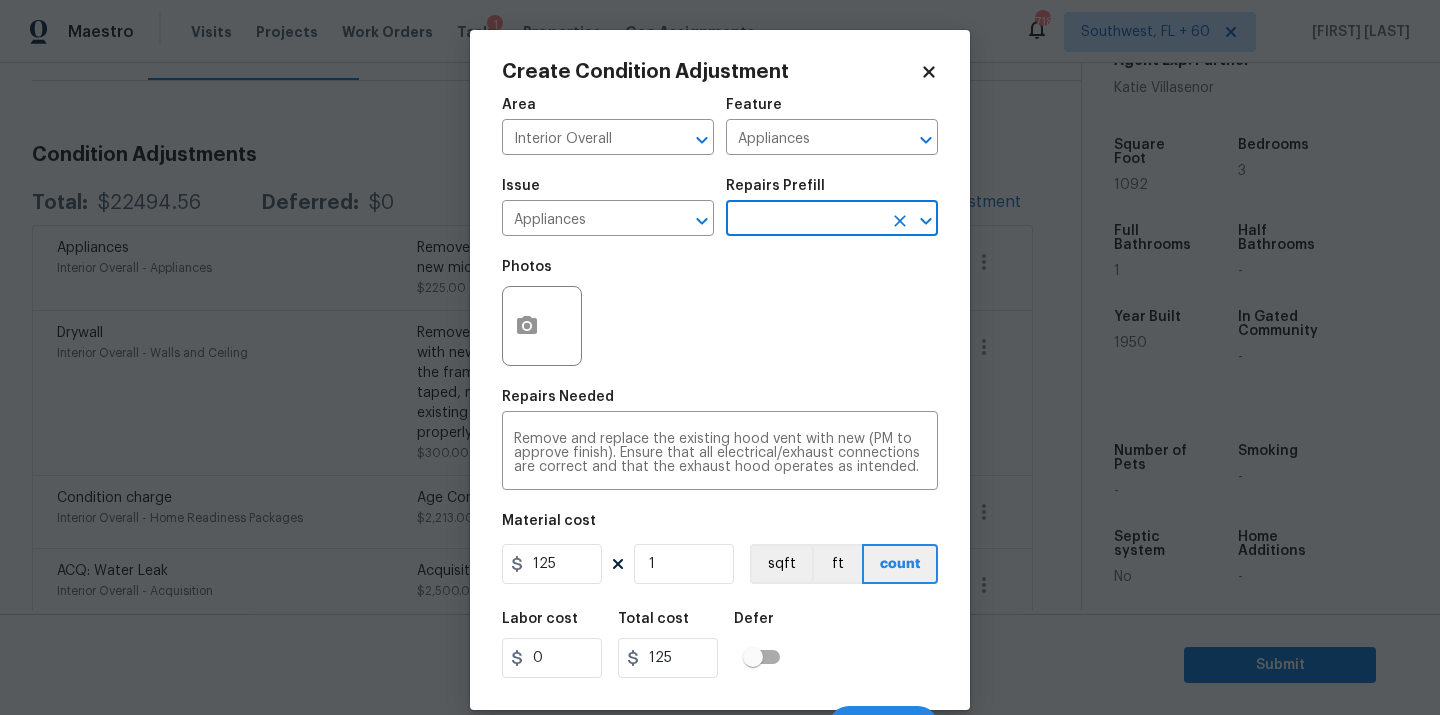 scroll, scrollTop: 32, scrollLeft: 0, axis: vertical 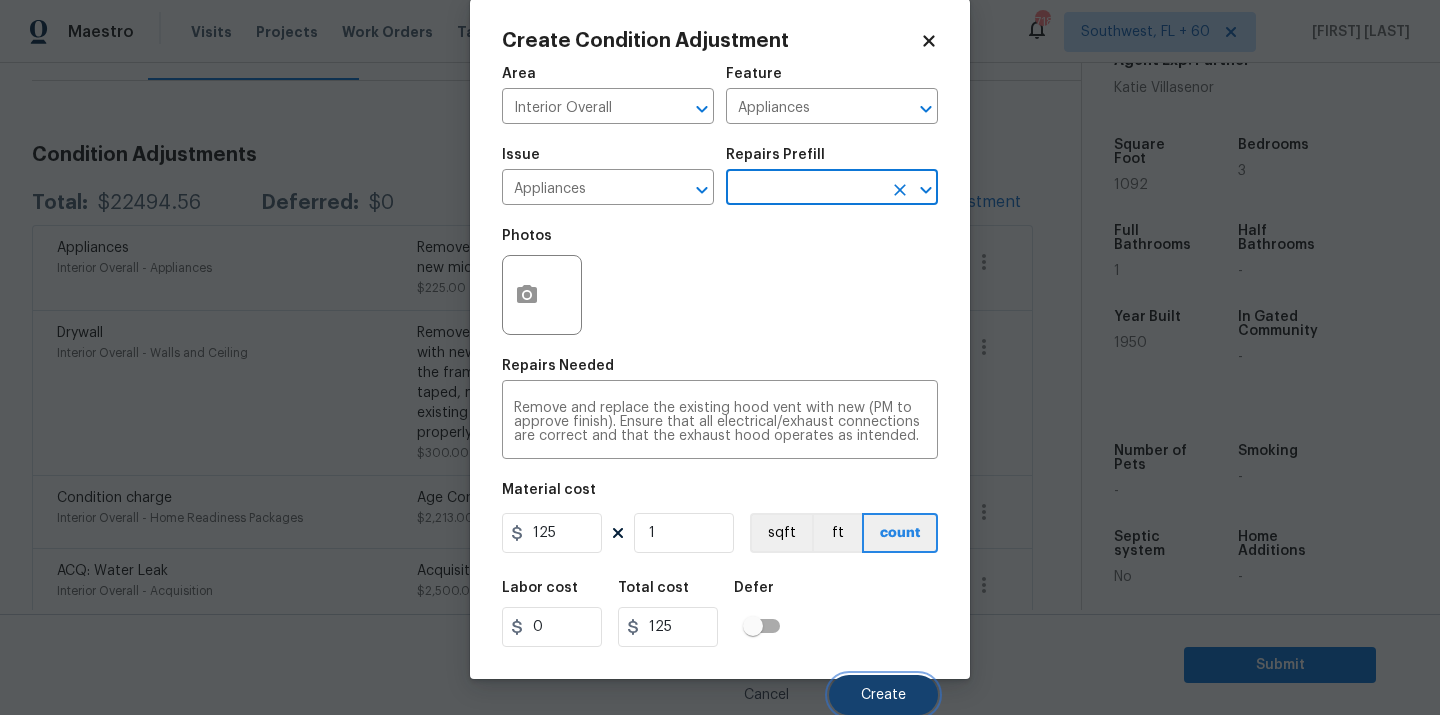 click on "Create" at bounding box center (883, 695) 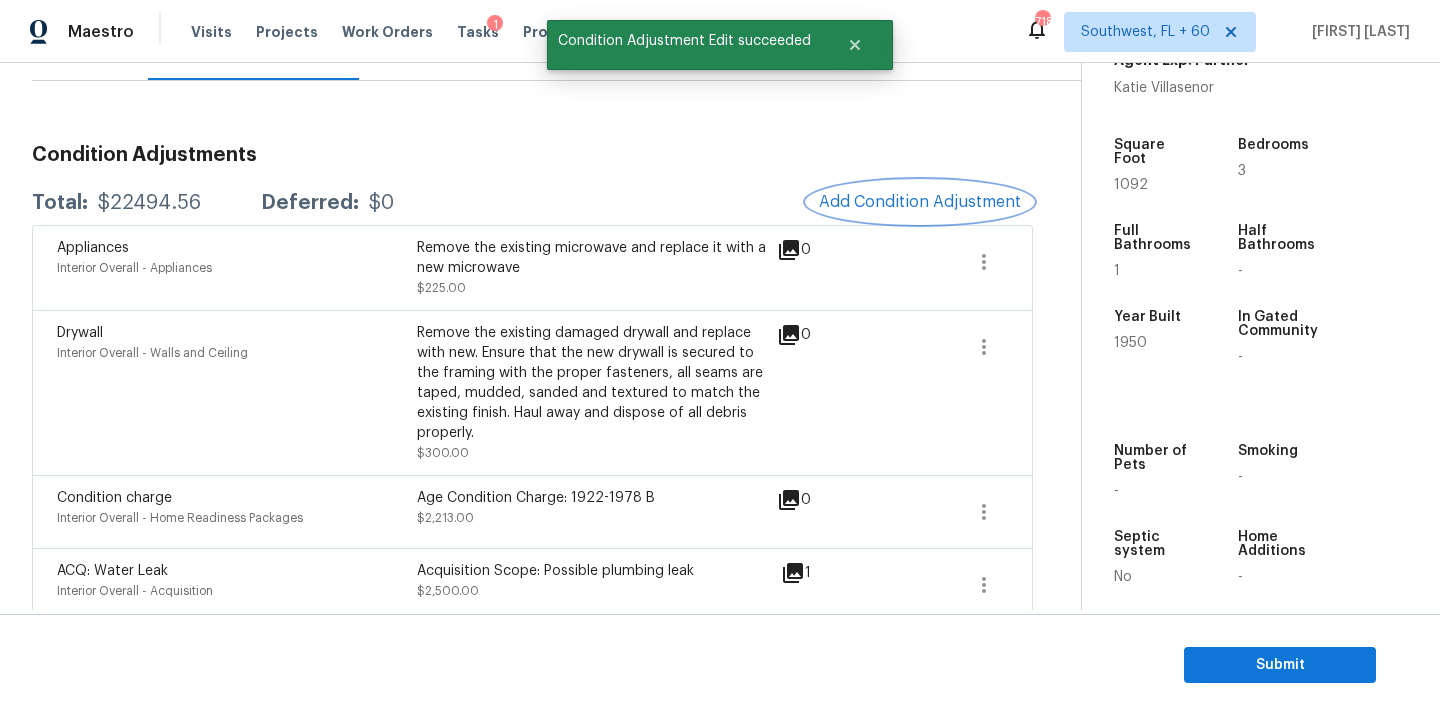 scroll, scrollTop: 0, scrollLeft: 0, axis: both 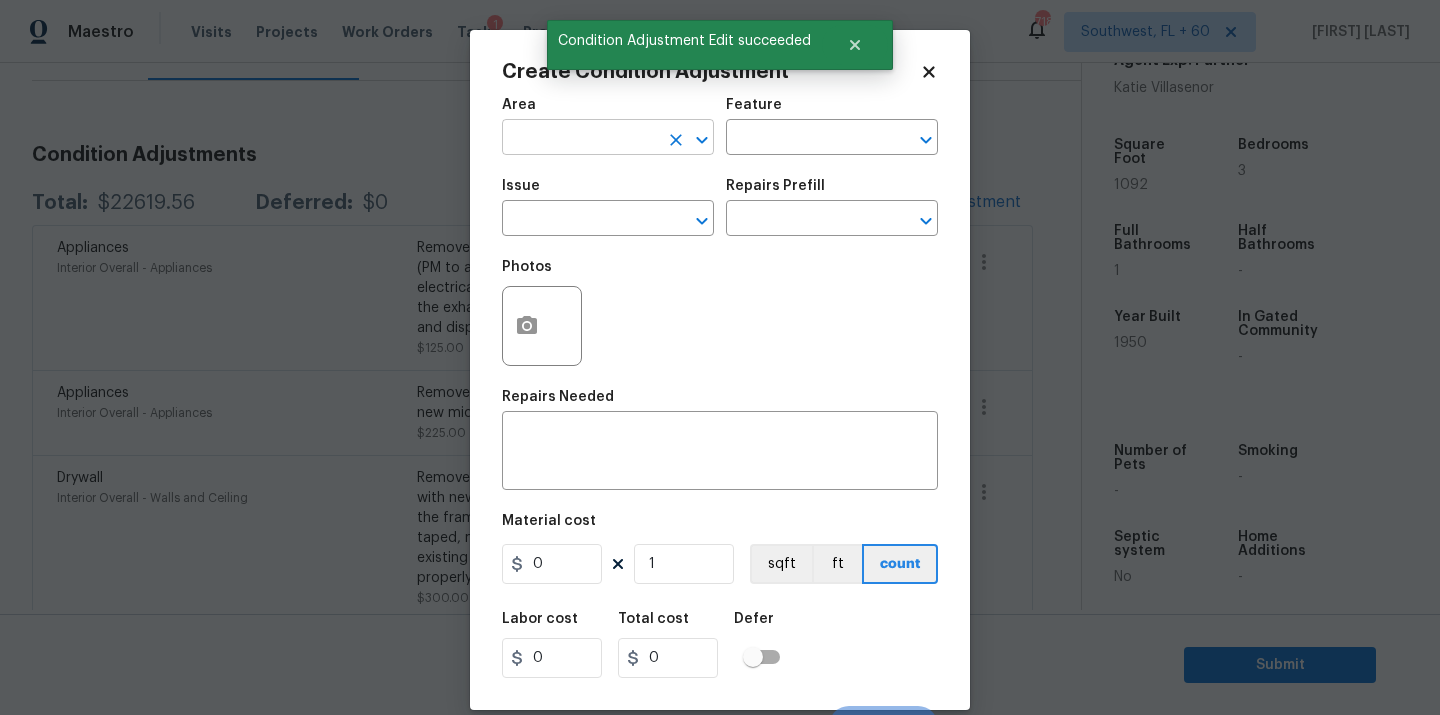 click at bounding box center [580, 139] 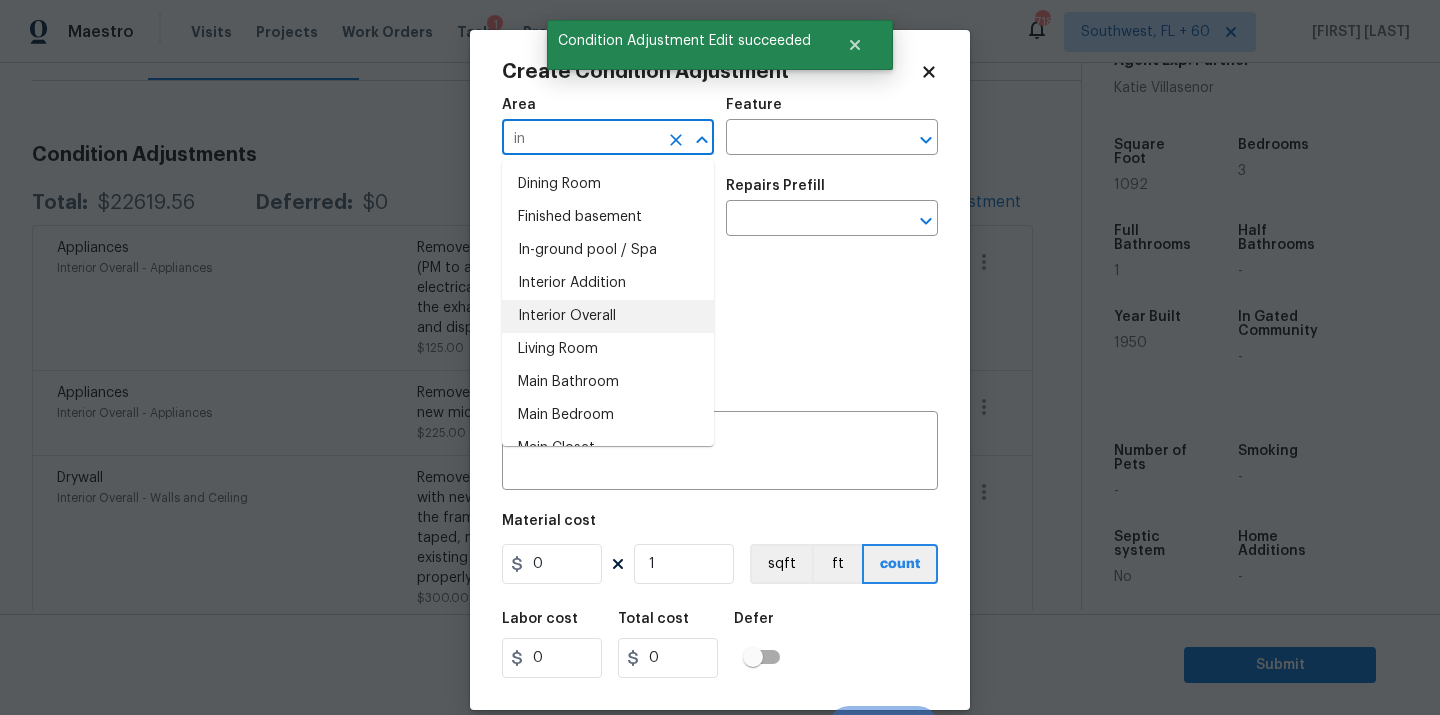 click on "Interior Overall" at bounding box center [608, 316] 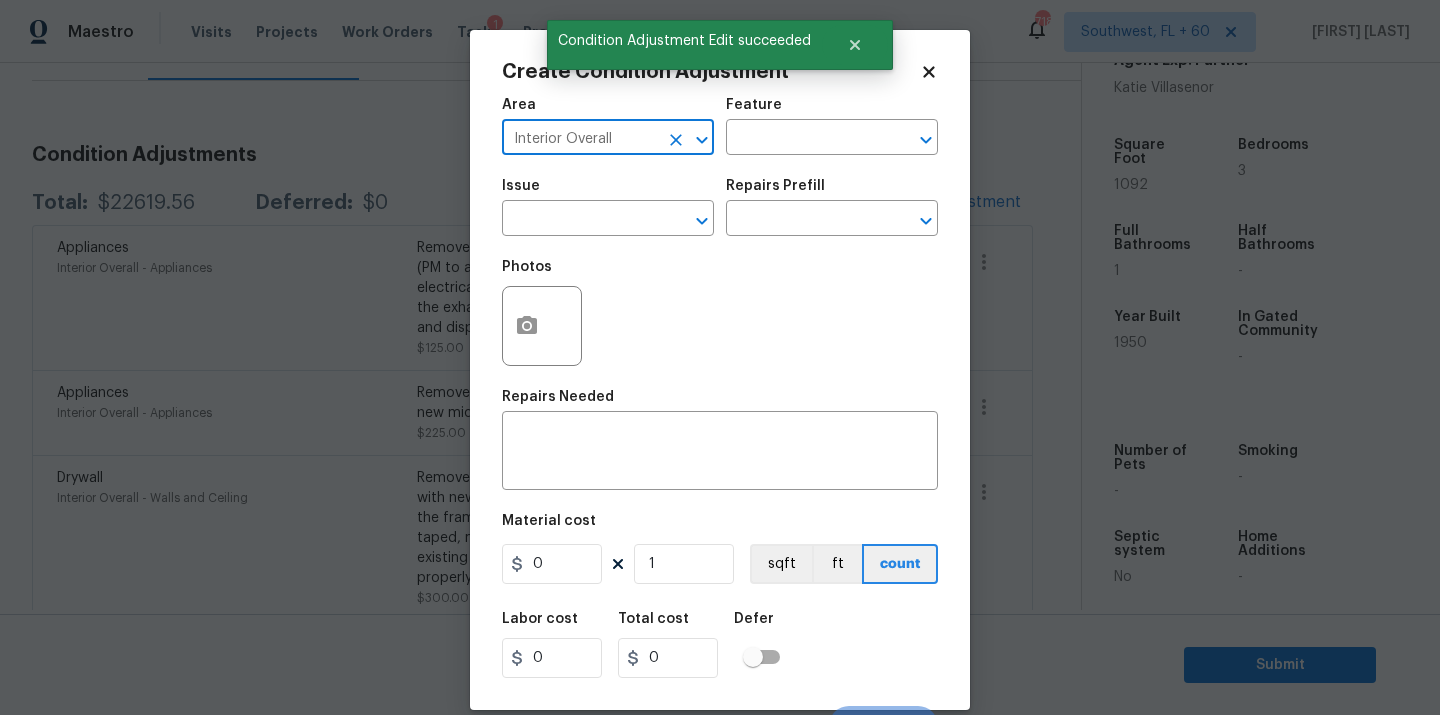type on "Interior Overall" 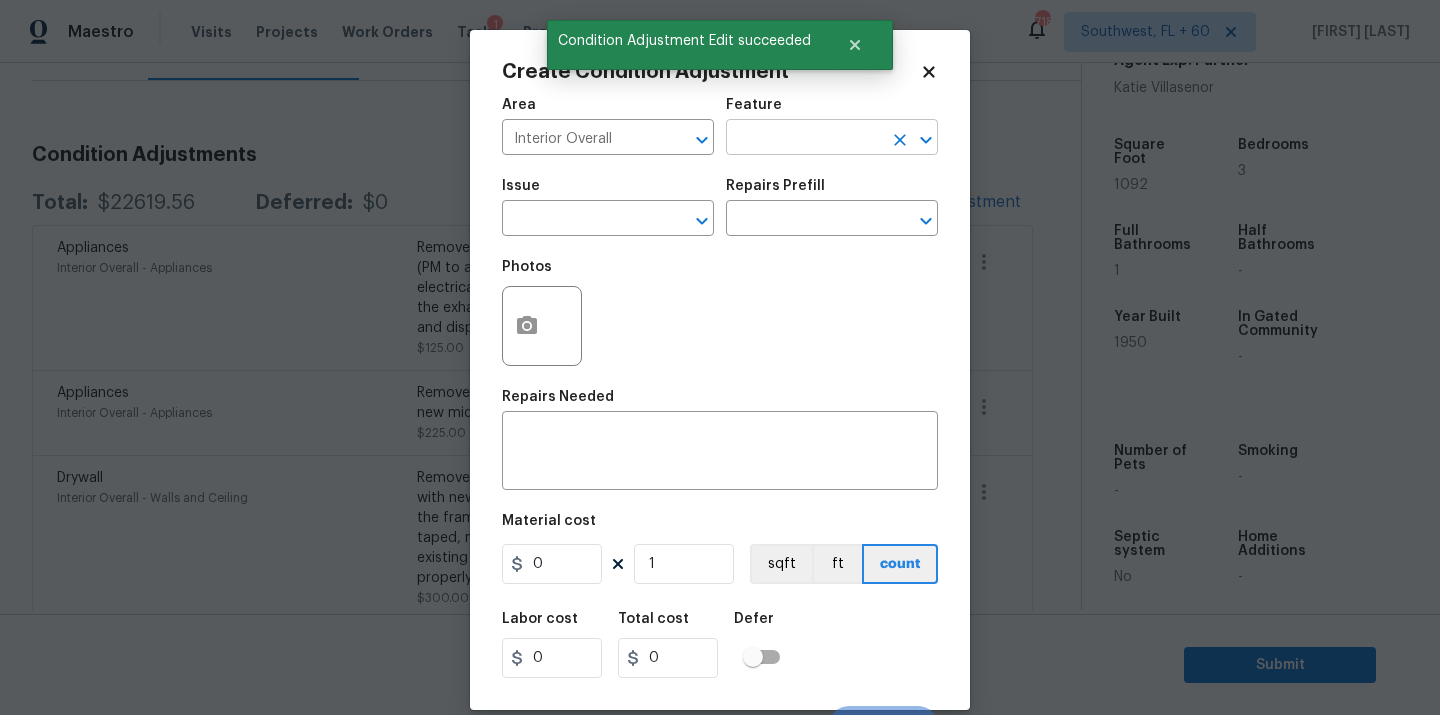 click at bounding box center [804, 139] 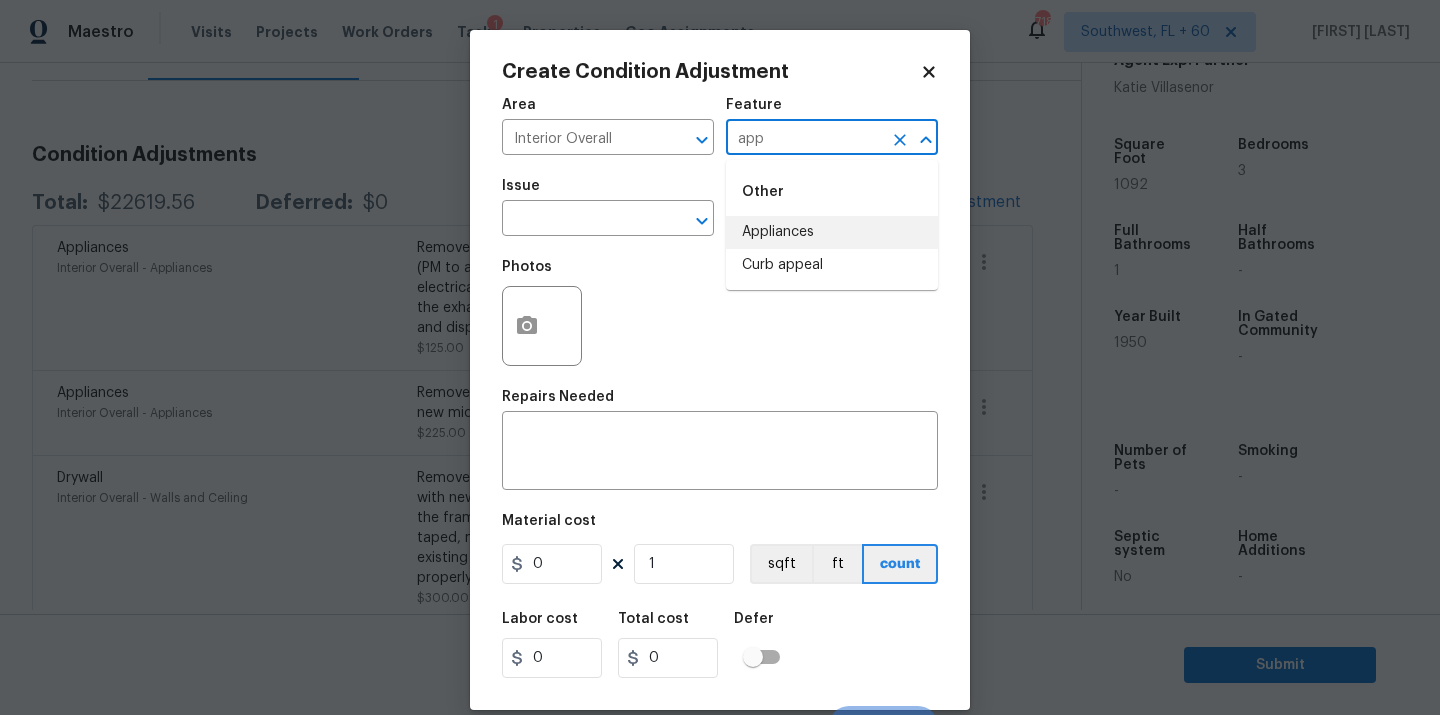 click on "Appliances" at bounding box center (832, 232) 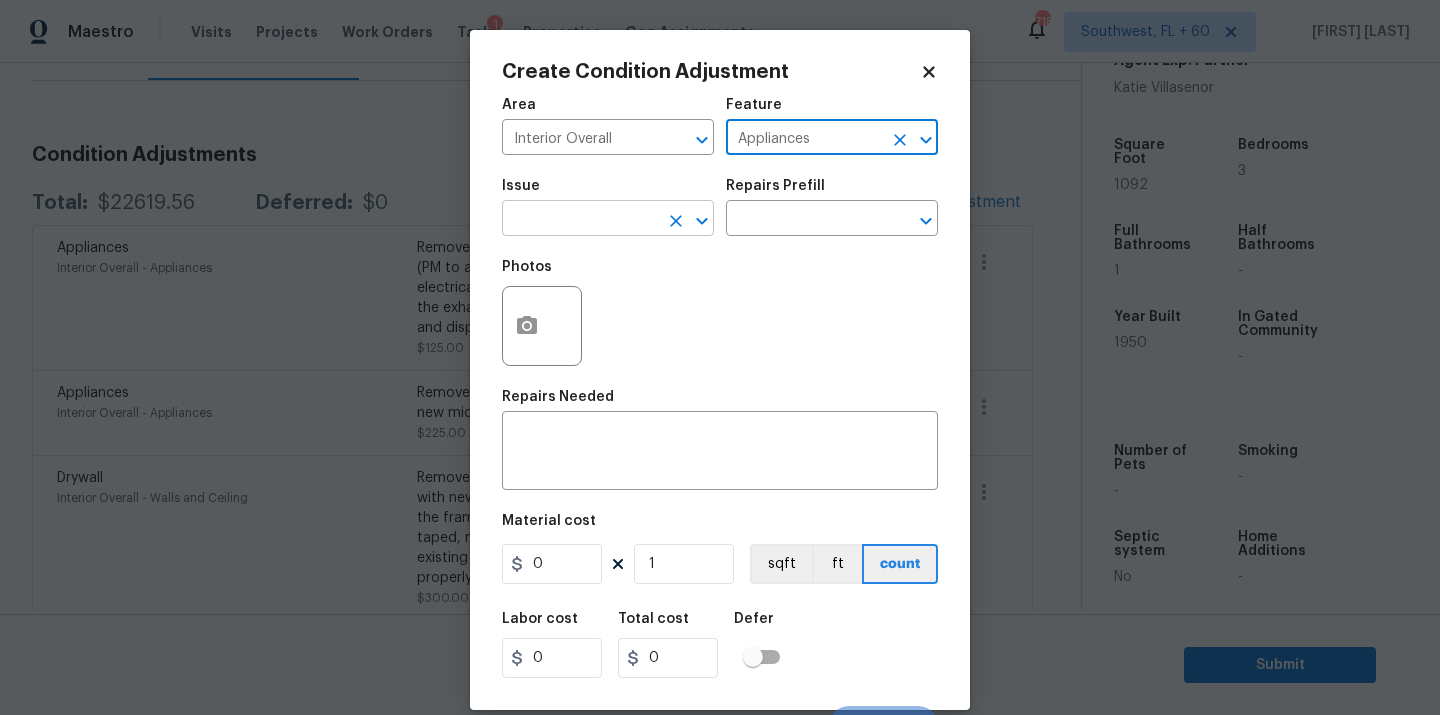 type on "Appliances" 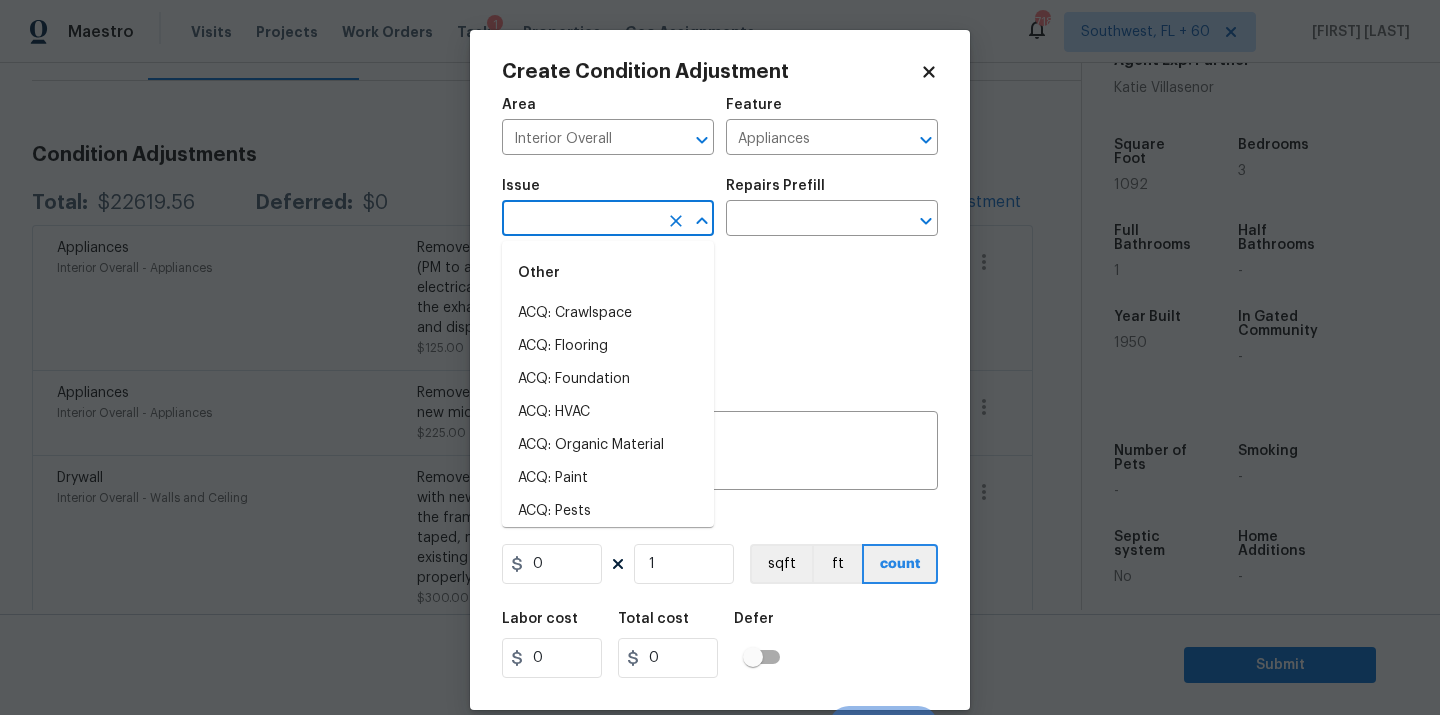 click at bounding box center (580, 220) 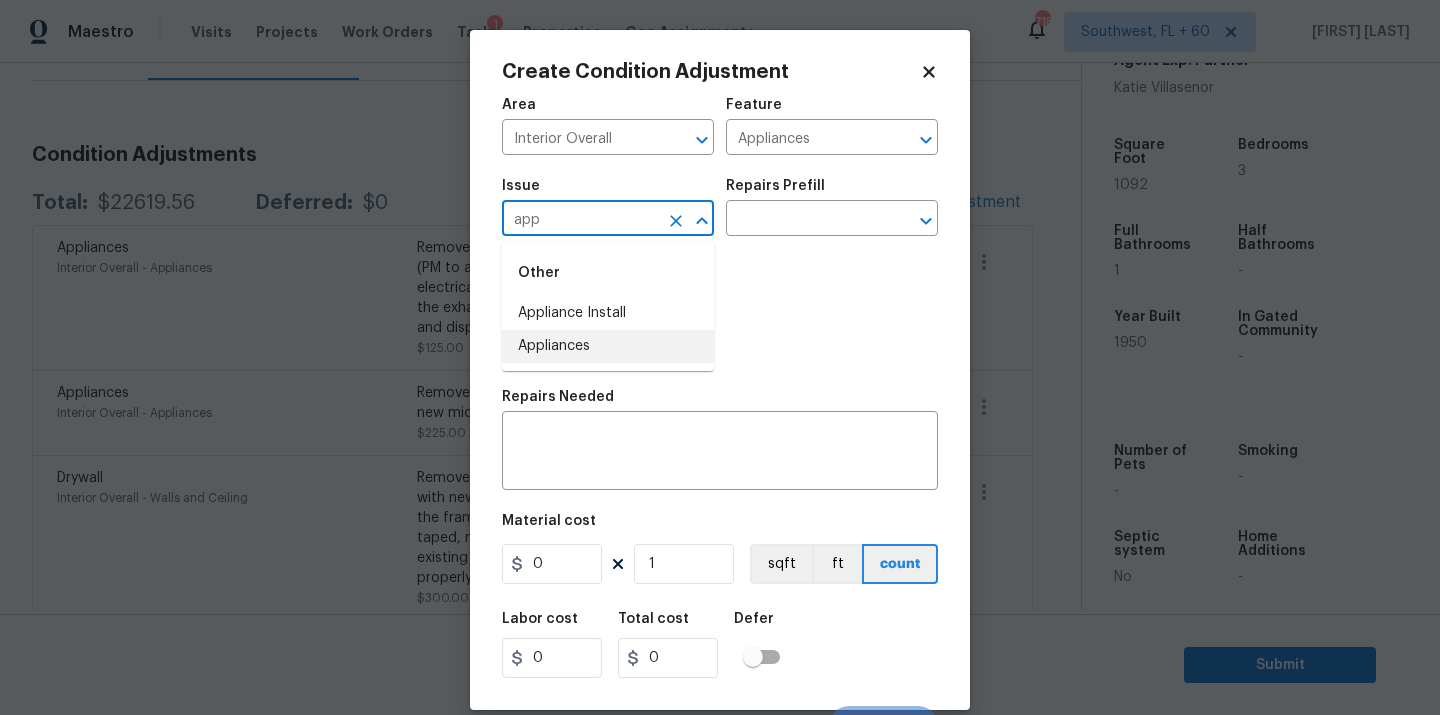 click on "Appliances" at bounding box center [608, 346] 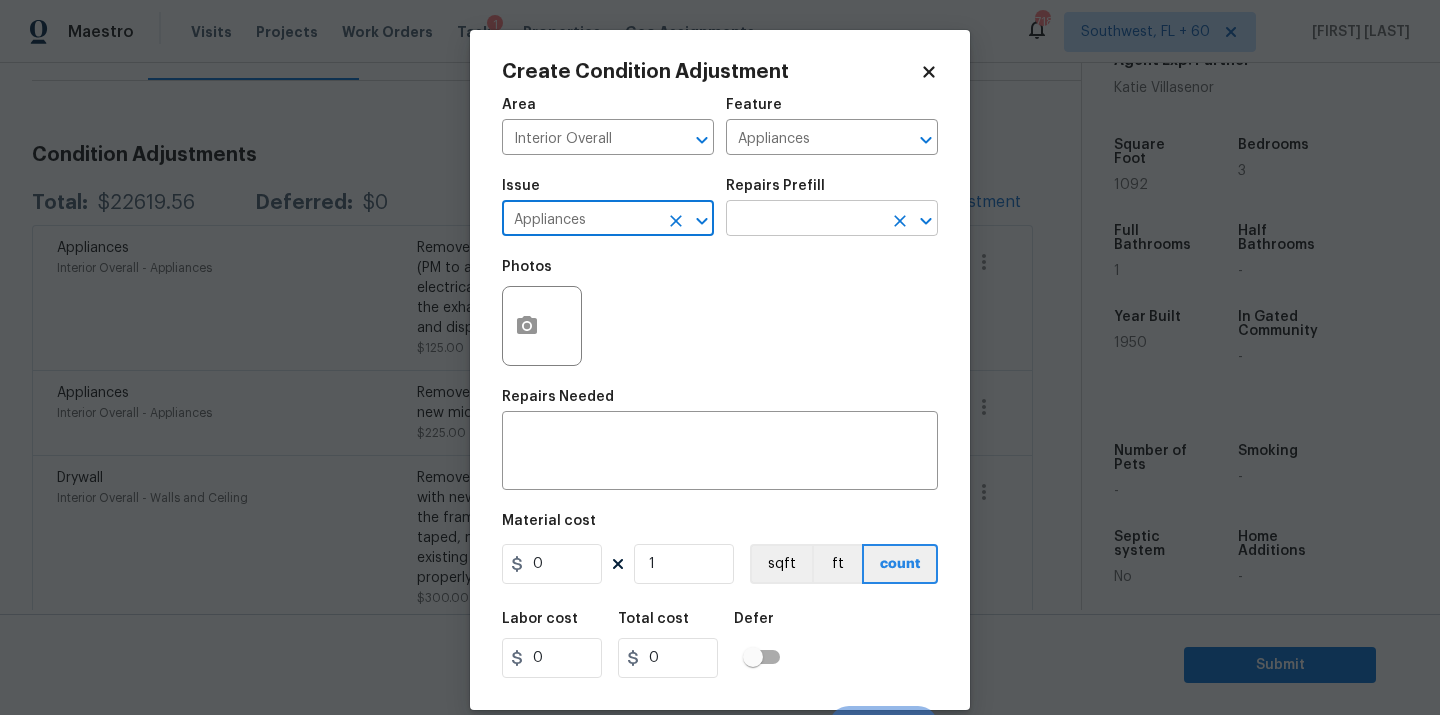 type on "Appliances" 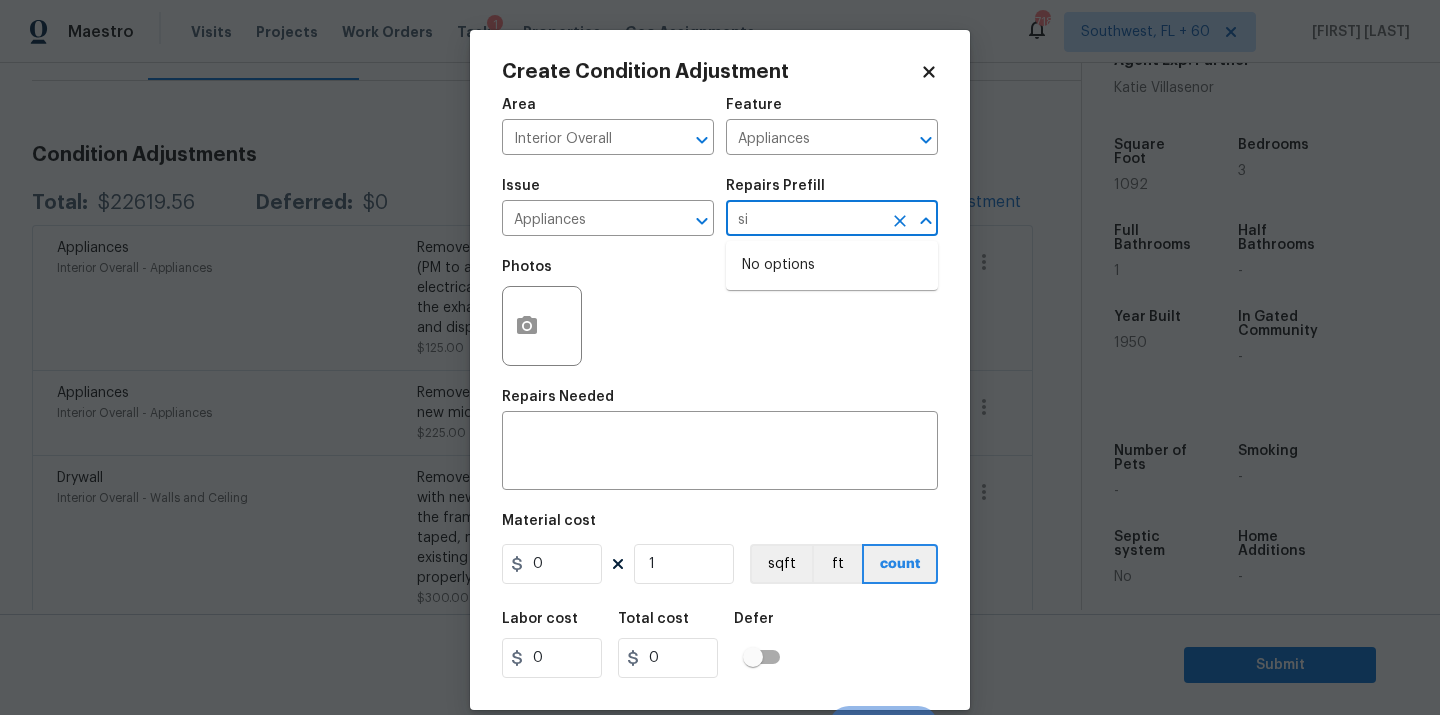 type on "s" 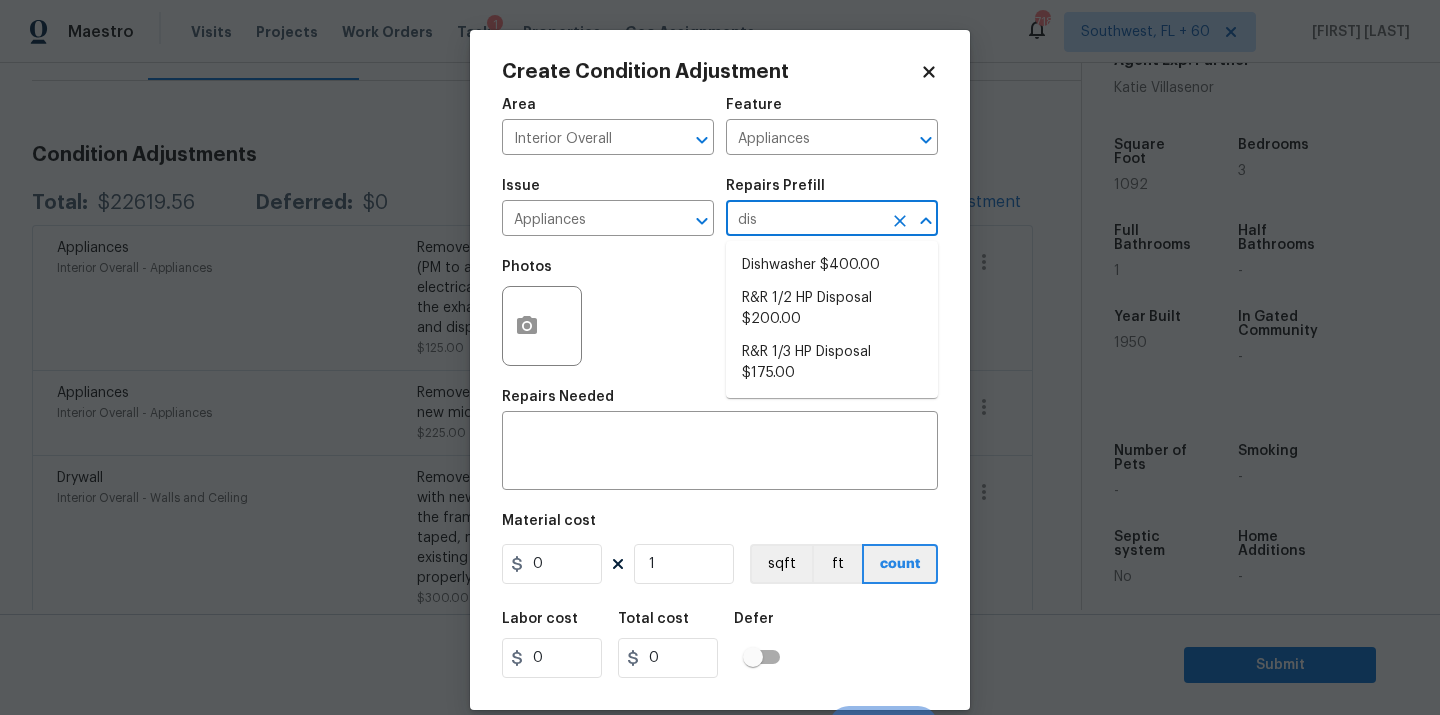 type on "dish" 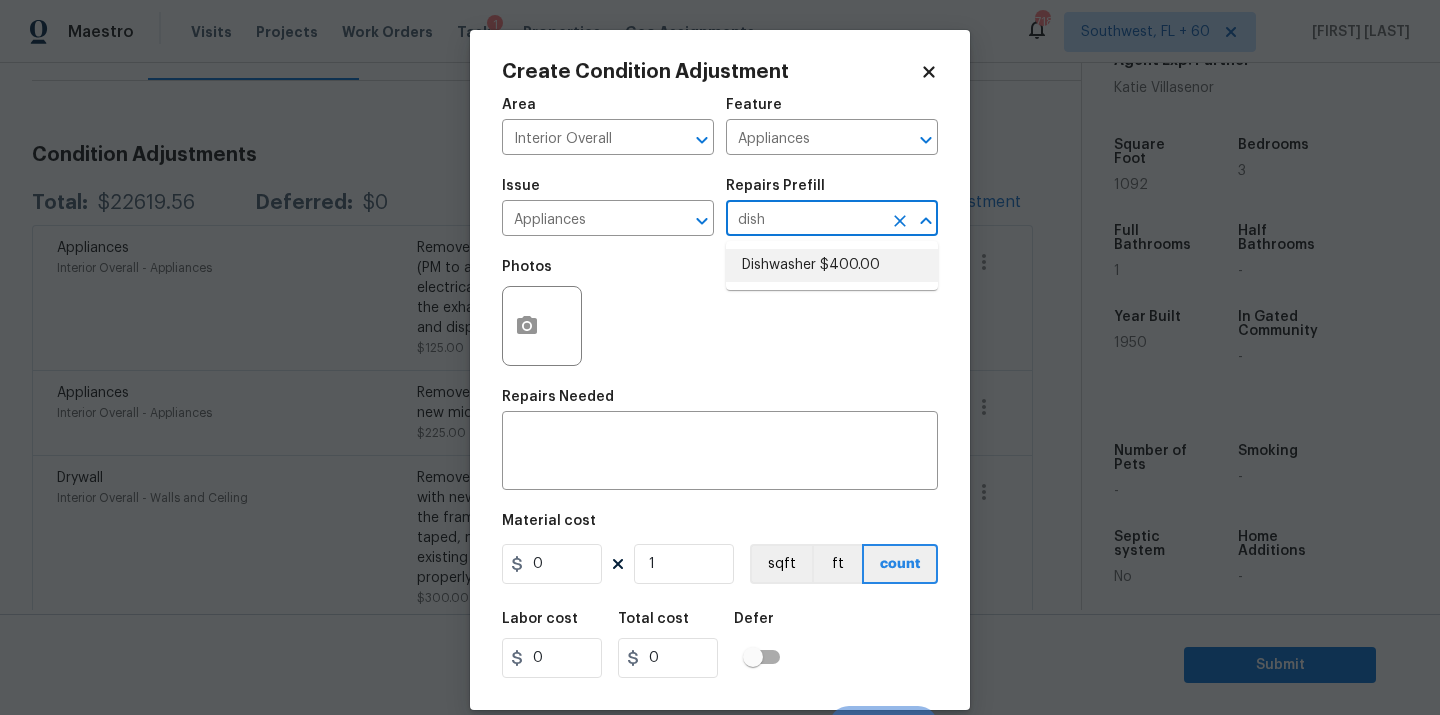 click on "Dishwasher $400.00" at bounding box center (832, 265) 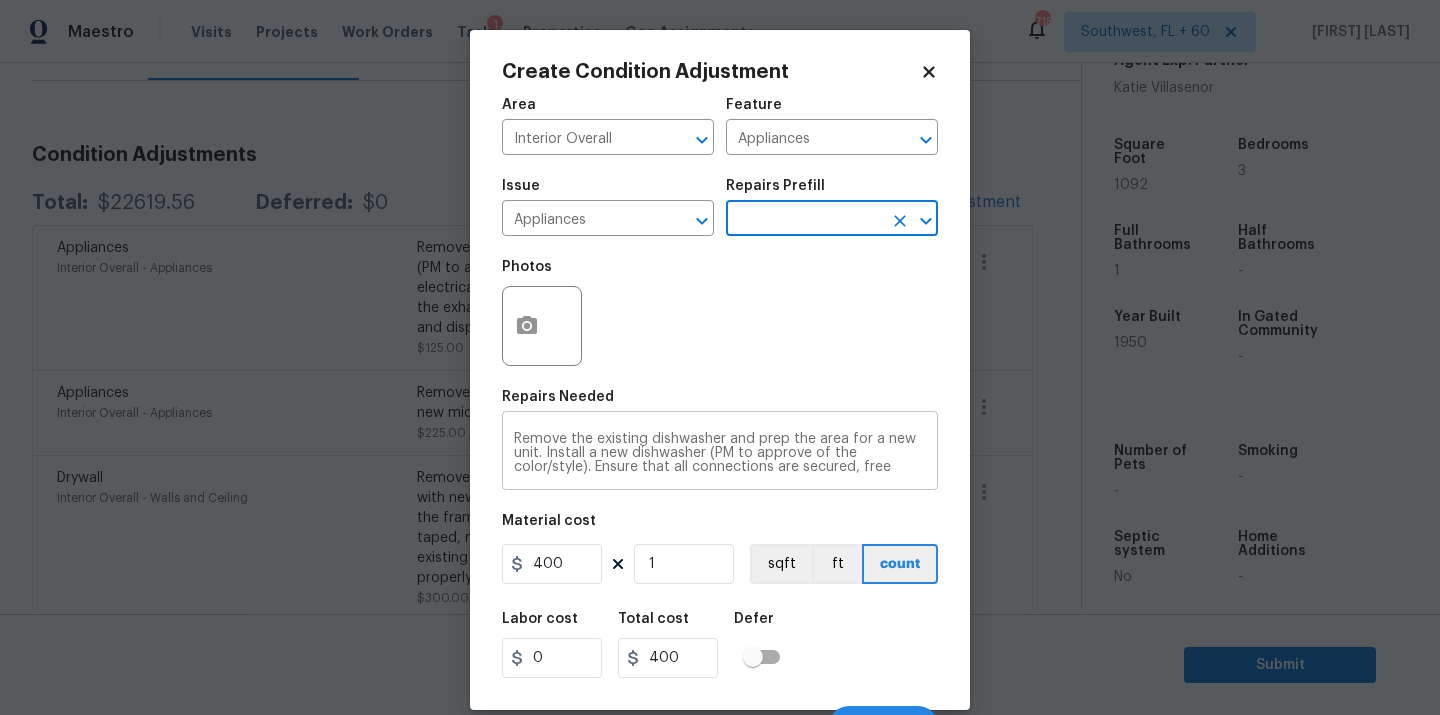 scroll, scrollTop: 28, scrollLeft: 0, axis: vertical 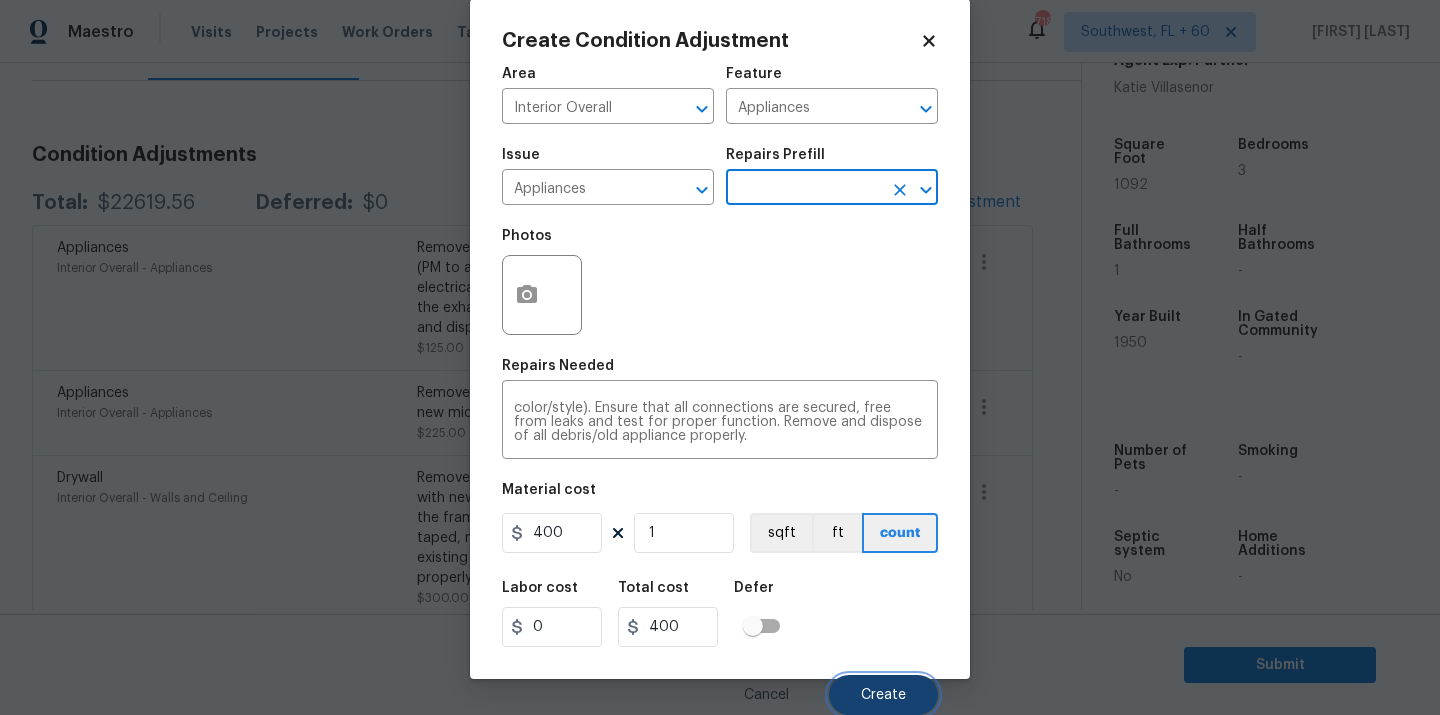 click on "Create" at bounding box center [883, 695] 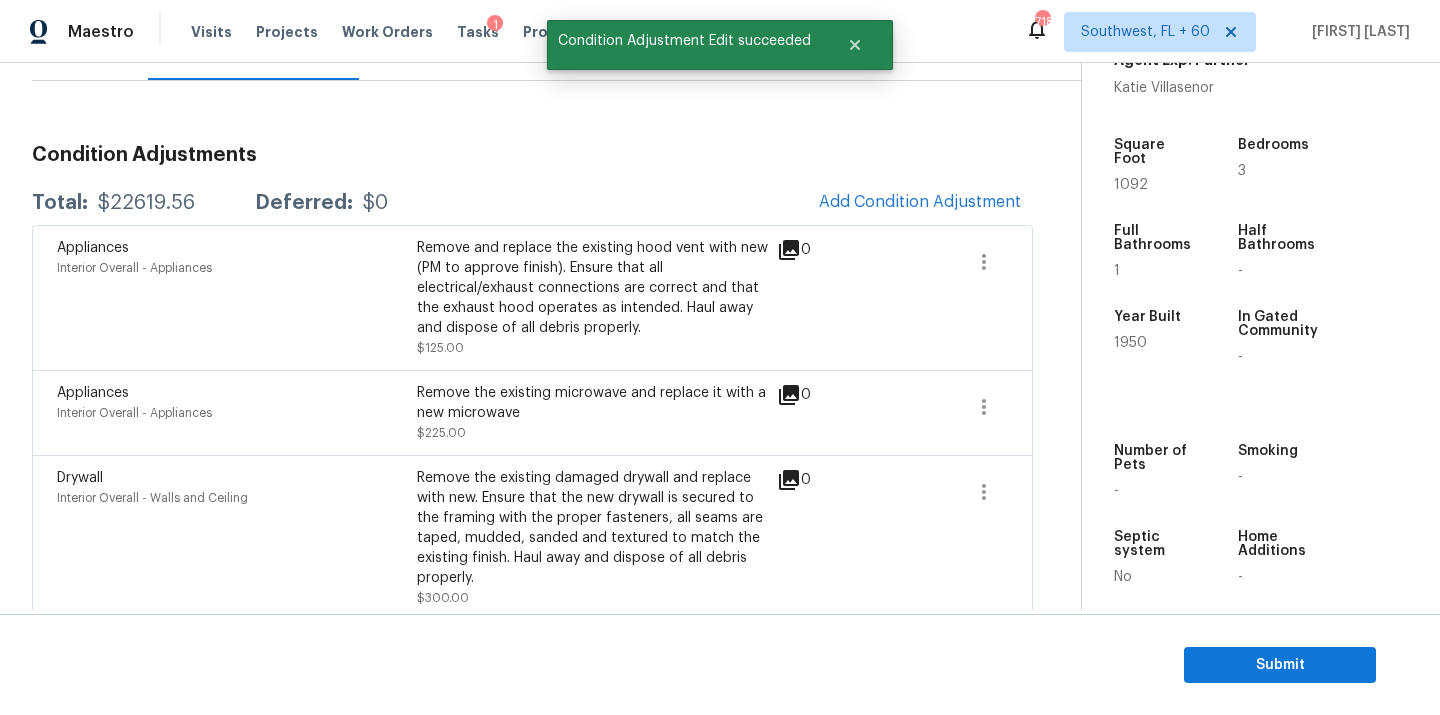 scroll, scrollTop: 25, scrollLeft: 0, axis: vertical 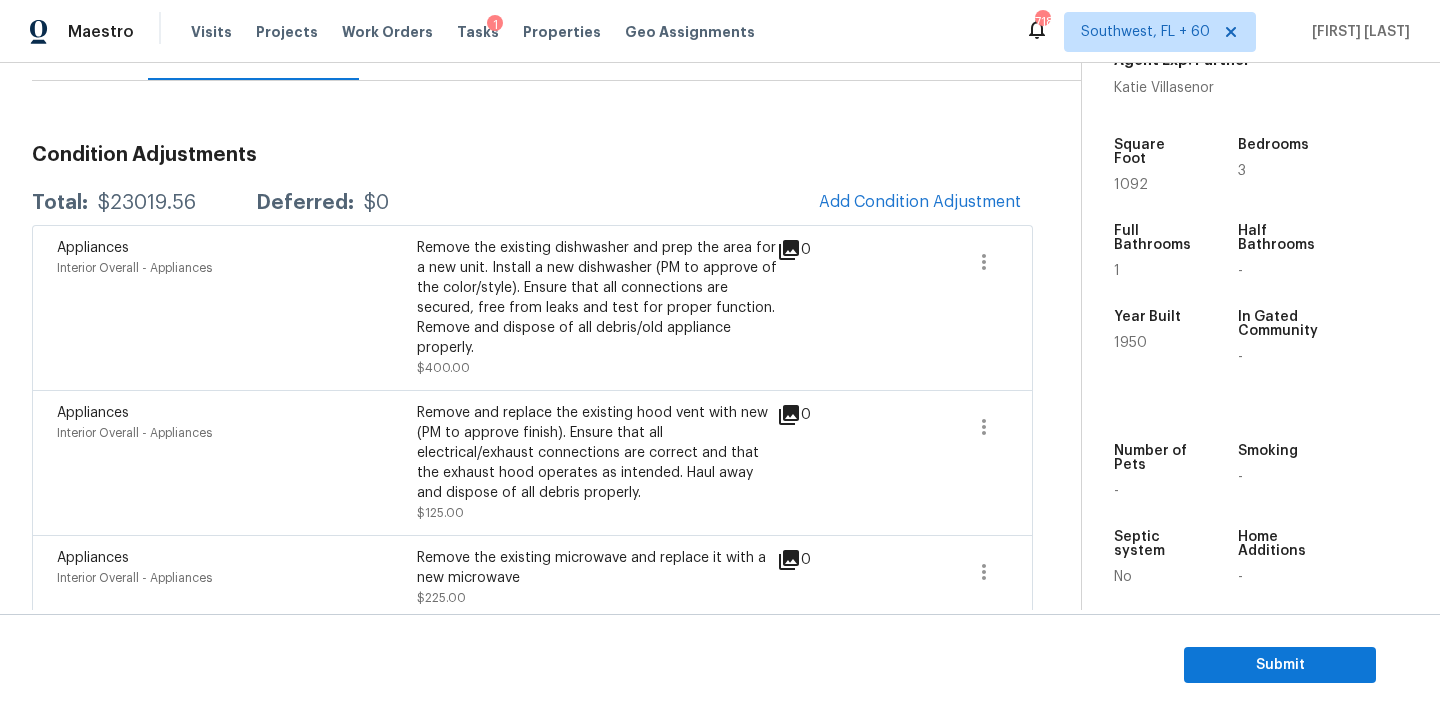 click on "$23019.56" at bounding box center (147, 203) 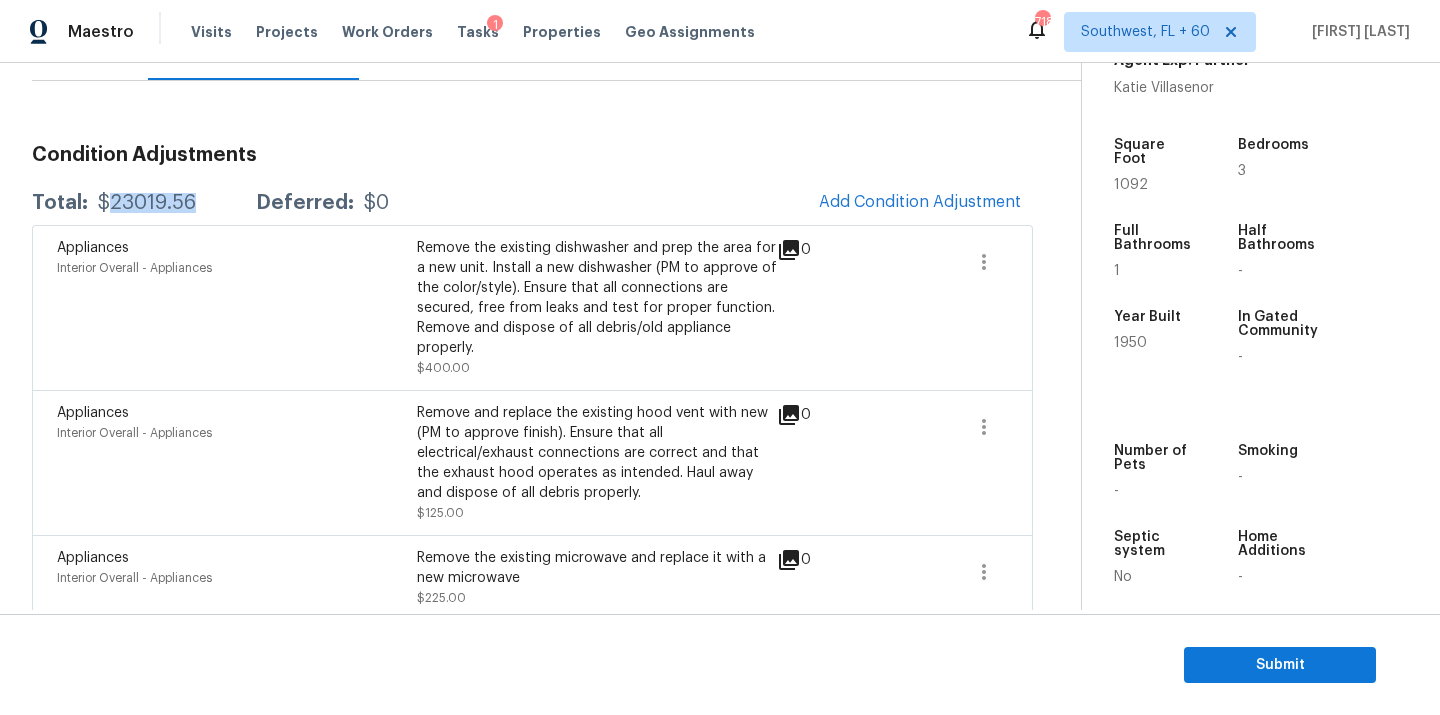 click on "$23019.56" at bounding box center (147, 203) 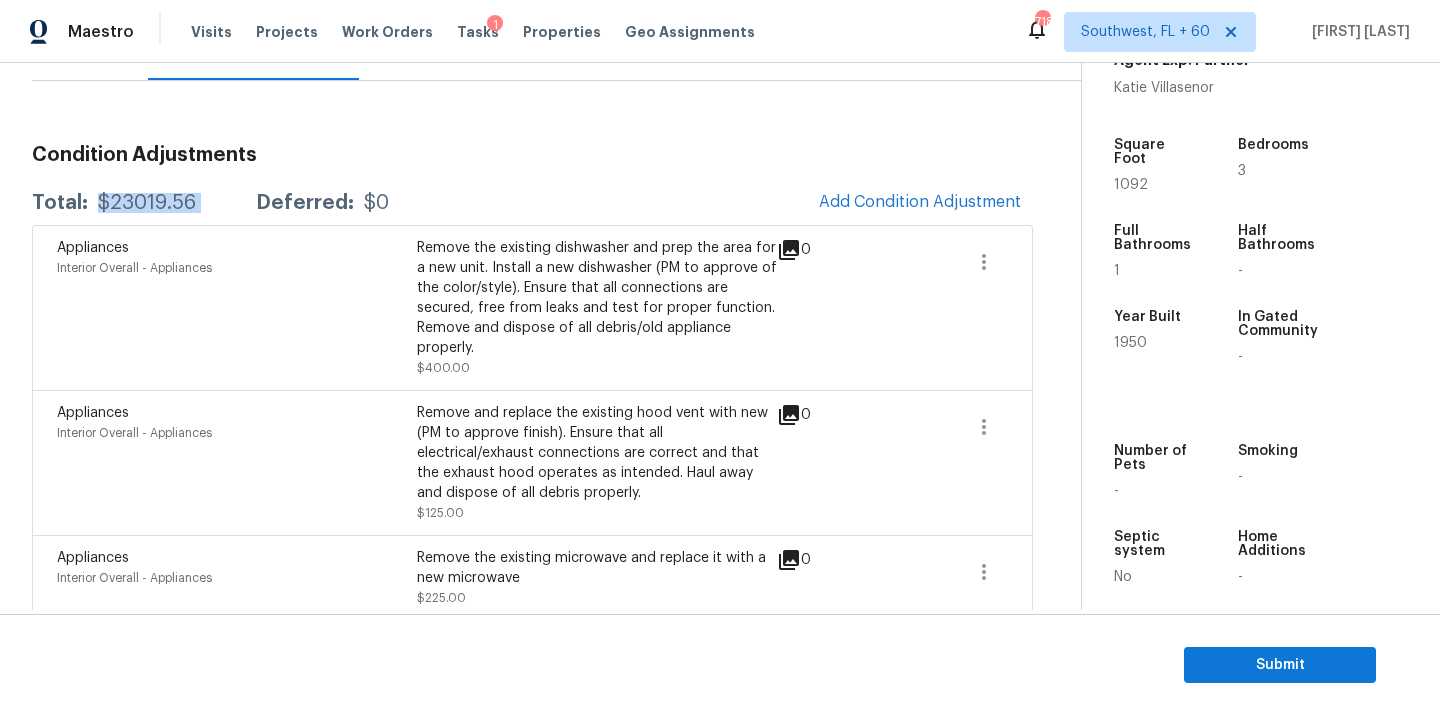 click on "$23019.56" at bounding box center (147, 203) 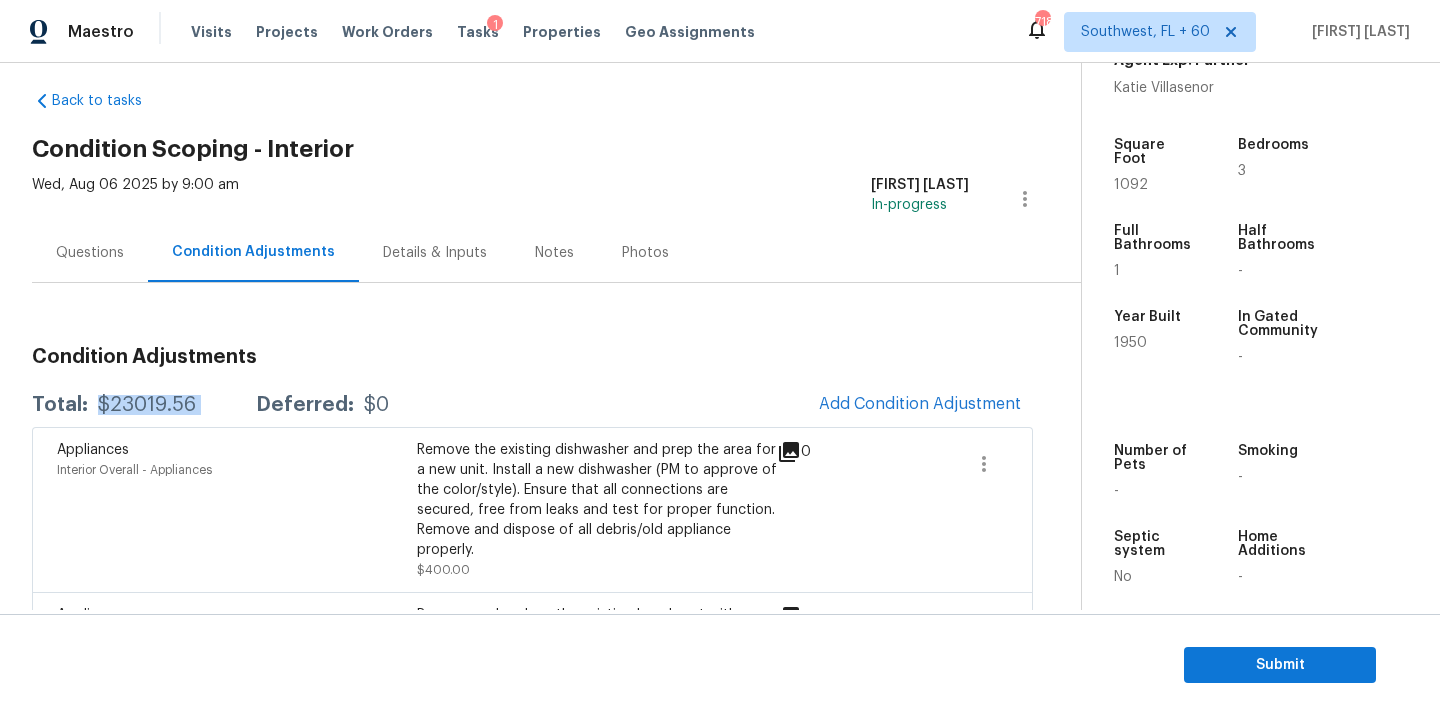 scroll, scrollTop: 0, scrollLeft: 0, axis: both 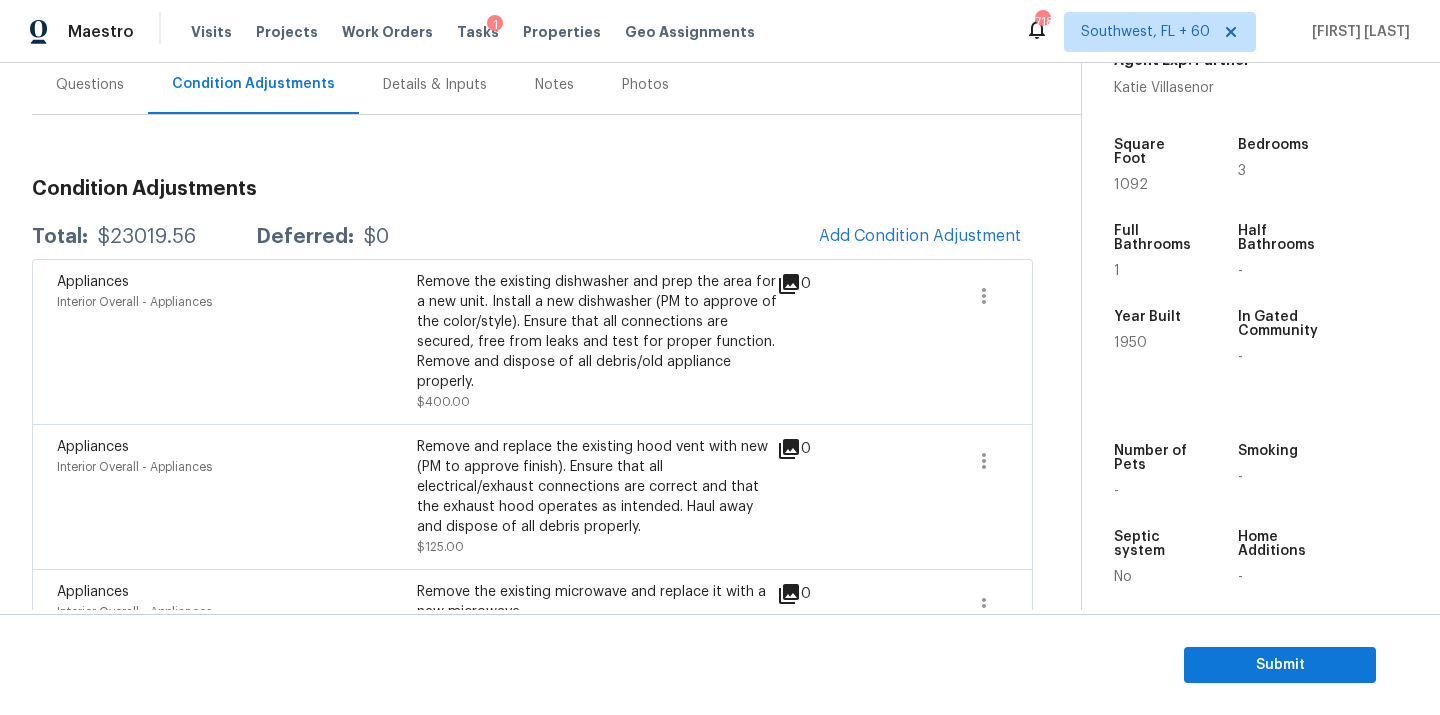 click on "Questions" at bounding box center [90, 85] 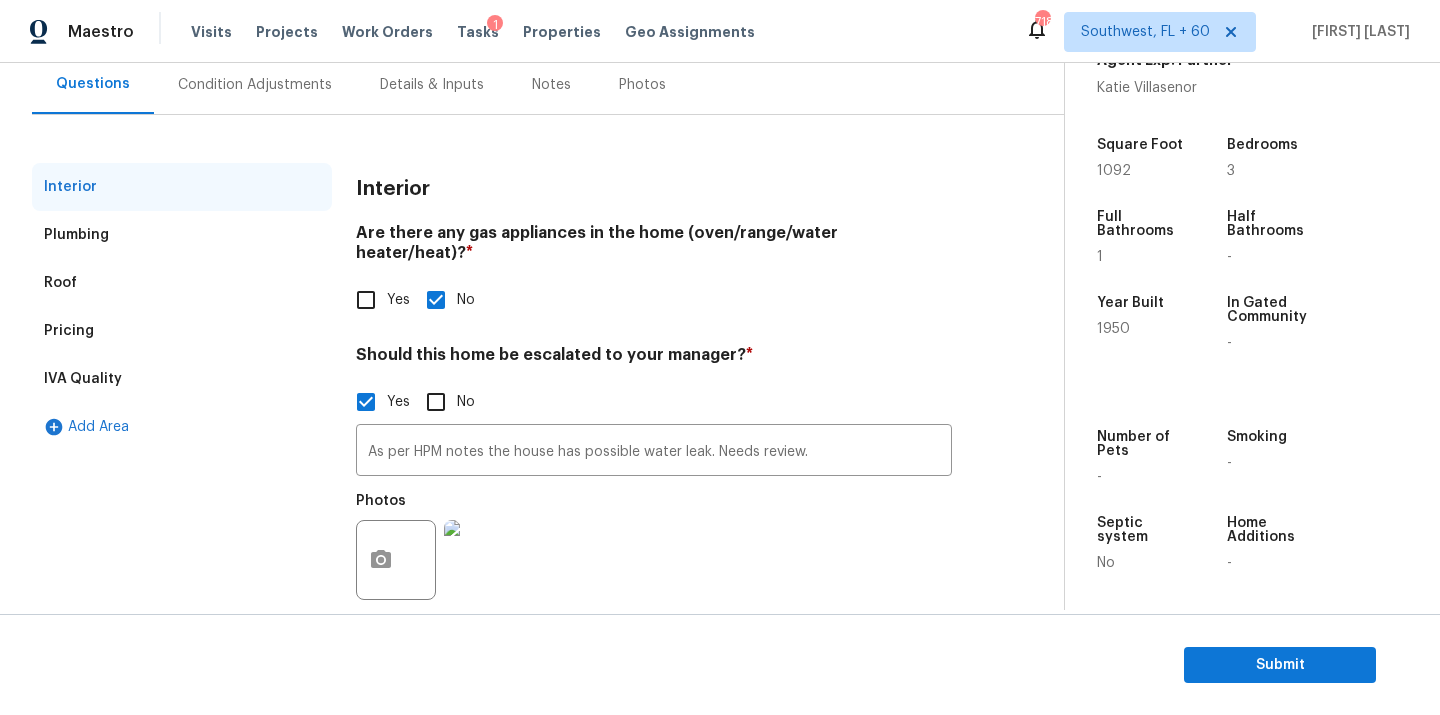 scroll, scrollTop: 187, scrollLeft: 0, axis: vertical 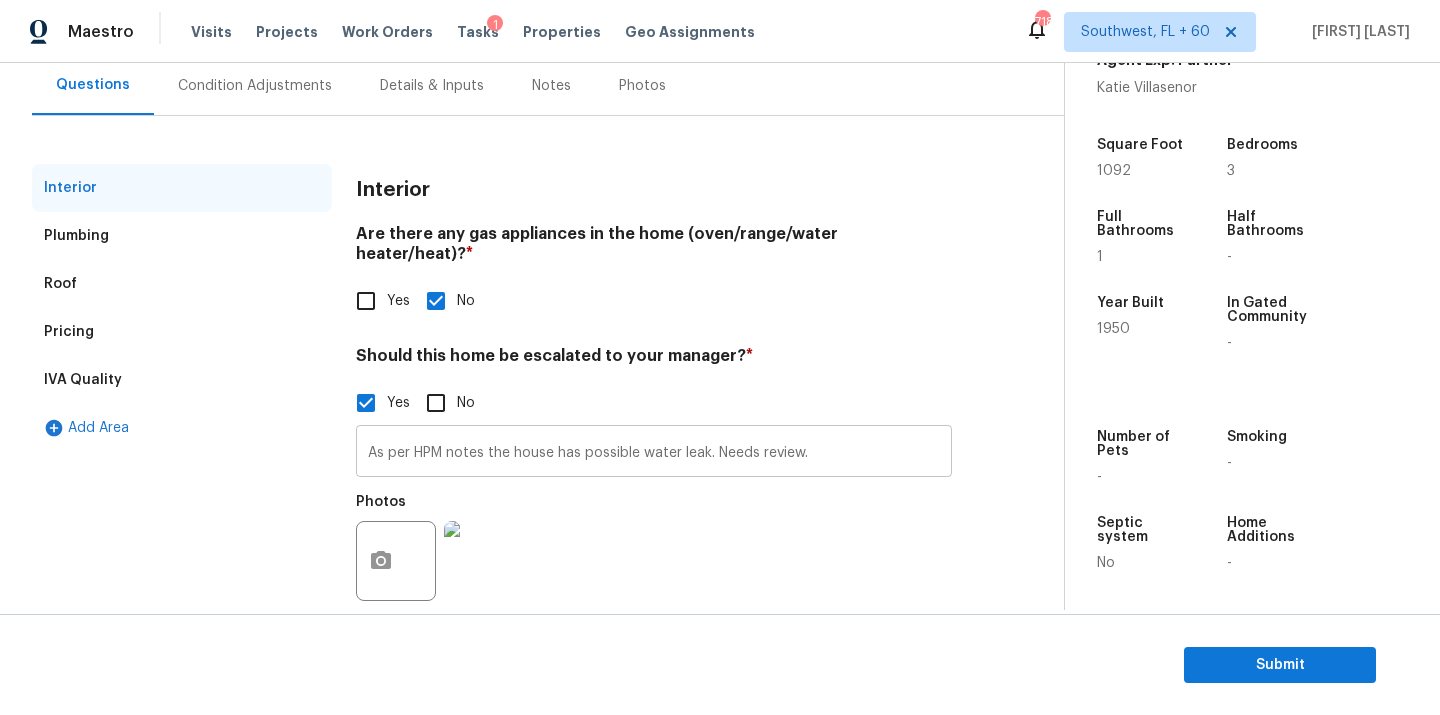 click on "As per HPM notes the house has possible water leak. Needs review." at bounding box center (654, 453) 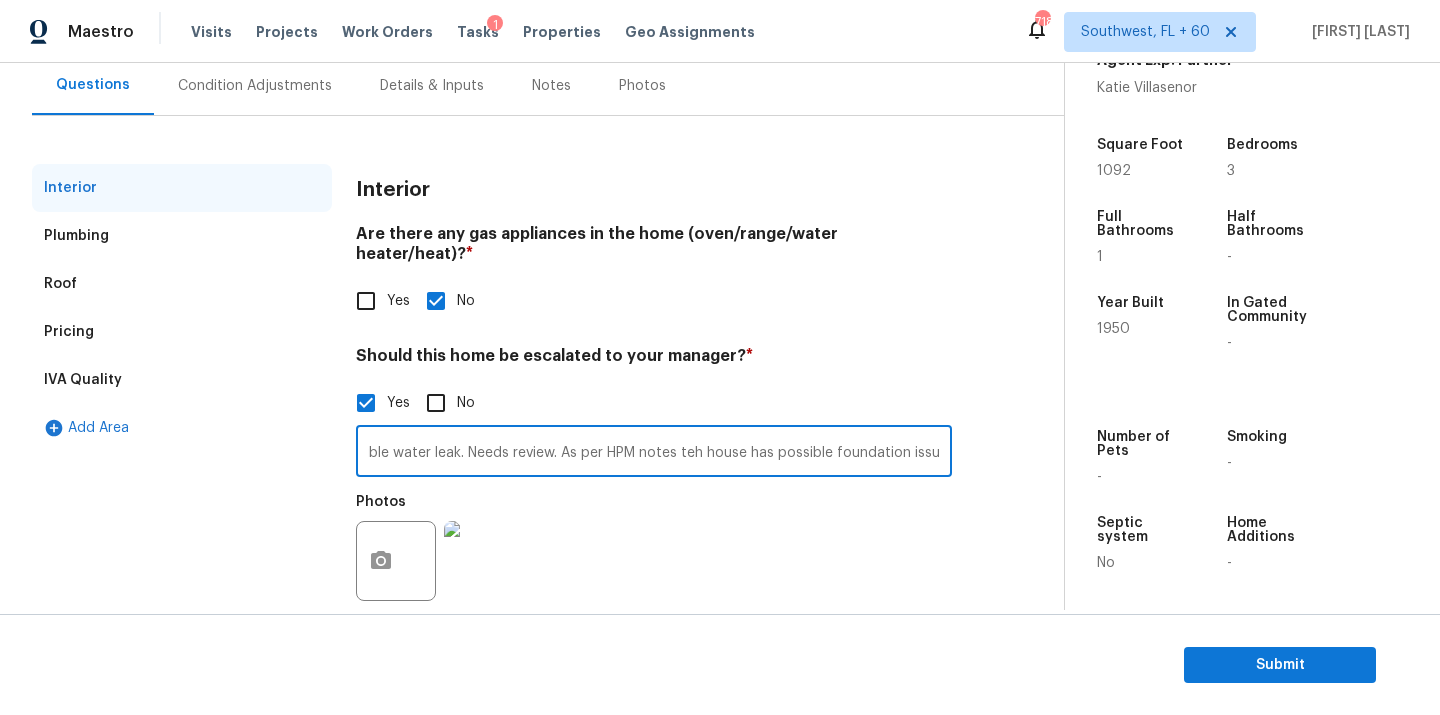 scroll, scrollTop: 0, scrollLeft: 258, axis: horizontal 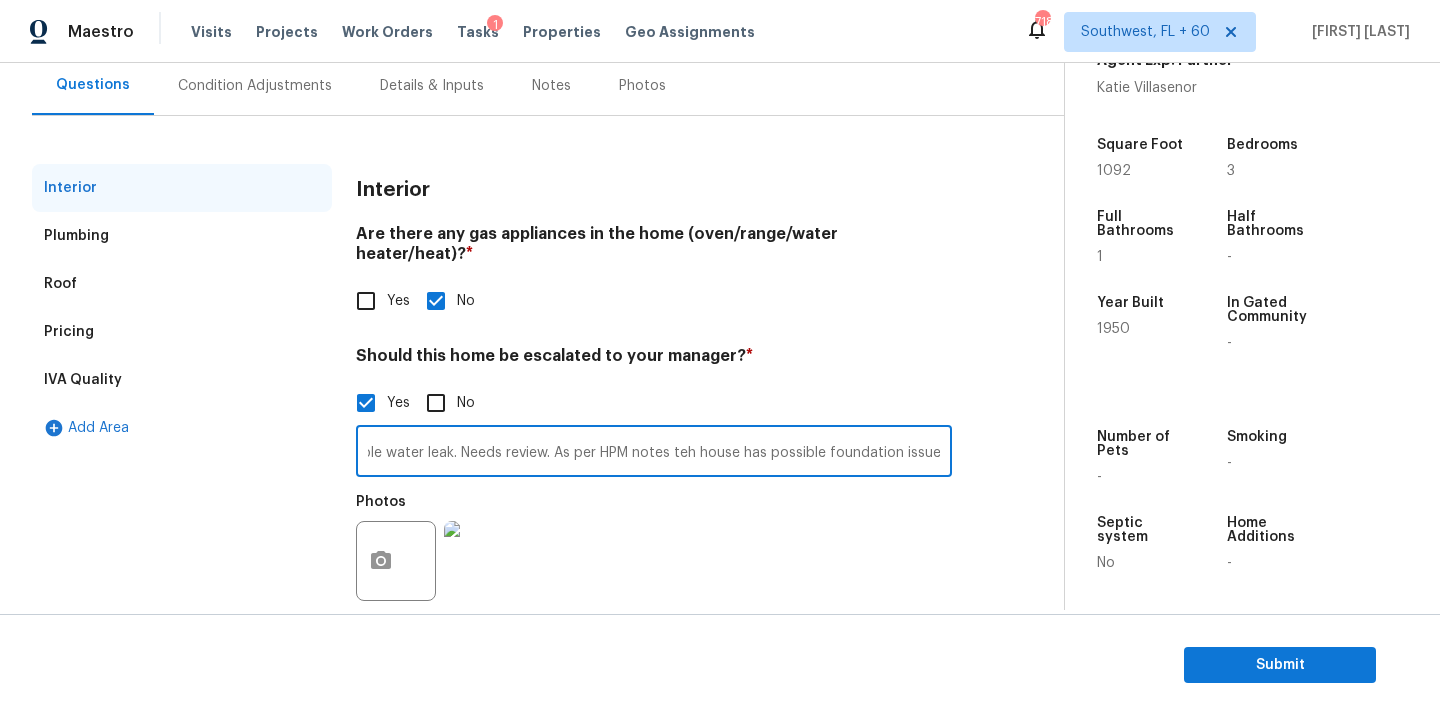 click on "As per HPM notes the house has possible water leak. Needs review. As per HPM notes teh house has possible foundation issues" at bounding box center [654, 453] 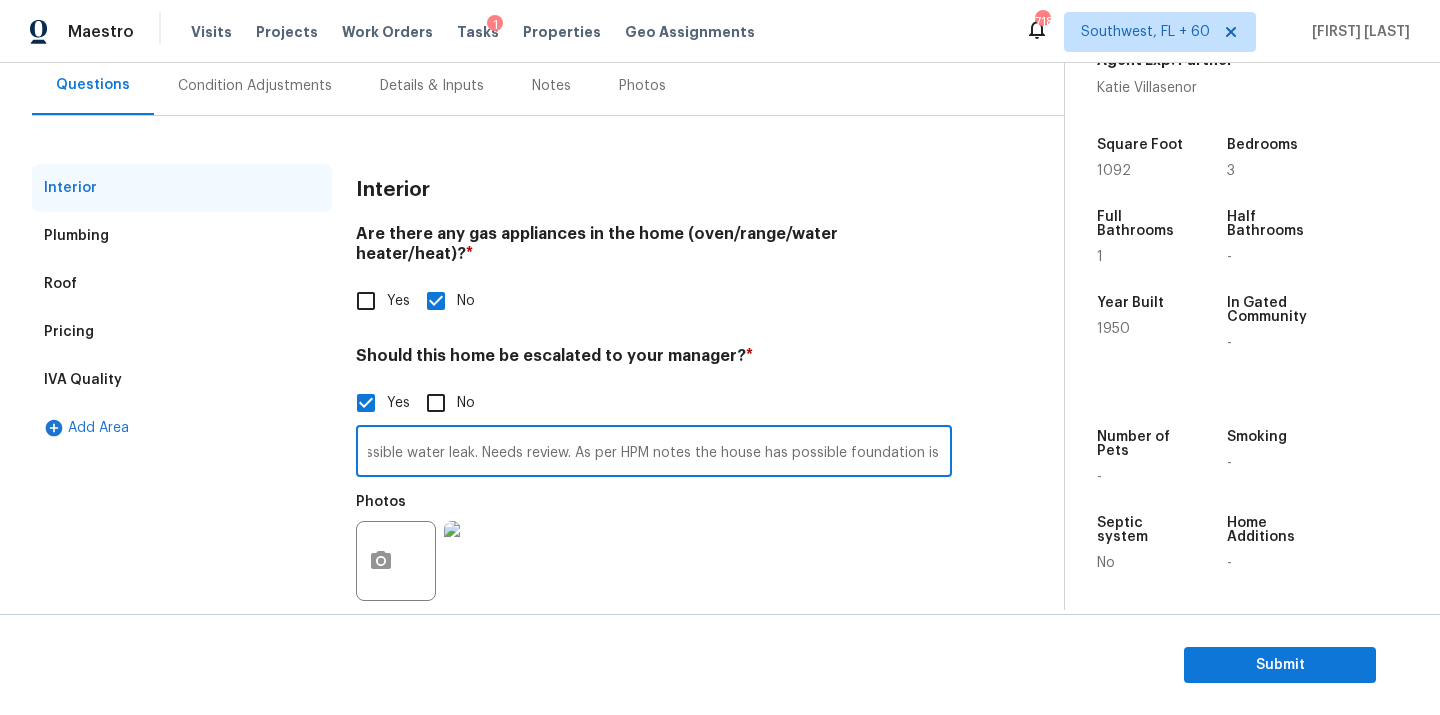 scroll, scrollTop: 0, scrollLeft: 258, axis: horizontal 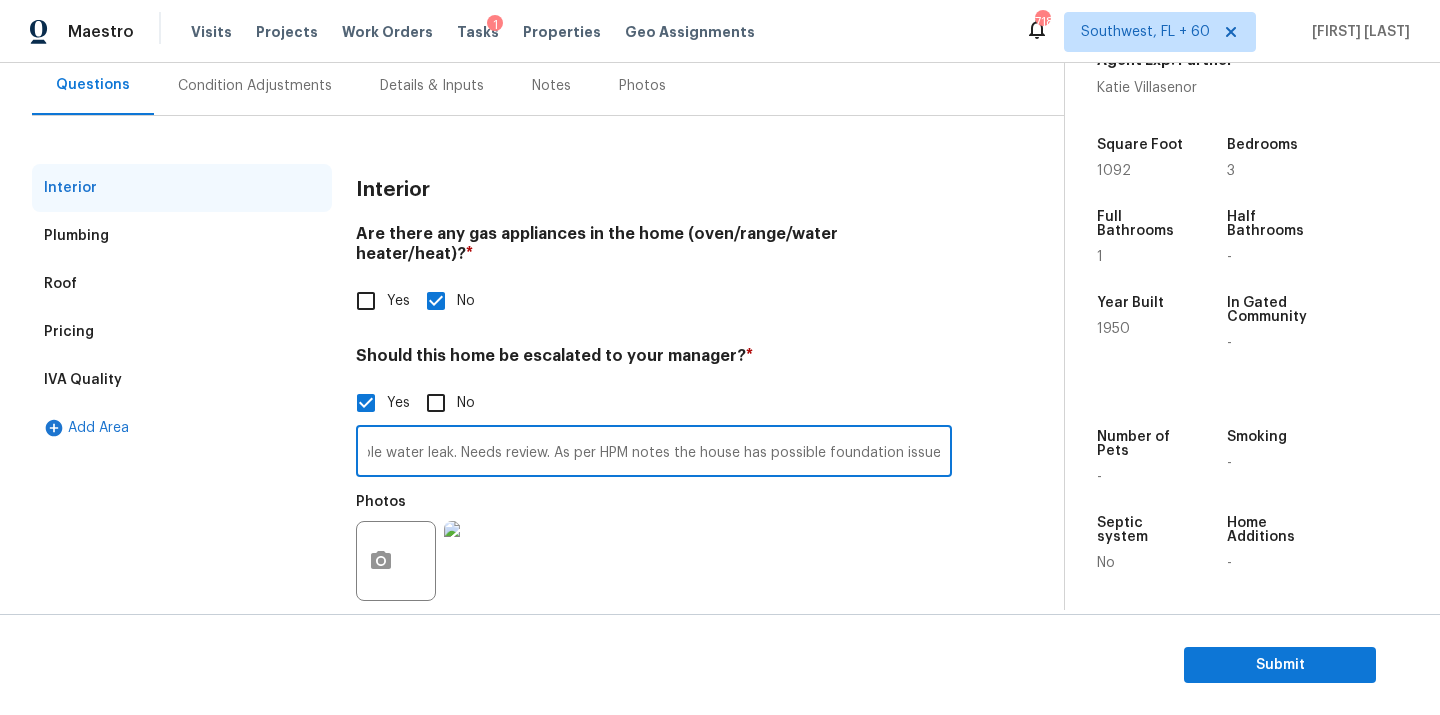 click on "As per HPM notes the house has possible water leak. Needs review. As per HPM notes the house has possible foundation issues" at bounding box center (654, 453) 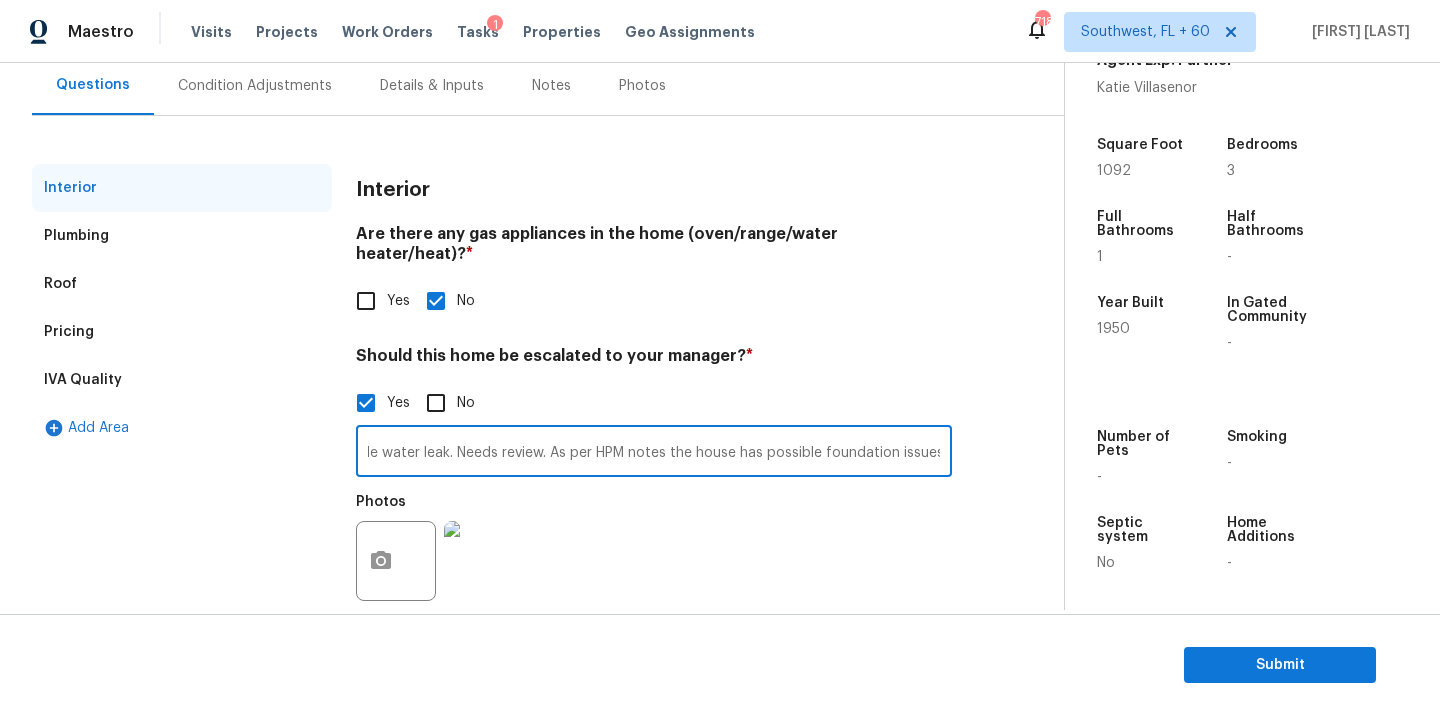 scroll, scrollTop: 0, scrollLeft: 266, axis: horizontal 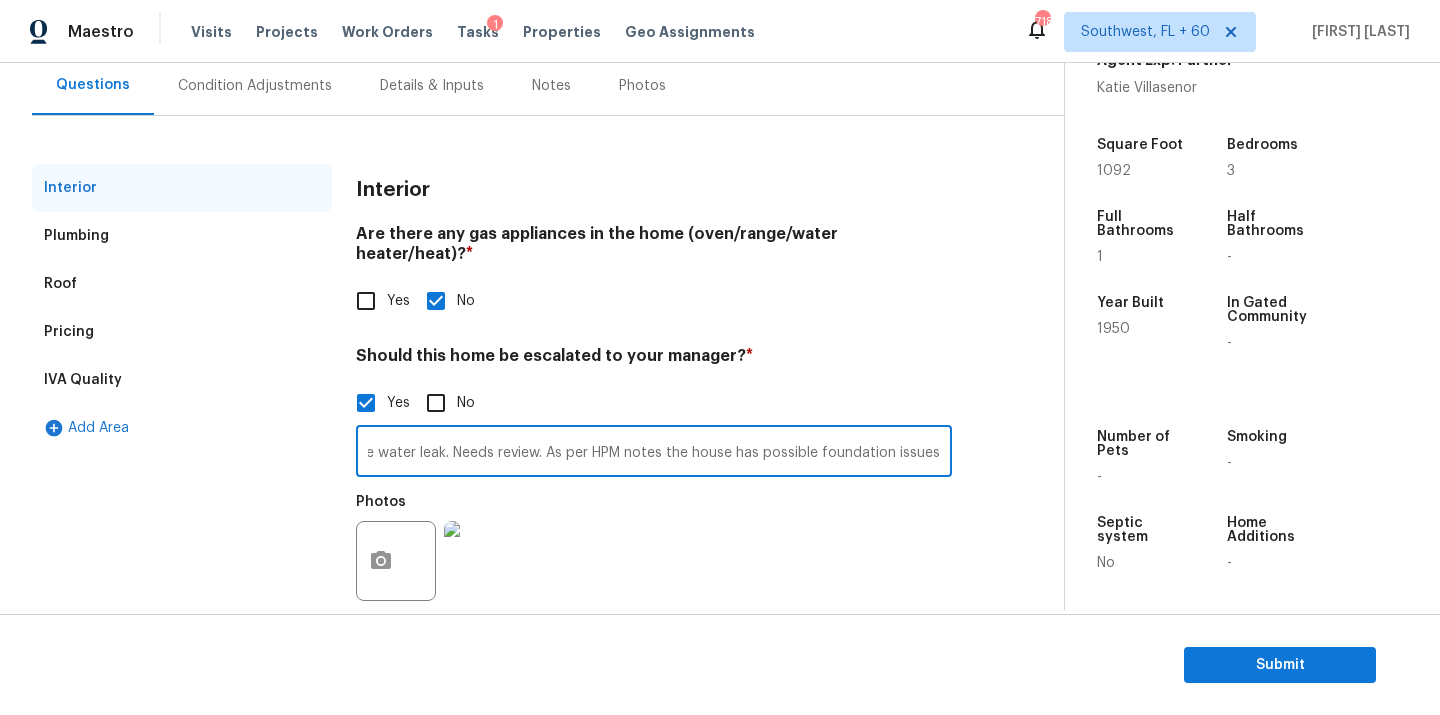 type on "As per HPM notes the house has possible water leak. Needs review. As per HPM notes the house has possible foundation issues." 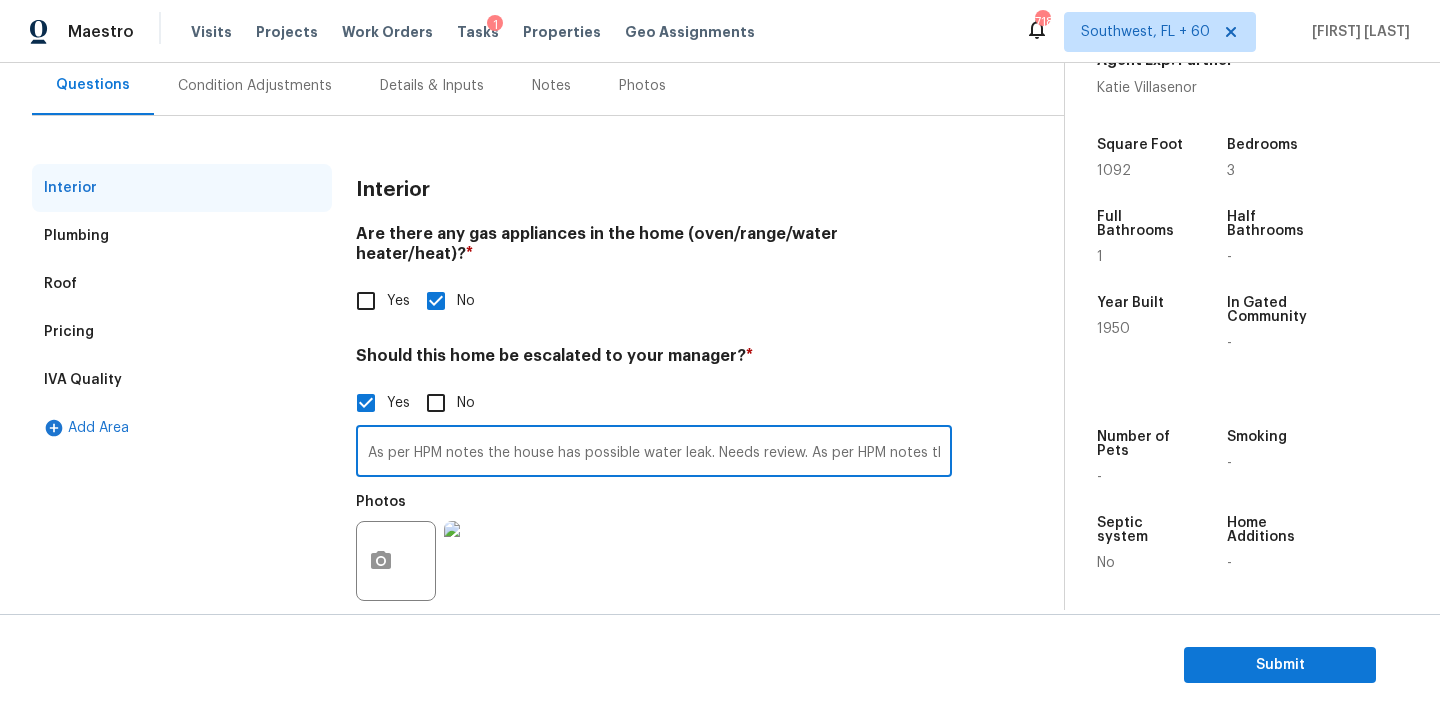 click on "As per HPM notes the house has possible water leak. Needs review. As per HPM notes the house has possible foundation issues." at bounding box center [654, 453] 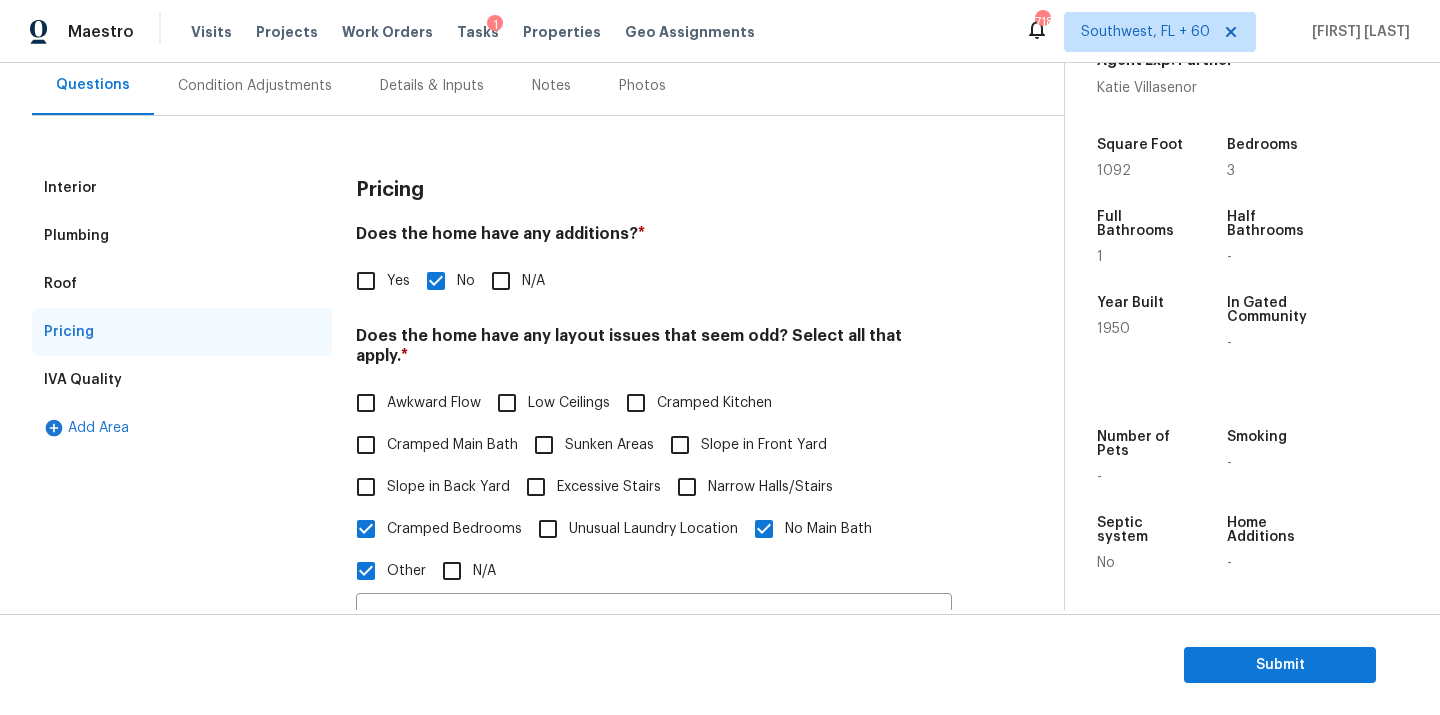 scroll, scrollTop: 303, scrollLeft: 0, axis: vertical 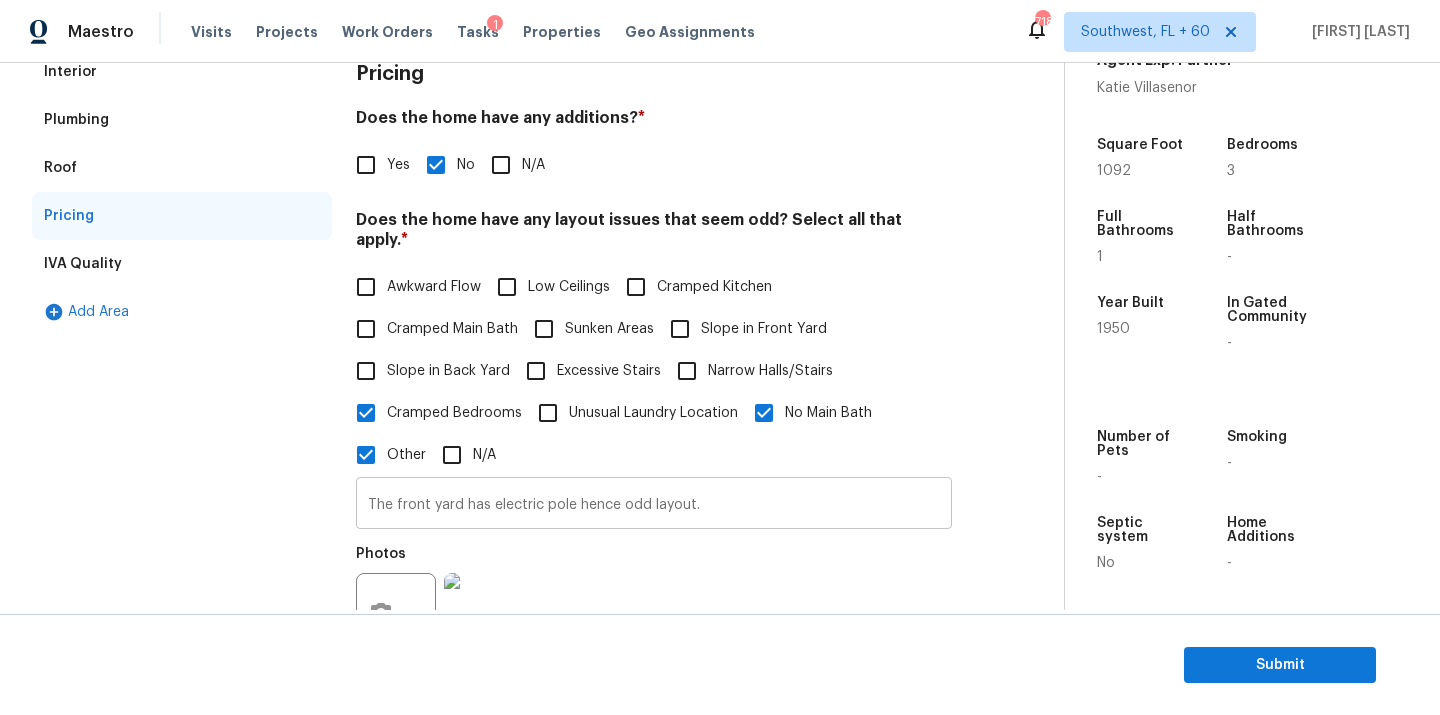click on "The front yard has electric pole hence odd layout." at bounding box center [654, 505] 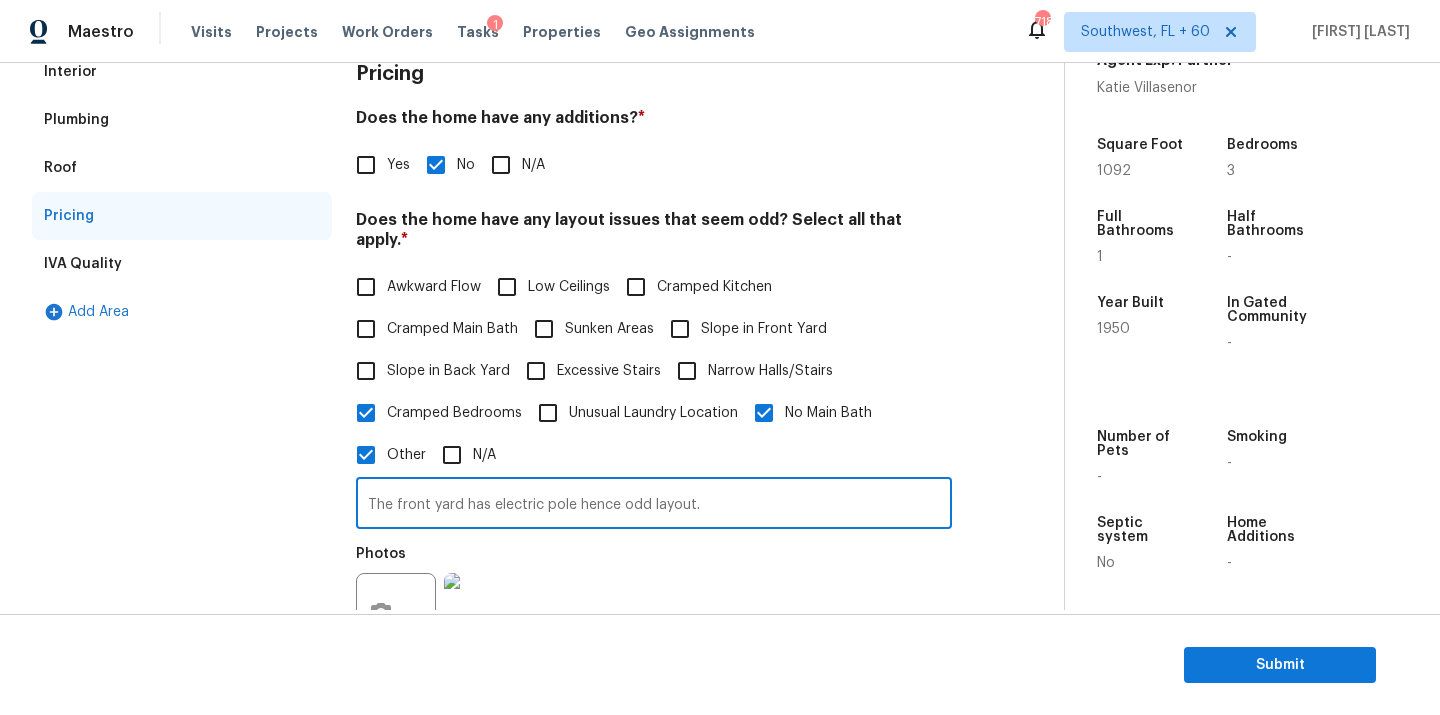 click on "The front yard has electric pole hence odd layout." at bounding box center (654, 505) 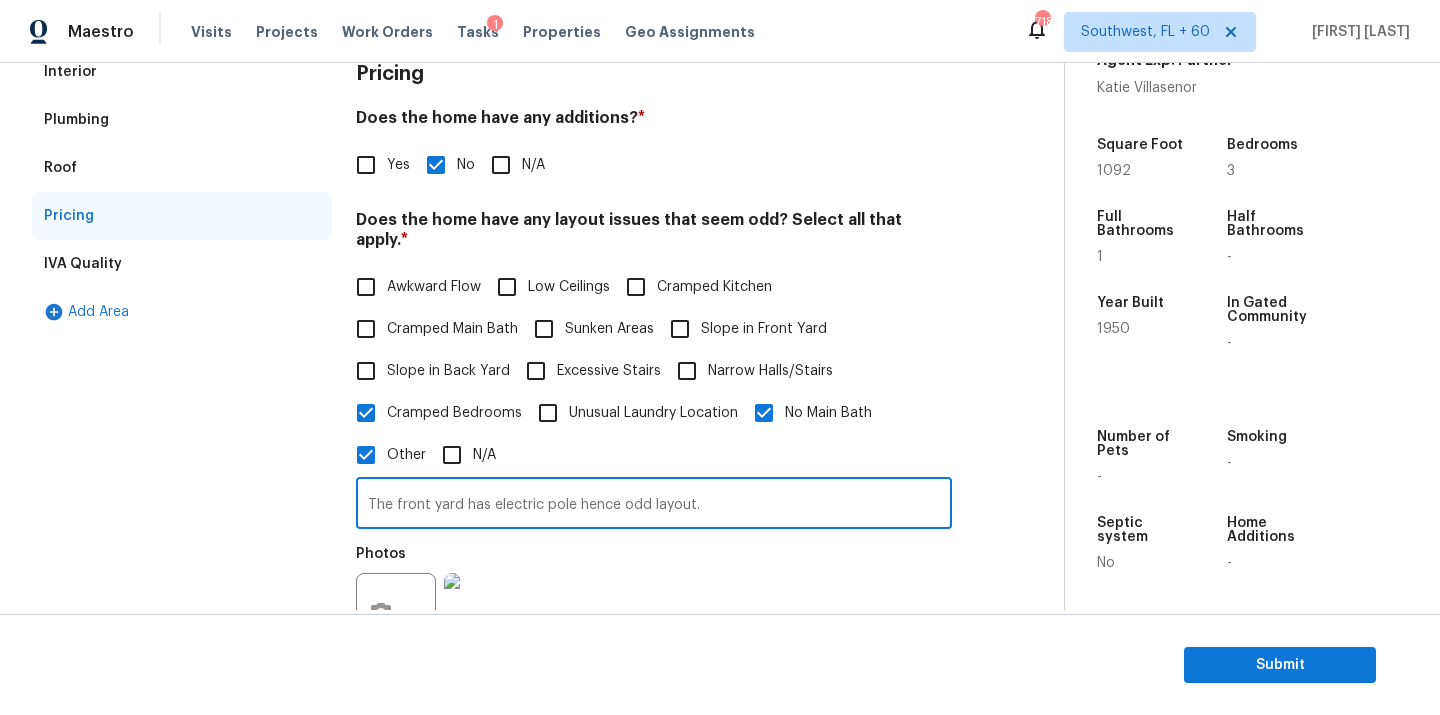 click on "Plumbing" at bounding box center (182, 120) 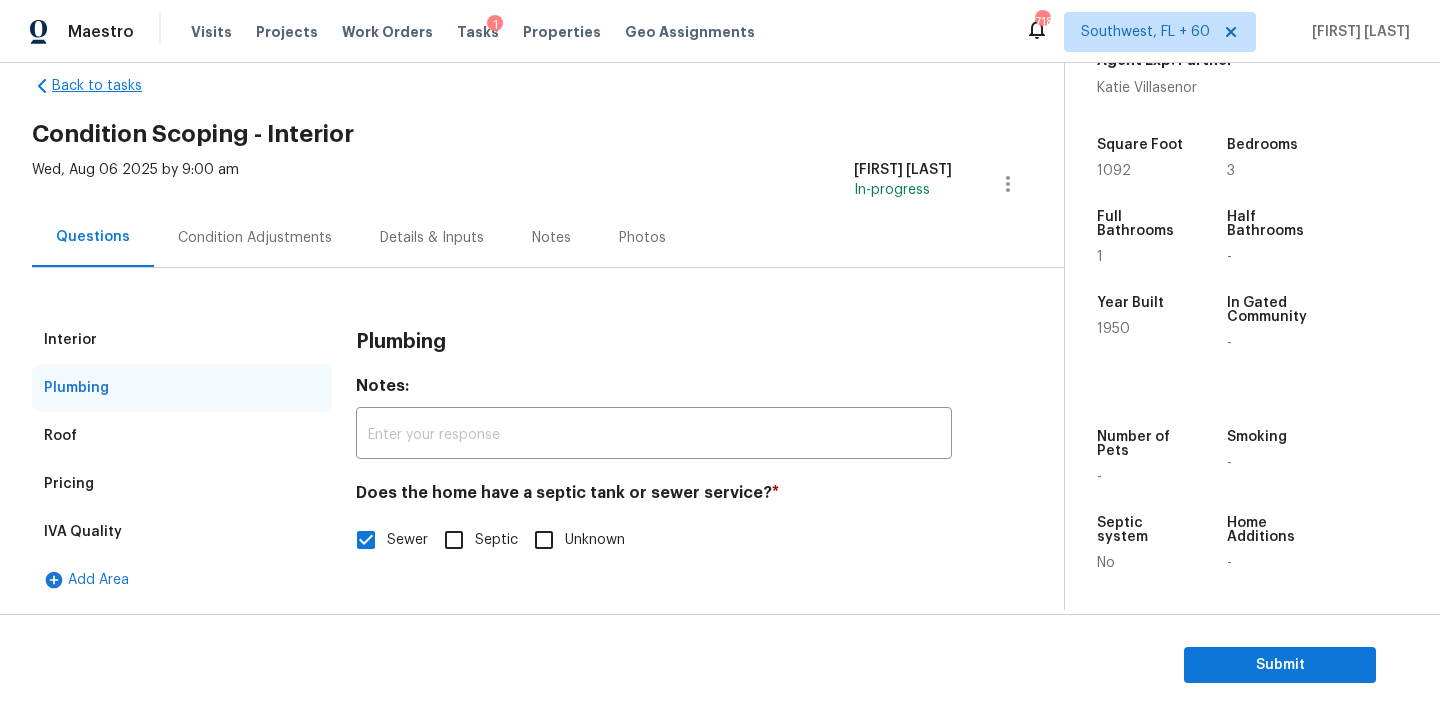 scroll, scrollTop: 35, scrollLeft: 0, axis: vertical 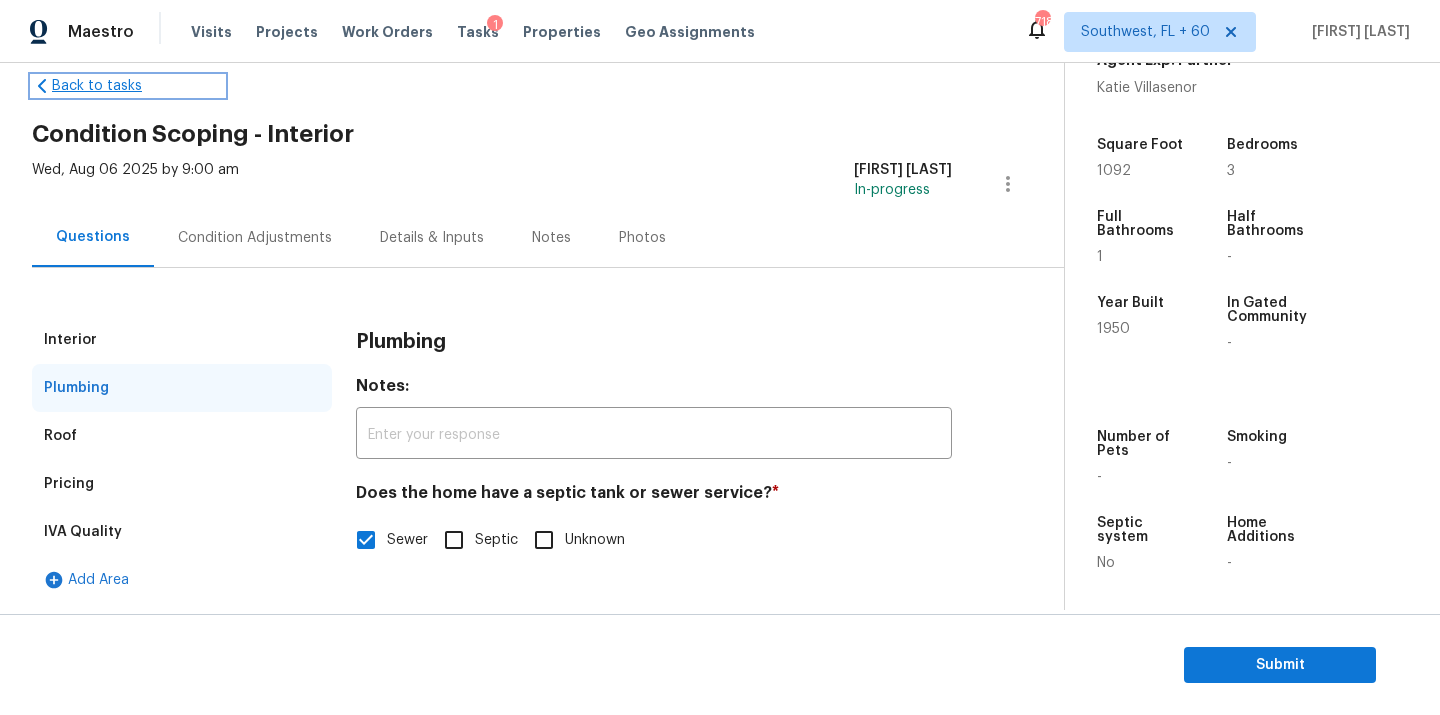 click on "Back to tasks" at bounding box center [128, 86] 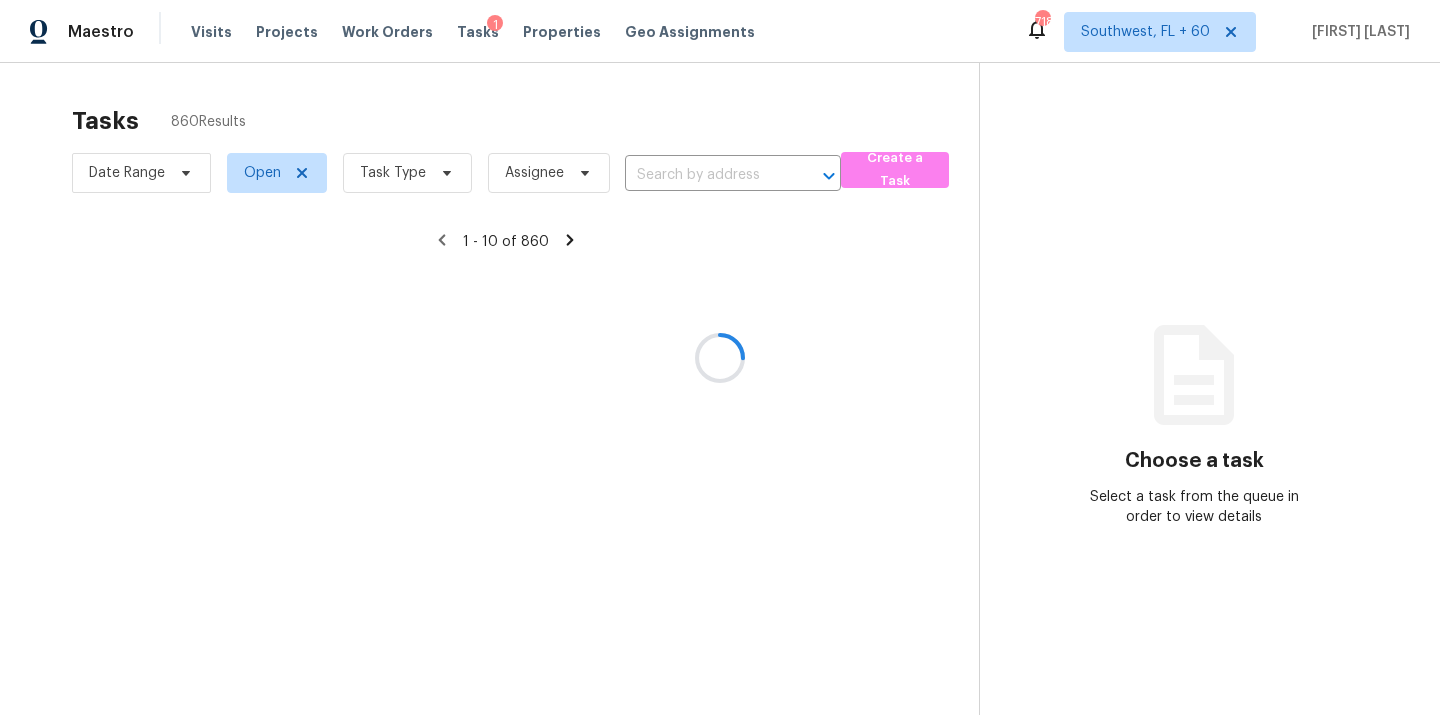 click at bounding box center (720, 357) 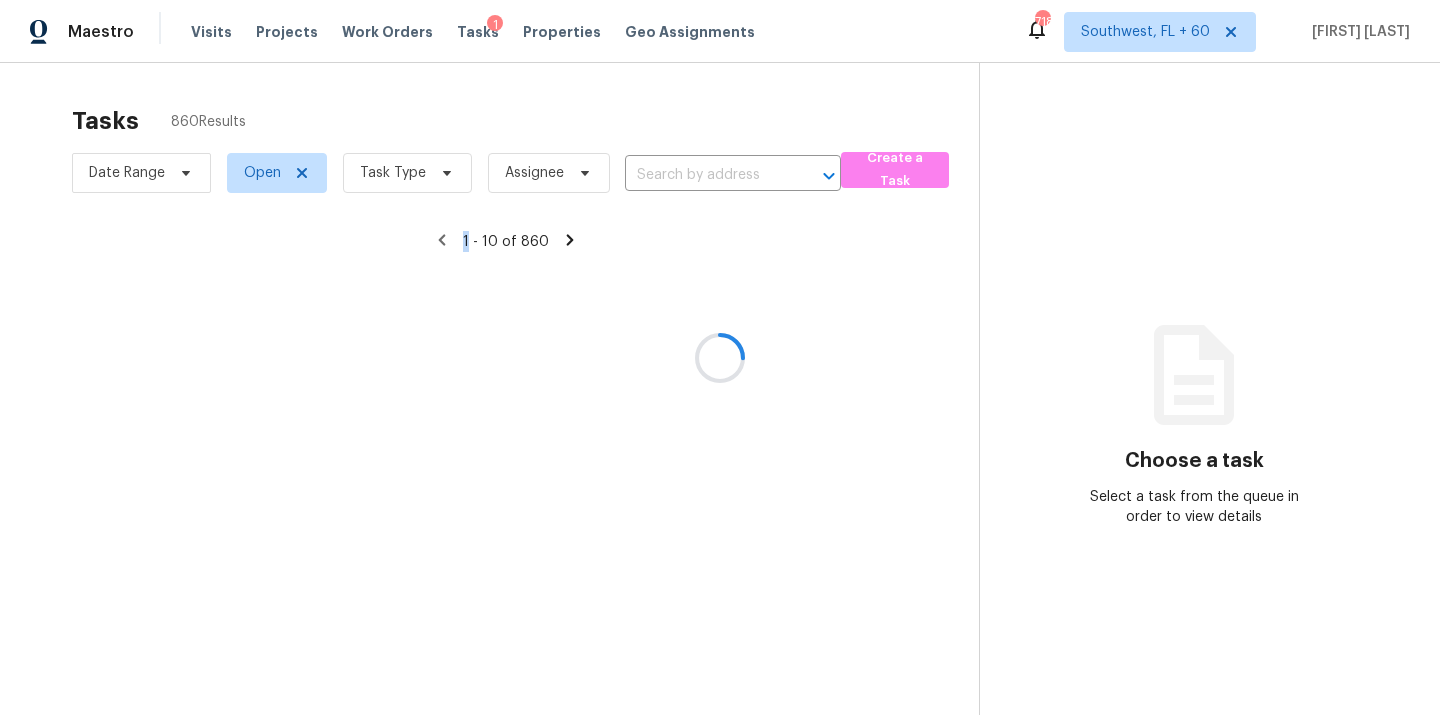 click at bounding box center [720, 357] 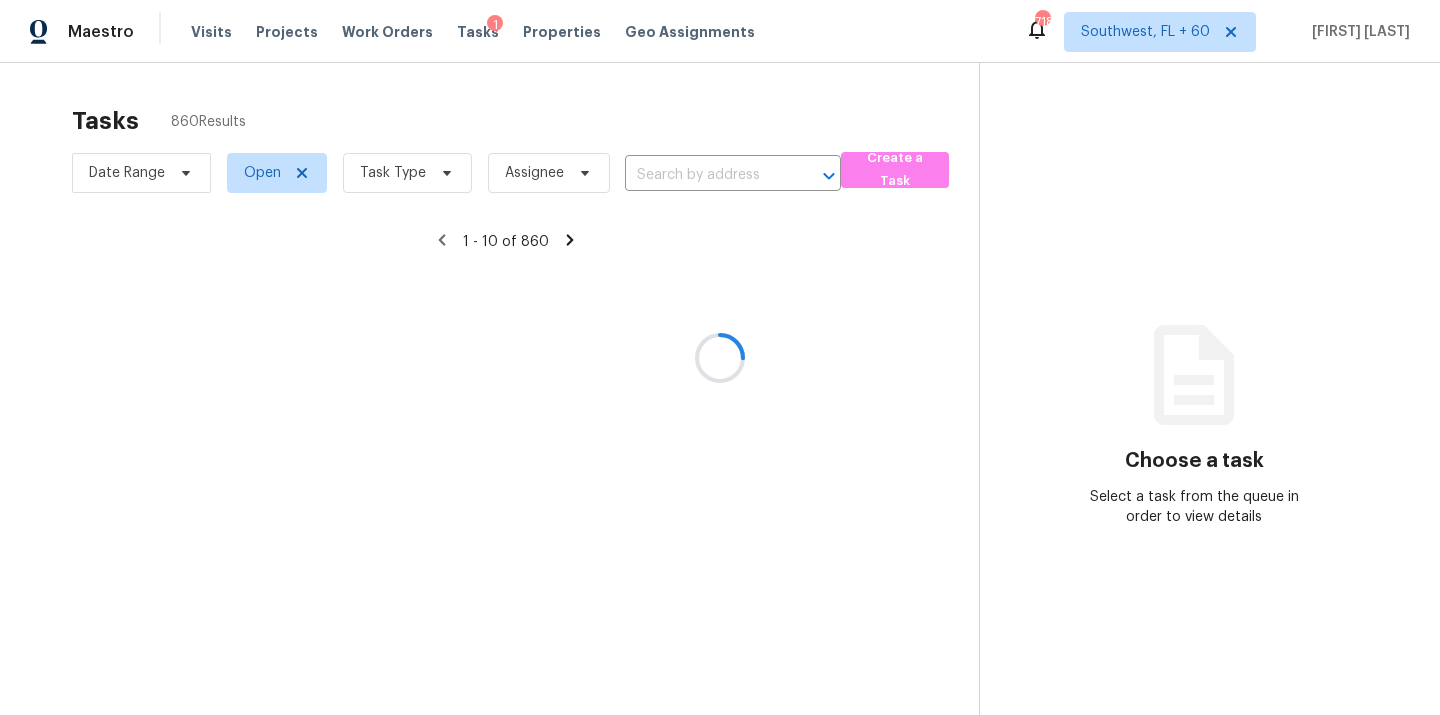 click at bounding box center (720, 357) 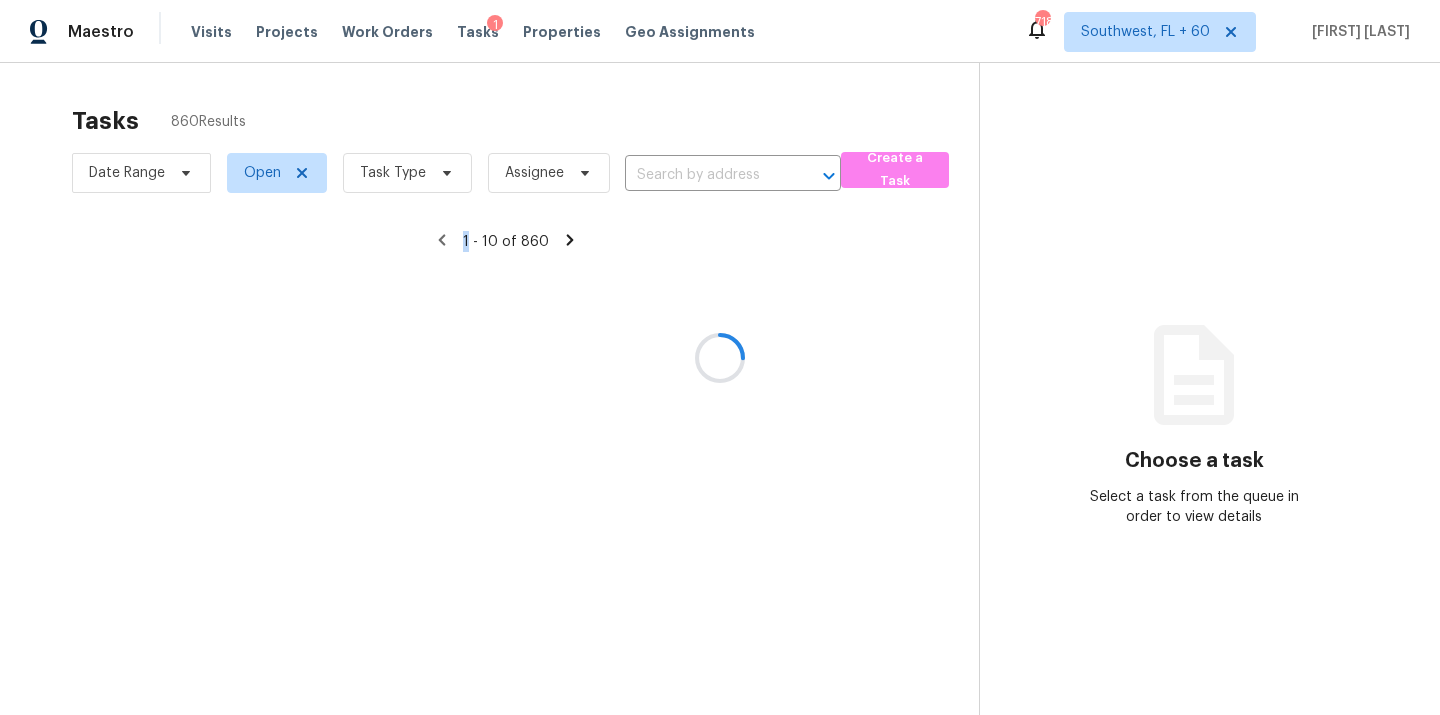 click at bounding box center (720, 357) 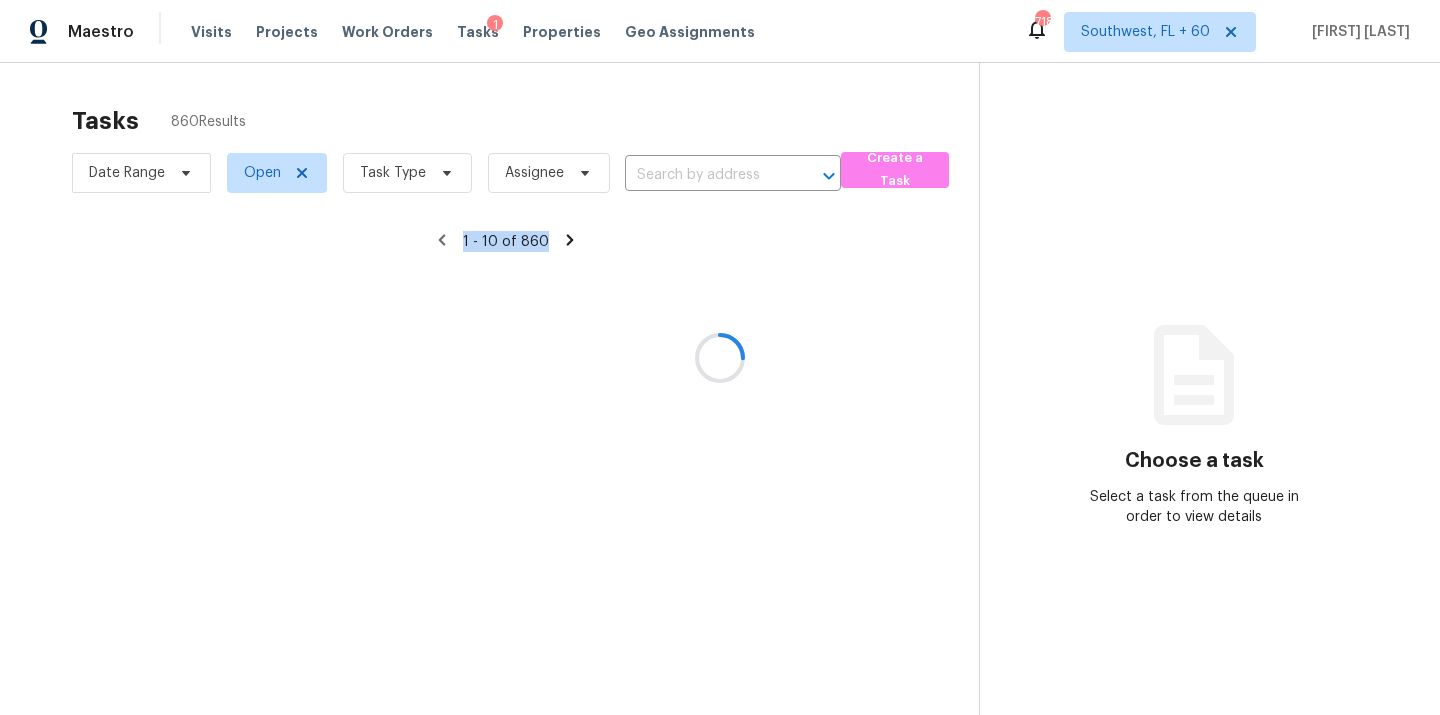 click at bounding box center [720, 357] 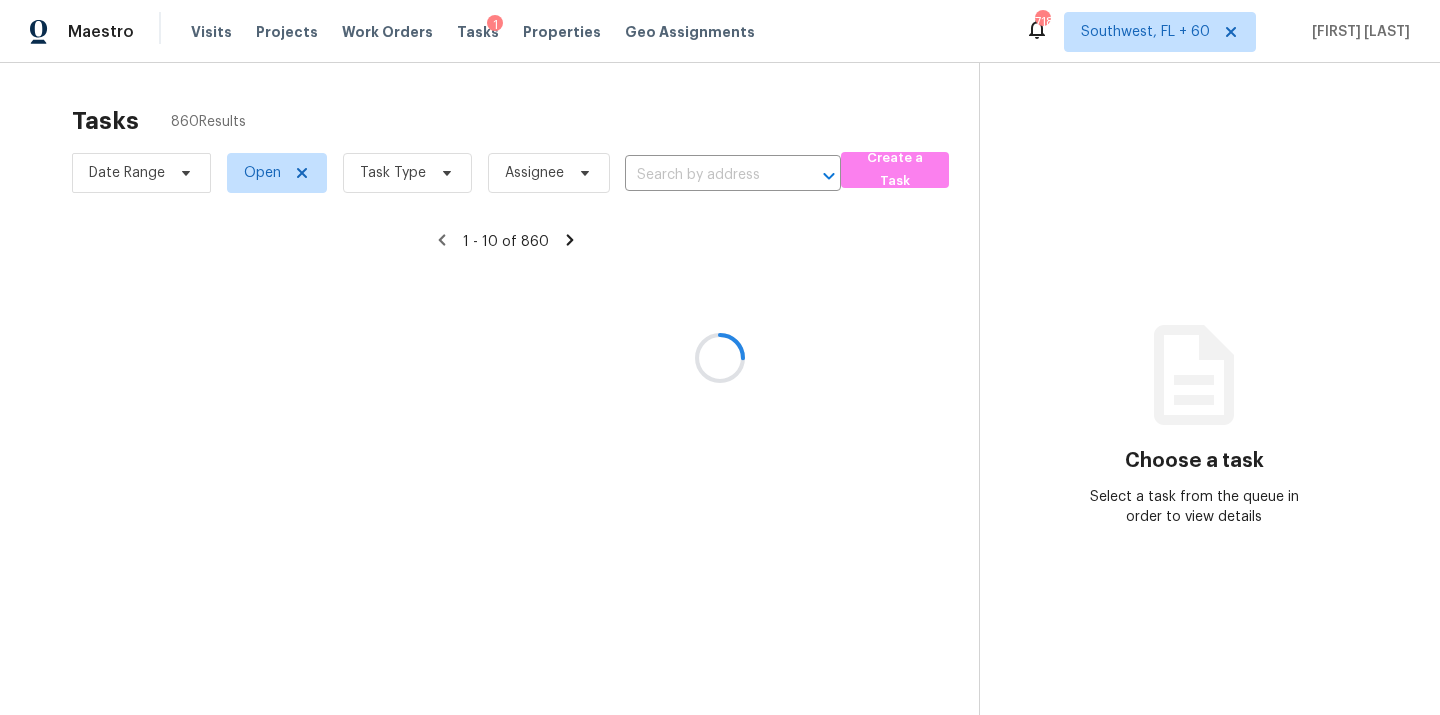 click at bounding box center (720, 357) 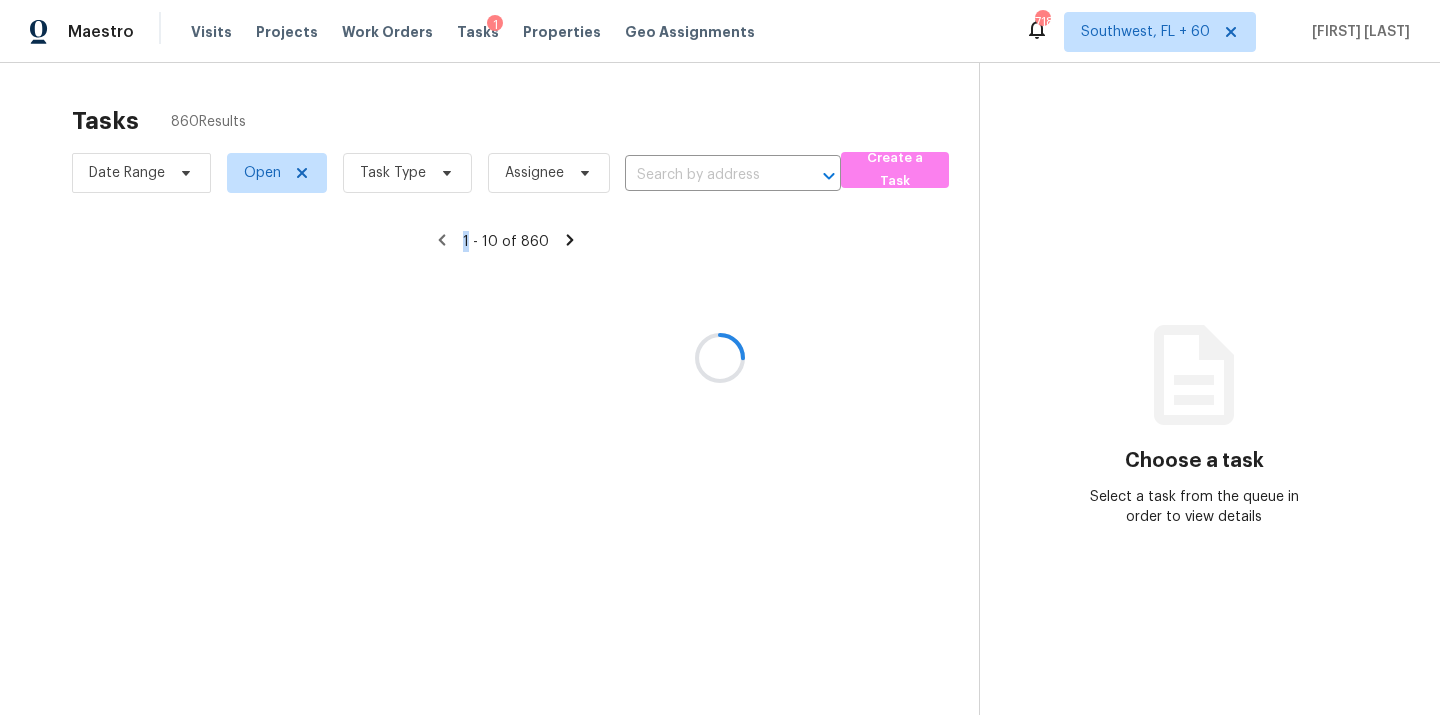 click at bounding box center (720, 357) 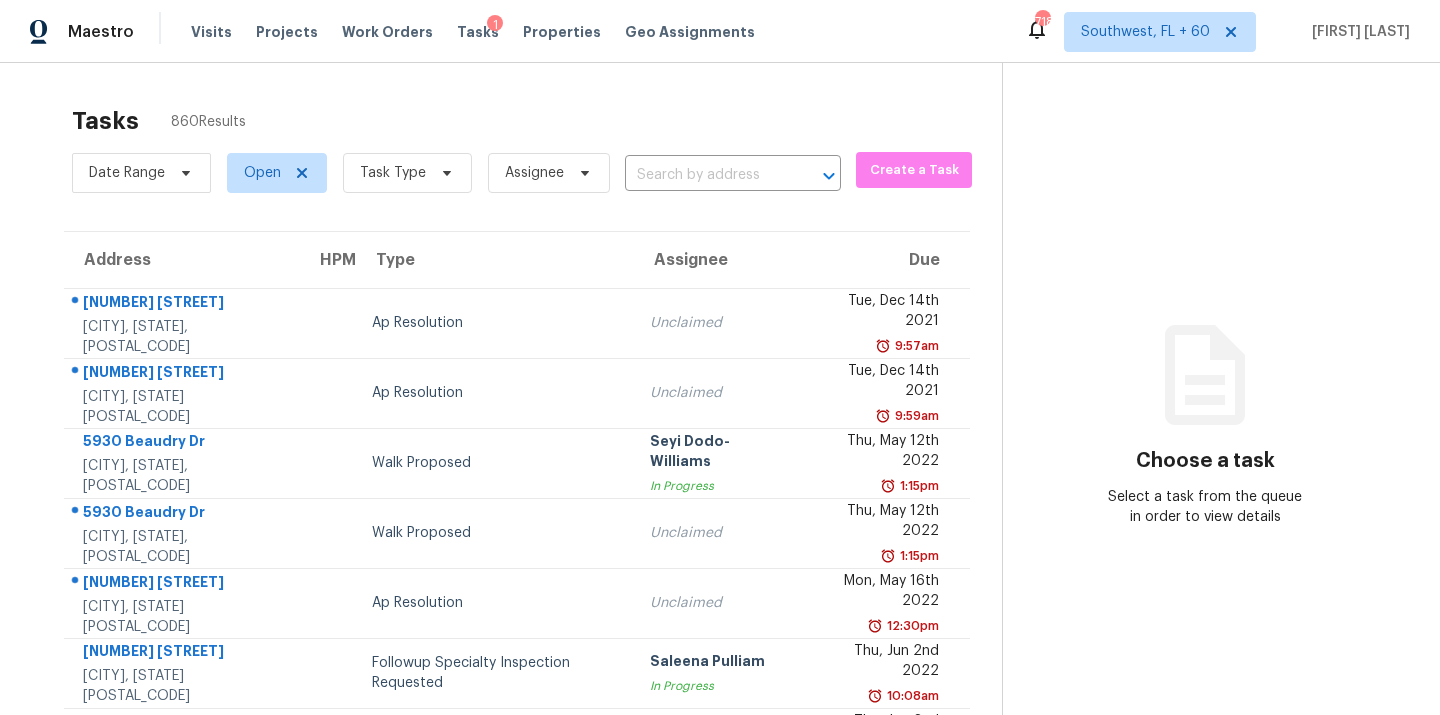click at bounding box center [705, 175] 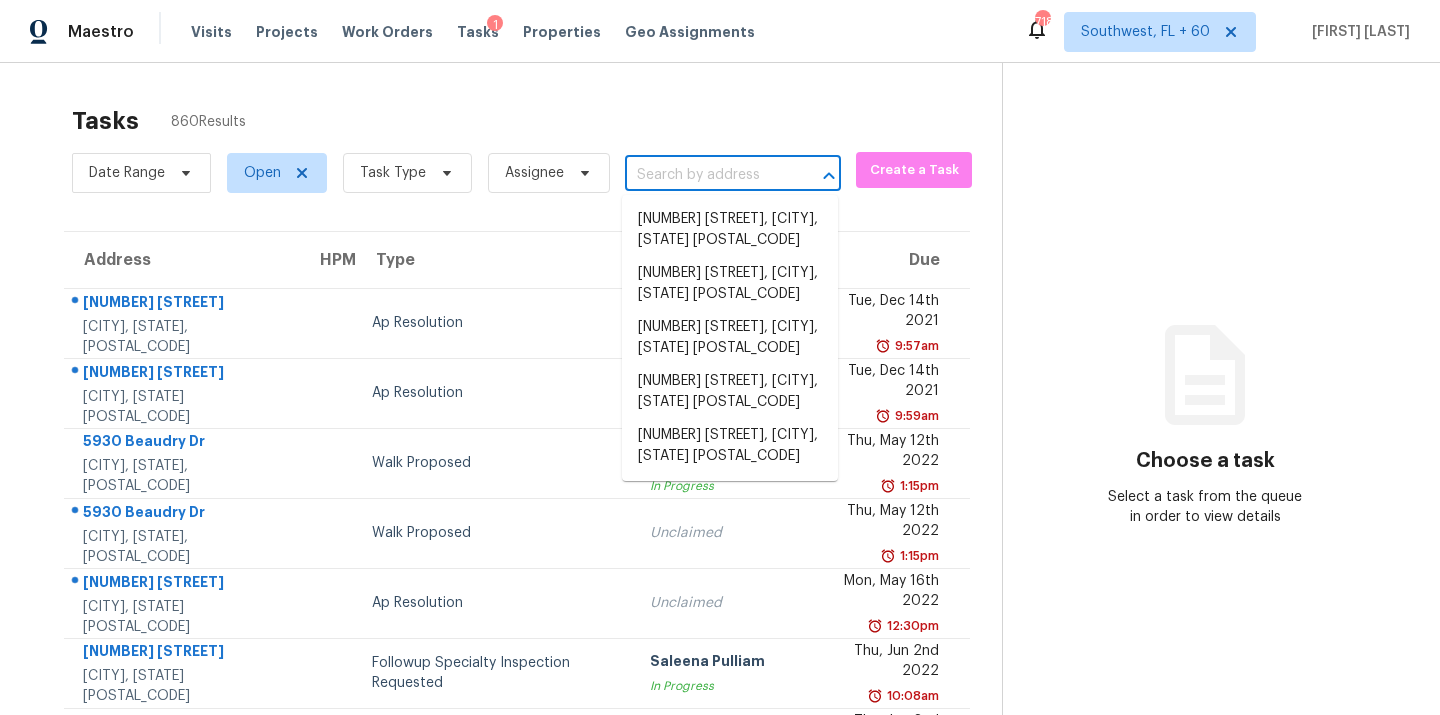 paste on "[NUMBER] [STREET], [CITY], [STATE] [POSTAL_CODE]" 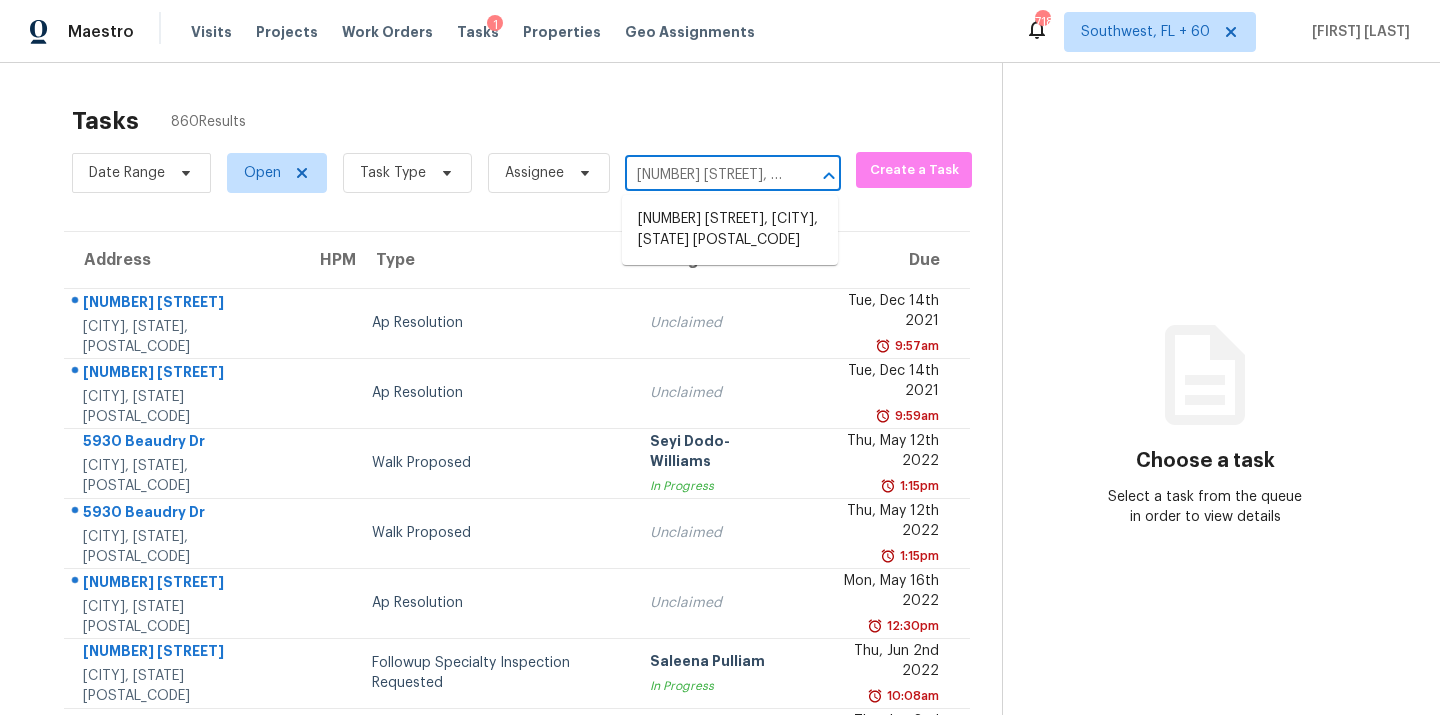 type on "[NUMBER] [STREET], [CITY], [STATE] [POSTAL_CODE]" 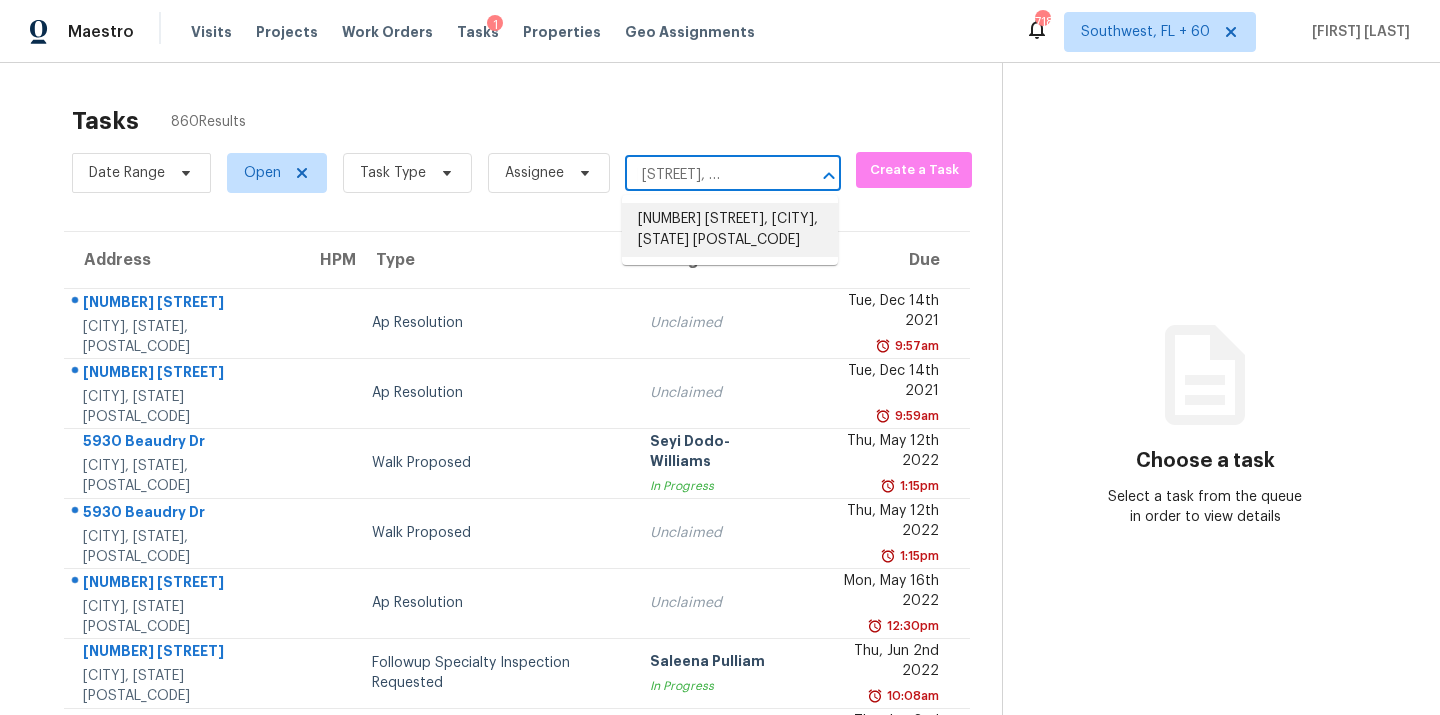 click on "[NUMBER] [STREET], [CITY], [STATE] [POSTAL_CODE]" at bounding box center (730, 230) 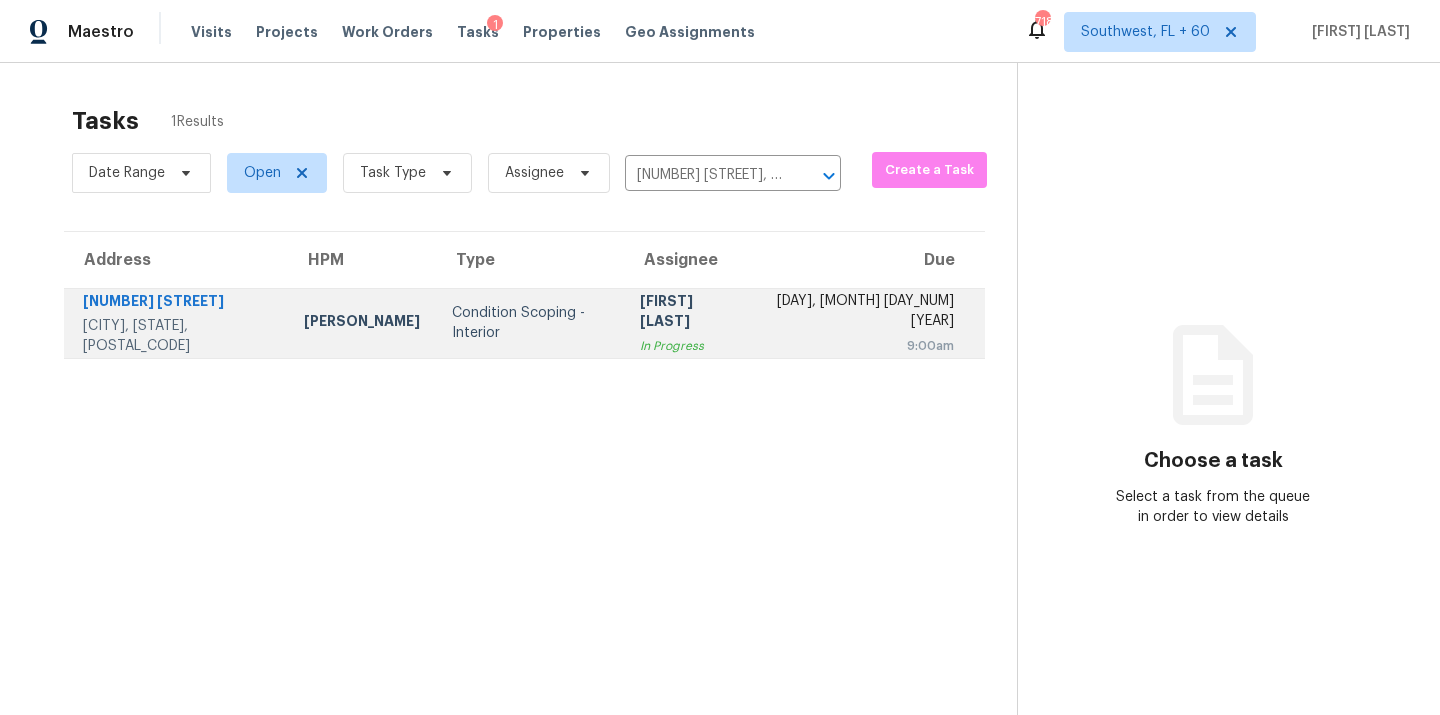 click on "Condition Scoping - Interior" at bounding box center [530, 323] 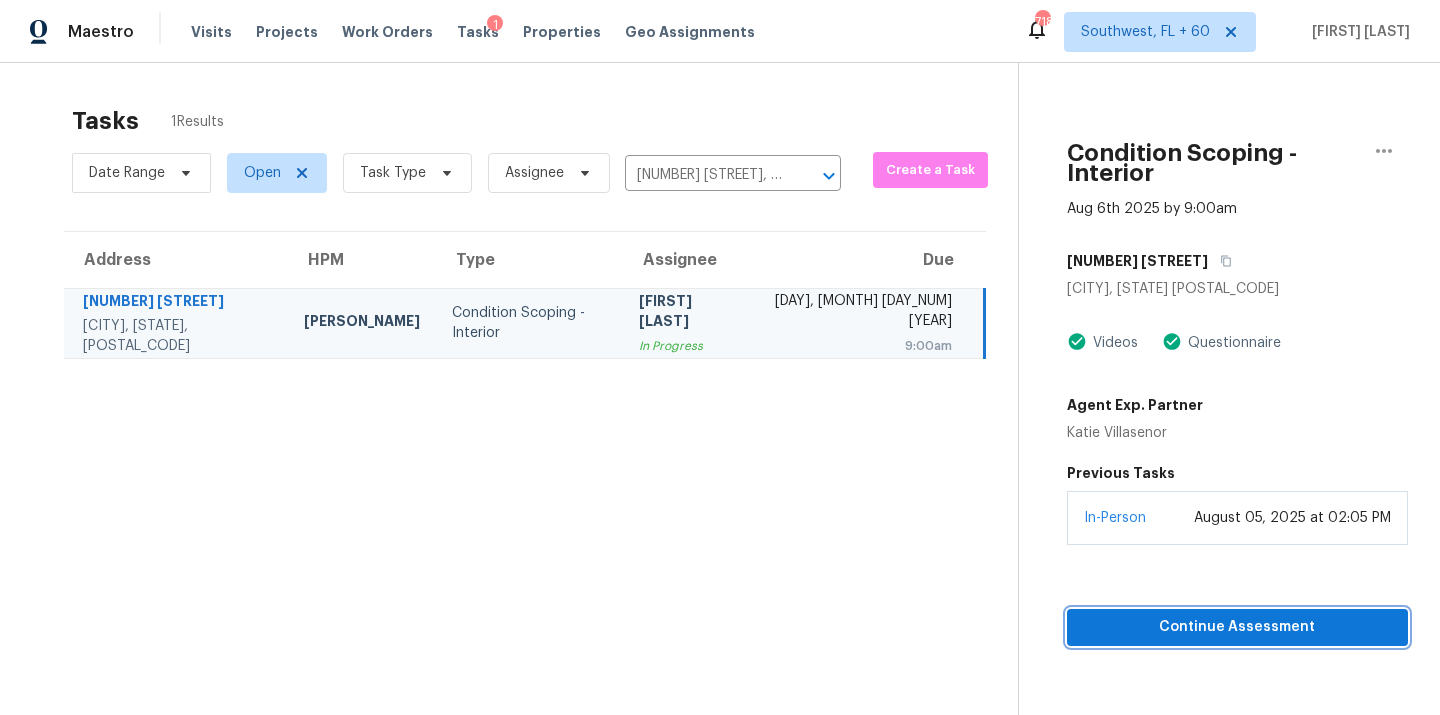 click on "Continue Assessment" at bounding box center (1237, 627) 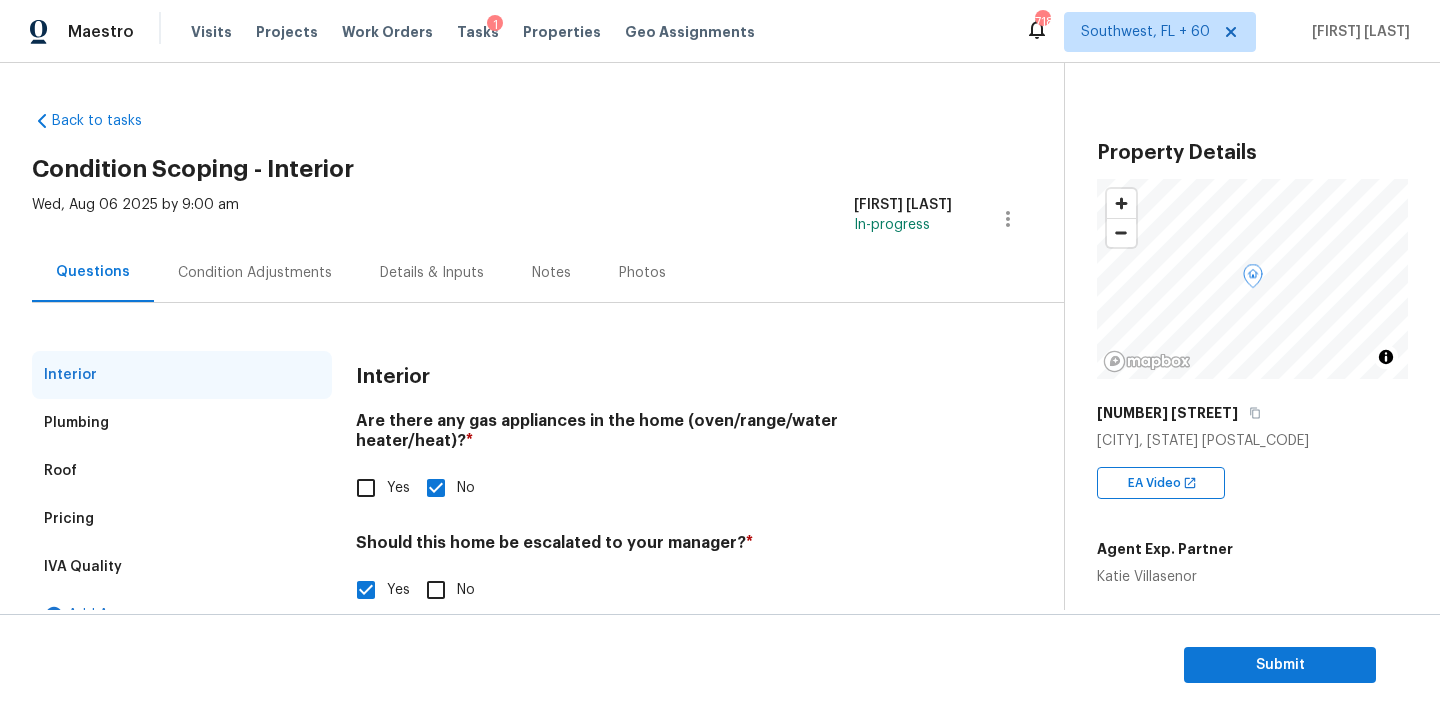 scroll, scrollTop: 92, scrollLeft: 0, axis: vertical 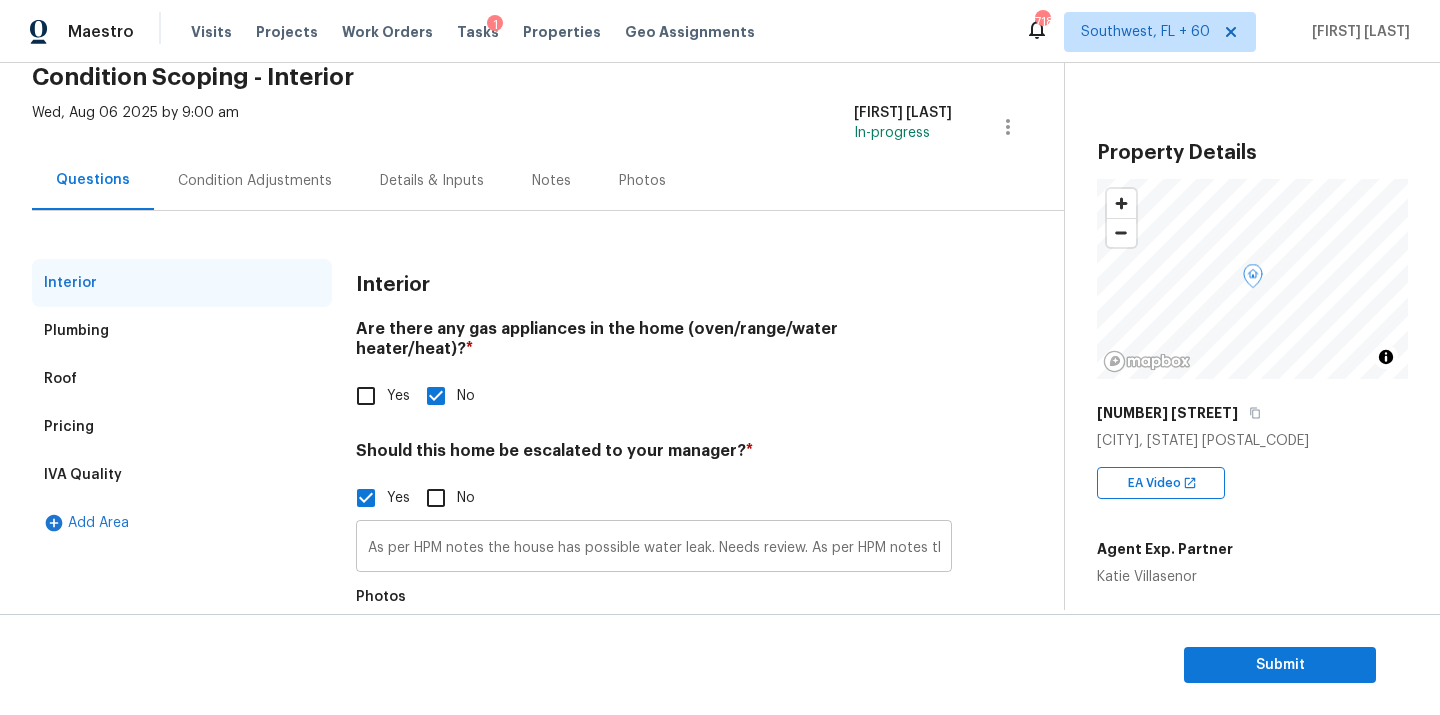 click on "As per HPM notes the house has possible water leak. Needs review. As per HPM notes the house has possible foundation issues." at bounding box center (654, 548) 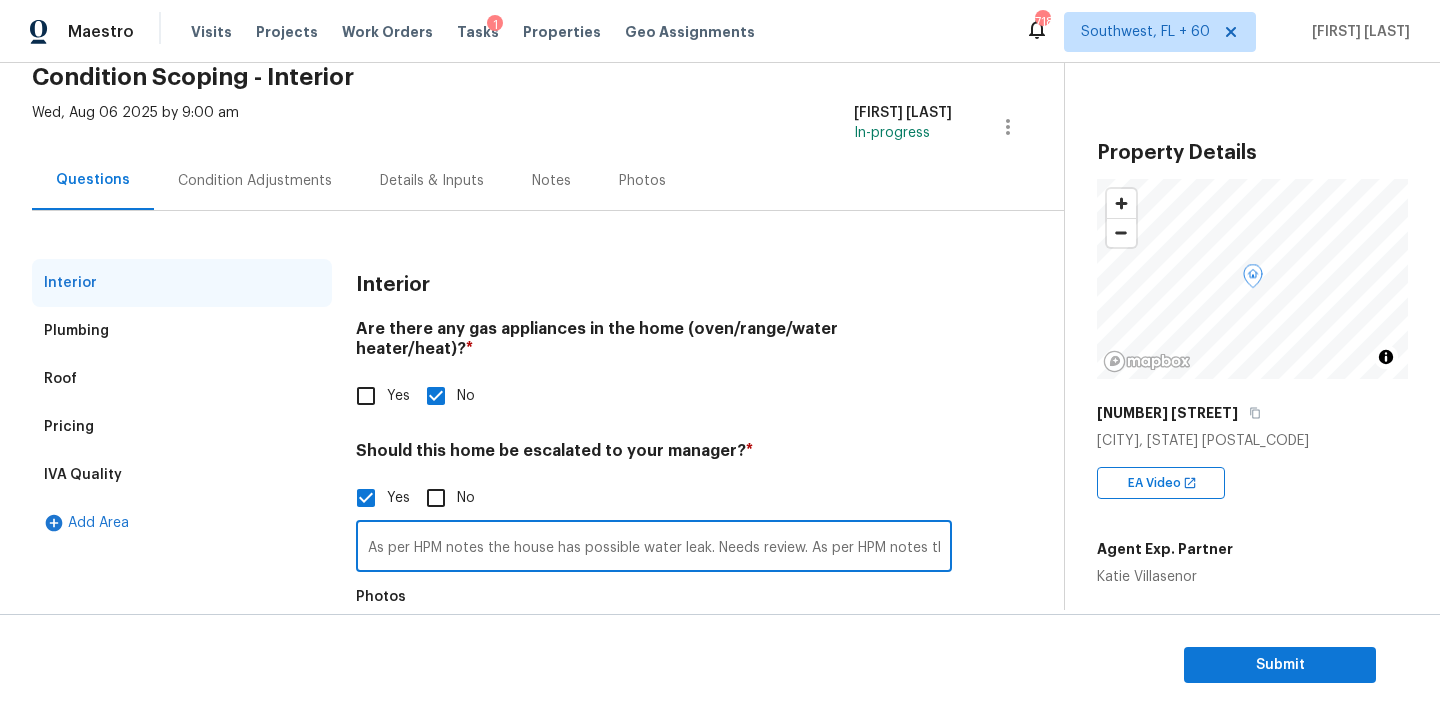 click on "As per HPM notes the house has possible water leak. Needs review. As per HPM notes the house has possible foundation issues." at bounding box center [654, 548] 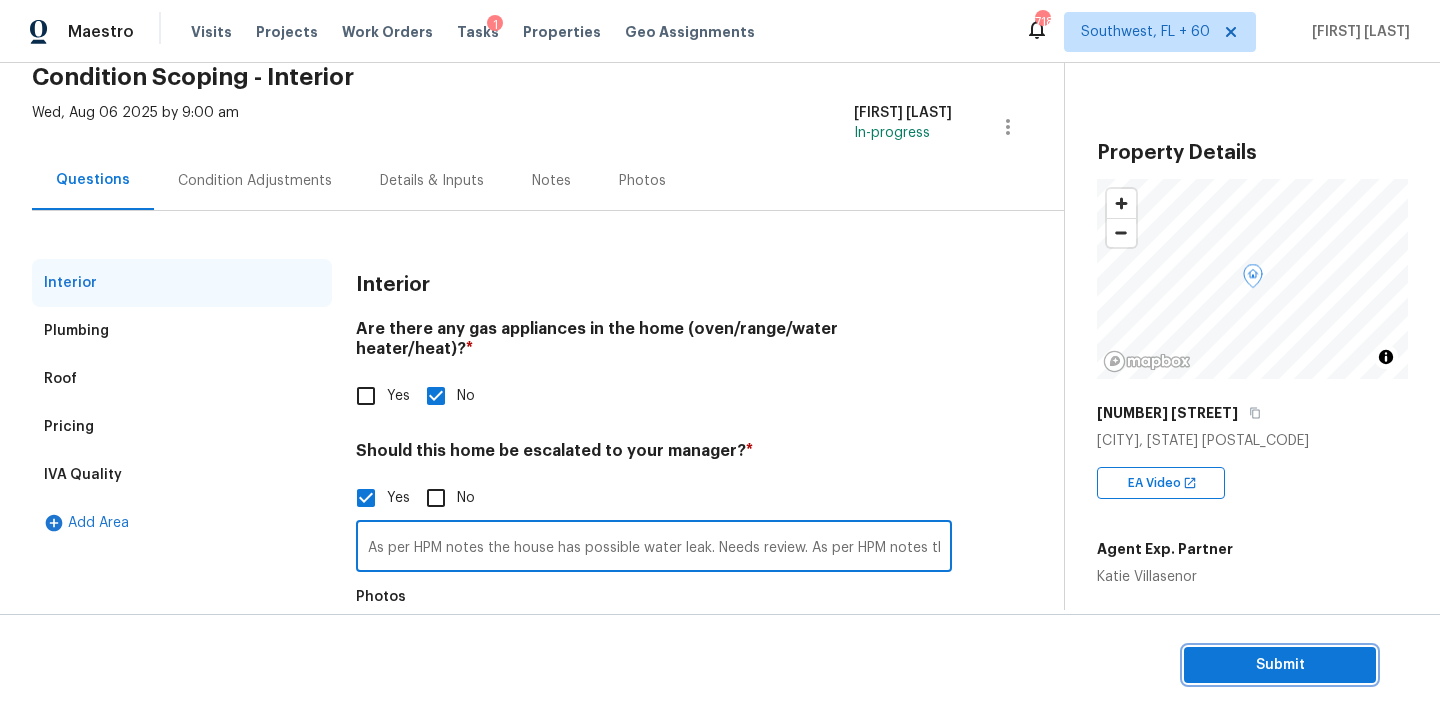 click on "Submit" at bounding box center (1280, 665) 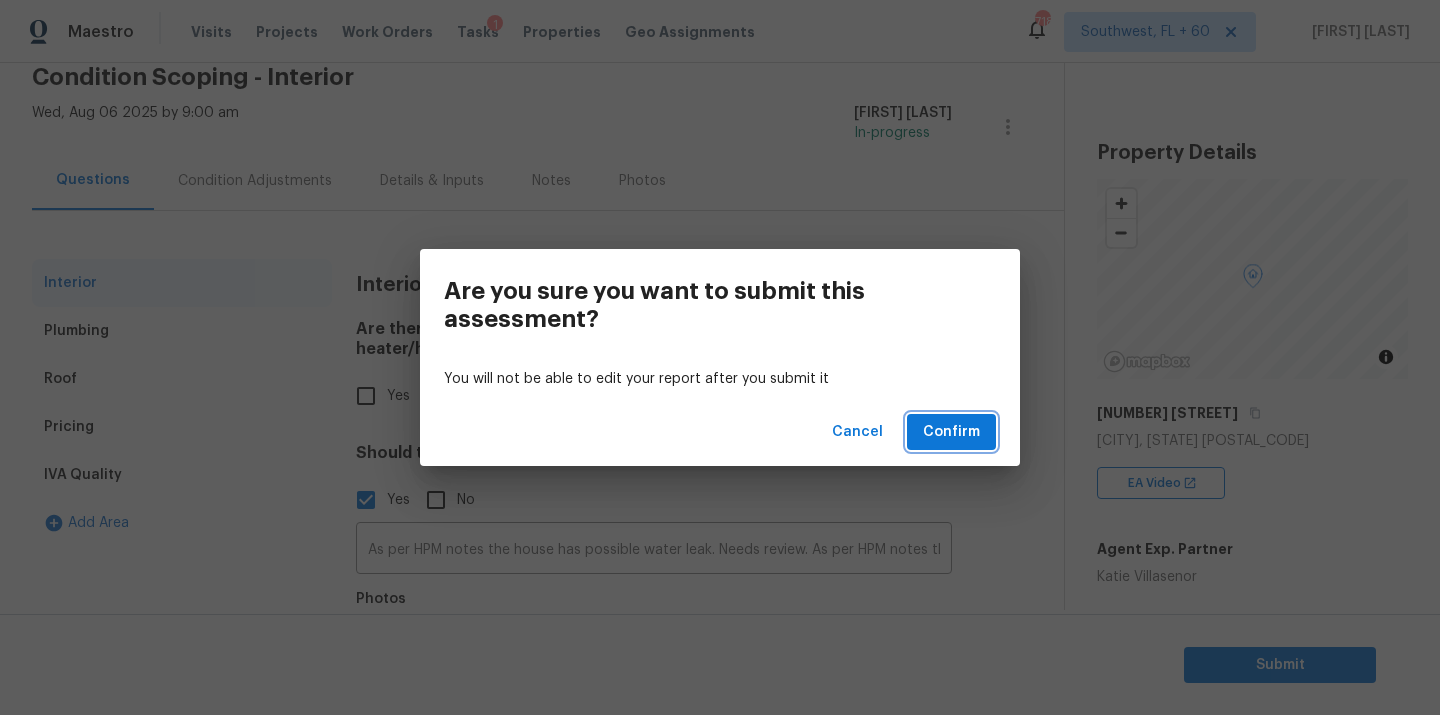 click on "Confirm" at bounding box center (951, 432) 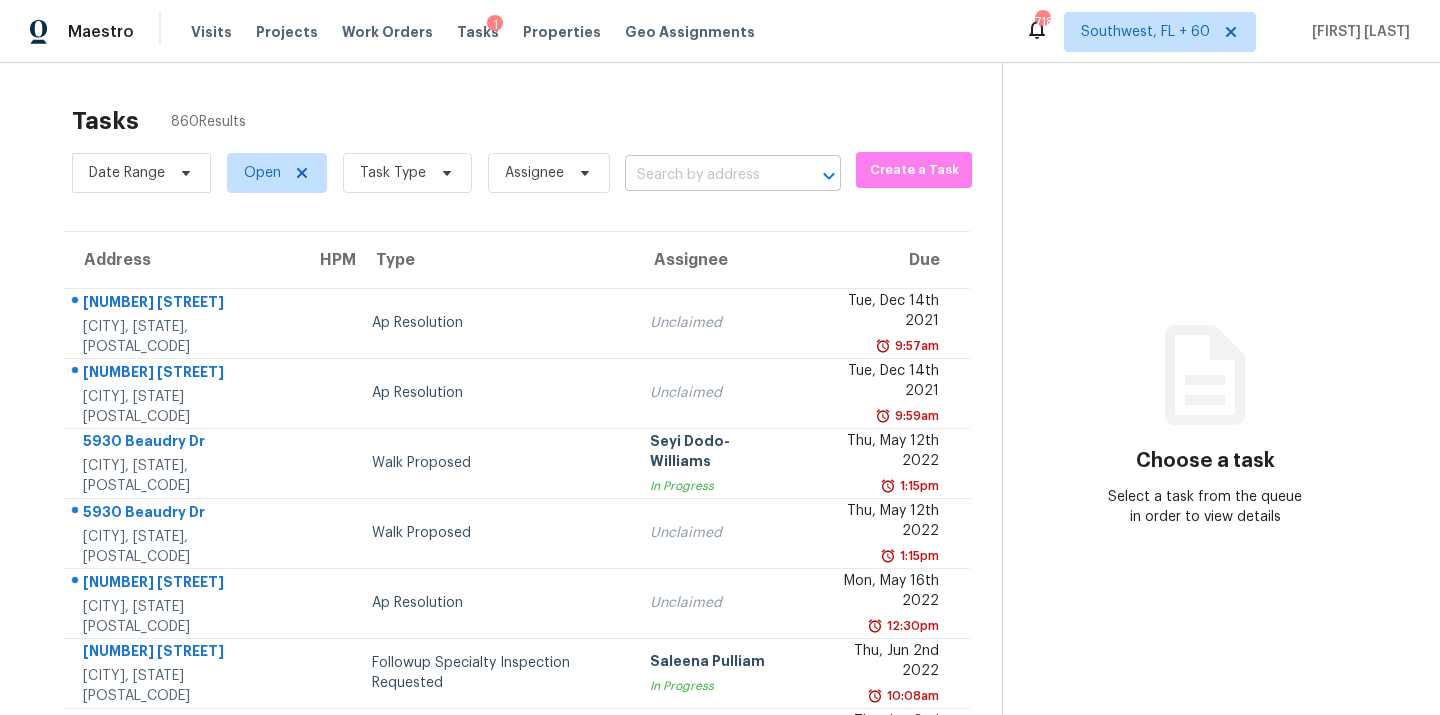 click at bounding box center [705, 175] 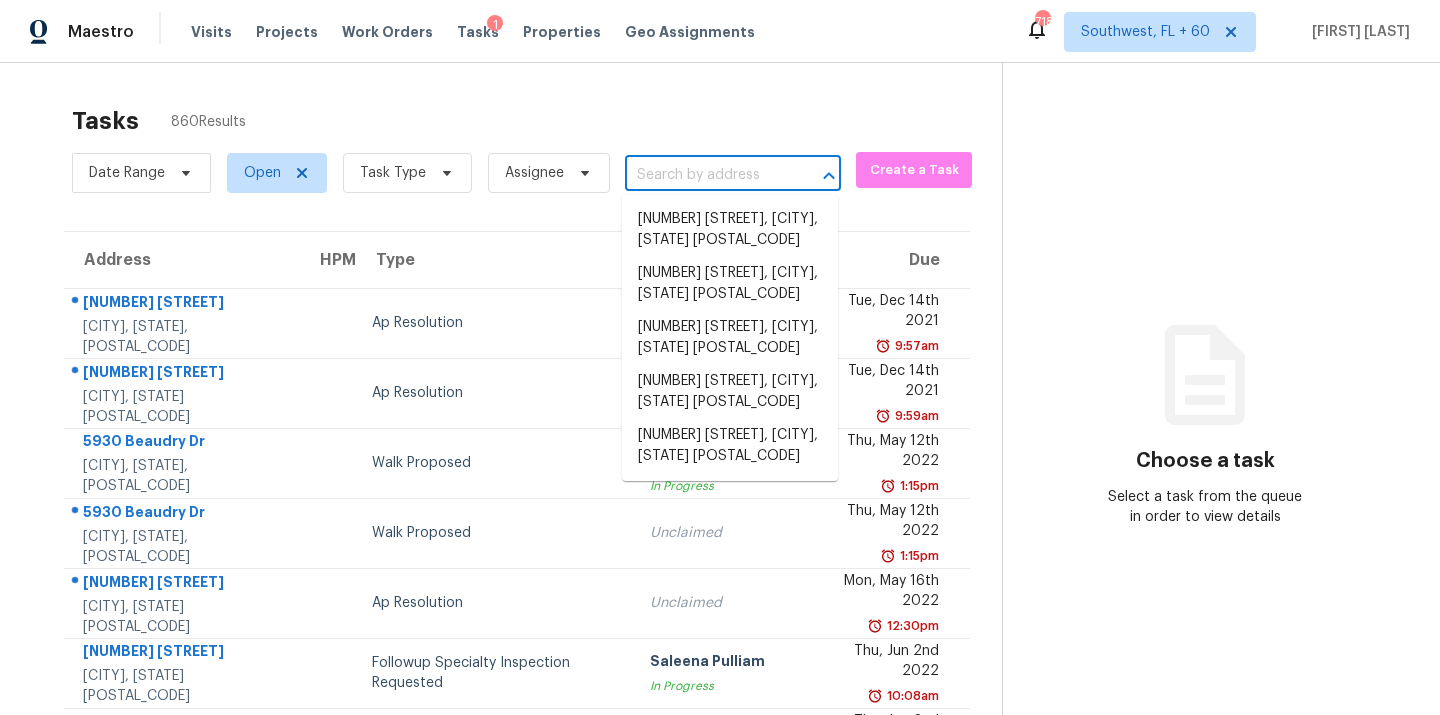 paste on "[NUMBER] [STREET], [CITY], [STATE] [POSTAL_CODE]" 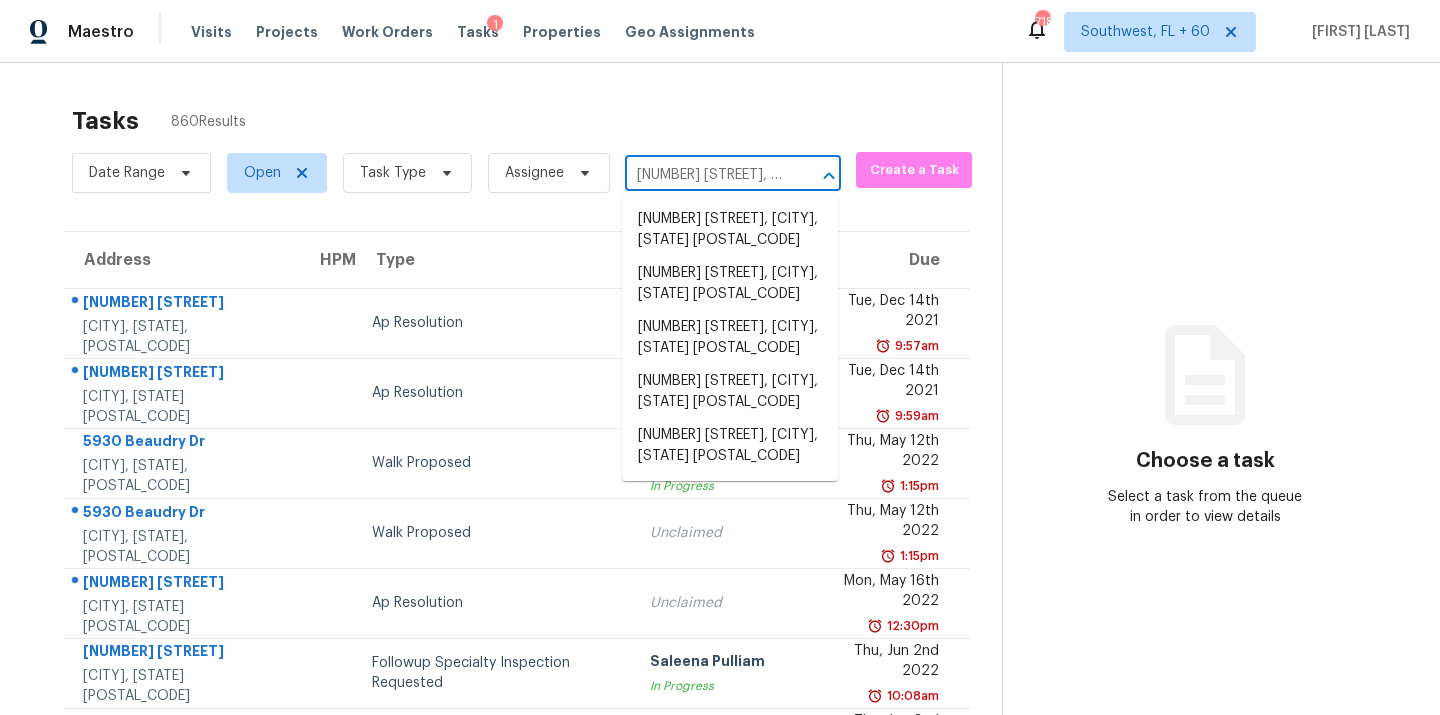 scroll, scrollTop: 0, scrollLeft: 129, axis: horizontal 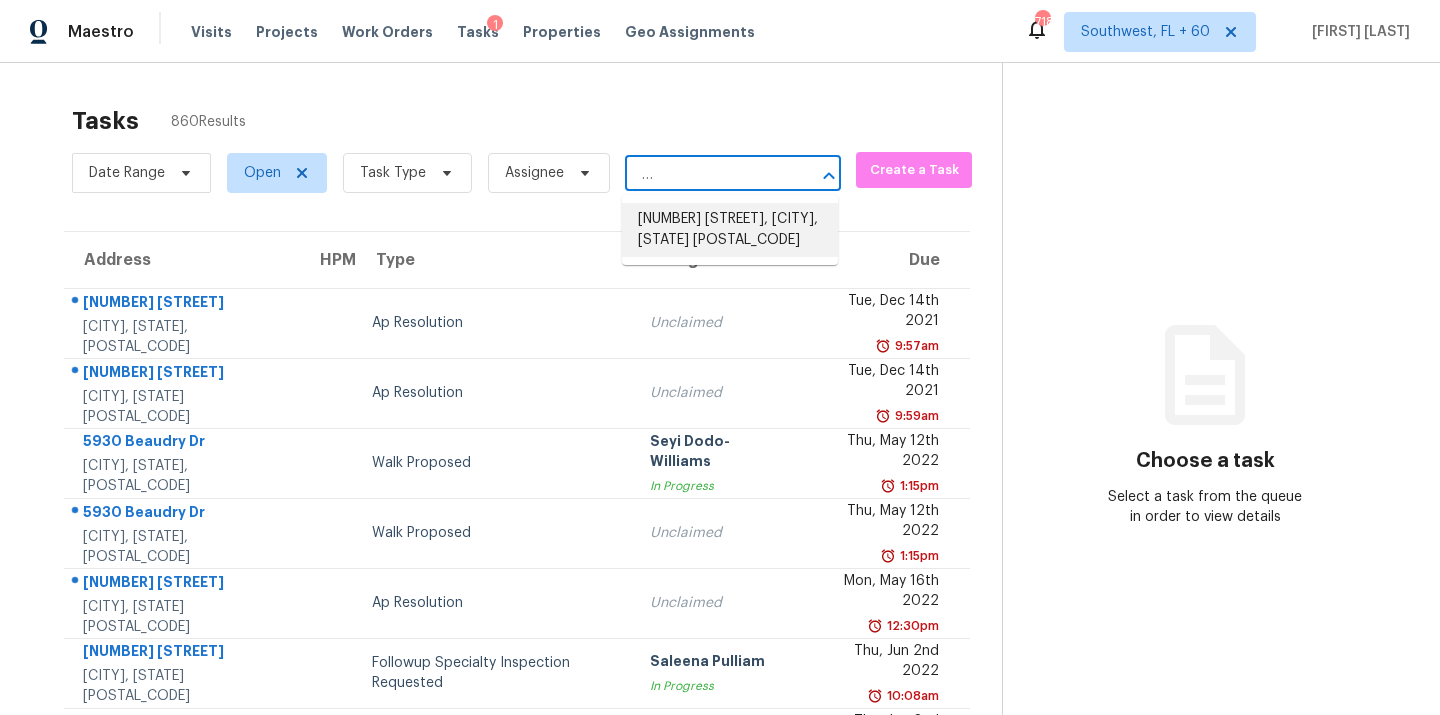 click on "[NUMBER] [STREET], [CITY], [STATE] [POSTAL_CODE]" at bounding box center (730, 230) 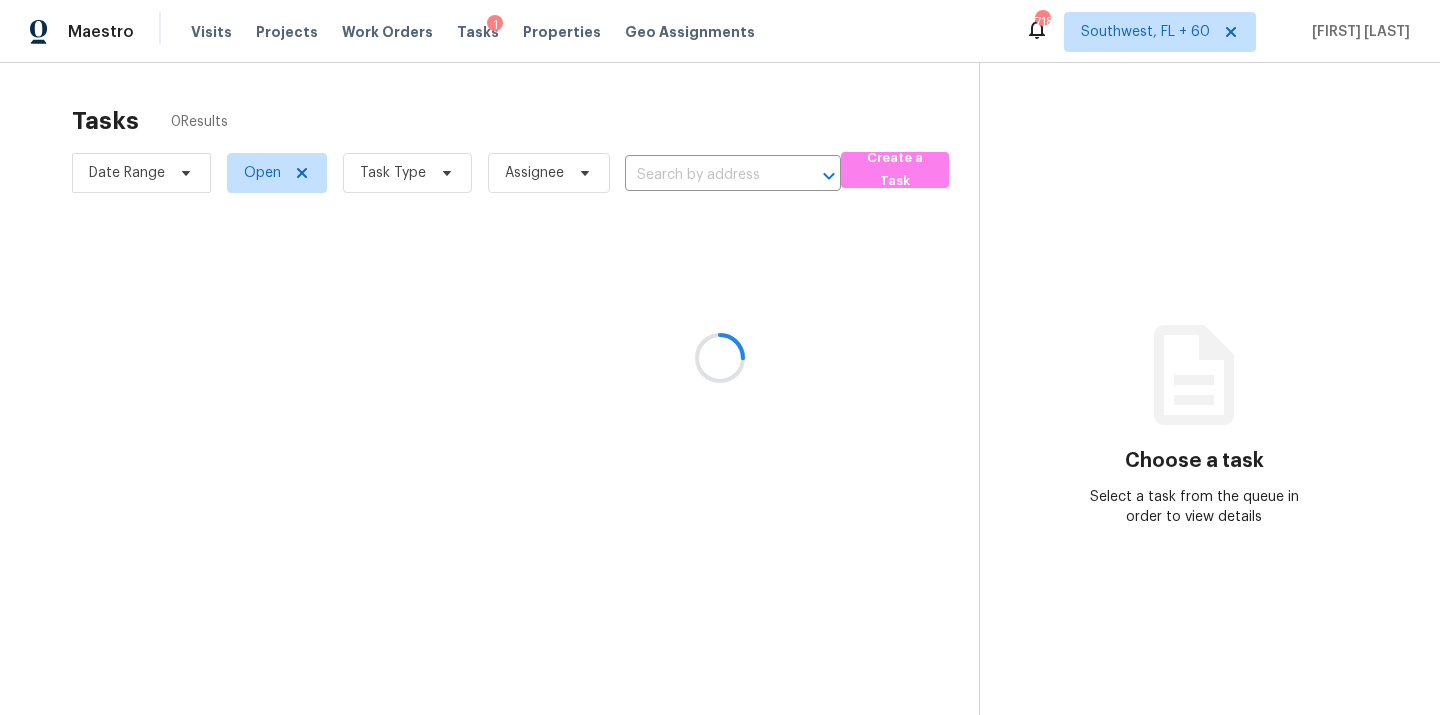 type on "[NUMBER] [STREET], [CITY], [STATE] [POSTAL_CODE]" 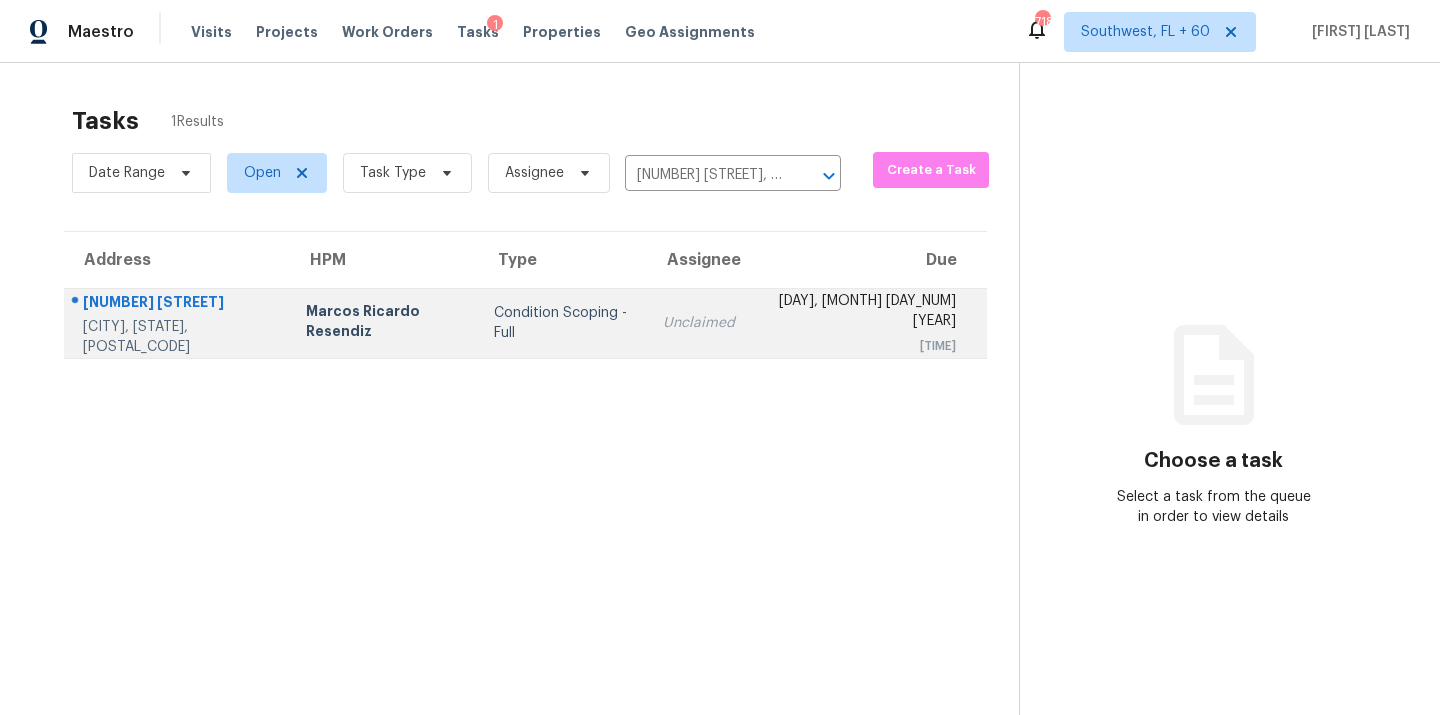 click on "Condition Scoping - Full" at bounding box center (562, 323) 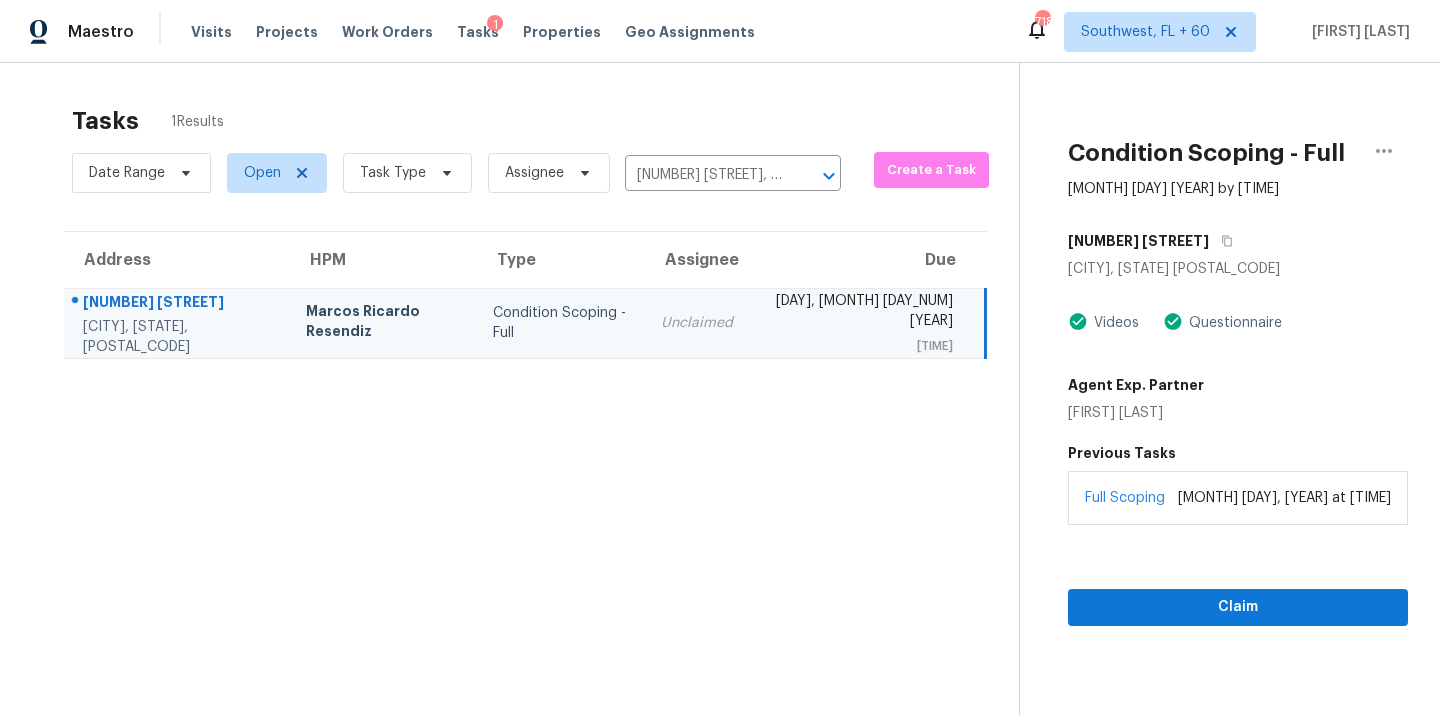 click on "Unclaimed" at bounding box center [697, 323] 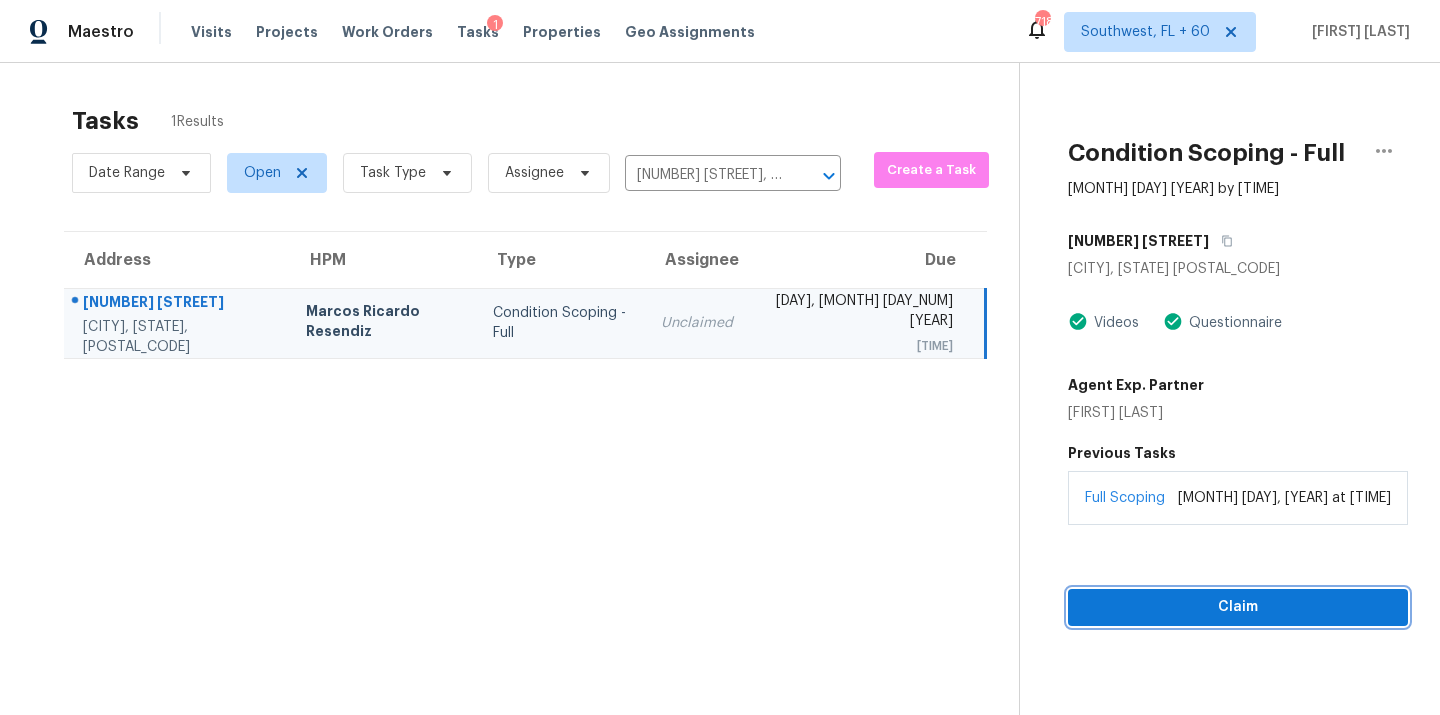 click on "Claim" at bounding box center (1238, 607) 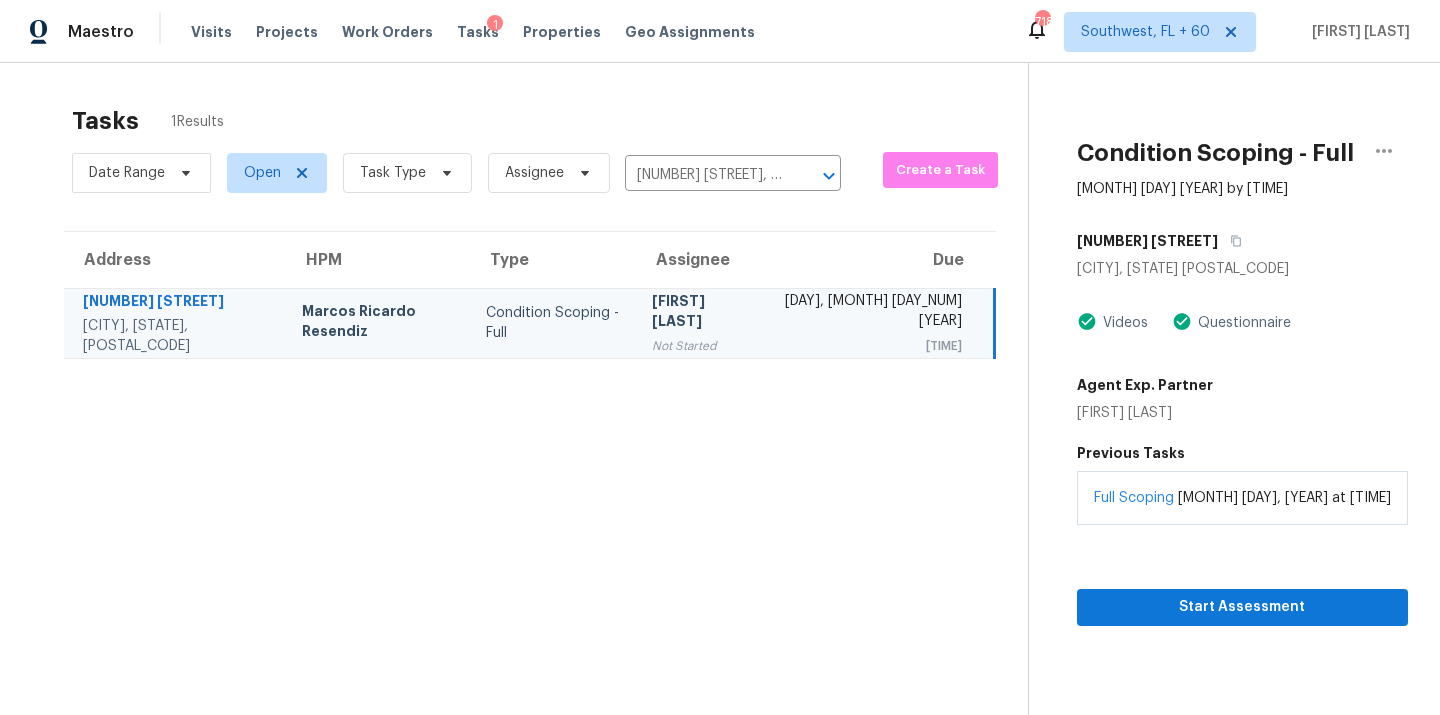 click on "Condition Scoping - Full" at bounding box center [553, 323] 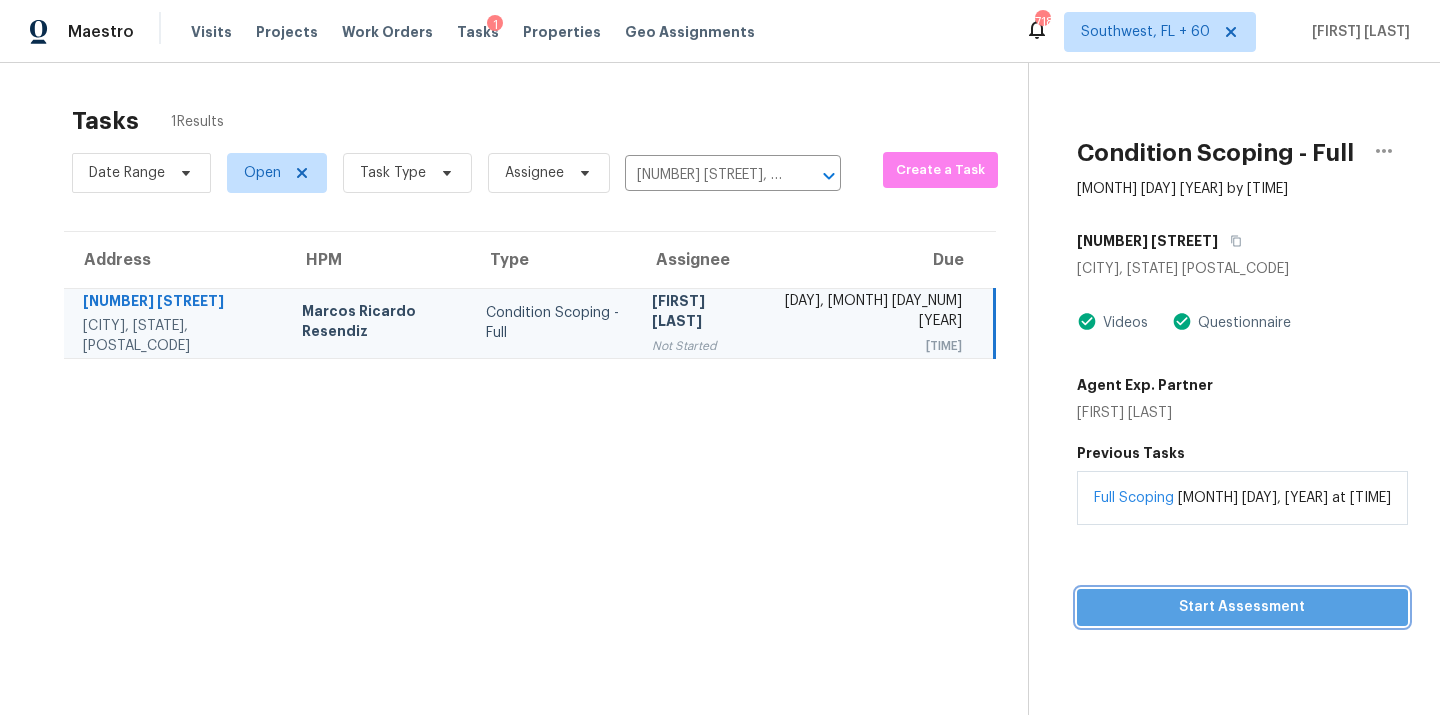 click on "Start Assessment" at bounding box center [1242, 607] 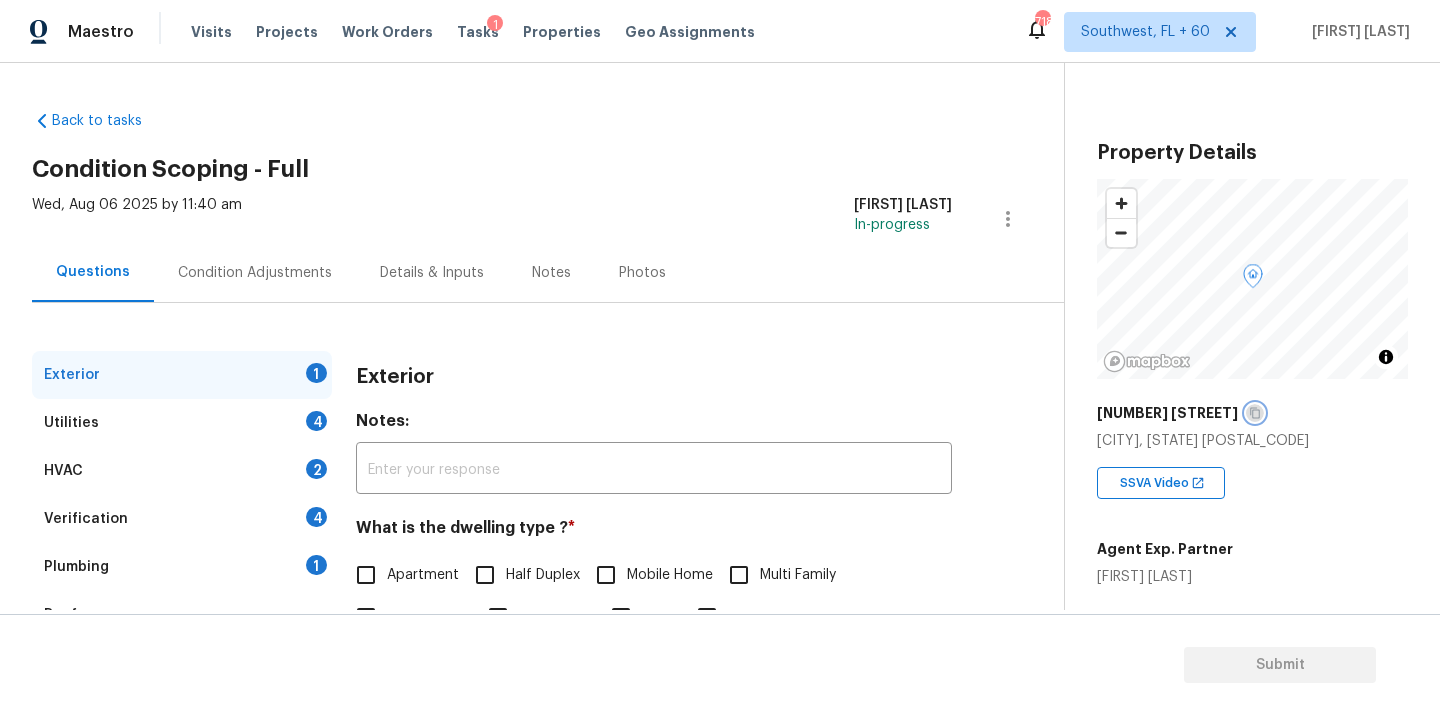 click 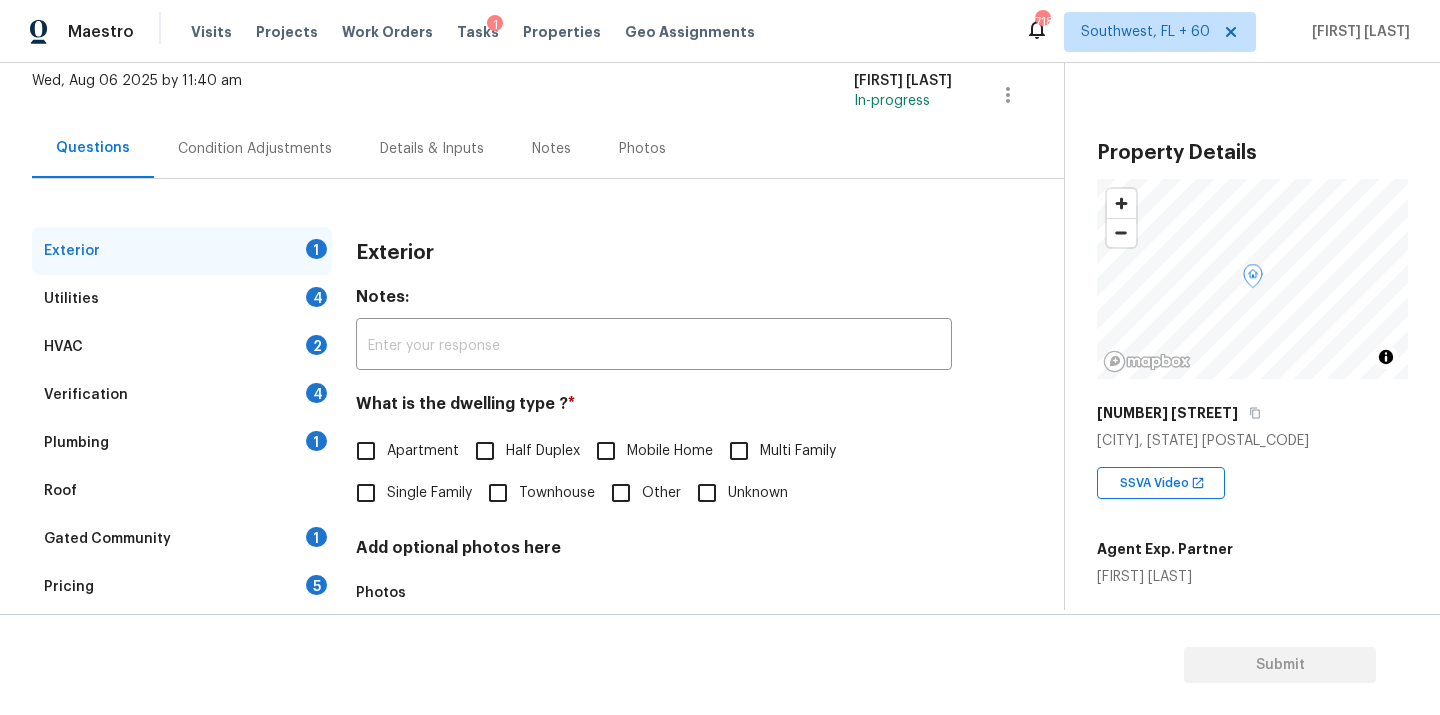 scroll, scrollTop: 248, scrollLeft: 0, axis: vertical 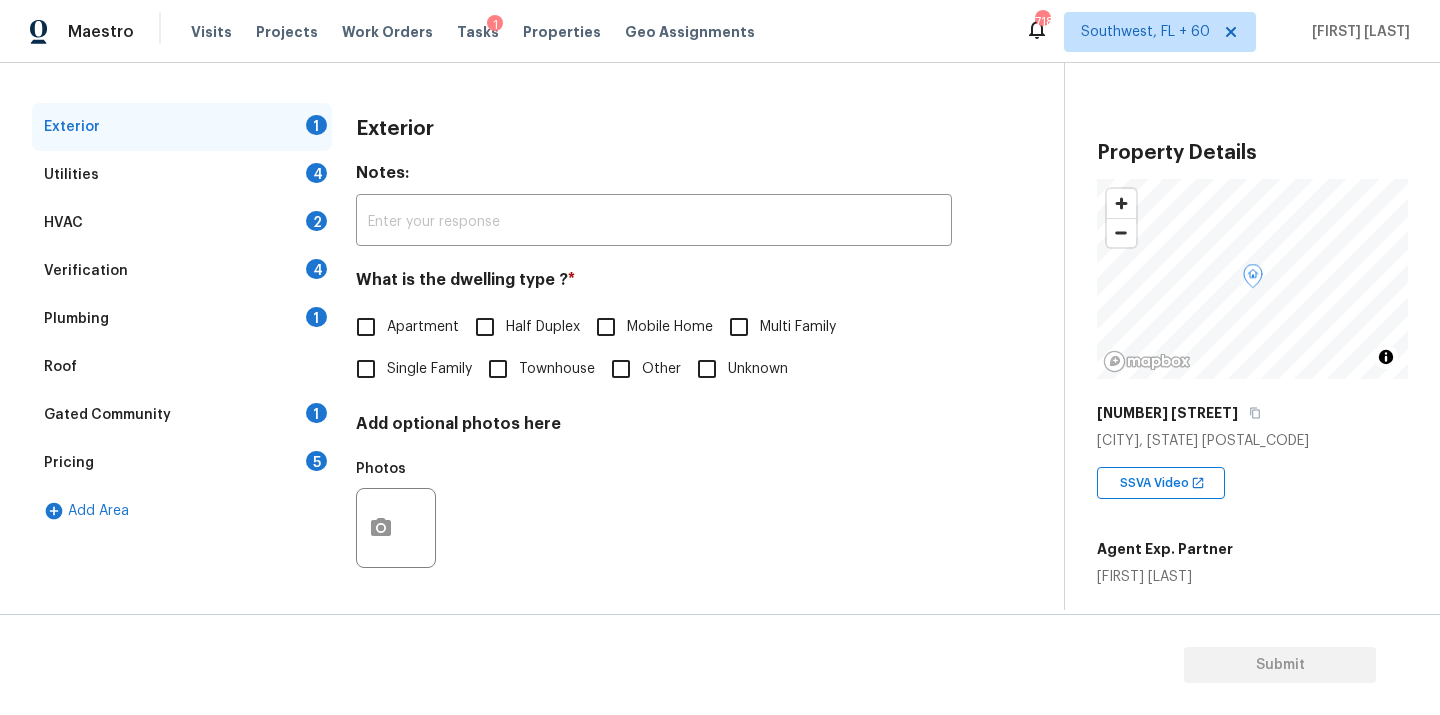 click on "Single Family" at bounding box center (429, 369) 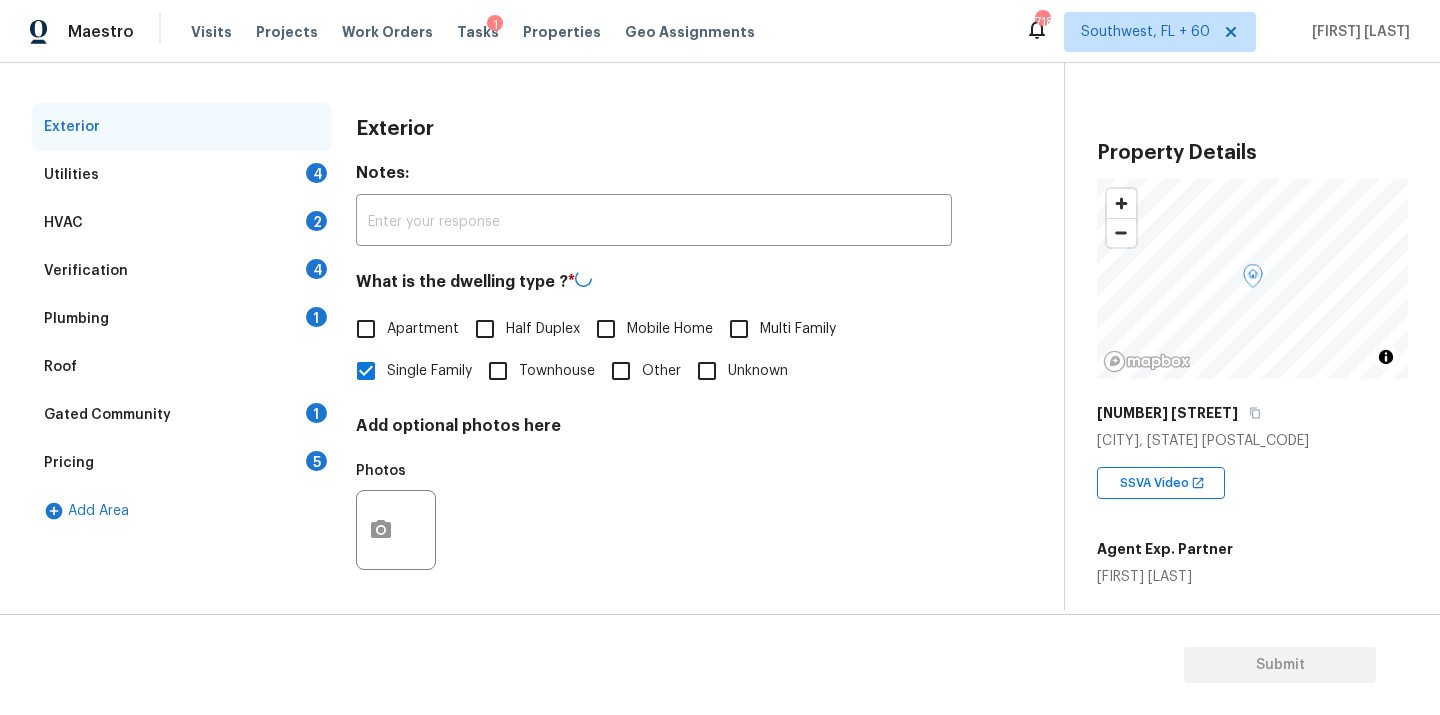 click on "Utilities 4" at bounding box center (182, 175) 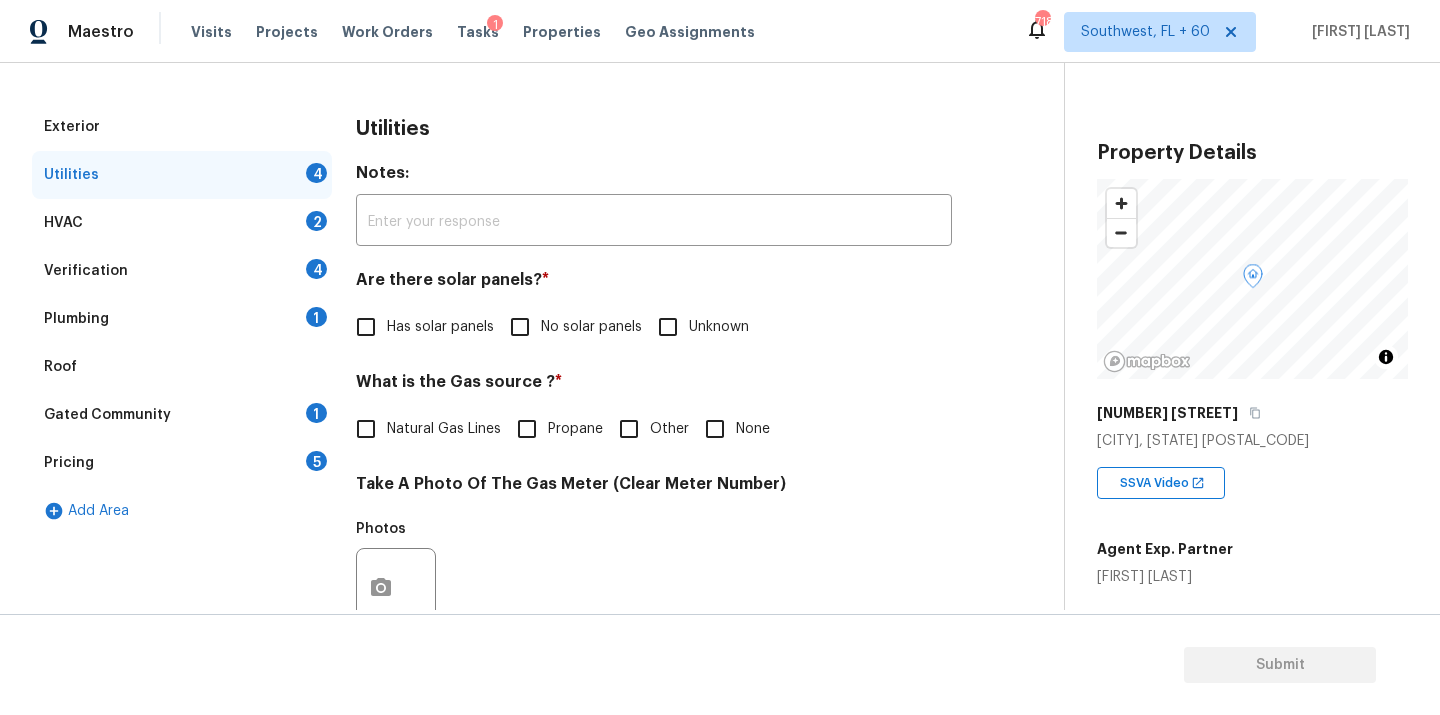 click on "No solar panels" at bounding box center (591, 327) 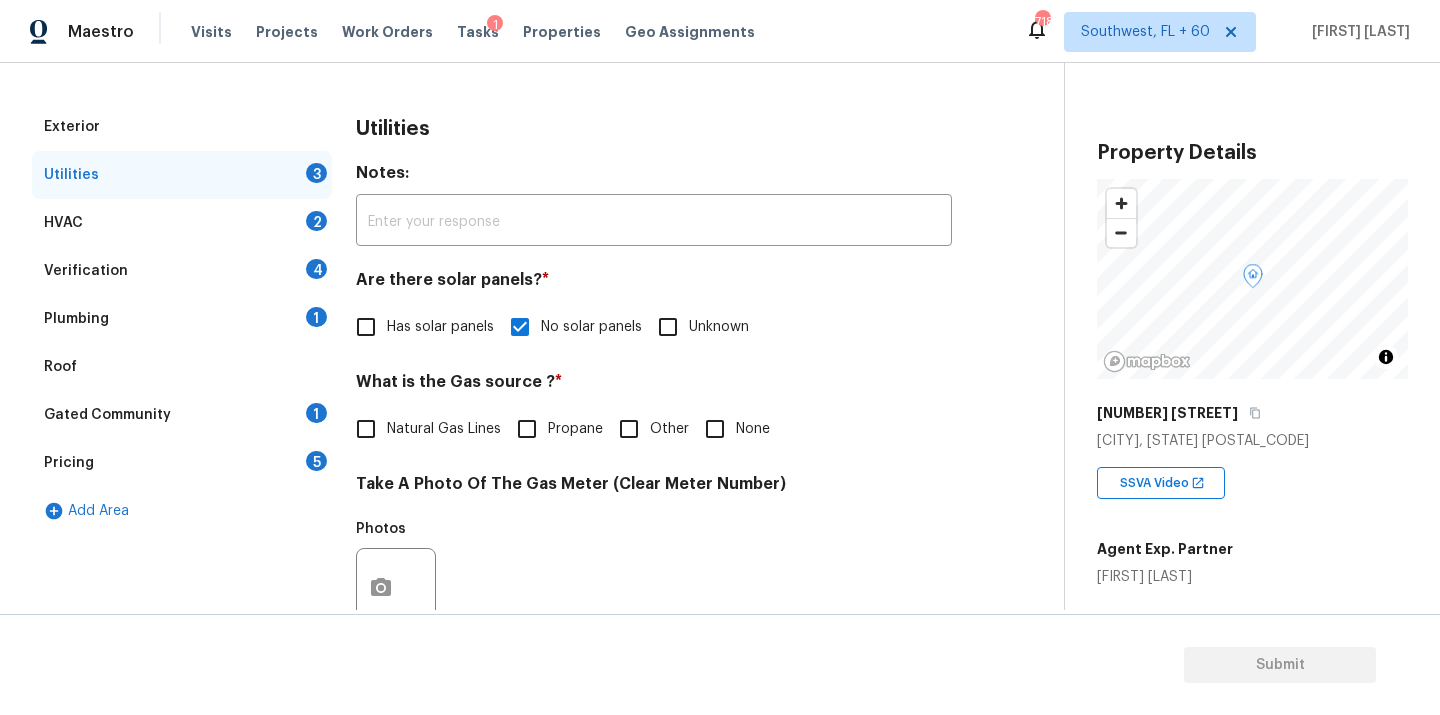 click on "Natural Gas Lines" at bounding box center [444, 429] 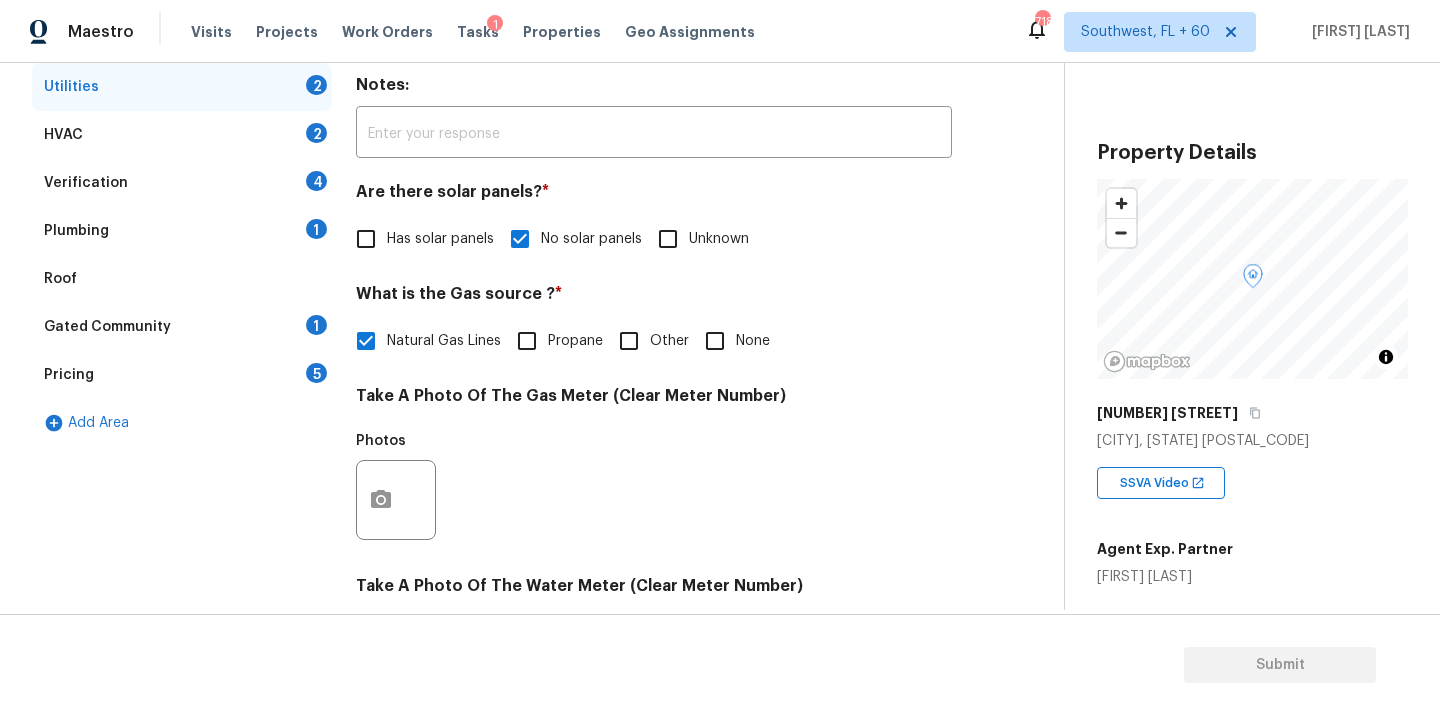 scroll, scrollTop: 484, scrollLeft: 0, axis: vertical 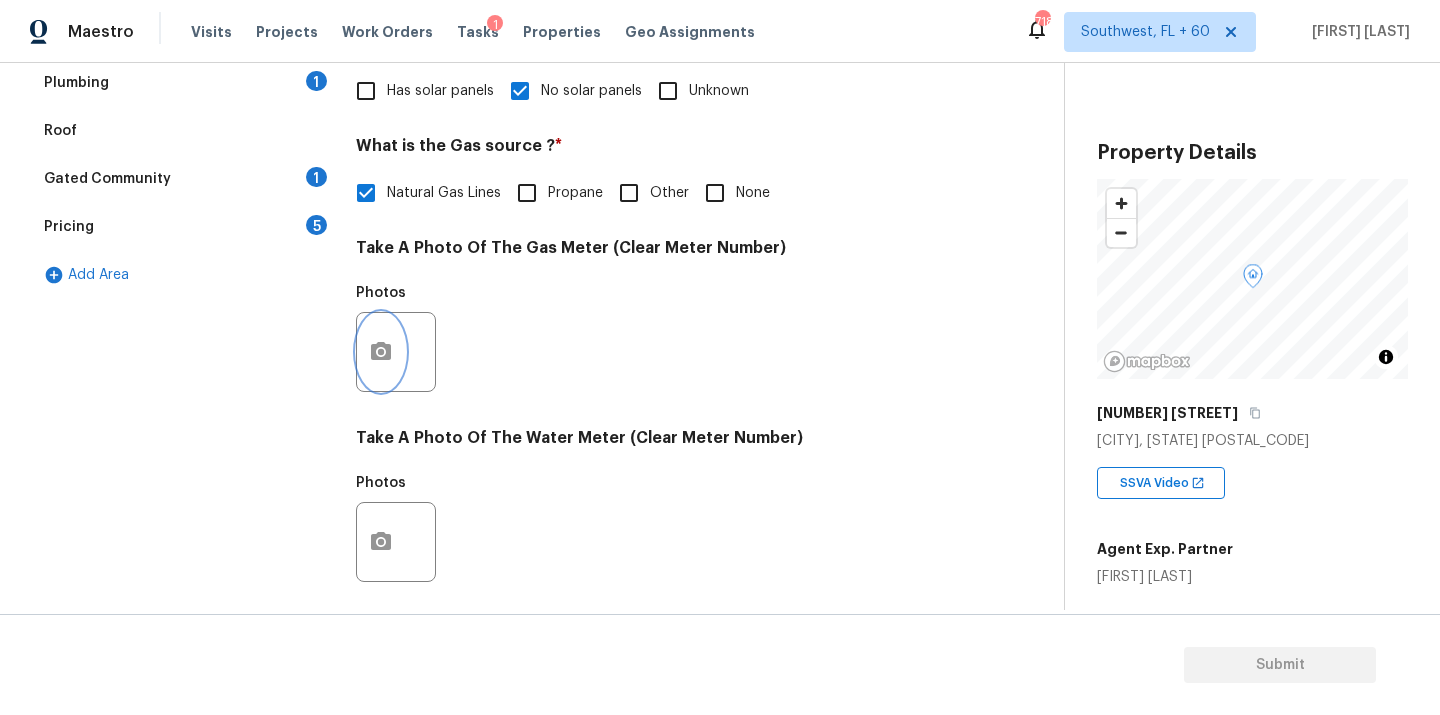 click at bounding box center (381, 352) 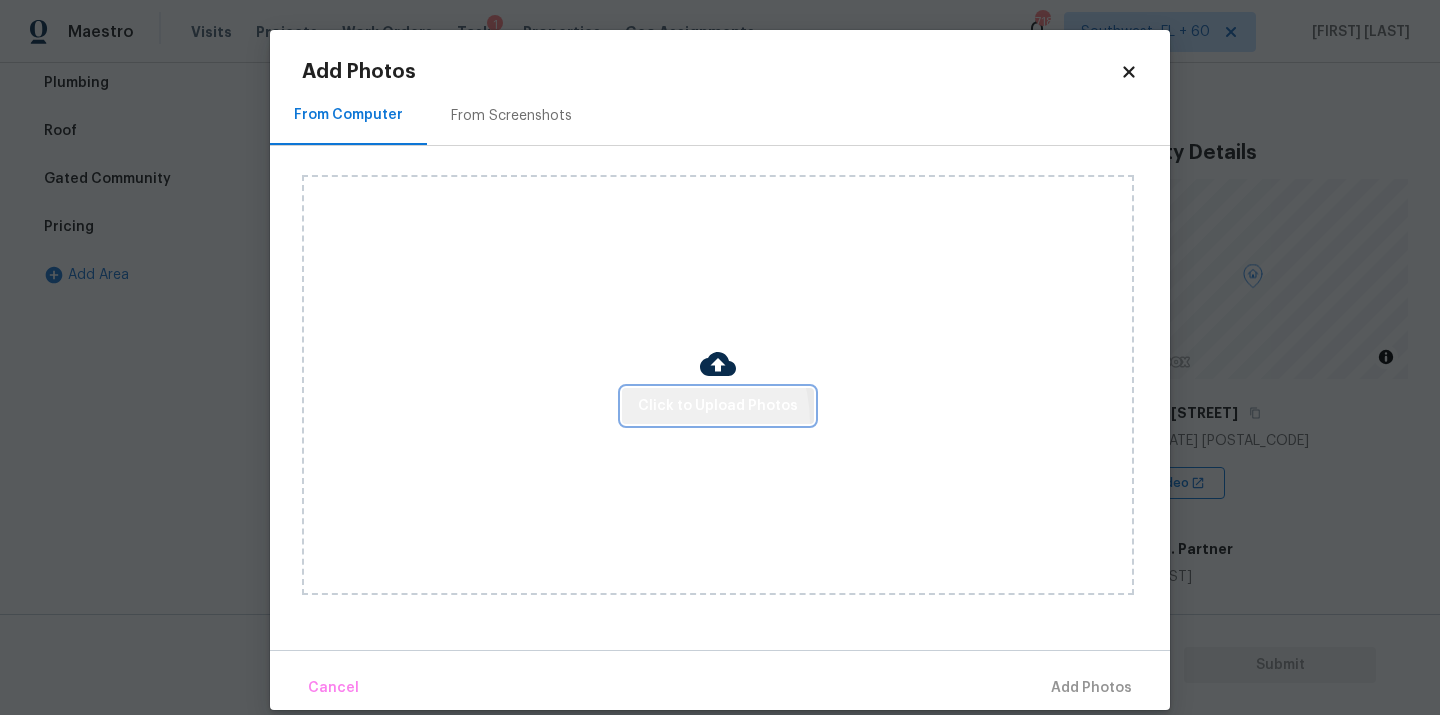 click on "Click to Upload Photos" at bounding box center [718, 406] 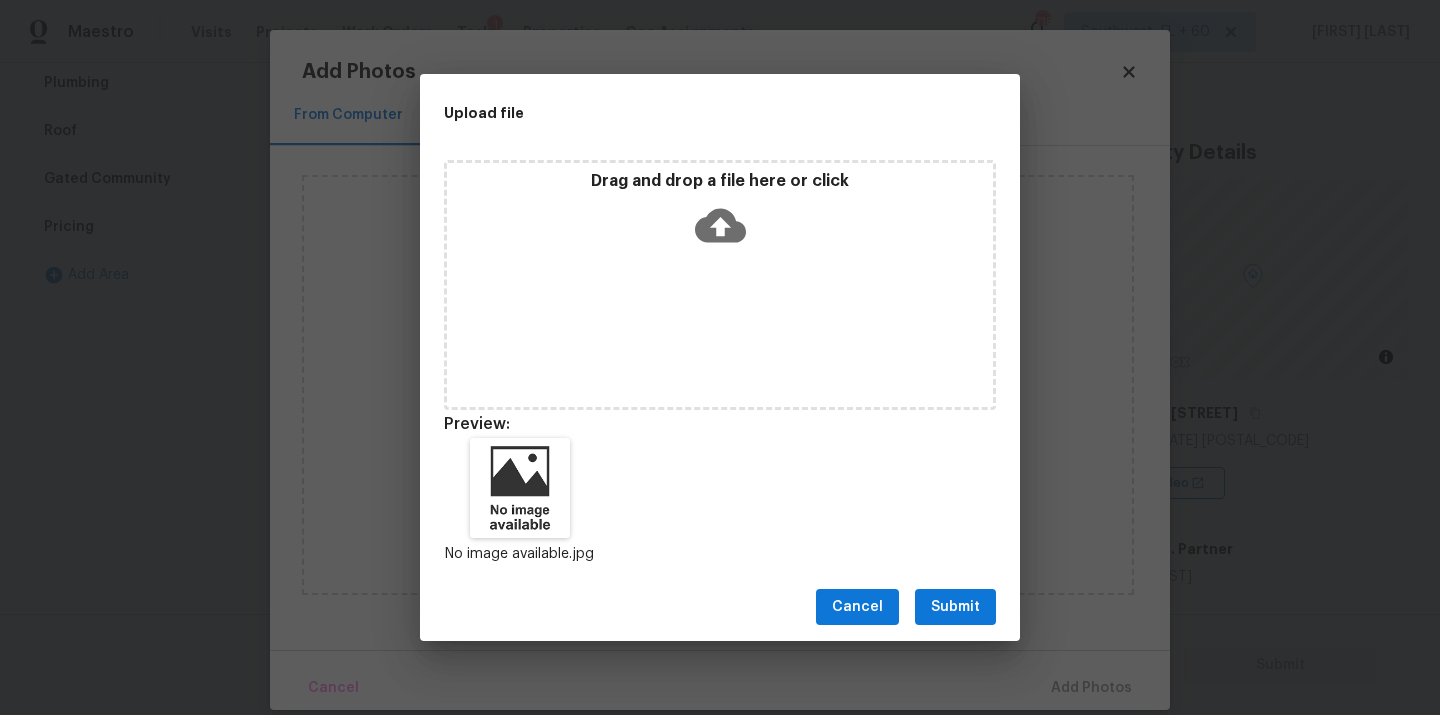 click on "Submit" at bounding box center [955, 607] 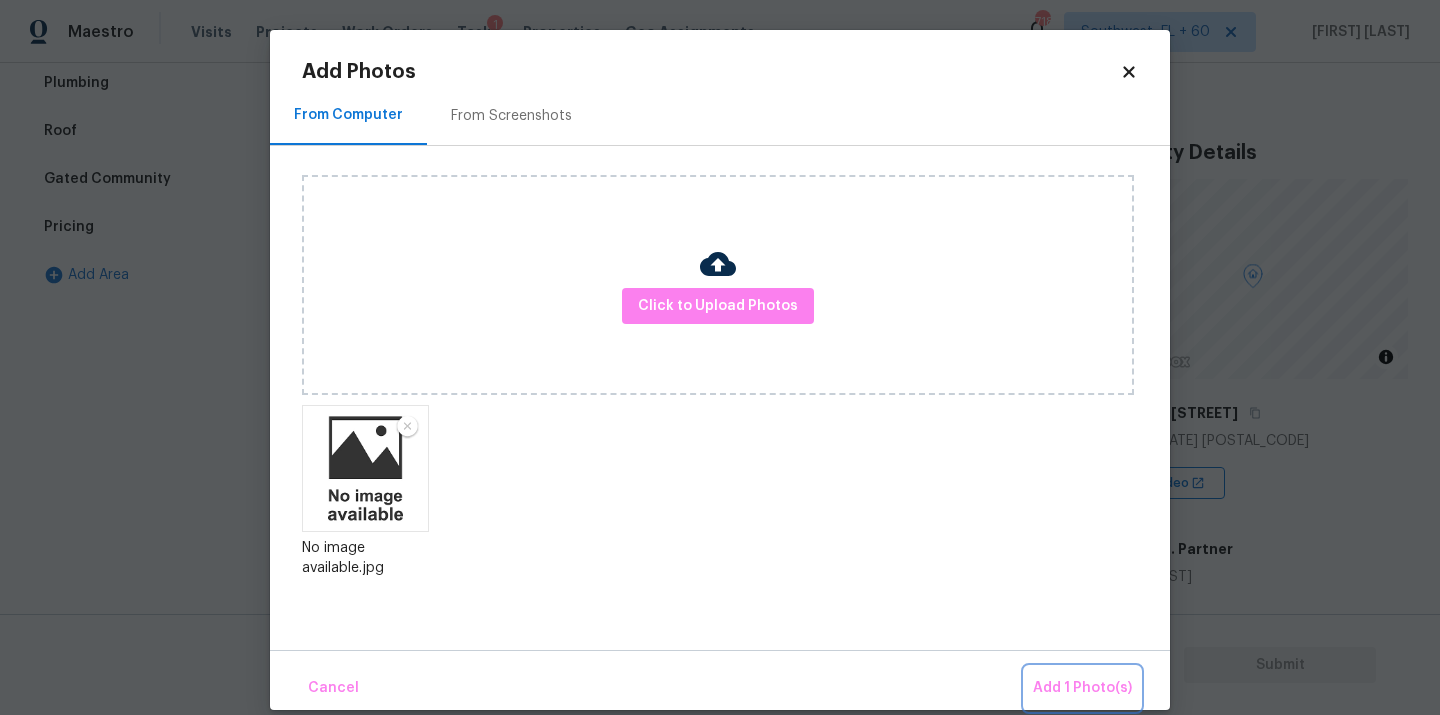 click on "Add 1 Photo(s)" at bounding box center (1082, 688) 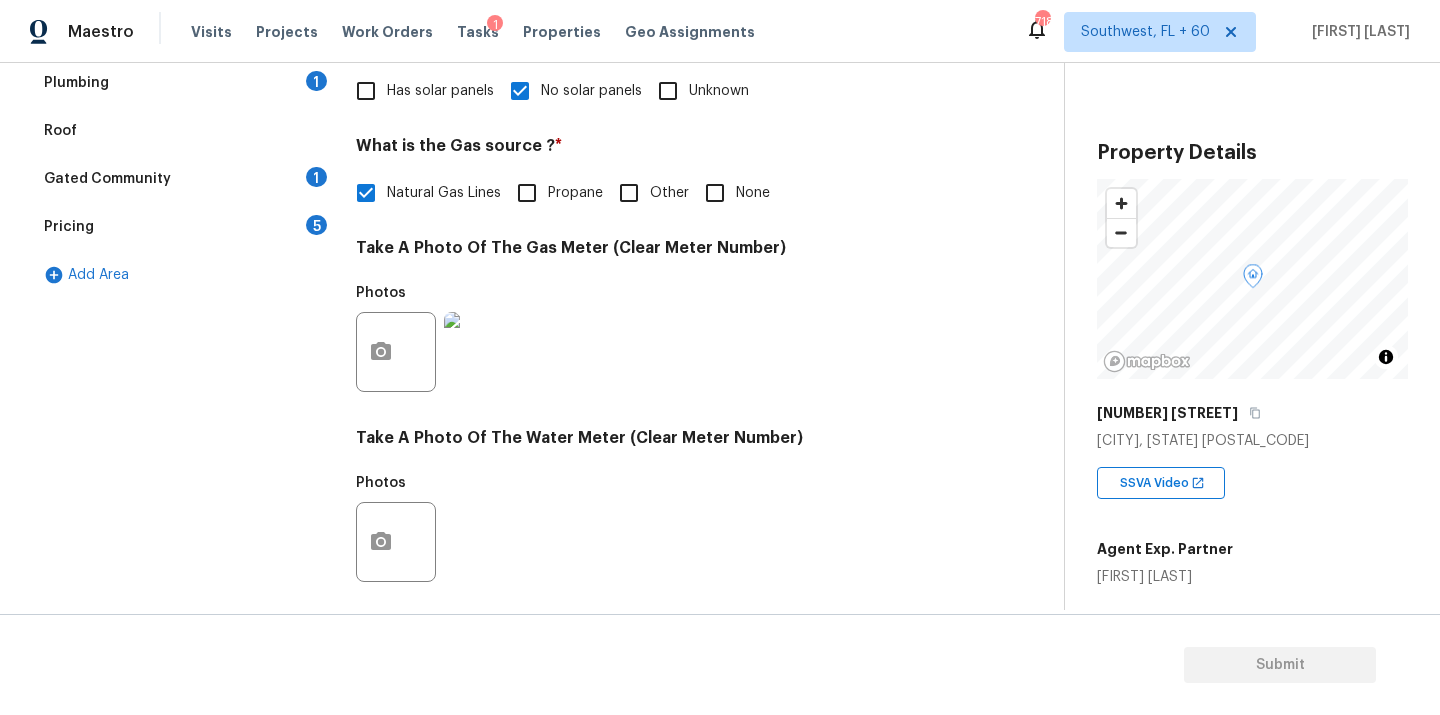 click on "Utilities Notes: ​ Are there solar panels?  * Has solar panels No solar panels Unknown What is the Gas source ?  * Natural Gas Lines Propane Other None Take A Photo Of The Gas Meter (Clear Meter Number) Photos Take A Photo Of The Water Meter (Clear Meter Number) Photos Take A Photo Of The Electric Meter (Clear Meter Number)  * Photos Does the home have a septic tank or sewer service?  * Sewer Septic Unknown" at bounding box center [654, 388] 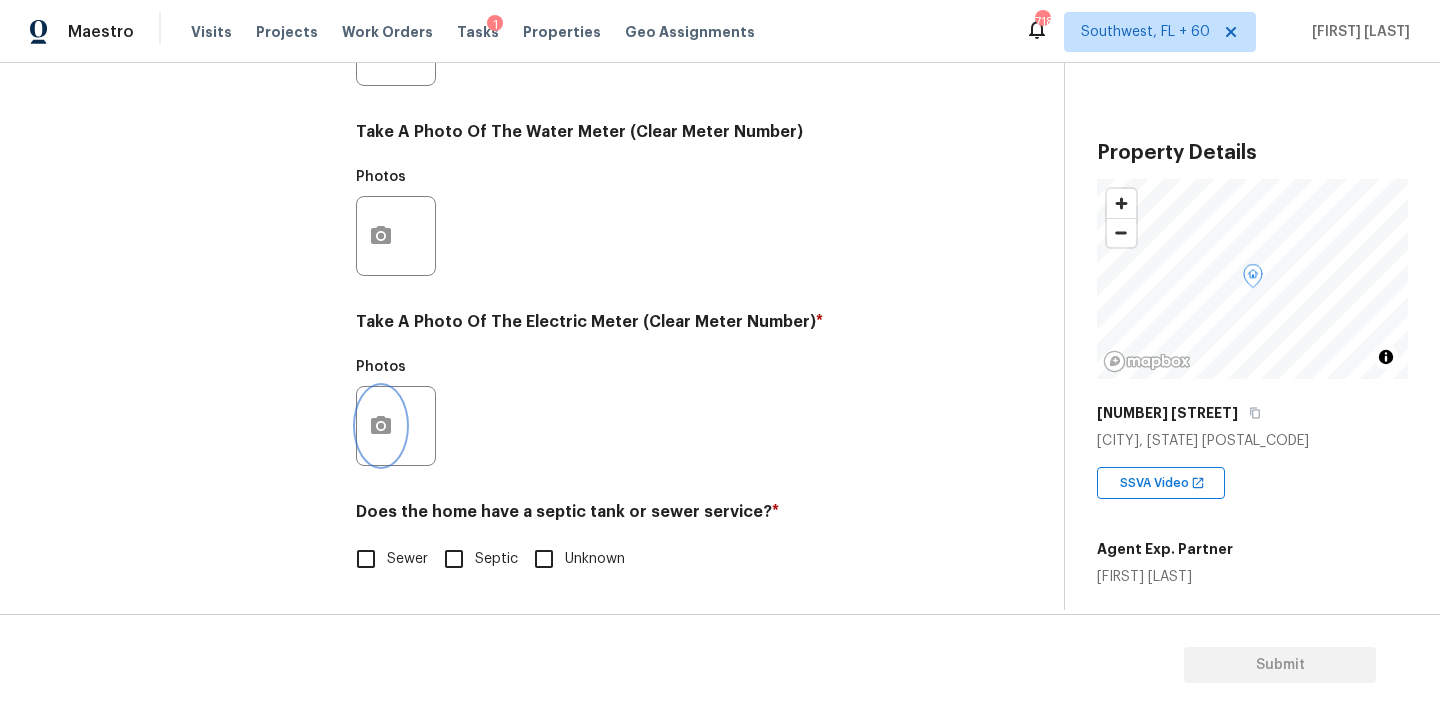 click at bounding box center [381, 426] 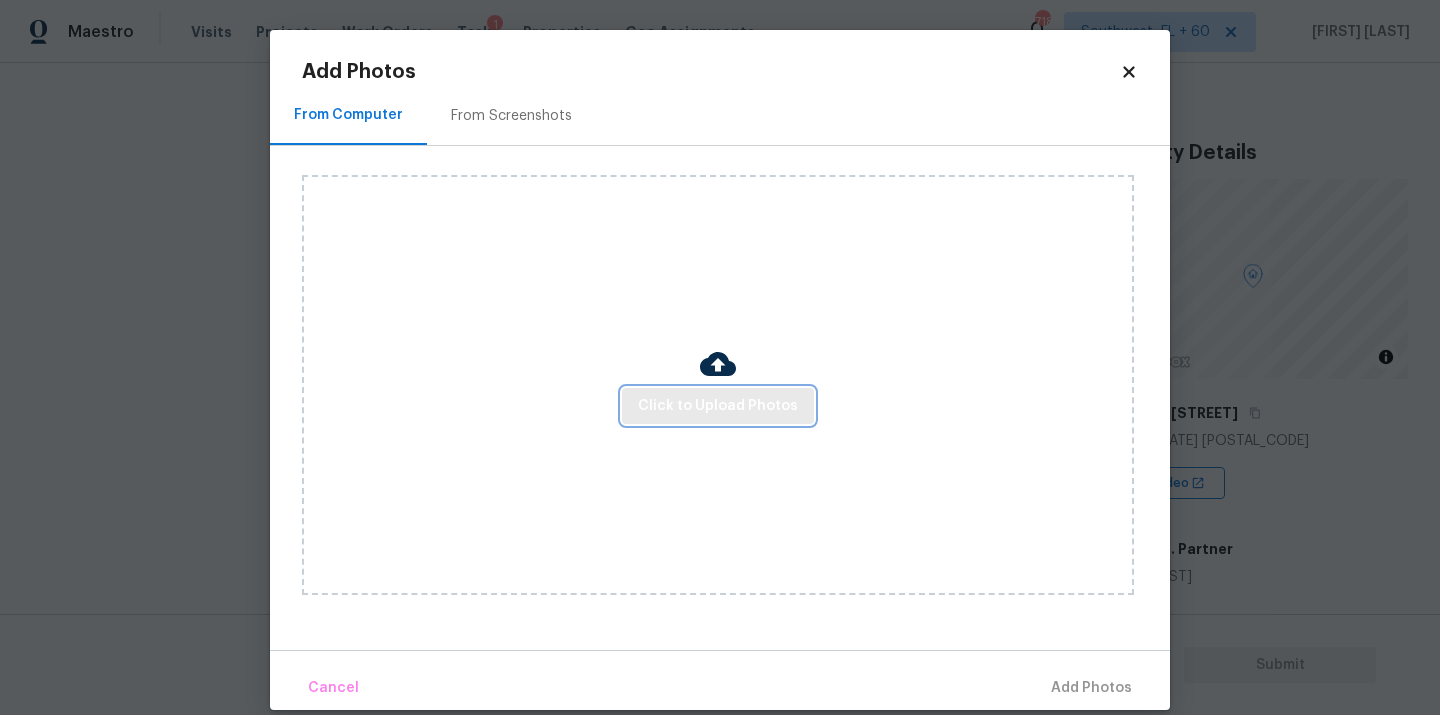 click on "Click to Upload Photos" at bounding box center [718, 406] 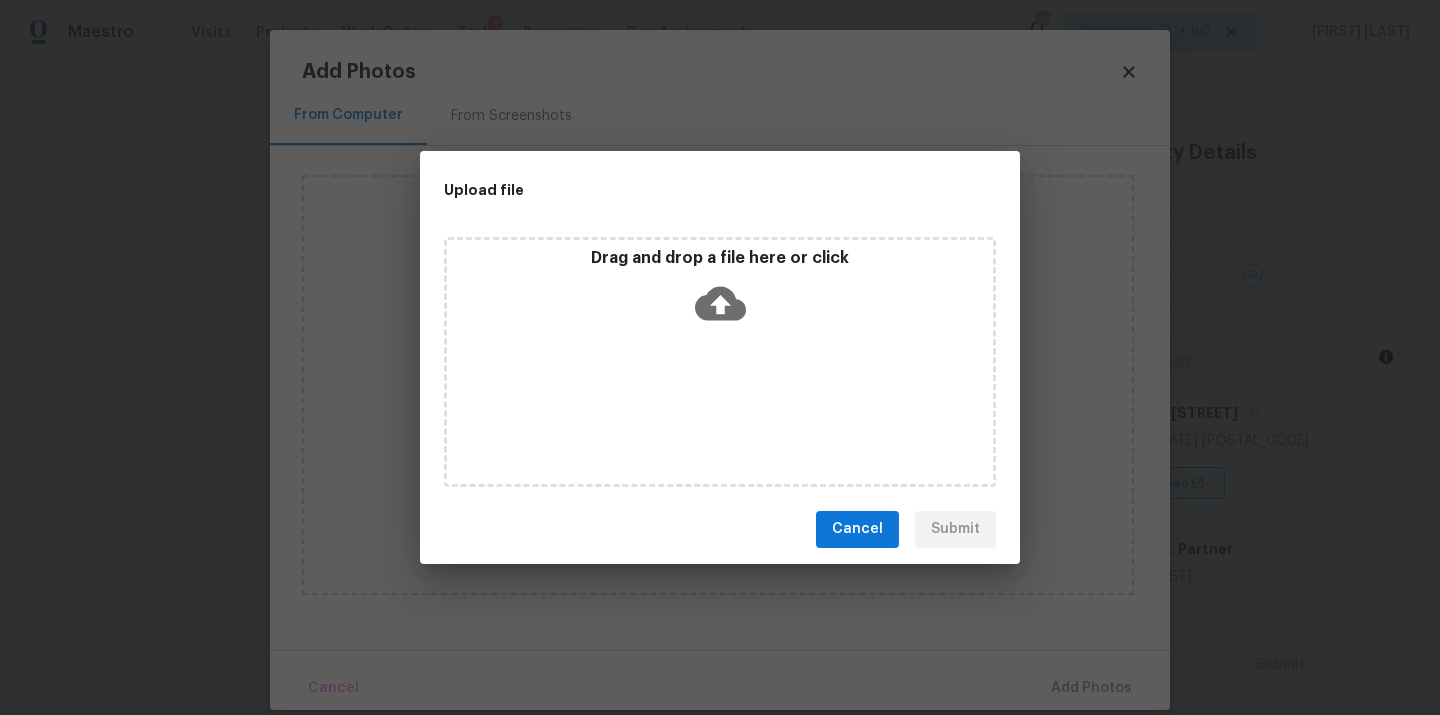 click on "Drag and drop a file here or click" at bounding box center (720, 362) 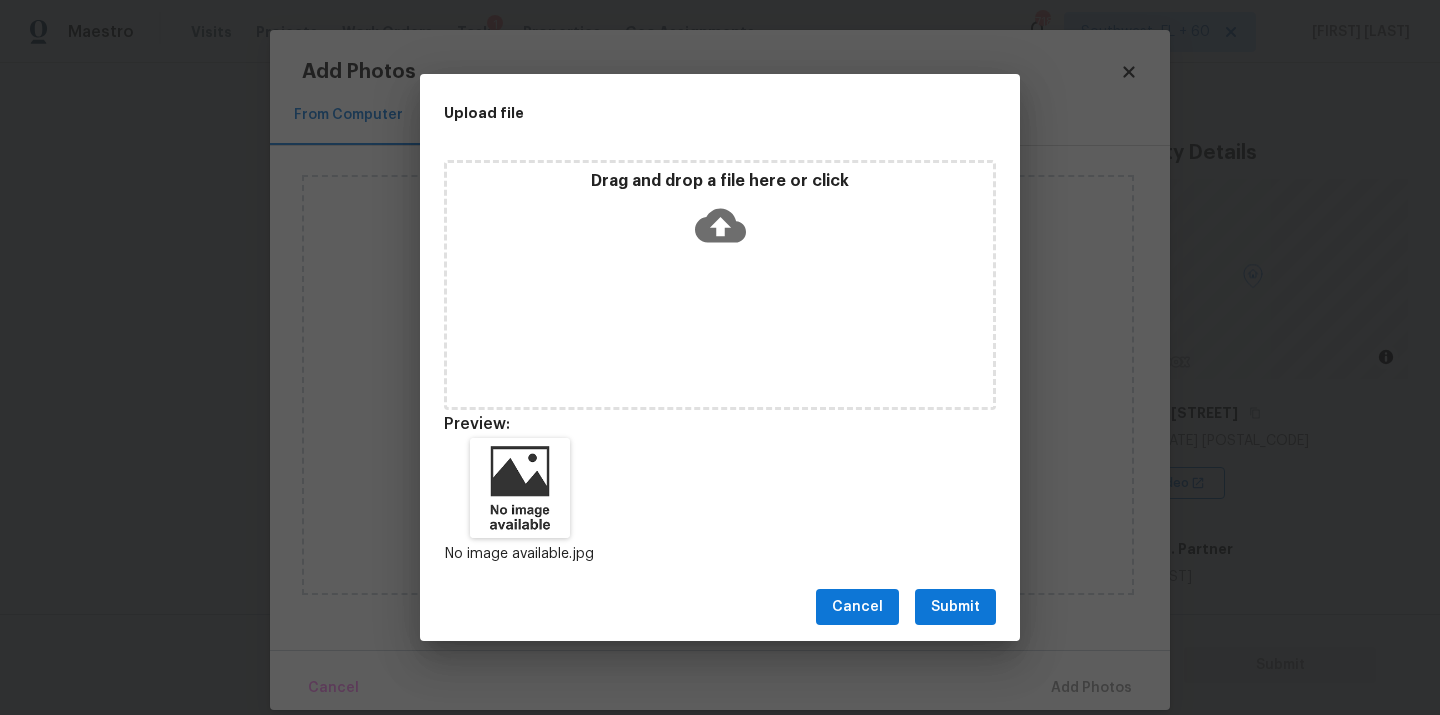 click on "Submit" at bounding box center (955, 607) 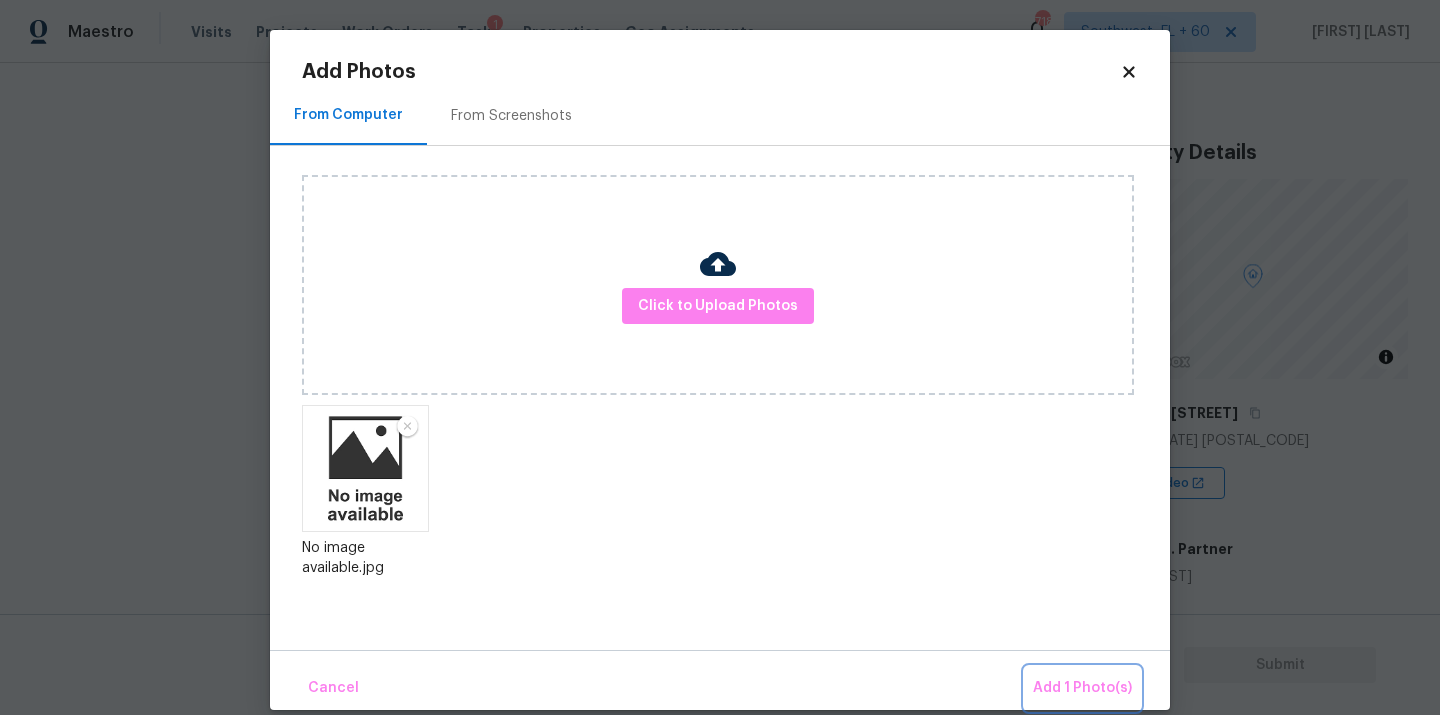 click on "Add 1 Photo(s)" at bounding box center [1082, 688] 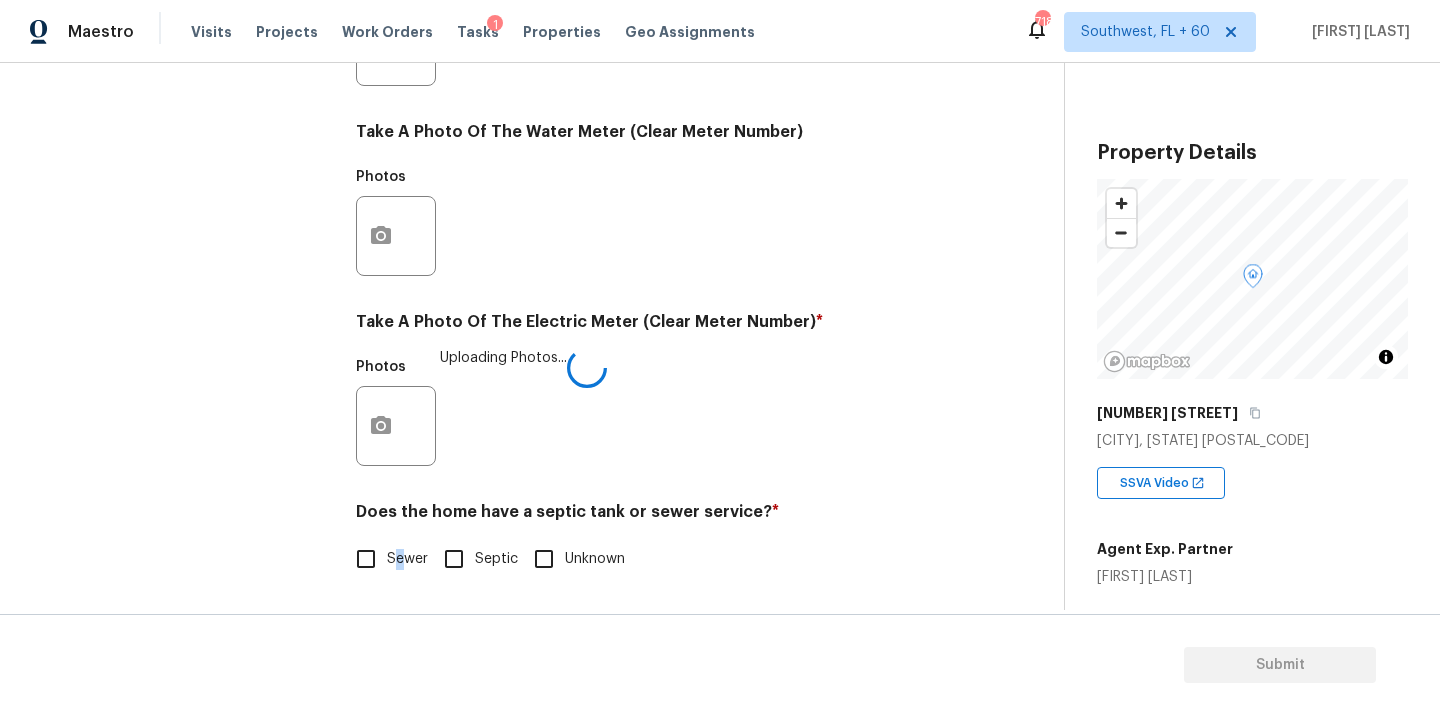 click on "Sewer" at bounding box center [407, 559] 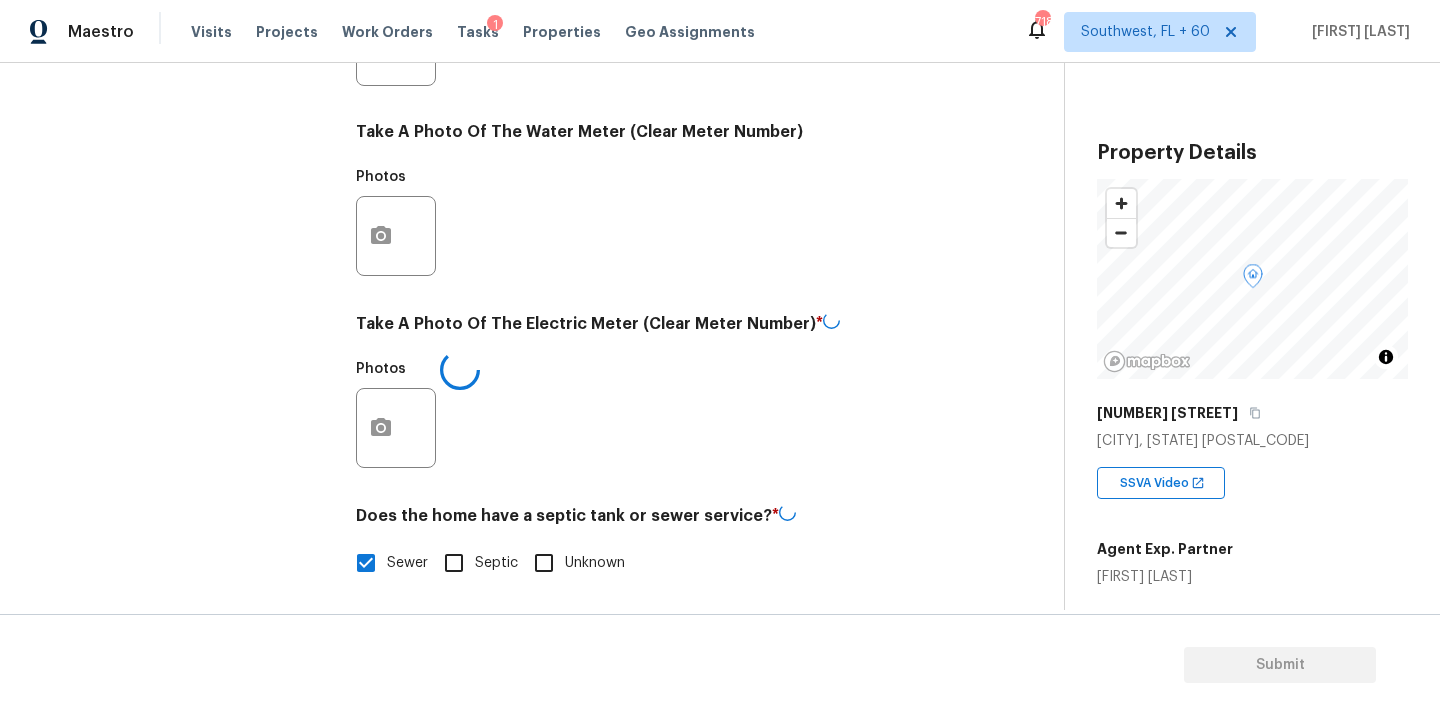 click on "Exterior Utilities 1 HVAC 2 Verification 4 Plumbing 1 Roof Gated Community 1 Pricing 5 Add Area" at bounding box center [182, 84] 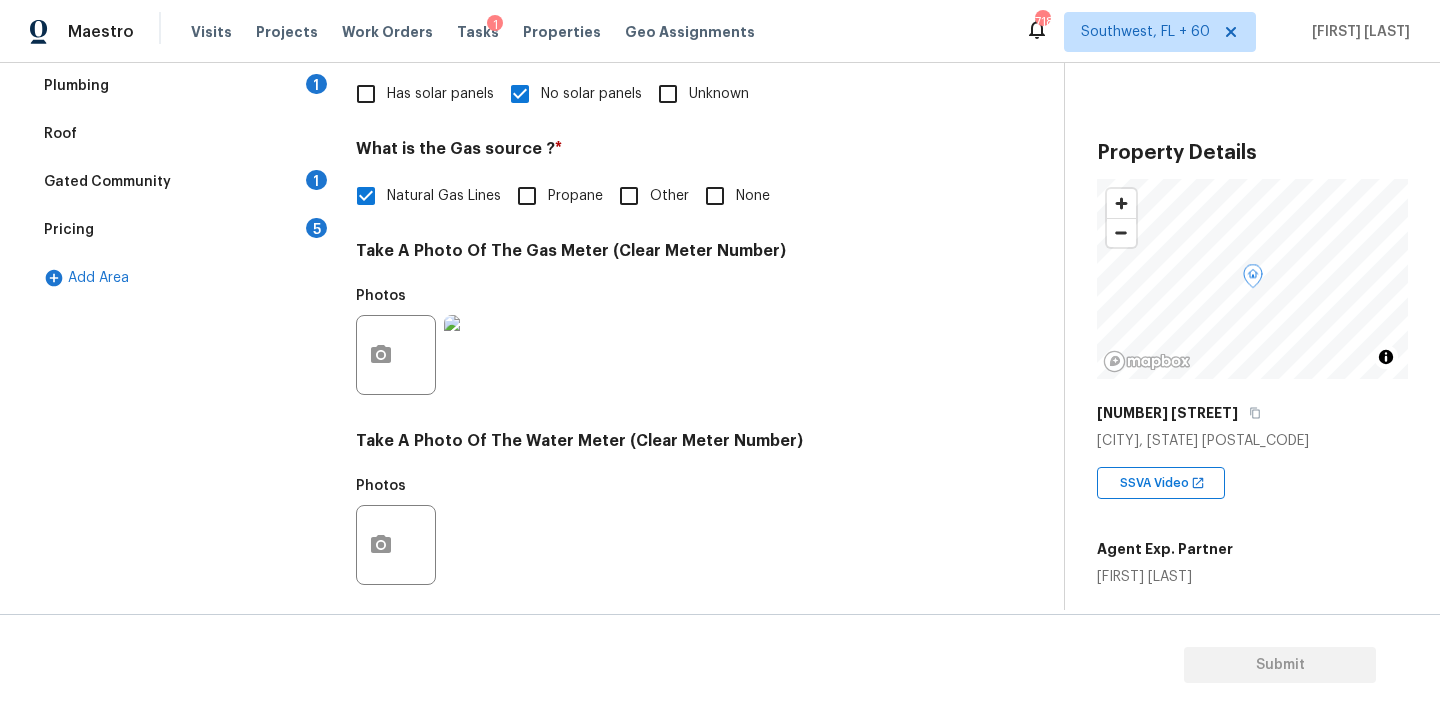 scroll, scrollTop: 430, scrollLeft: 0, axis: vertical 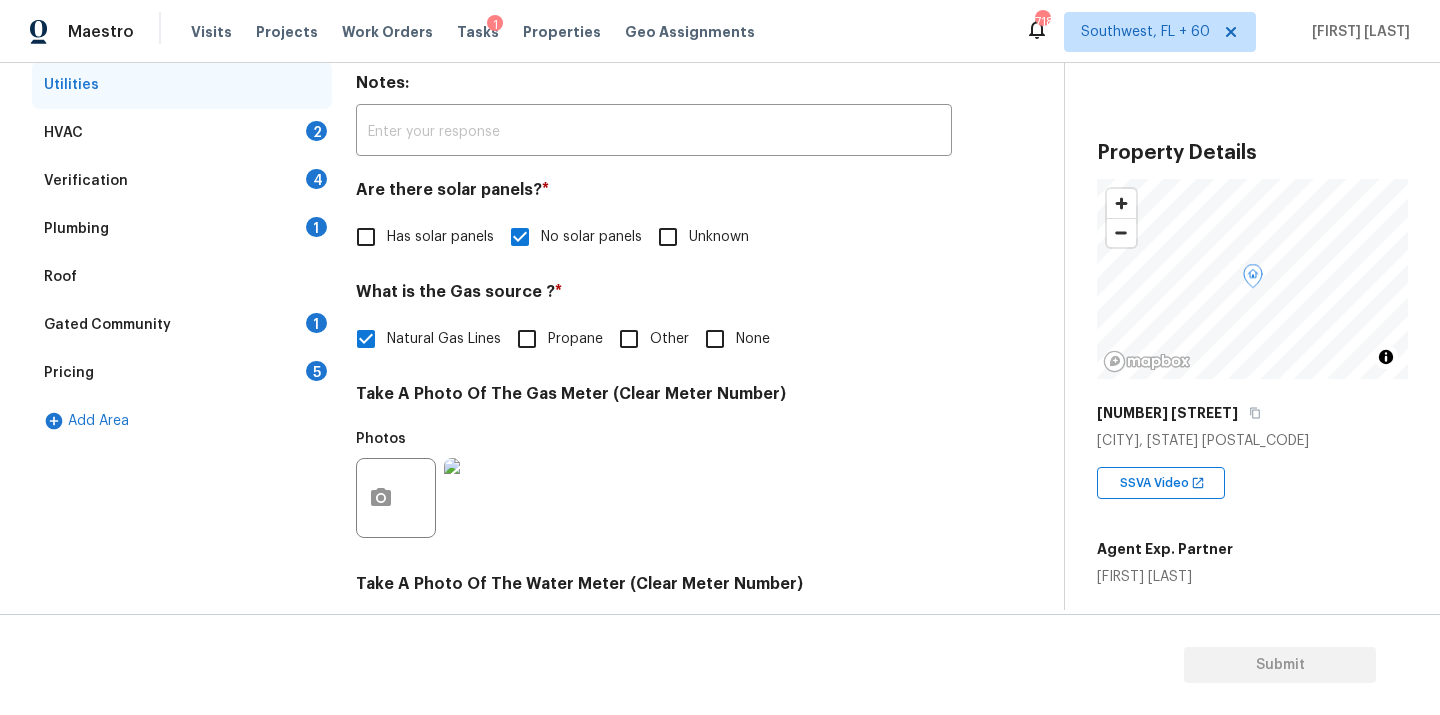 click on "HVAC 2" at bounding box center [182, 133] 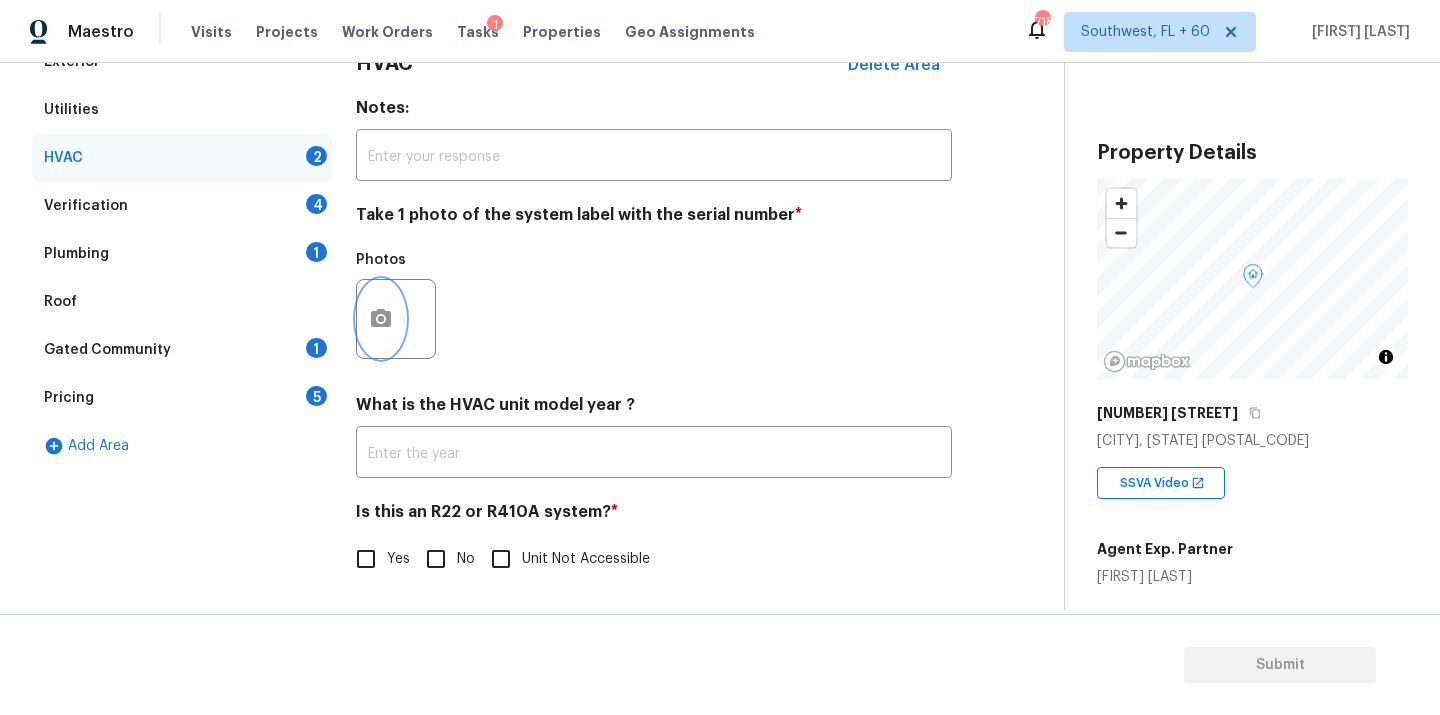 click 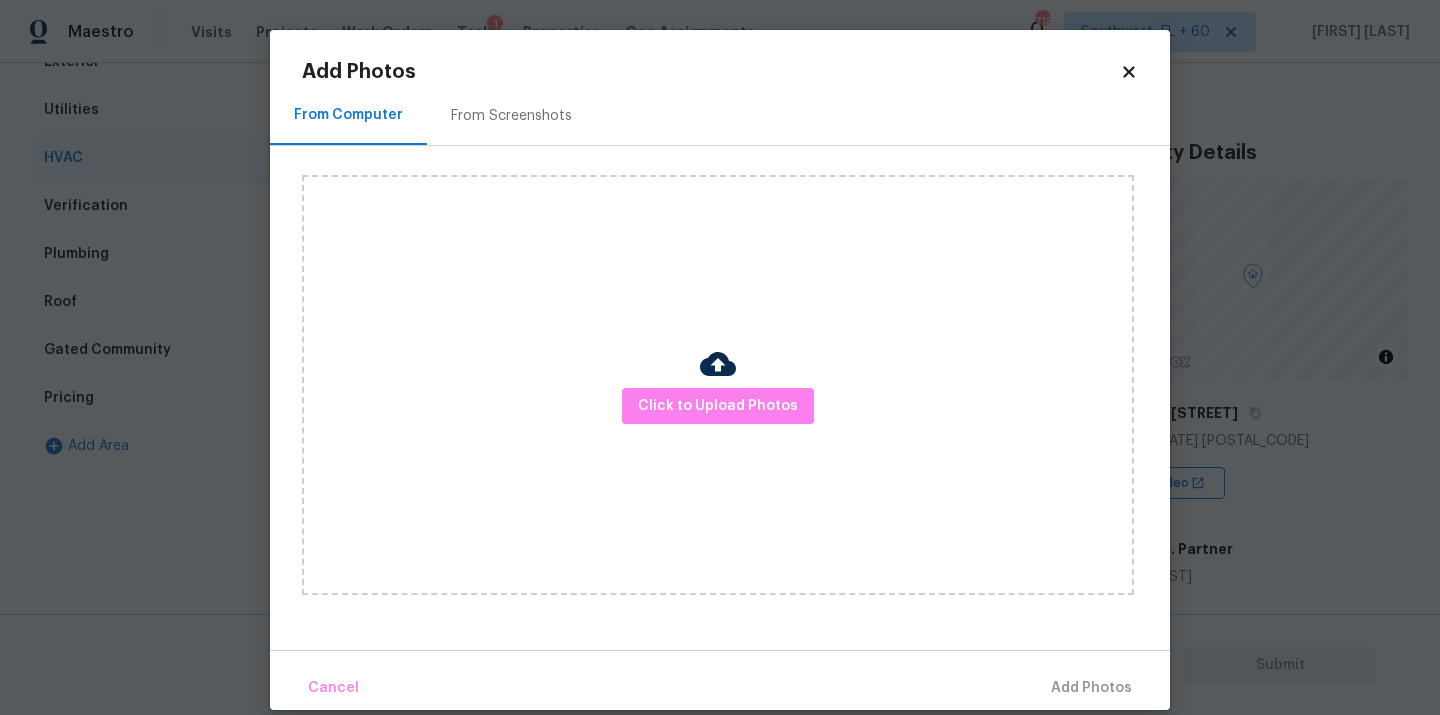 click on "Click to Upload Photos" at bounding box center (718, 385) 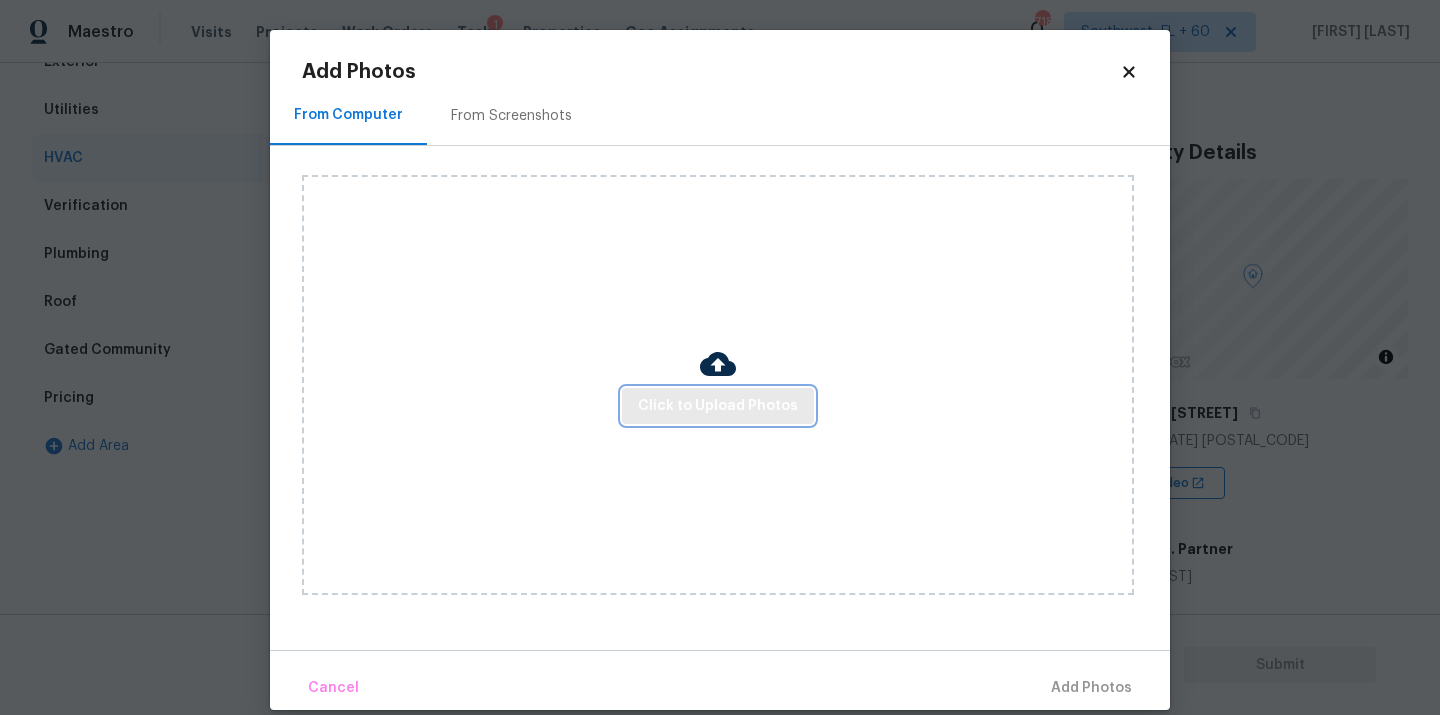 click on "Click to Upload Photos" at bounding box center (718, 406) 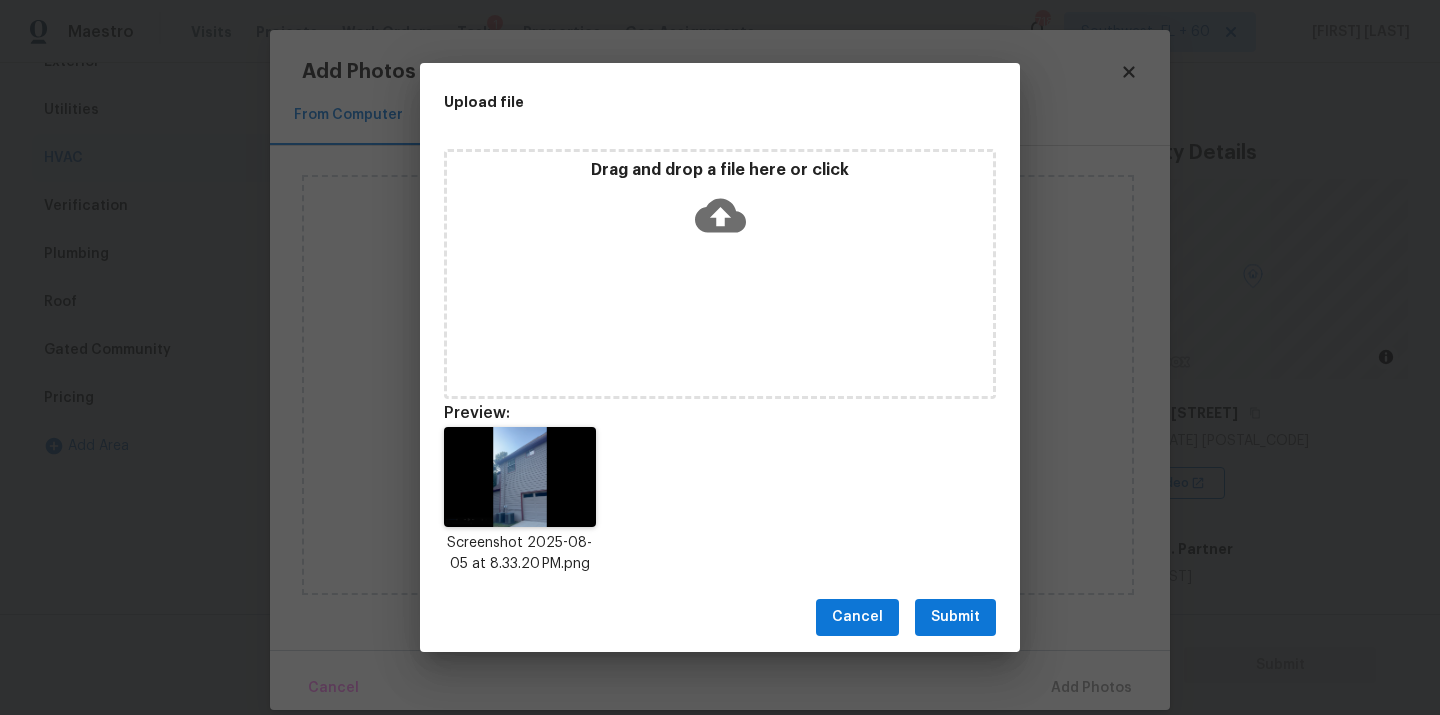 click on "Submit" at bounding box center [955, 617] 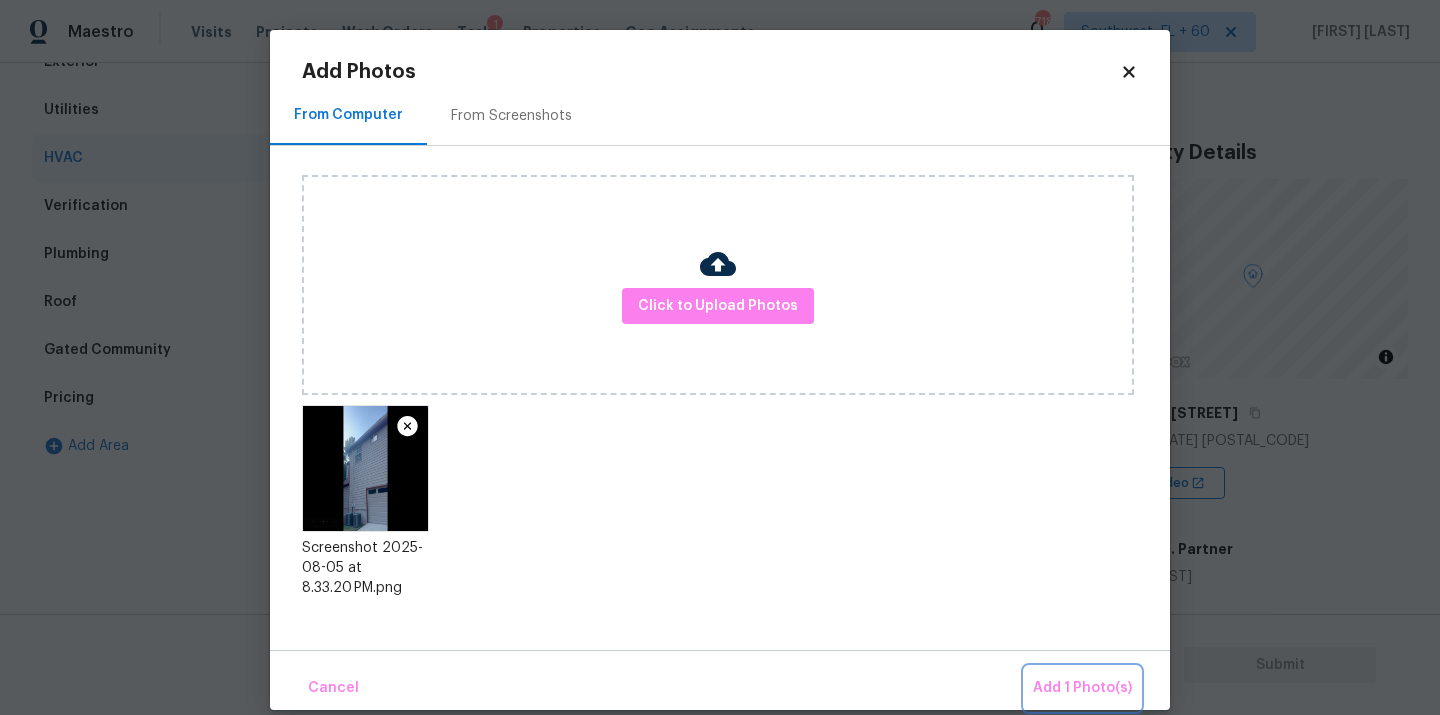 click on "Add 1 Photo(s)" at bounding box center (1082, 688) 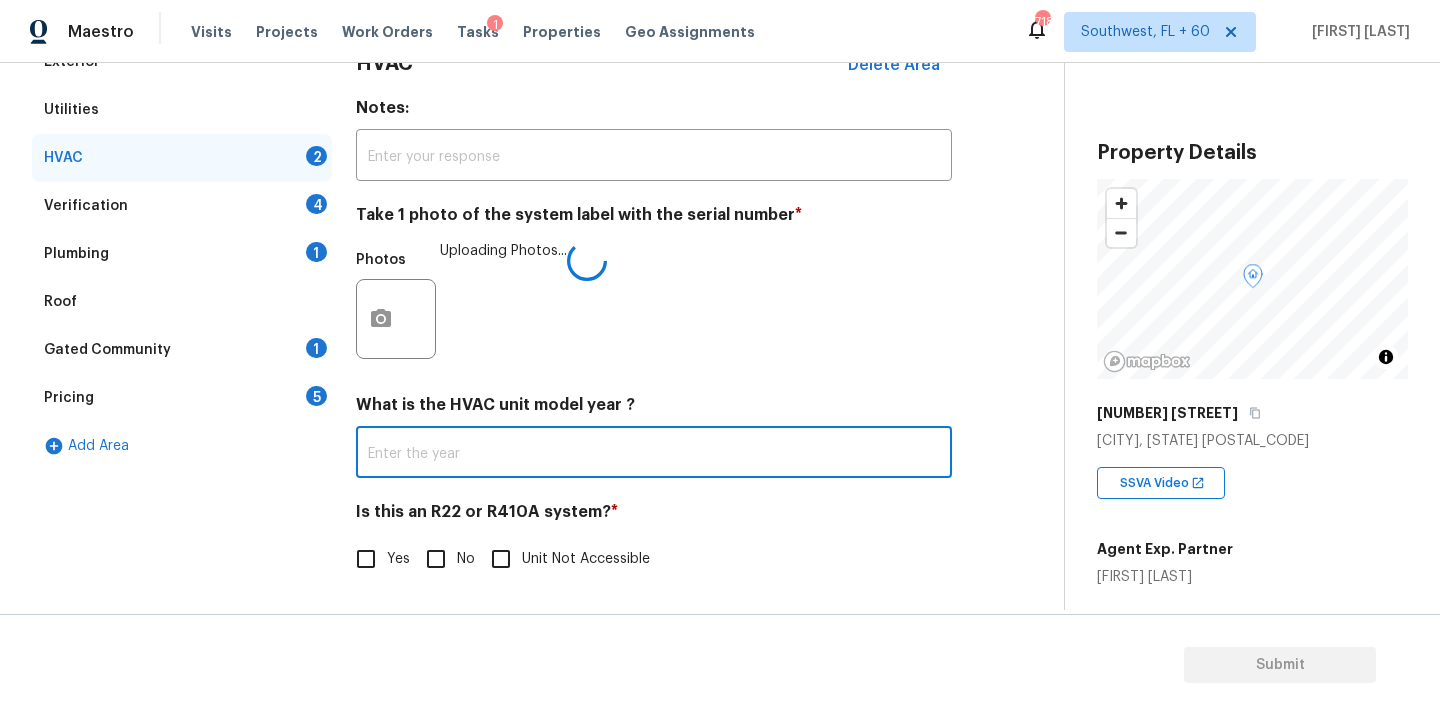 click at bounding box center [654, 454] 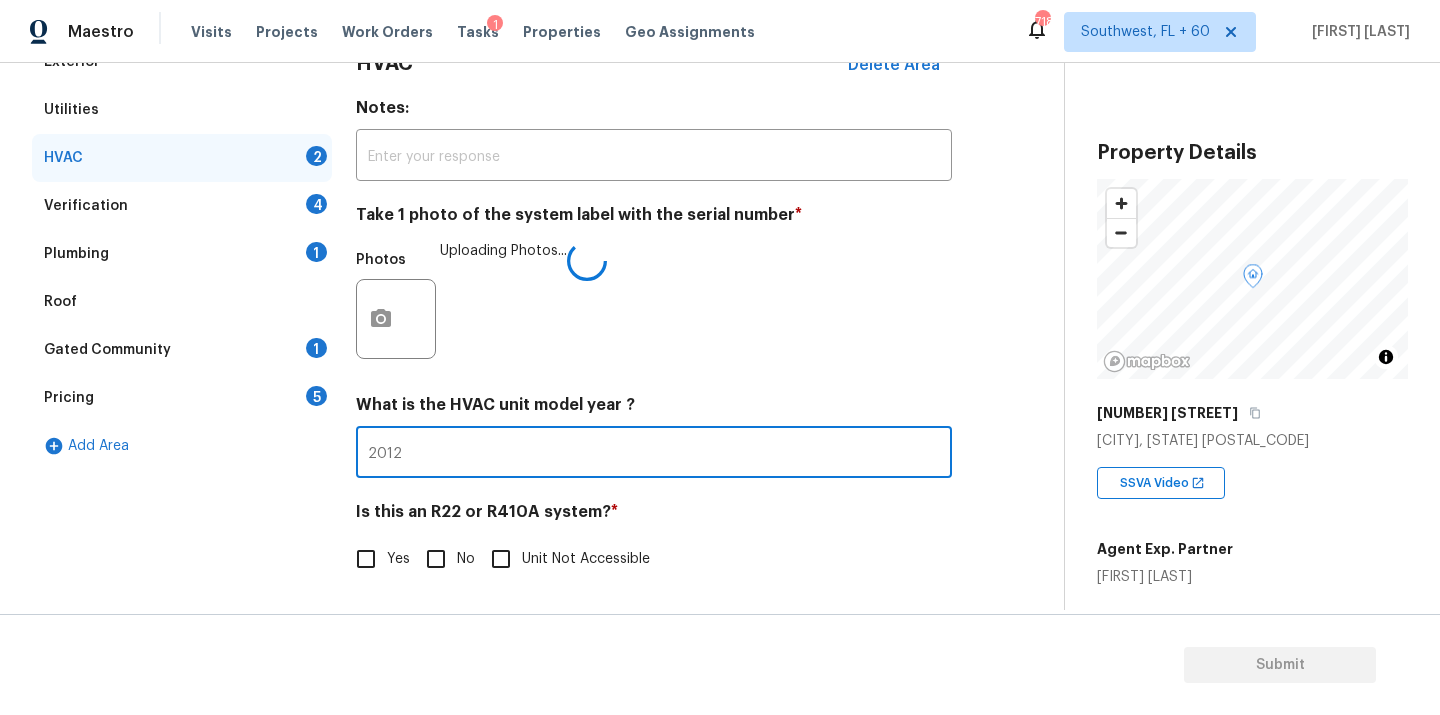 type on "2012" 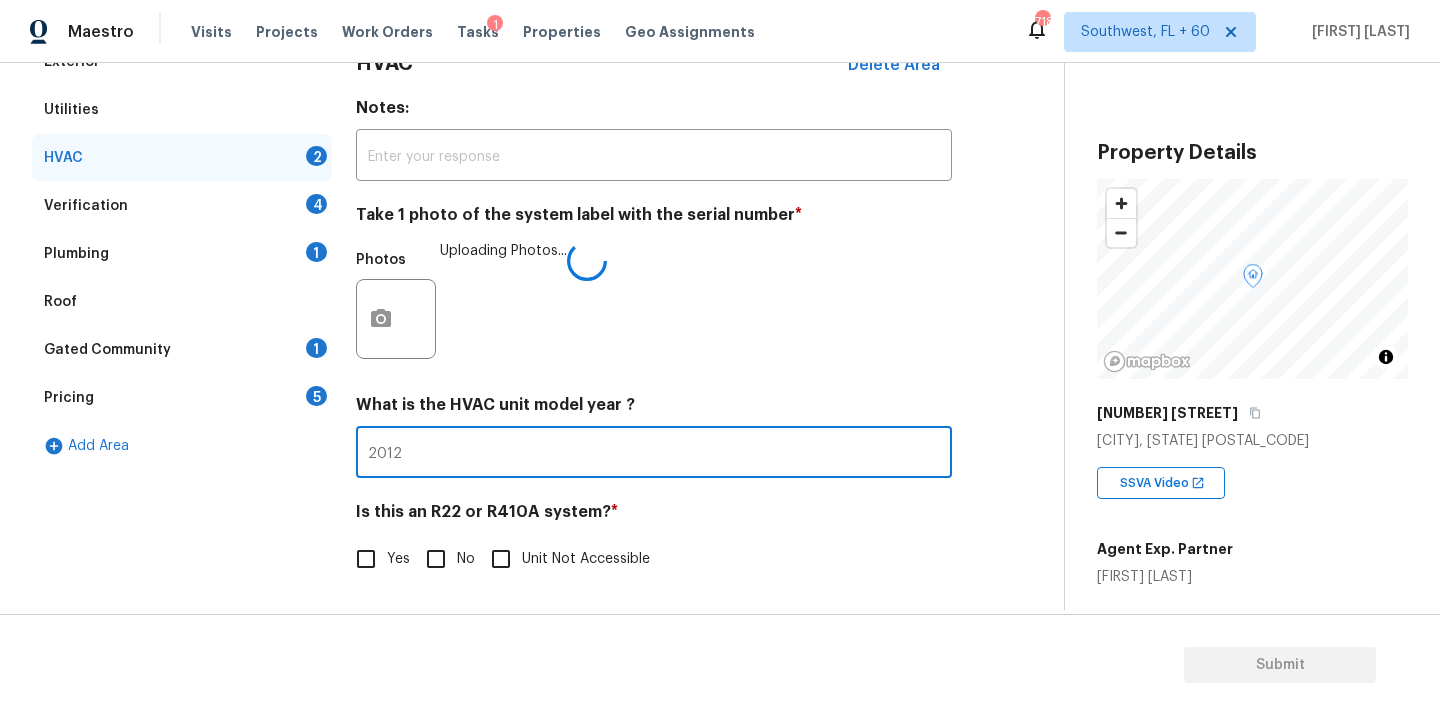 click on "No" at bounding box center (436, 559) 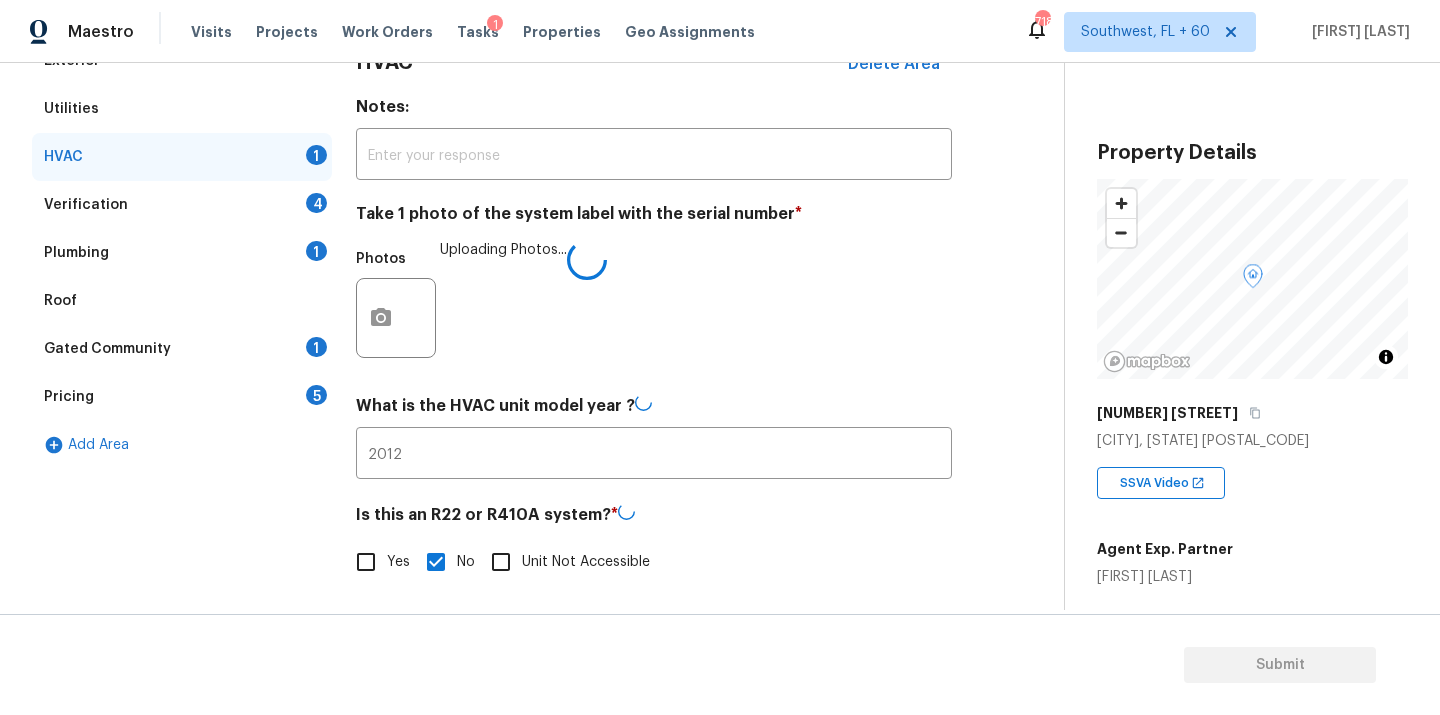 click on "Exterior Utilities HVAC 1 Verification 4 Plumbing 1 Roof Gated Community 1 Pricing 5 Add Area" at bounding box center [182, 322] 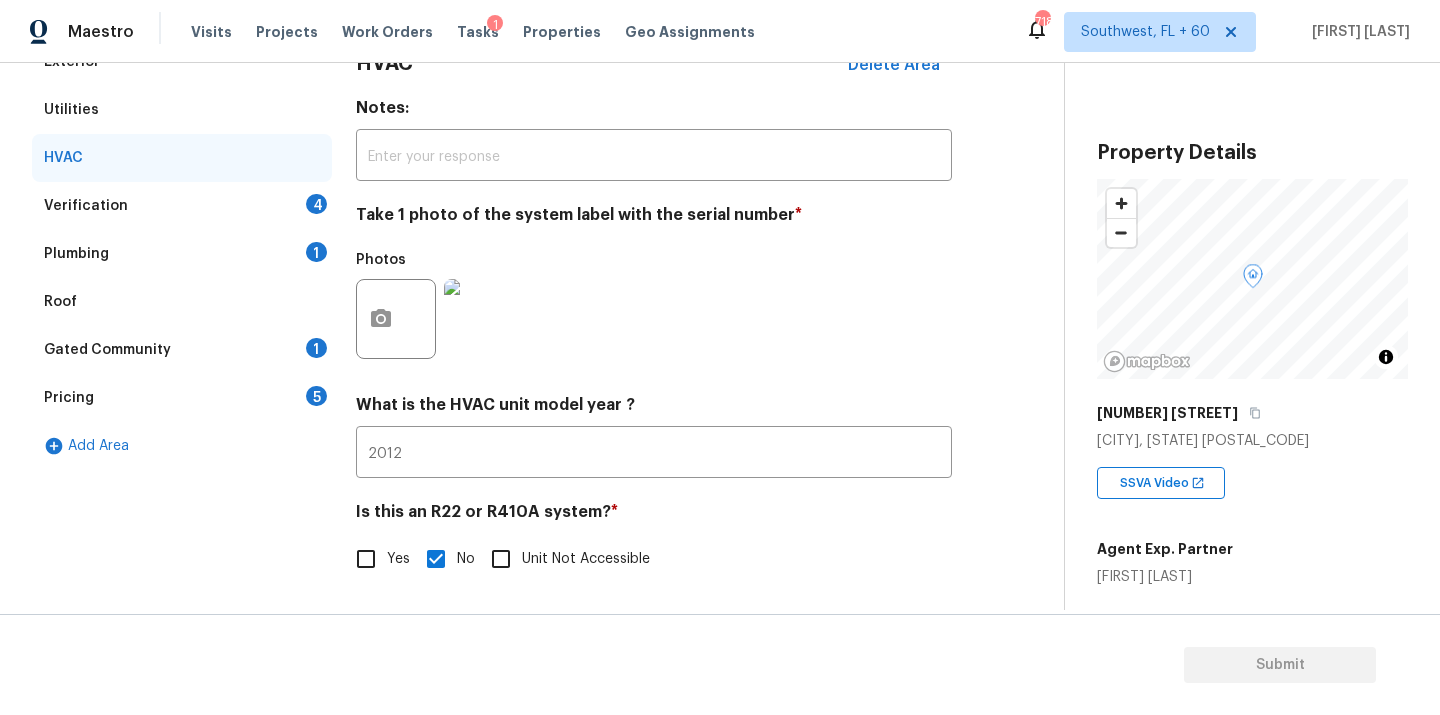 click on "Verification 4" at bounding box center (182, 206) 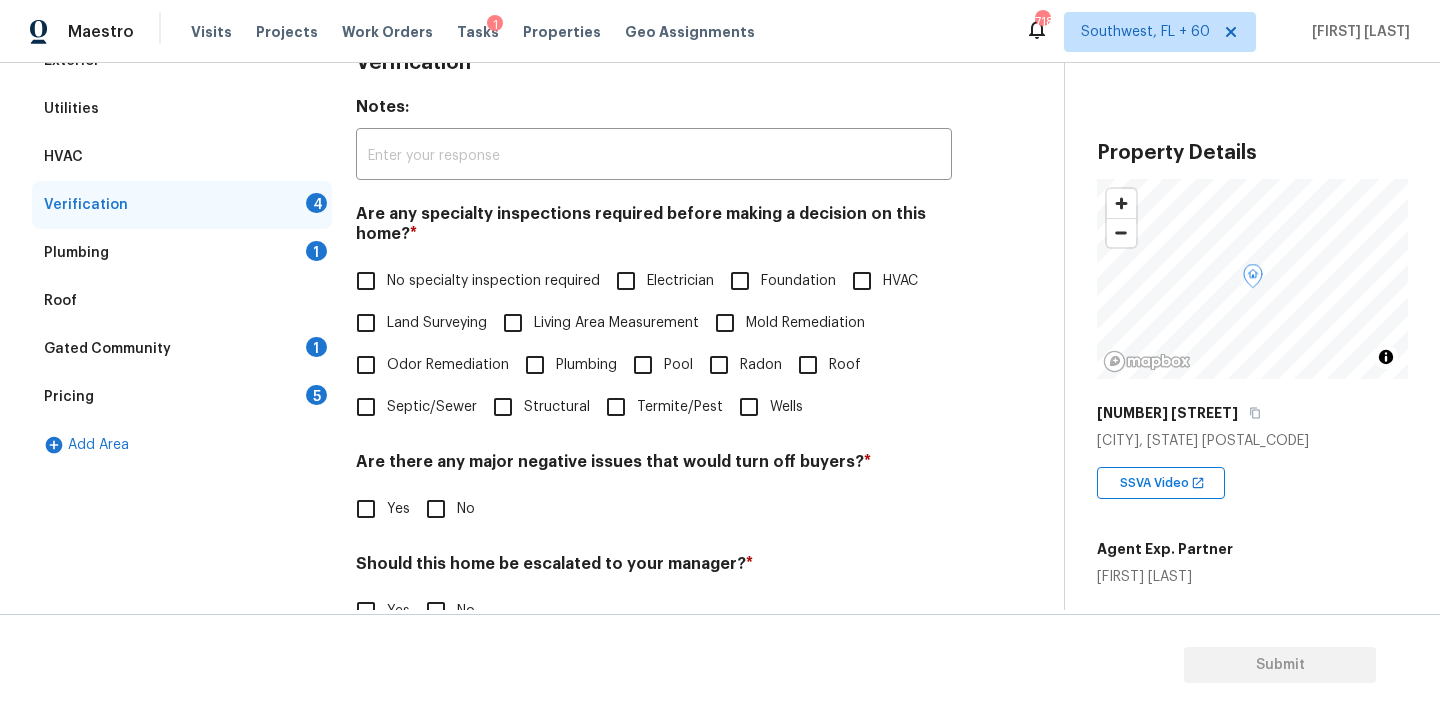 click on "No specialty inspection required" at bounding box center (493, 281) 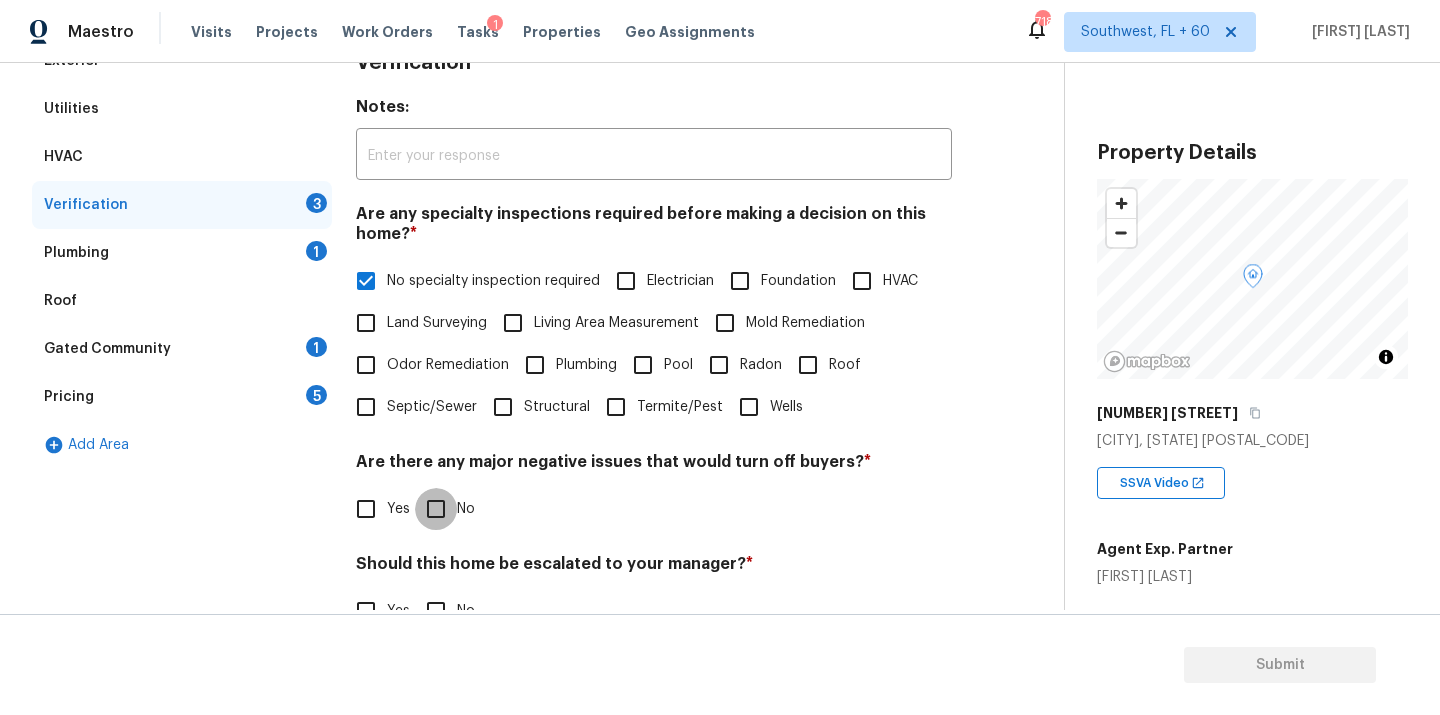 click on "No" at bounding box center (436, 509) 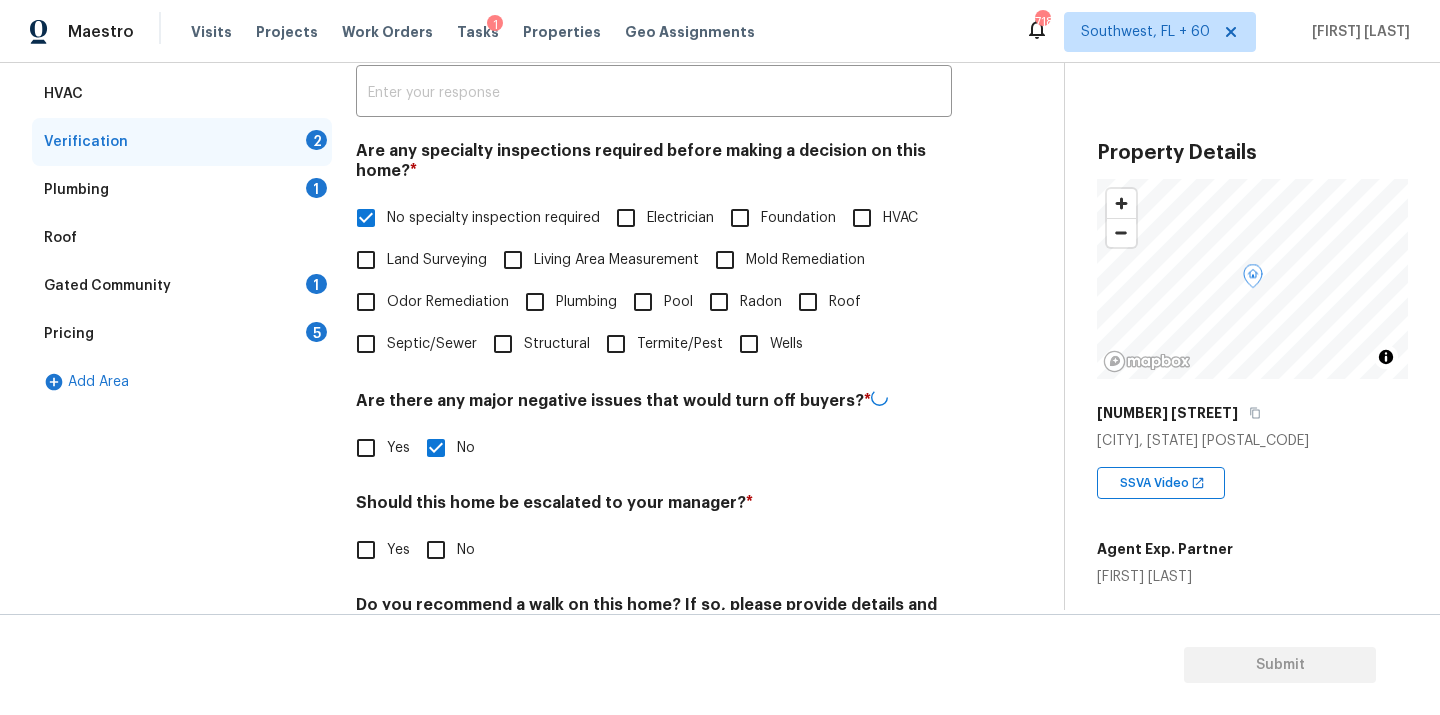 scroll, scrollTop: 488, scrollLeft: 0, axis: vertical 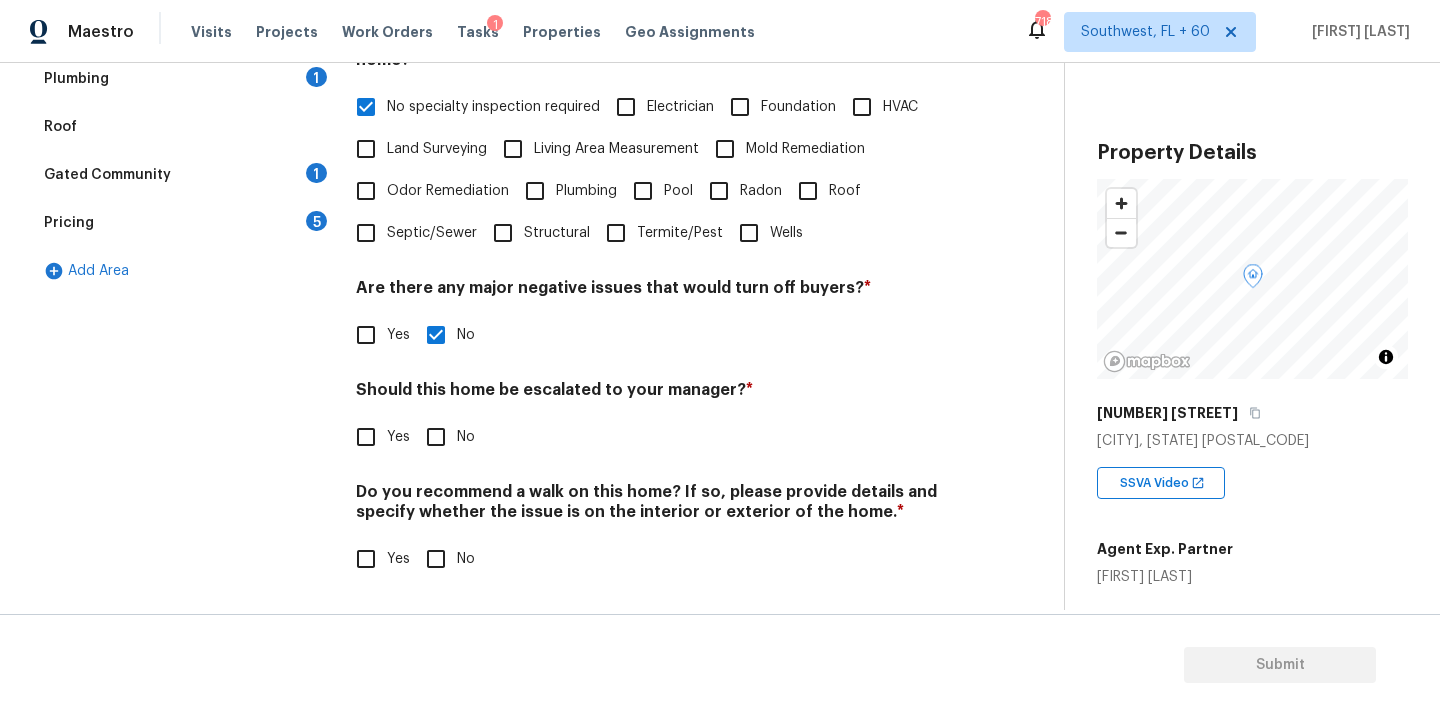 click on "Yes" at bounding box center (366, 437) 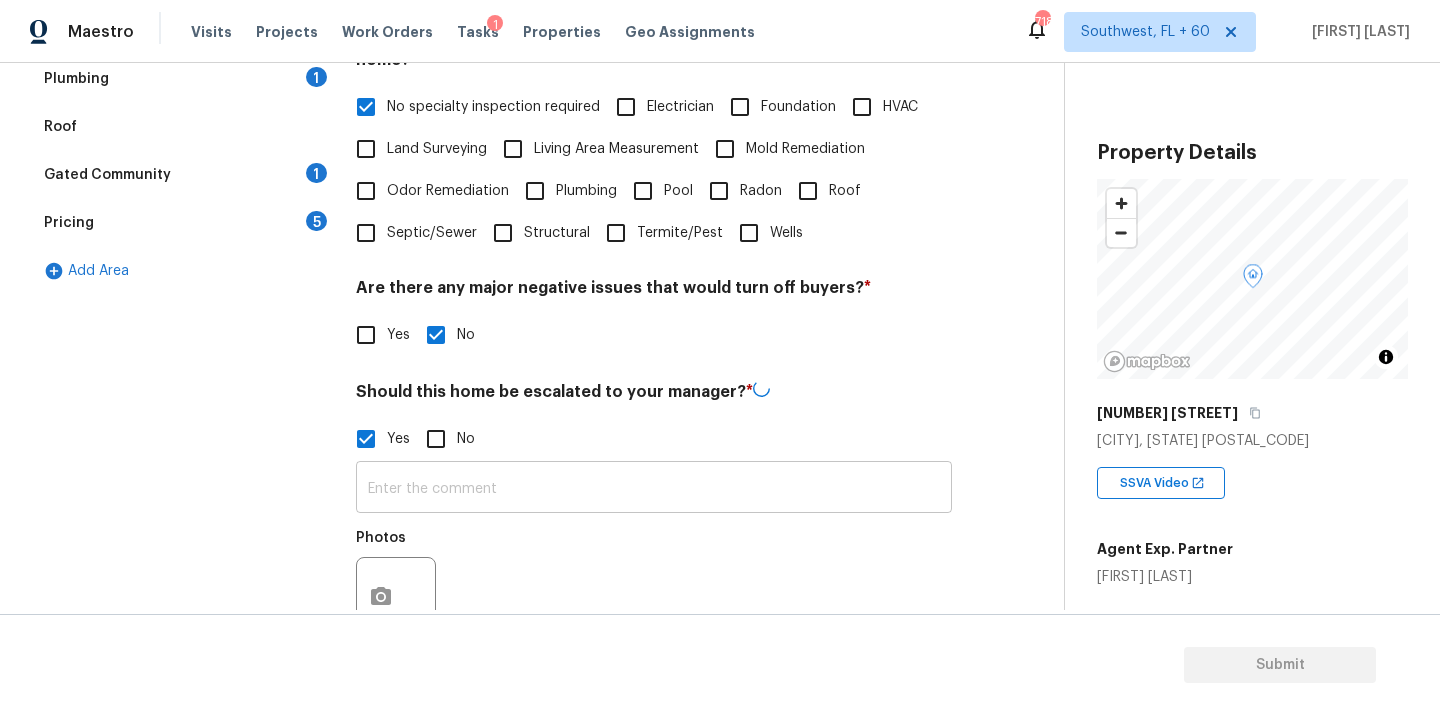 click at bounding box center [654, 489] 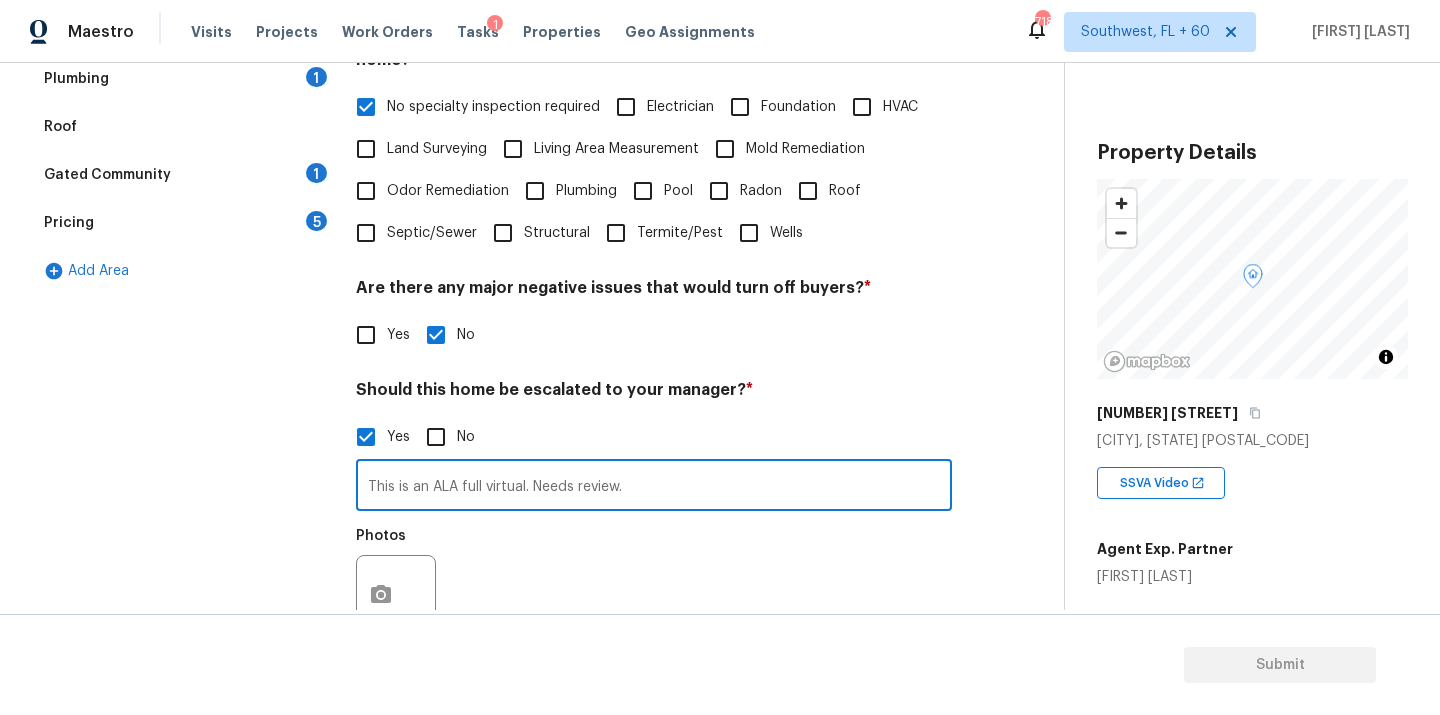 type on "This is an ALA full virtual. Needs review." 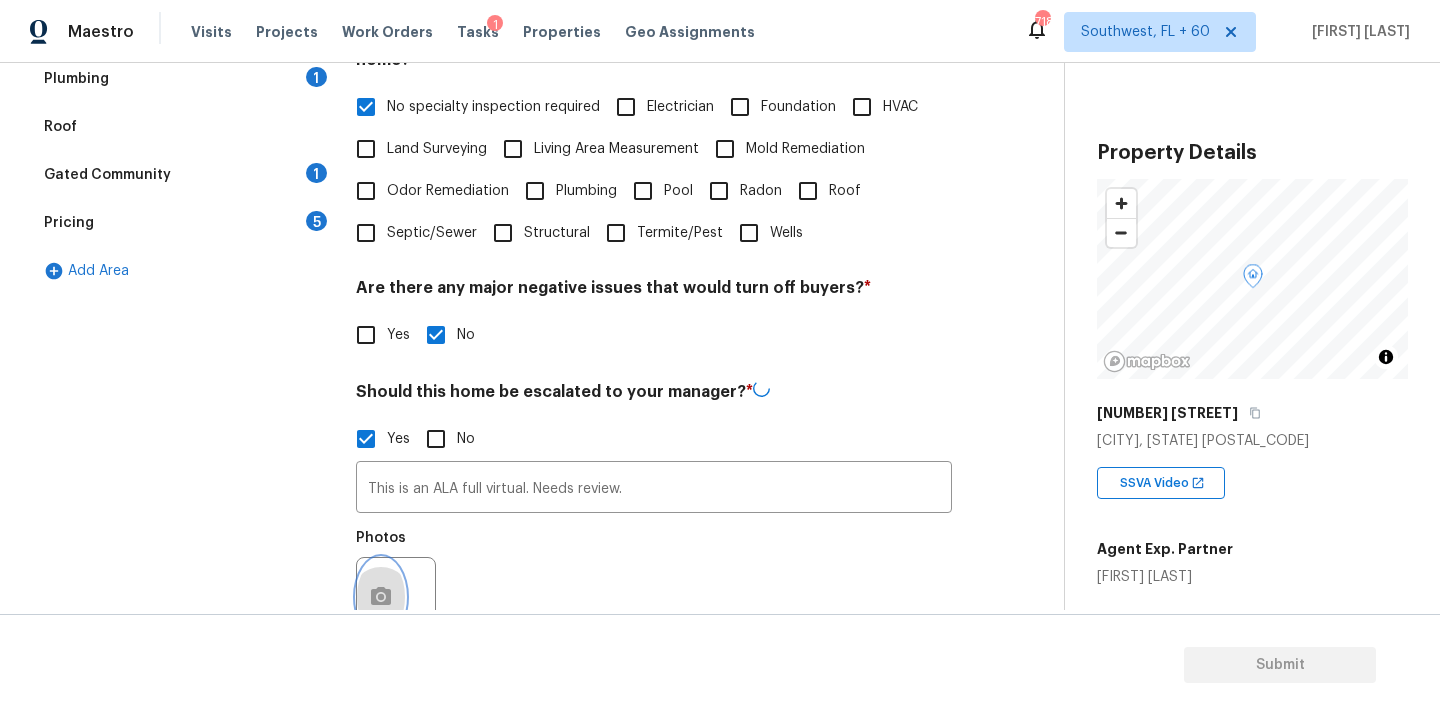 click 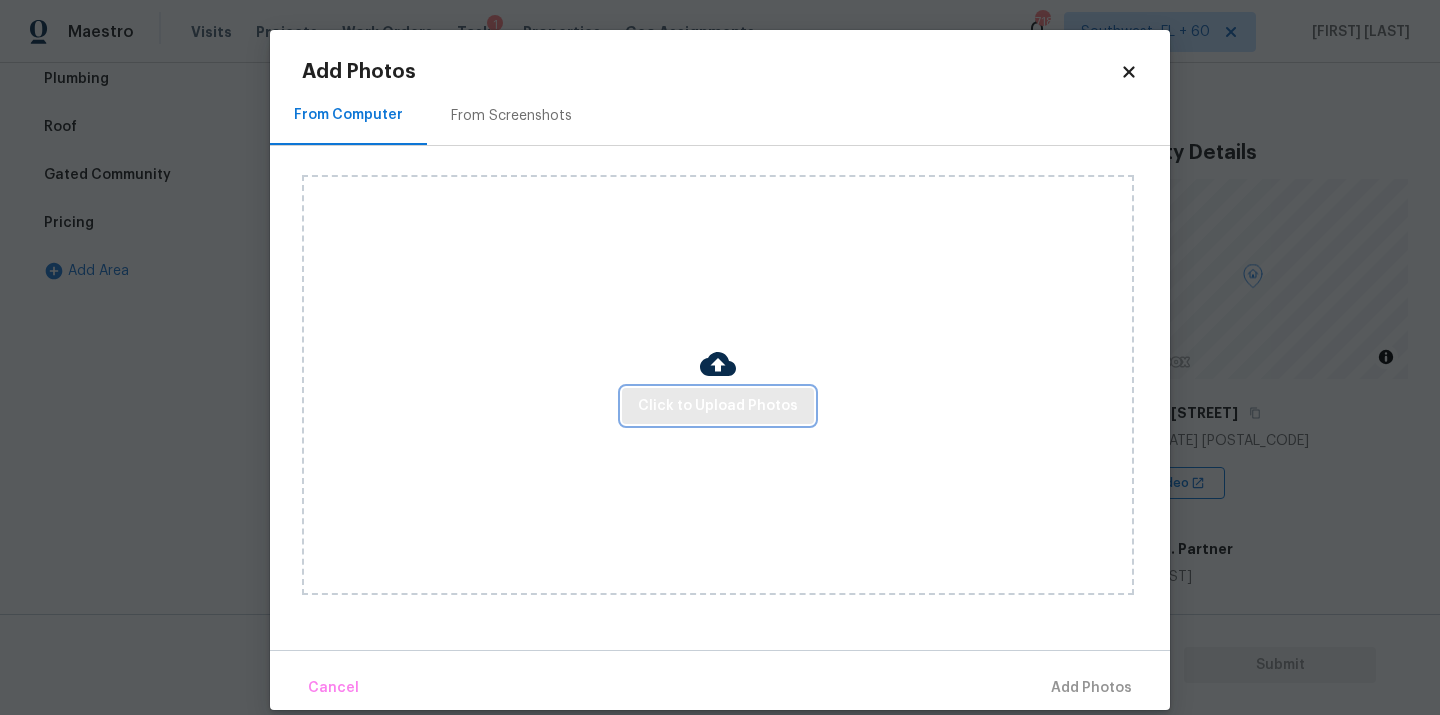 click on "Click to Upload Photos" at bounding box center [718, 406] 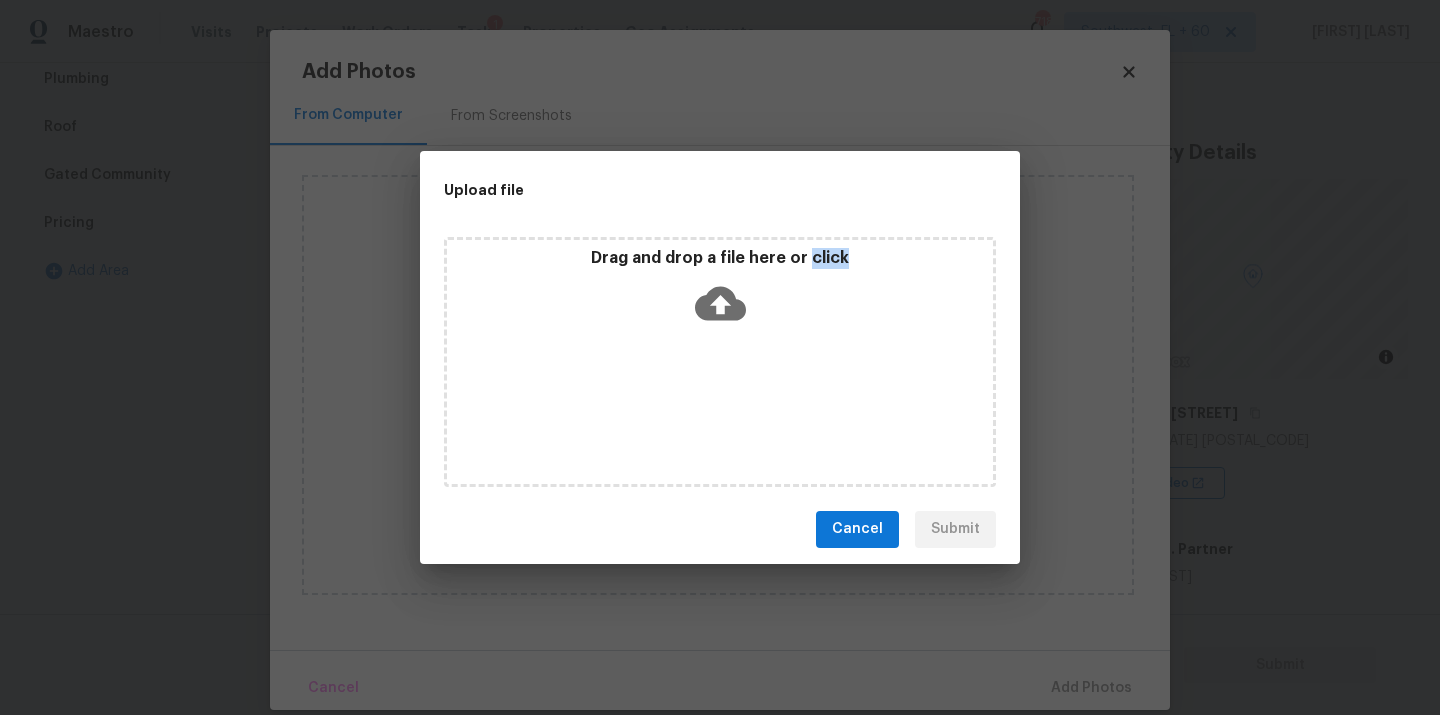 click on "Drag and drop a file here or click" at bounding box center [720, 362] 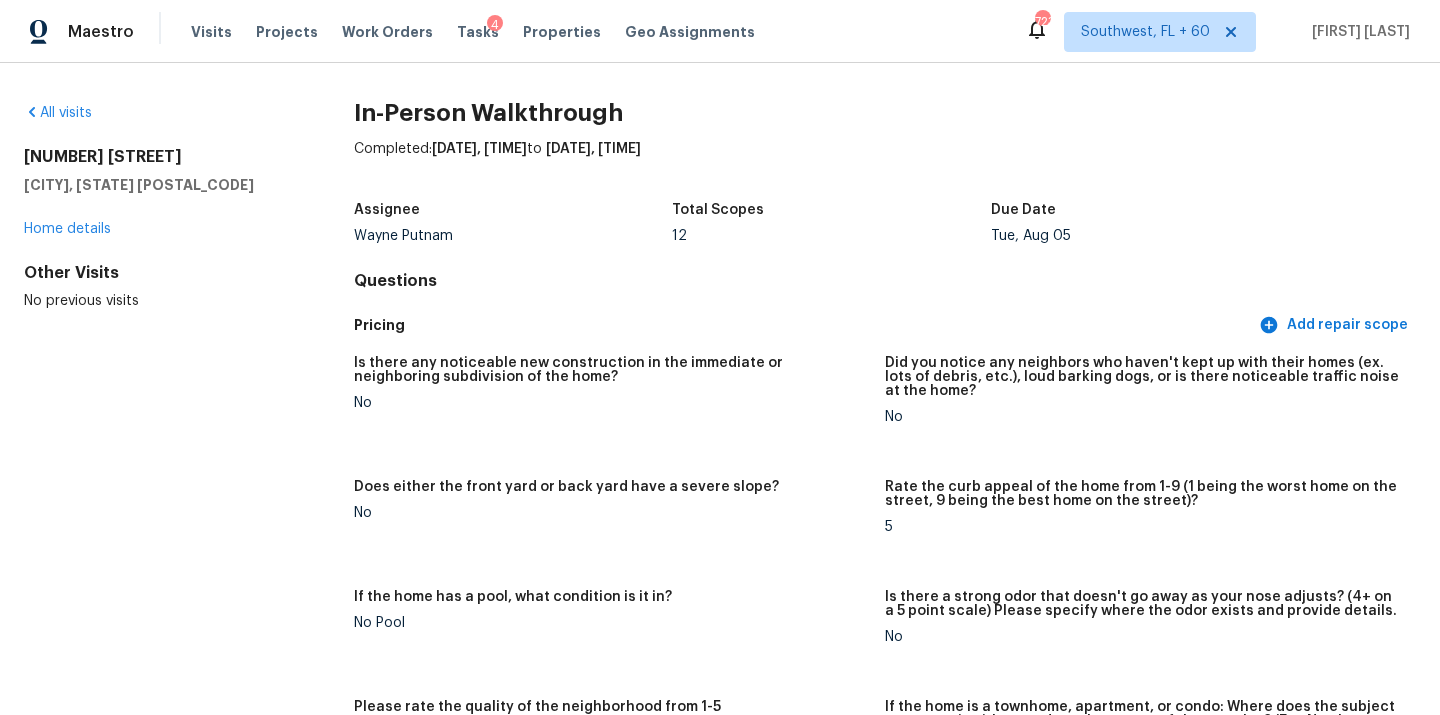 scroll, scrollTop: 0, scrollLeft: 0, axis: both 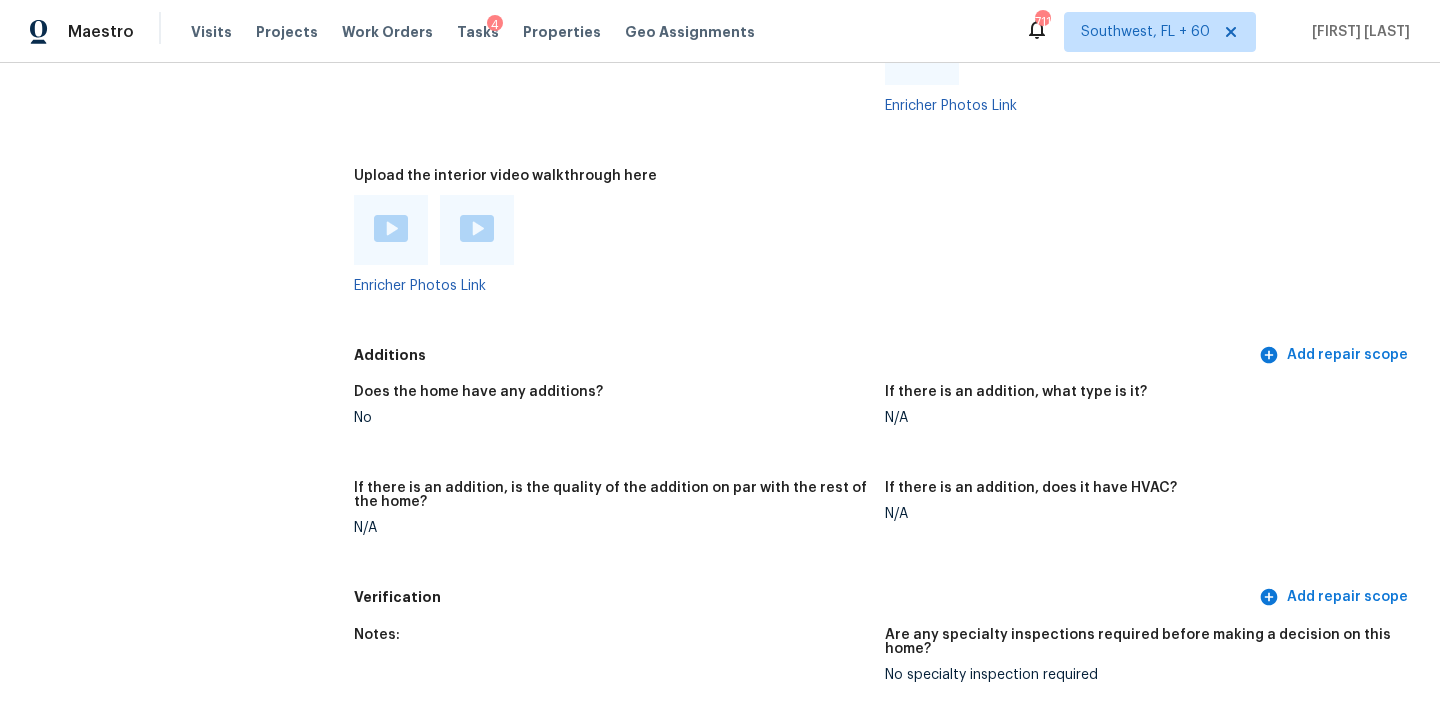 click at bounding box center (391, 230) 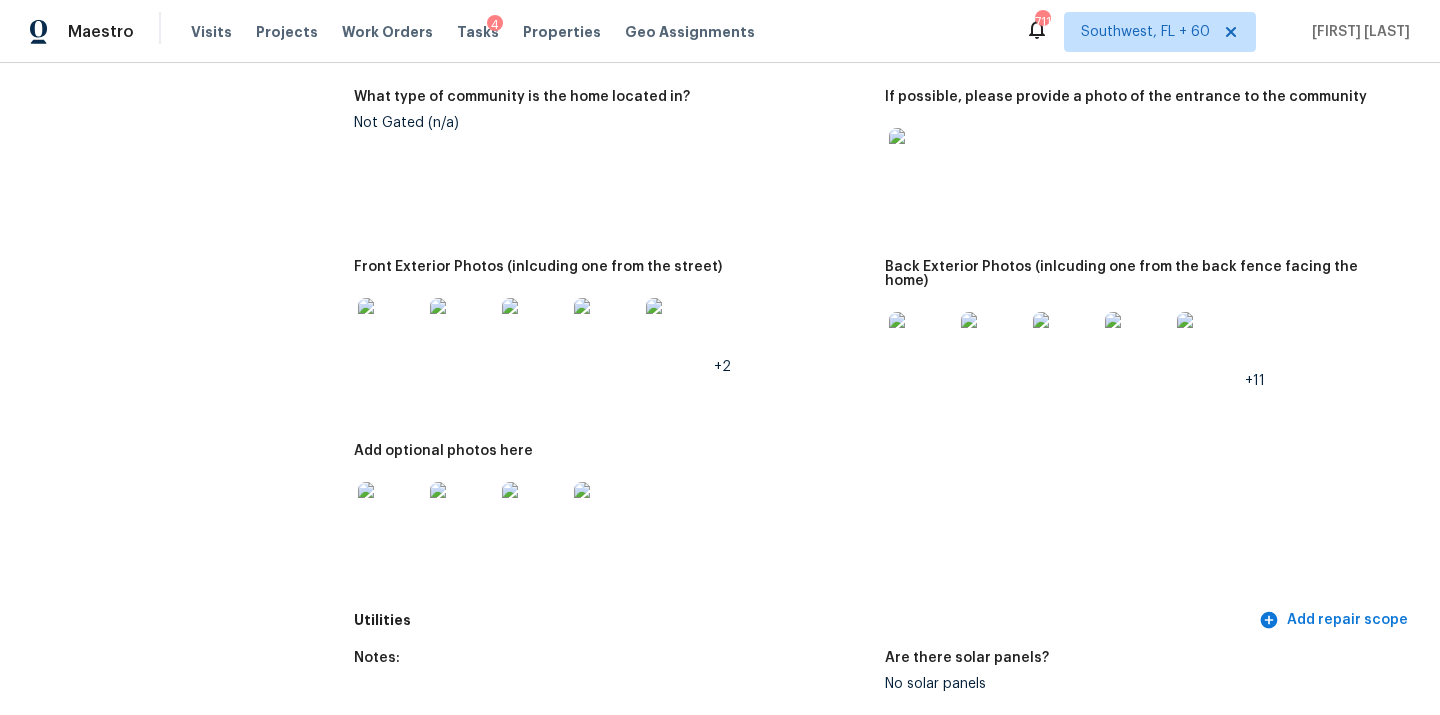 scroll, scrollTop: 0, scrollLeft: 0, axis: both 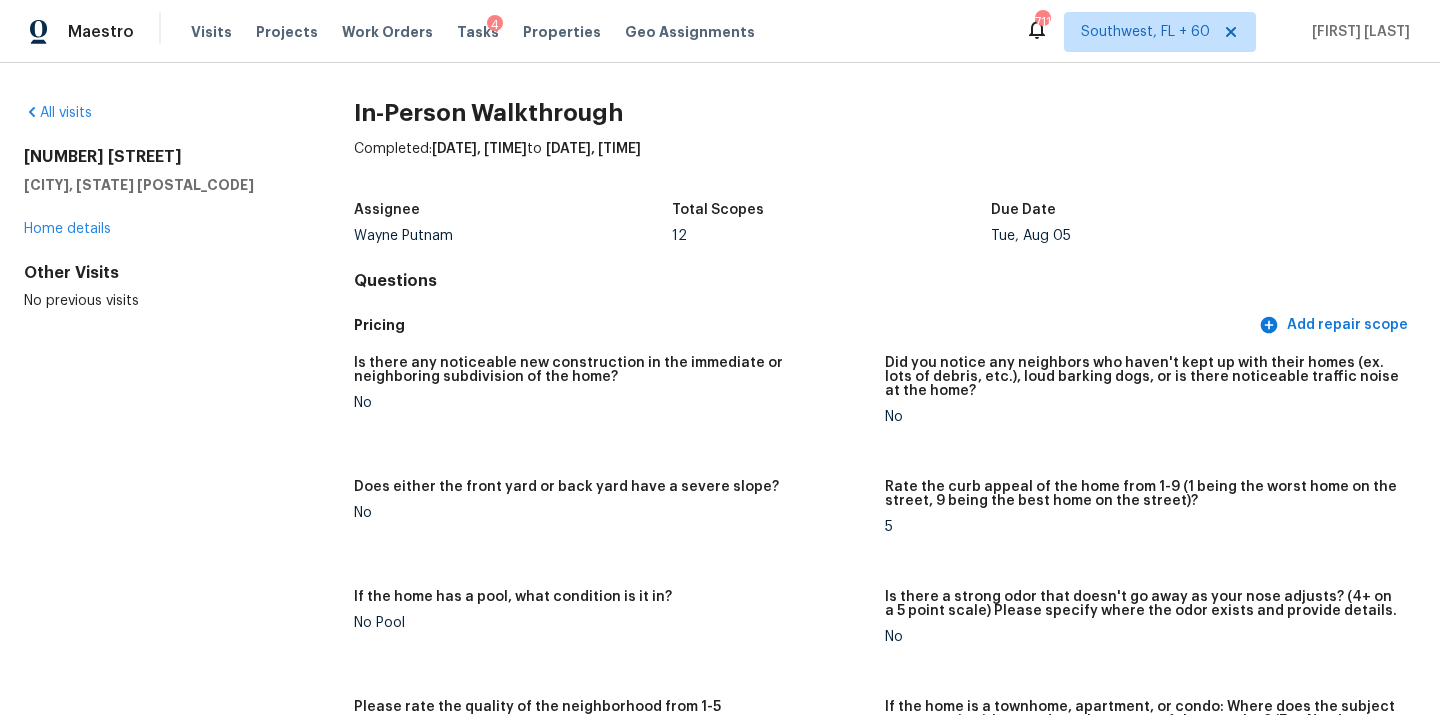 click on "All visits" at bounding box center [157, 113] 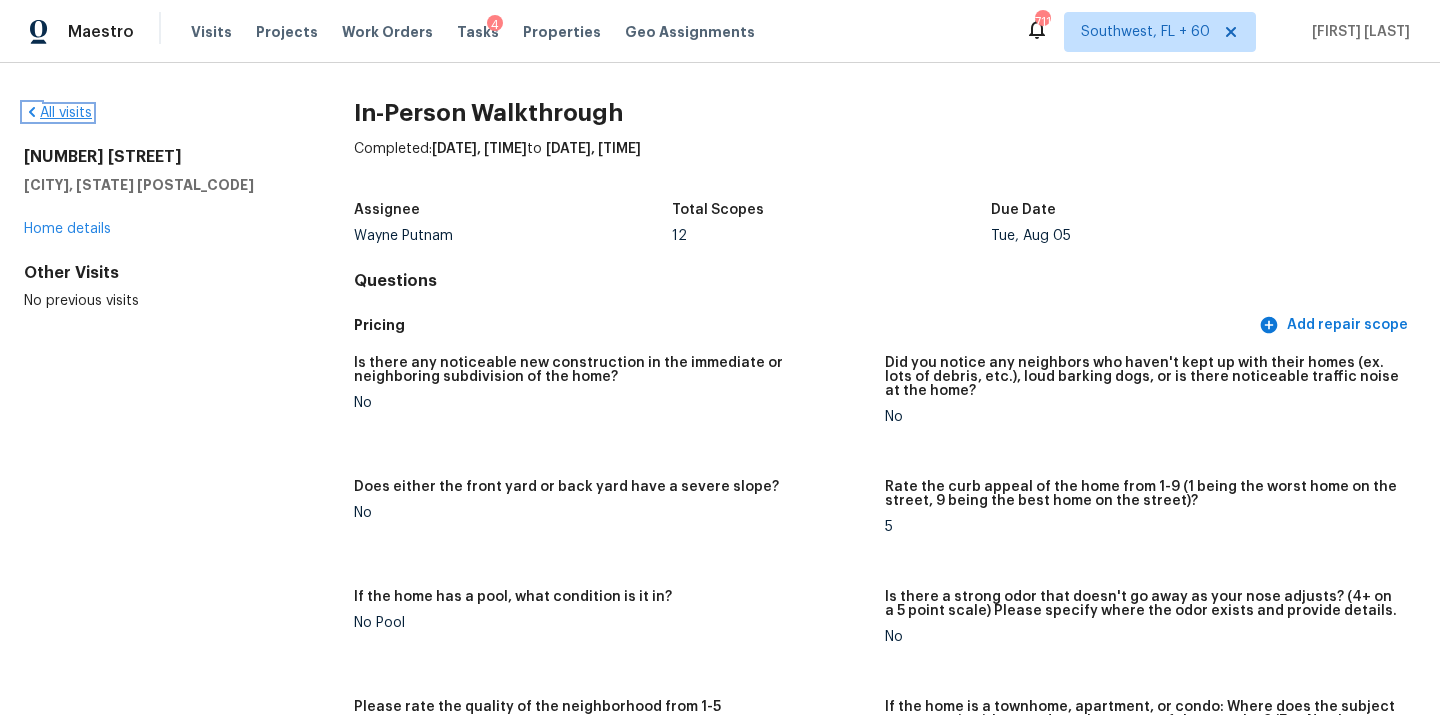 click on "All visits" at bounding box center (58, 113) 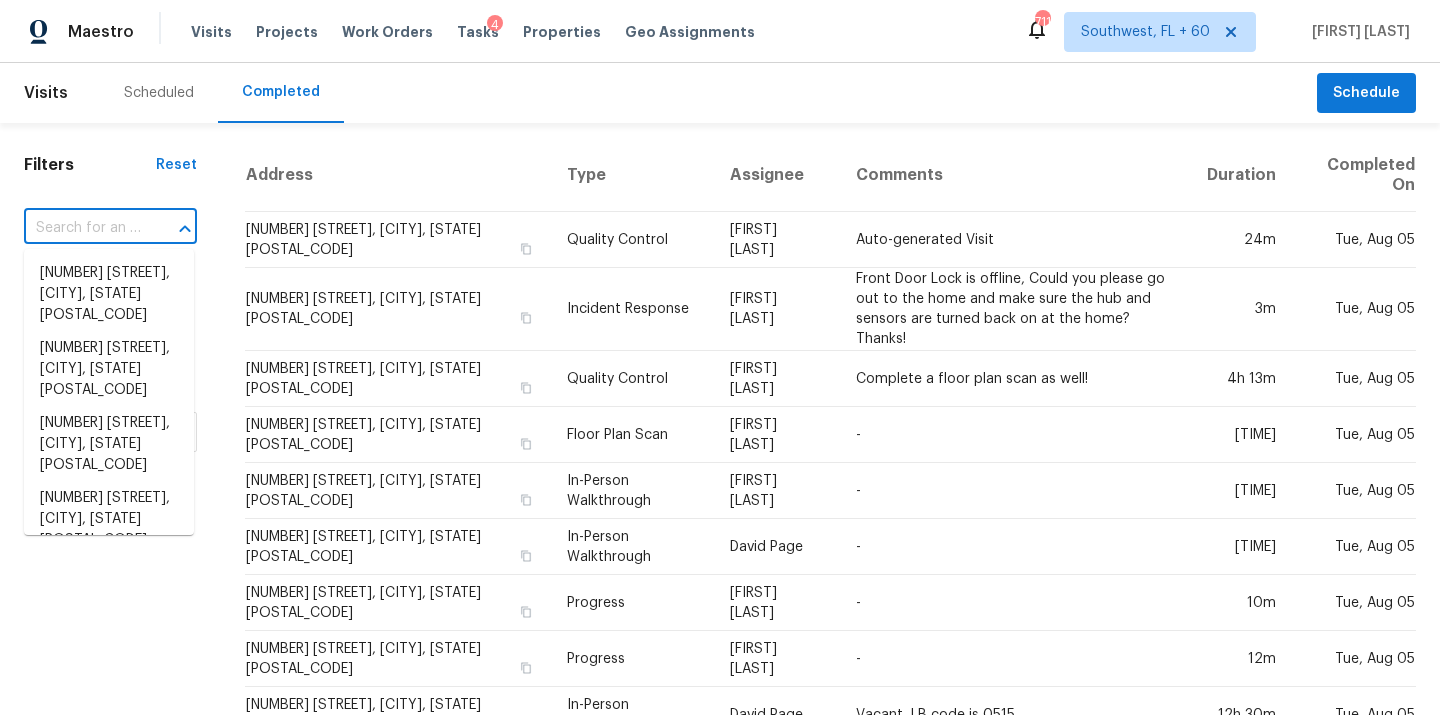 click at bounding box center (82, 228) 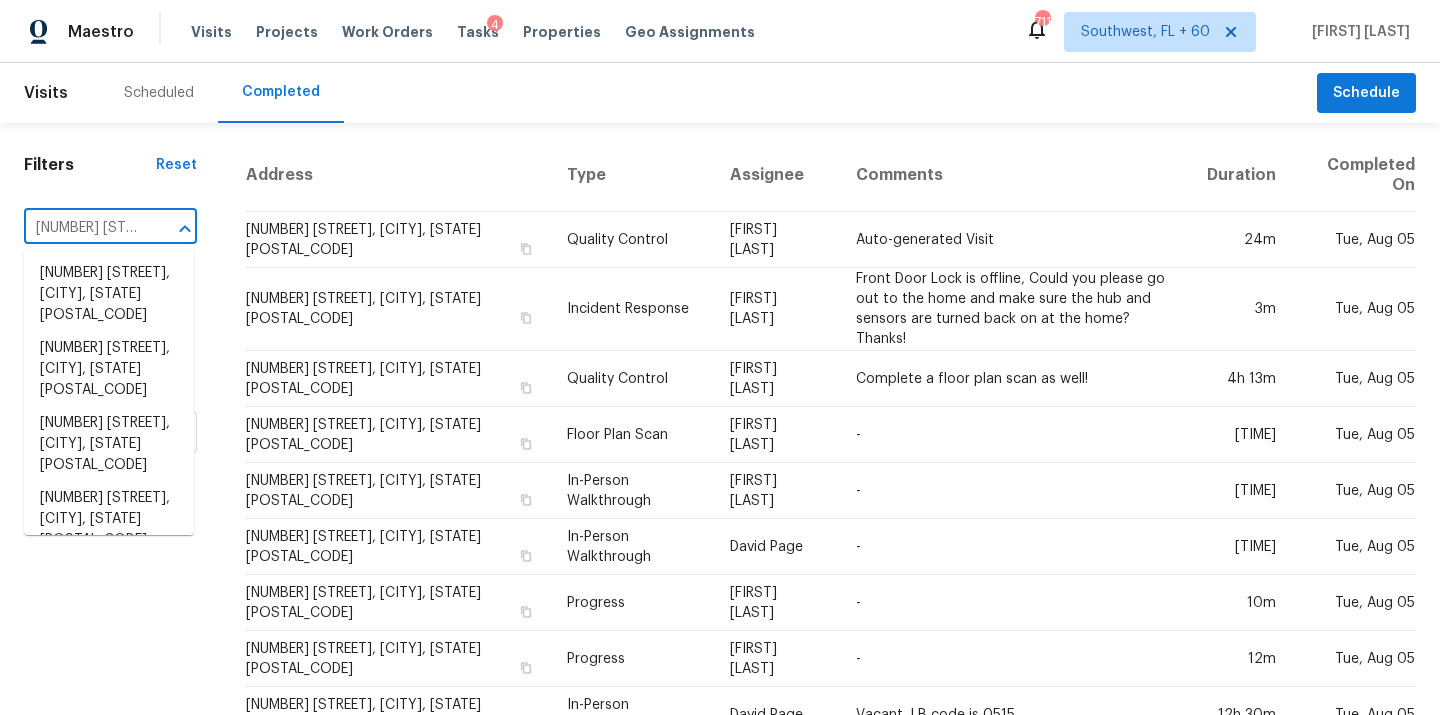 scroll, scrollTop: 0, scrollLeft: 108, axis: horizontal 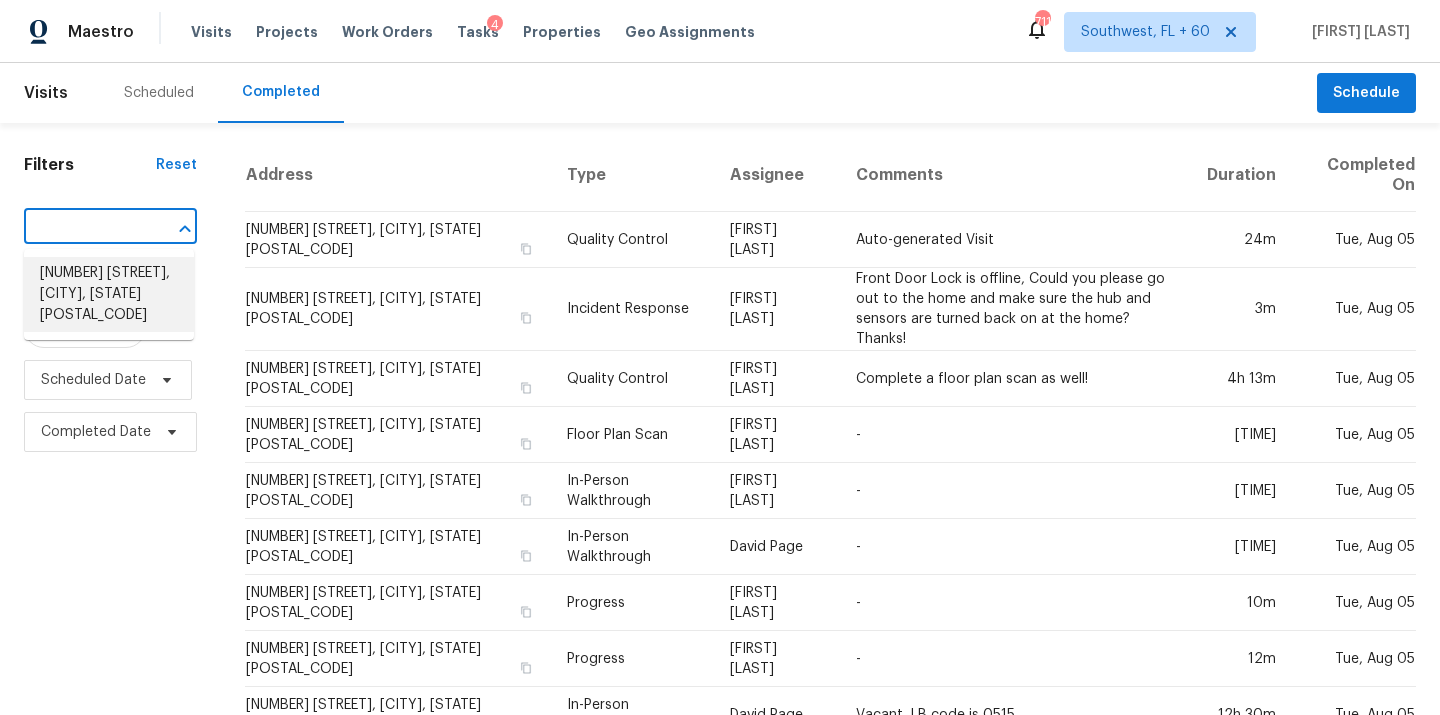 click on "[NUMBER] [STREET], [CITY], [STATE] [POSTAL_CODE]" at bounding box center (109, 294) 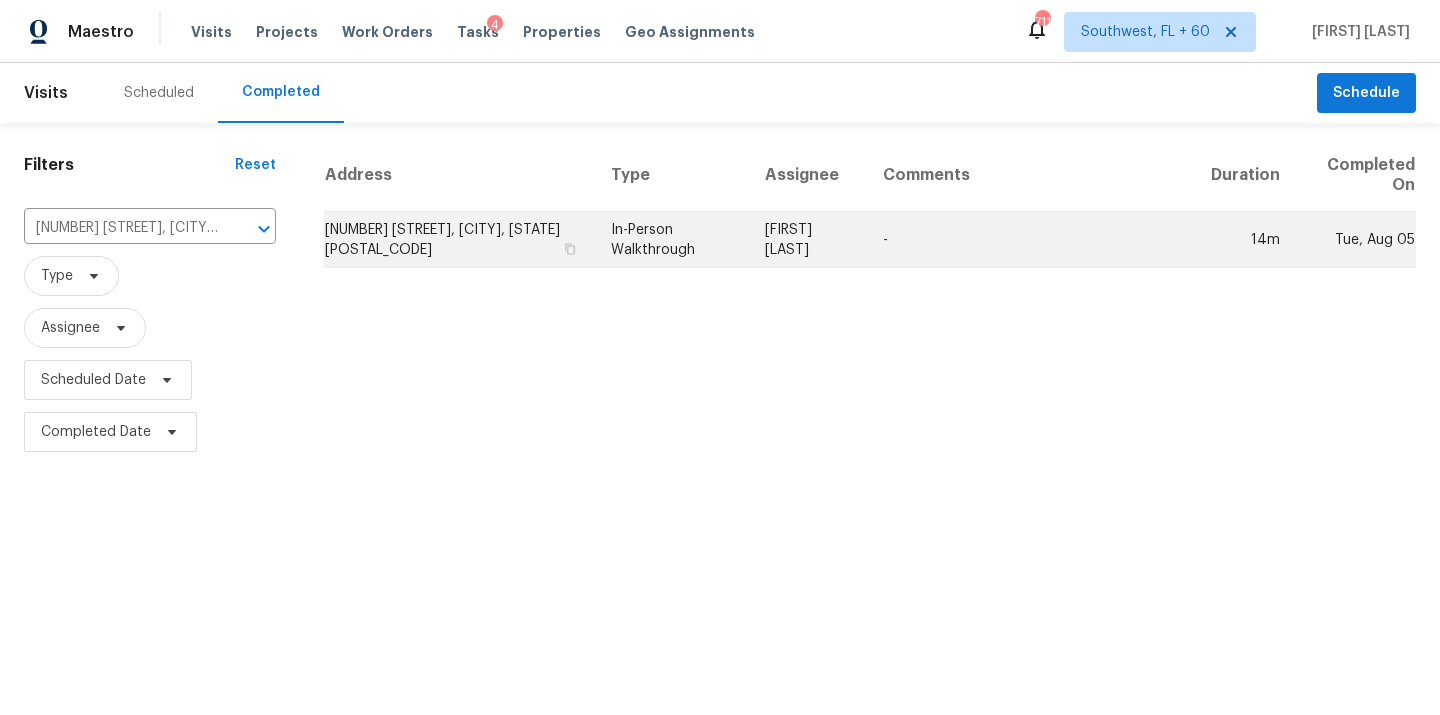 click on "[PERSON_NAME]" at bounding box center (808, 240) 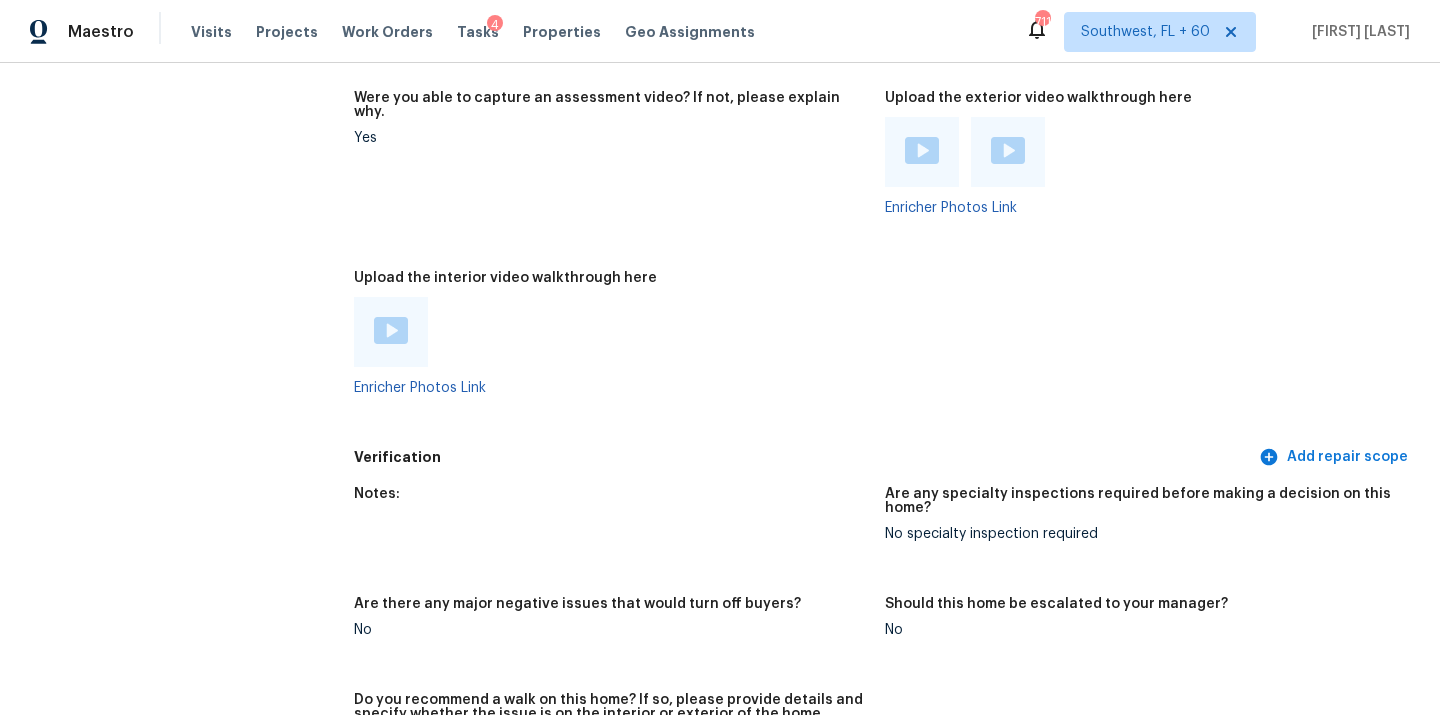 scroll, scrollTop: 3585, scrollLeft: 0, axis: vertical 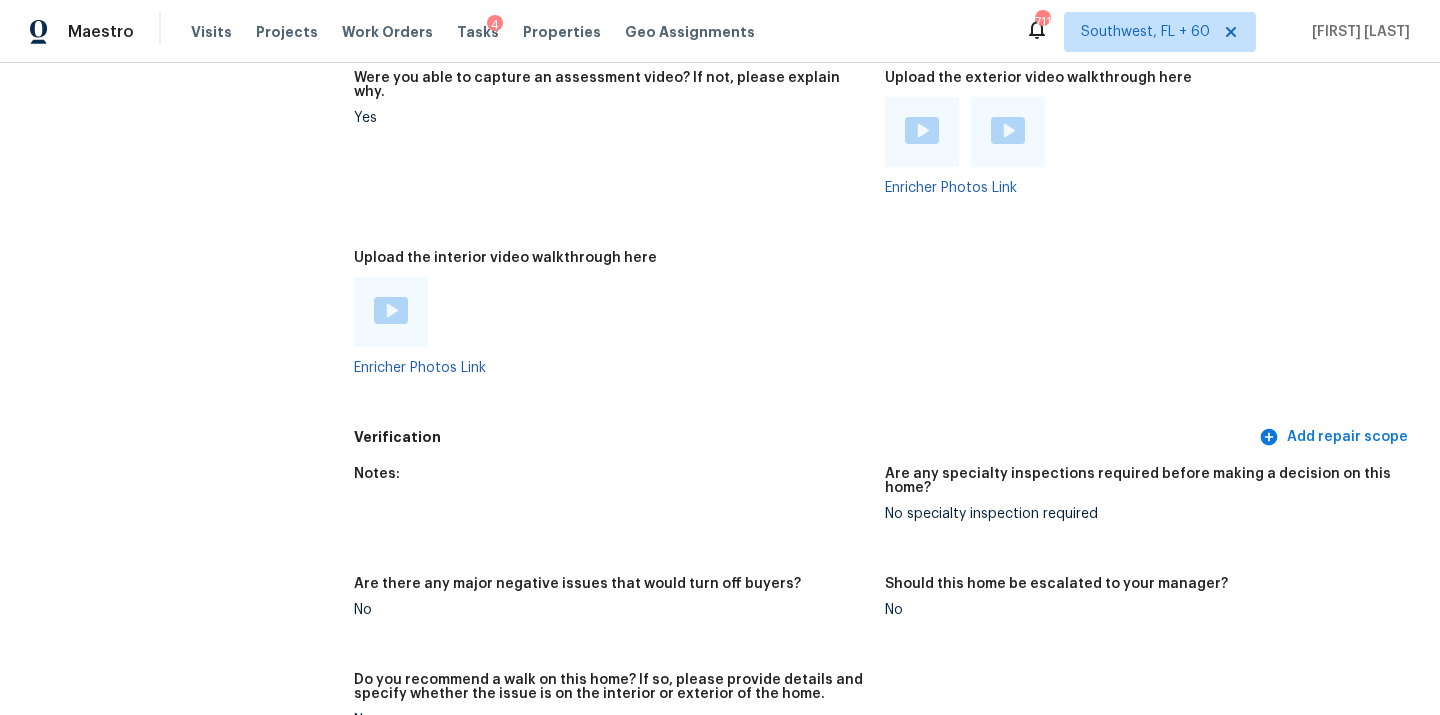 click at bounding box center [391, 310] 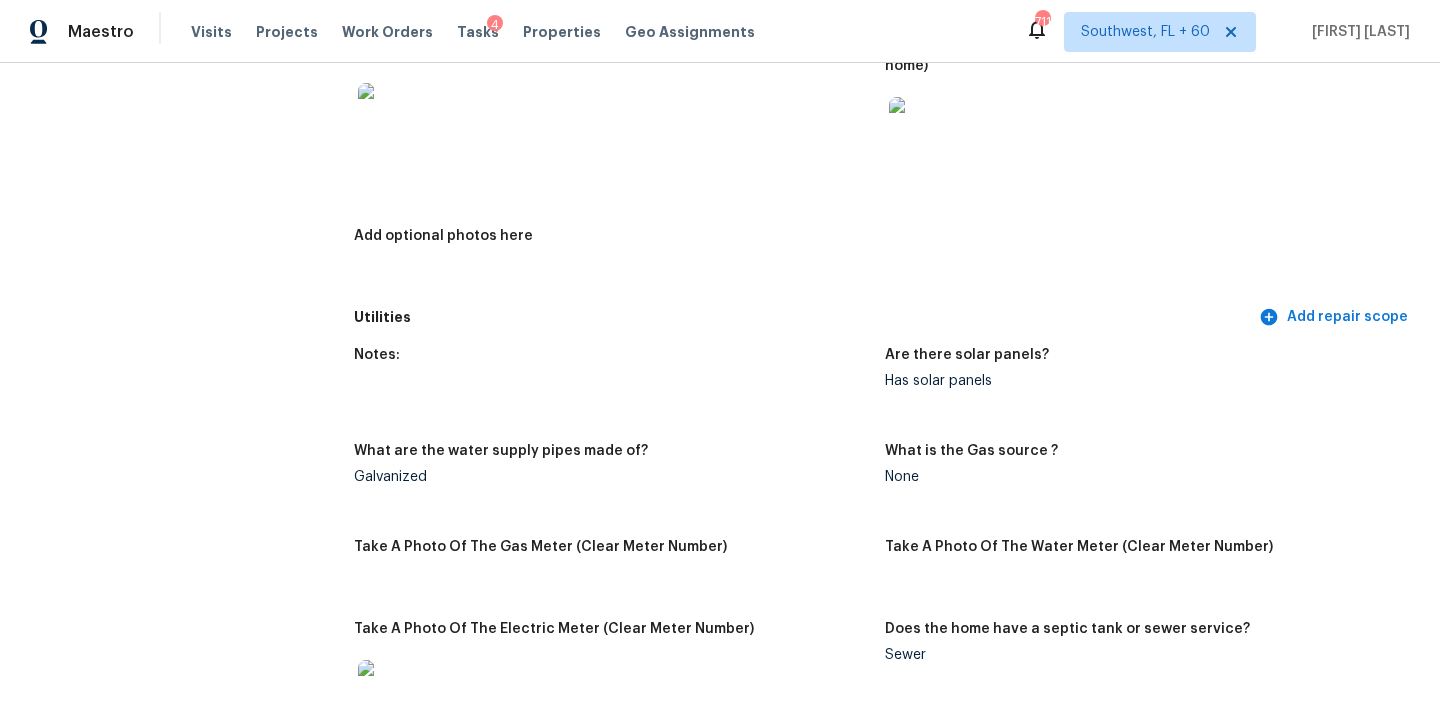 scroll, scrollTop: 1039, scrollLeft: 0, axis: vertical 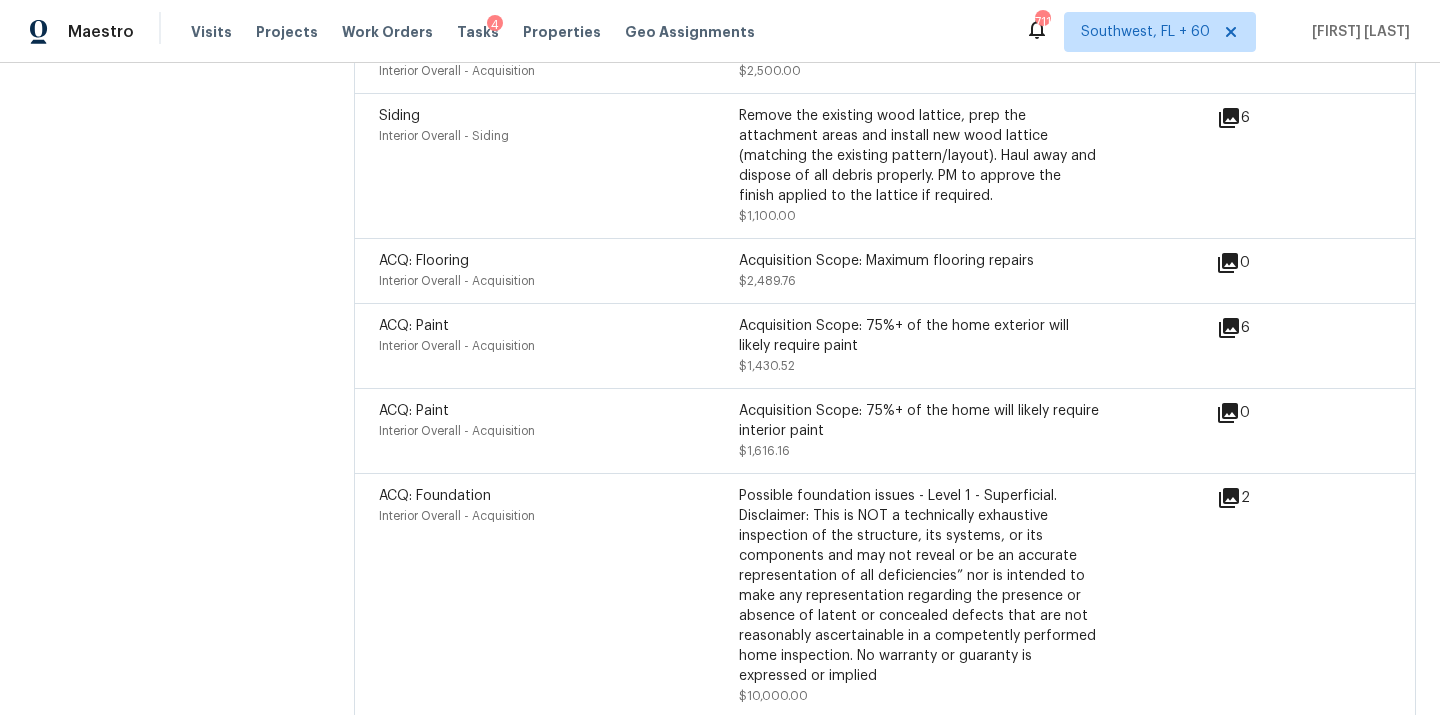 click 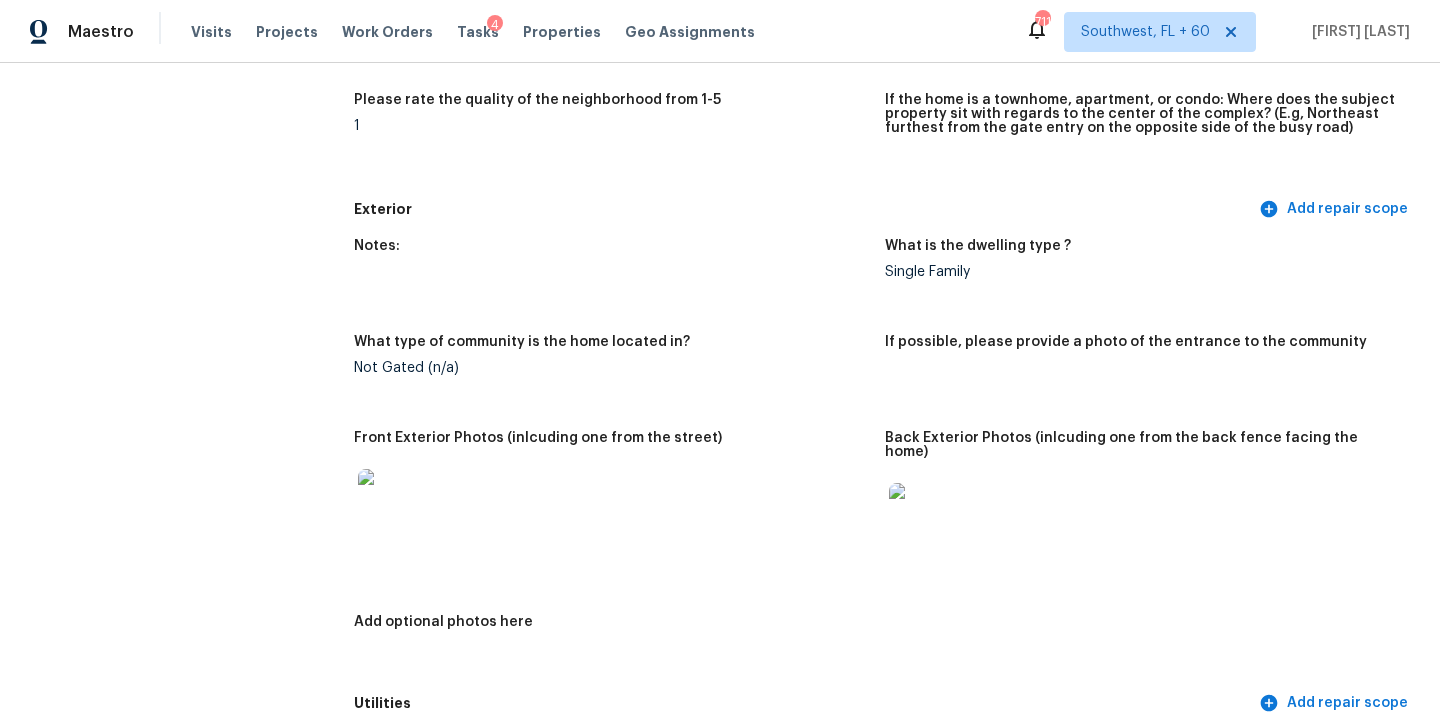 scroll, scrollTop: 739, scrollLeft: 0, axis: vertical 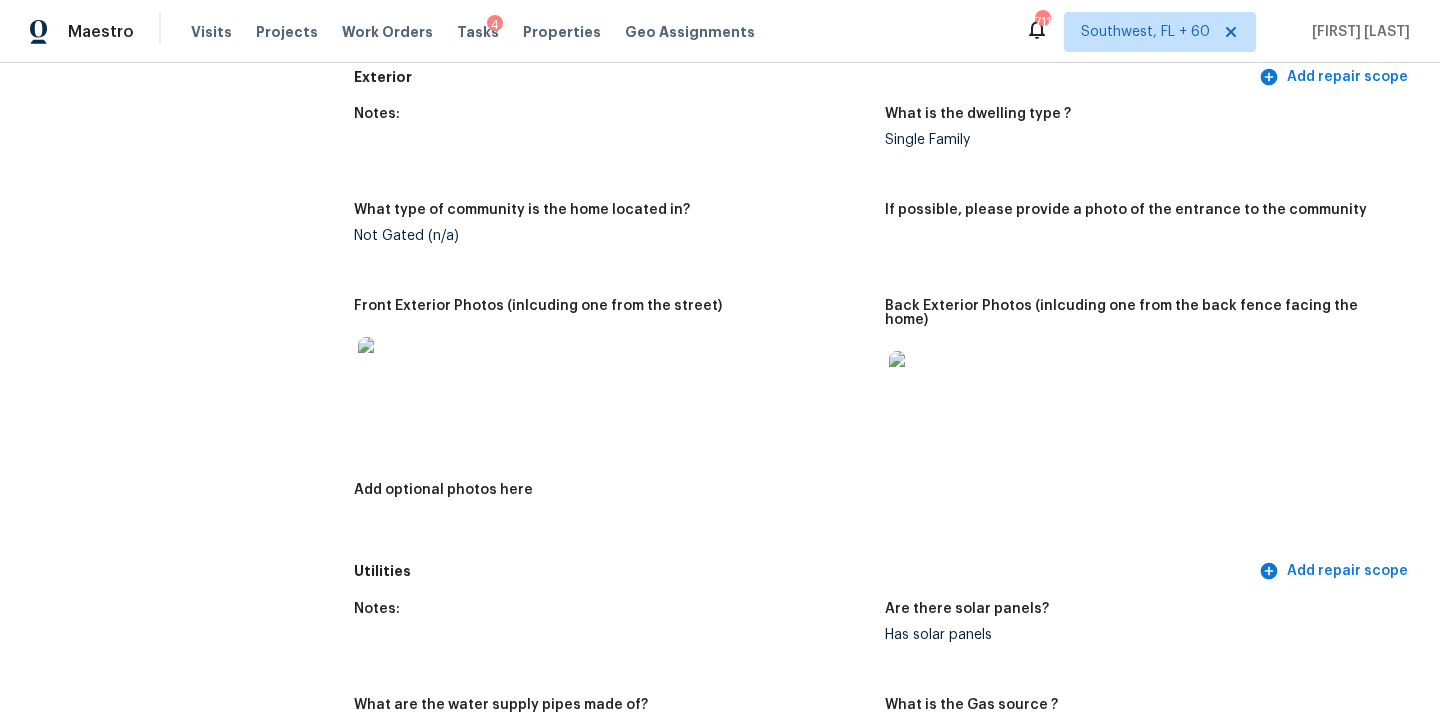 click at bounding box center (390, 369) 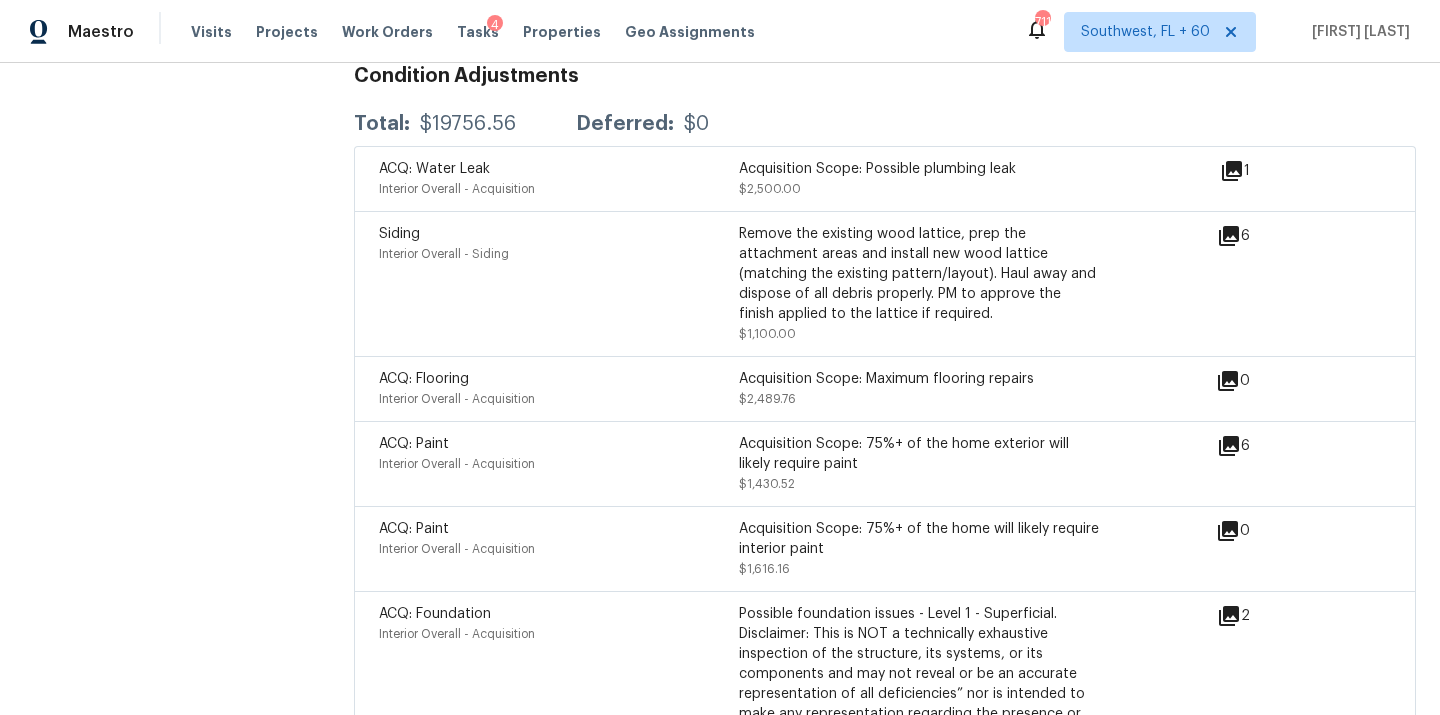 scroll, scrollTop: 4431, scrollLeft: 0, axis: vertical 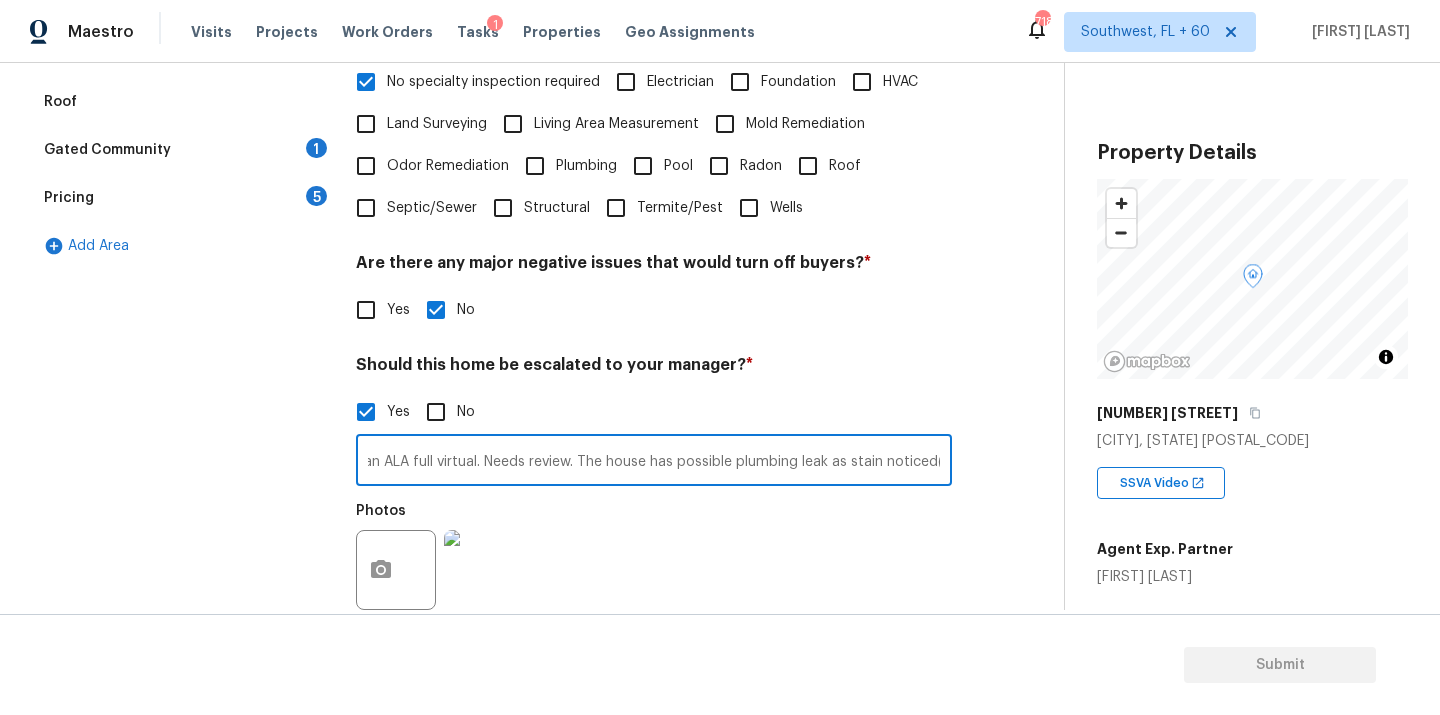 click at bounding box center [484, 570] 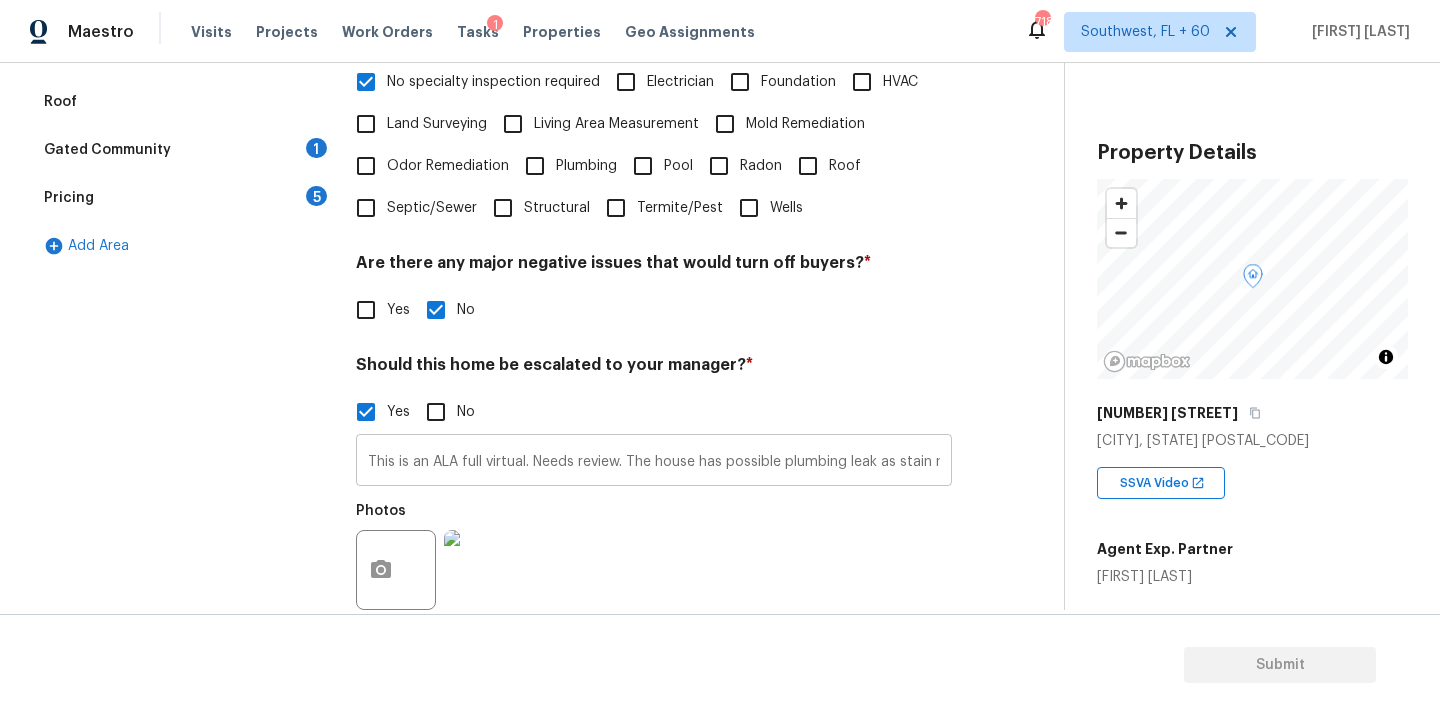 click on "This is an ALA full virtual. Needs review. The house has possible plumbing leak as stain noticed(" at bounding box center (654, 462) 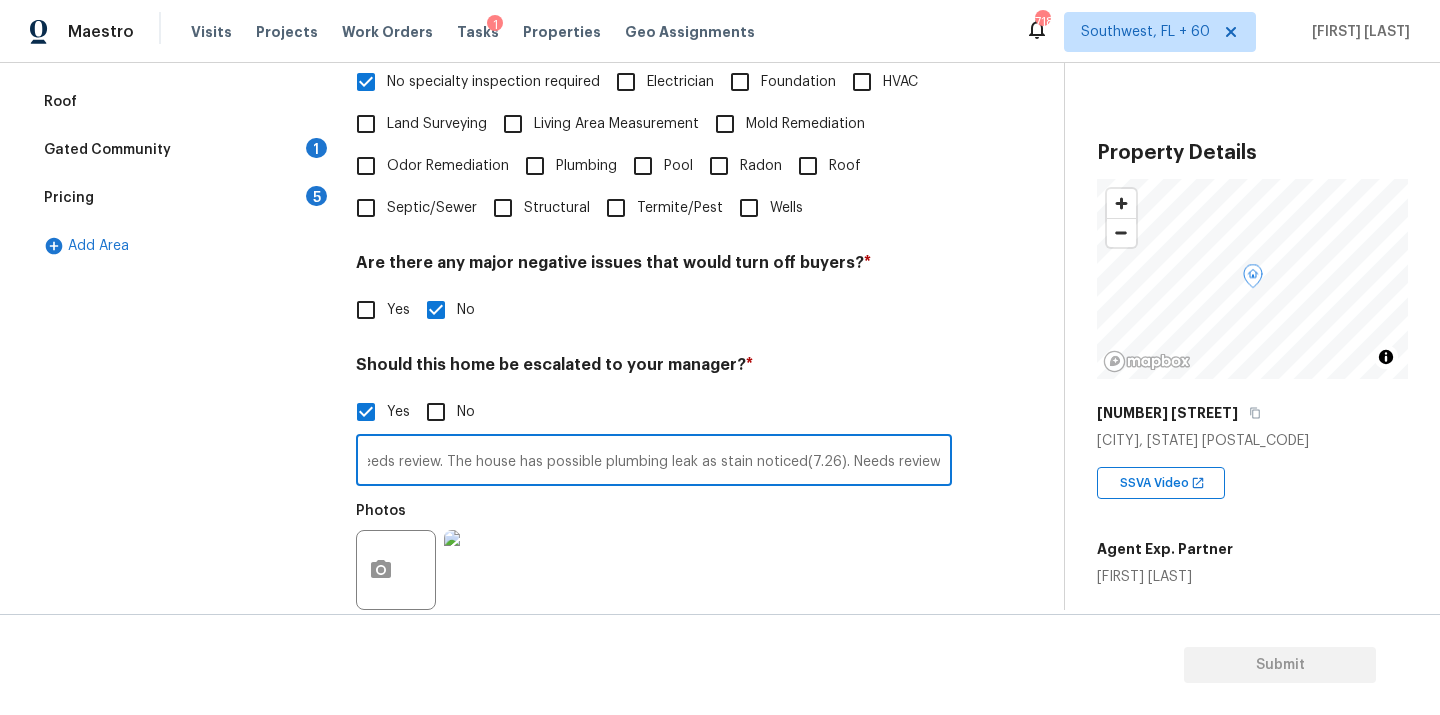 scroll, scrollTop: 0, scrollLeft: 183, axis: horizontal 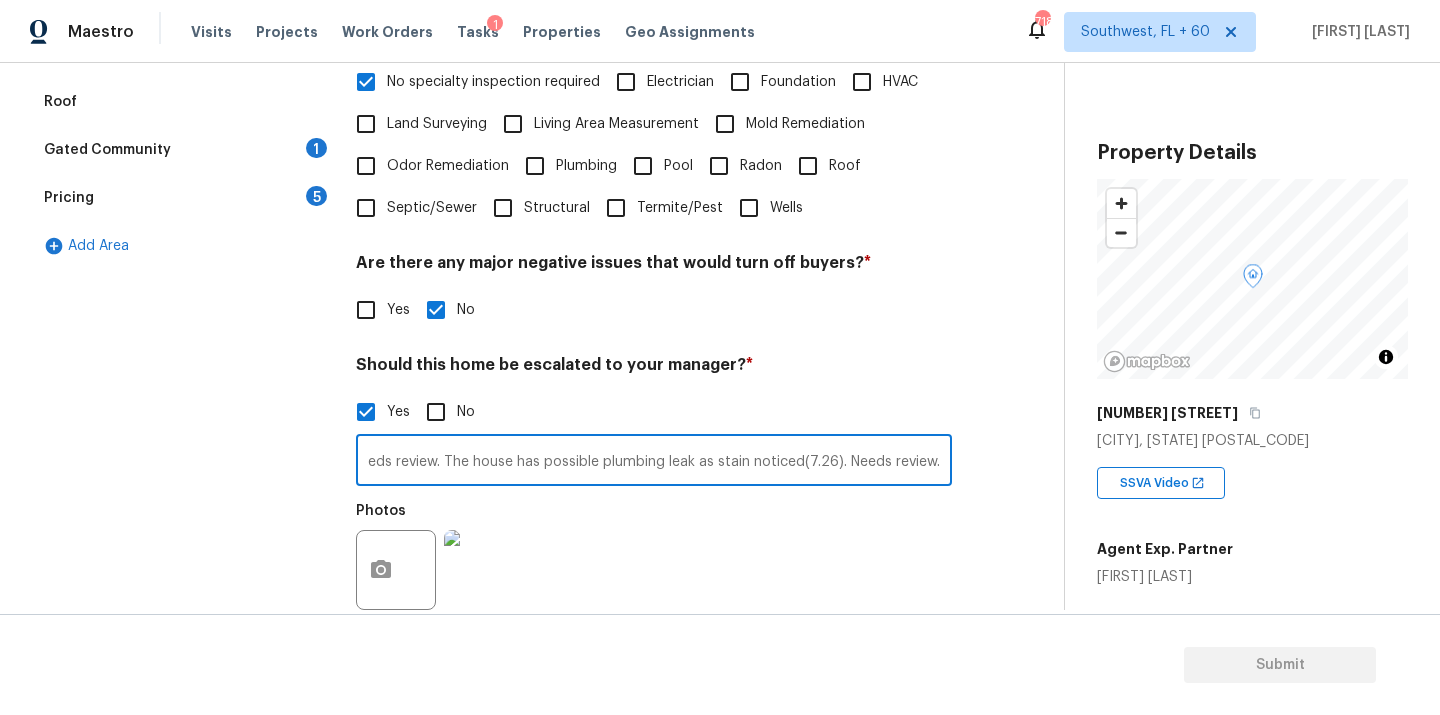 type on "This is an ALA full virtual. Needs review. The house has possible plumbing leak as stain noticed(7.26). Needs review." 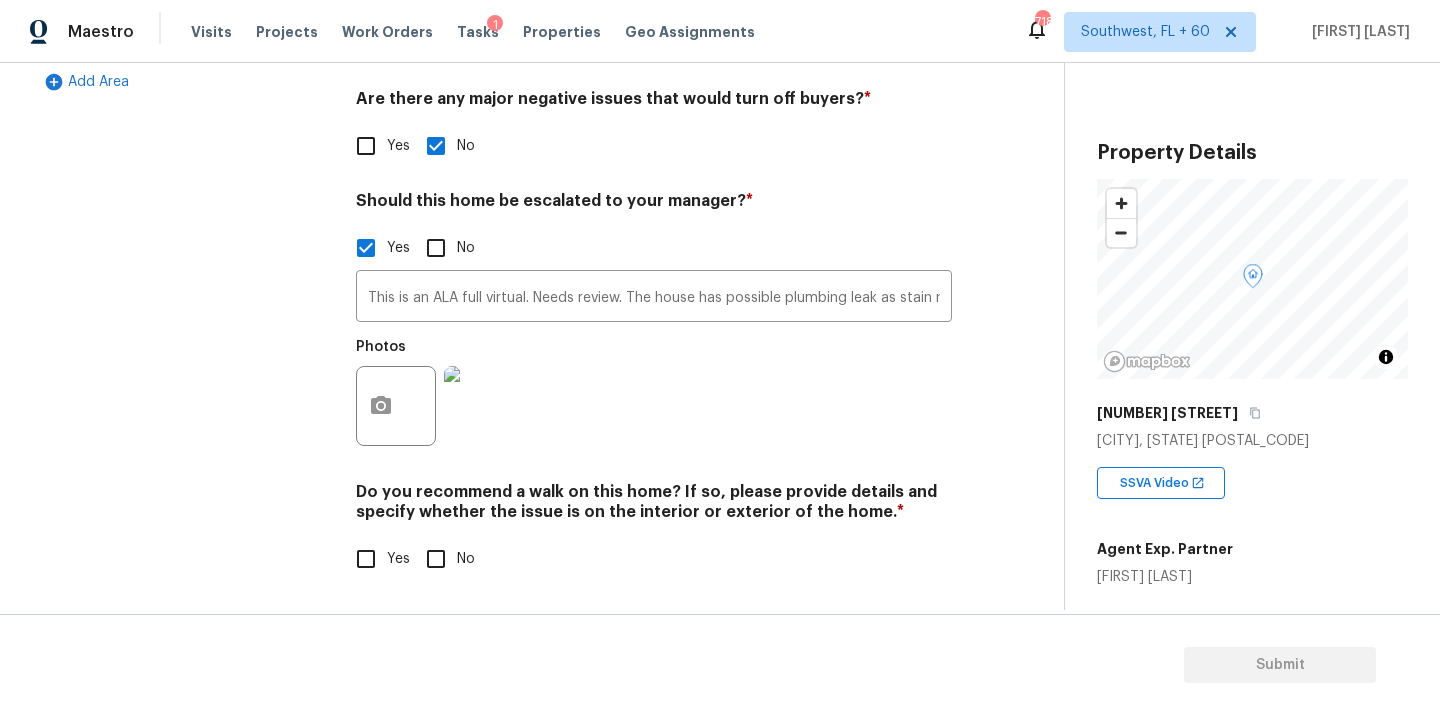 scroll, scrollTop: 678, scrollLeft: 0, axis: vertical 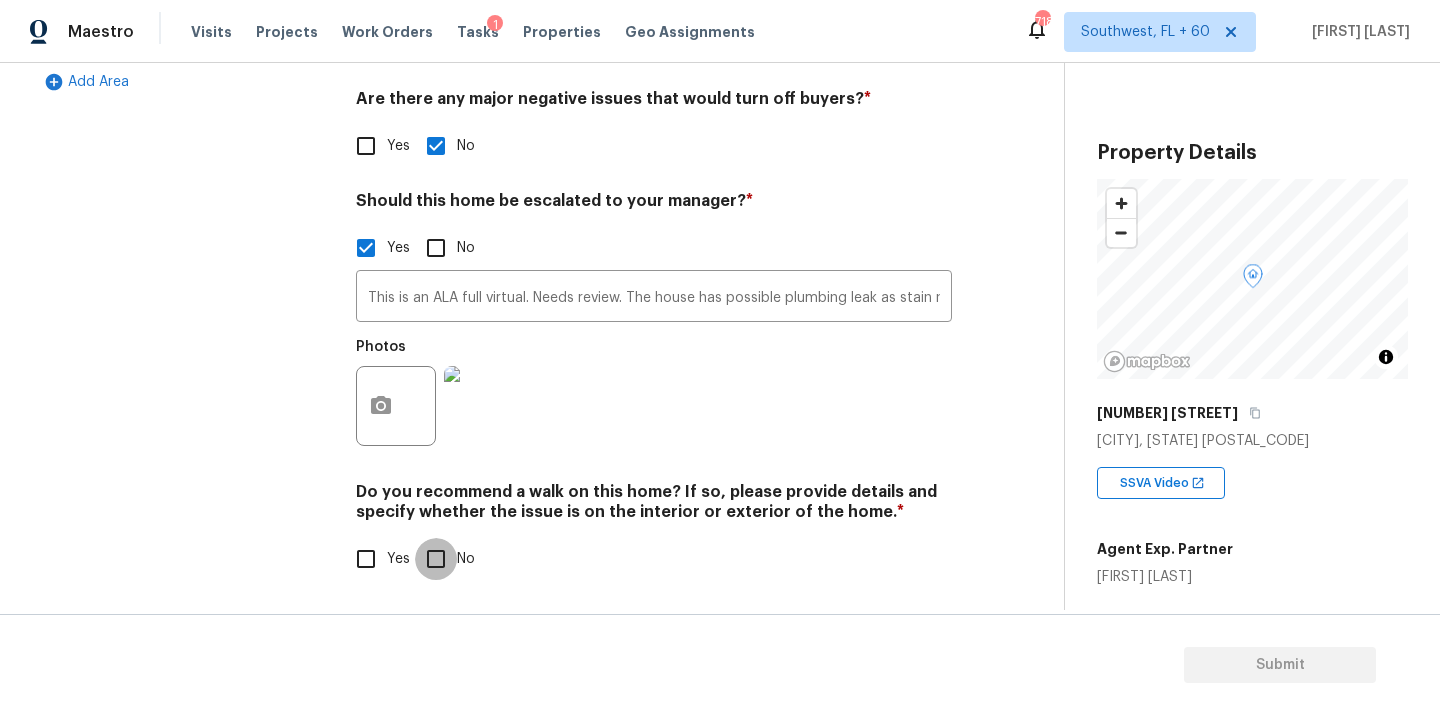 click on "No" at bounding box center (436, 559) 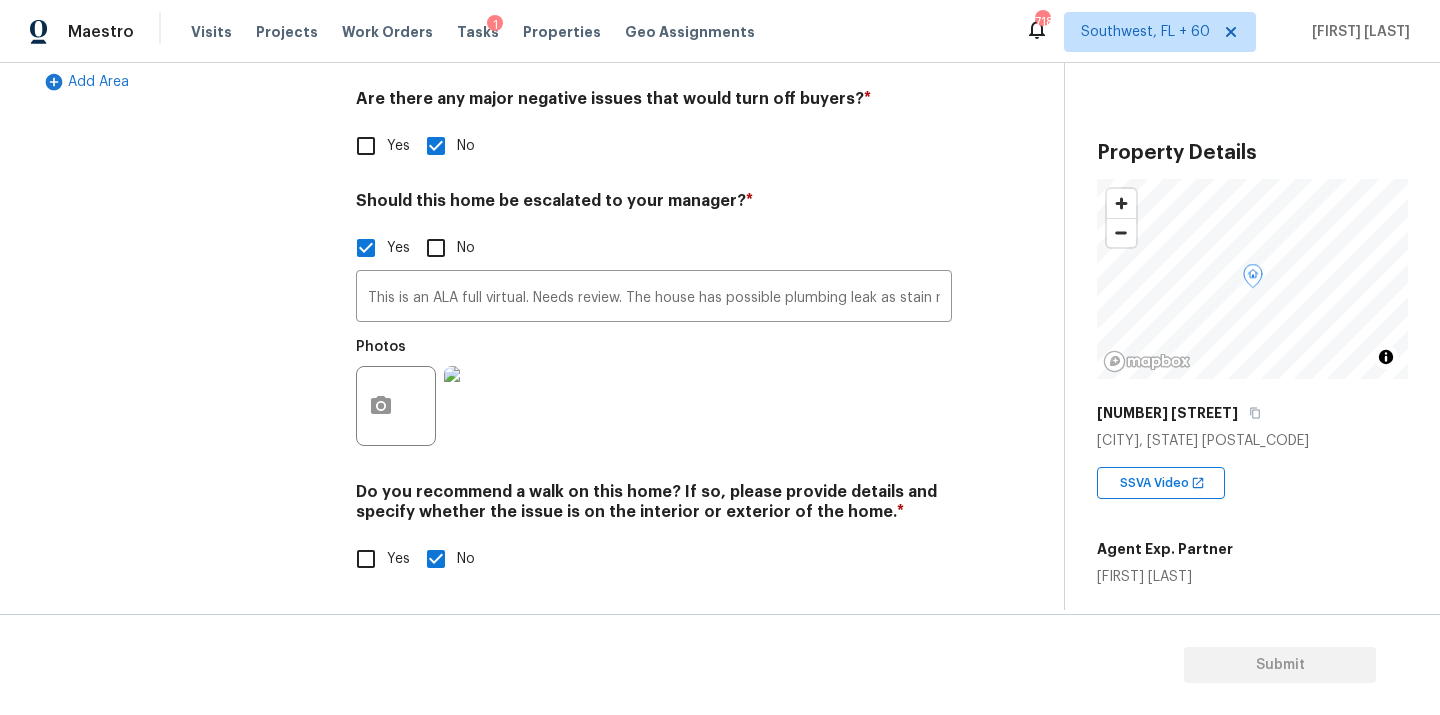 click on "Exterior Utilities HVAC Verification Plumbing 1 Roof Gated Community 1 Pricing 5 Add Area" at bounding box center (182, 139) 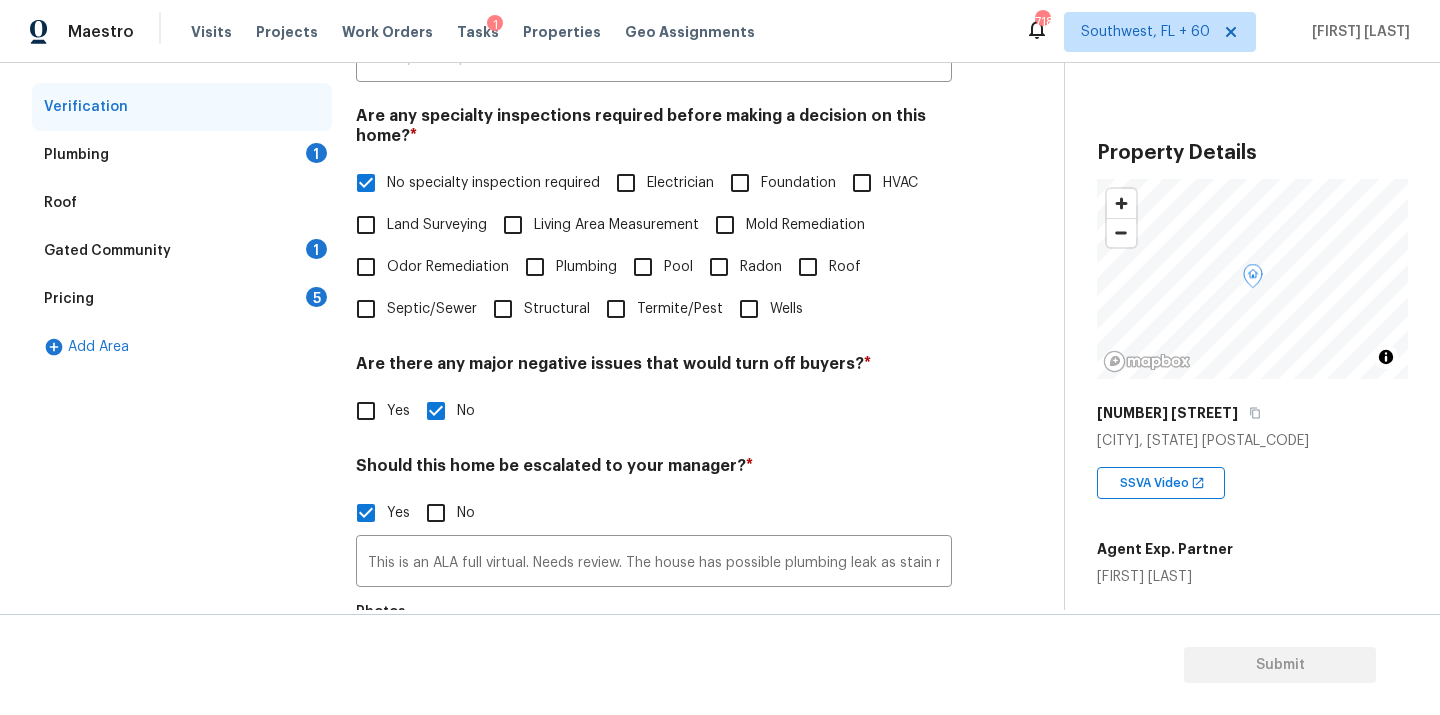 click on "1" at bounding box center (316, 153) 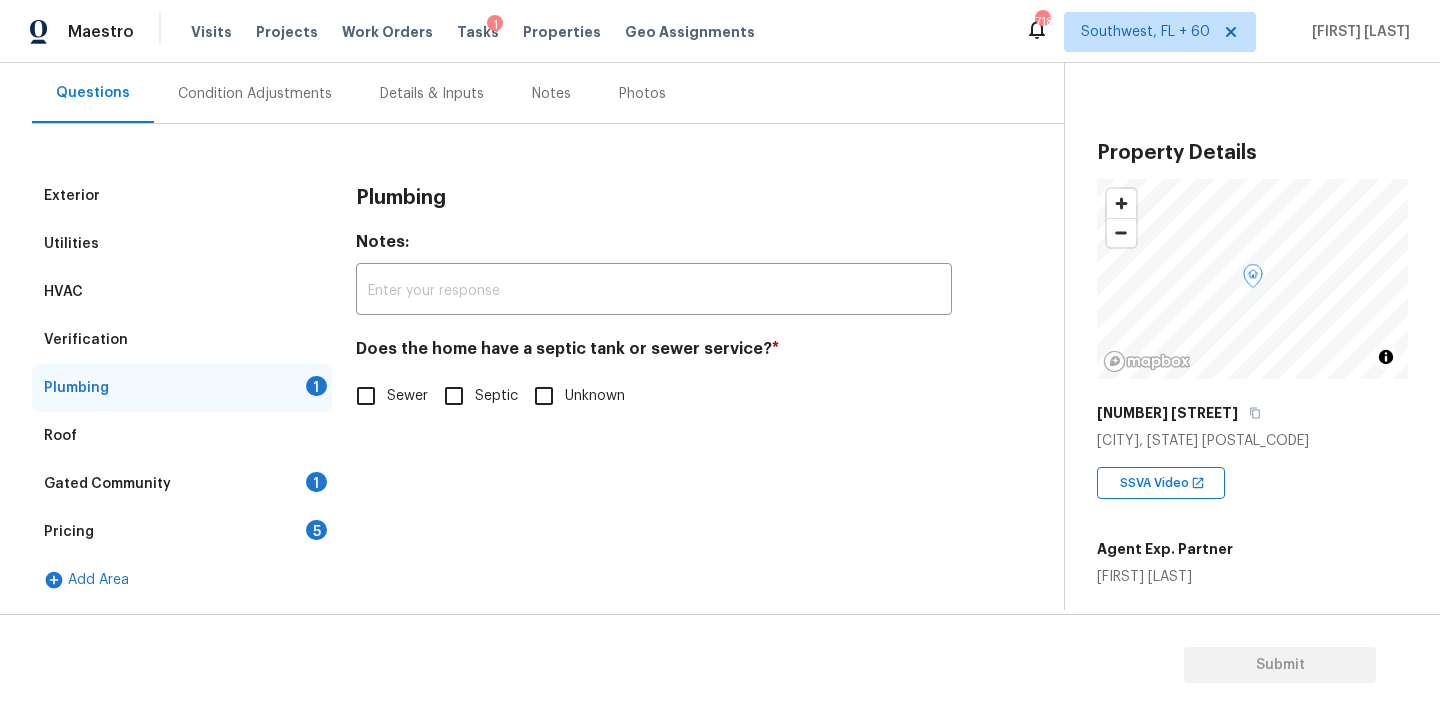 click on "Sewer" at bounding box center (366, 396) 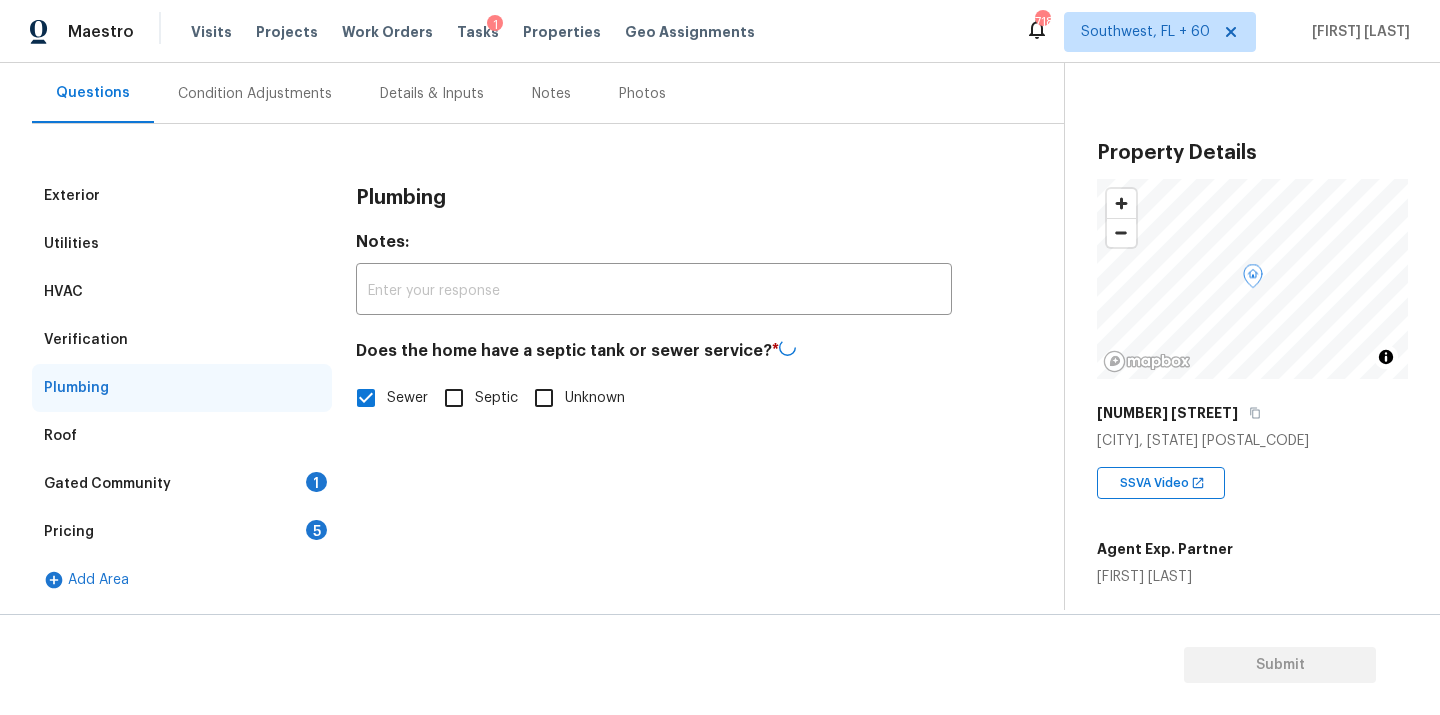 click on "Gated Community 1" at bounding box center (182, 484) 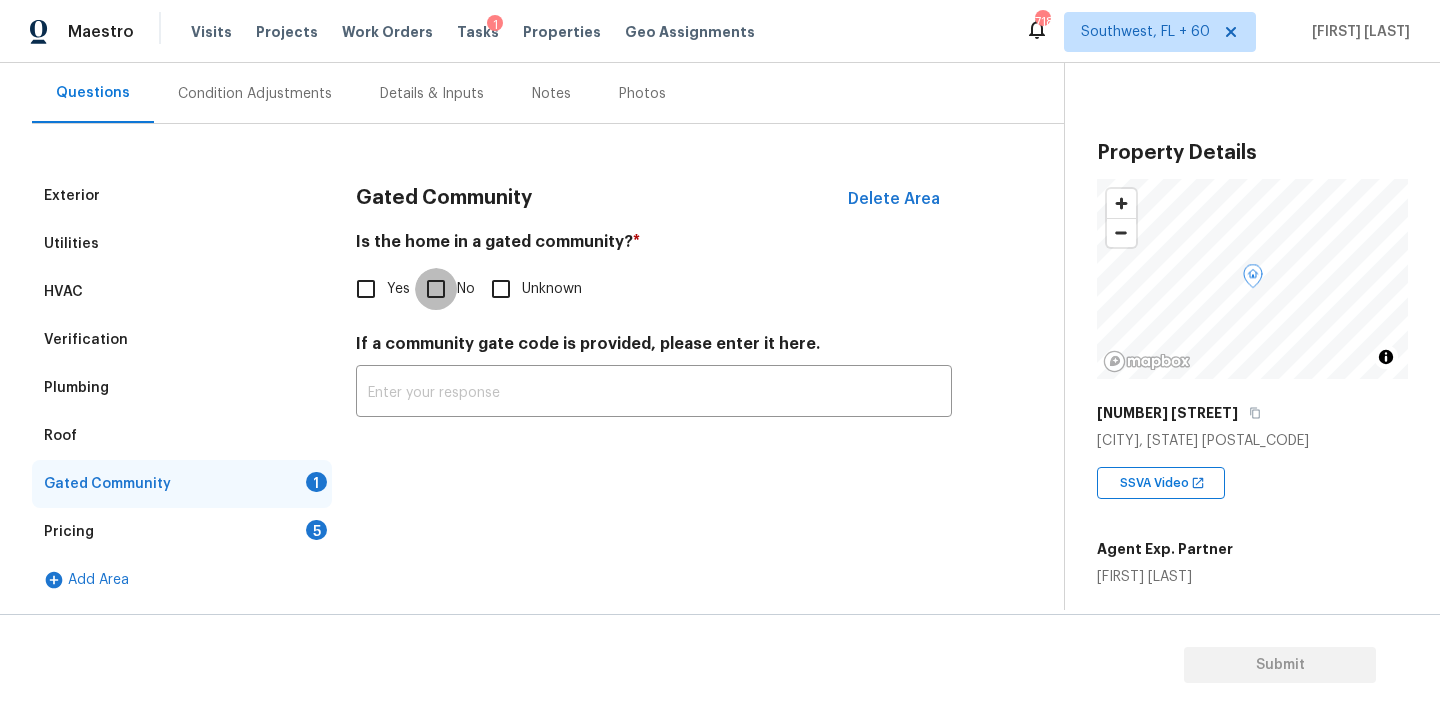 click on "No" at bounding box center [436, 289] 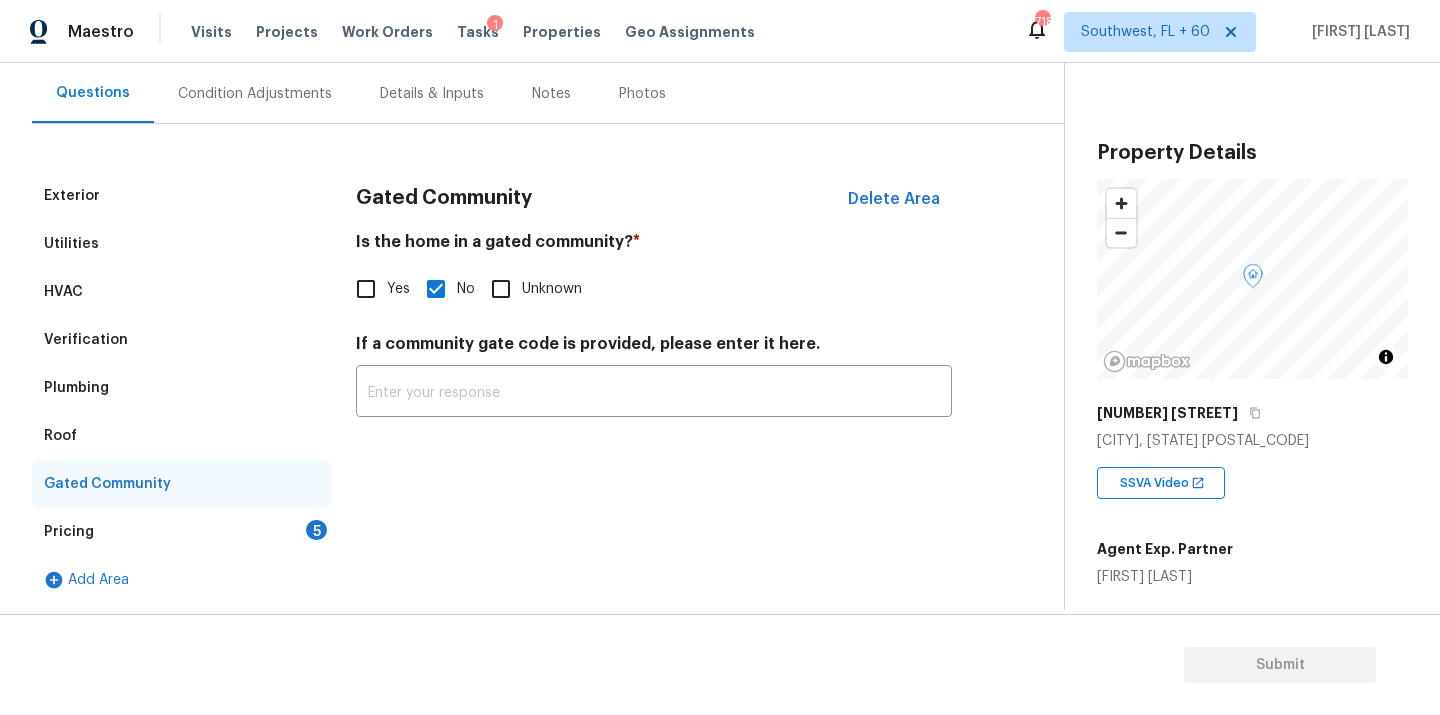click on "Pricing 5" at bounding box center (182, 532) 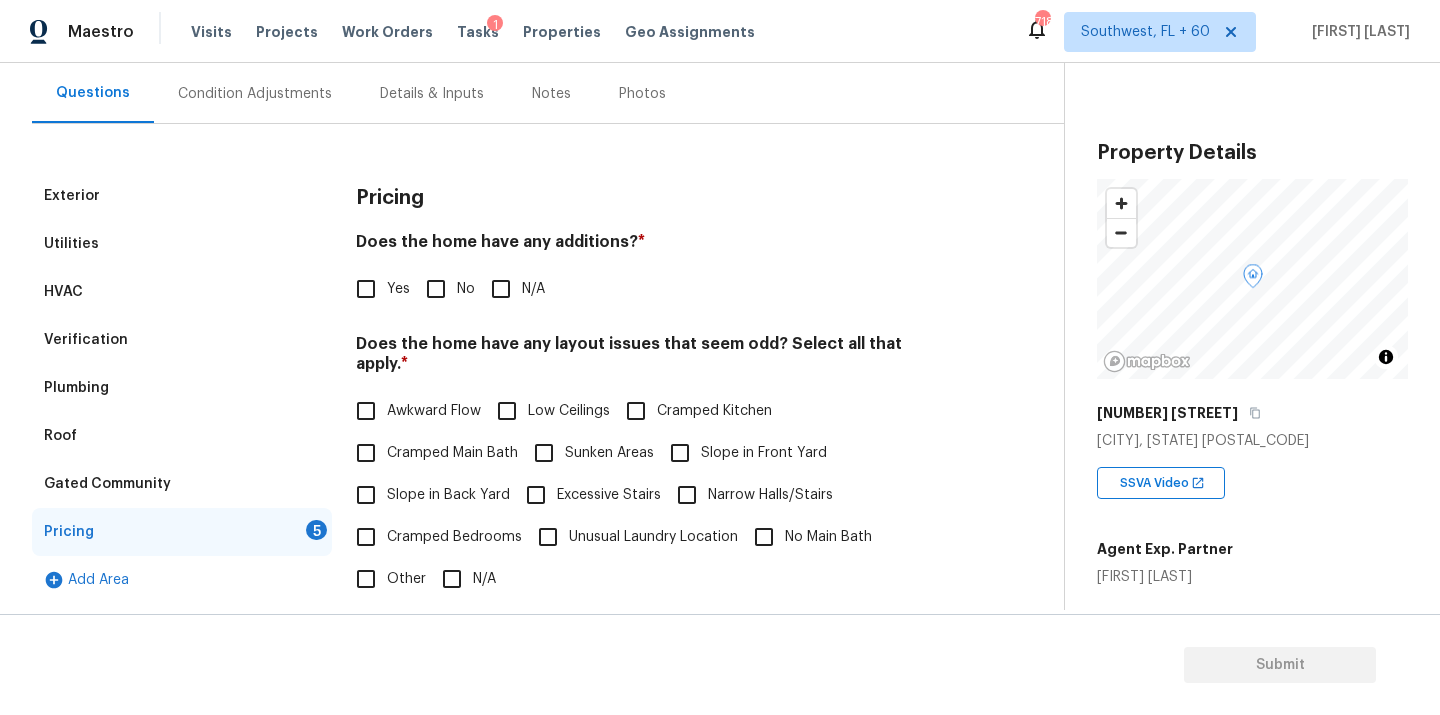 click on "No" at bounding box center (436, 289) 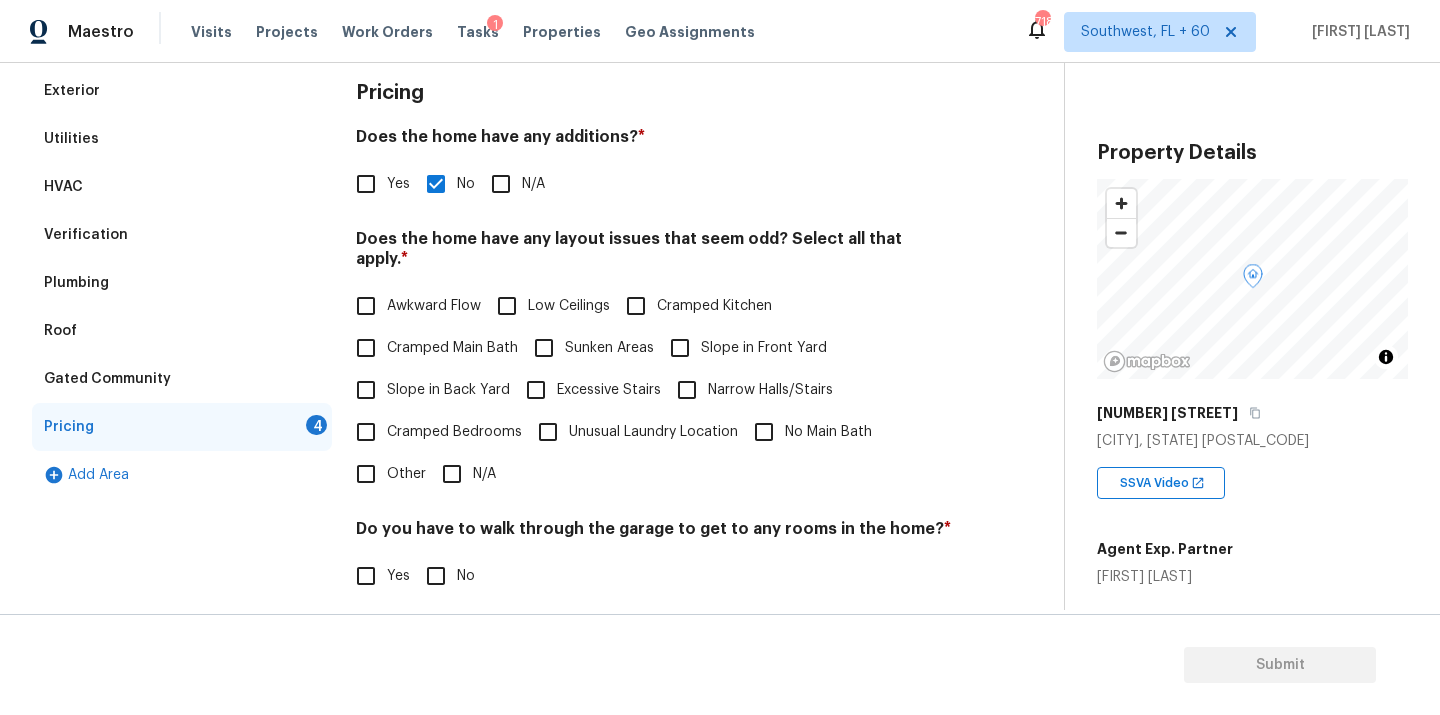 scroll, scrollTop: 348, scrollLeft: 0, axis: vertical 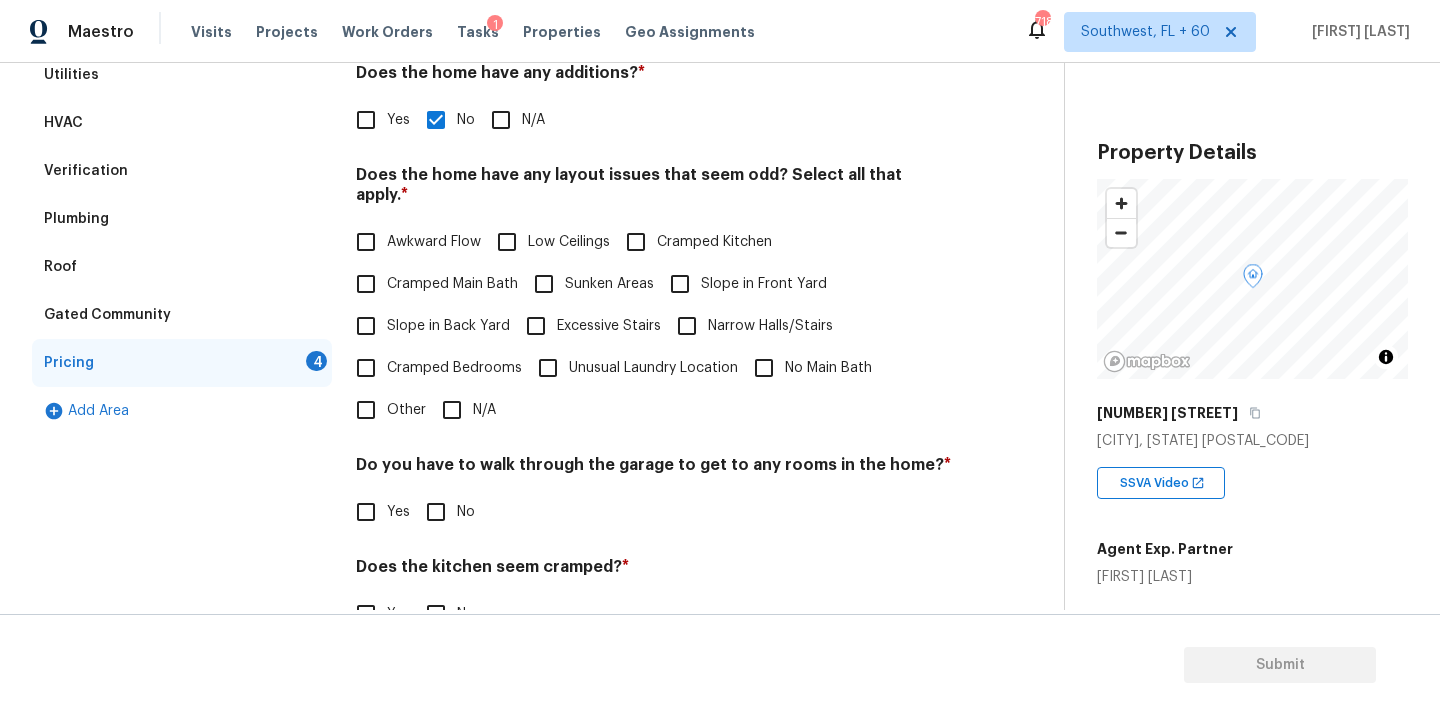 click on "N/A" at bounding box center [452, 410] 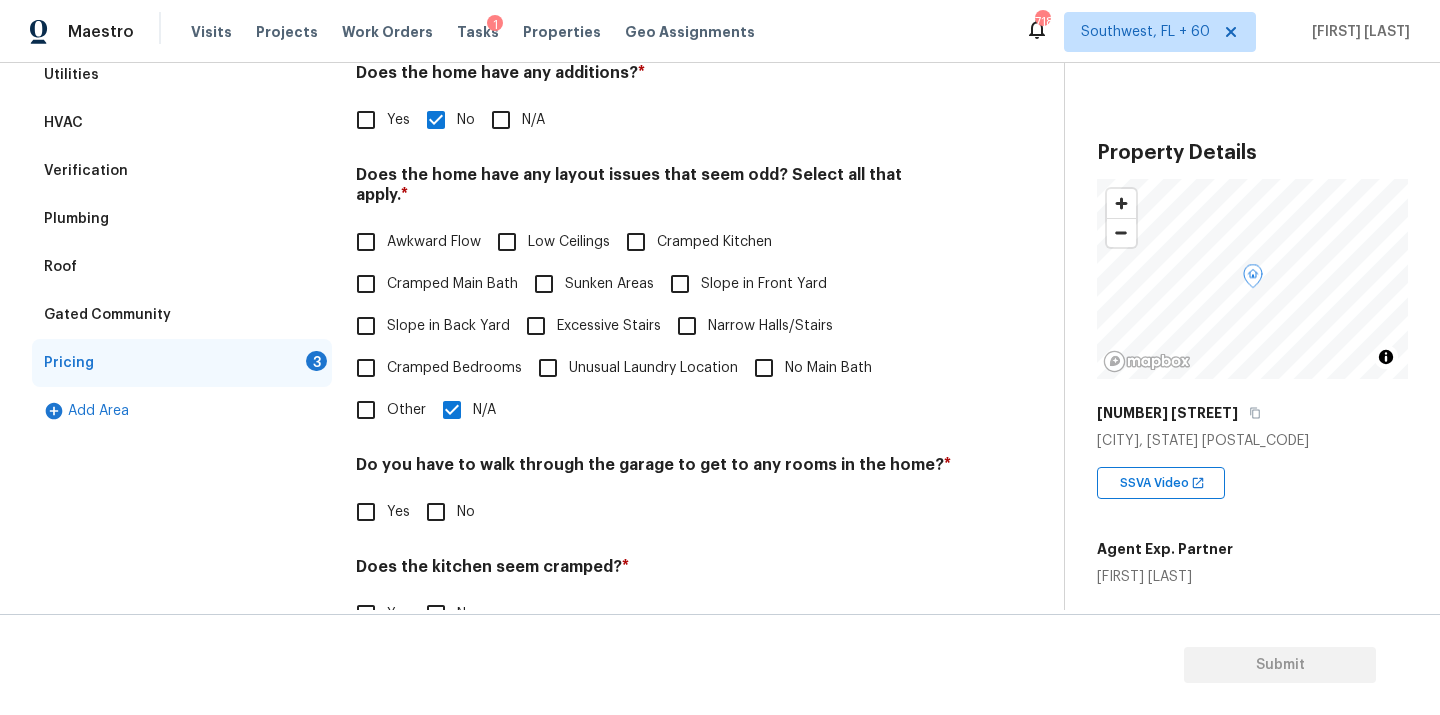 click on "N/A" at bounding box center (452, 410) 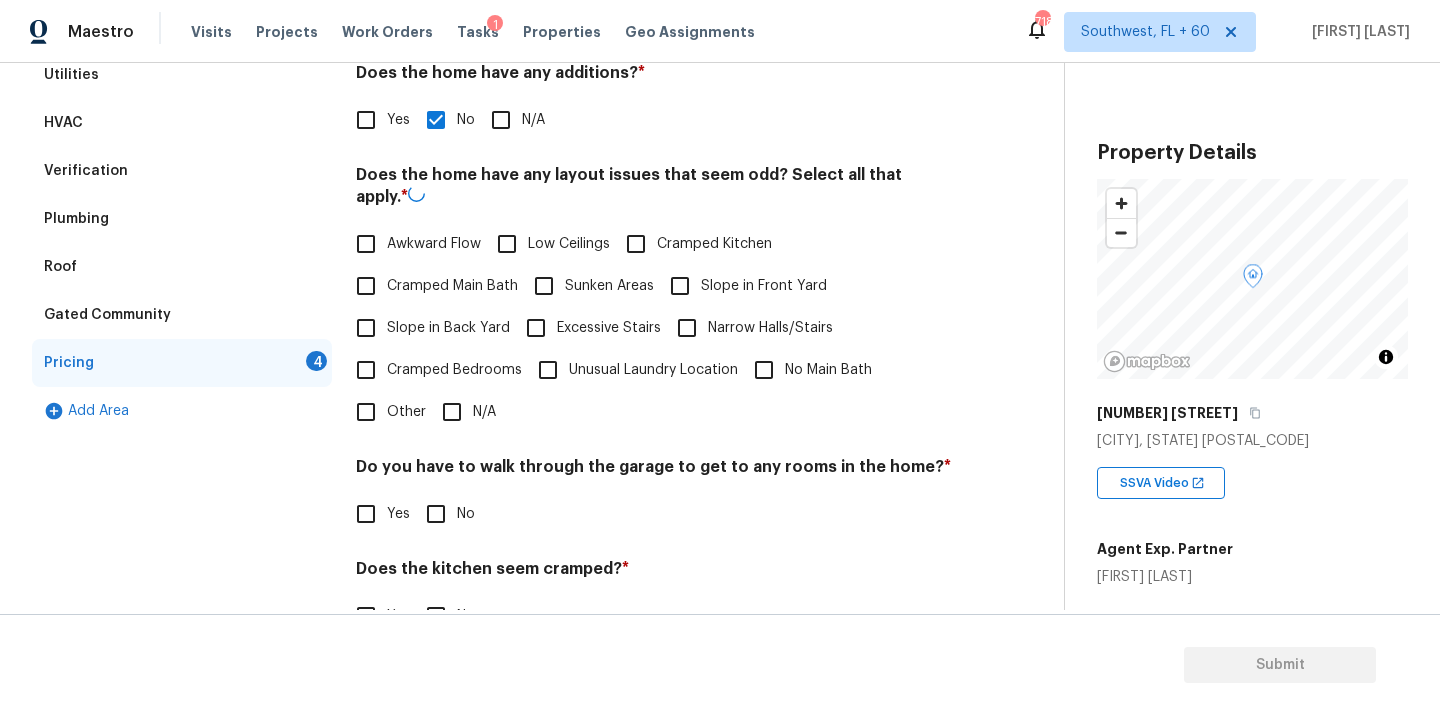 click on "Slope in Back Yard" at bounding box center [366, 328] 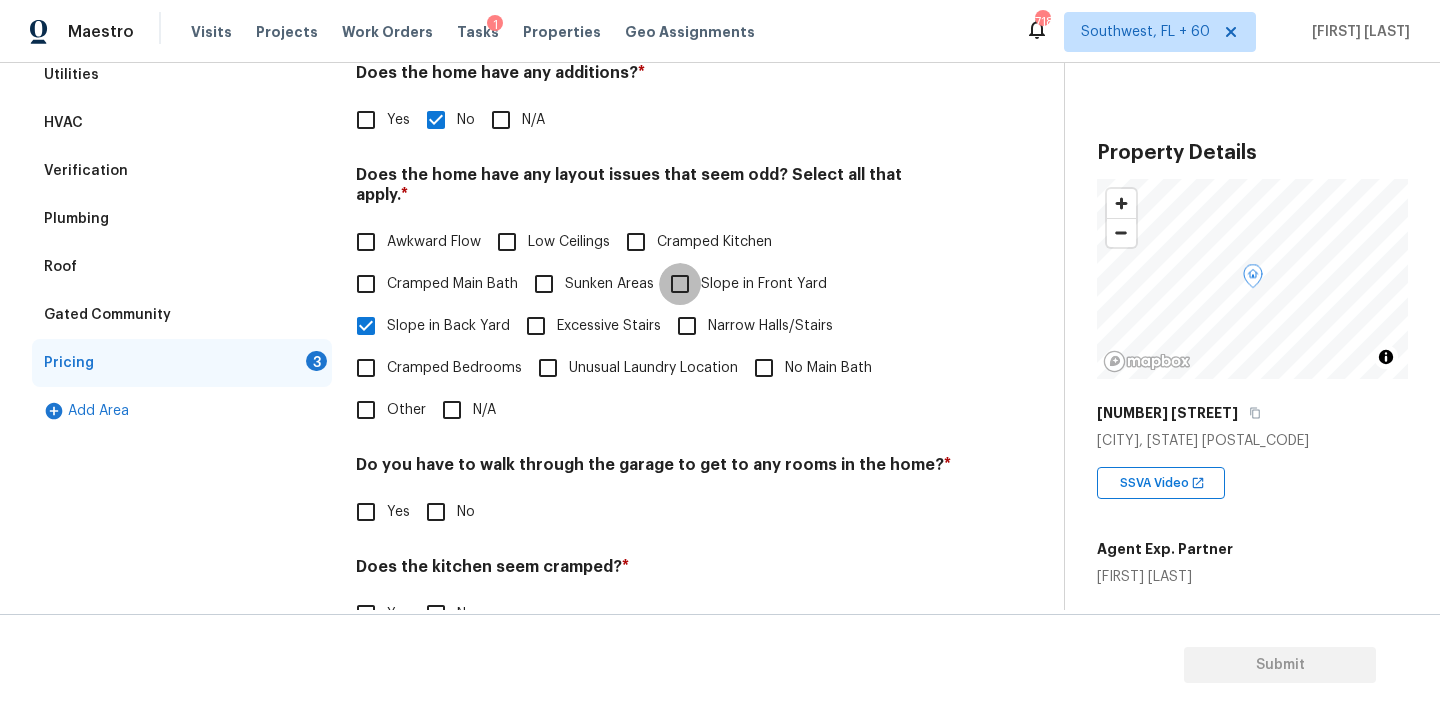 click on "Slope in Front Yard" at bounding box center [680, 284] 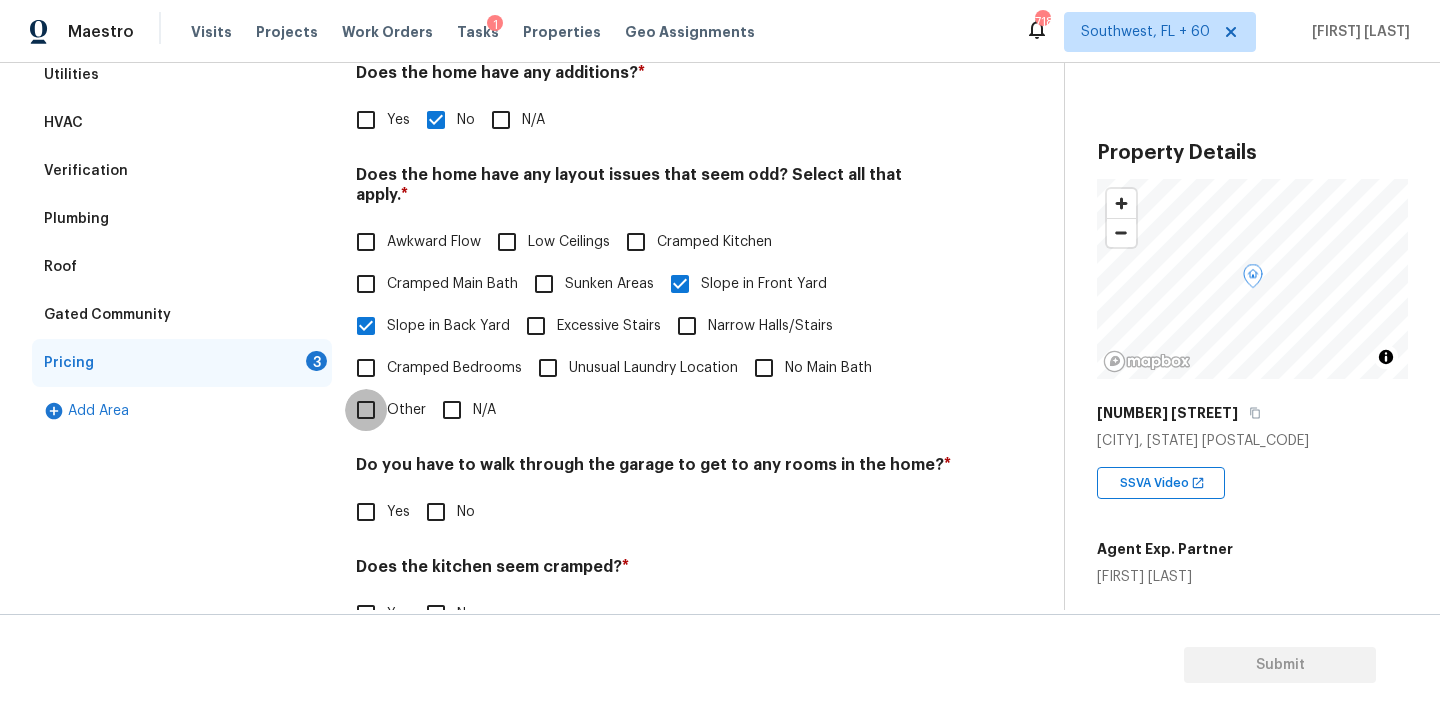 click on "Other" at bounding box center [366, 410] 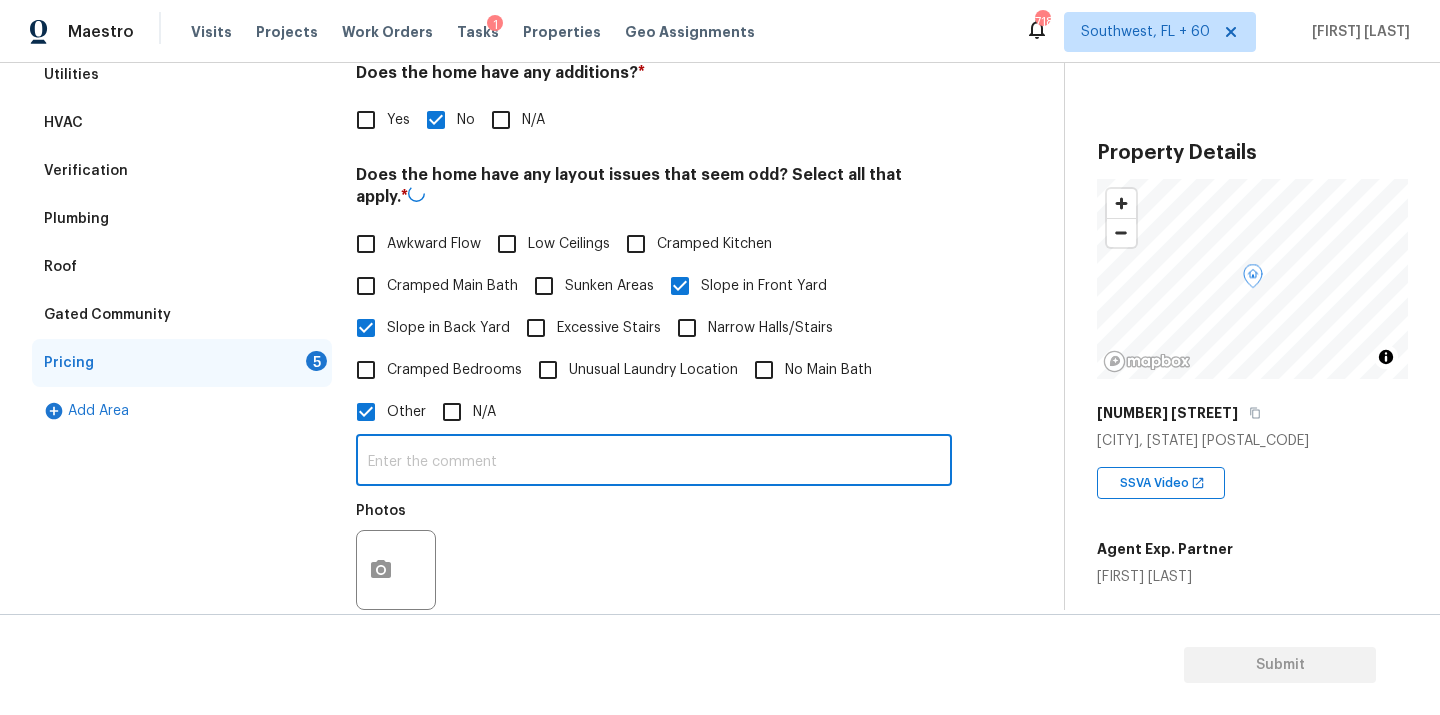 click at bounding box center (654, 462) 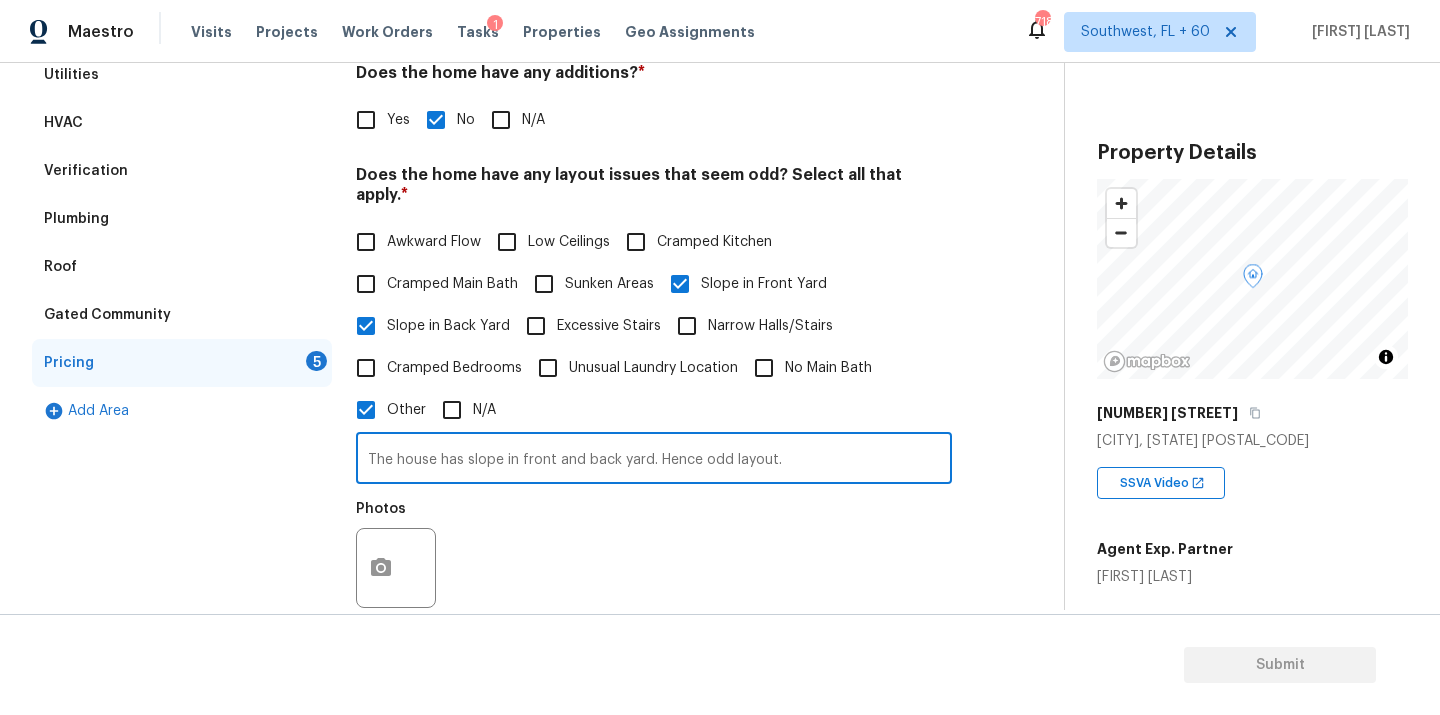 type on "The house has slope in front and back yard. Hence odd layout." 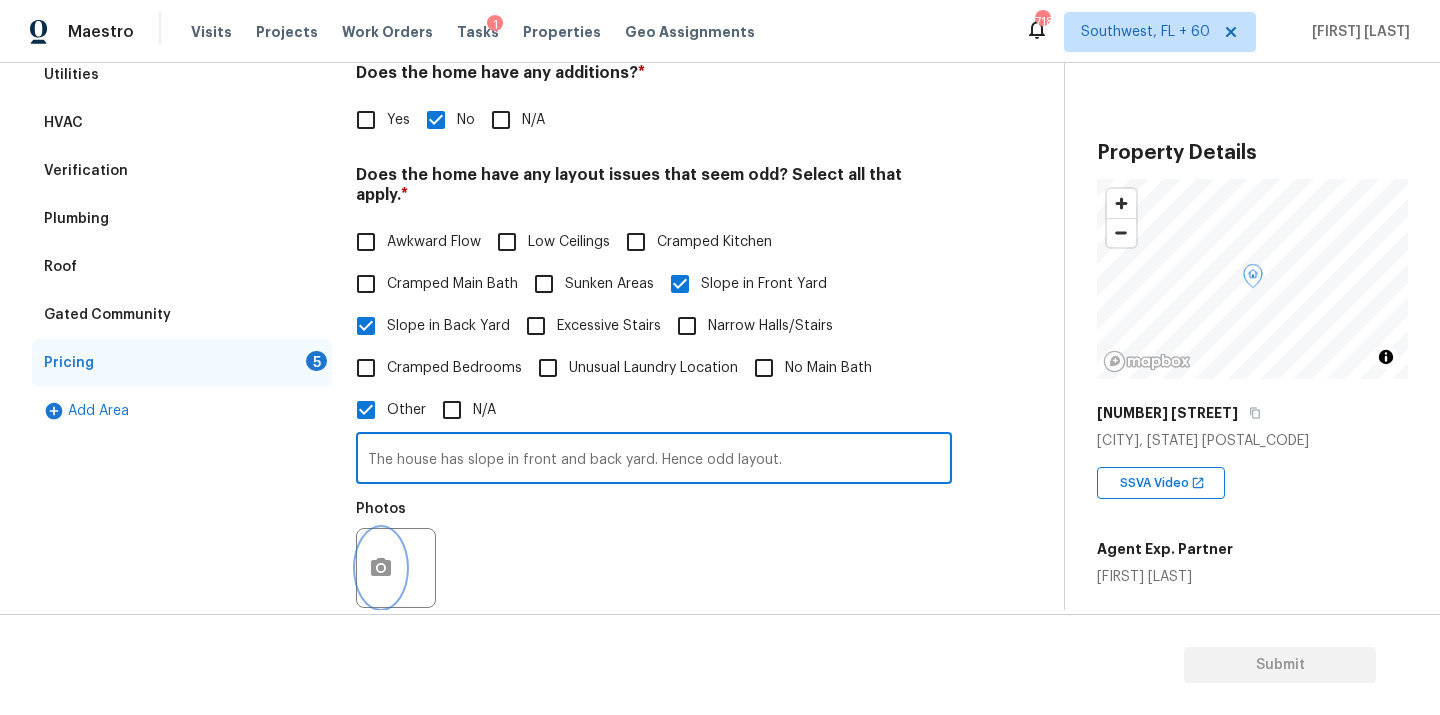 click at bounding box center (381, 568) 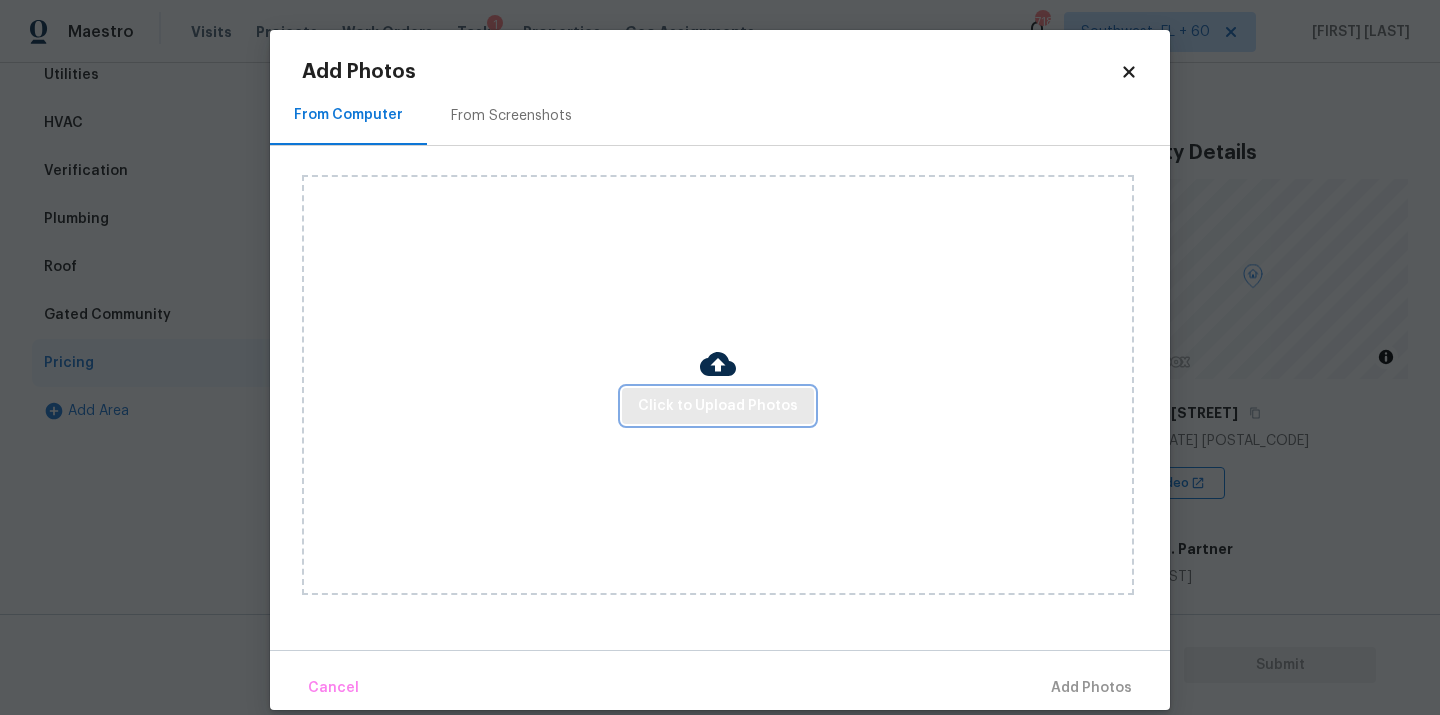 click on "Click to Upload Photos" at bounding box center [718, 406] 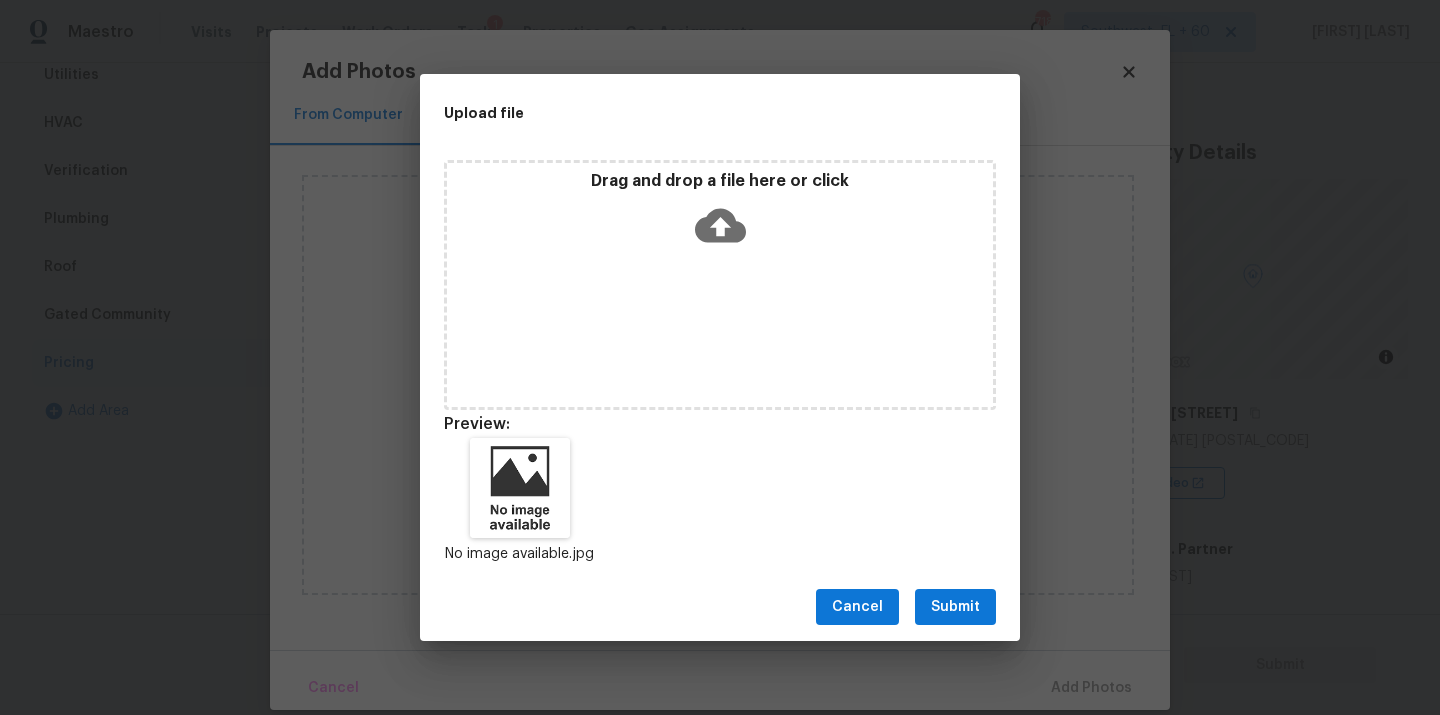 click on "Submit" at bounding box center (955, 607) 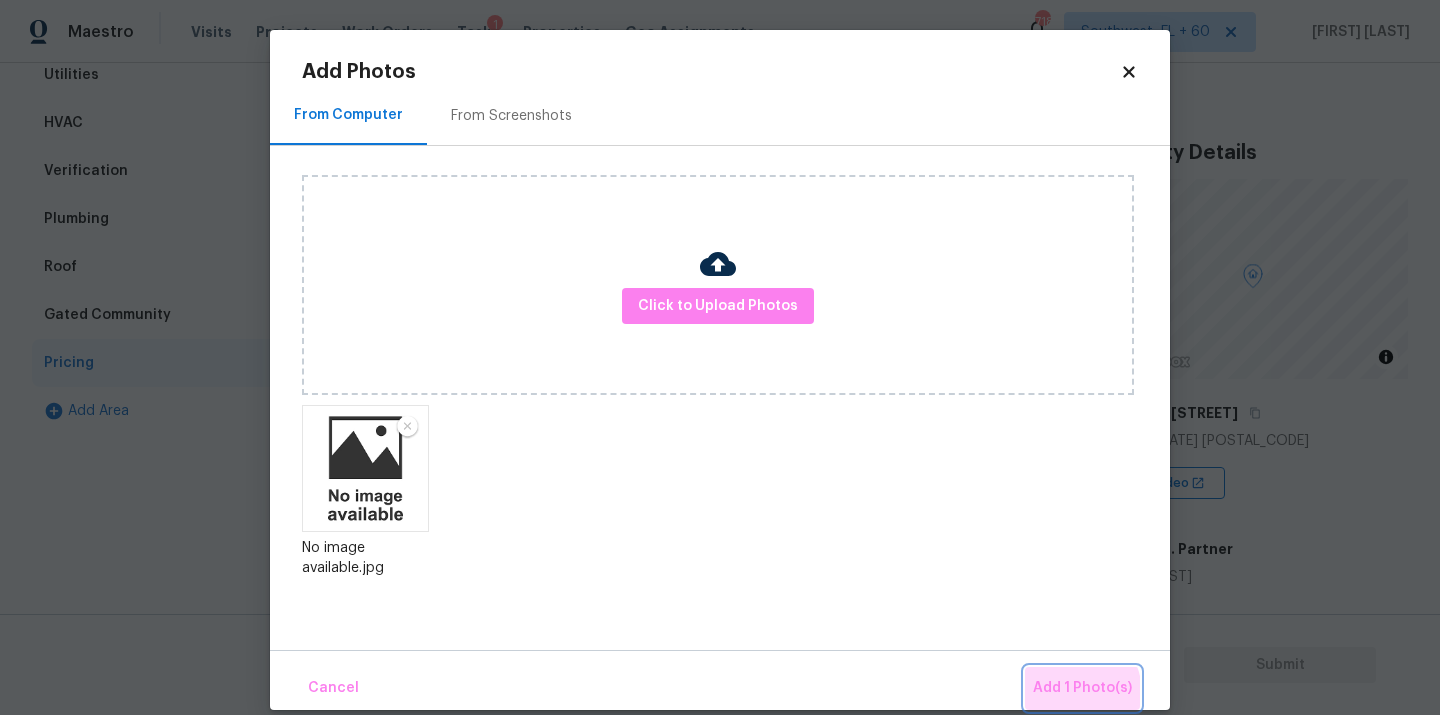 click on "Add 1 Photo(s)" at bounding box center (1082, 688) 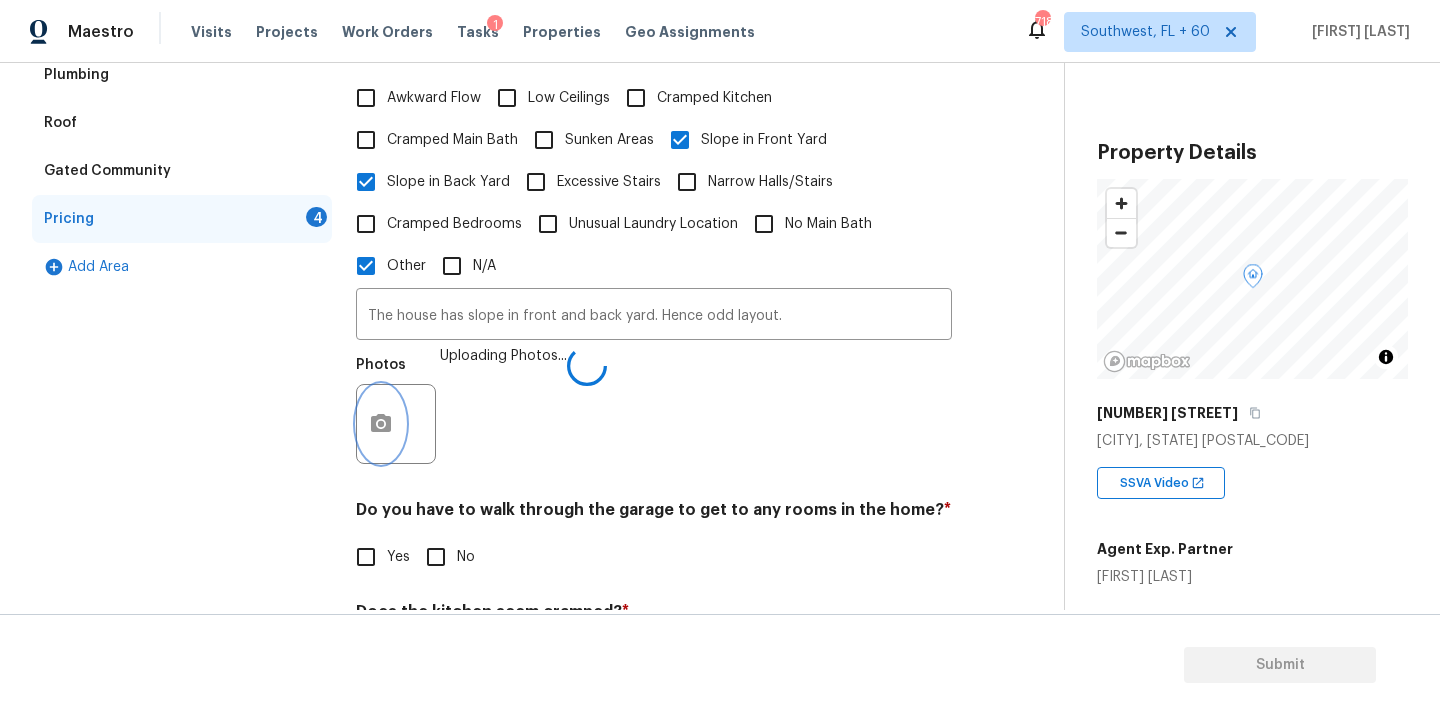 scroll, scrollTop: 674, scrollLeft: 0, axis: vertical 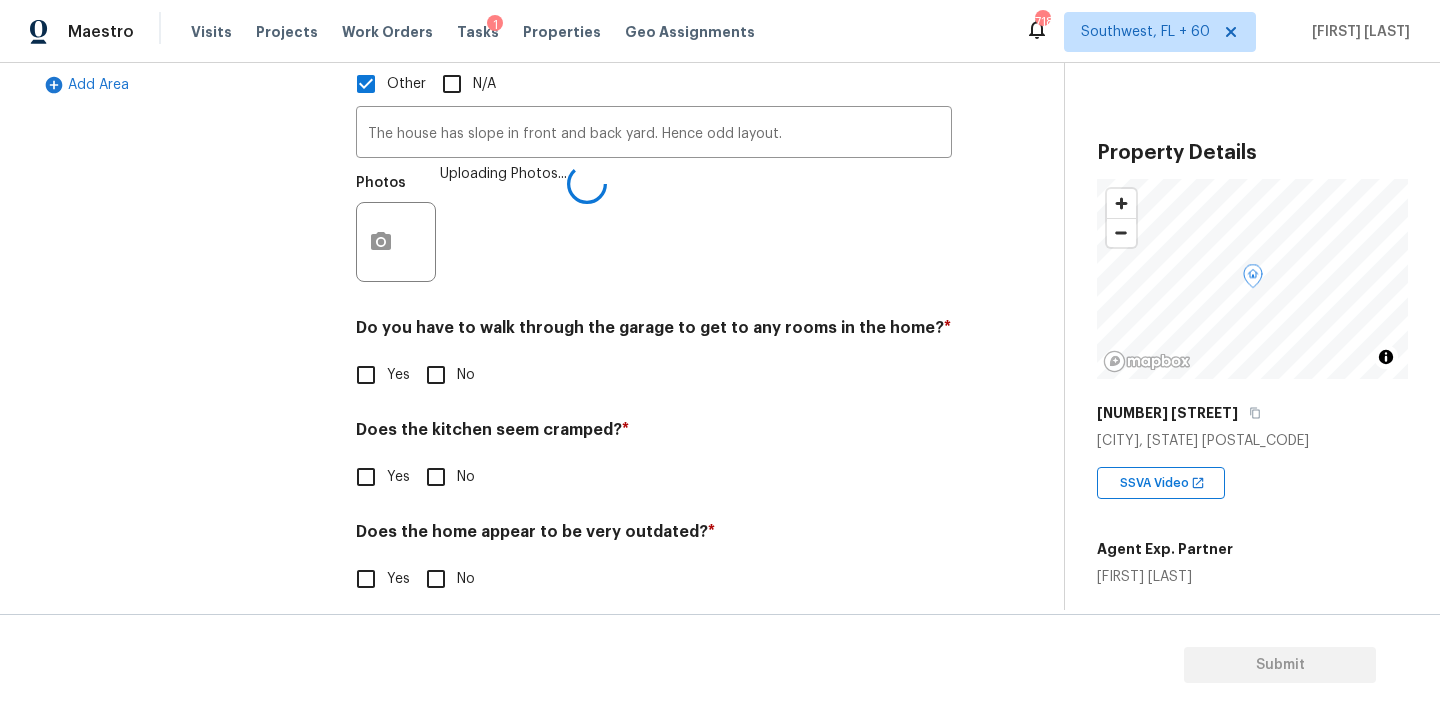 drag, startPoint x: 429, startPoint y: 349, endPoint x: 429, endPoint y: 437, distance: 88 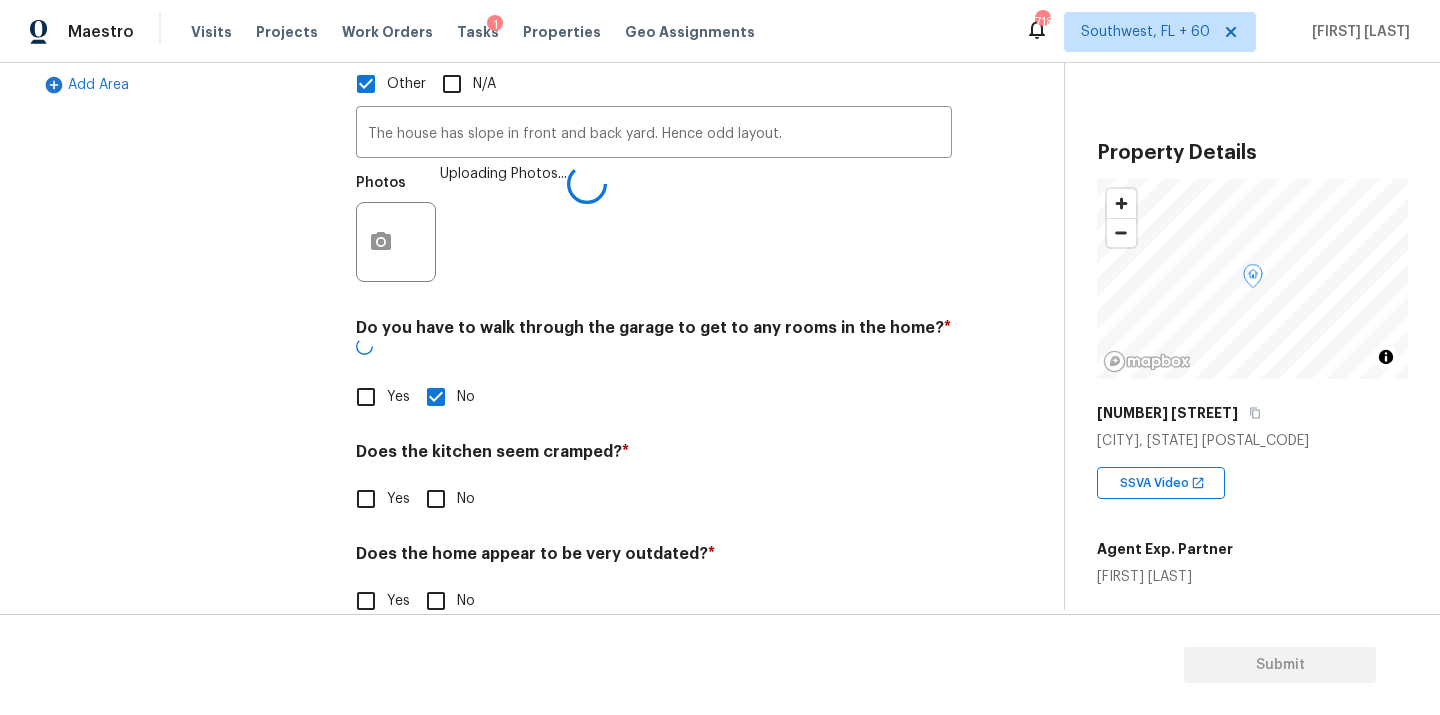 click on "Pricing Does the home have any additions?  * Yes No N/A Does the home have any layout issues that seem odd? Select all that apply.  * Awkward Flow Low Ceilings Cramped Kitchen Cramped Main Bath Sunken Areas Slope in Front Yard Slope in Back Yard Excessive Stairs Narrow Halls/Stairs Cramped Bedrooms Unusual Laundry Location No Main Bath Other N/A The house has slope in front and back yard. Hence odd layout. ​ Photos Uploading Photos... Do you have to walk through the garage to get to any rooms in the home?  * Yes No Does the kitchen seem cramped?  * Yes No Does the home appear to be very outdated?  * Yes No" at bounding box center [654, 161] 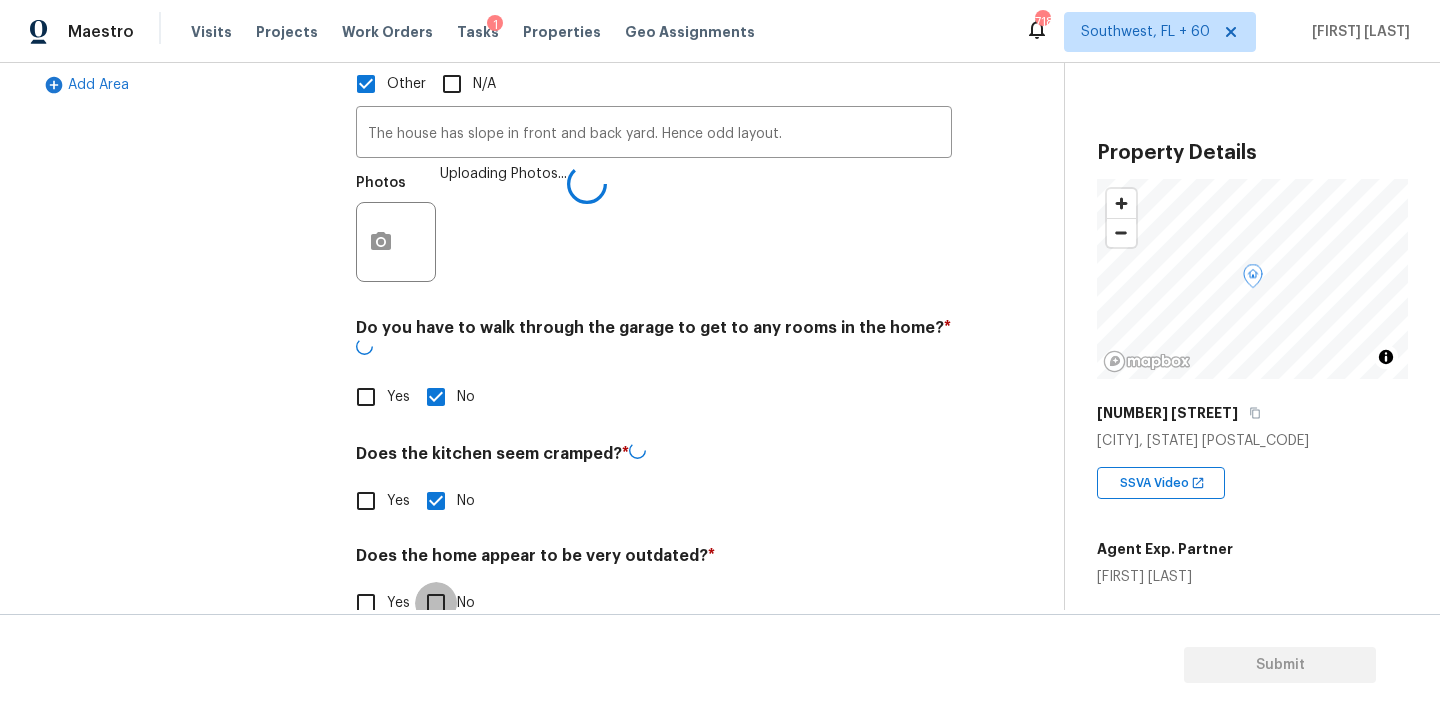 click on "No" at bounding box center [436, 603] 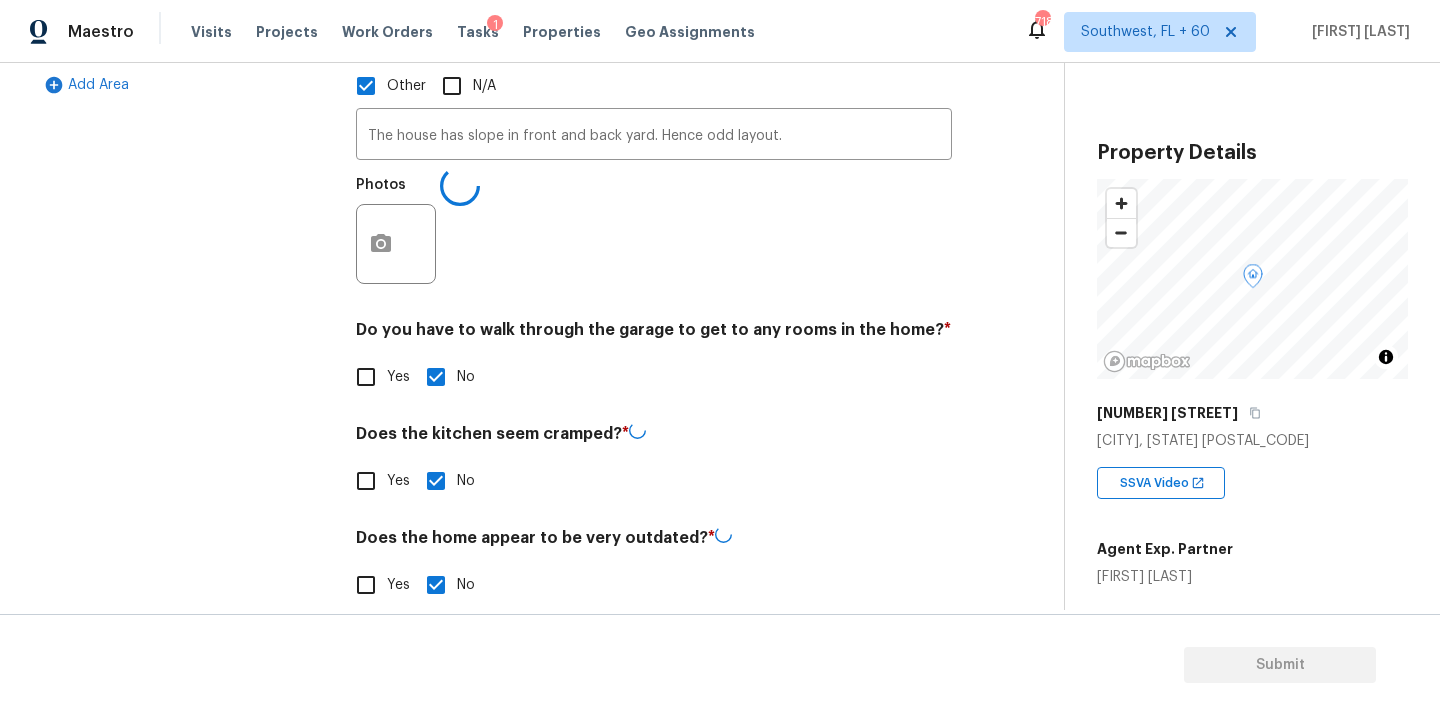 click on "Exterior Utilities HVAC Verification Plumbing Roof Gated Community Pricing 1 Add Area" at bounding box center [182, 153] 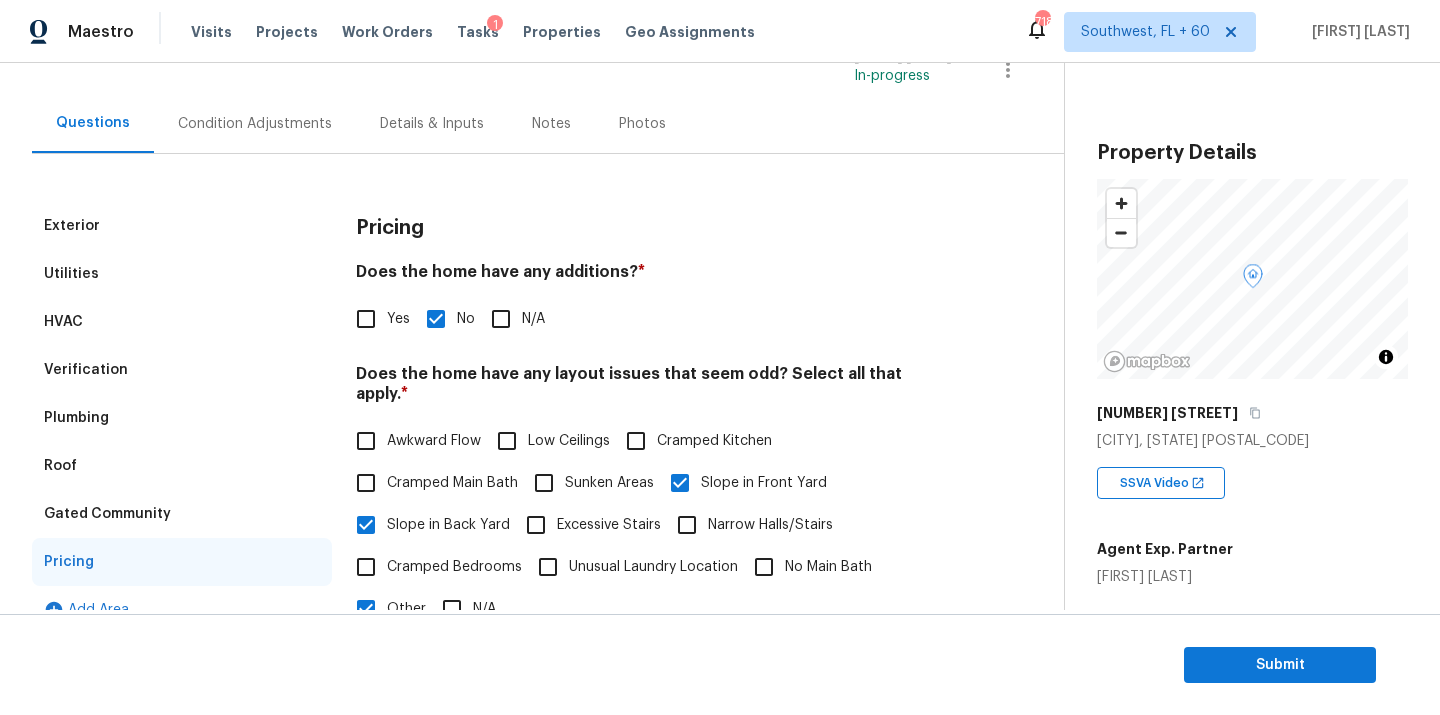 scroll, scrollTop: 35, scrollLeft: 0, axis: vertical 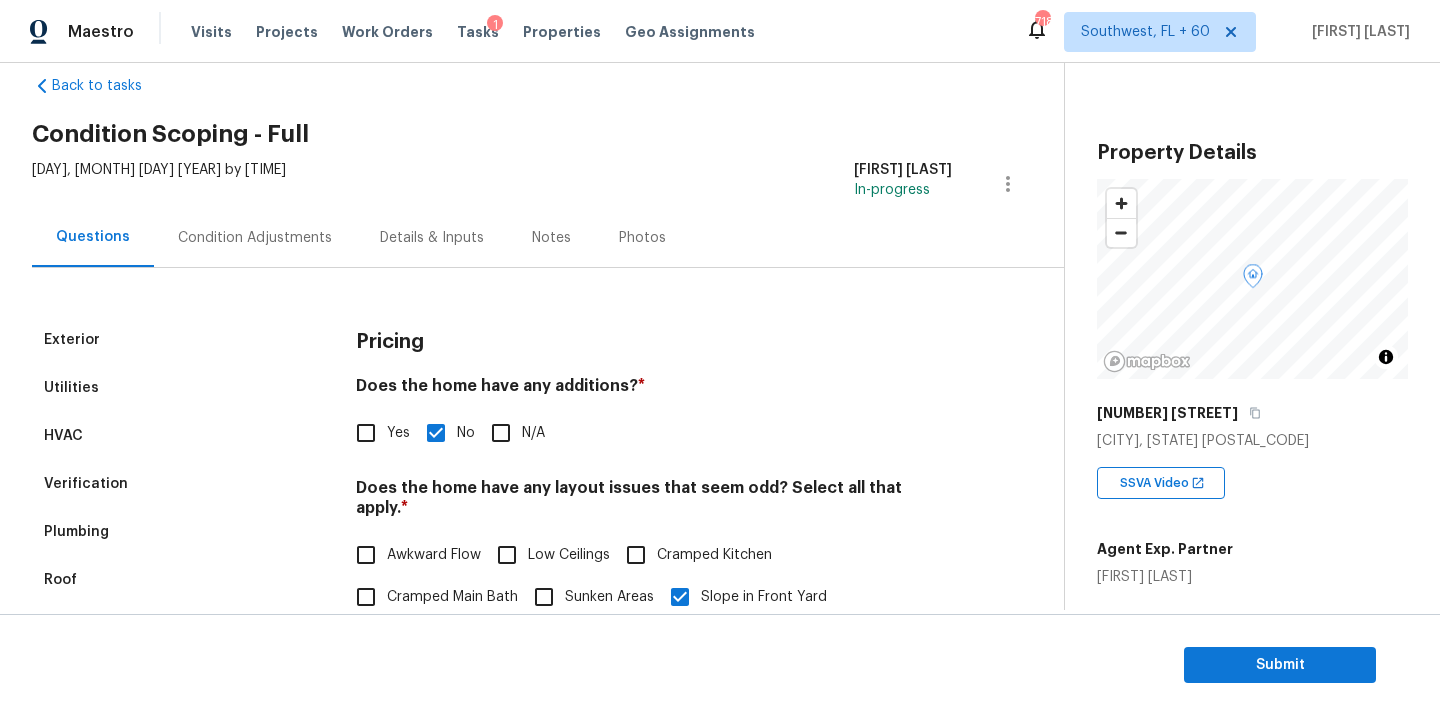 click on "Condition Adjustments" at bounding box center [255, 238] 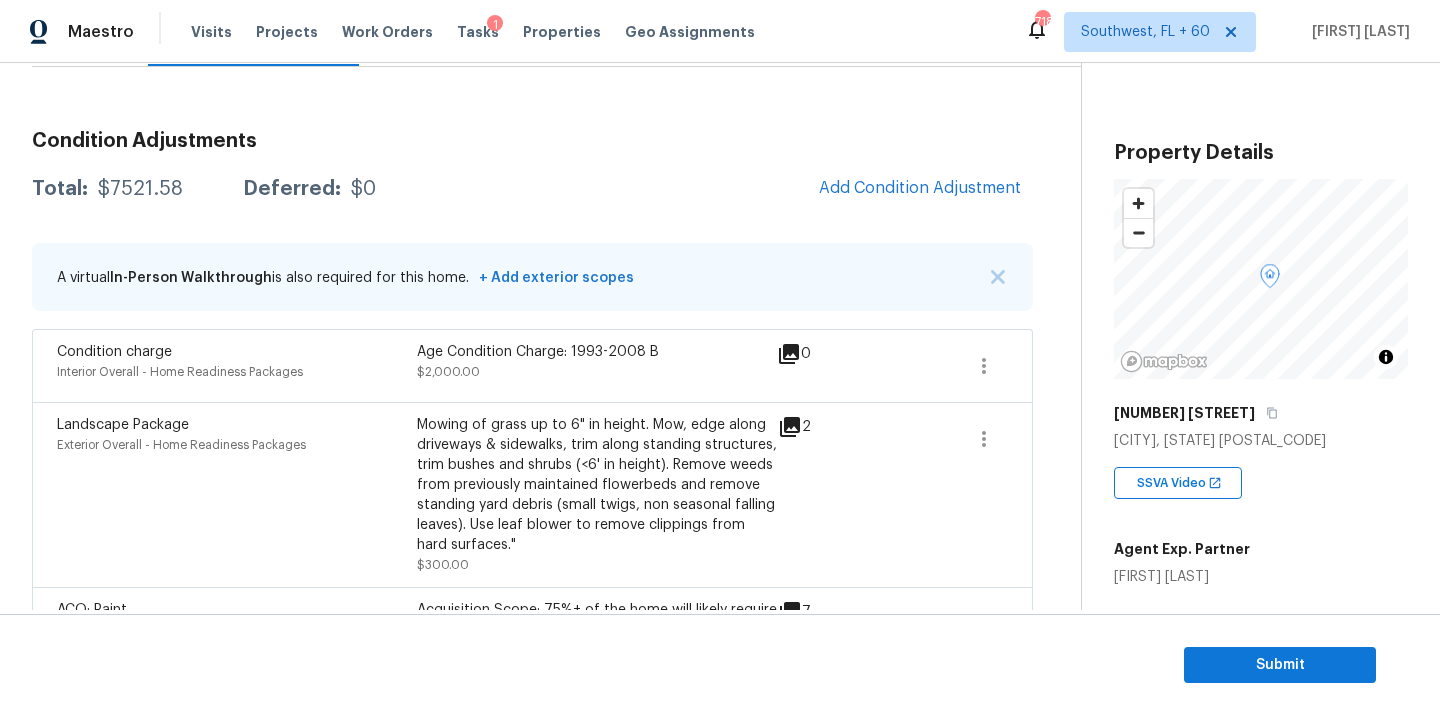 scroll, scrollTop: 141, scrollLeft: 0, axis: vertical 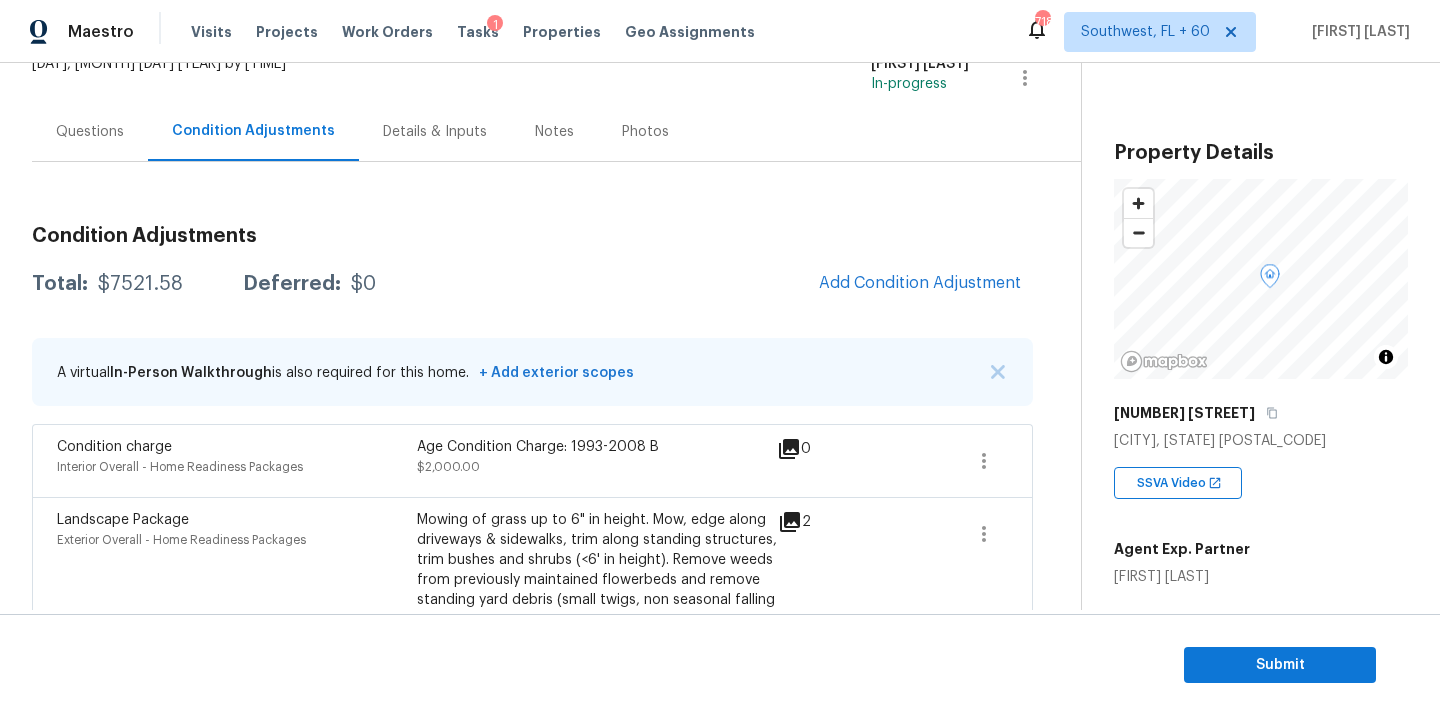 click on "Questions" at bounding box center (90, 132) 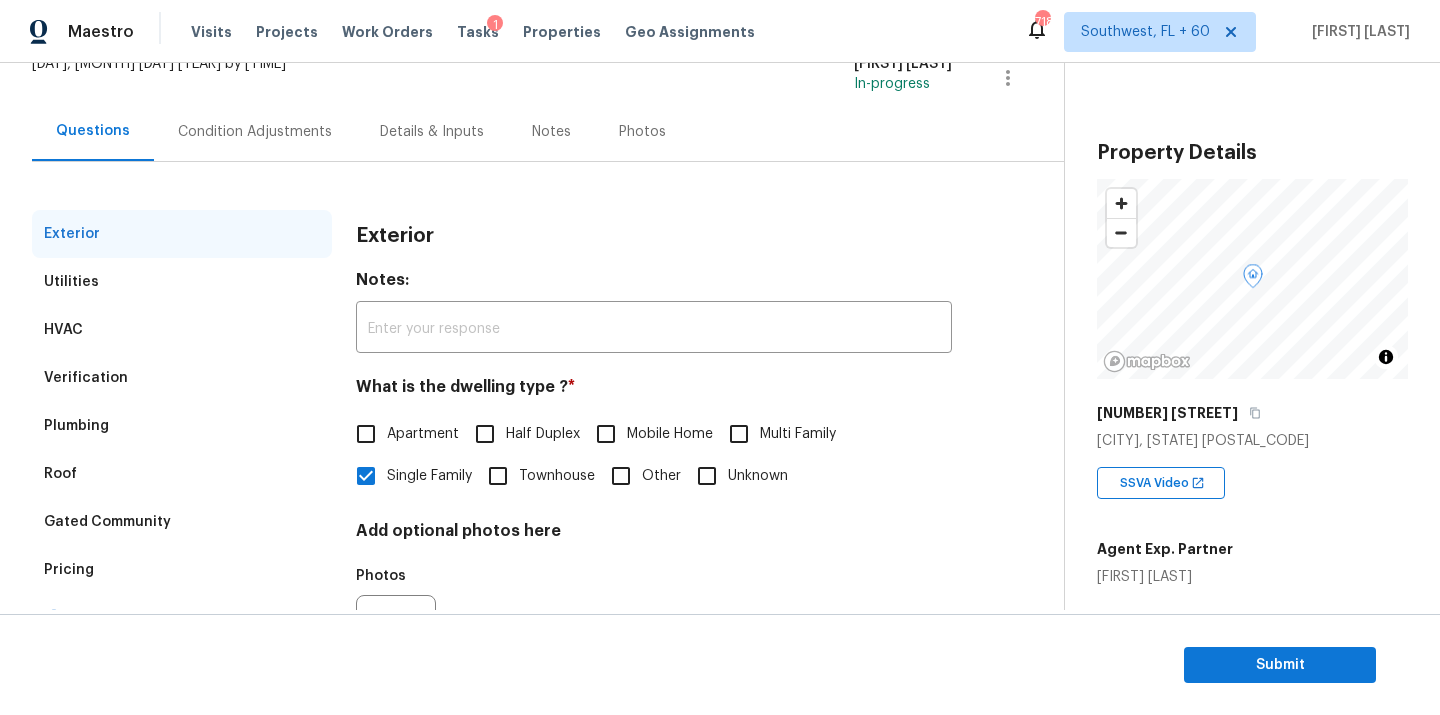 click on "Verification" at bounding box center [86, 378] 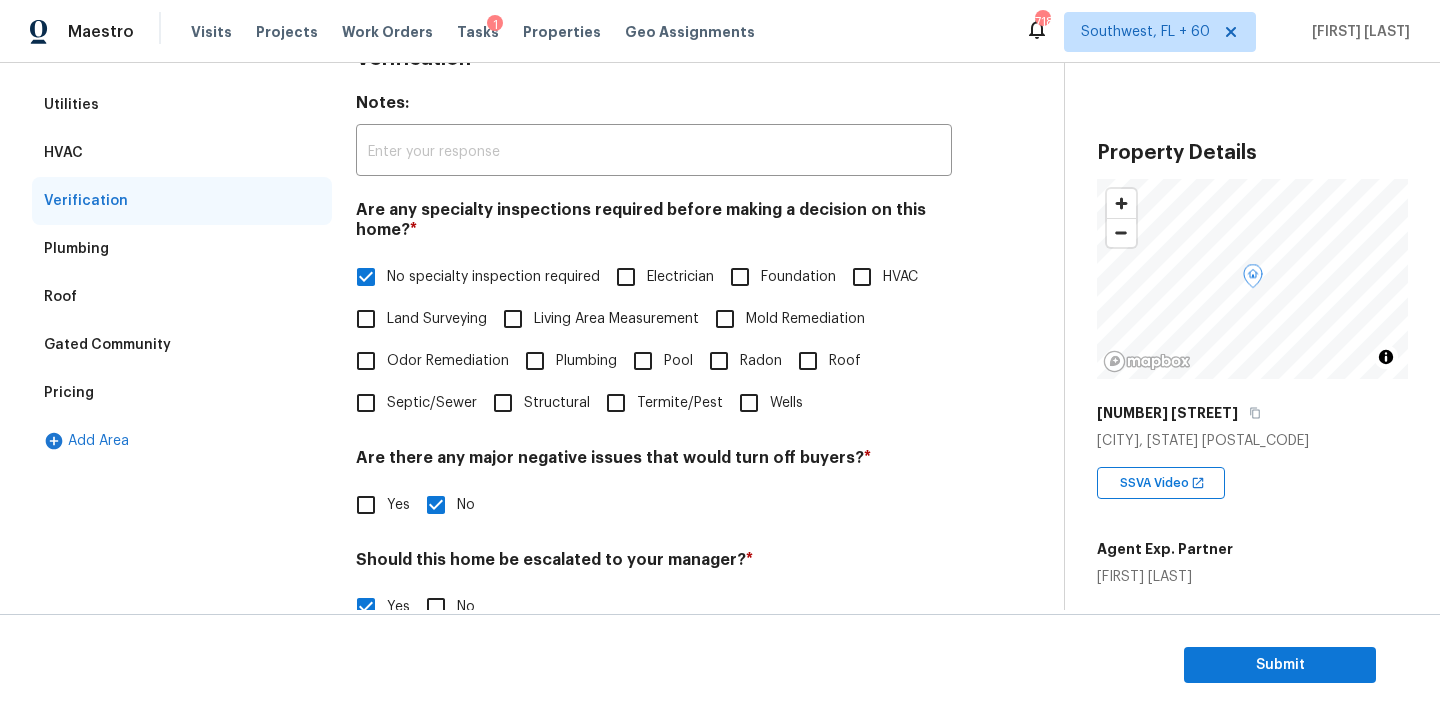 scroll, scrollTop: 465, scrollLeft: 0, axis: vertical 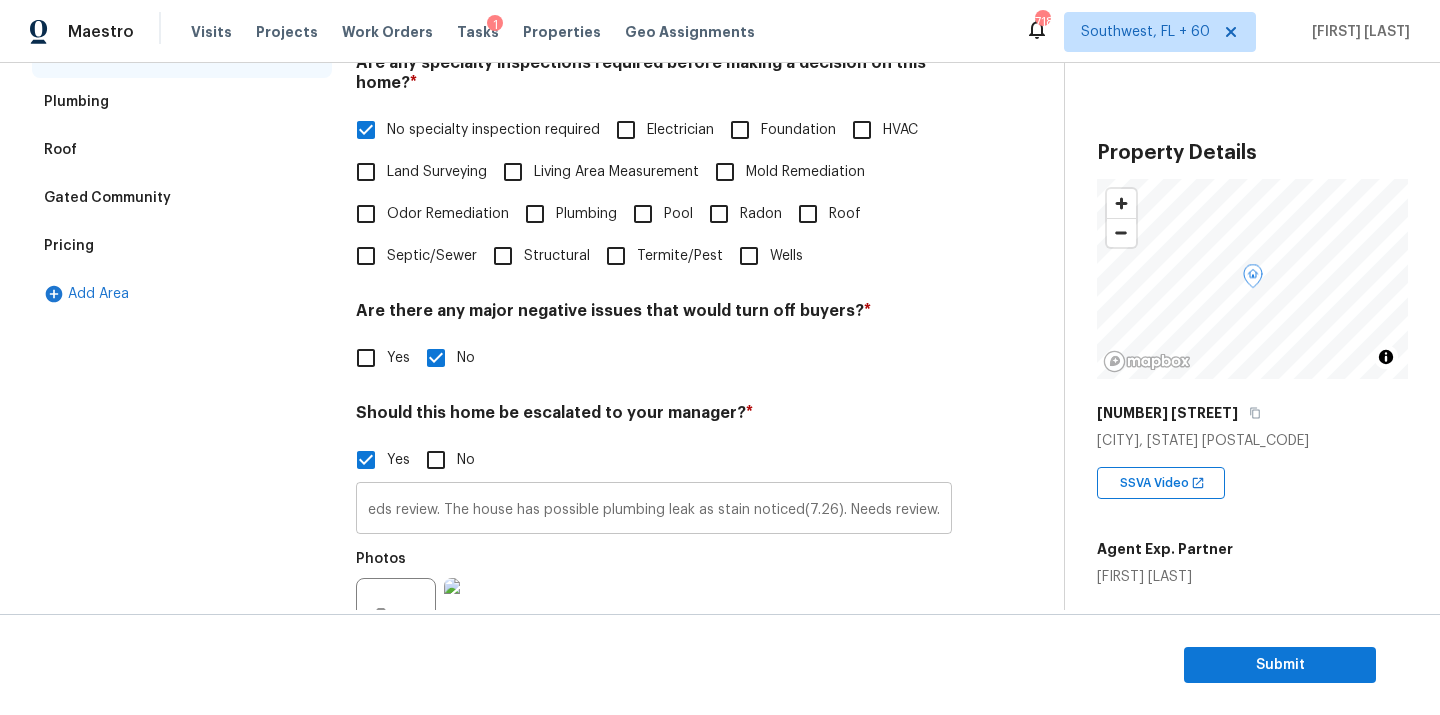 click on "This is an ALA full virtual. Needs review. The house has possible plumbing leak as stain noticed(7.26). Needs review." at bounding box center (654, 510) 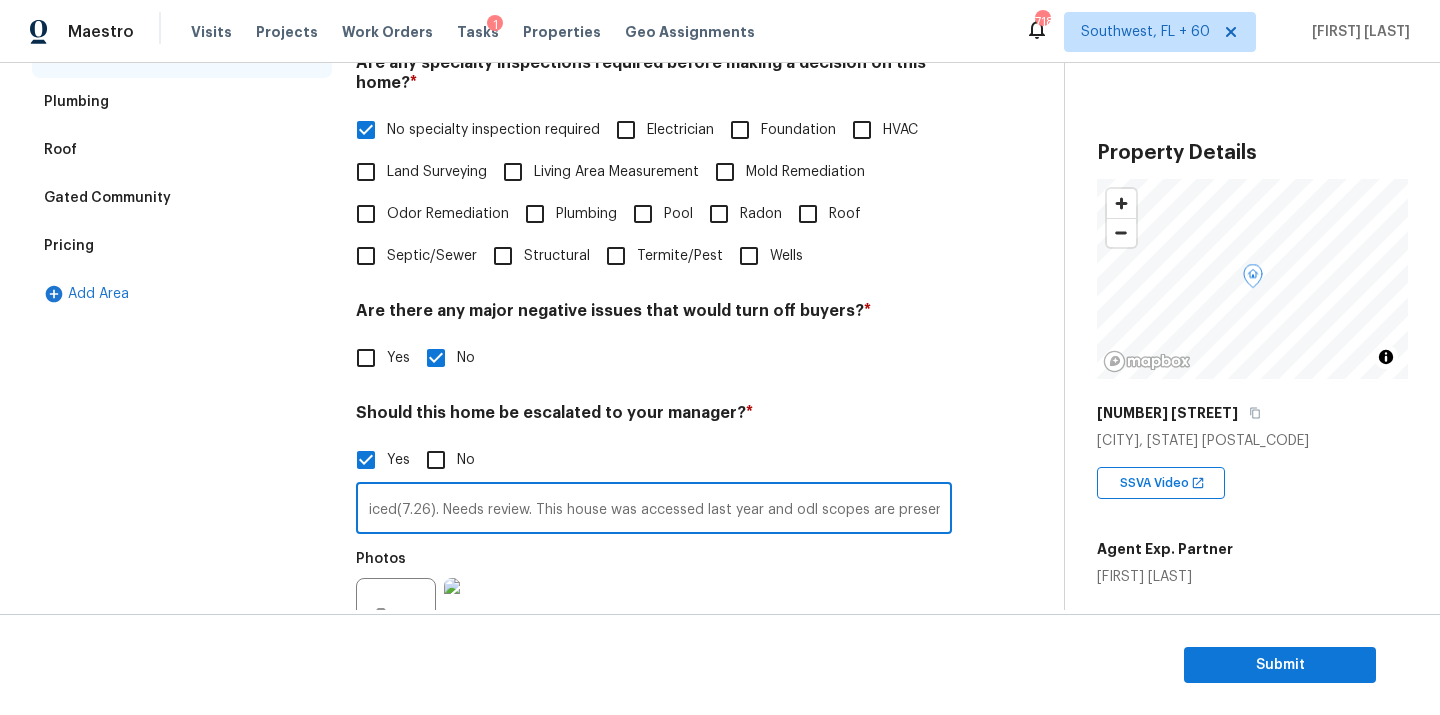 scroll, scrollTop: 0, scrollLeft: 594, axis: horizontal 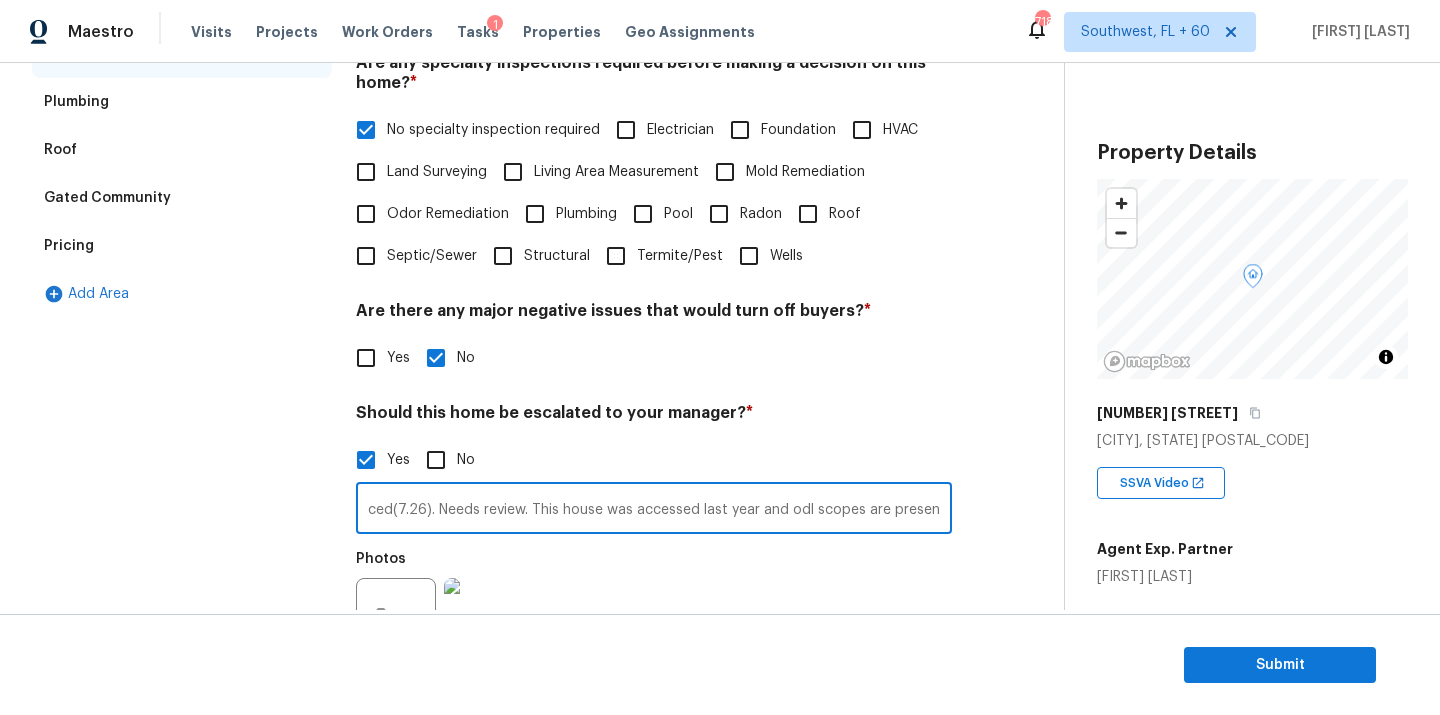 click on "This is an ALA full virtual. Needs review. The house has possible plumbing leak as stain noticed(7.26). Needs review. This house was accessed last year and odl scopes are present." at bounding box center (654, 510) 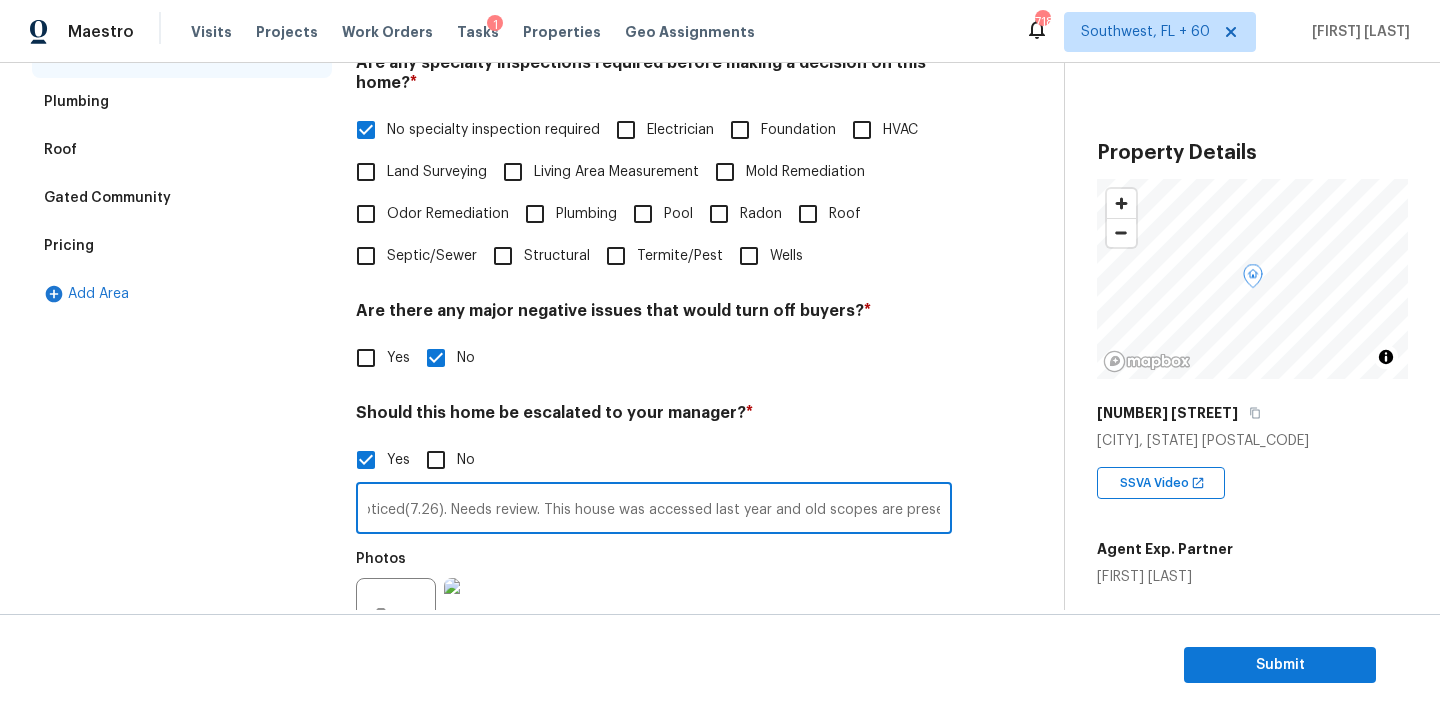 scroll, scrollTop: 0, scrollLeft: 594, axis: horizontal 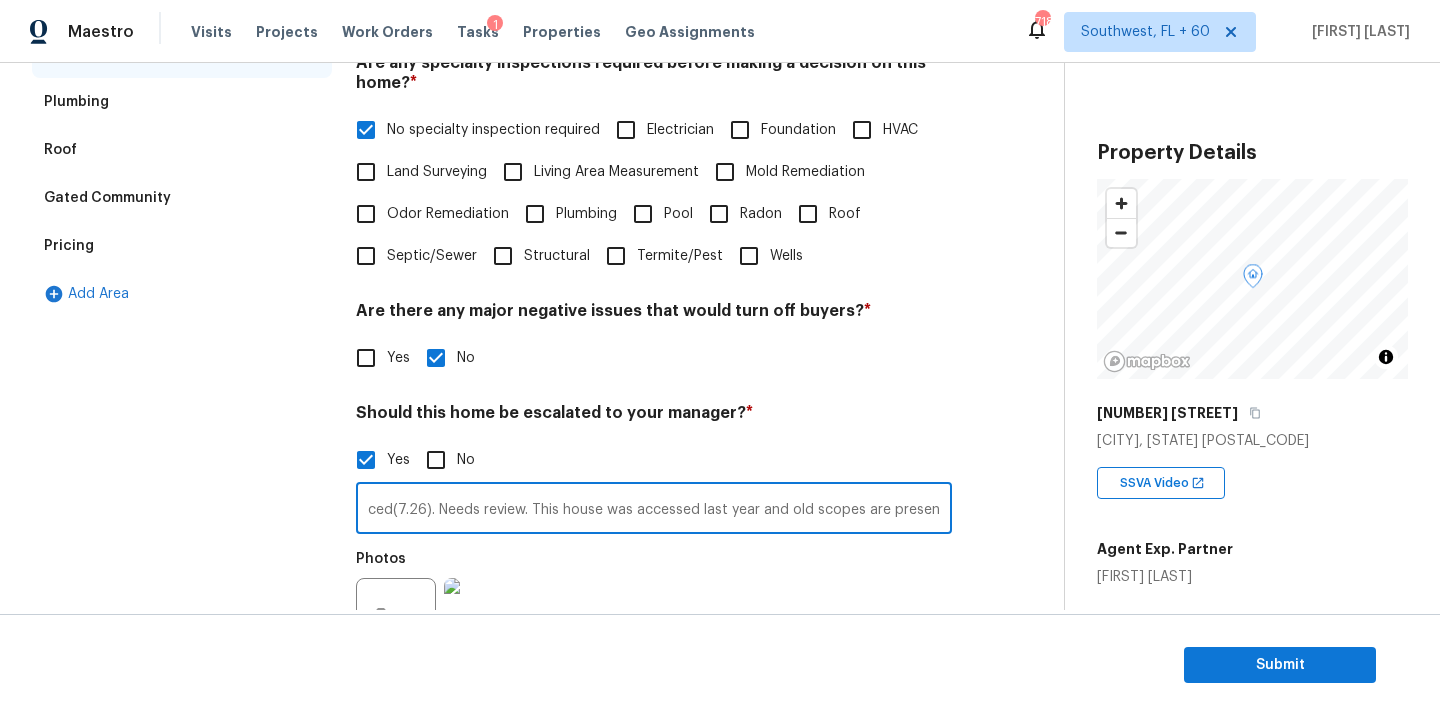 click on "This is an ALA full virtual. Needs review. The house has possible plumbing leak as stain noticed(7.26). Needs review. This house was accessed last year and old scopes are present." at bounding box center [654, 510] 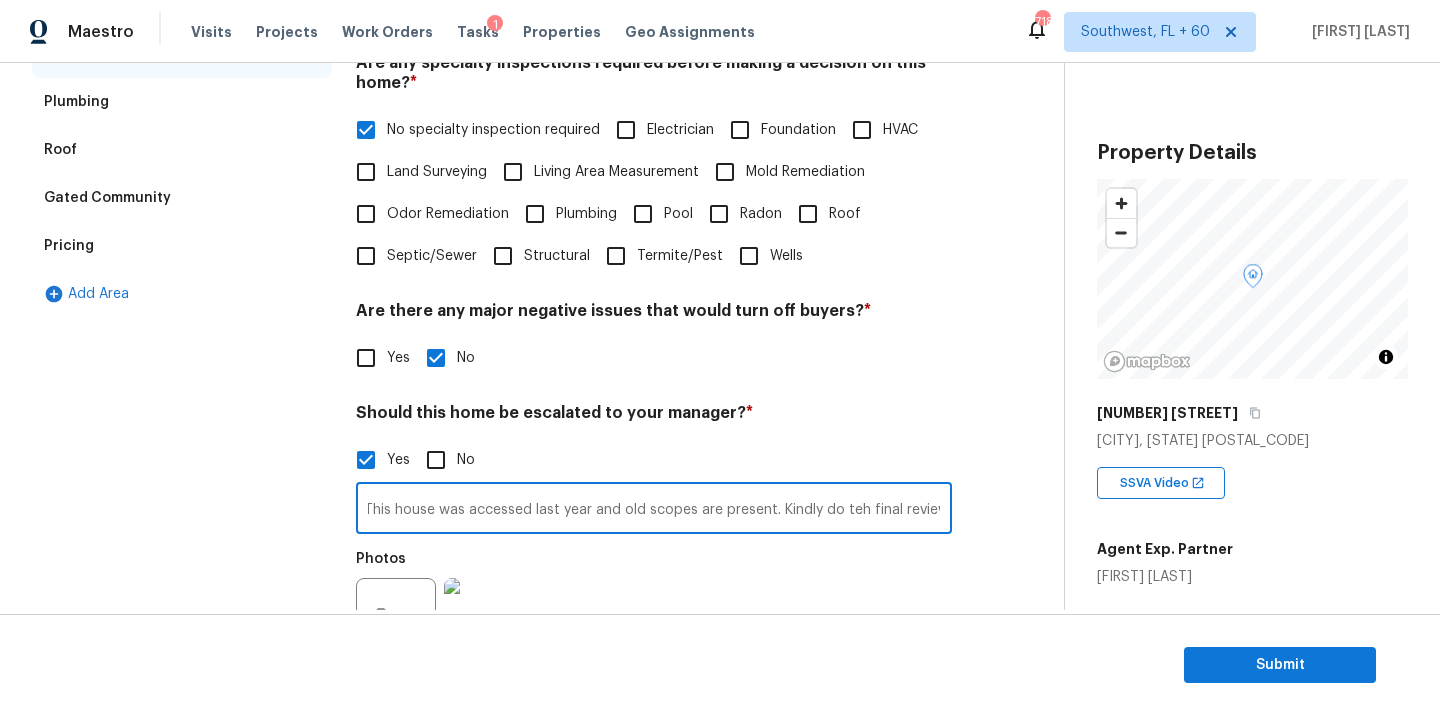 scroll, scrollTop: 0, scrollLeft: 765, axis: horizontal 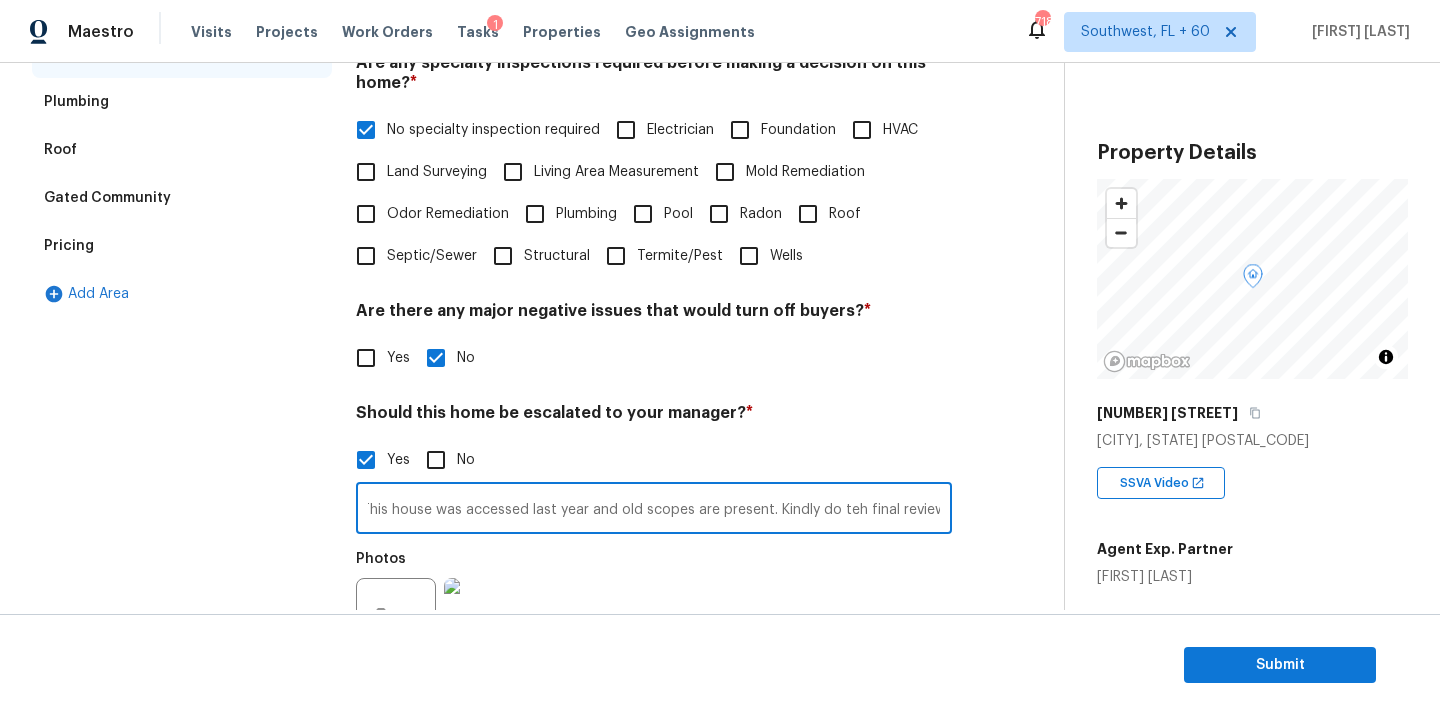 click on "This is an ALA full virtual. Needs review. The house has possible plumbing leak as stain noticed(7.26). Needs review. This house was accessed last year and old scopes are present. Kindly do teh final review." at bounding box center (654, 510) 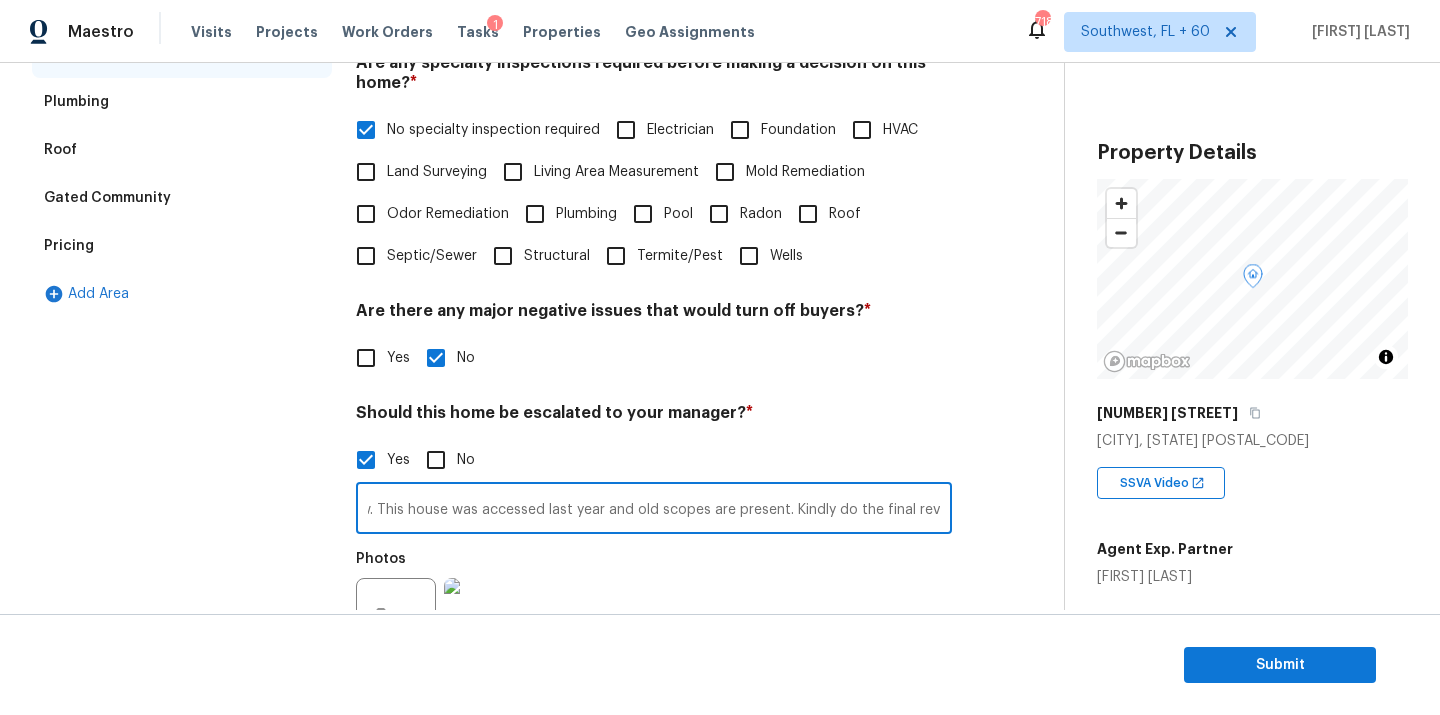 scroll, scrollTop: 0, scrollLeft: 765, axis: horizontal 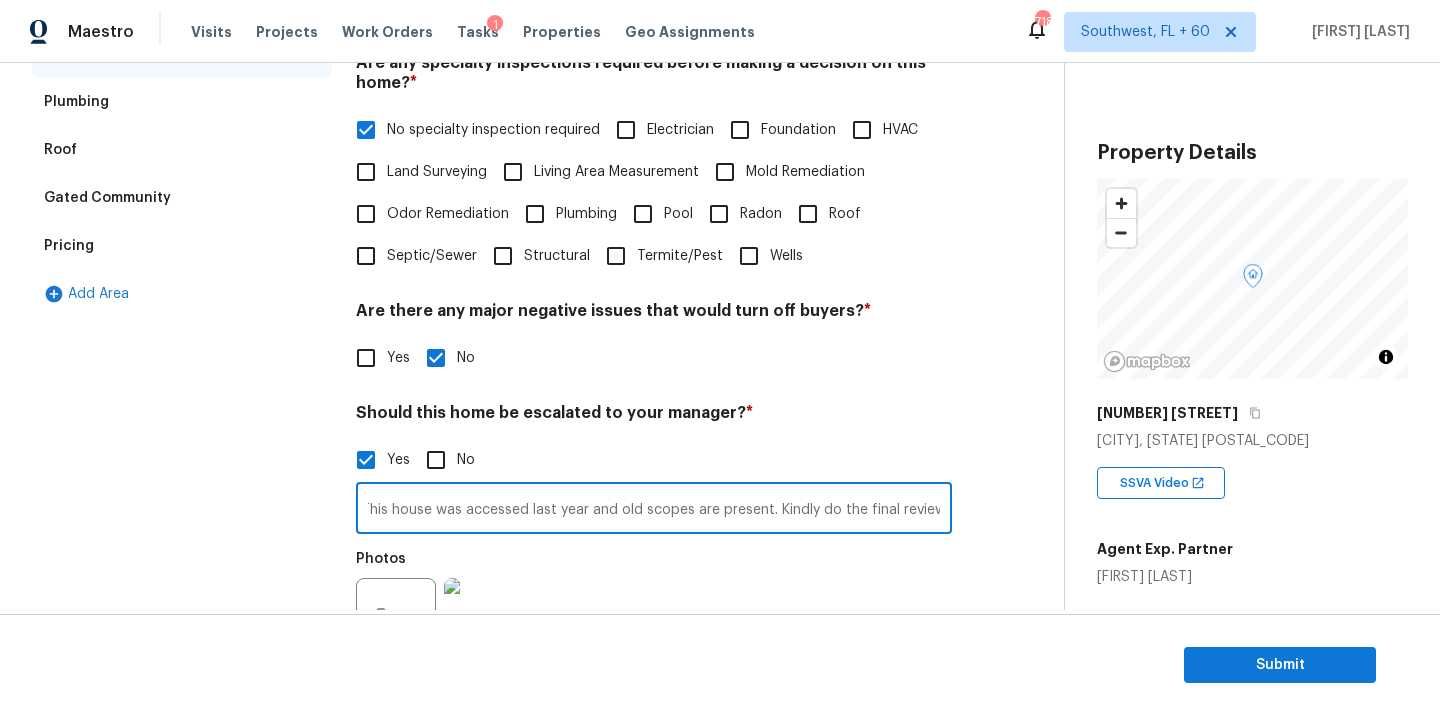 click on "This is an ALA full virtual. Needs review. The house has possible plumbing leak as stain noticed(7.26). Needs review. This house was accessed last year and old scopes are present. Kindly do the final review." at bounding box center [654, 510] 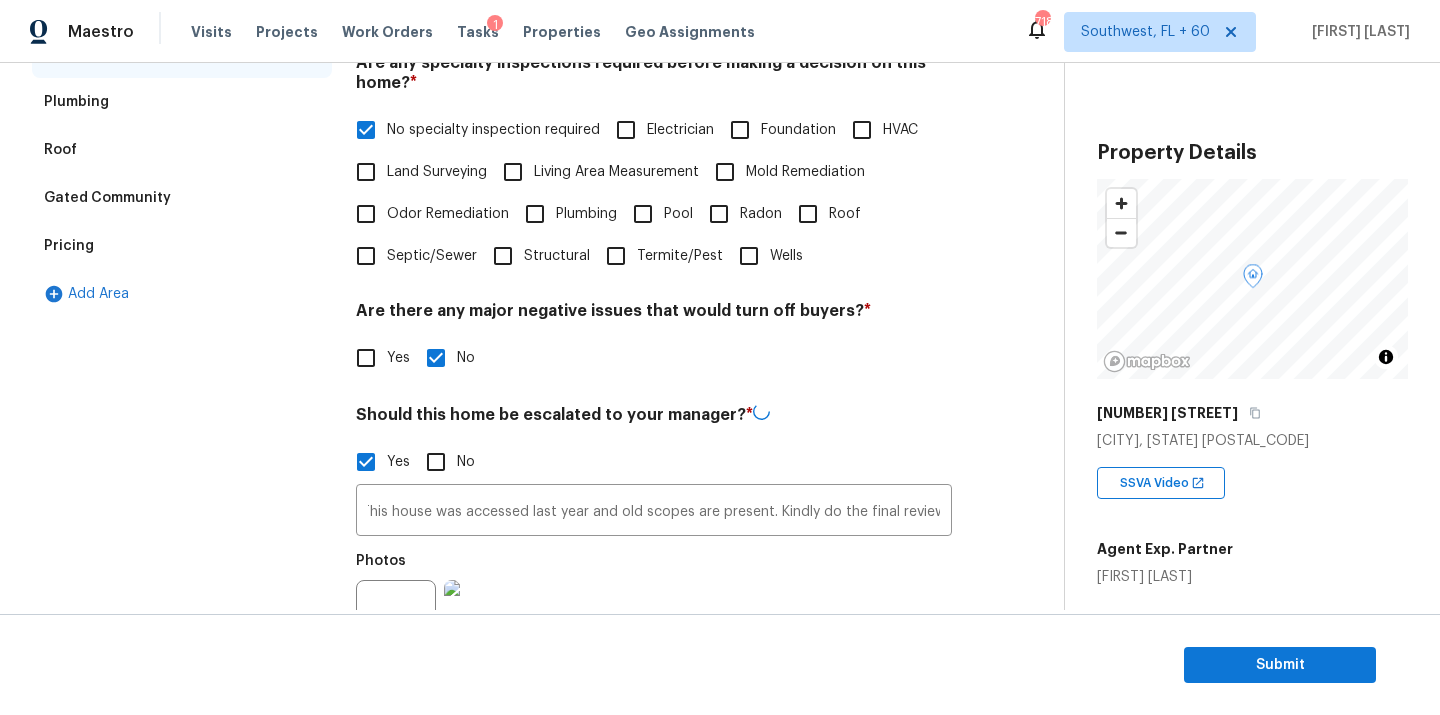 click on "Exterior Utilities HVAC Verification Plumbing Roof Gated Community Pricing Add Area Verification Notes: ​ Are any specialty inspections required before making a decision on this home?  * No specialty inspection required Electrician Foundation HVAC Land Surveying Living Area Measurement Mold Remediation Odor Remediation Plumbing Pool Radon Roof Septic/Sewer Structural Termite/Pest Wells Are there any major negative issues that would turn off buyers?  * Yes No Should this home be escalated to your manager?  * Yes No This is an ALA full virtual. Needs review. The house has possible plumbing leak as stain noticed(7.26). Needs review. This house was accessed last year and old scopes are present. Kindly do the final review. ​ Photos Do you recommend a walk on this home? If so, please provide details and specify whether the issue is on the interior or exterior of the home.  * Yes No" at bounding box center (524, 352) 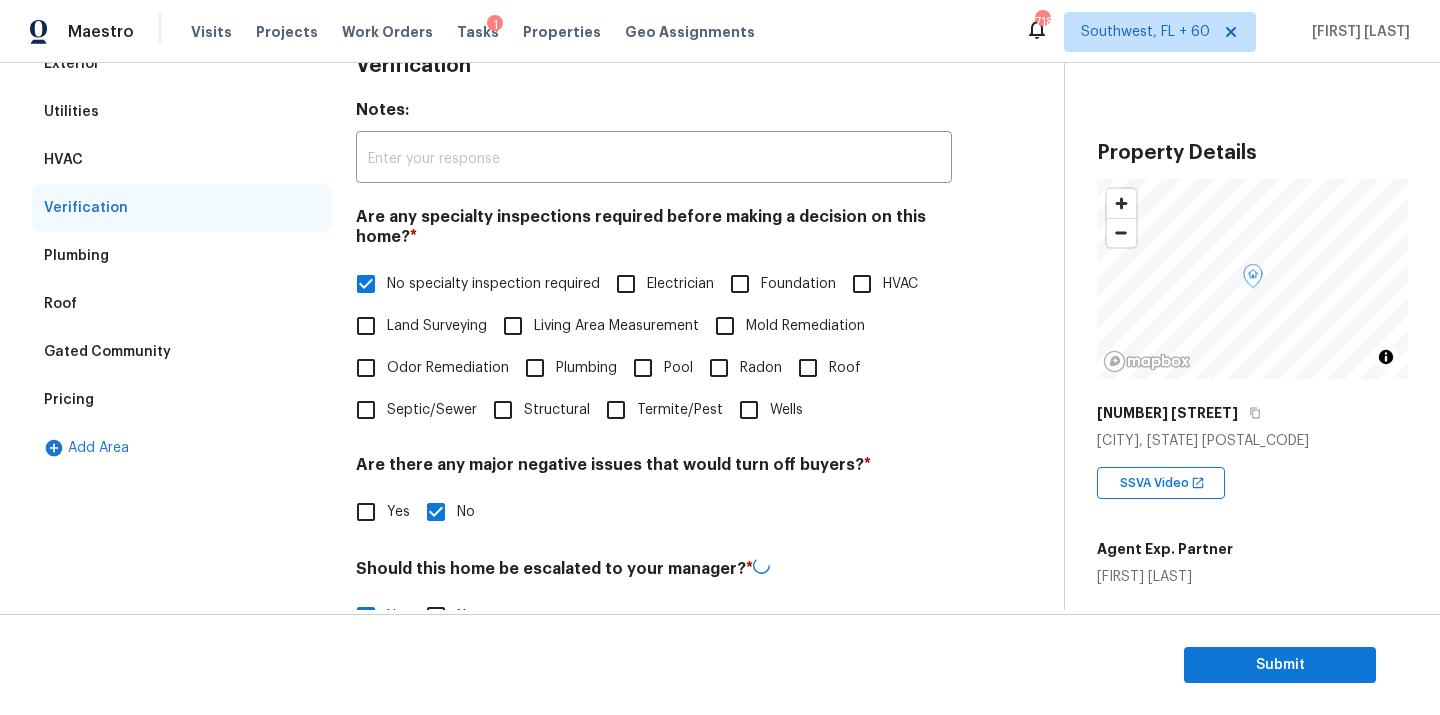 scroll, scrollTop: 96, scrollLeft: 0, axis: vertical 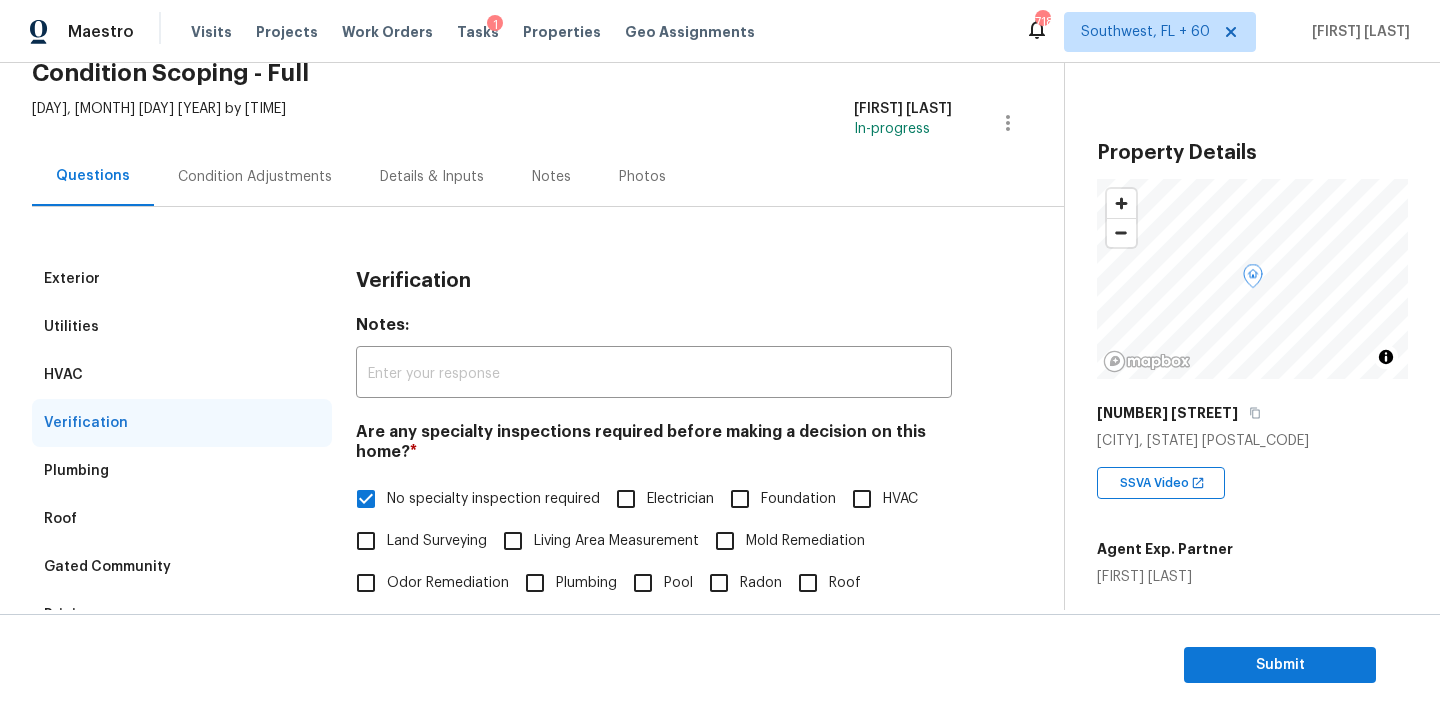 click on "Condition Adjustments" at bounding box center (255, 176) 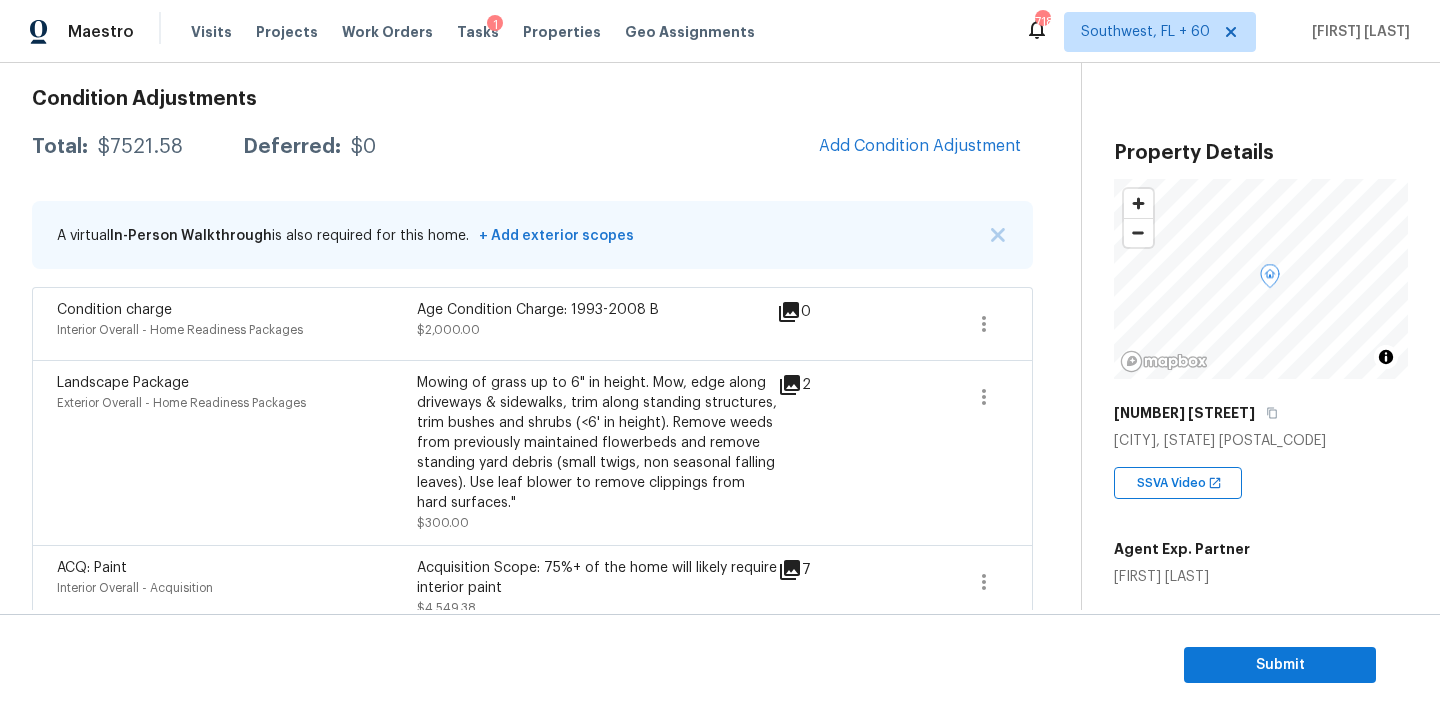 scroll, scrollTop: 294, scrollLeft: 0, axis: vertical 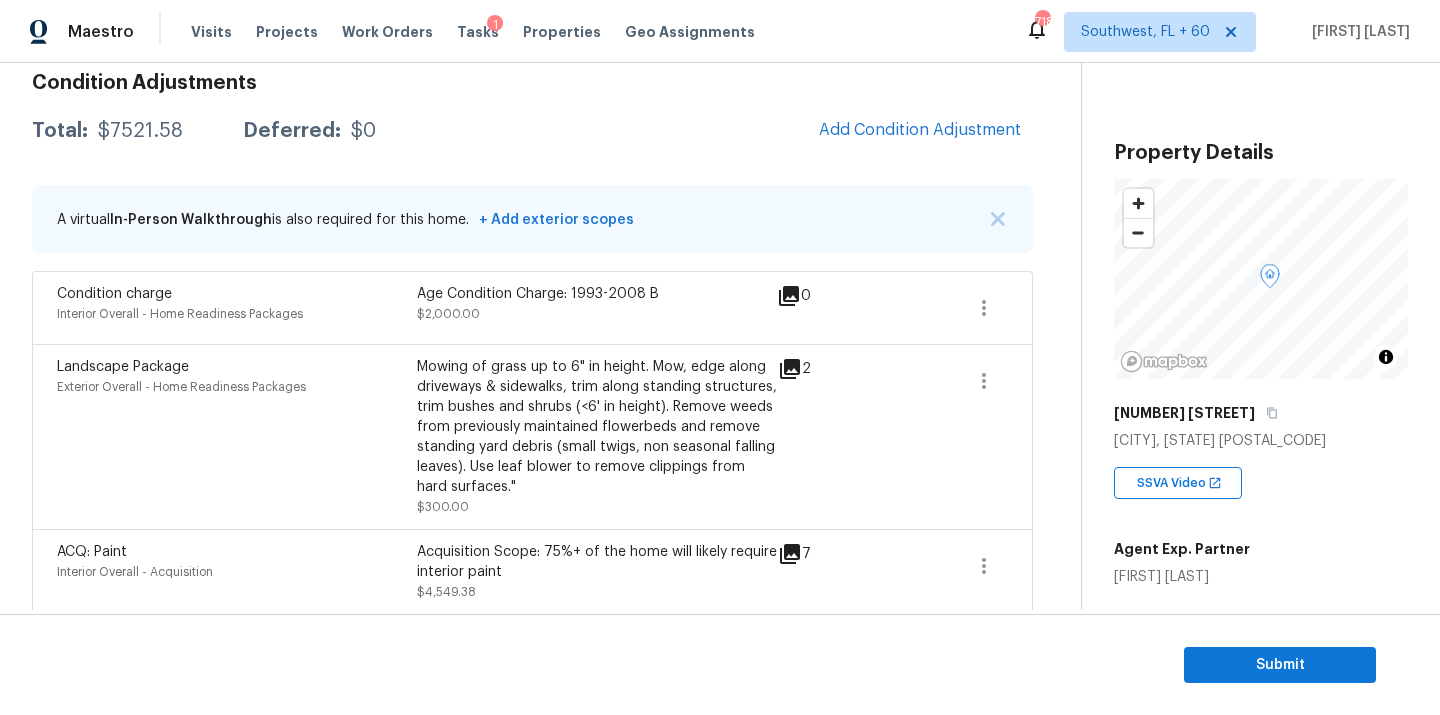 click on "Add Condition Adjustment" at bounding box center [920, 131] 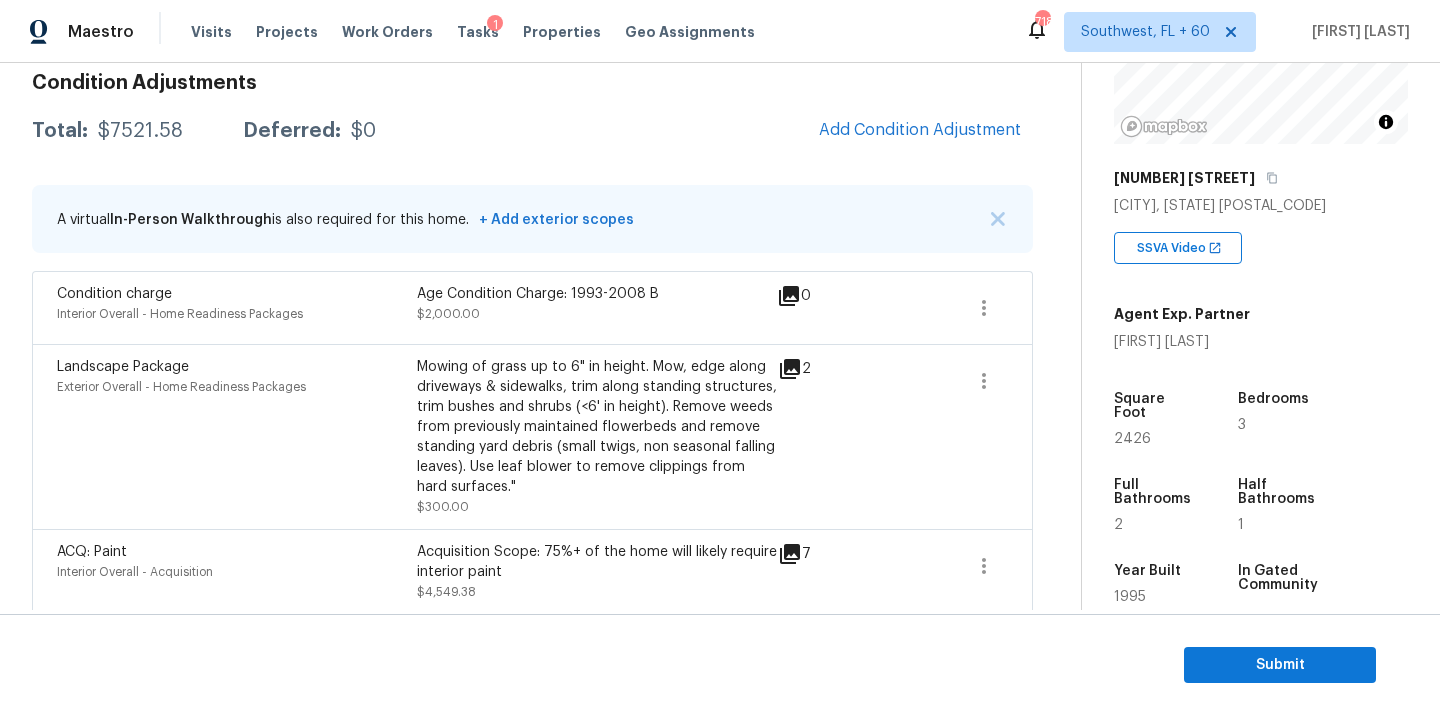 scroll, scrollTop: 296, scrollLeft: 0, axis: vertical 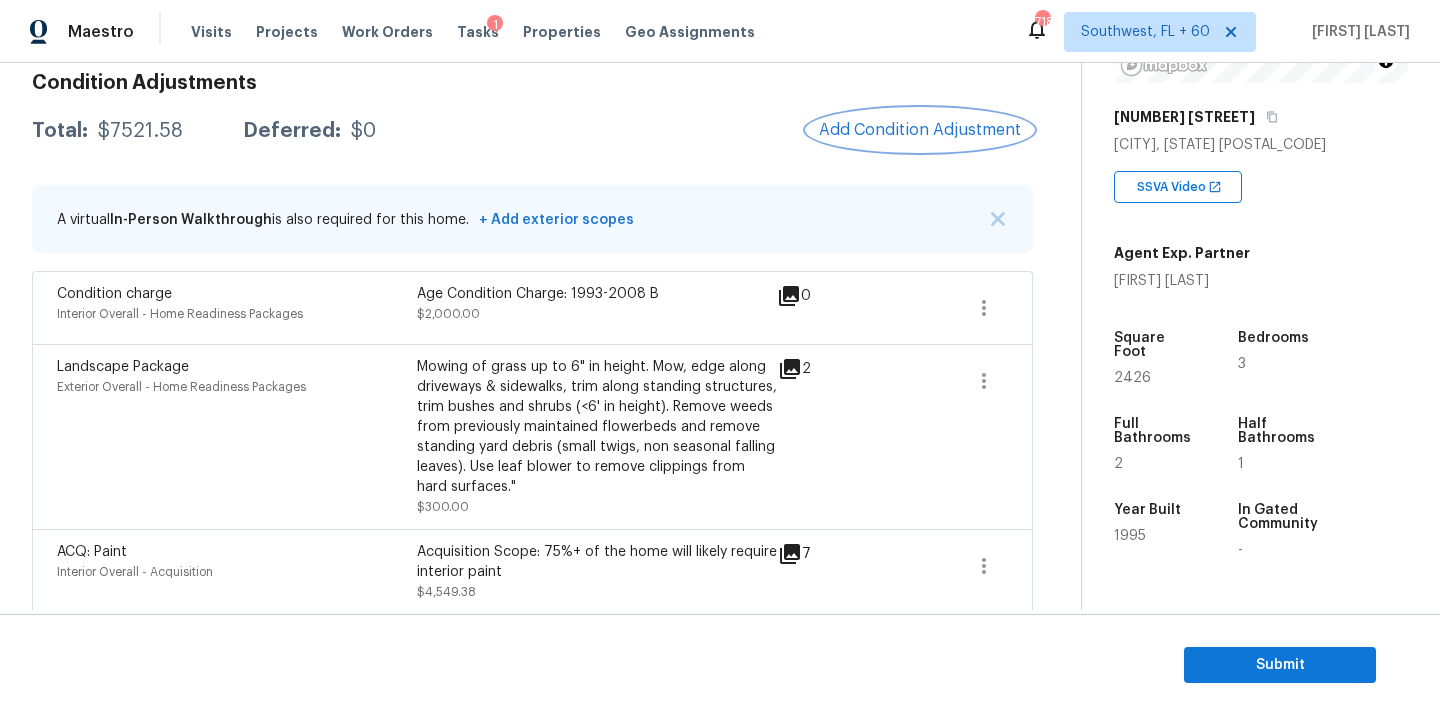 click on "Add Condition Adjustment" at bounding box center (920, 130) 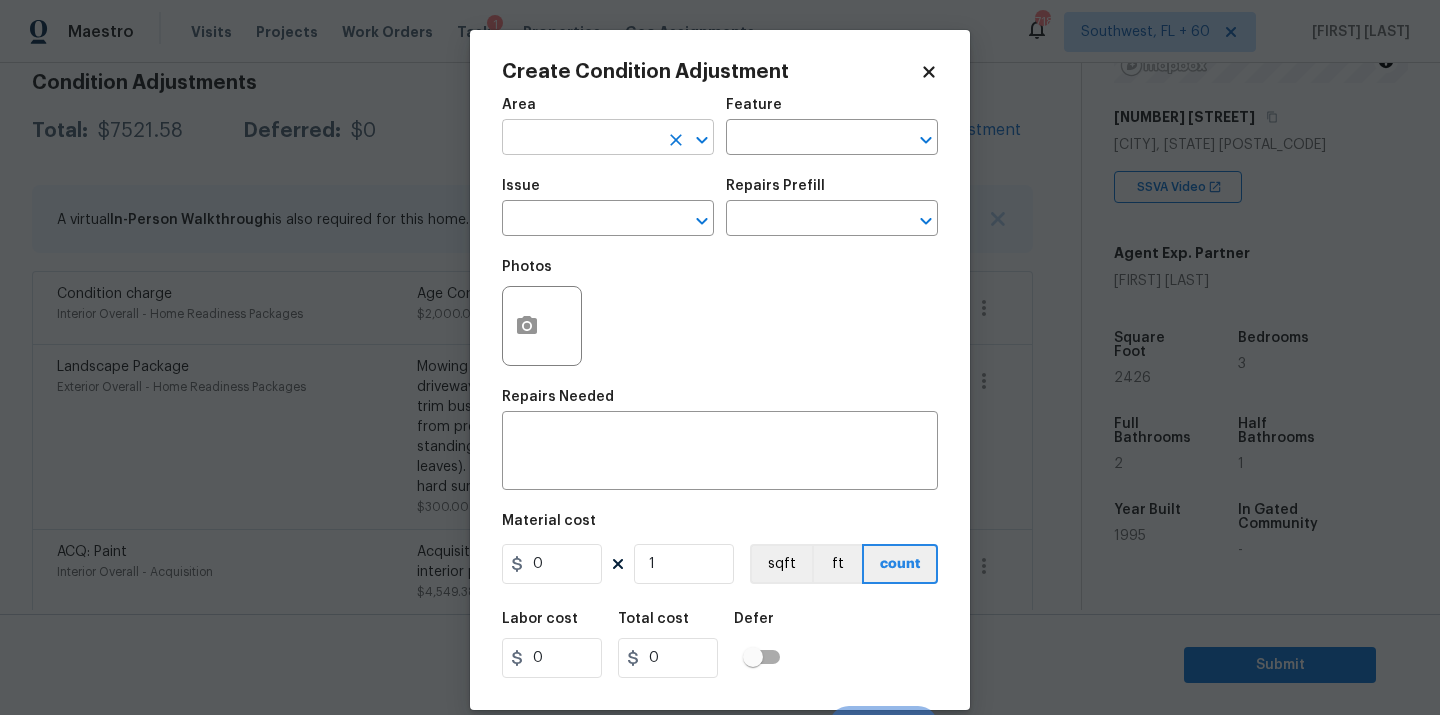 click at bounding box center (580, 139) 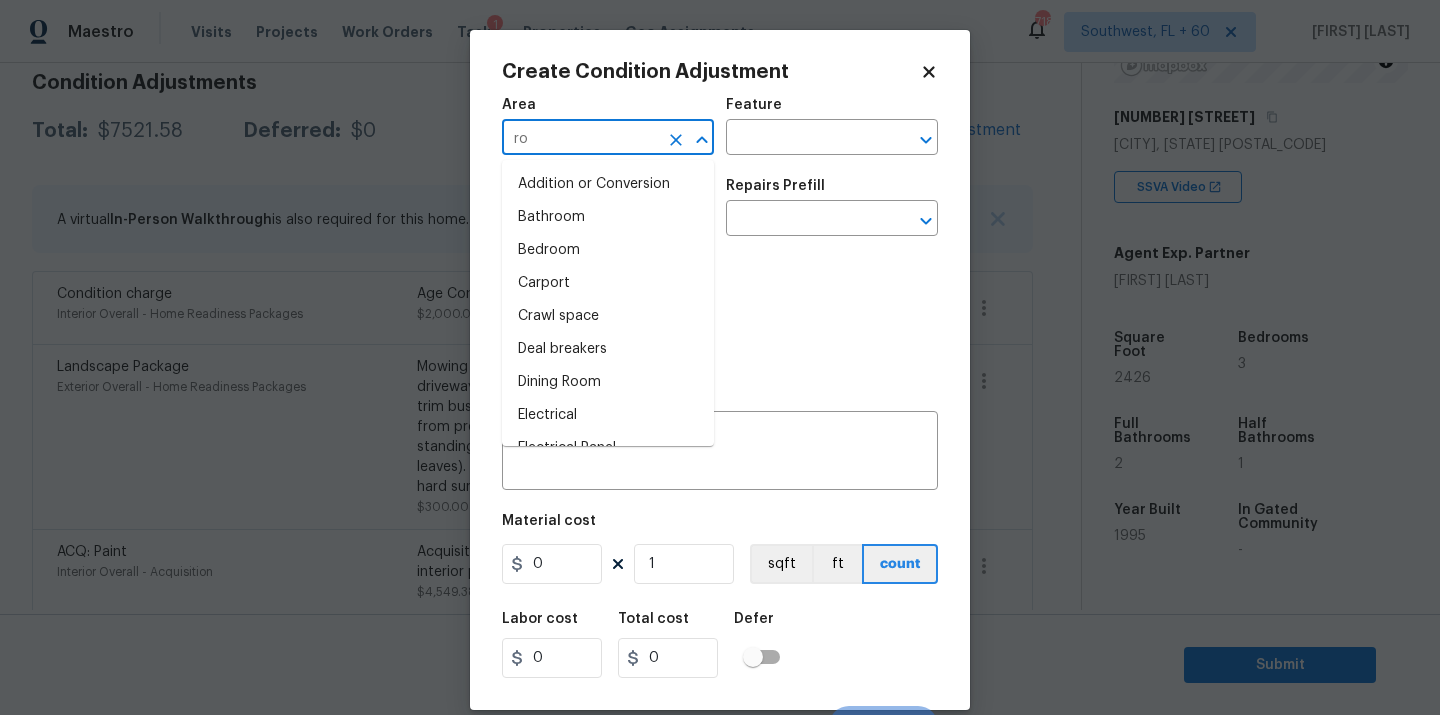 type on "roo" 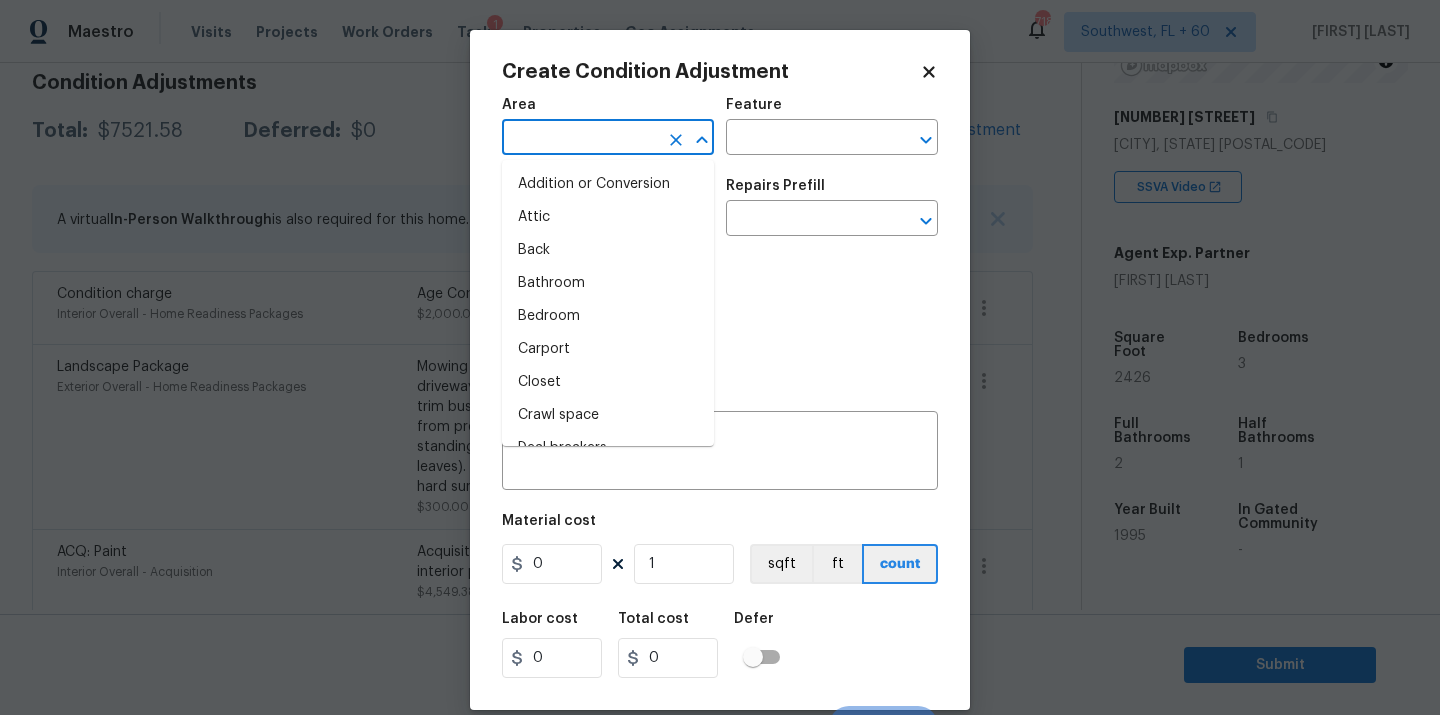 type on "f" 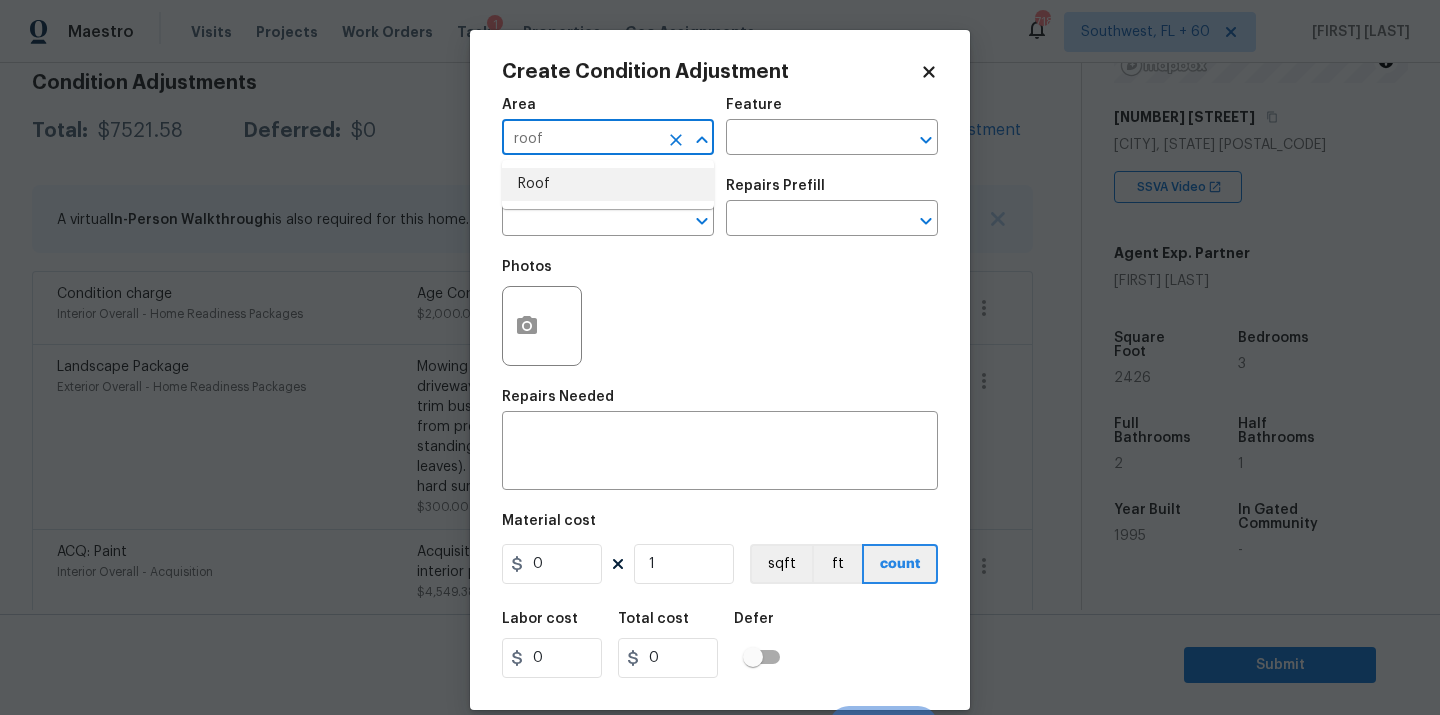 click on "Roof" at bounding box center [608, 184] 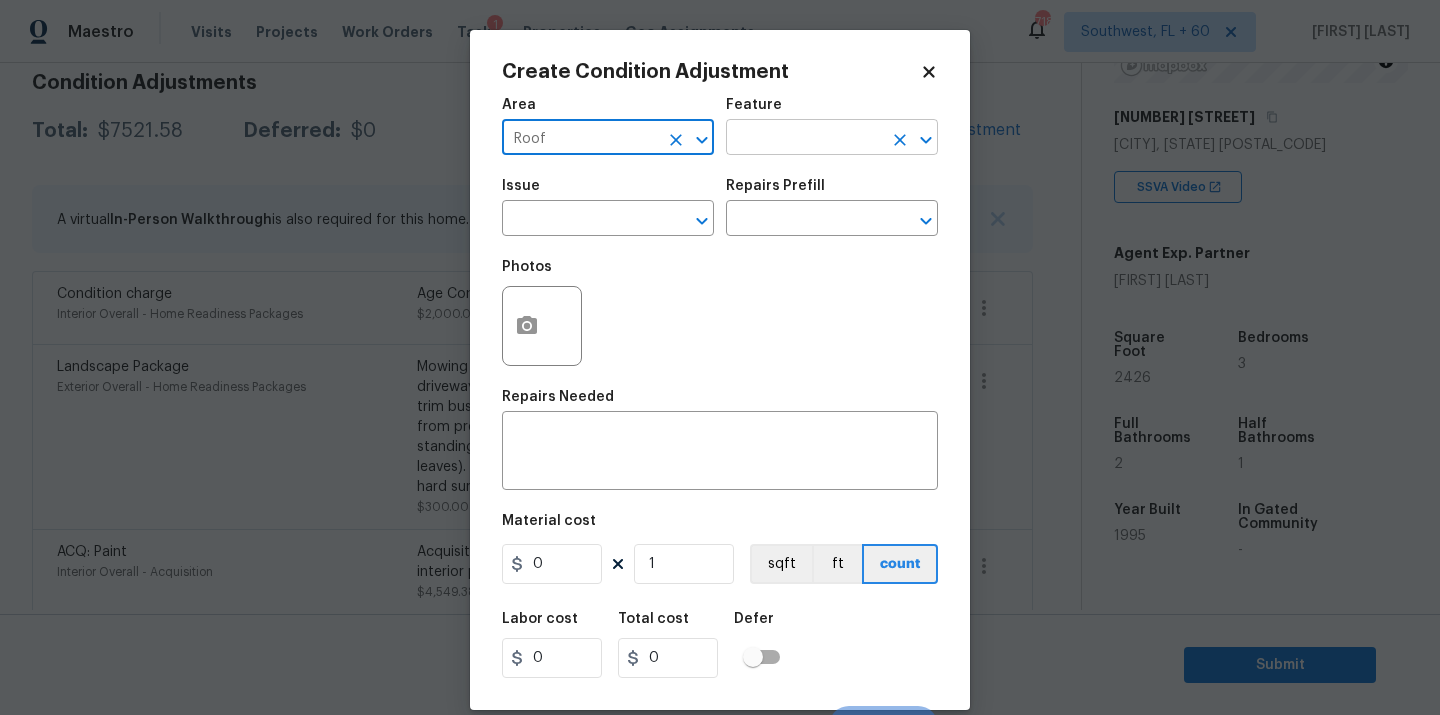 type on "Roof" 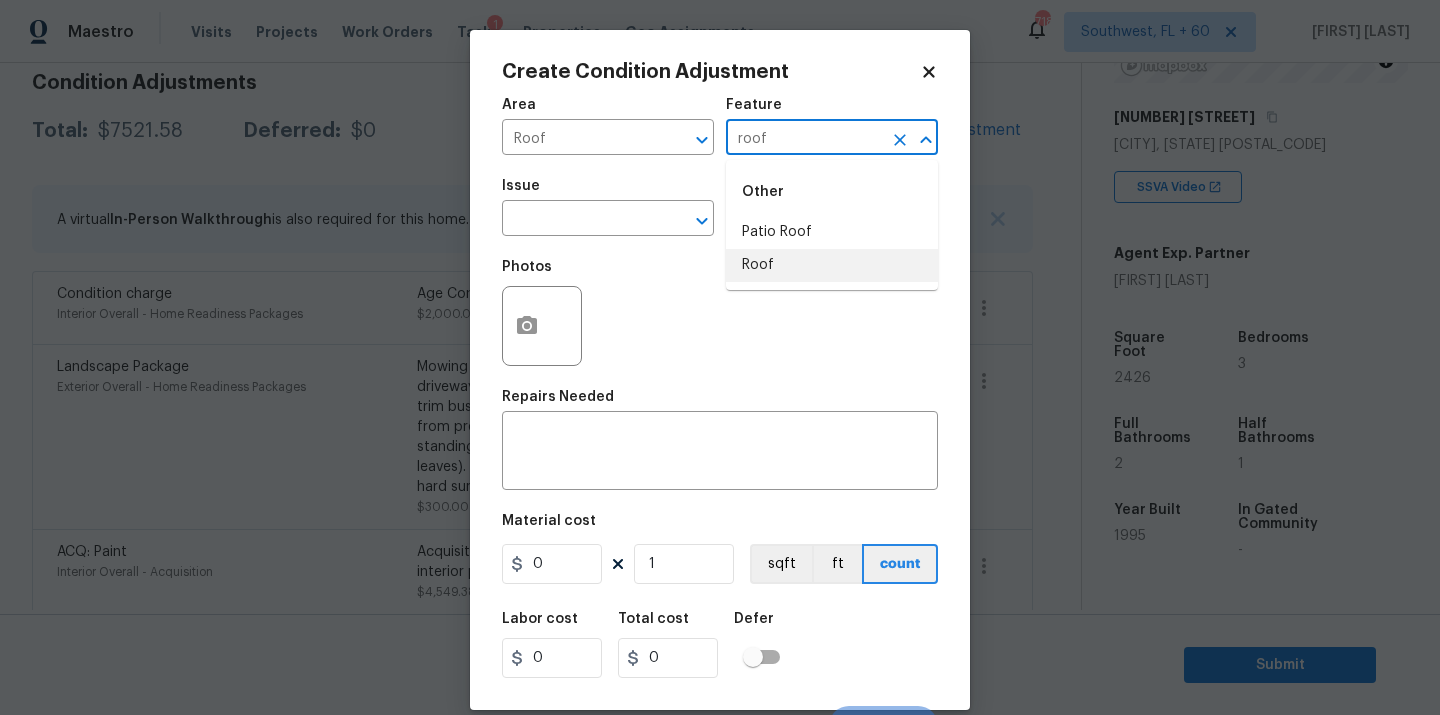 click on "Roof" at bounding box center [832, 265] 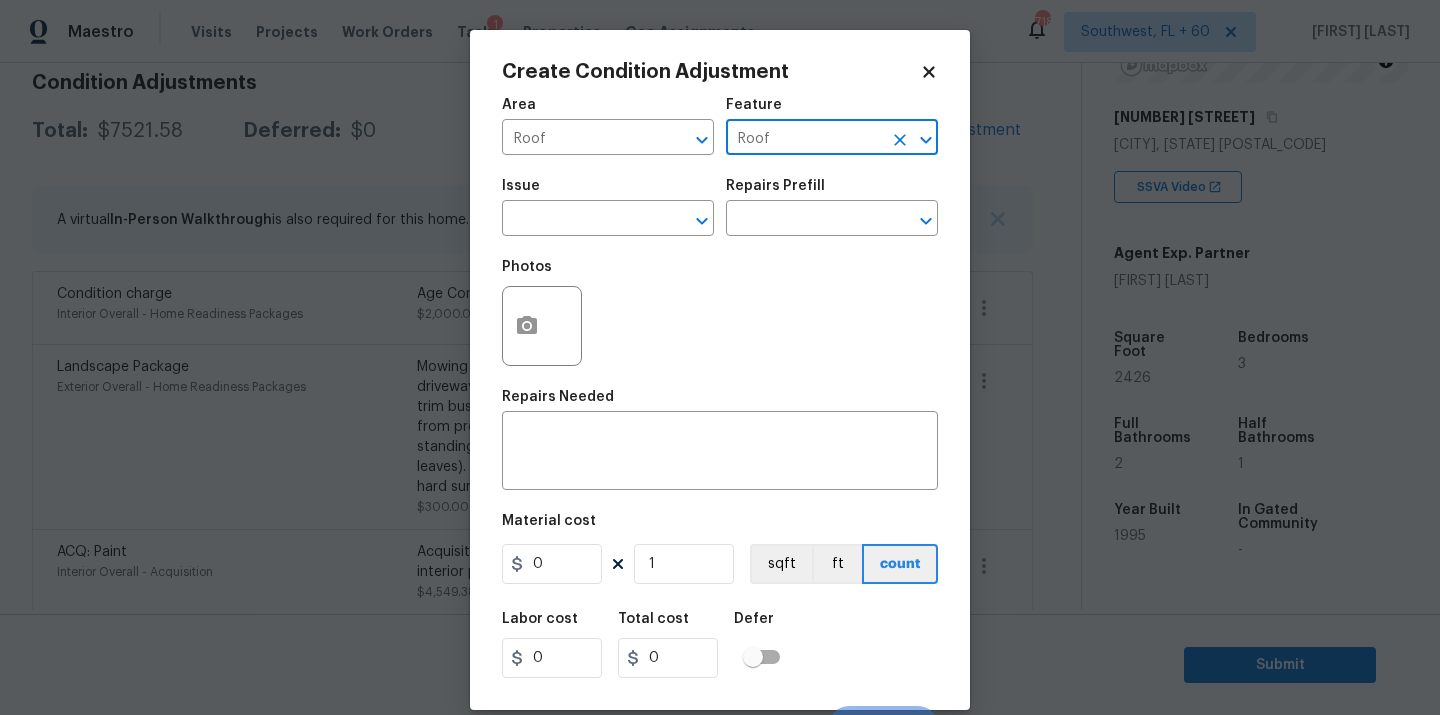 type on "Roof" 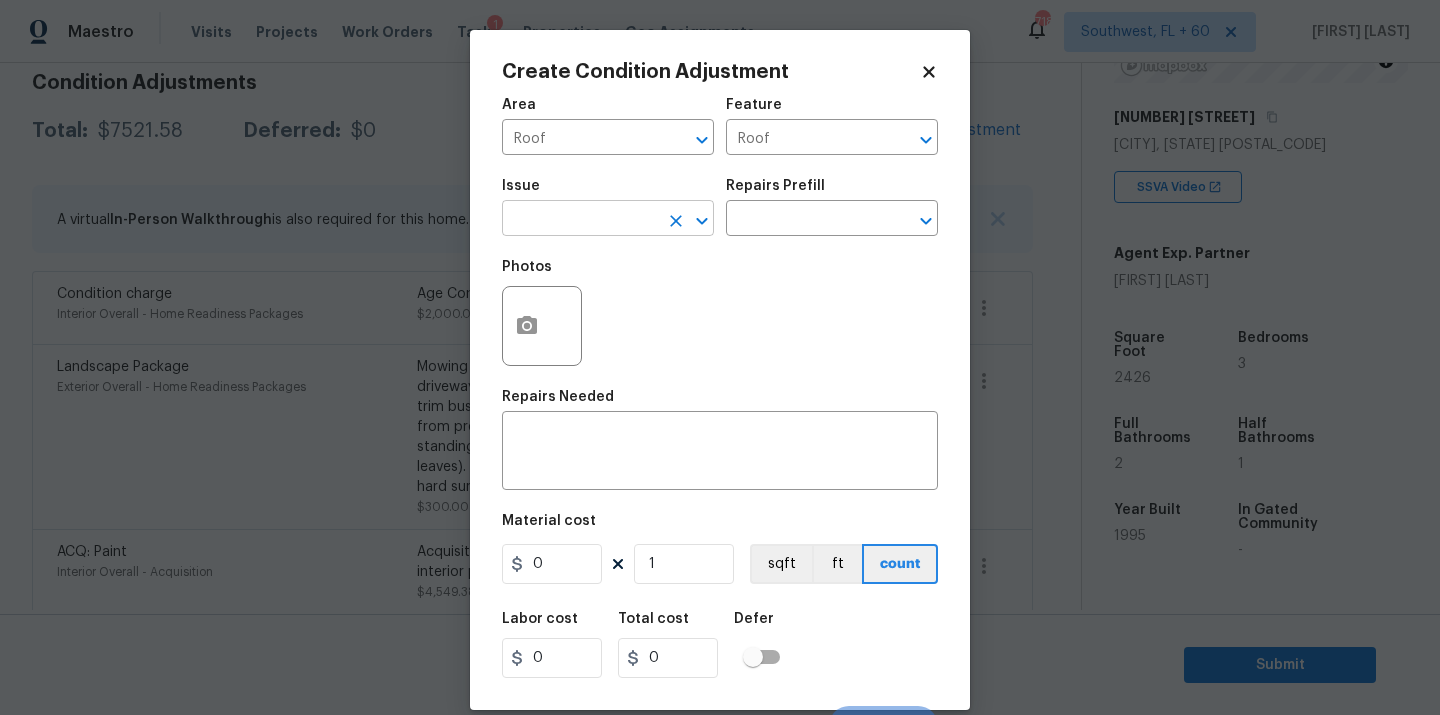 click at bounding box center [580, 220] 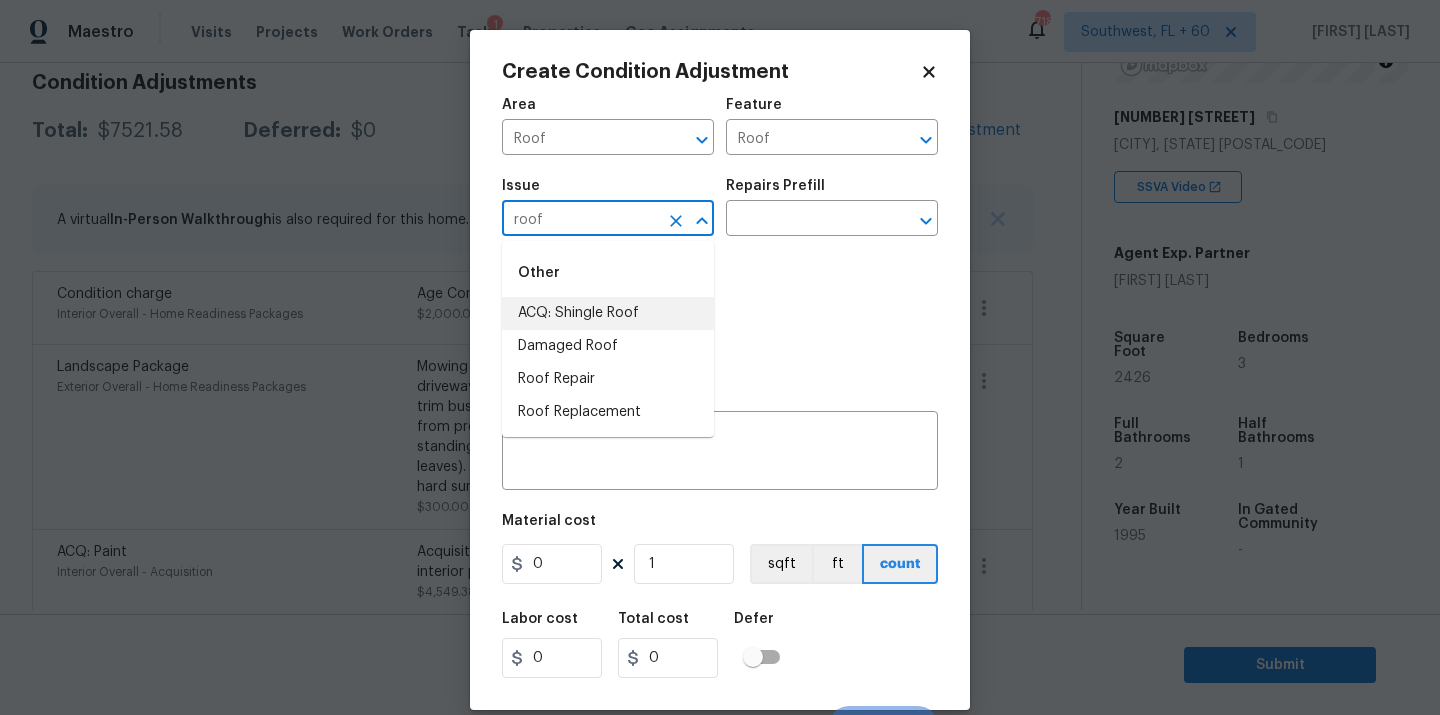 click on "ACQ: Shingle Roof" at bounding box center [608, 313] 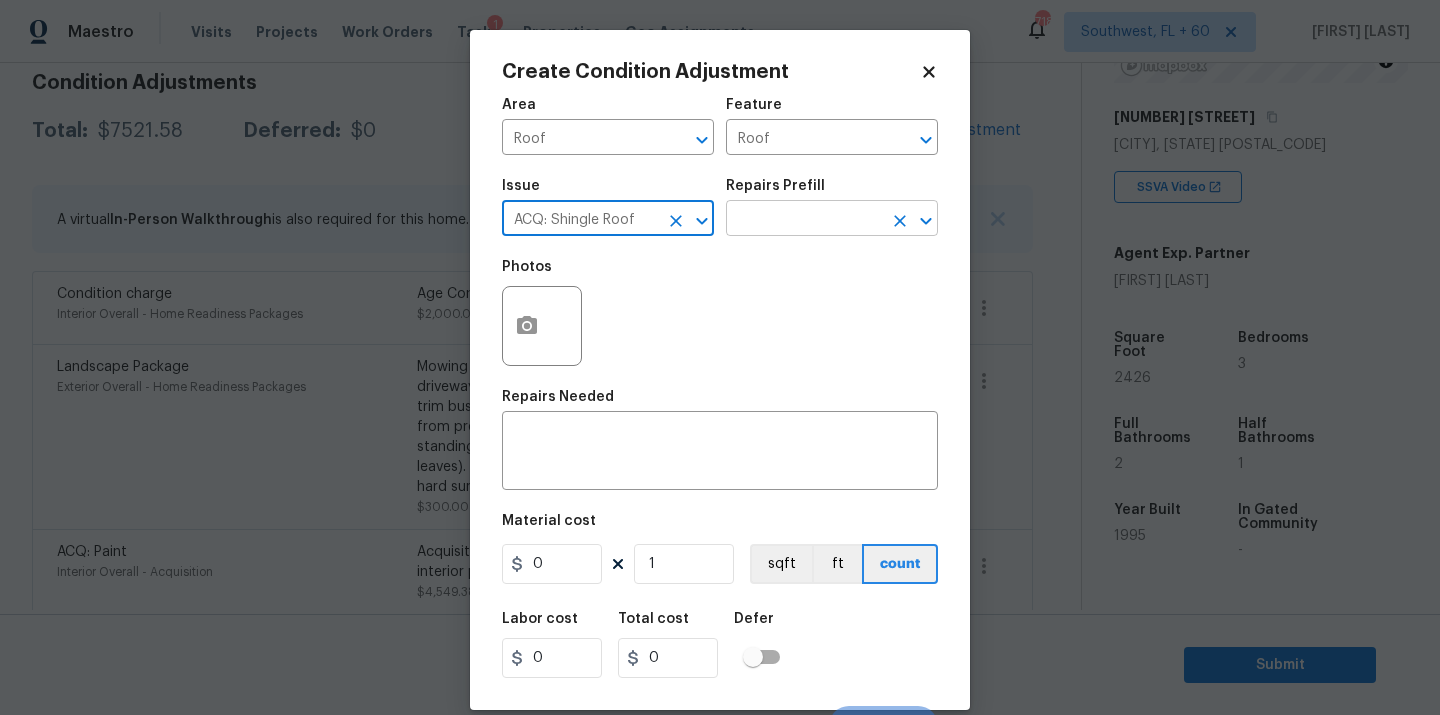 type on "ACQ: Shingle Roof" 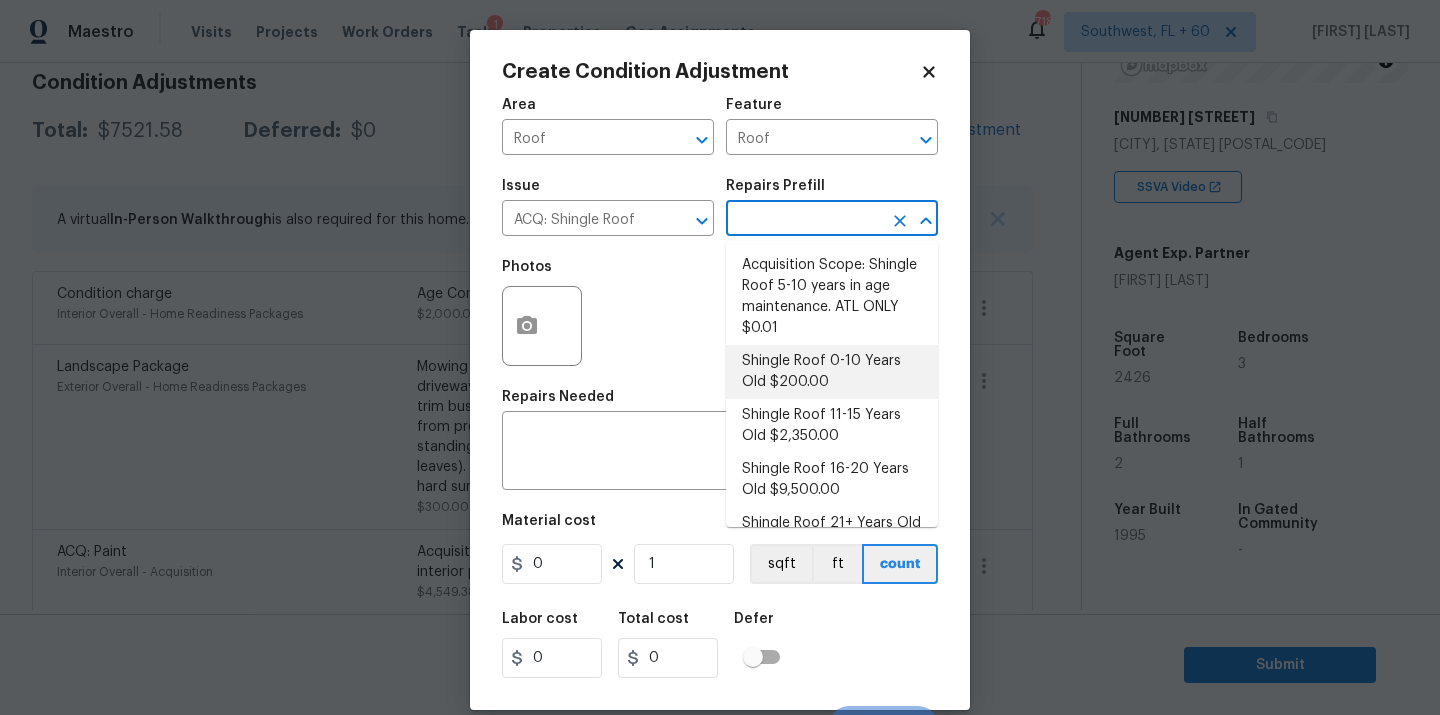 click on "Shingle Roof 0-10 Years Old $200.00" at bounding box center [832, 372] 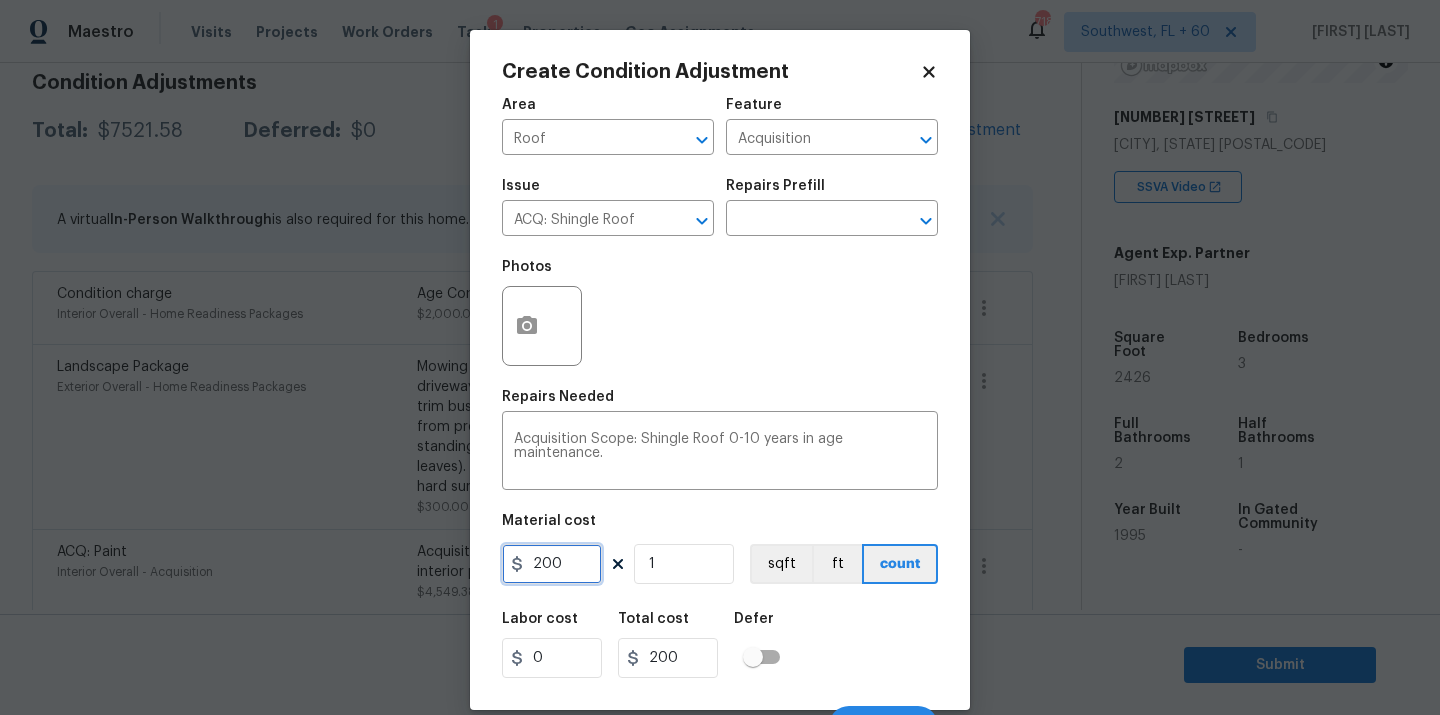 click on "200" at bounding box center [552, 564] 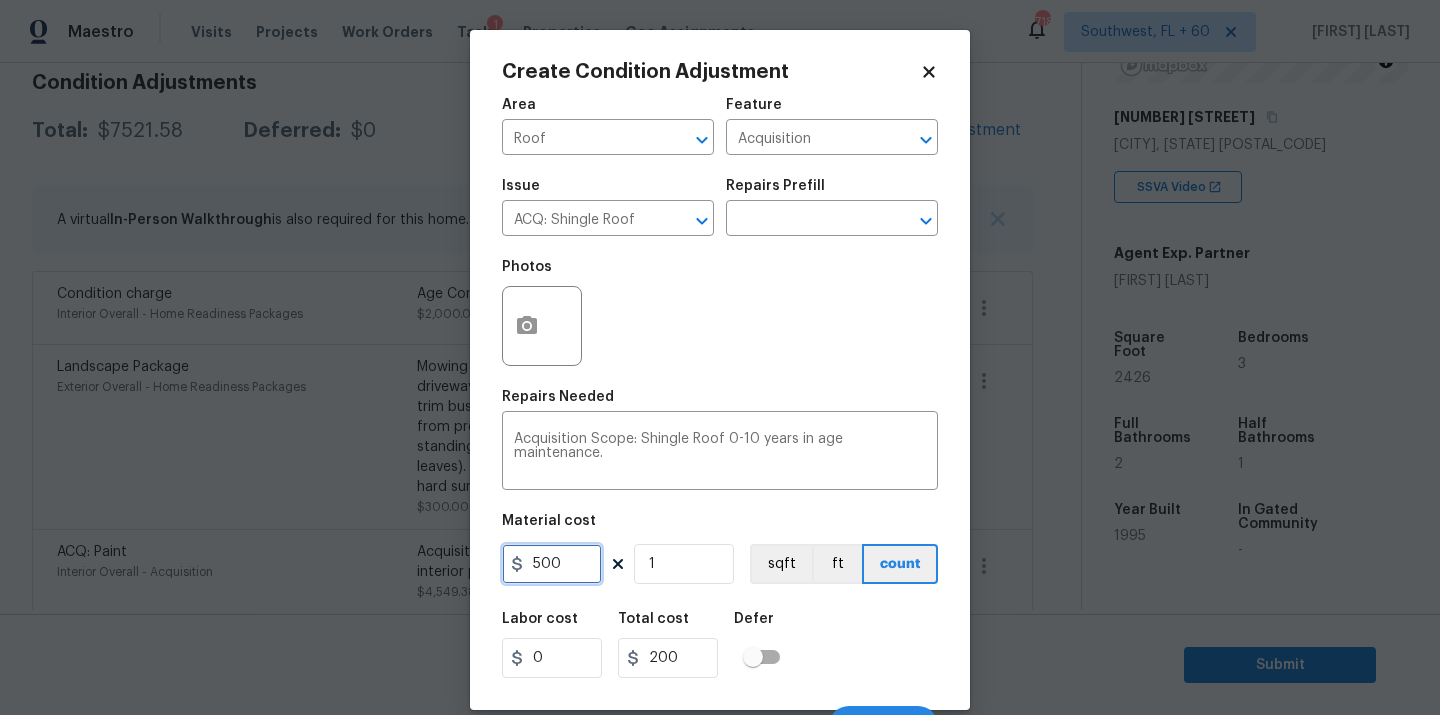 type on "500" 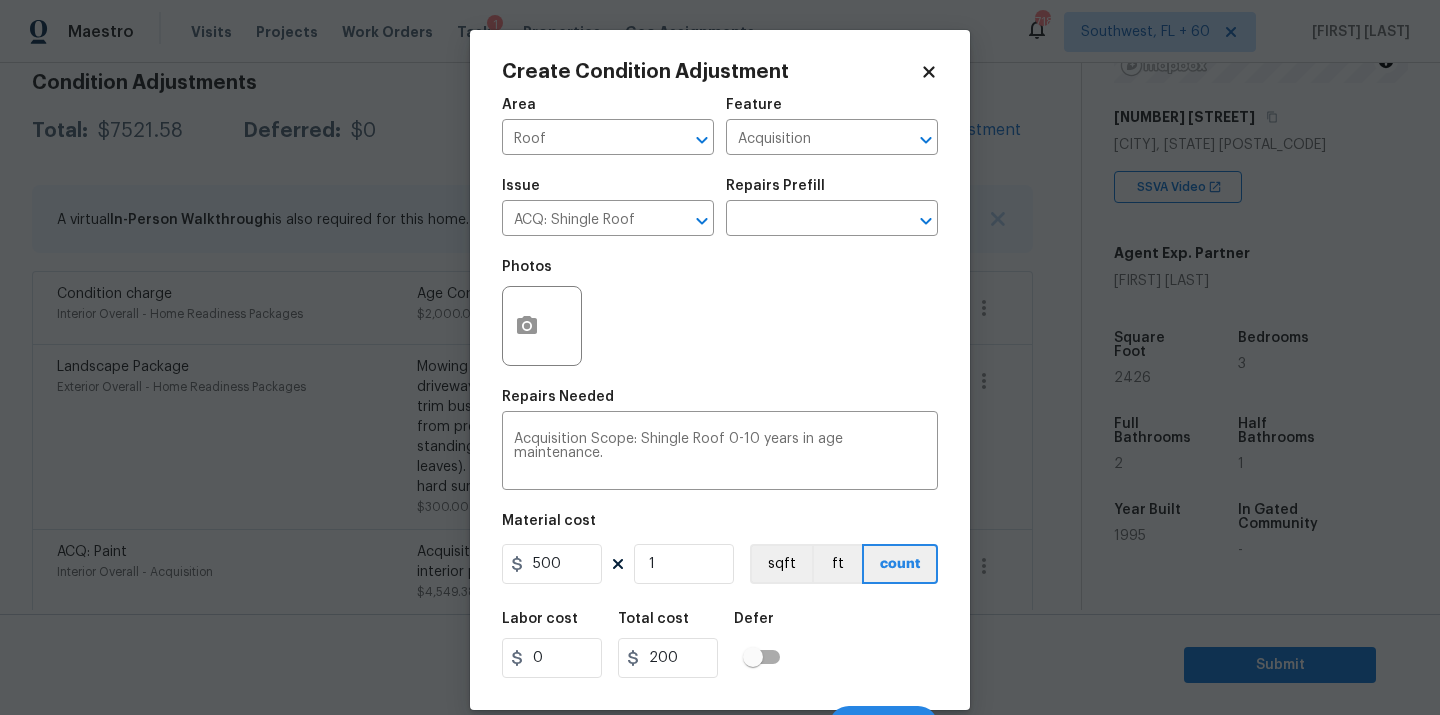 type on "500" 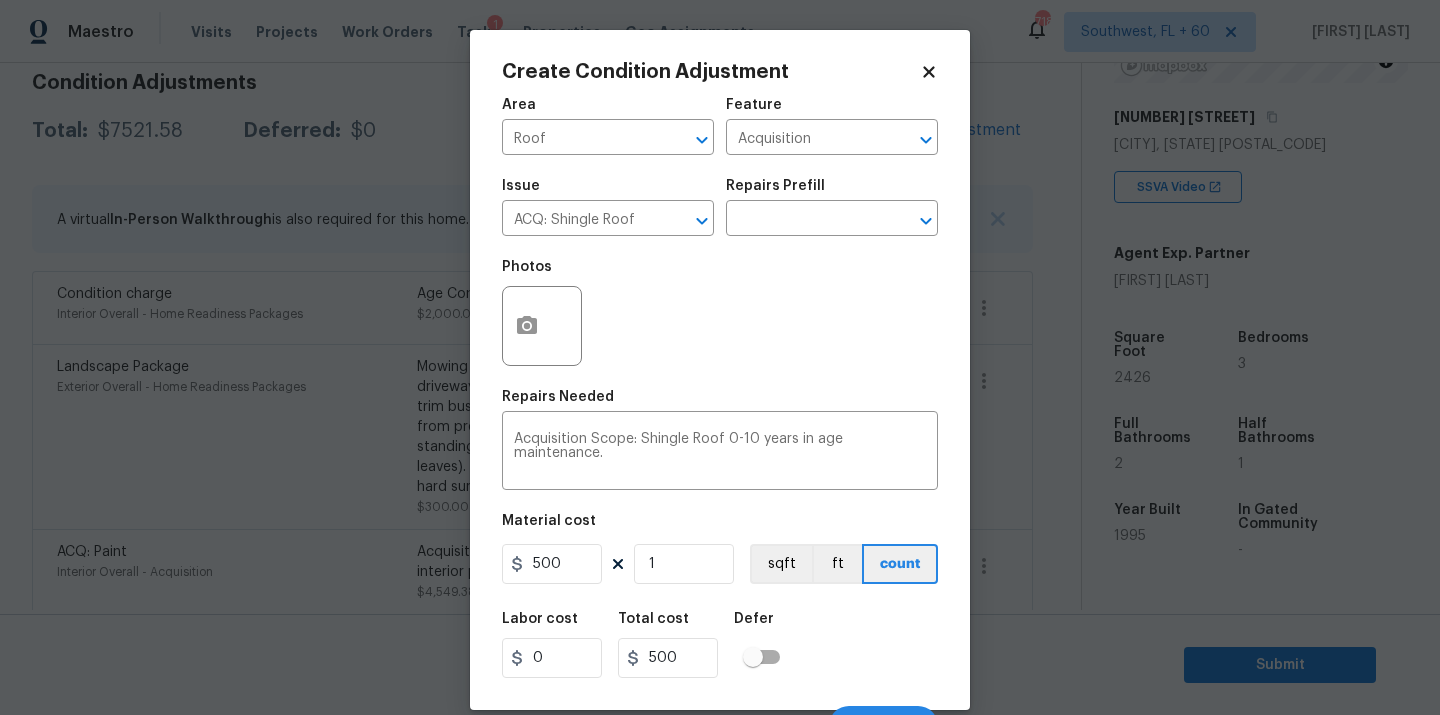 click on "Labor cost 0 Total cost 500 Defer" at bounding box center (720, 645) 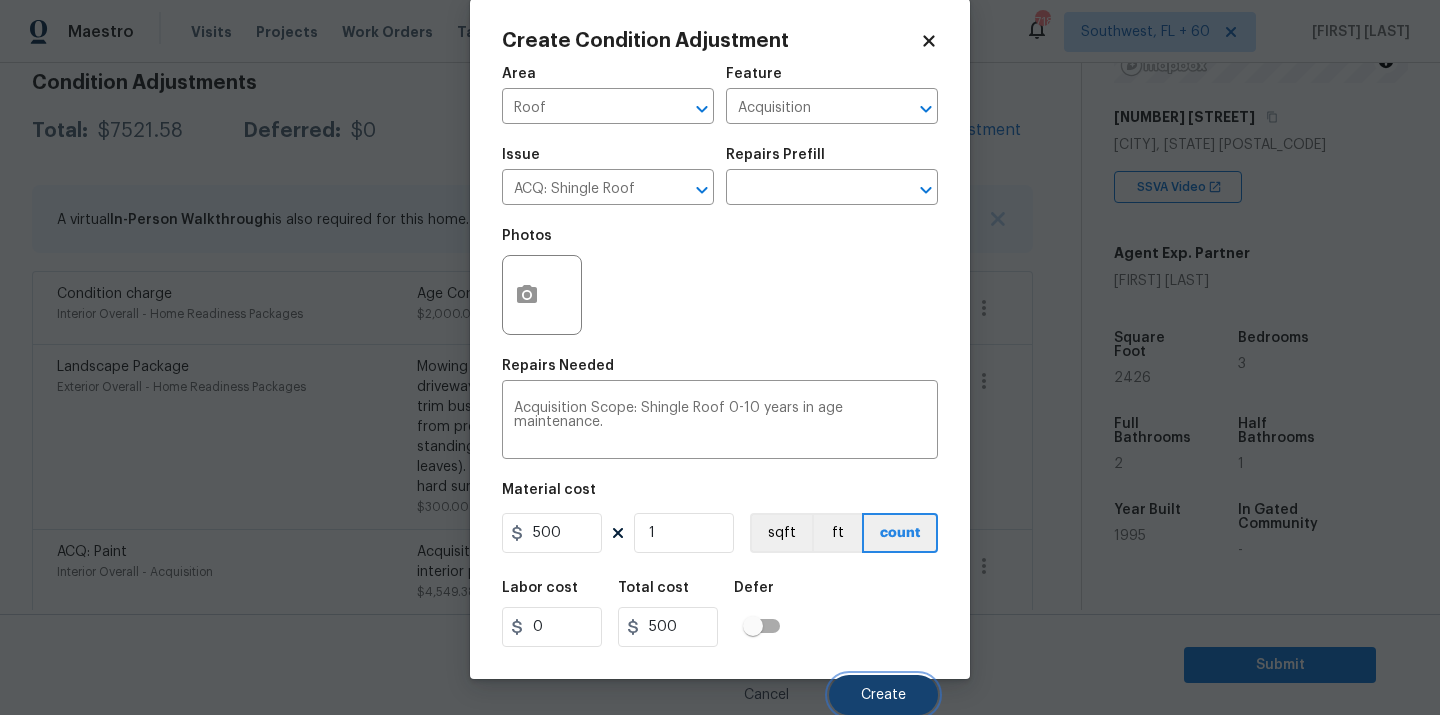 click on "Create" at bounding box center [883, 695] 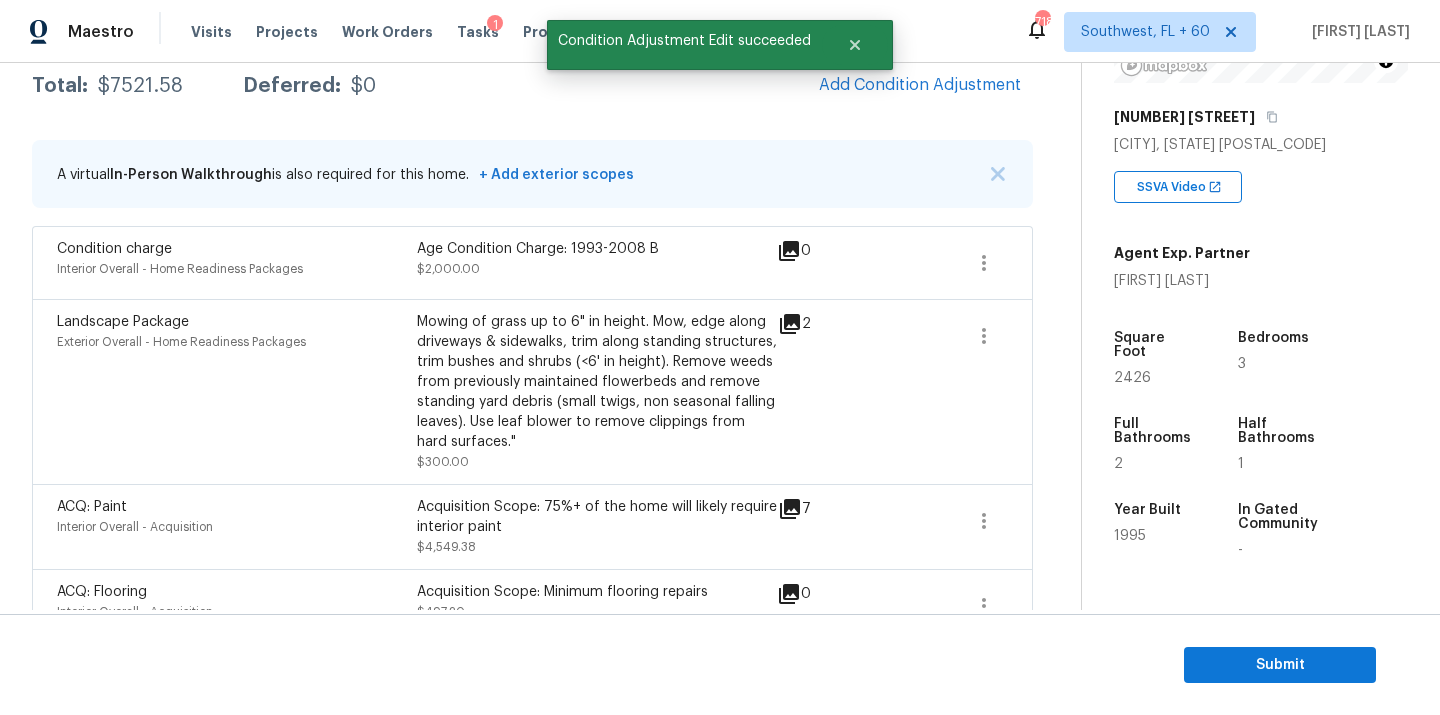 scroll, scrollTop: 294, scrollLeft: 0, axis: vertical 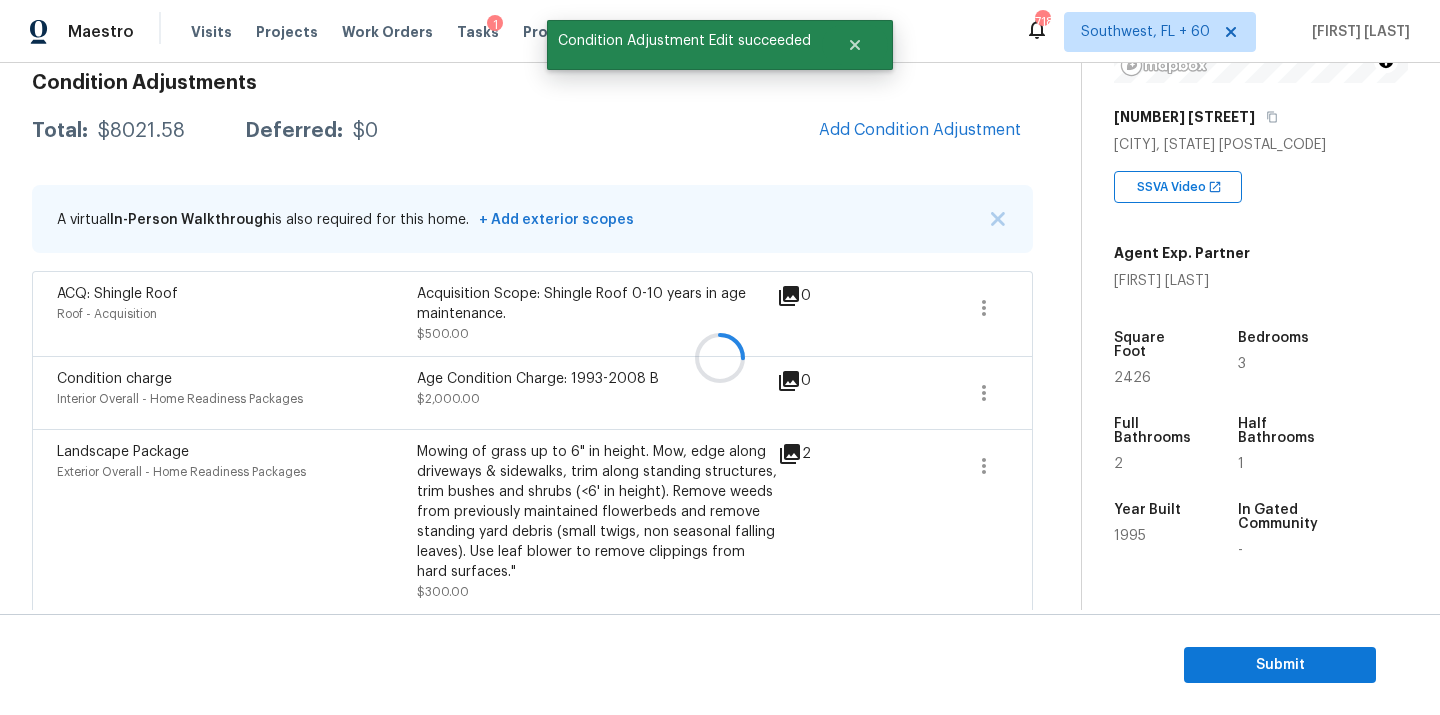 click at bounding box center (720, 357) 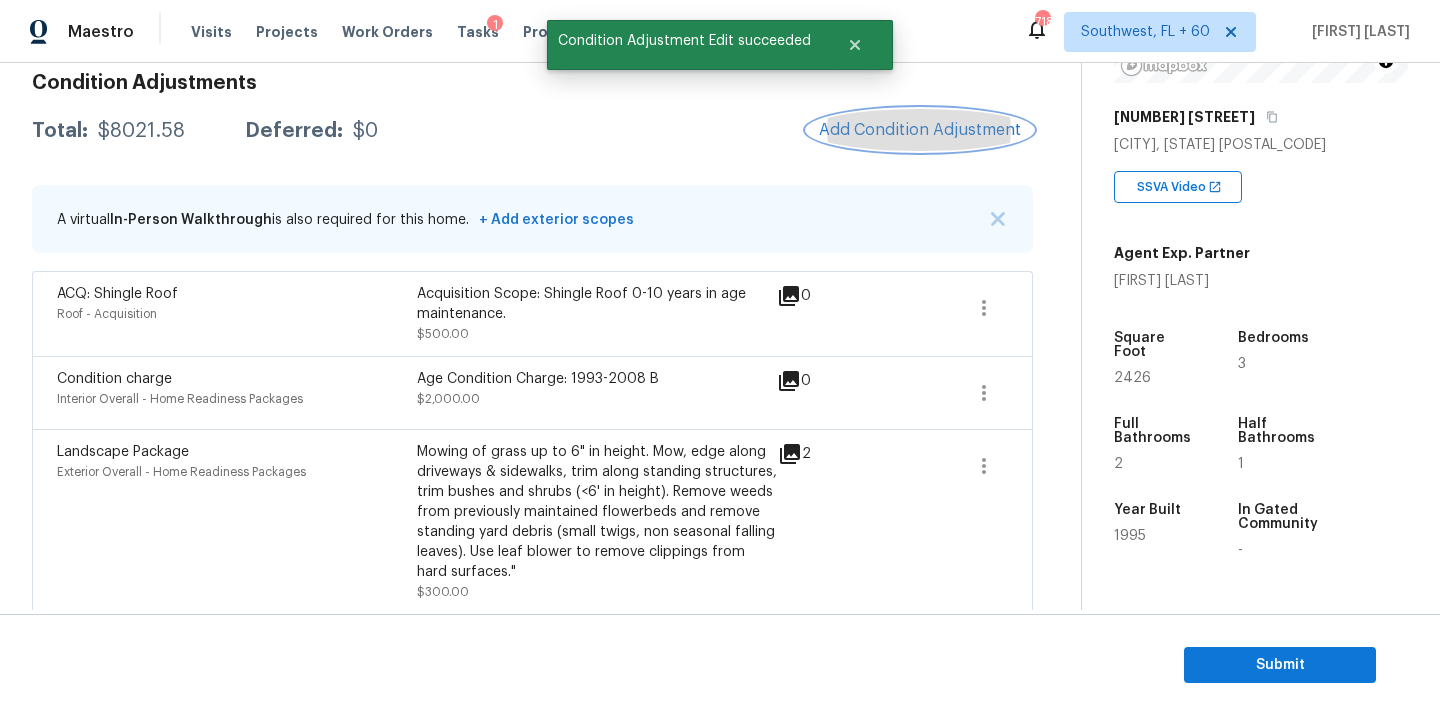 click on "Add Condition Adjustment" at bounding box center (920, 130) 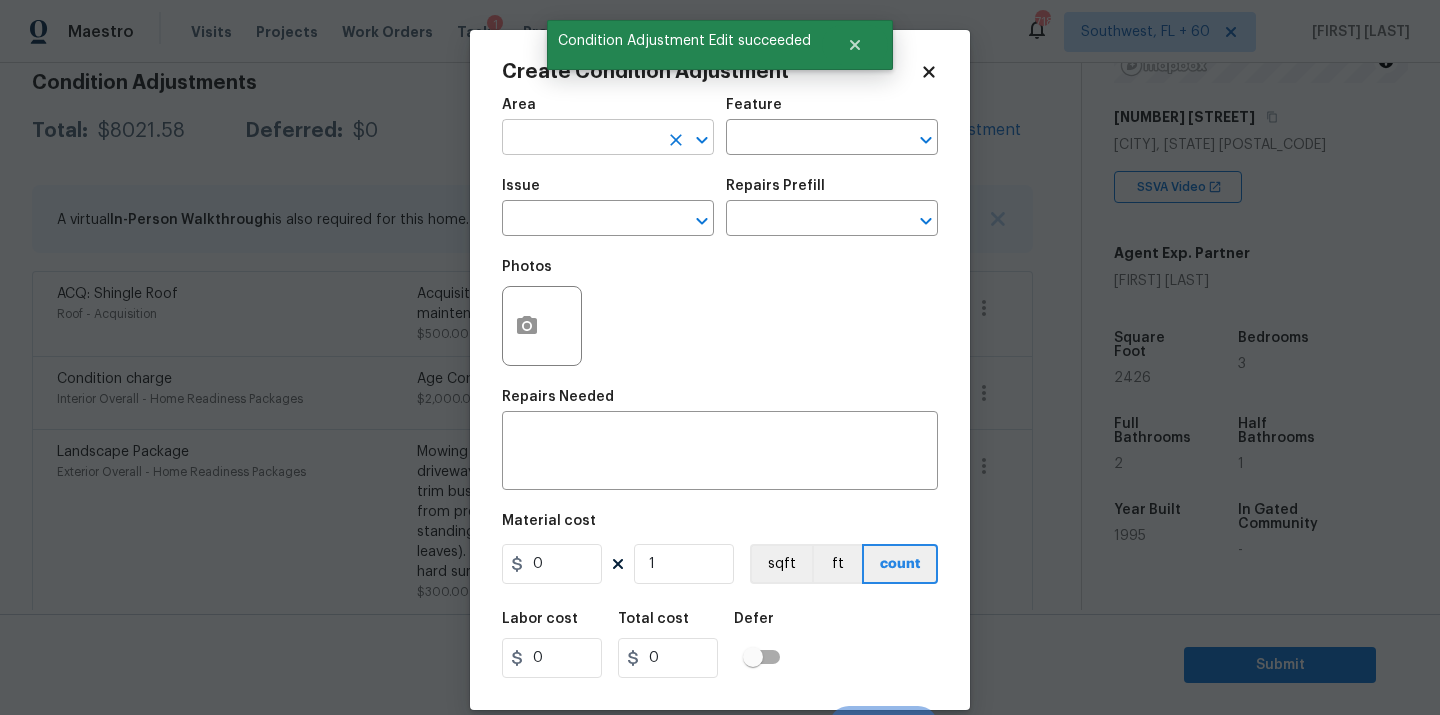 click at bounding box center (580, 139) 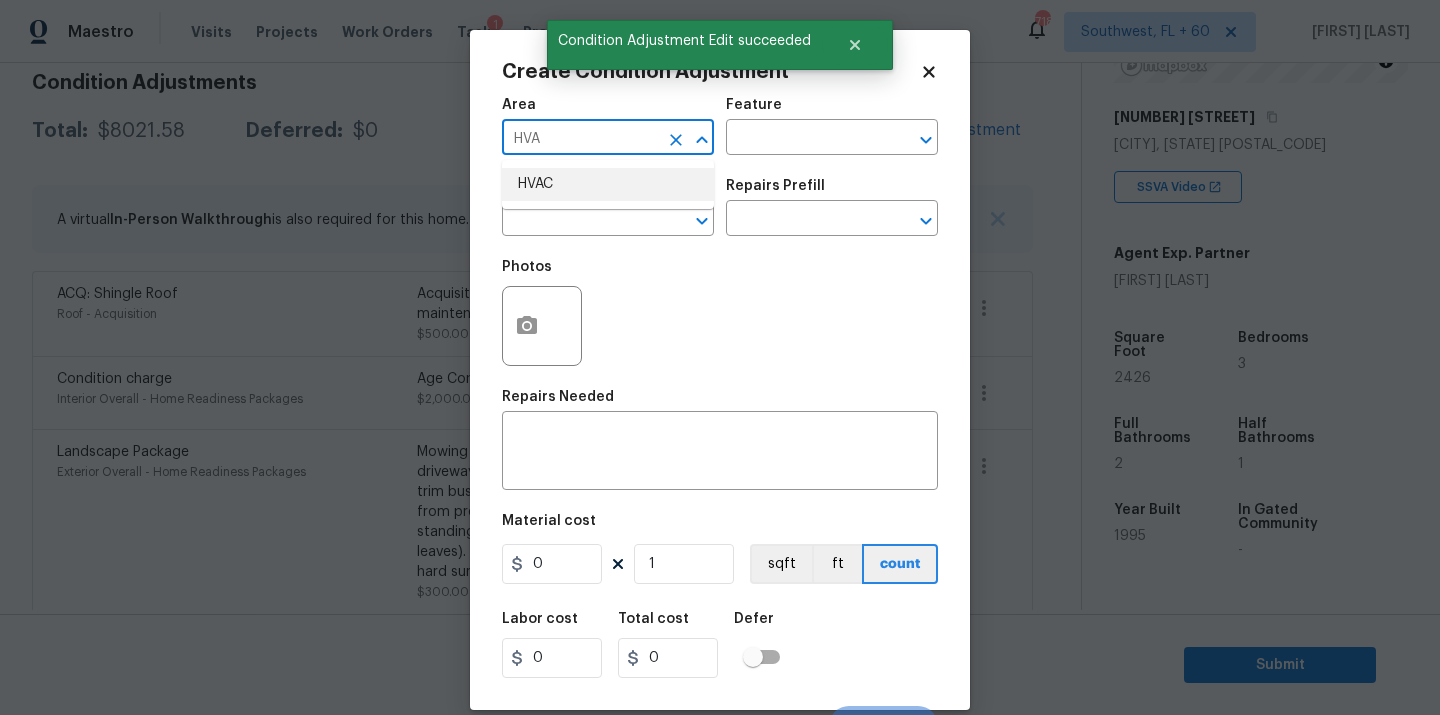 click on "HVAC" at bounding box center (608, 184) 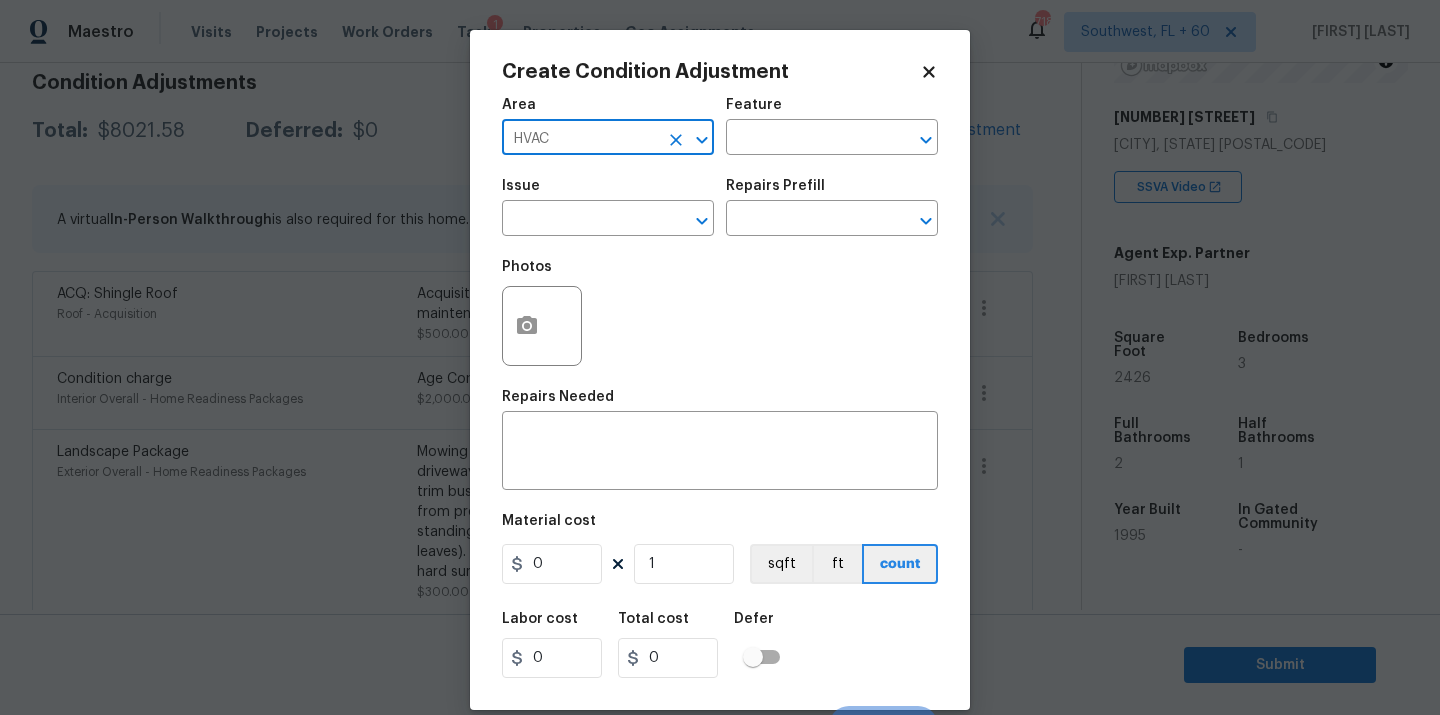 type on "HVAC" 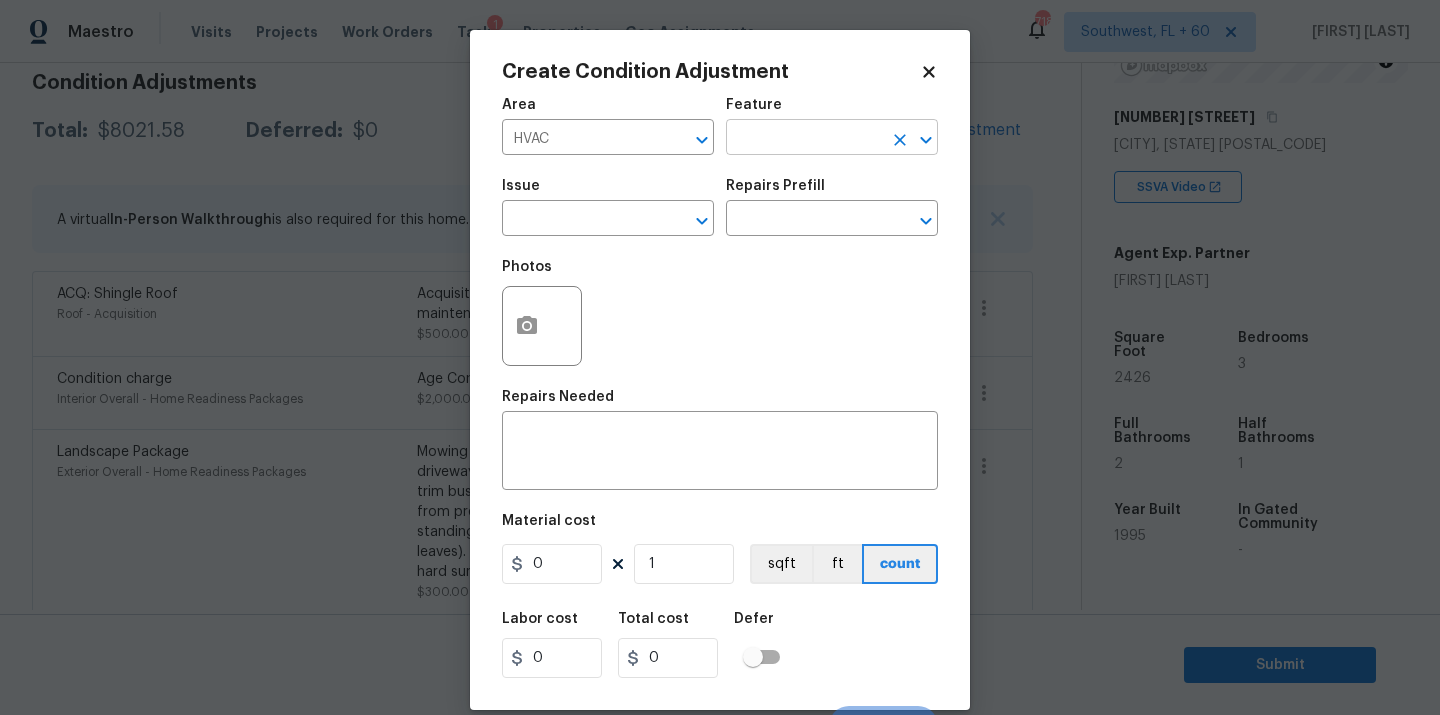 click at bounding box center (804, 139) 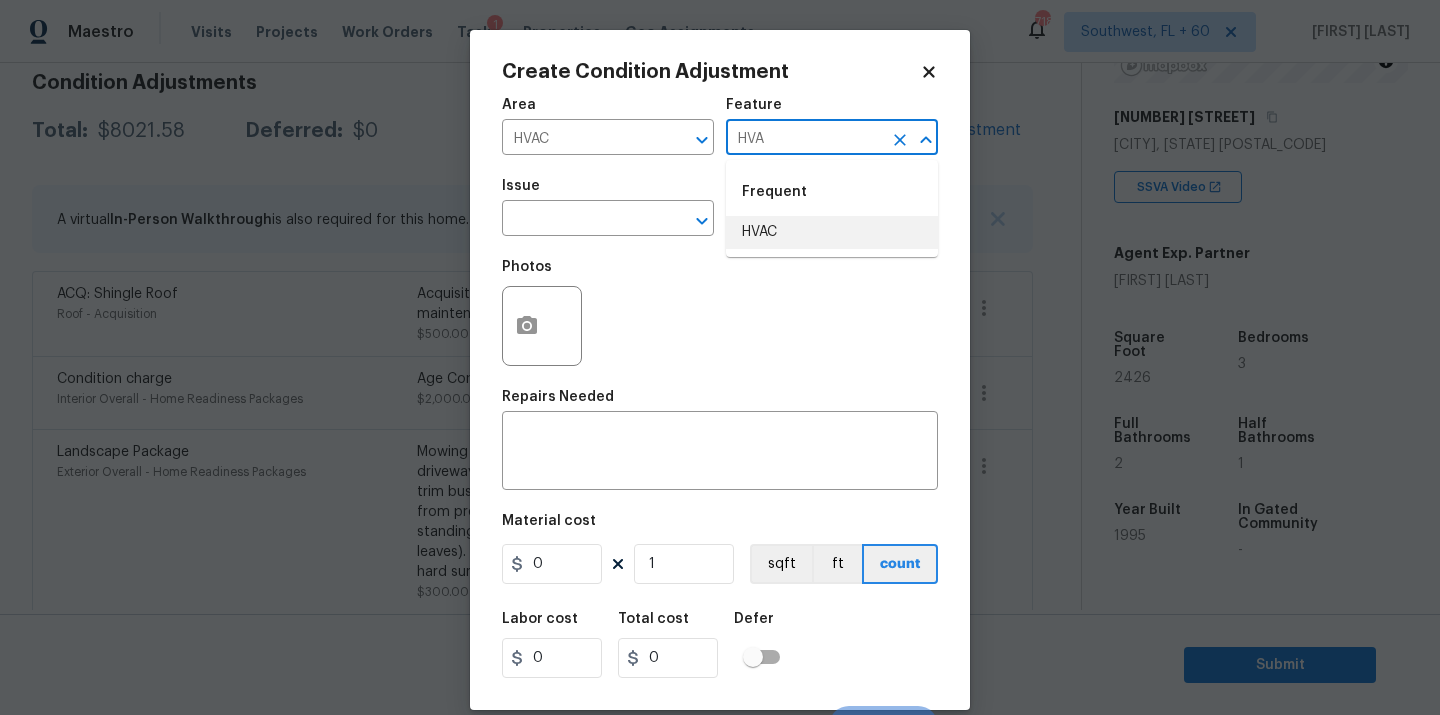 click on "HVAC" at bounding box center [832, 232] 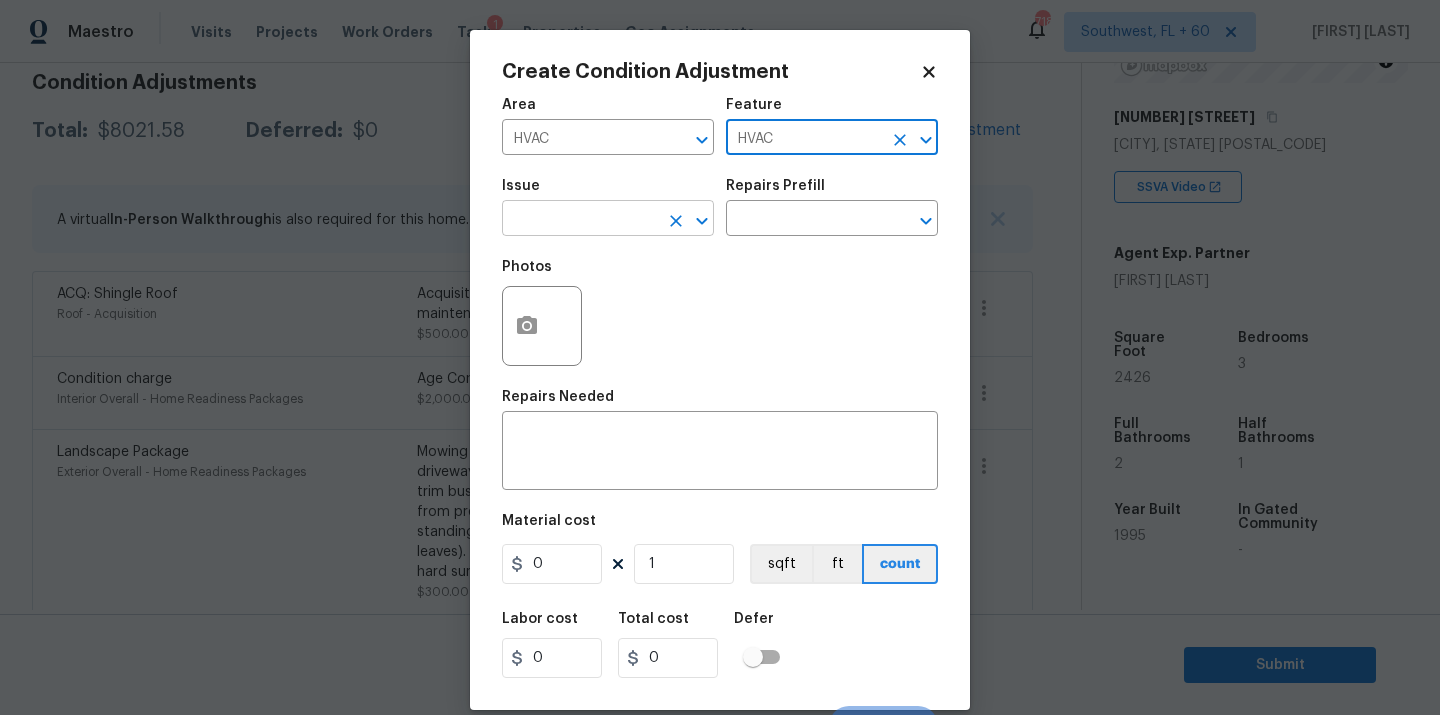 type on "HVAC" 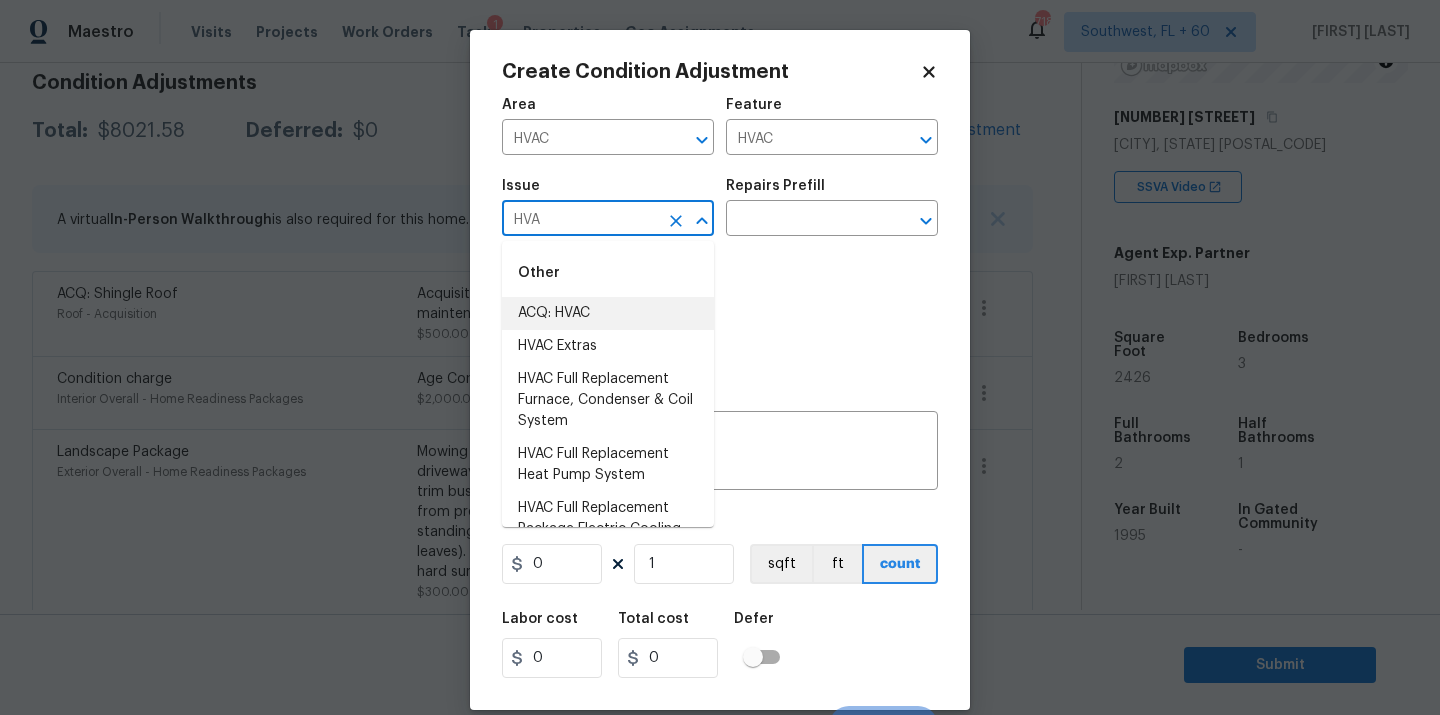 click on "ACQ: HVAC" at bounding box center (608, 313) 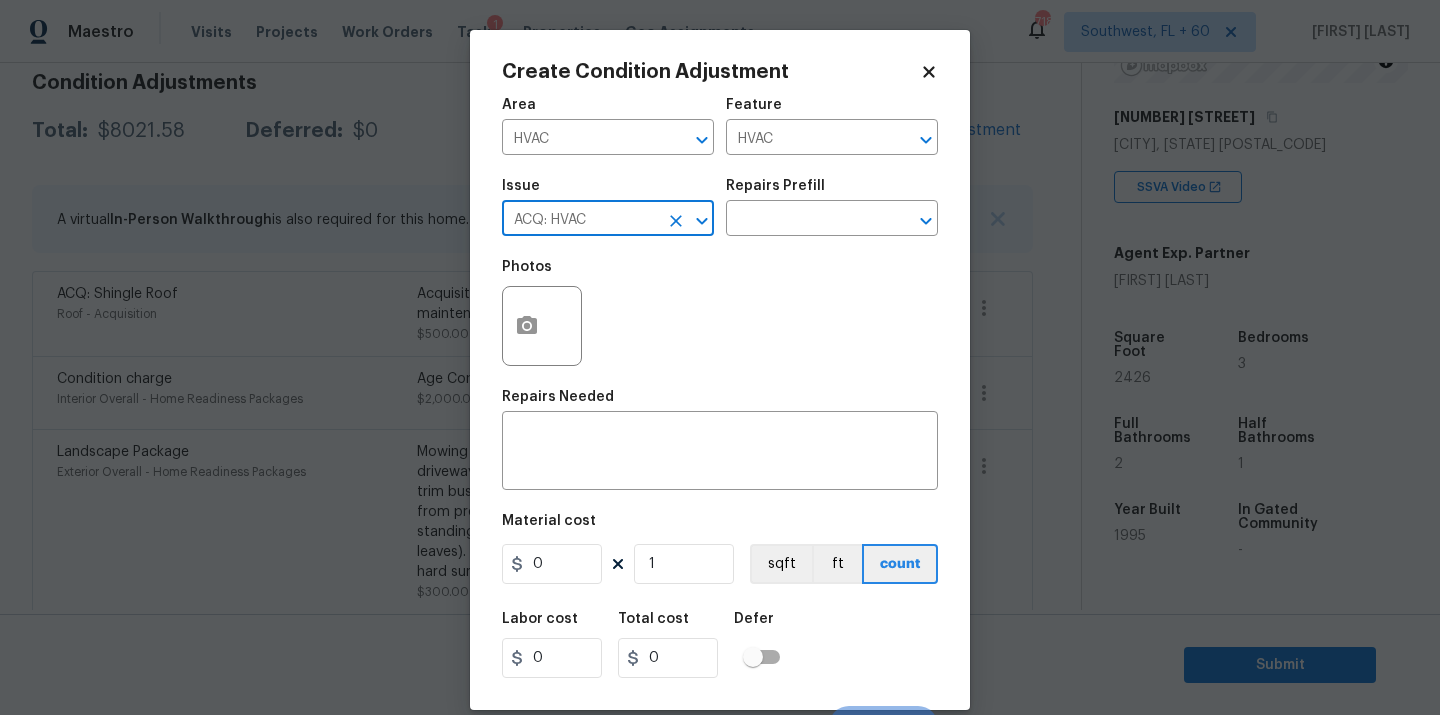 type on "ACQ: HVAC" 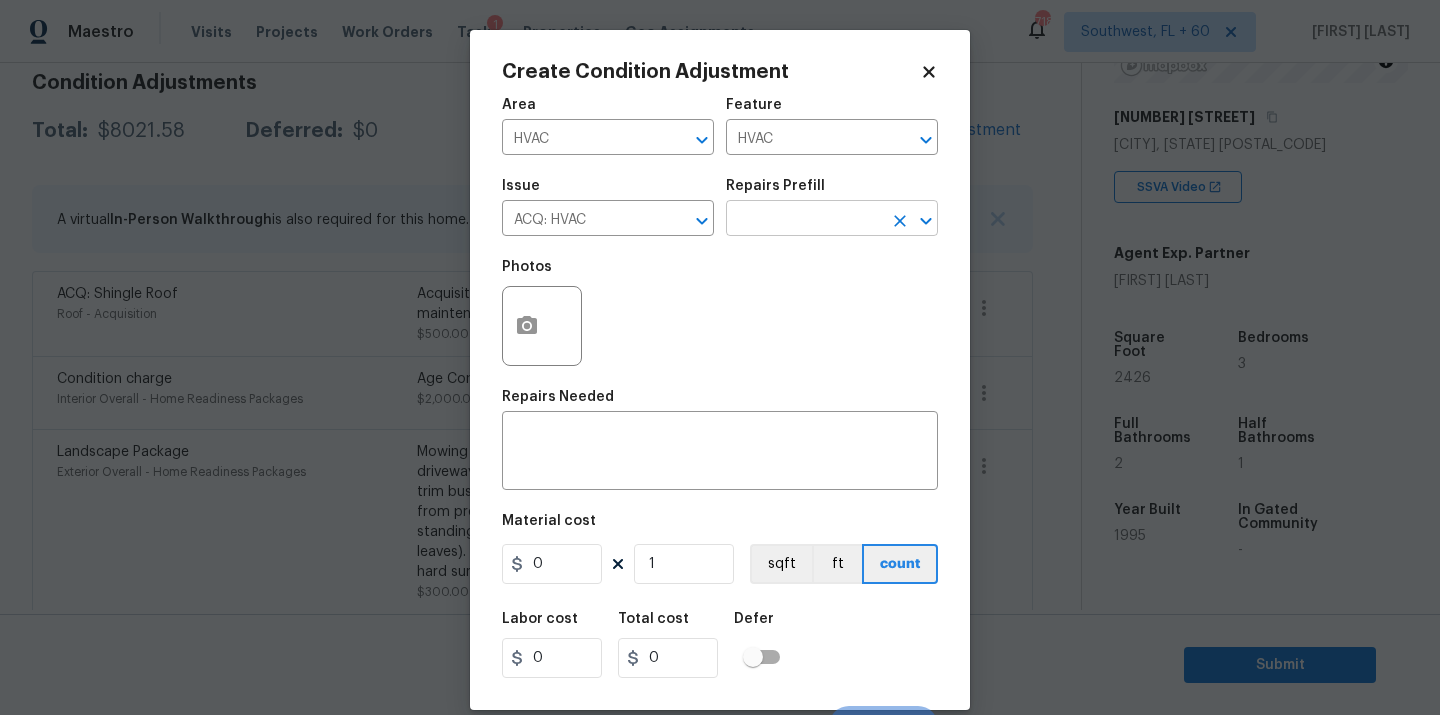 click at bounding box center [804, 220] 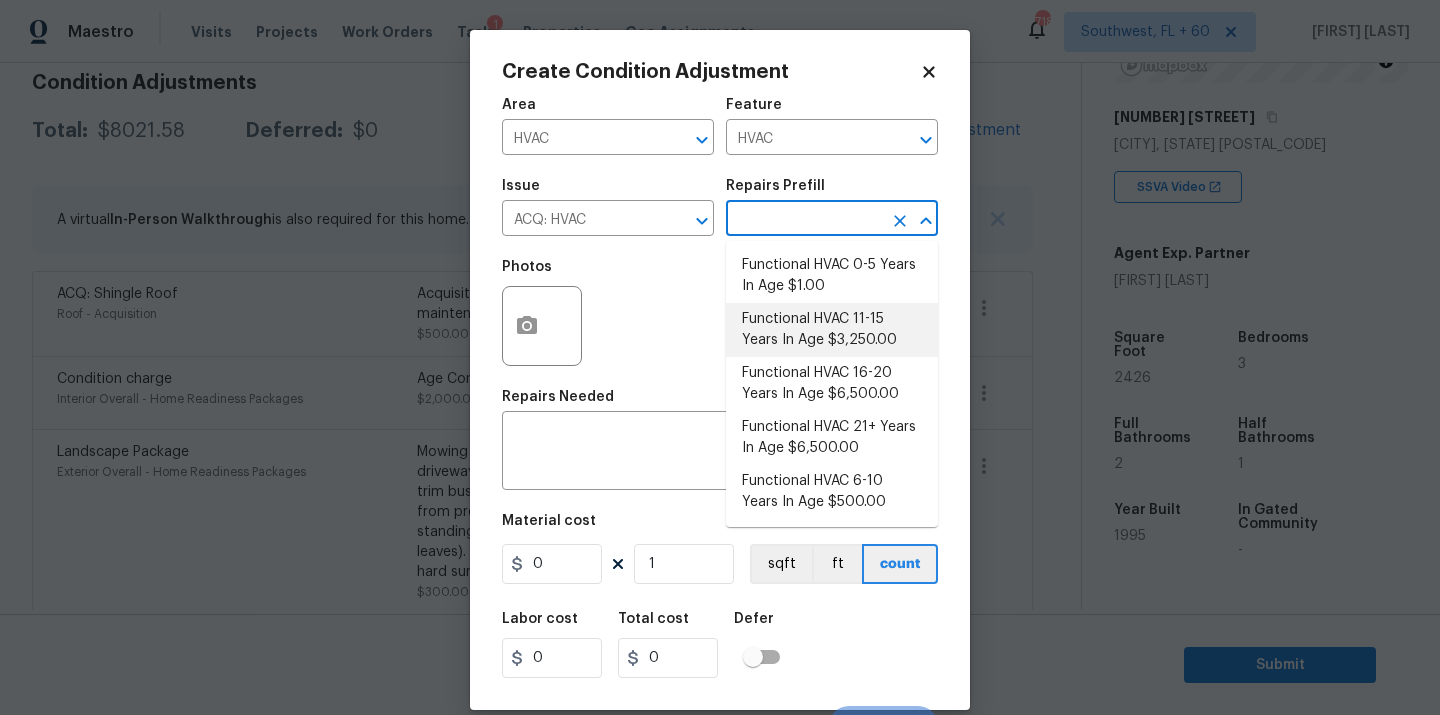 click on "Functional HVAC 11-15 Years In Age $3,250.00" at bounding box center (832, 330) 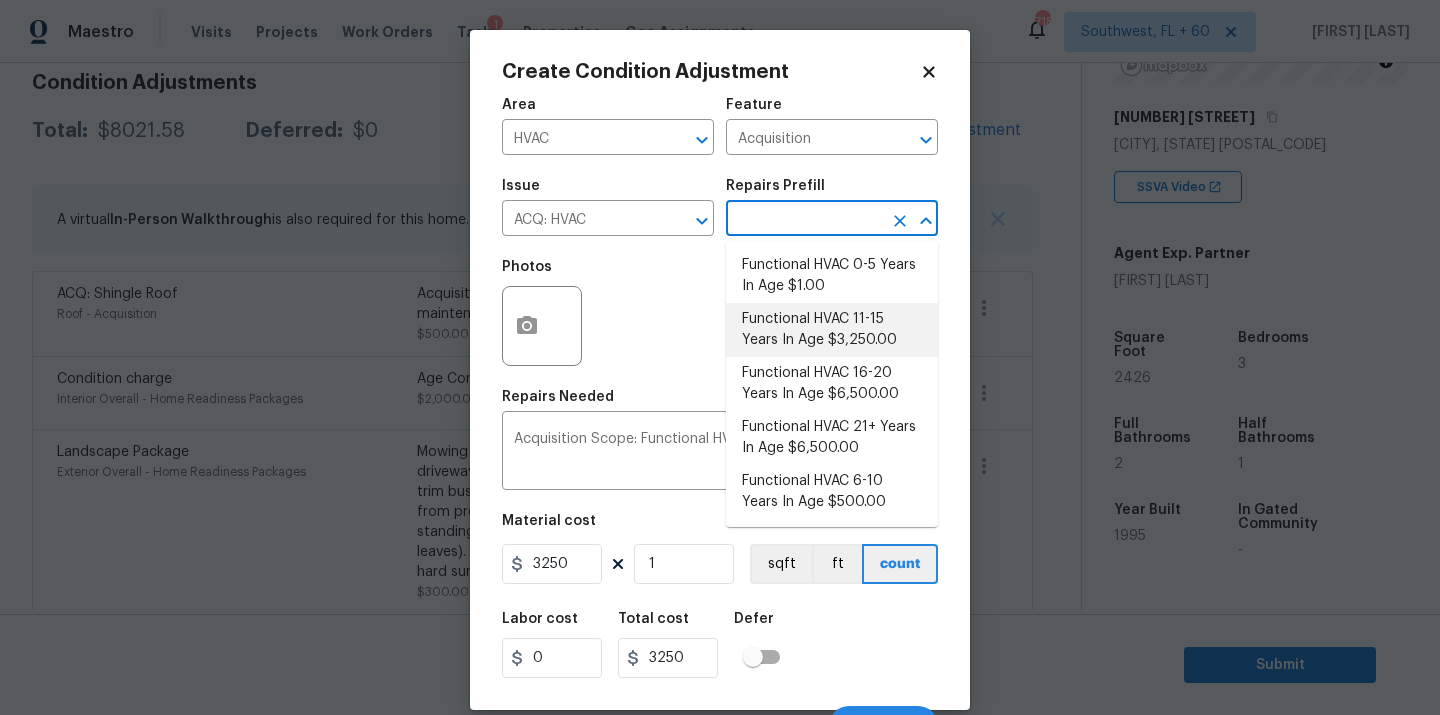 click on "Functional HVAC 11-15 Years In Age $3,250.00" at bounding box center (832, 330) 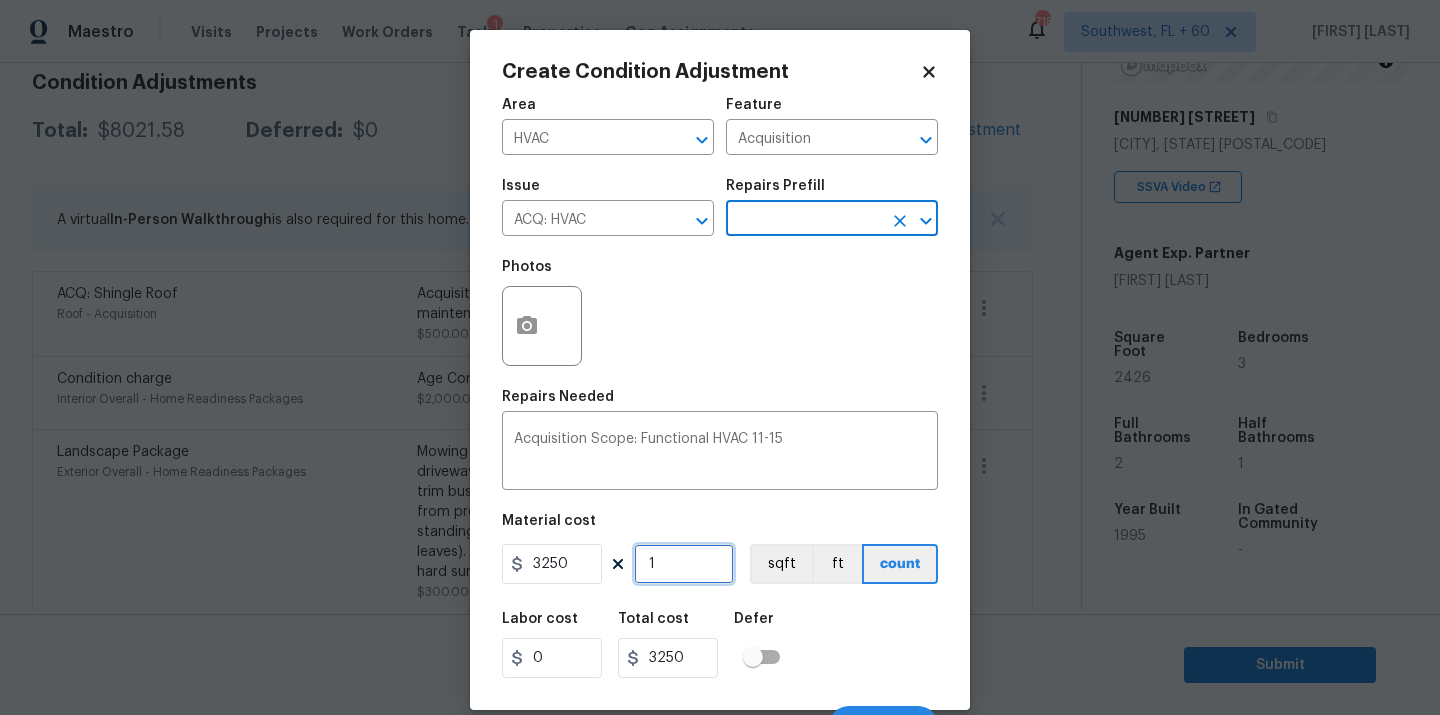 click on "1" at bounding box center [684, 564] 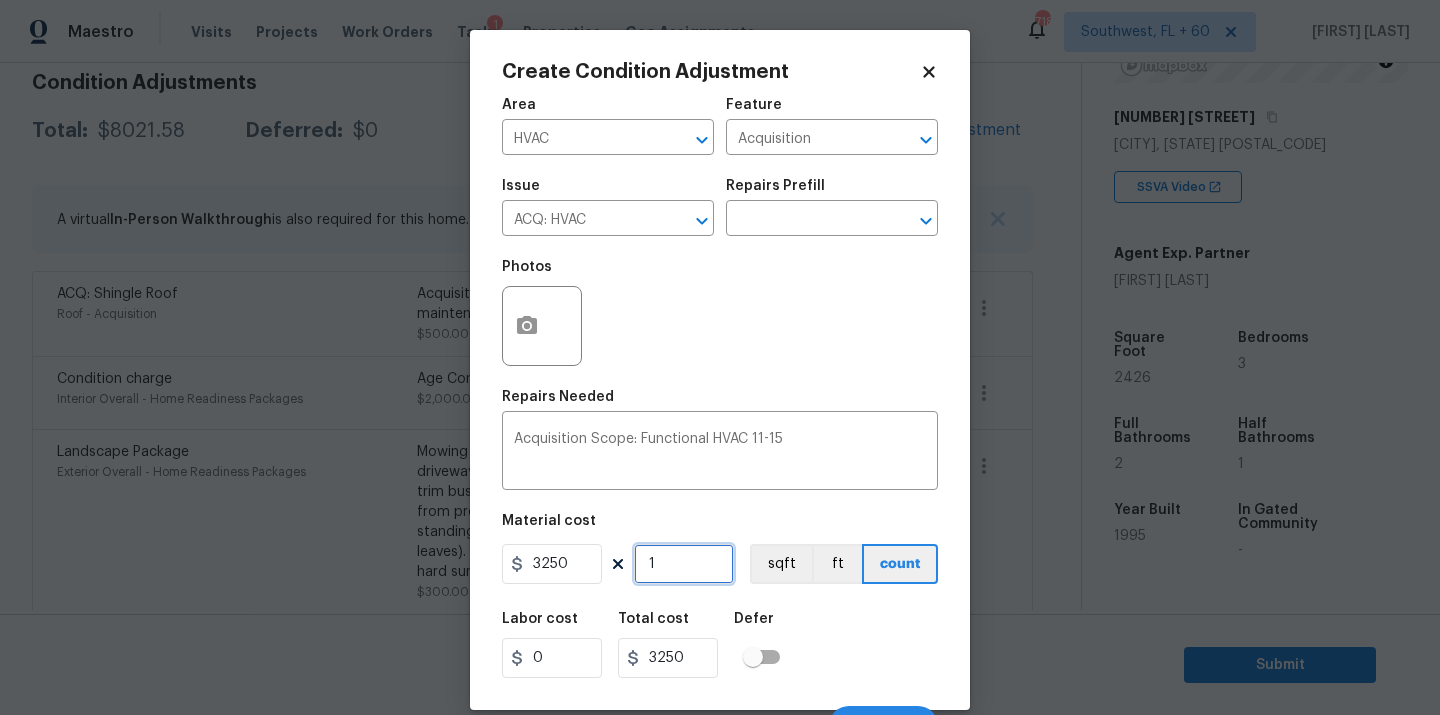 type on "0" 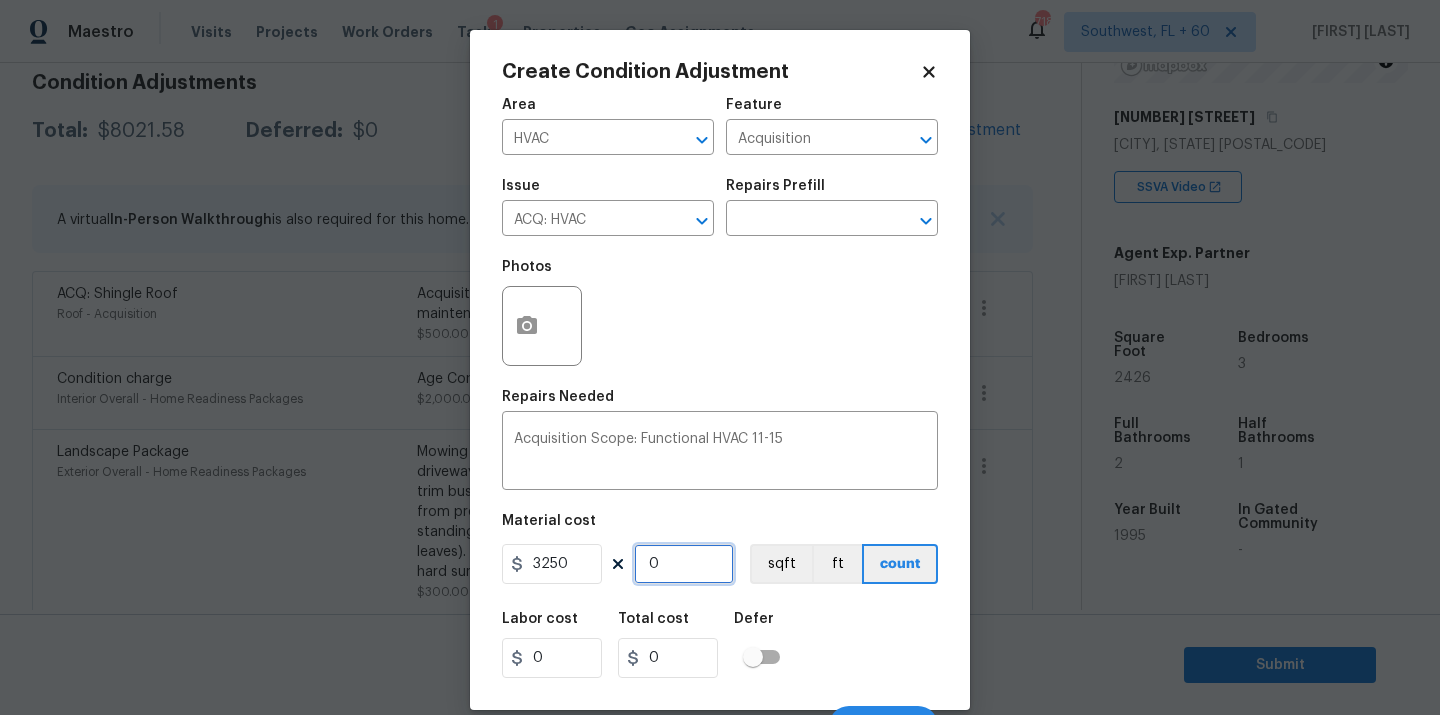 type on "2" 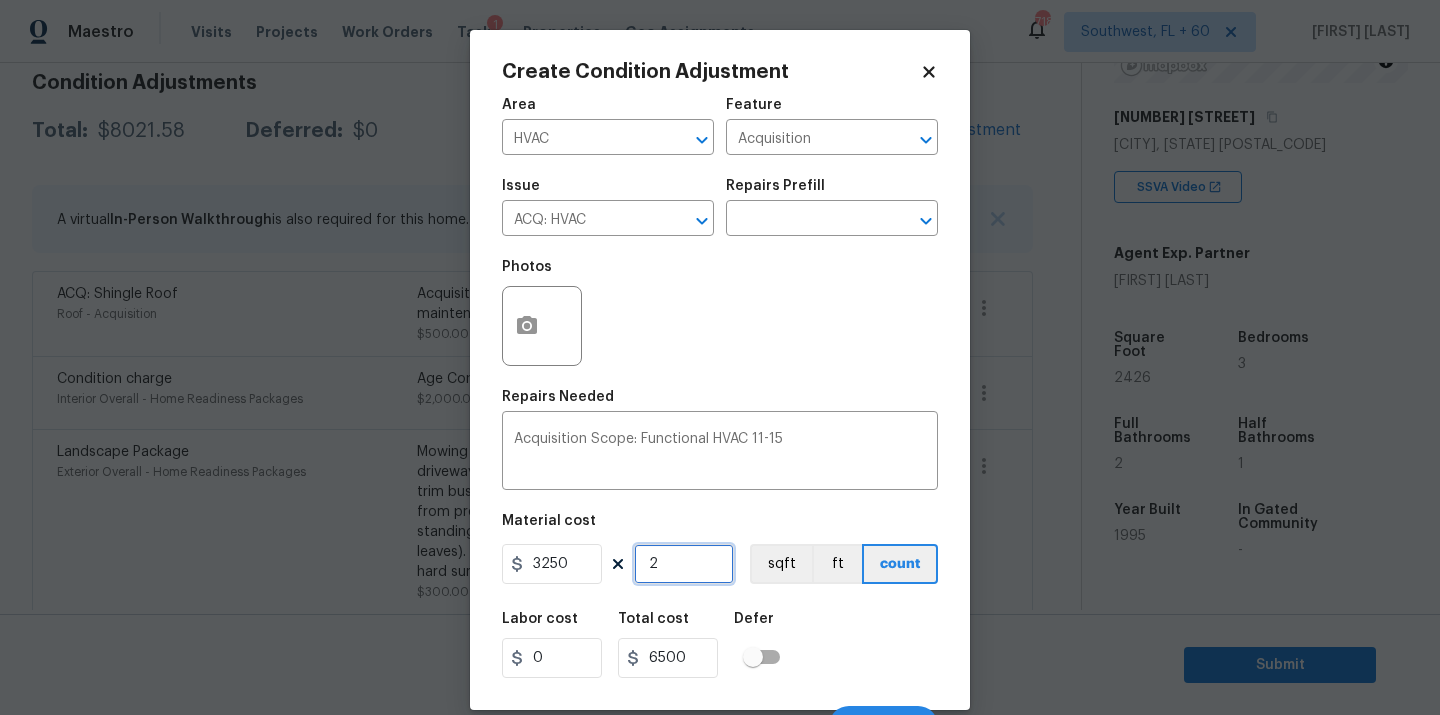 type on "2" 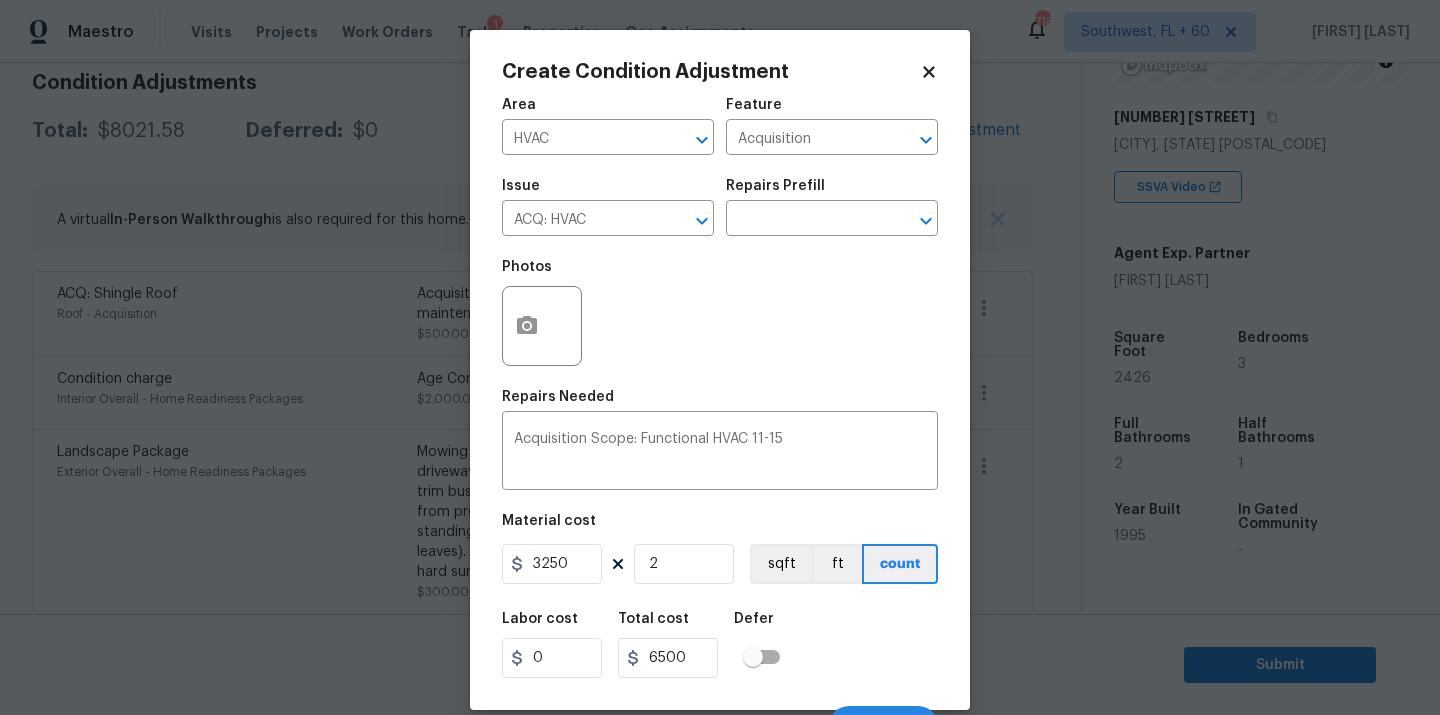 click on "Labor cost 0 Total cost 6500 Defer" at bounding box center [720, 645] 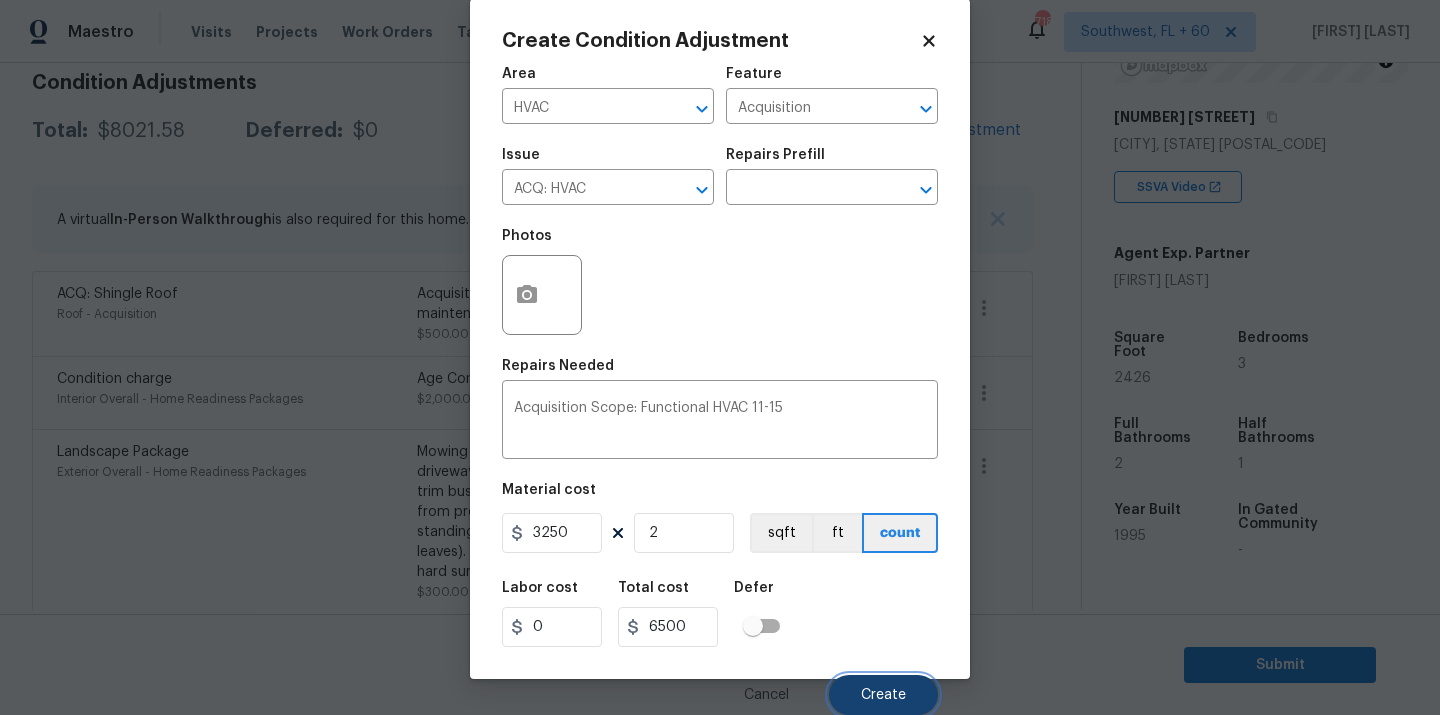 click on "Create" at bounding box center (883, 695) 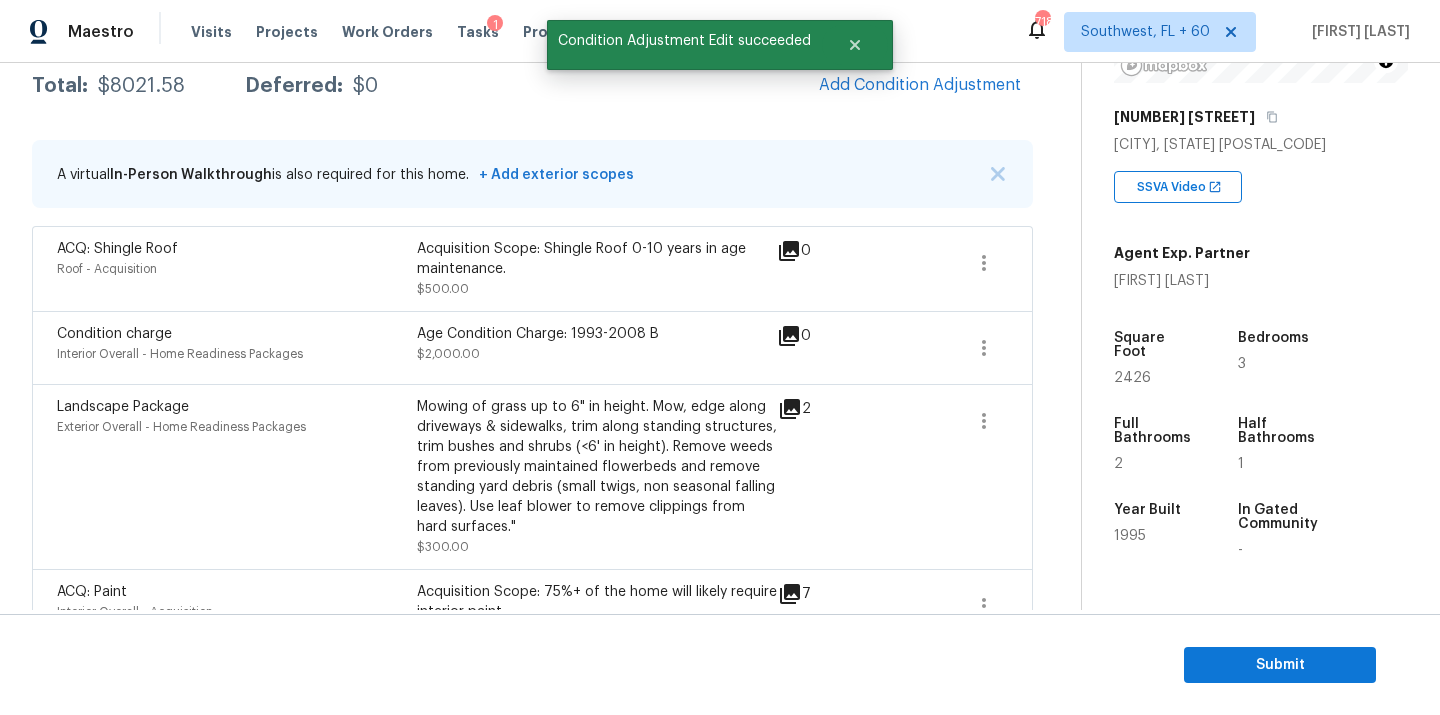 scroll, scrollTop: 294, scrollLeft: 0, axis: vertical 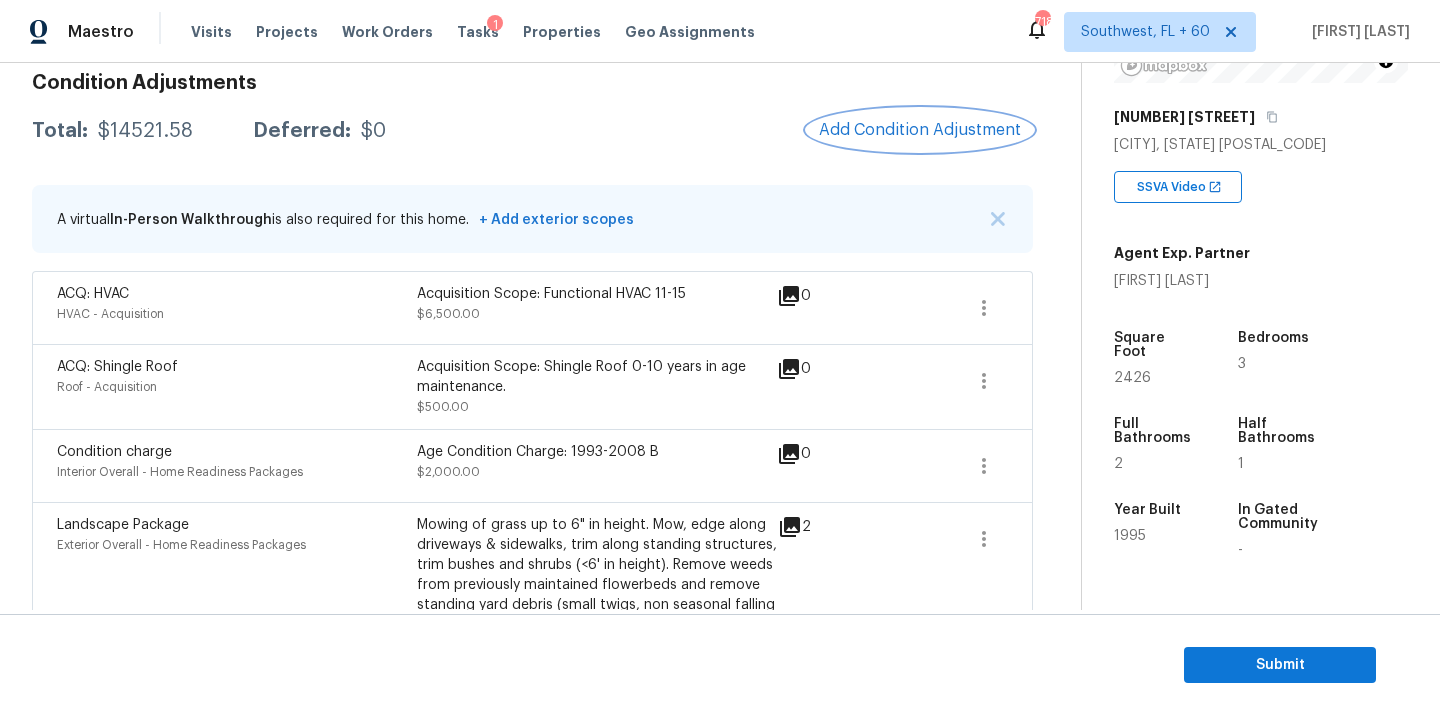 click on "Add Condition Adjustment" at bounding box center (920, 130) 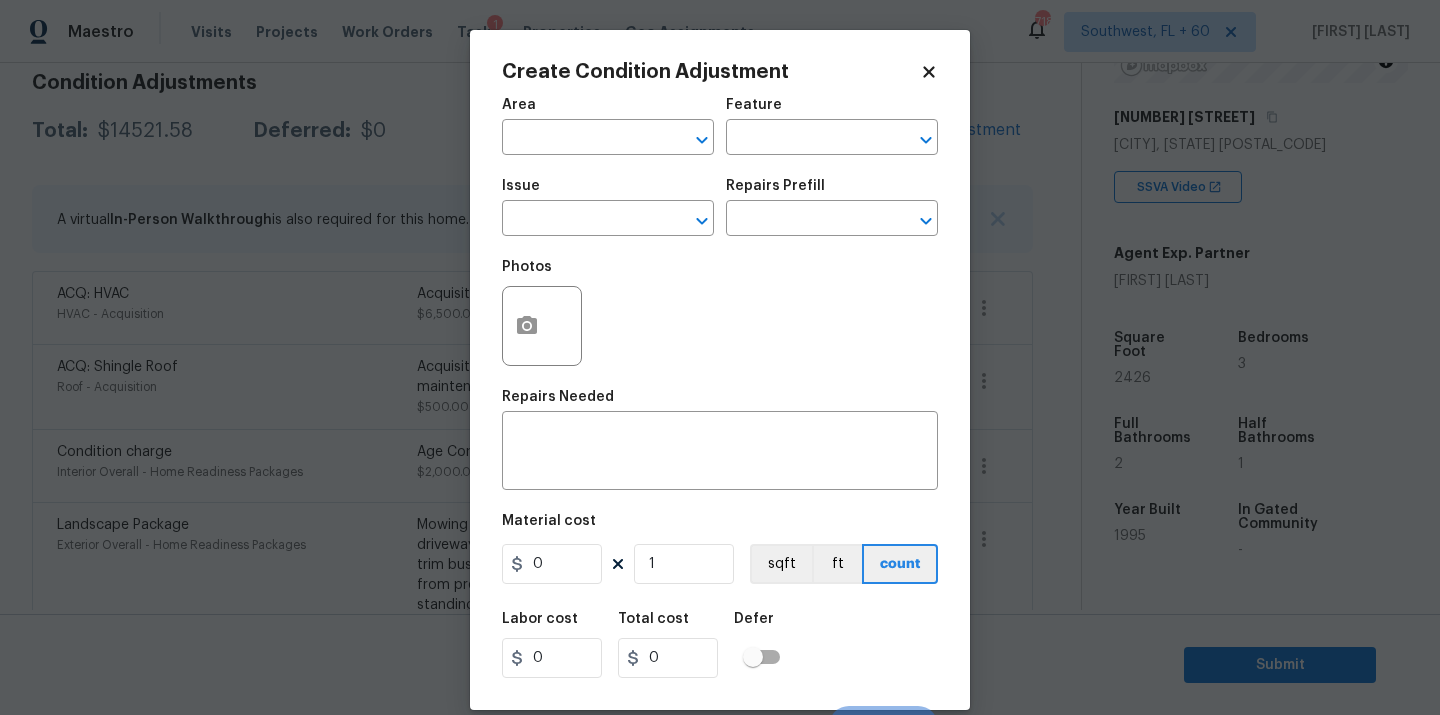 click on "Maestro Visits Projects Work Orders Tasks 1 Properties Geo Assignments 718 Southwest, FL + 60 Soumya Ranjan Dash Back to tasks Condition Scoping - Full Wed, Aug 06 2025 by 11:40 am   Soumya Ranjan Dash In-progress Questions Condition Adjustments Details & Inputs Notes Photos Condition Adjustments Total:  $14521.58 Deferred:  $0 Add Condition Adjustment A virtual  In-Person Walkthrough  is also required for this home.   + Add exterior scopes ACQ: HVAC HVAC - Acquisition Acquisition Scope: Functional HVAC 11-15 $6,500.00   0 ACQ: Shingle Roof Roof - Acquisition Acquisition Scope: Shingle Roof 0-10 years in age maintenance. $500.00   0 Condition charge Interior Overall - Home Readiness Packages Age Condition Charge: 1993-2008 B	 $2,000.00   0 Landscape Package Exterior Overall - Home Readiness Packages $300.00   2 ACQ: Paint Interior Overall - Acquisition Acquisition Scope: 75%+ of the home will likely require interior paint $4,549.38   7 ACQ: Flooring Interior Overall - Acquisition $497.20   0 Foundation   0" at bounding box center (720, 357) 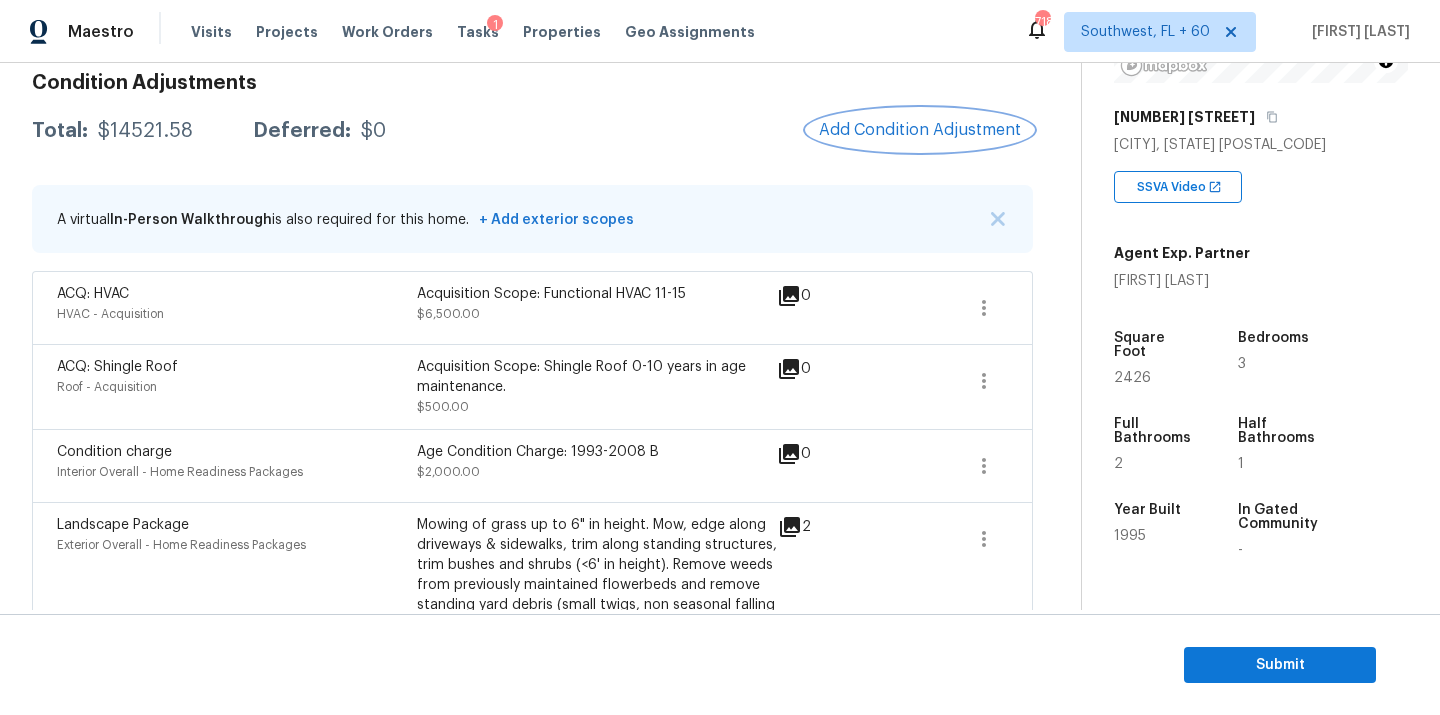 click on "Add Condition Adjustment" at bounding box center [920, 130] 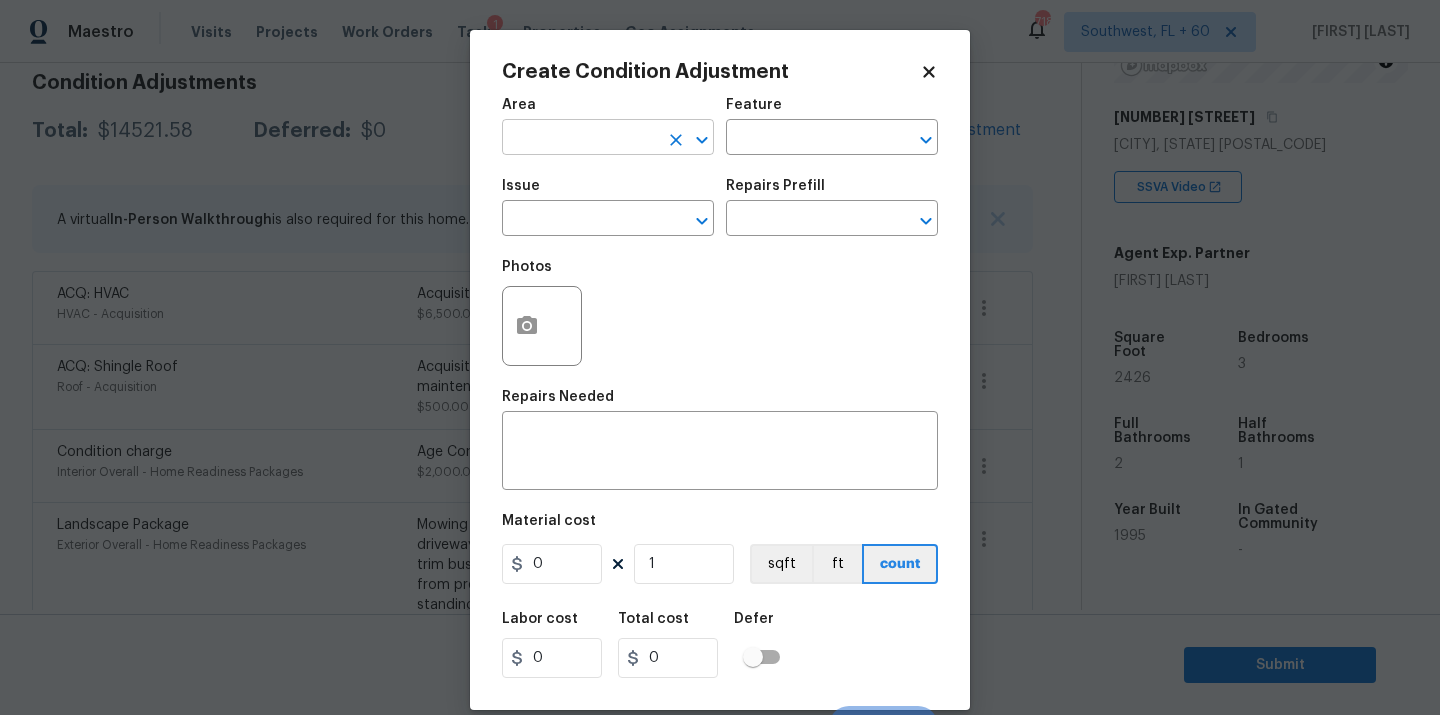 click at bounding box center (580, 139) 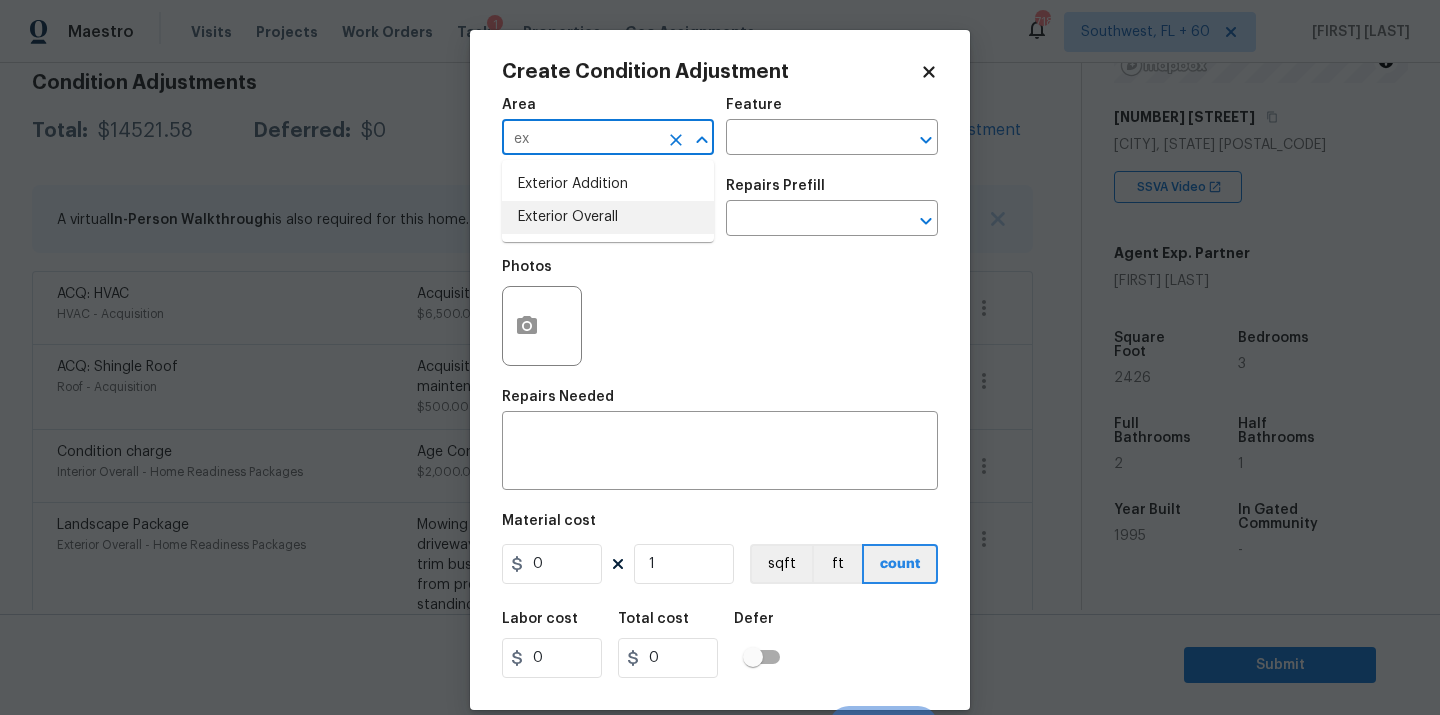 click on "Exterior Overall" at bounding box center [608, 217] 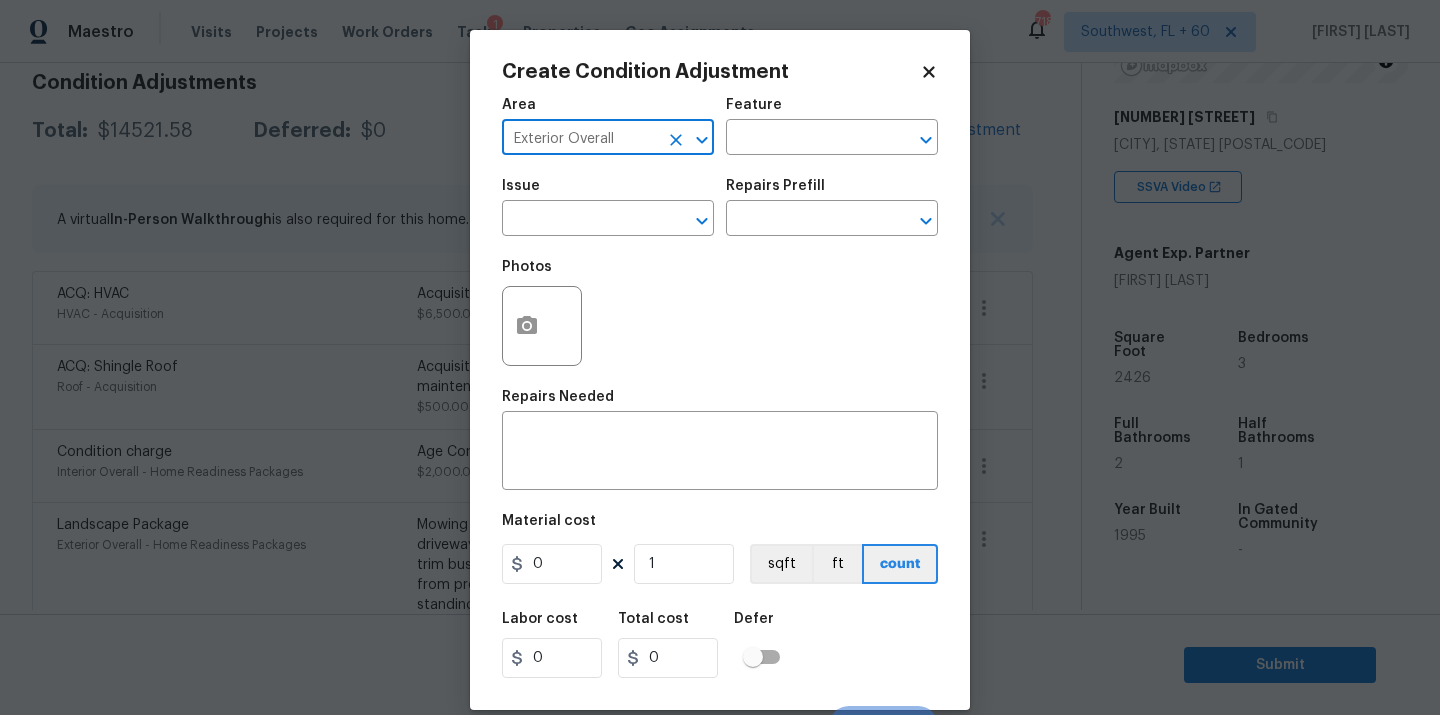 type on "Exterior Overall" 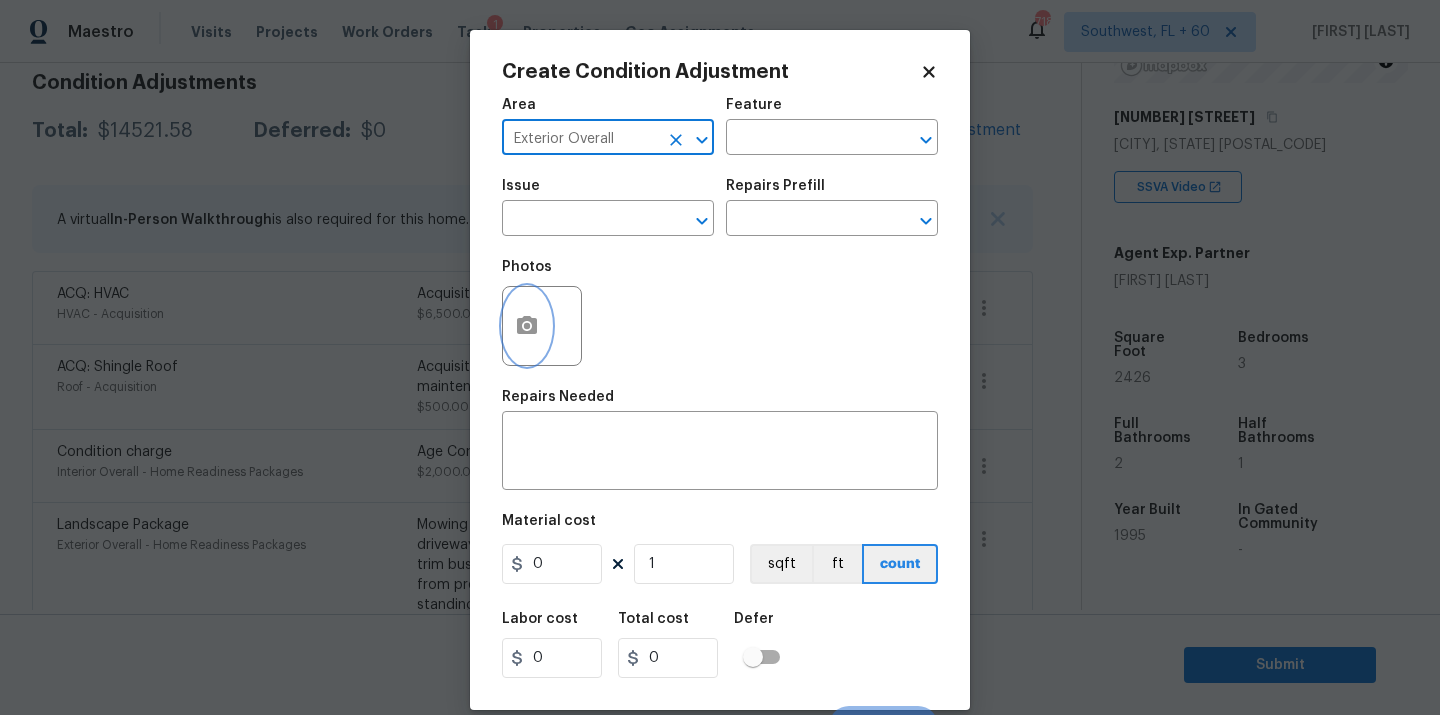 click at bounding box center (527, 326) 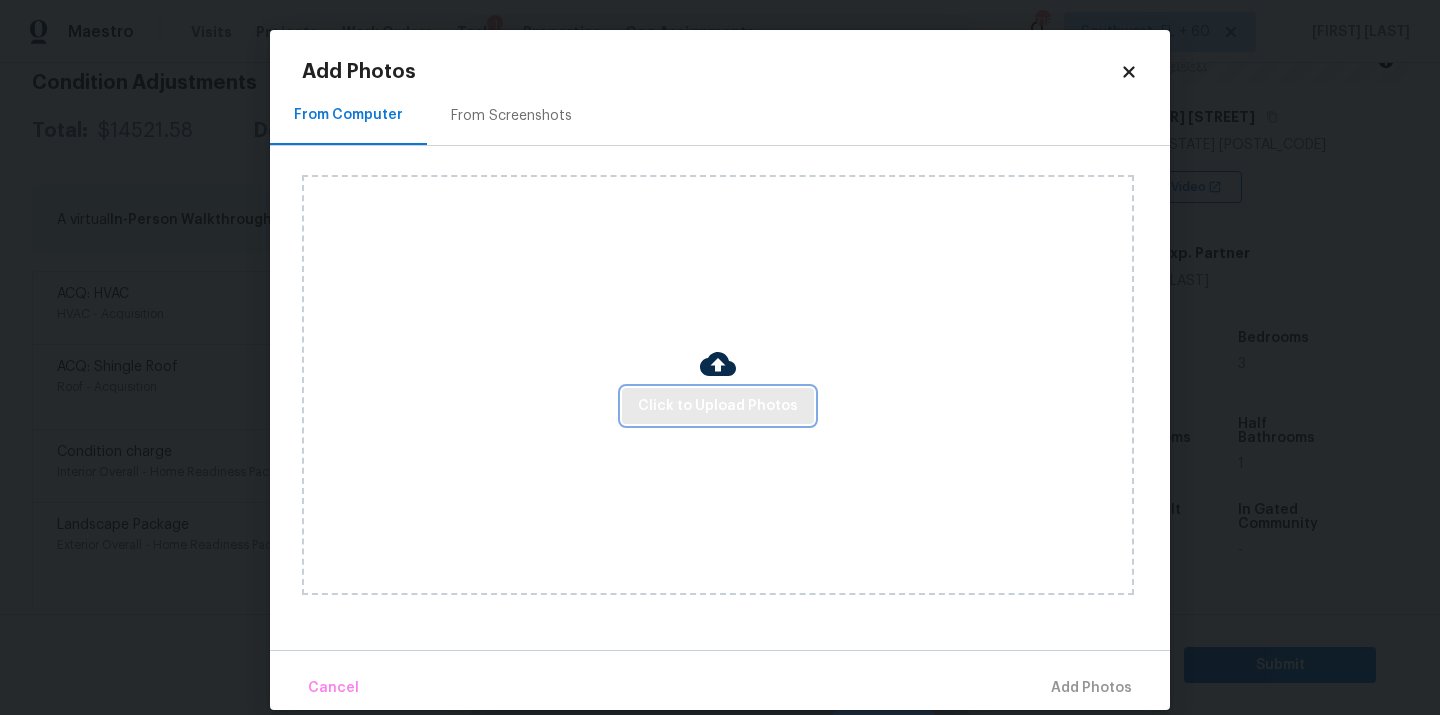 click on "Click to Upload Photos" at bounding box center (718, 406) 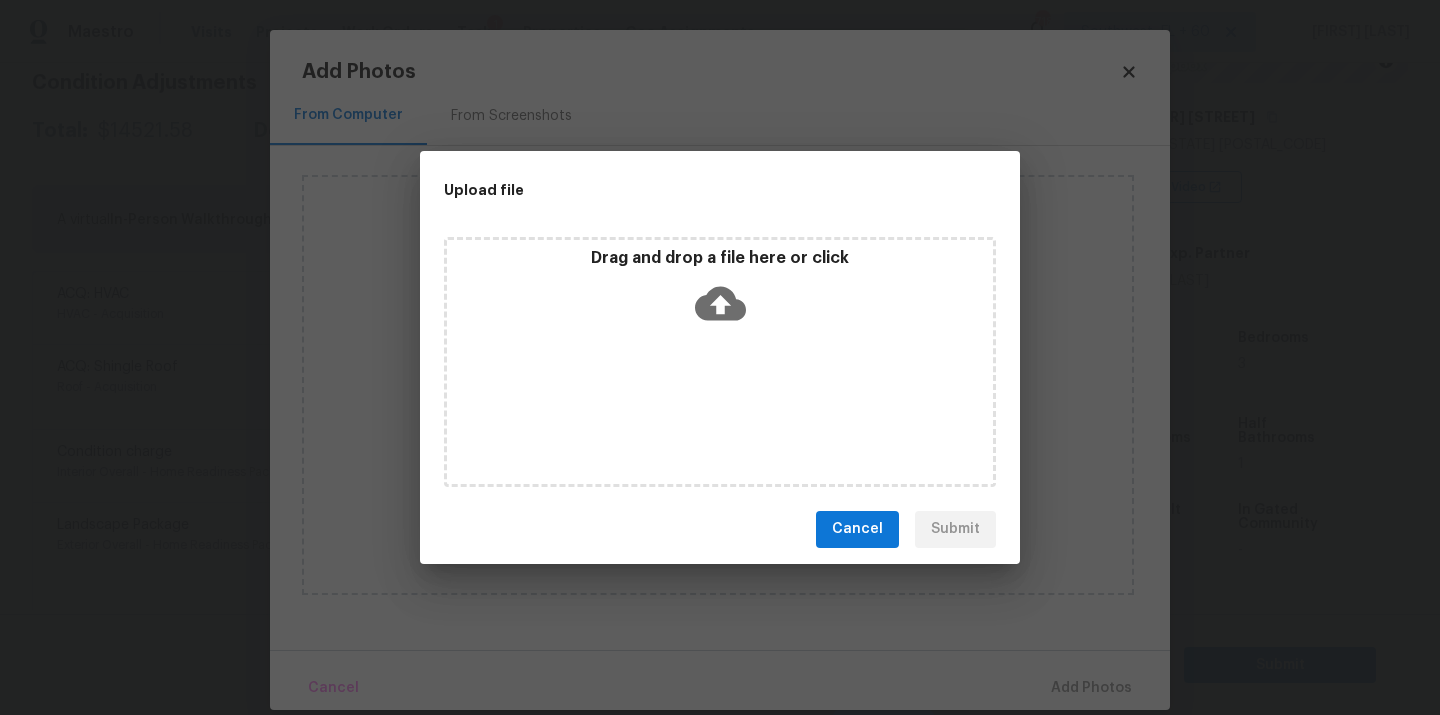 click on "Drag and drop a file here or click" at bounding box center (720, 362) 